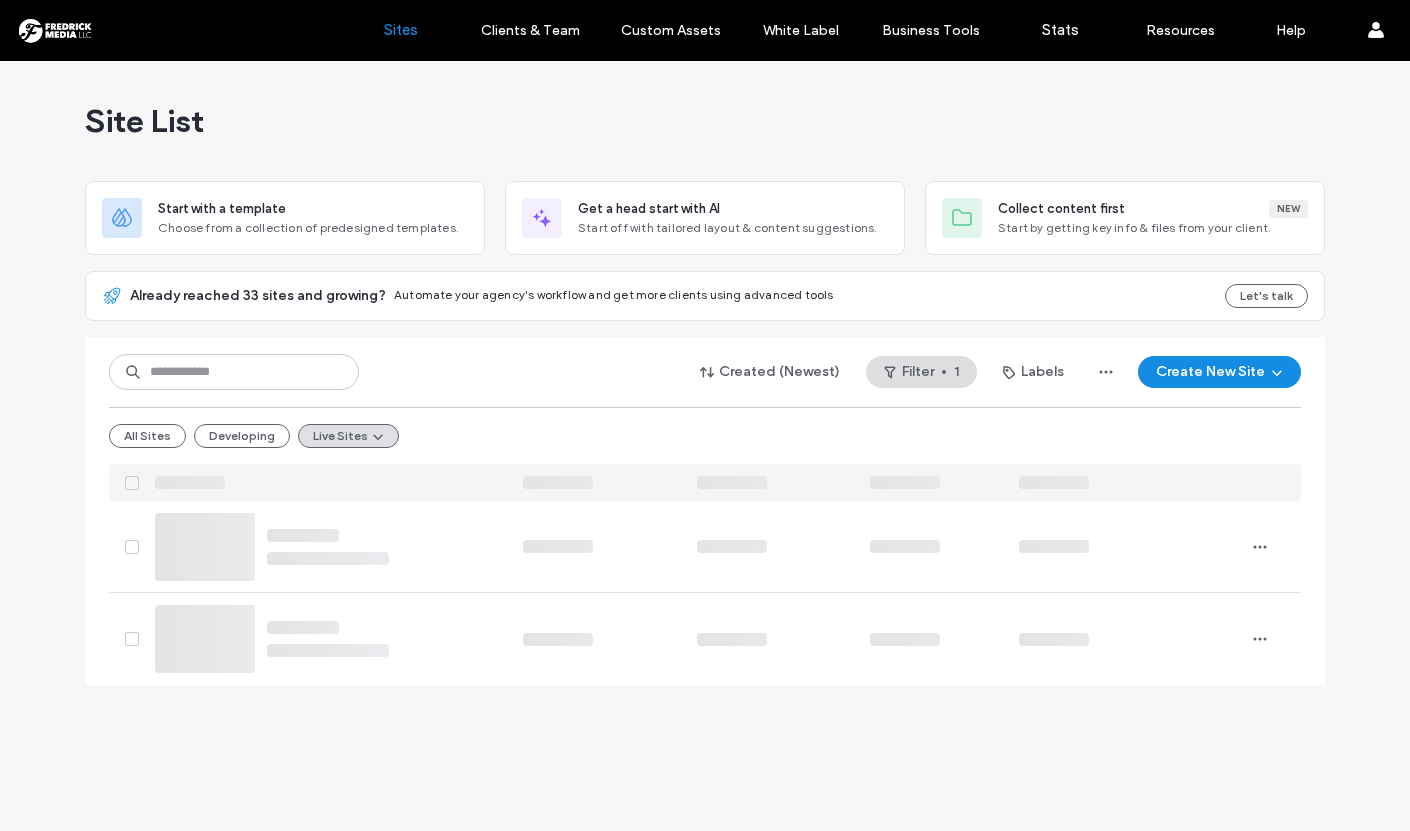 scroll, scrollTop: 0, scrollLeft: 0, axis: both 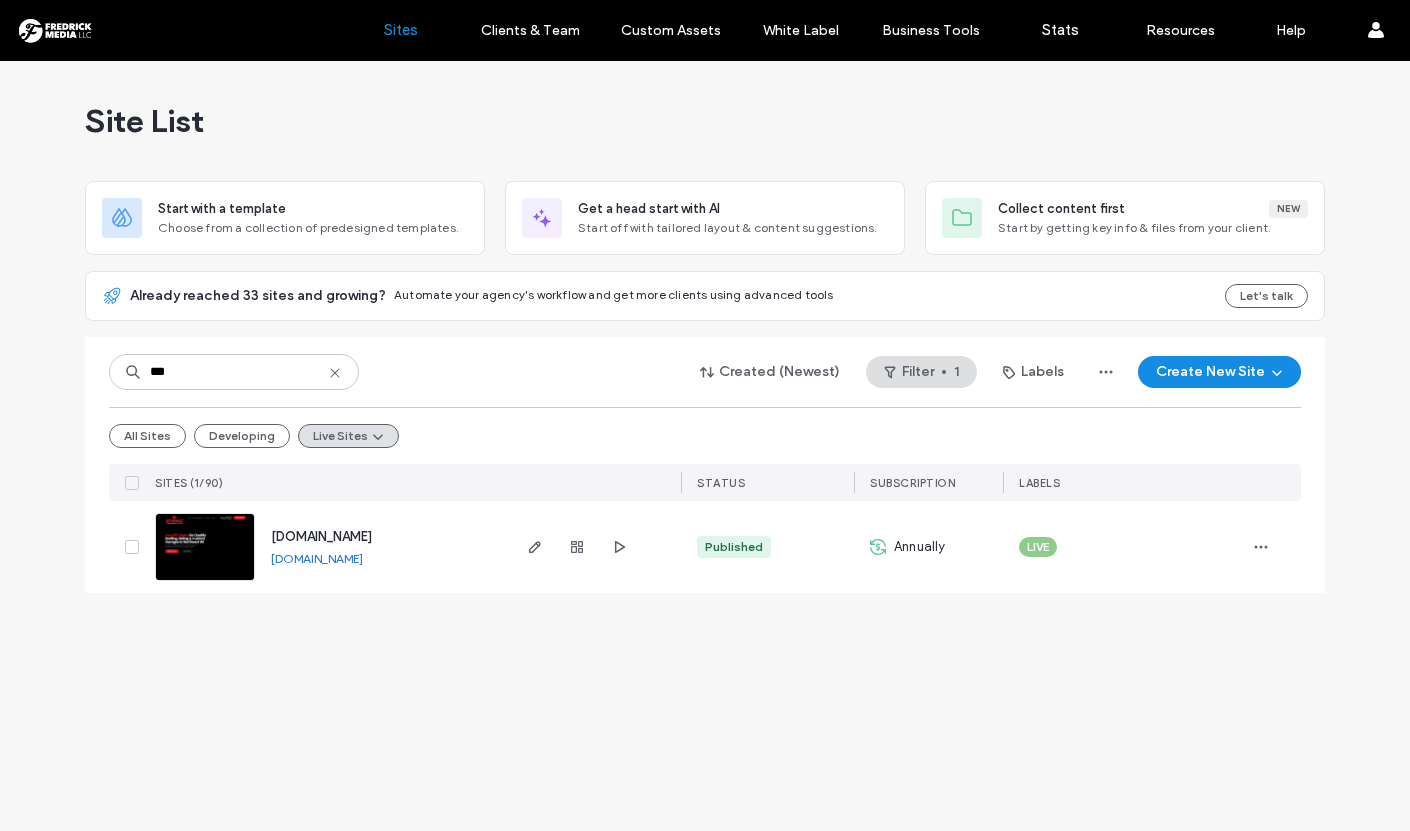 type on "***" 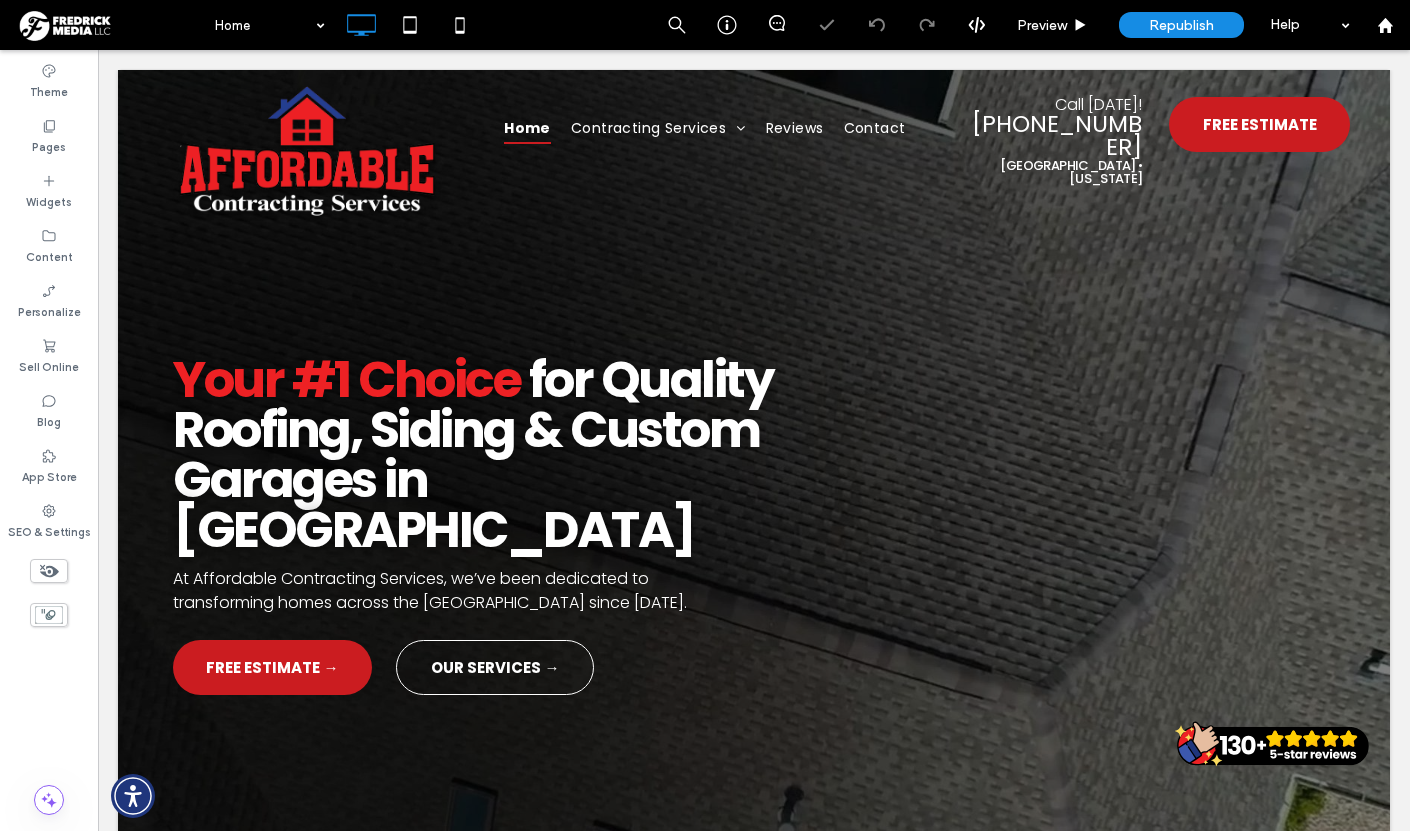 scroll, scrollTop: 0, scrollLeft: 0, axis: both 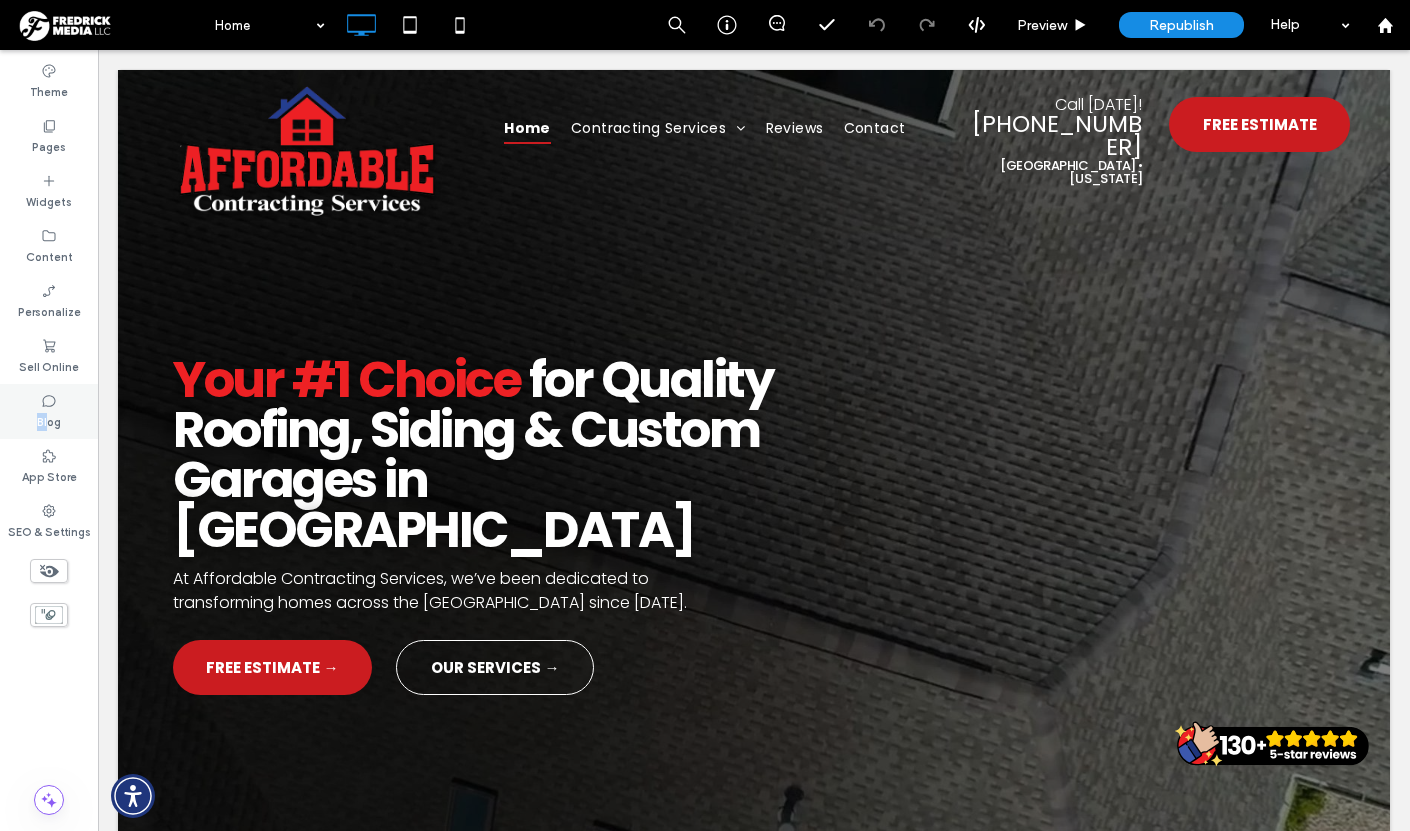 click on "Blog" at bounding box center [49, 420] 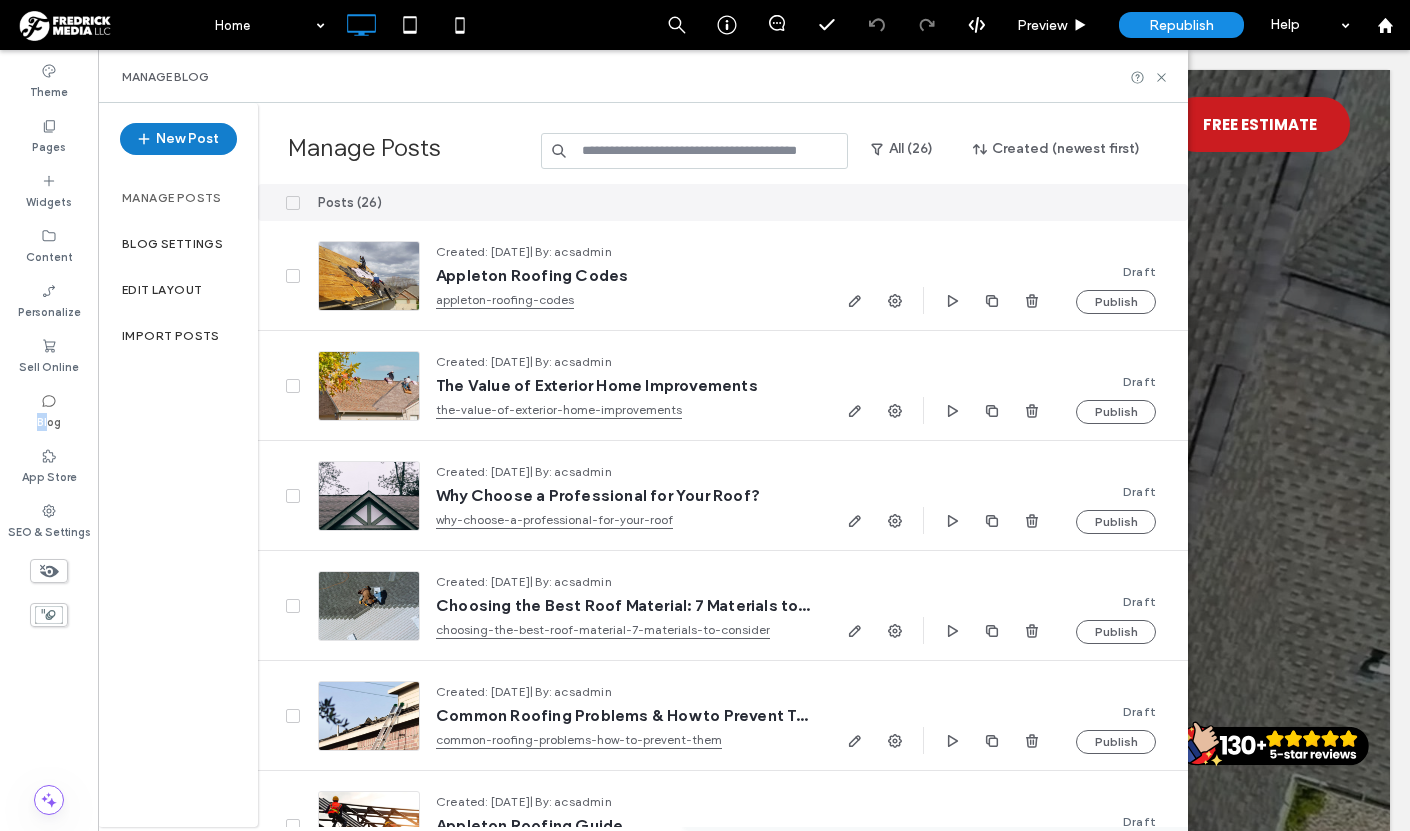 click on "New Post" at bounding box center (178, 139) 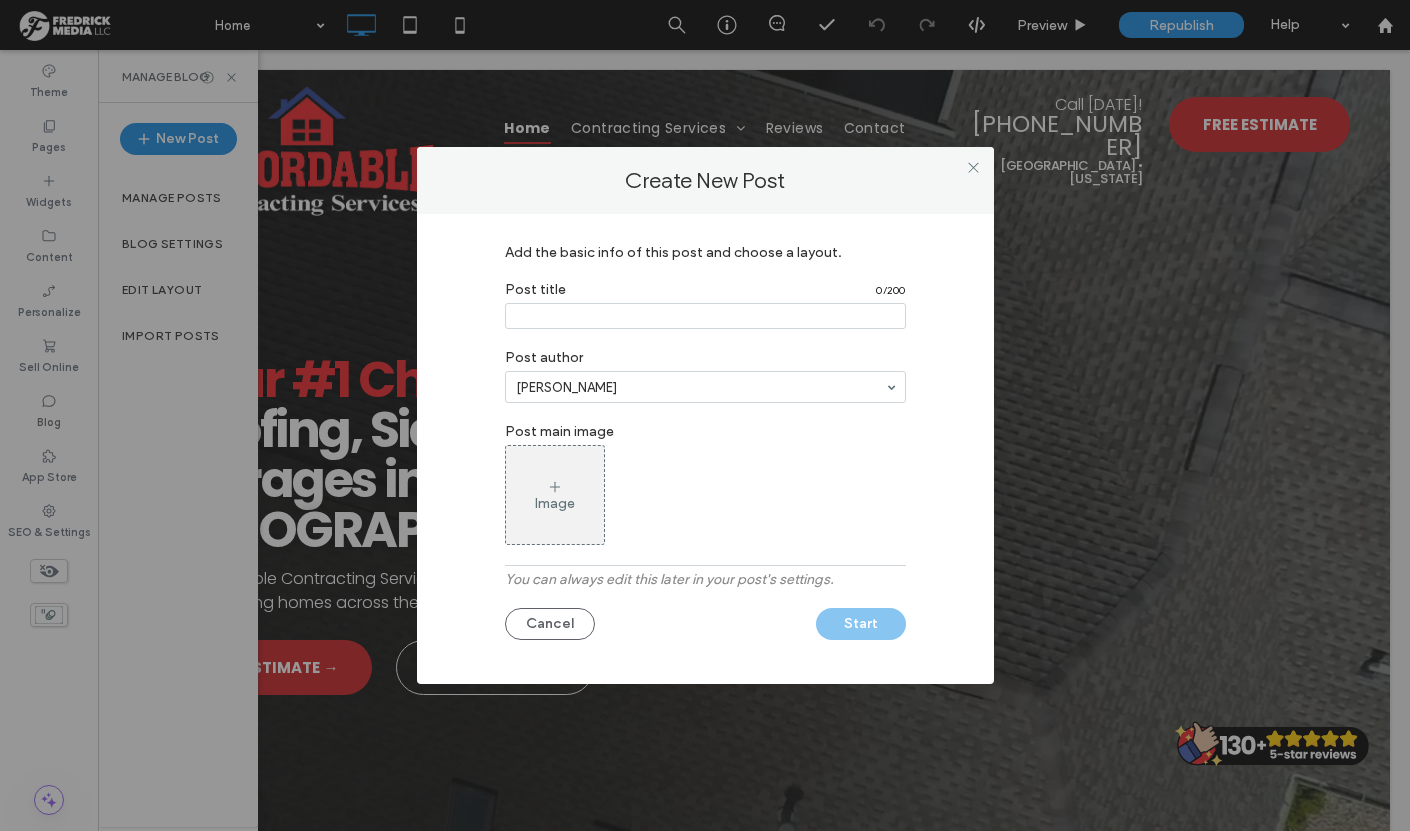 click at bounding box center (705, 316) 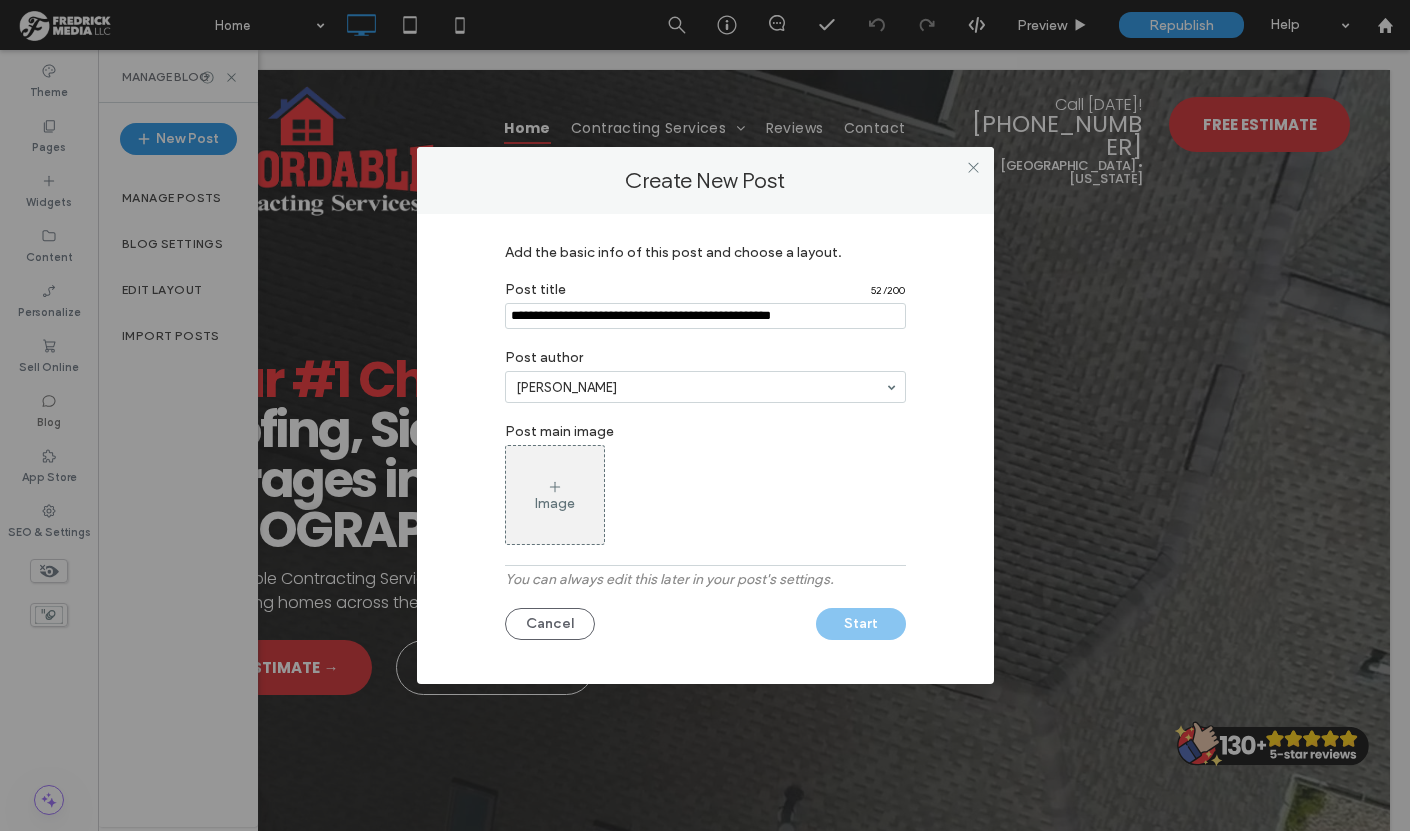 type on "**********" 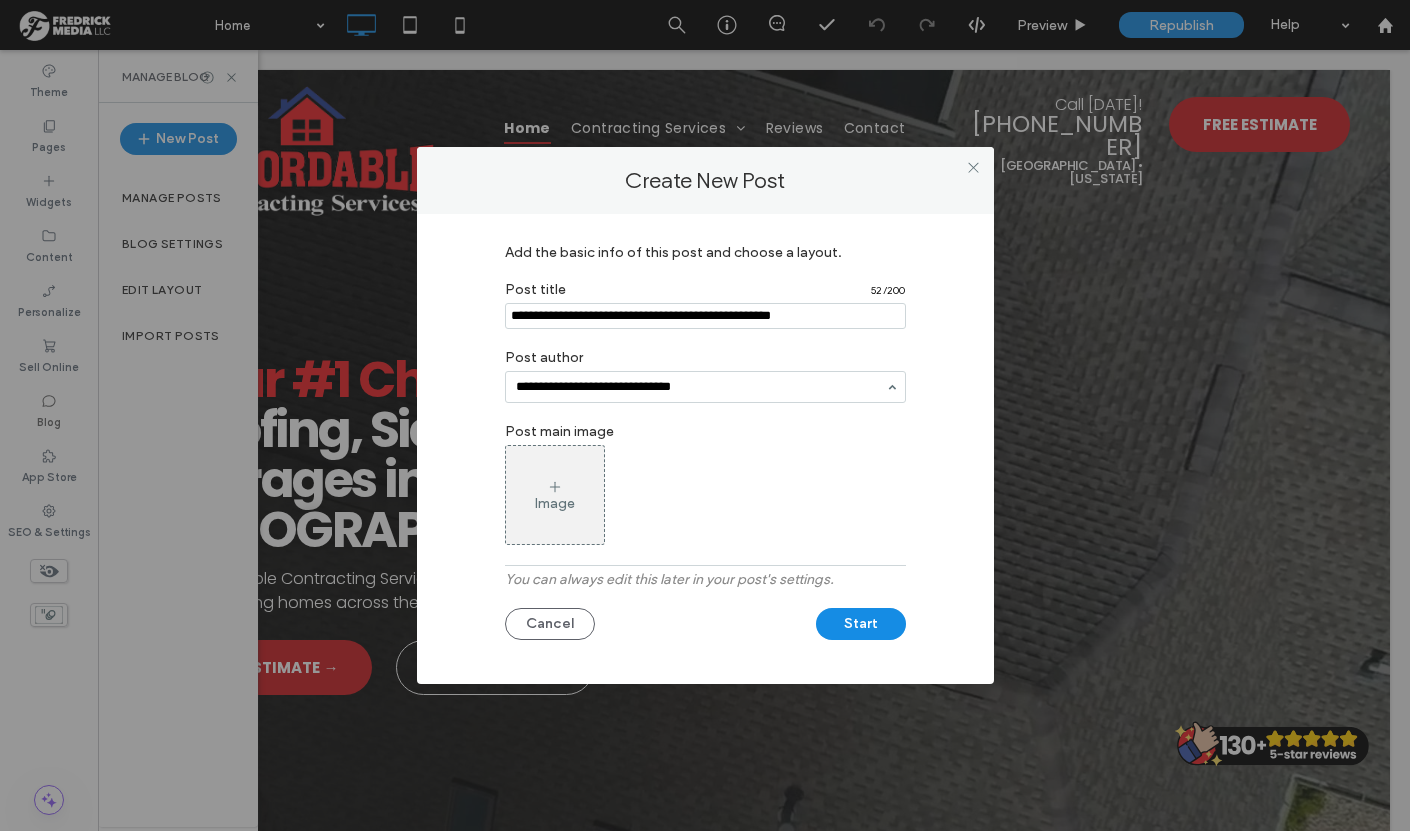 type on "**********" 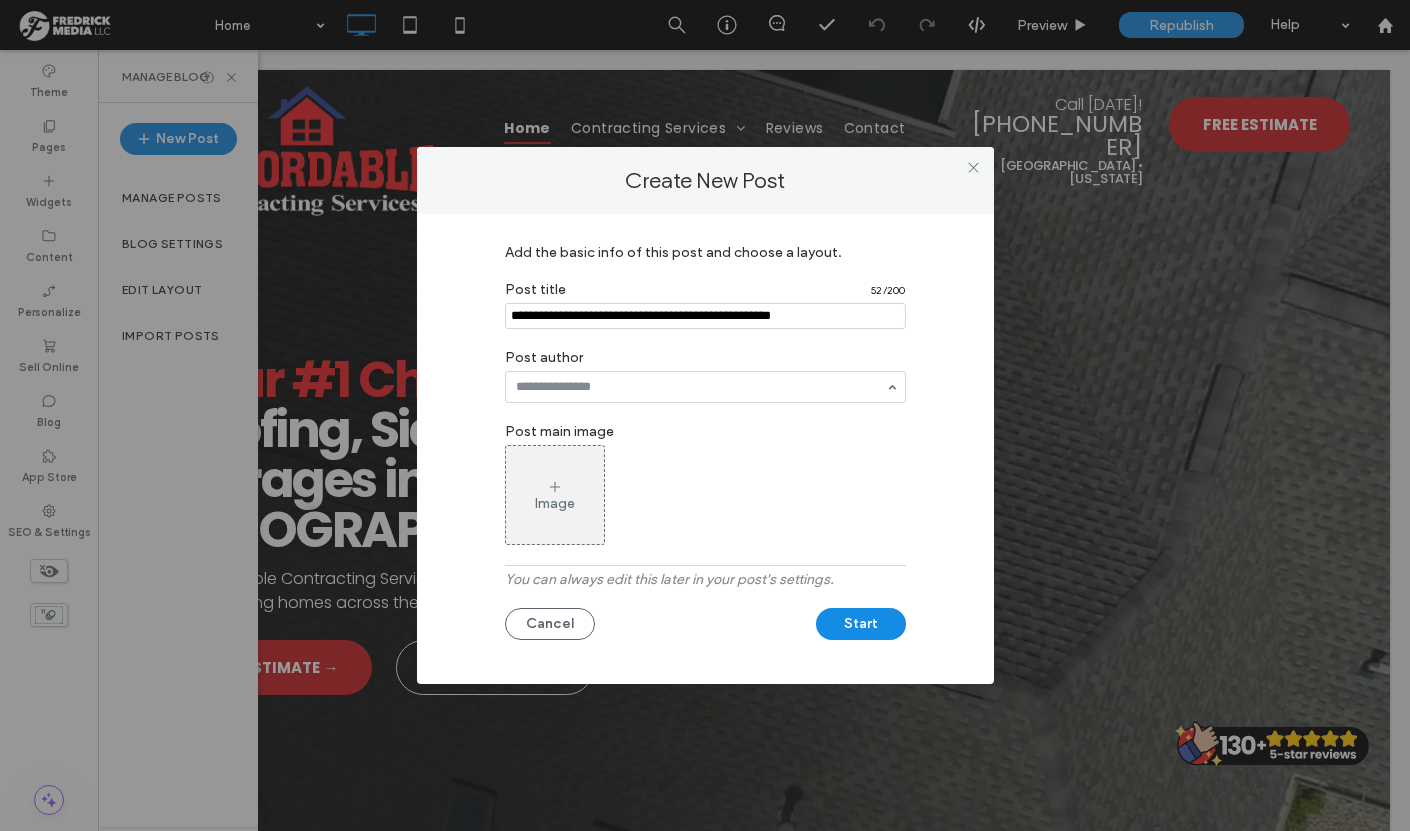 click on "Add the basic info of this post and choose a layout. Post title 52 / 200 Post author Post main image Image You can always edit this later in your post's settings. Cancel Start" at bounding box center (705, 444) 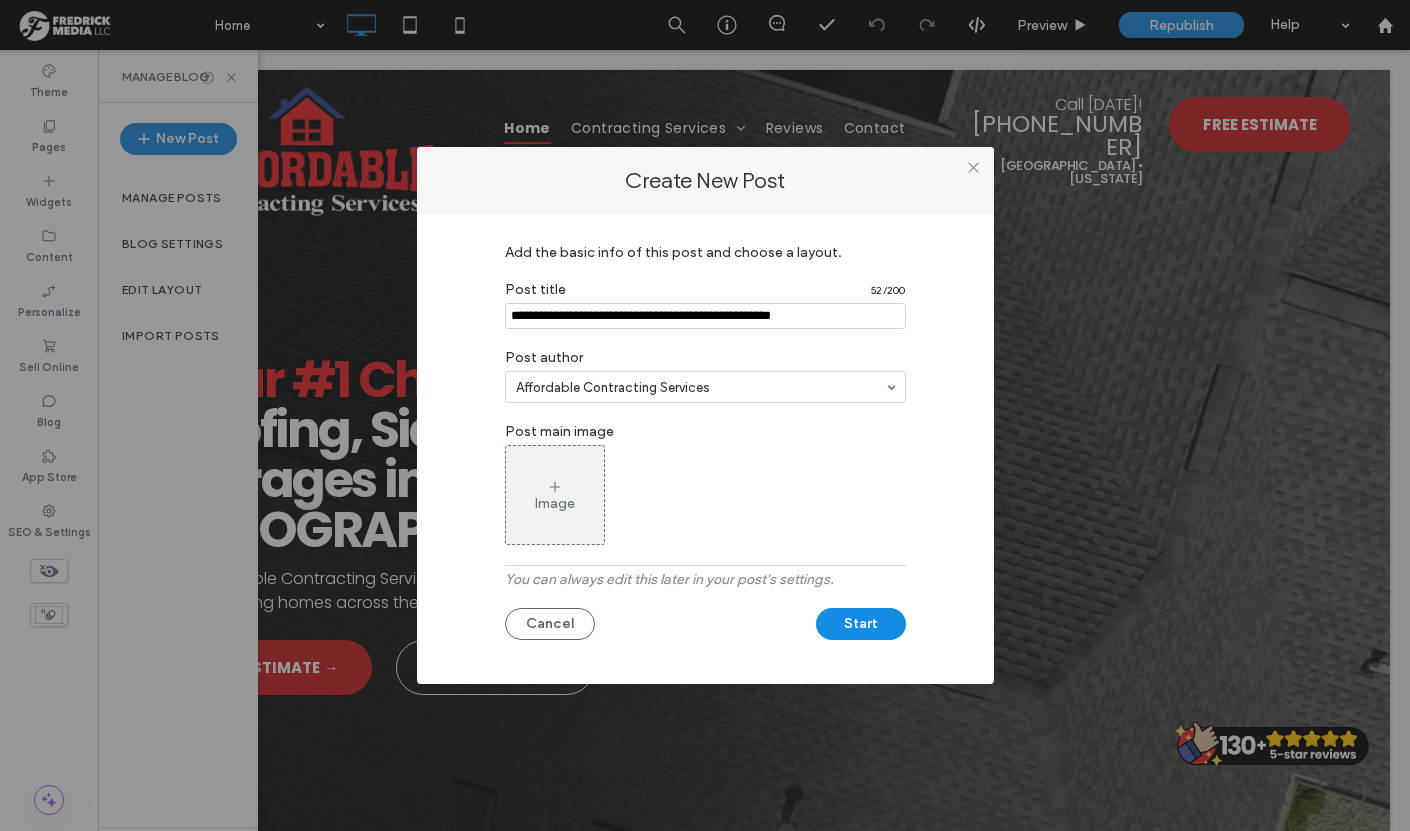click on "Image" at bounding box center [555, 503] 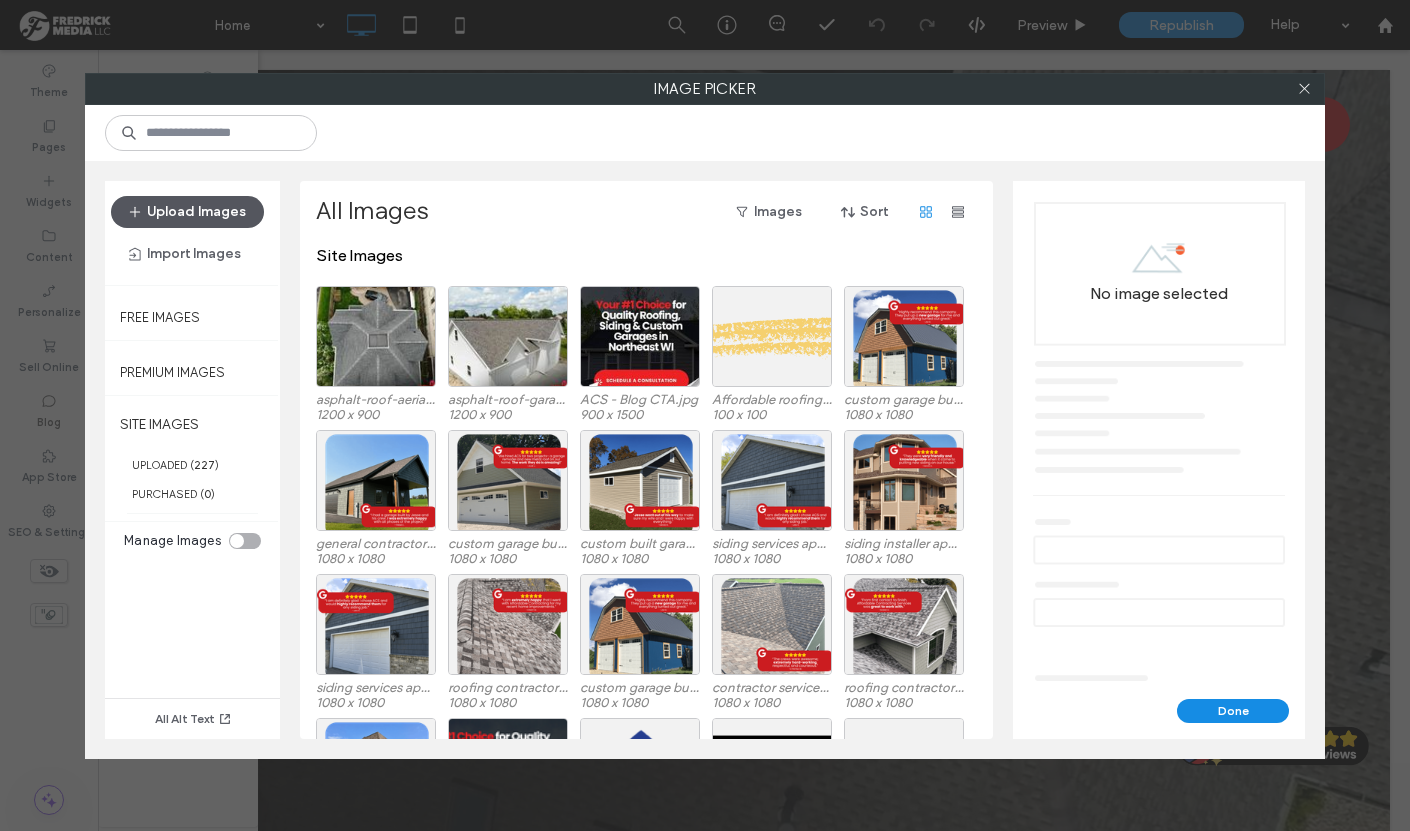 click on "Upload Images" at bounding box center (187, 212) 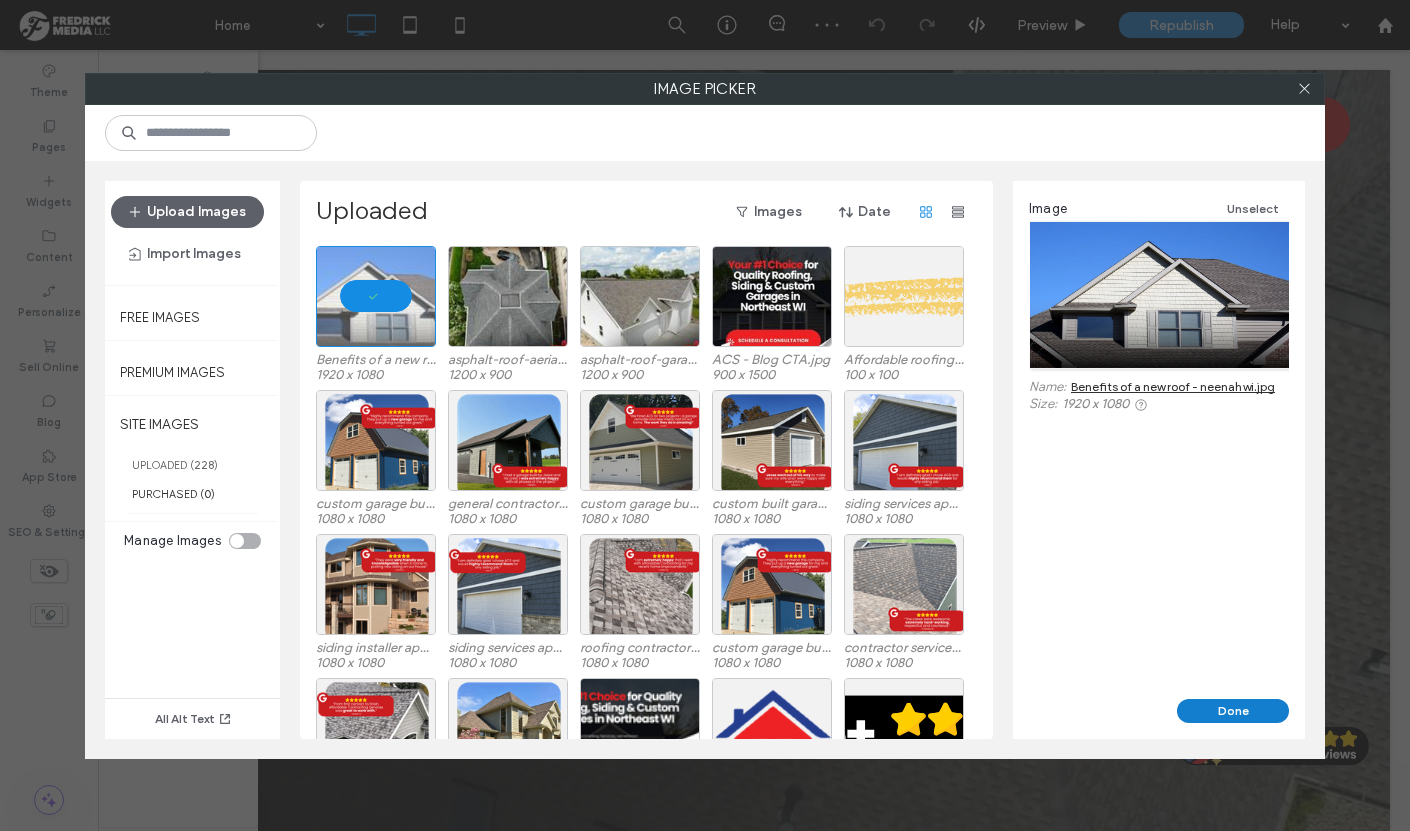 click on "Done" at bounding box center [1233, 711] 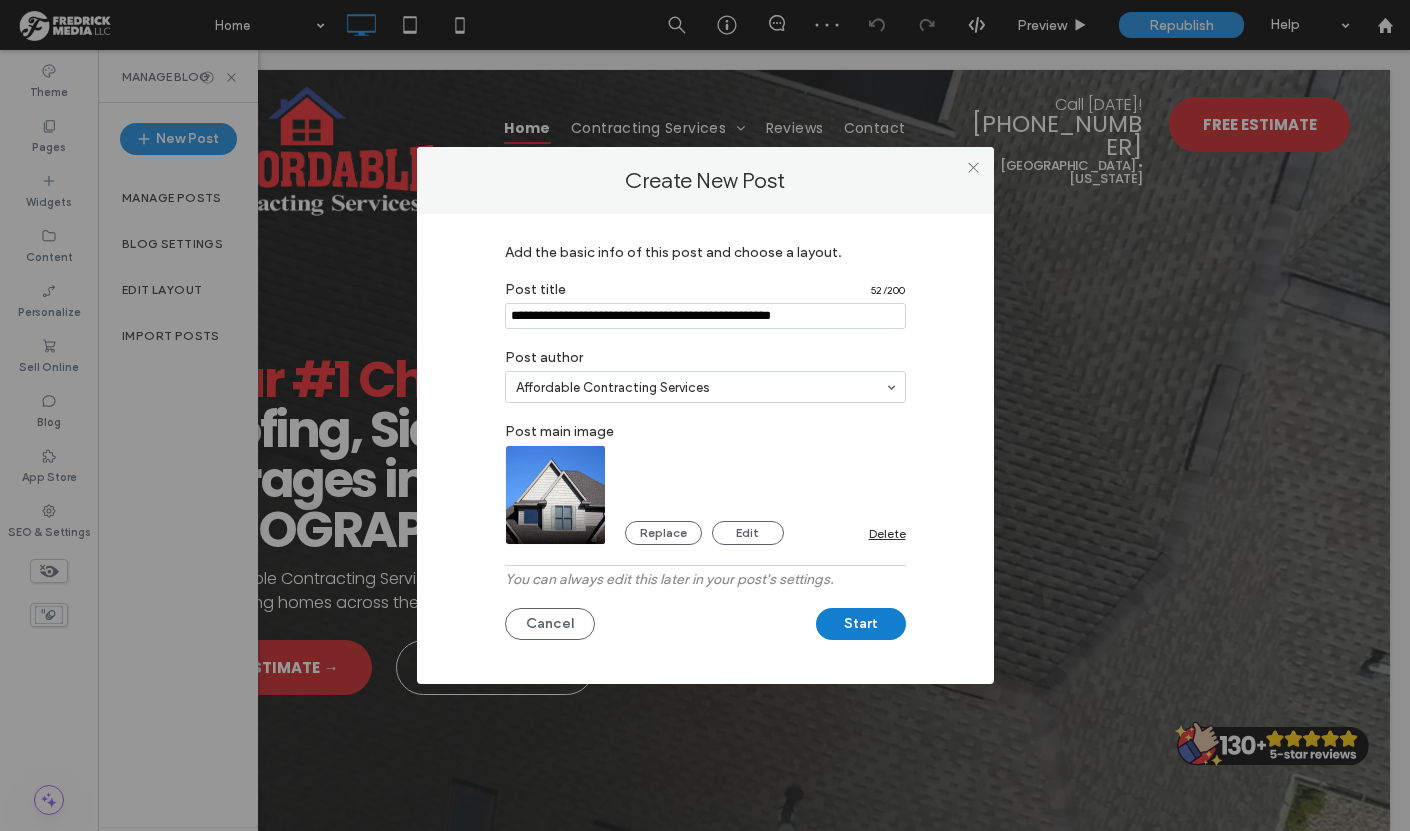 click on "Start" at bounding box center [861, 624] 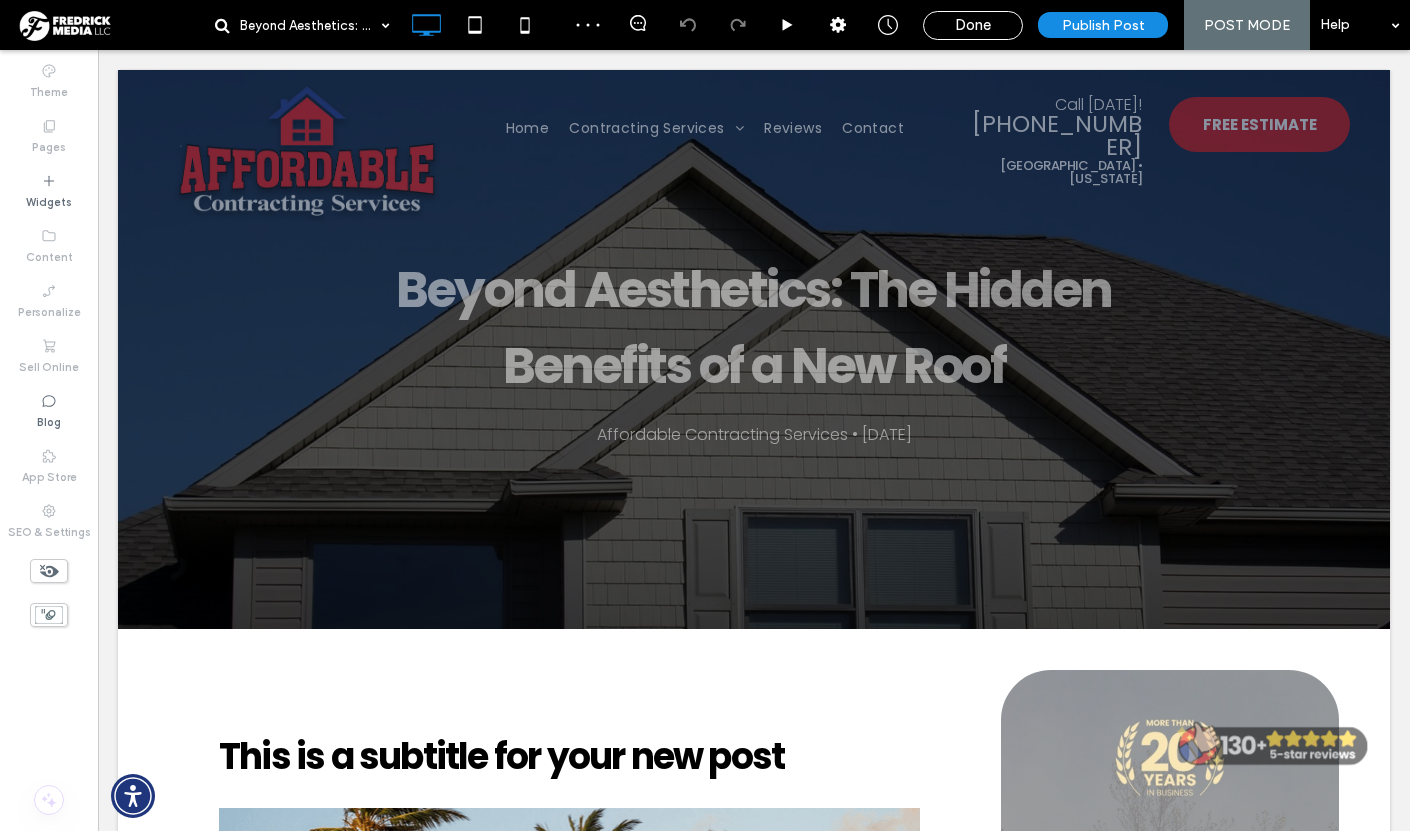 scroll, scrollTop: 0, scrollLeft: 0, axis: both 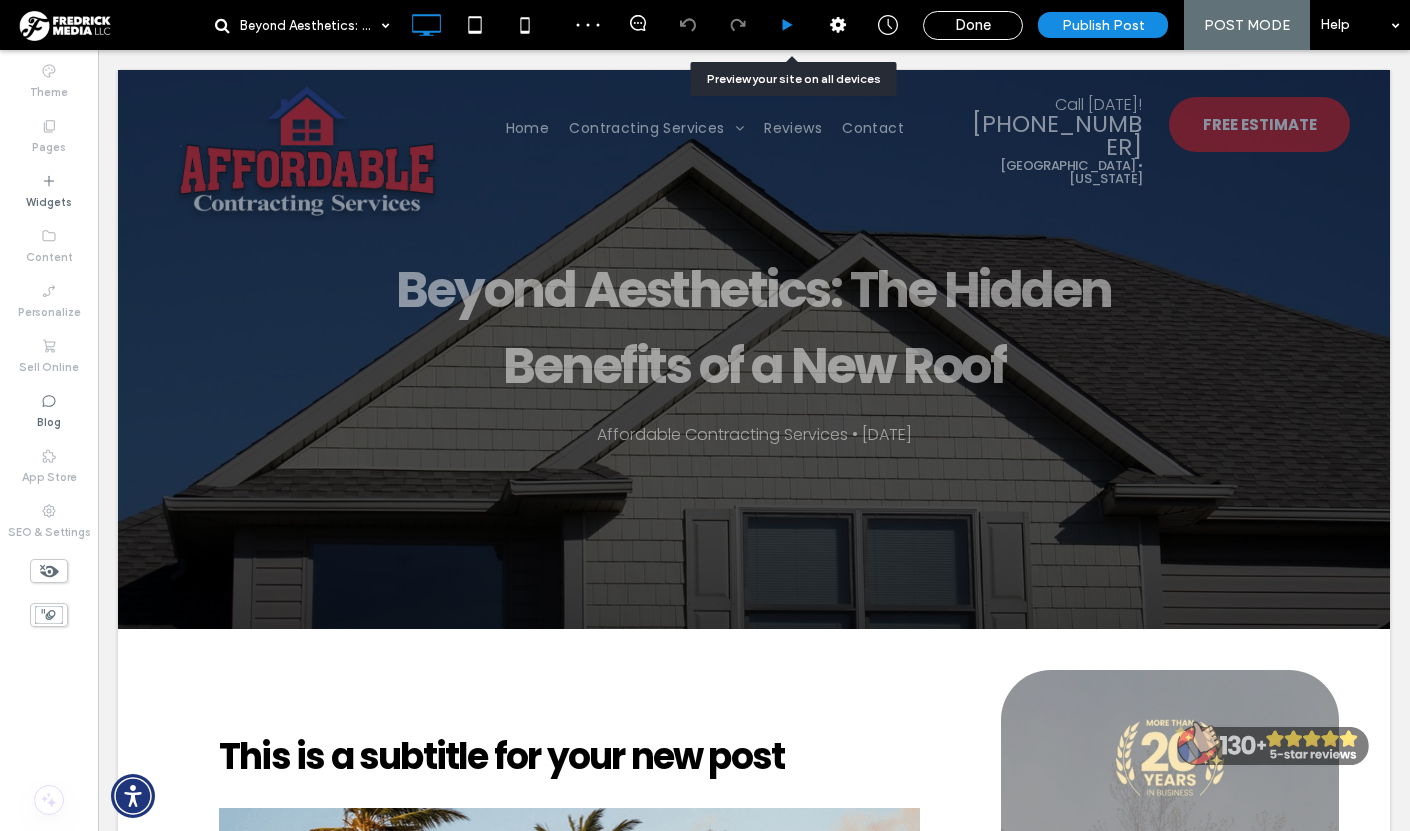 click 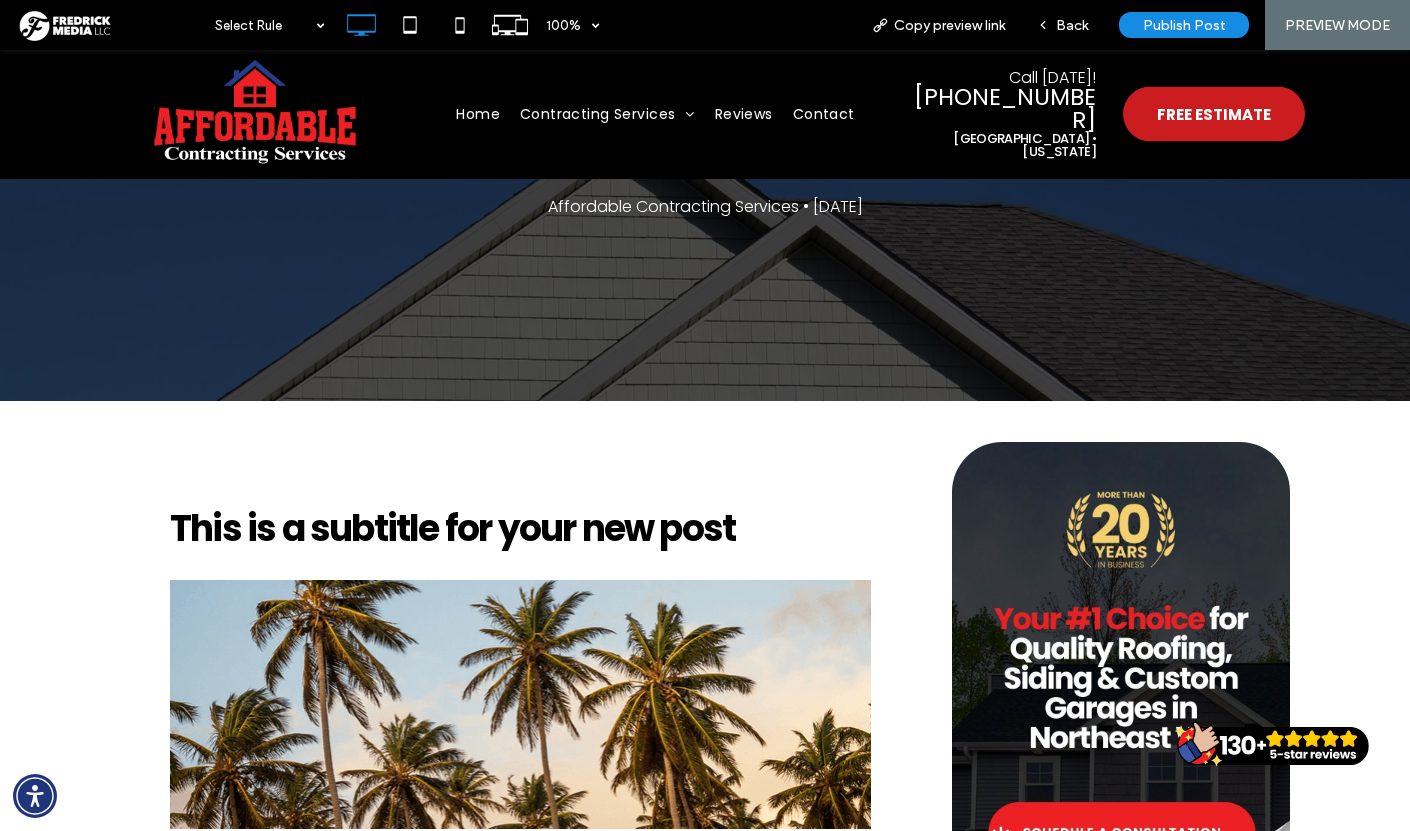 scroll, scrollTop: 0, scrollLeft: 0, axis: both 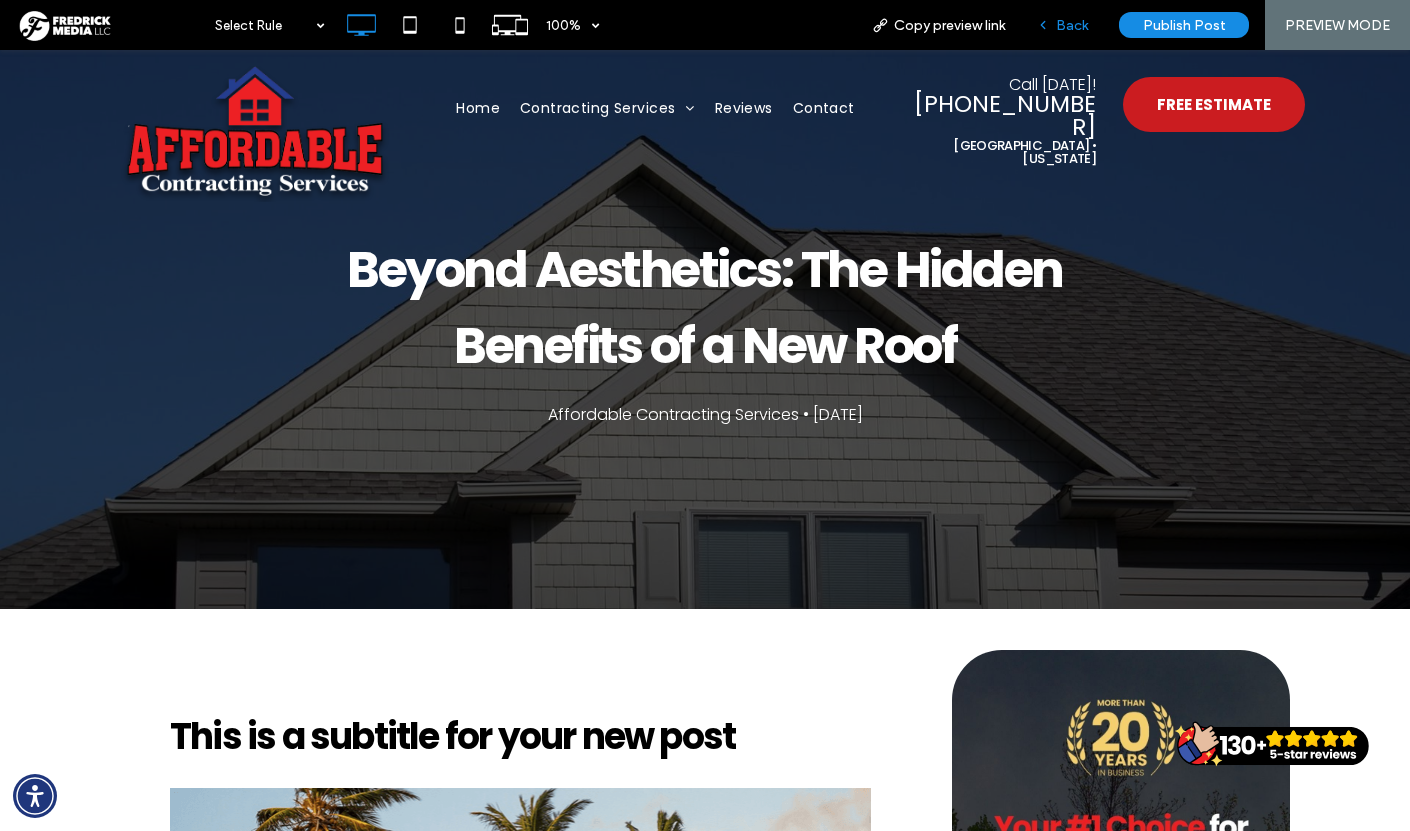 click on "Back" at bounding box center [1072, 25] 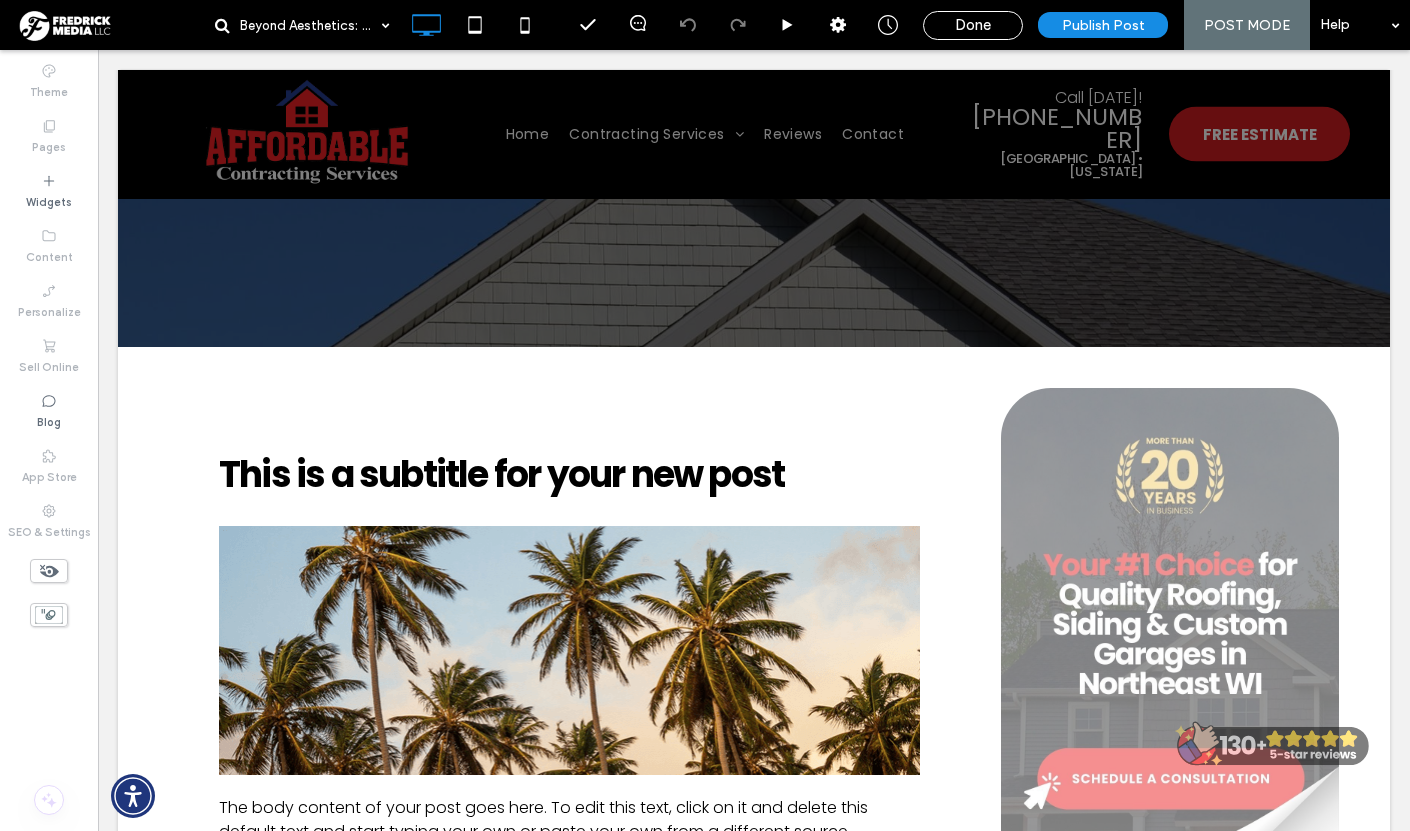 scroll, scrollTop: 284, scrollLeft: 0, axis: vertical 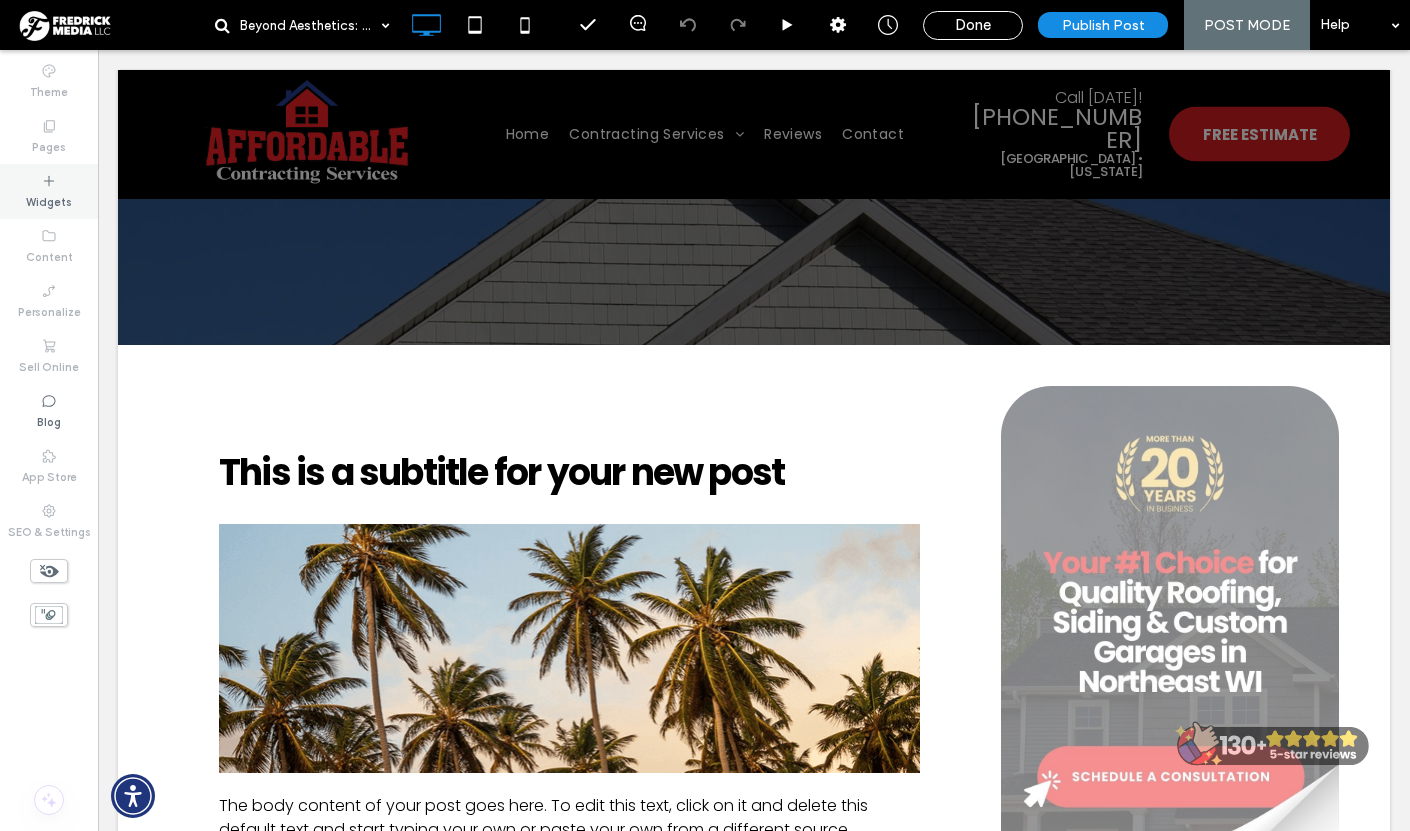 click on "Widgets" at bounding box center [49, 191] 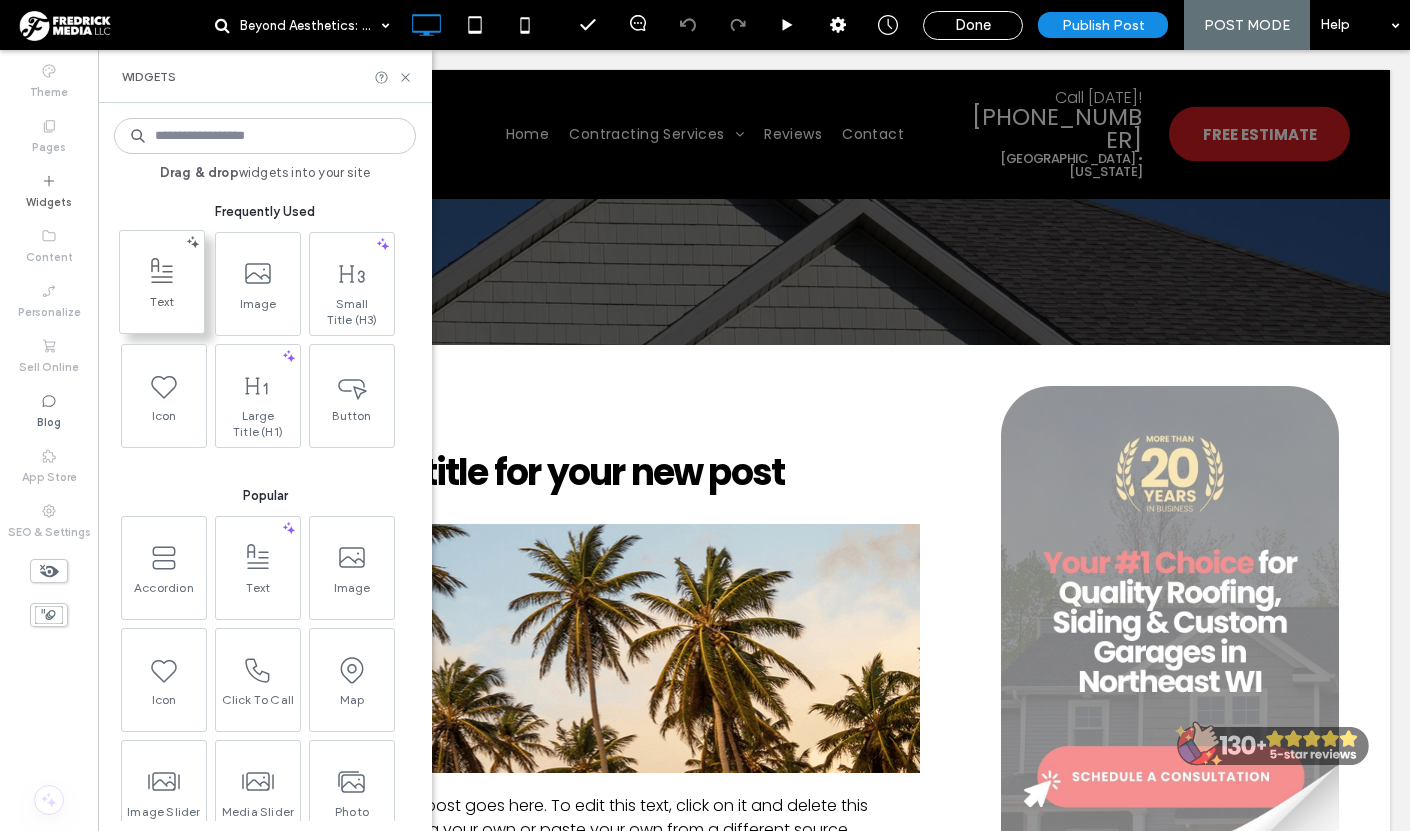 click at bounding box center [162, 271] 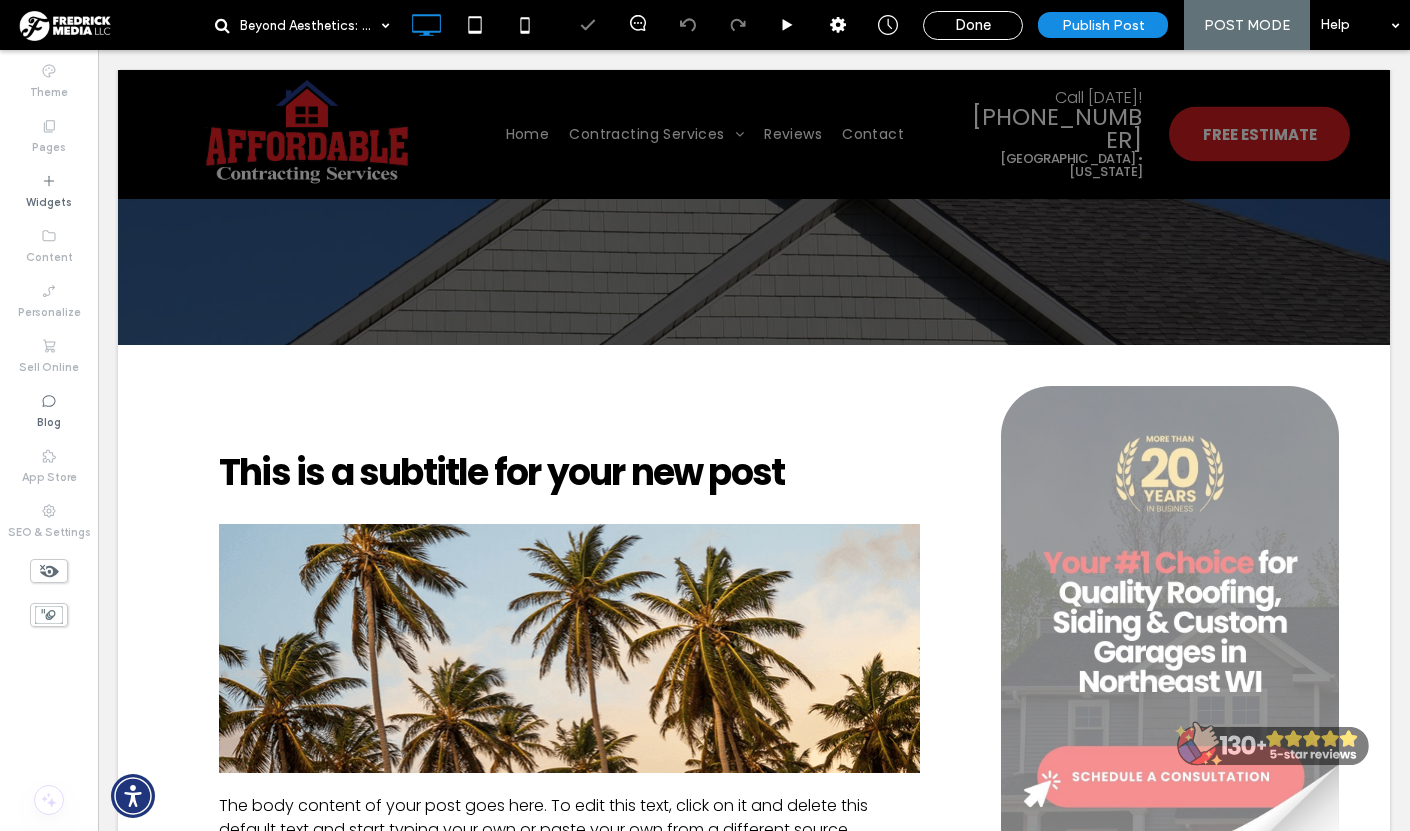 scroll, scrollTop: 718, scrollLeft: 0, axis: vertical 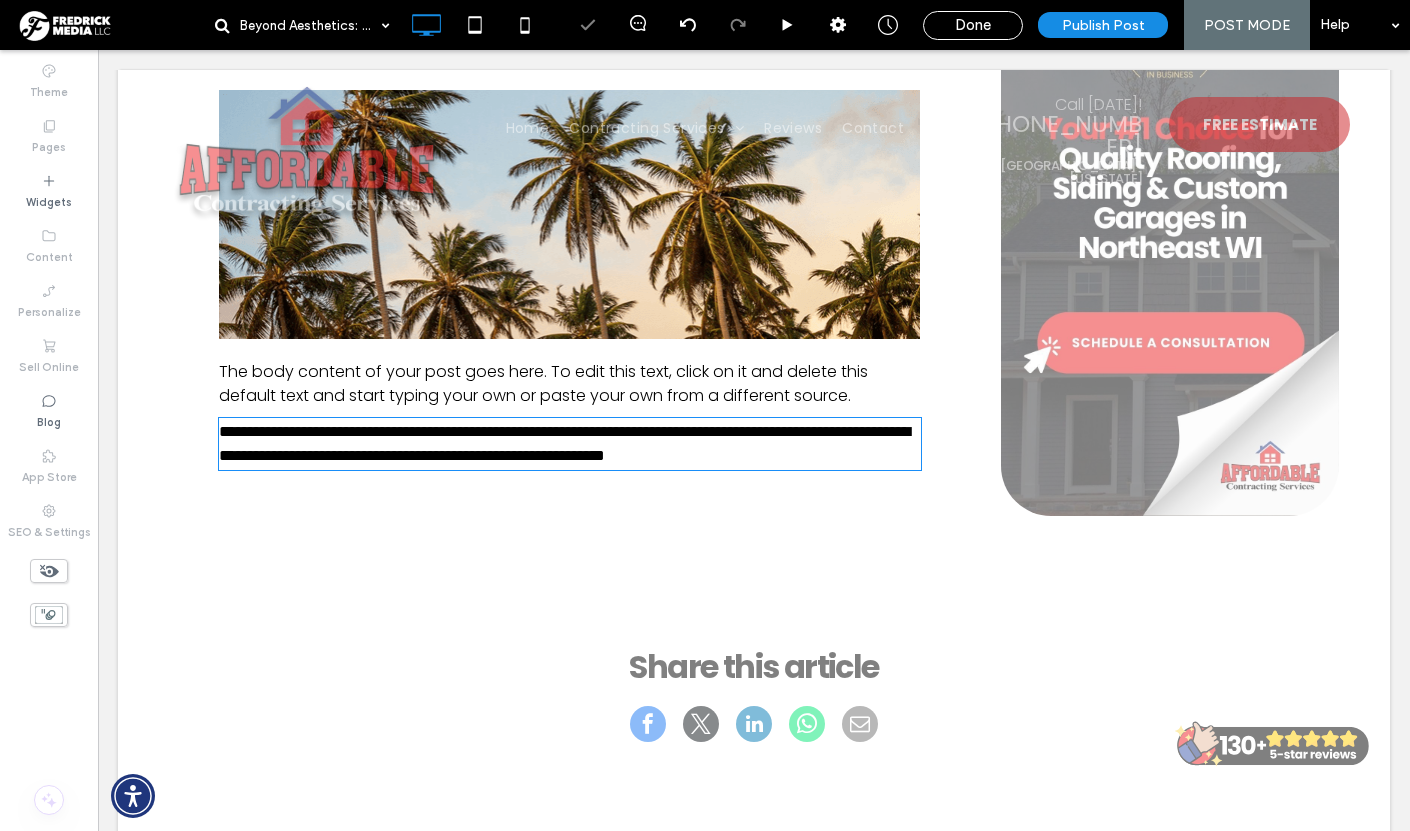 type on "*******" 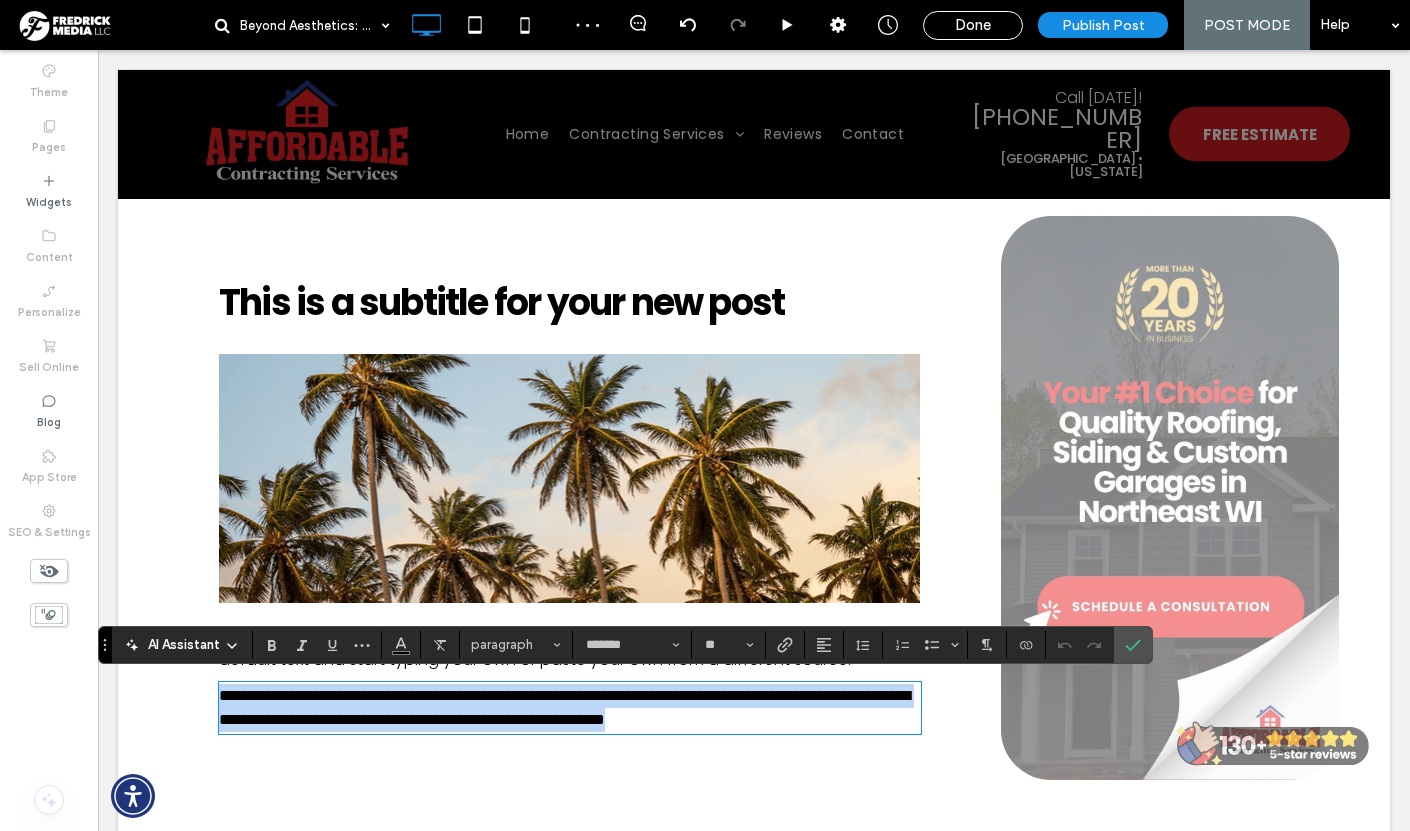 scroll, scrollTop: 430, scrollLeft: 0, axis: vertical 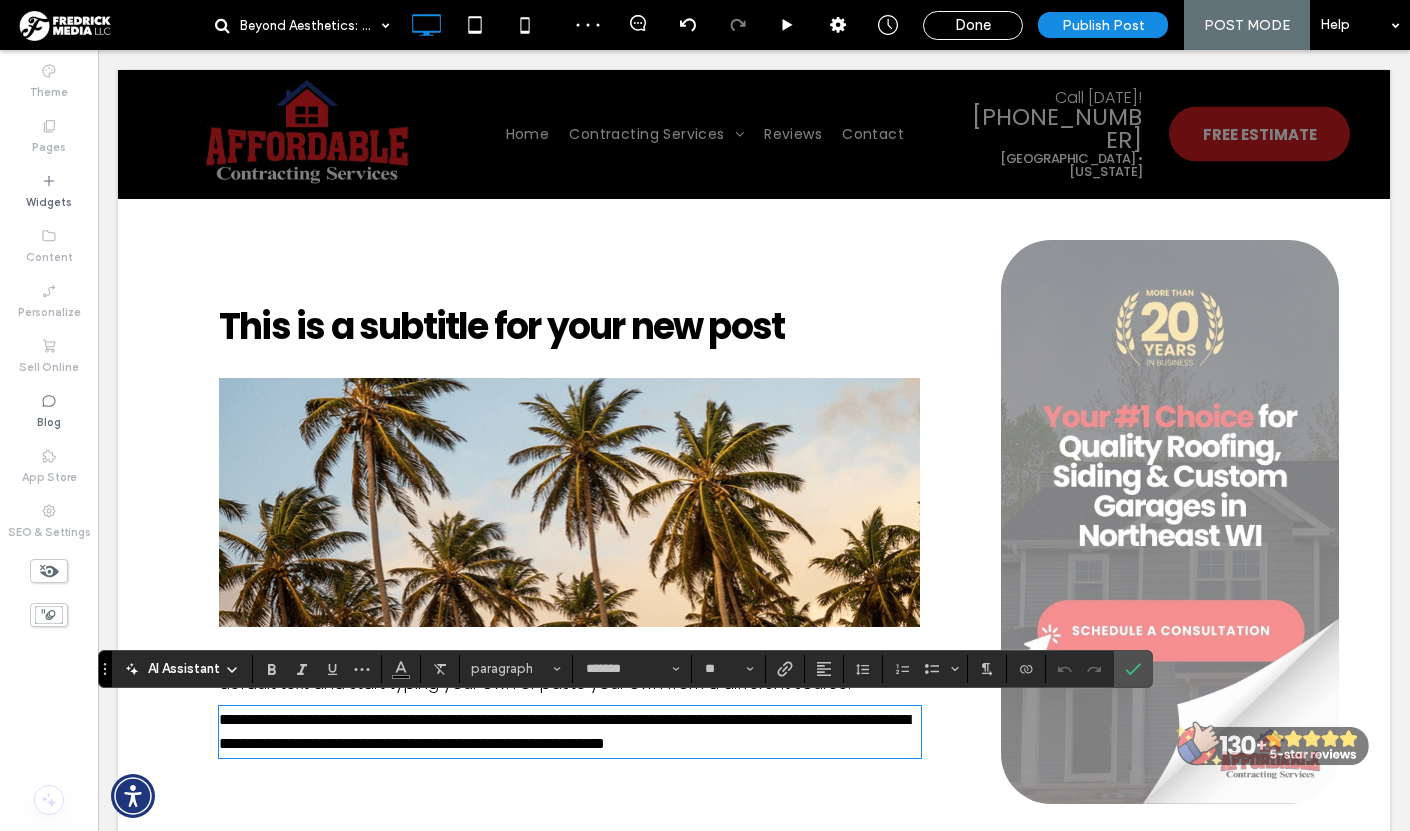 click on "This is a subtitle for your new post" at bounding box center [501, 326] 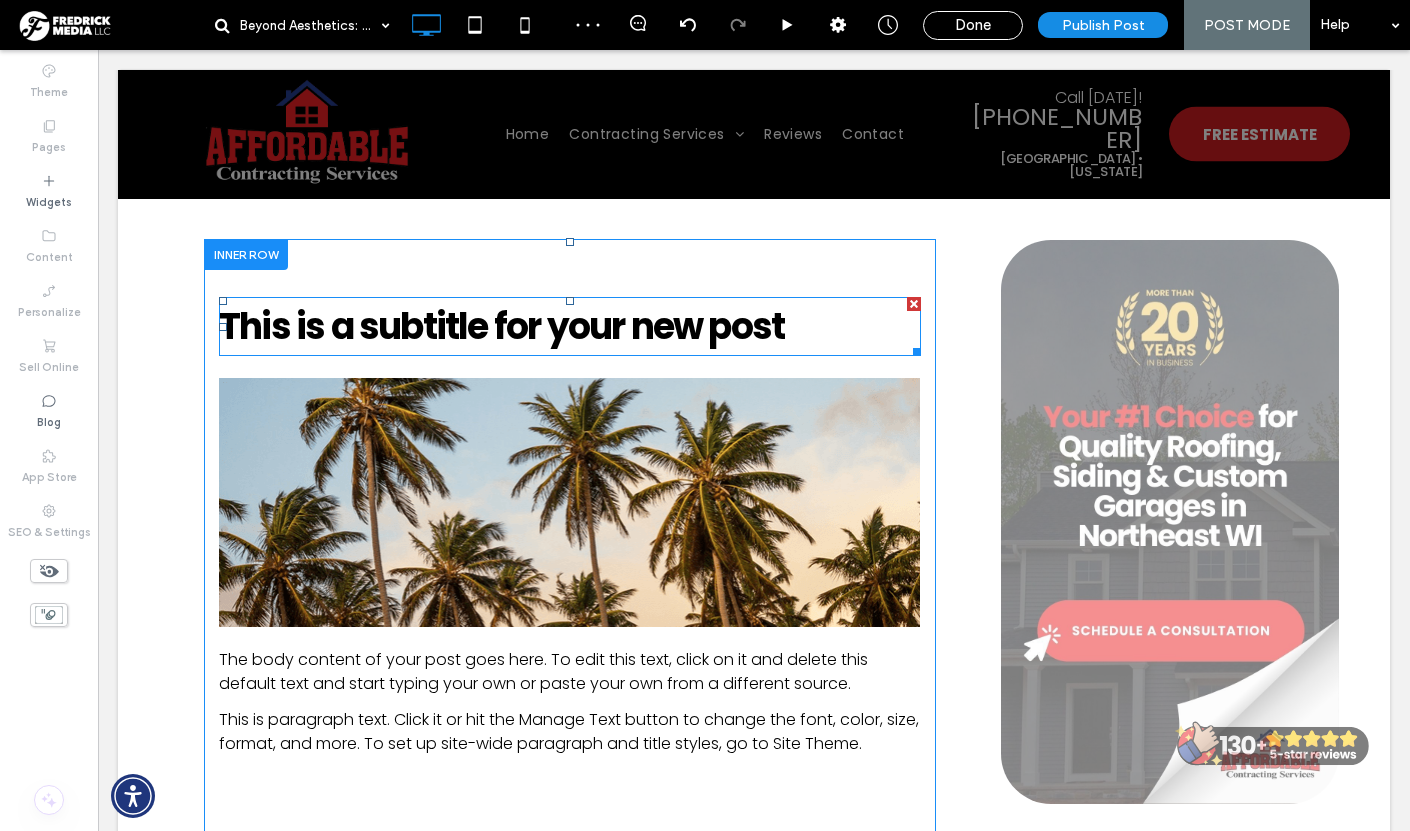 click at bounding box center [914, 304] 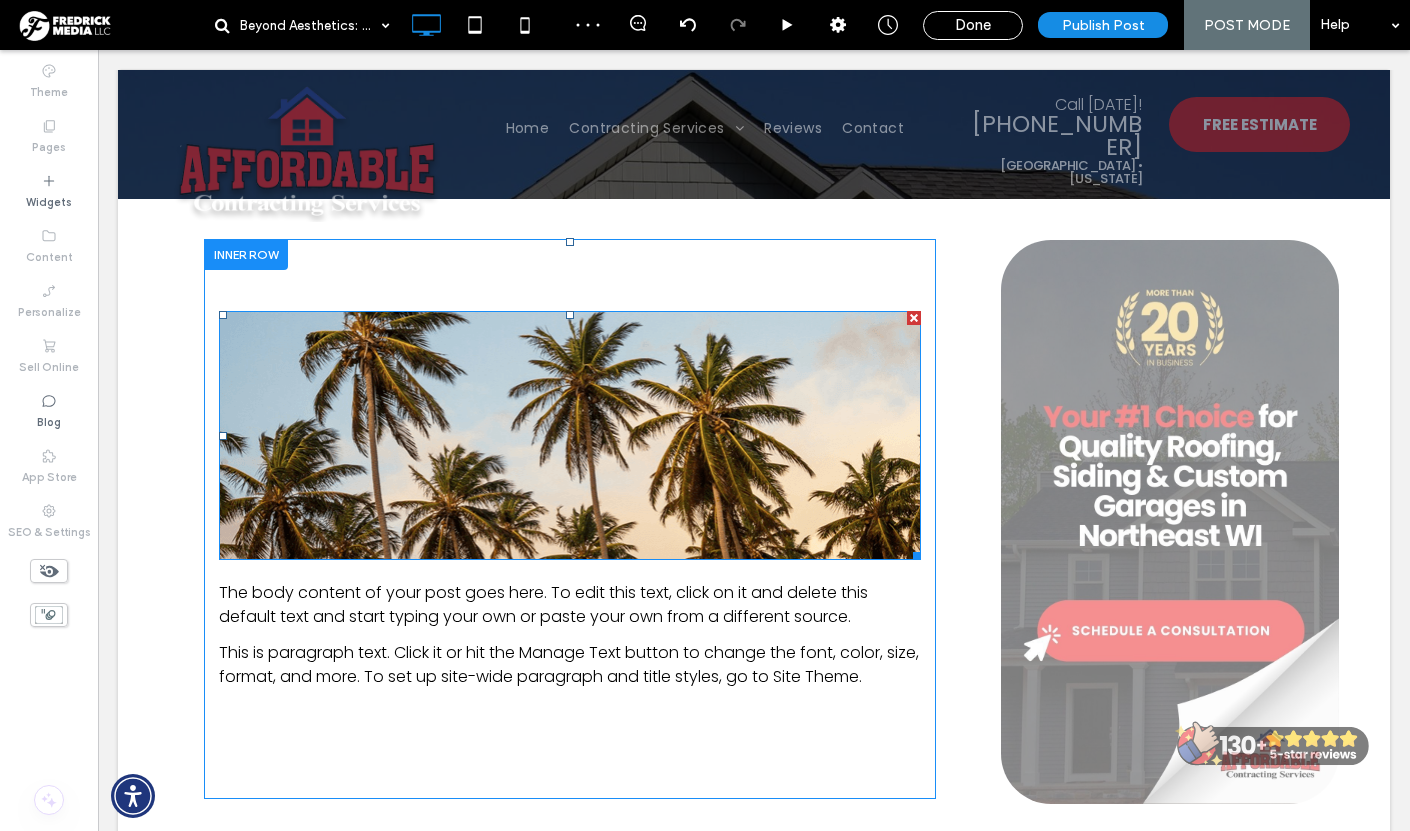 click at bounding box center (914, 318) 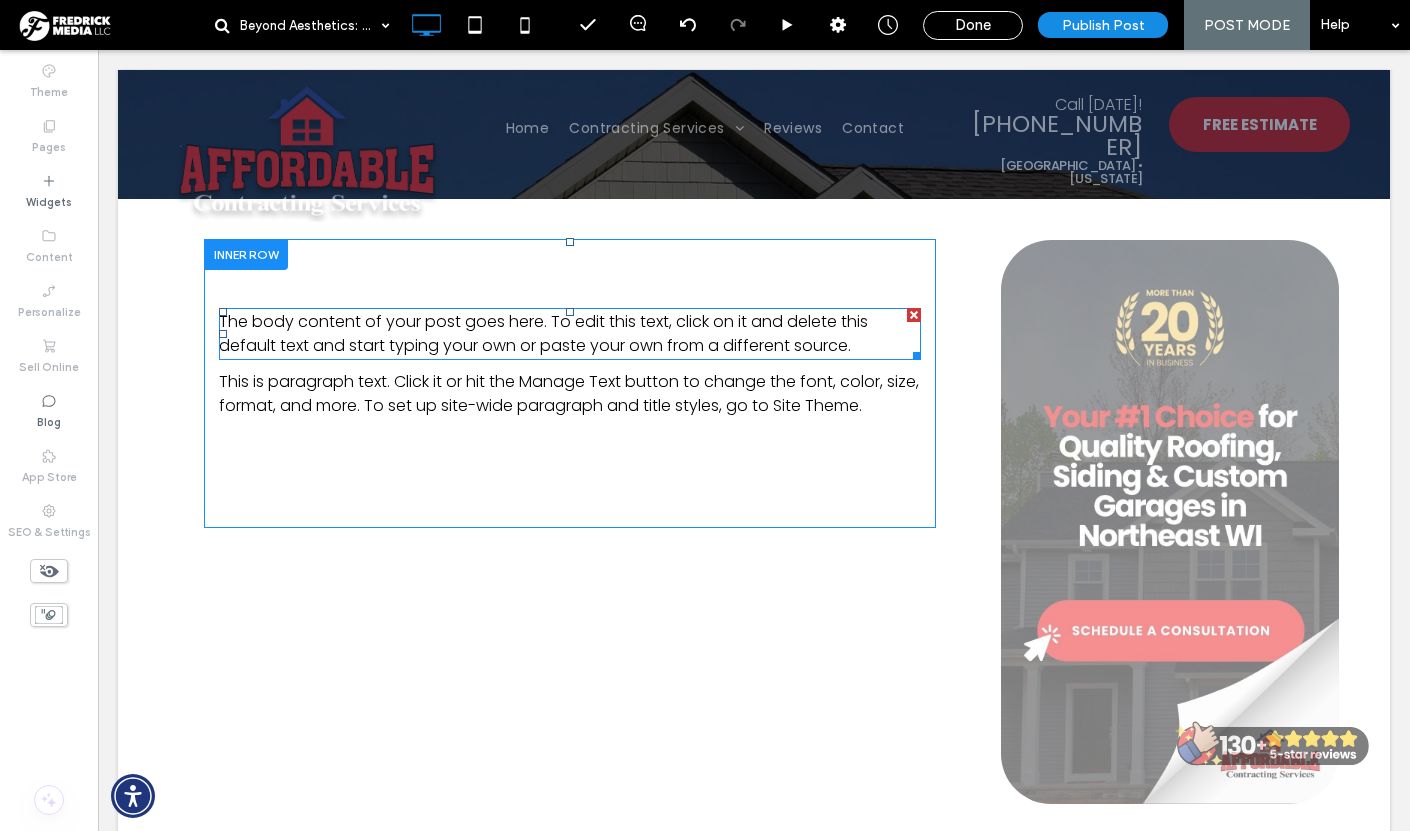 click at bounding box center (914, 315) 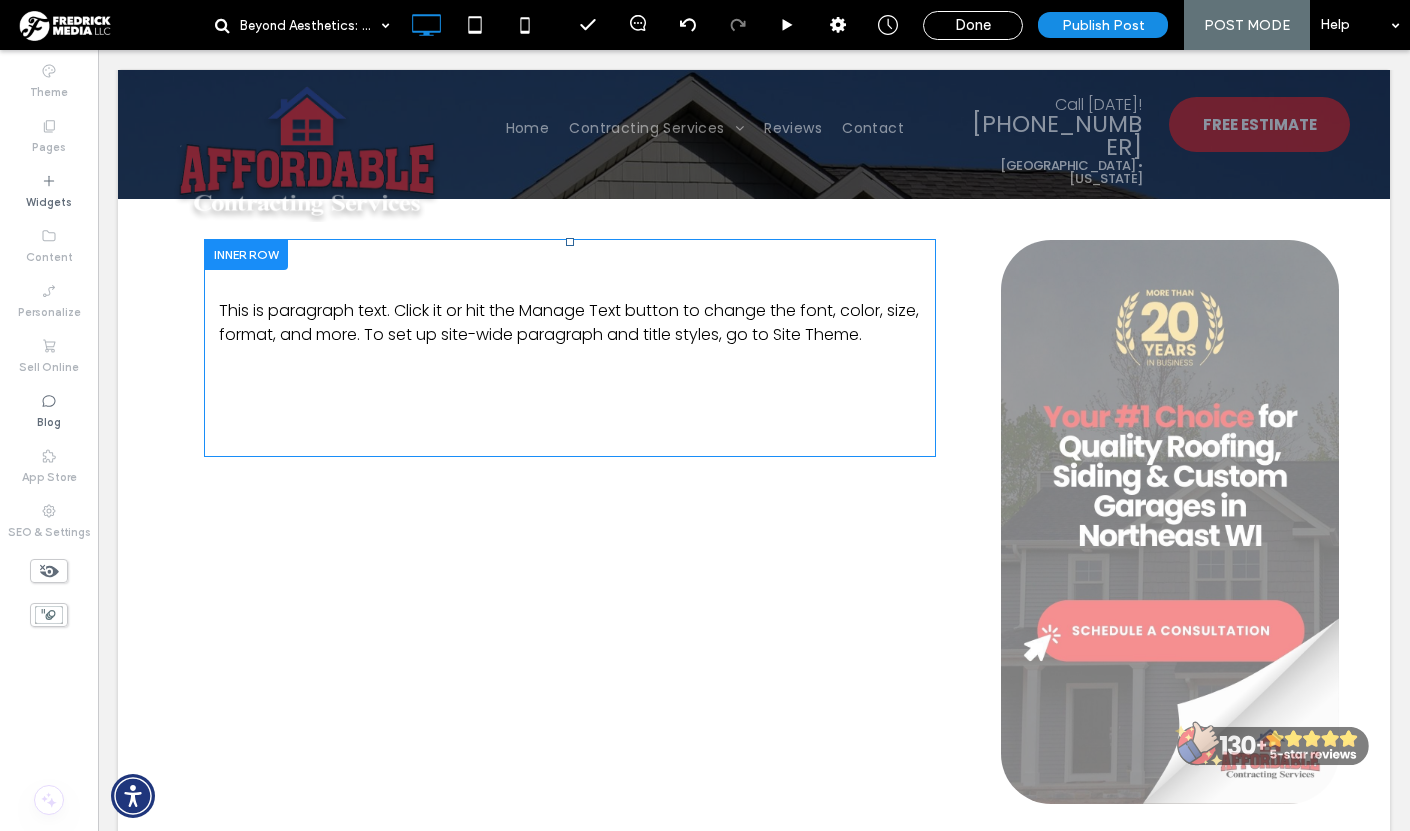 click on "This is paragraph text. Click it or hit the Manage Text button to change the font, color, size, format, and more. To set up site-wide paragraph and title styles, go to Site Theme." at bounding box center [569, 322] 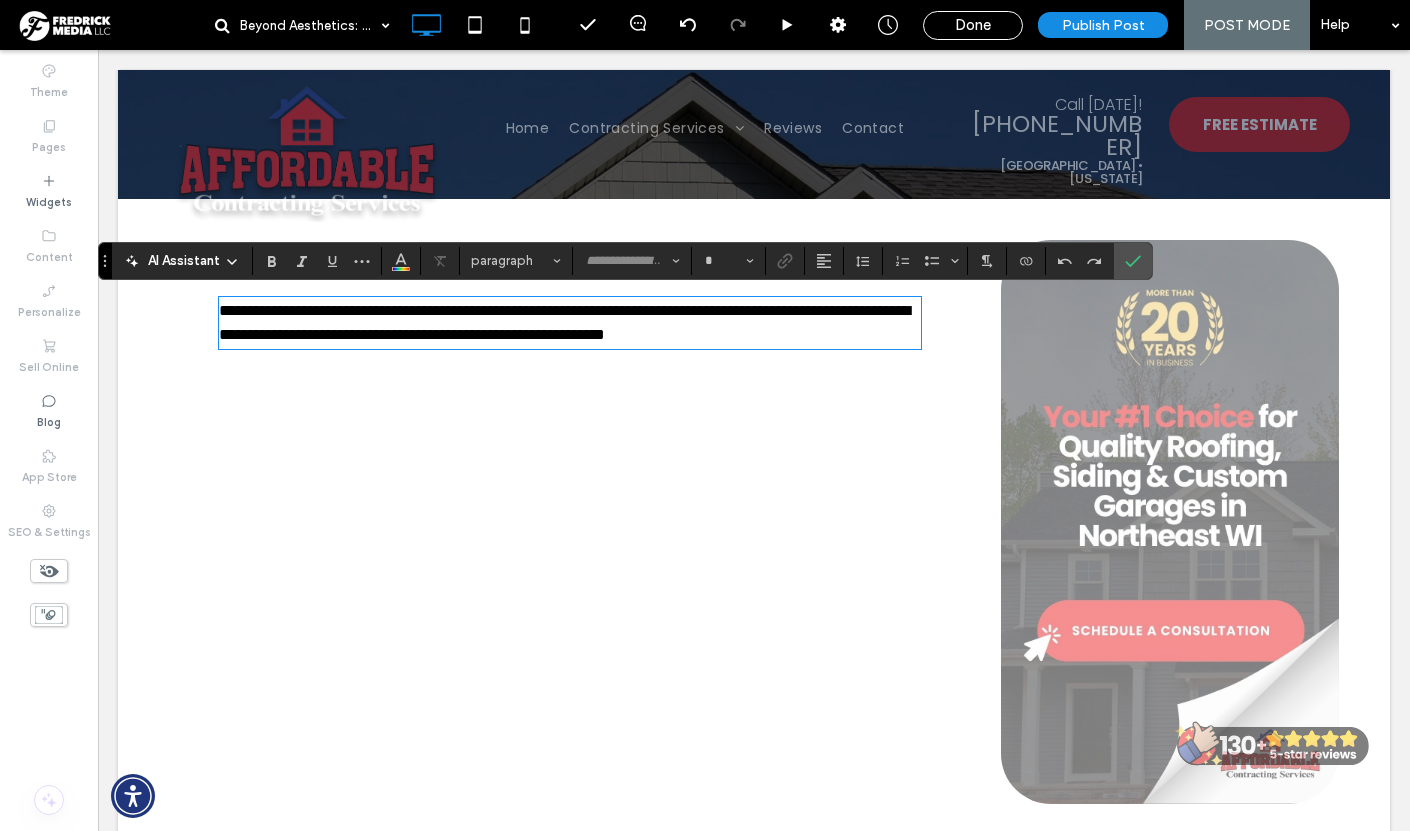 type on "*******" 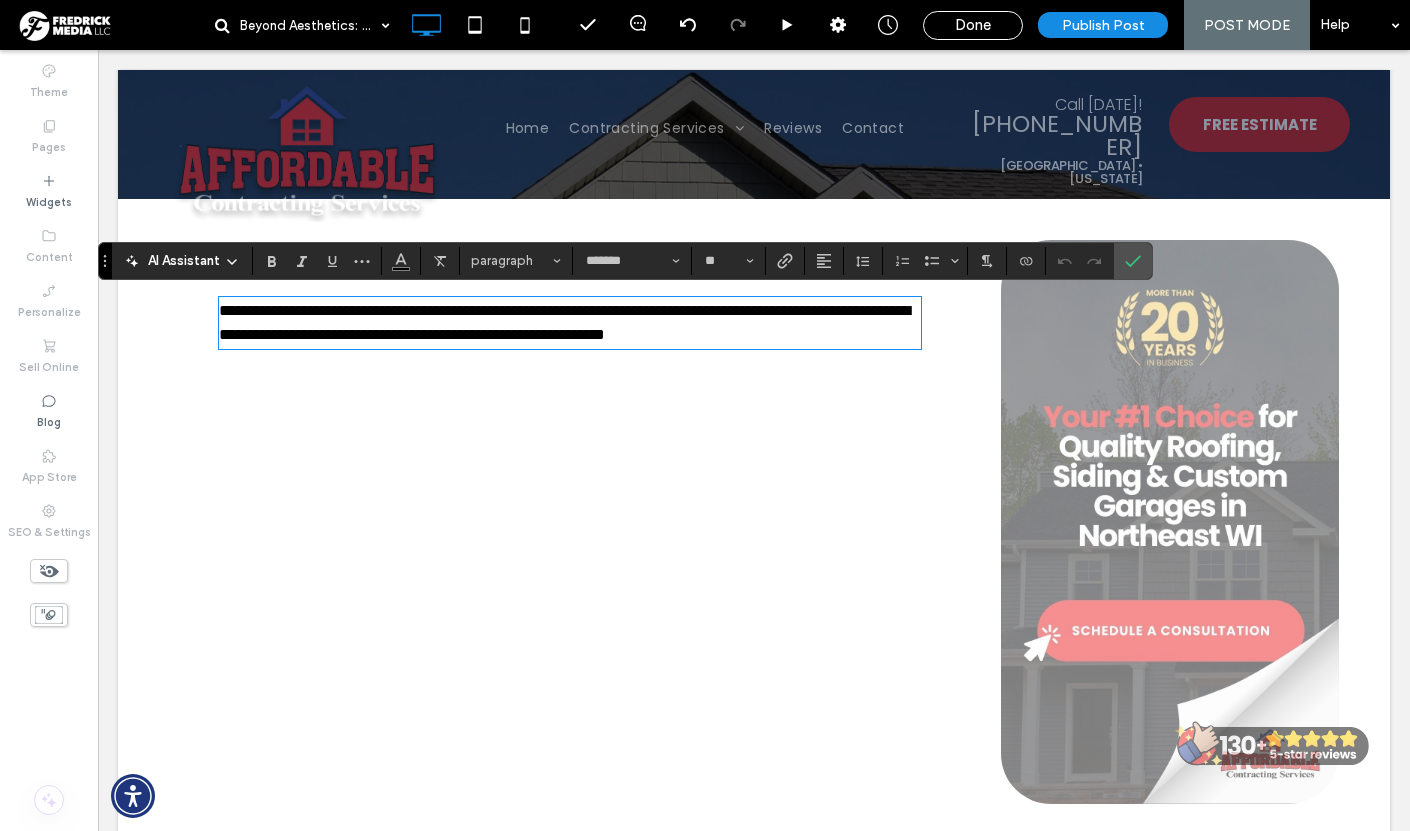 scroll, scrollTop: 0, scrollLeft: 0, axis: both 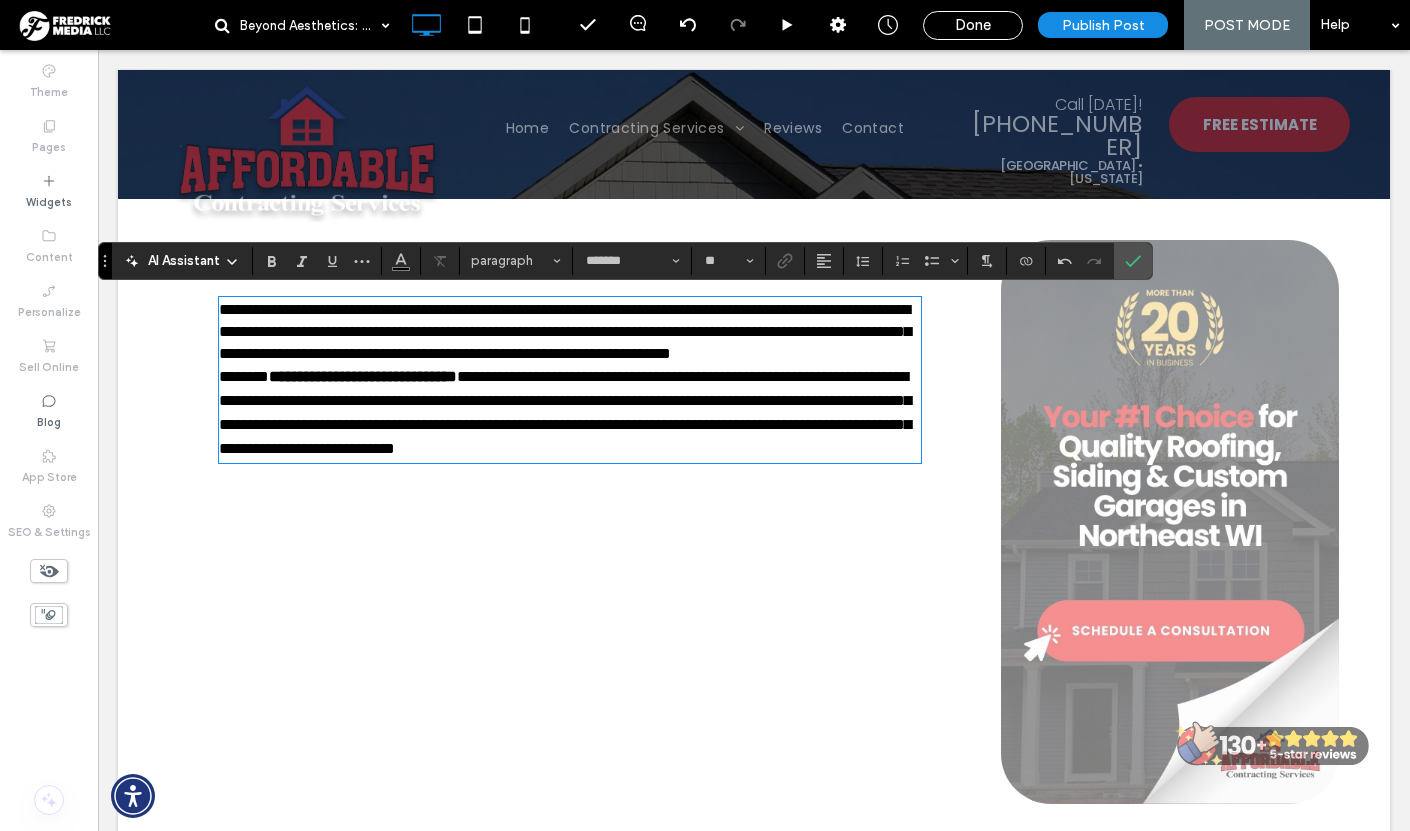 click on "**********" at bounding box center (570, 332) 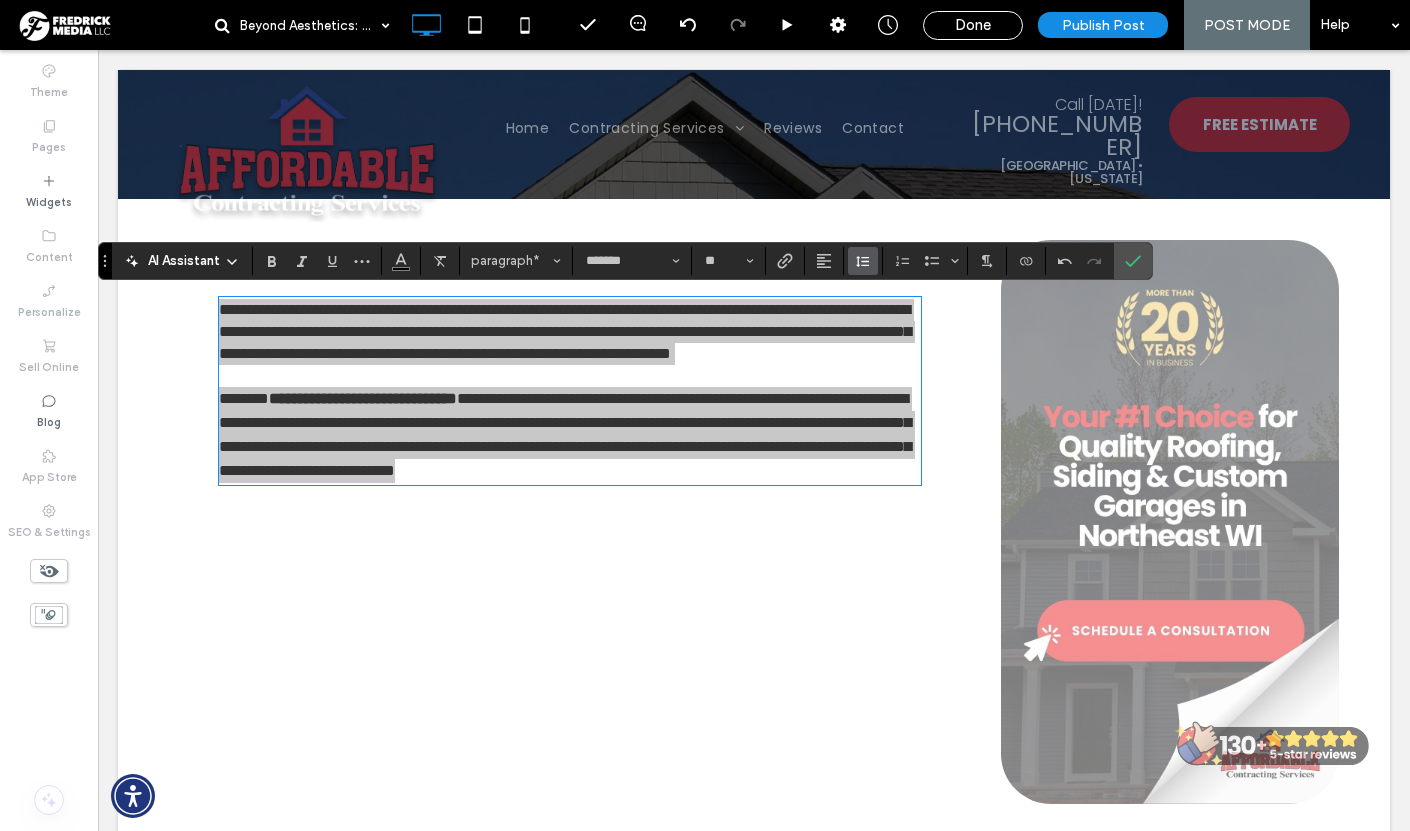 click at bounding box center (863, 261) 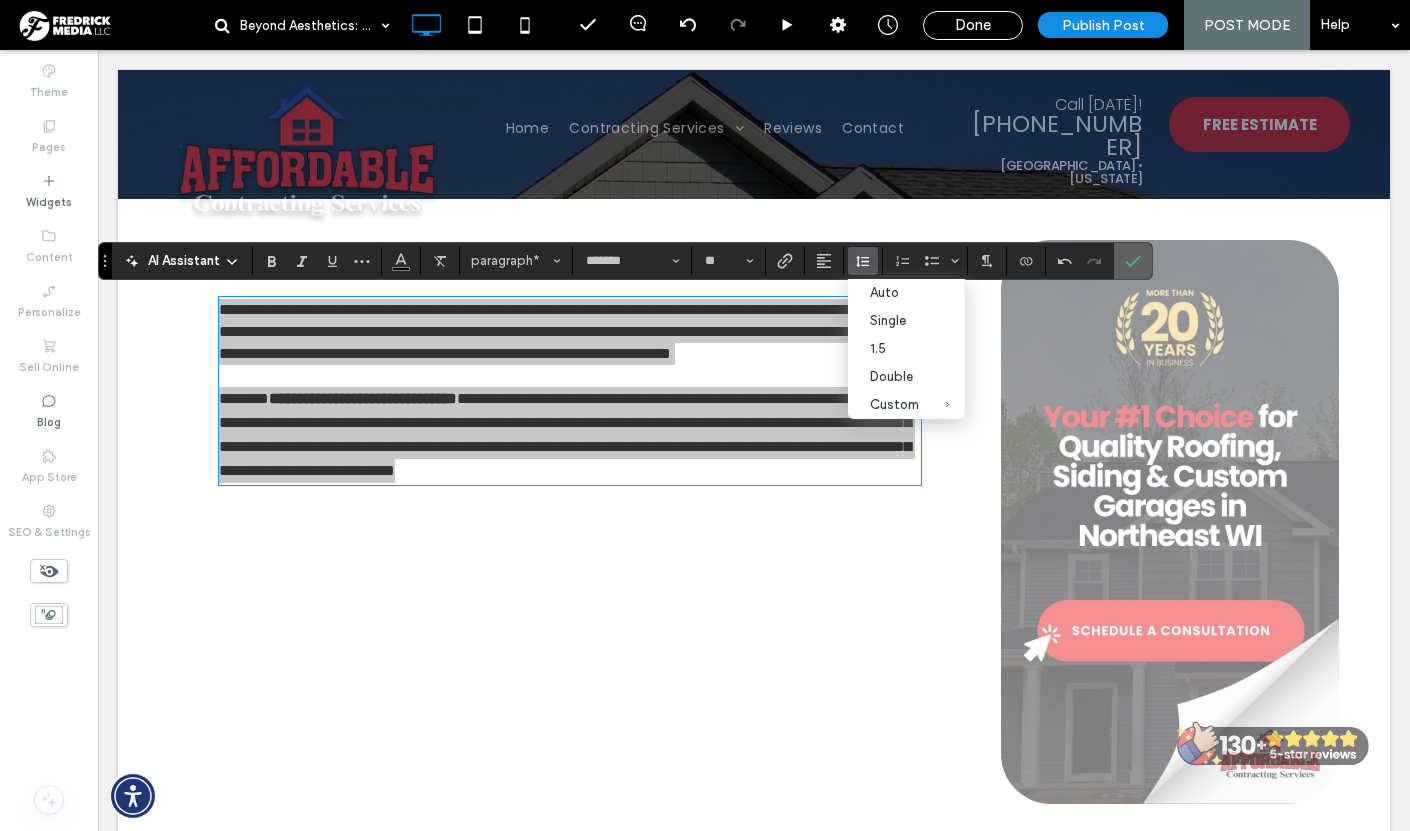 click at bounding box center (1133, 261) 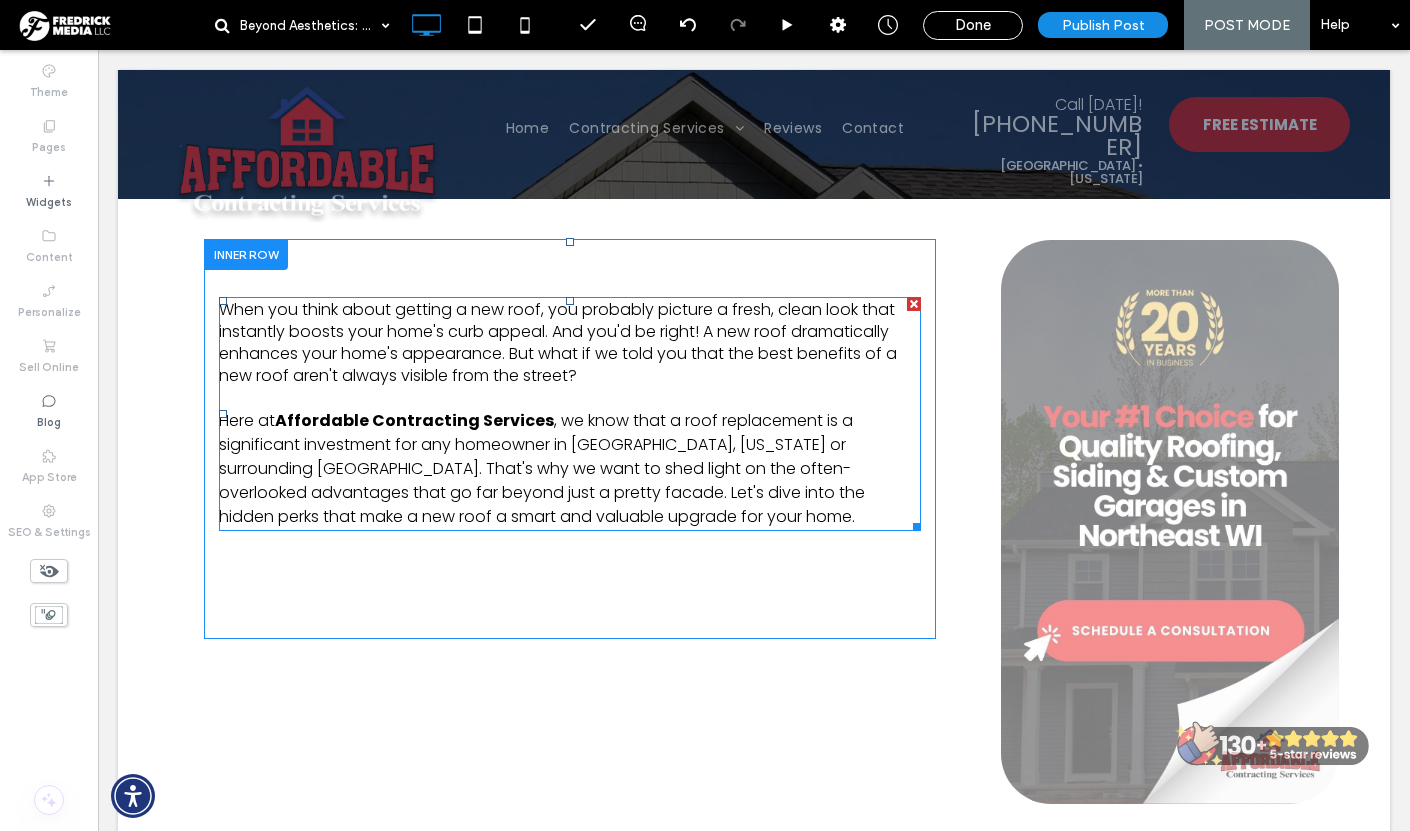 click on ", we know that a roof replacement is a significant investment for any homeowner in Neenah, Wisconsin or surrounding Fox Valley. That's why we want to shed light on the often-overlooked advantages that go far beyond just a pretty facade. Let's dive into the hidden perks that make a new roof a smart and valuable upgrade for your home." at bounding box center (542, 468) 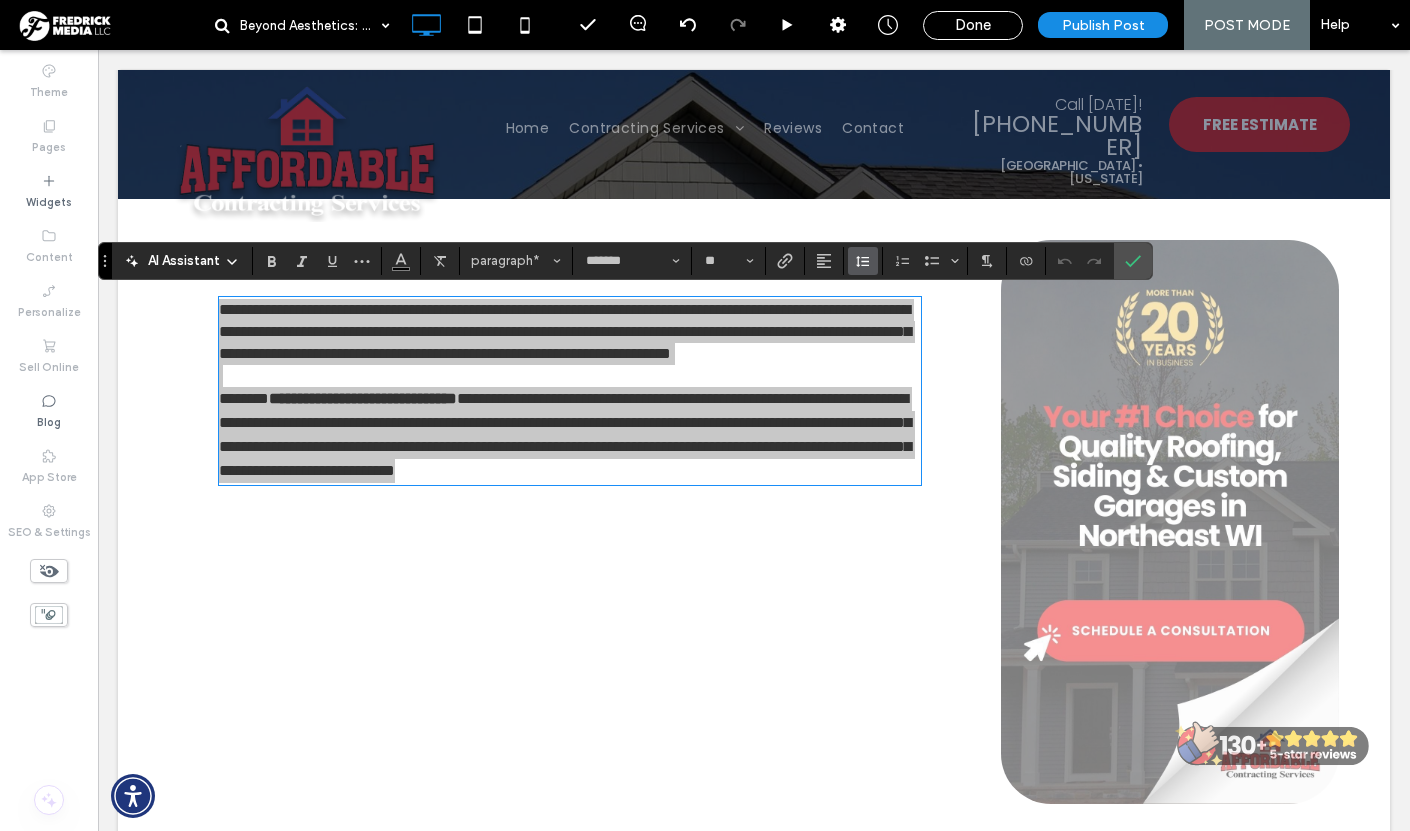 click at bounding box center (863, 261) 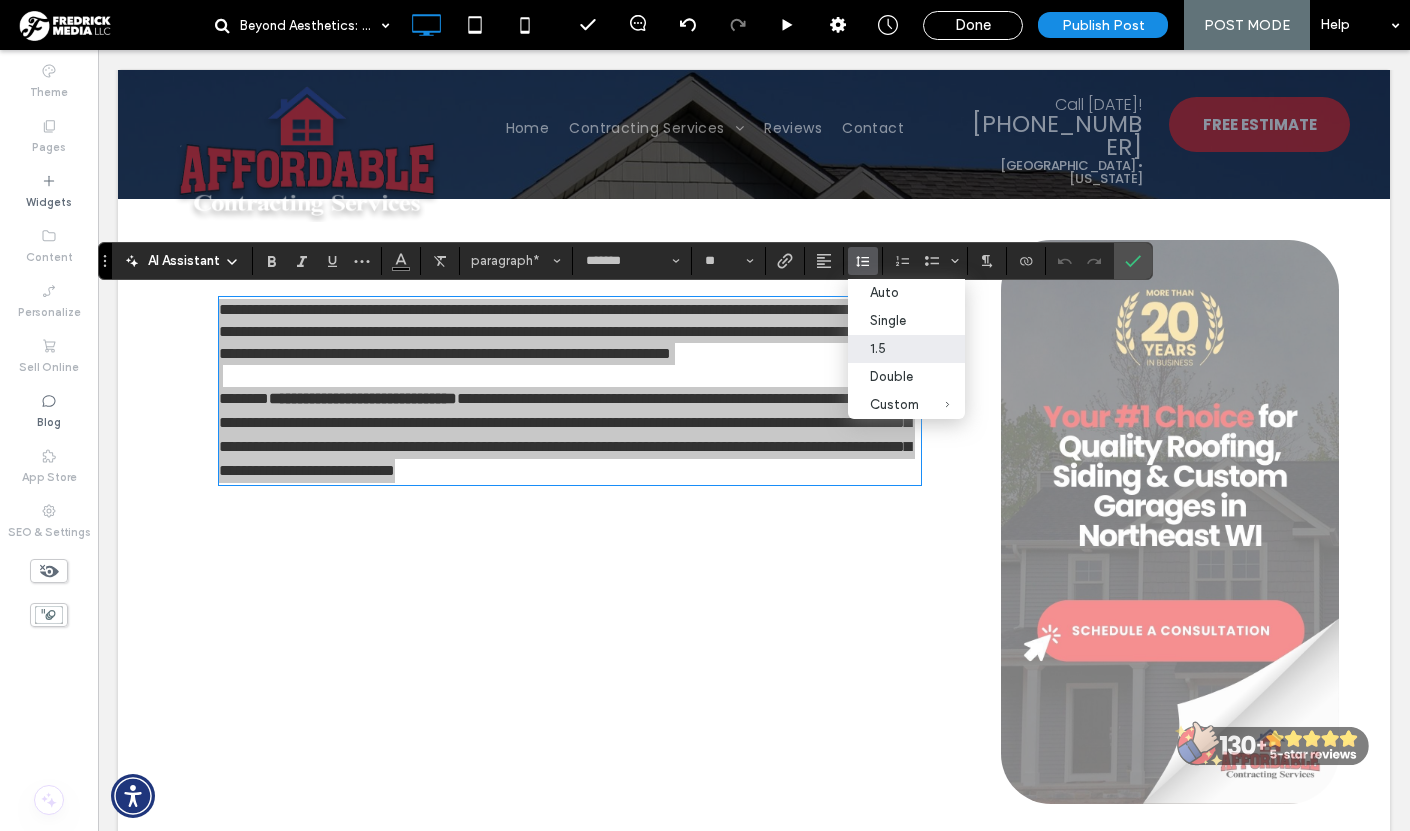 click on "1.5" at bounding box center [894, 348] 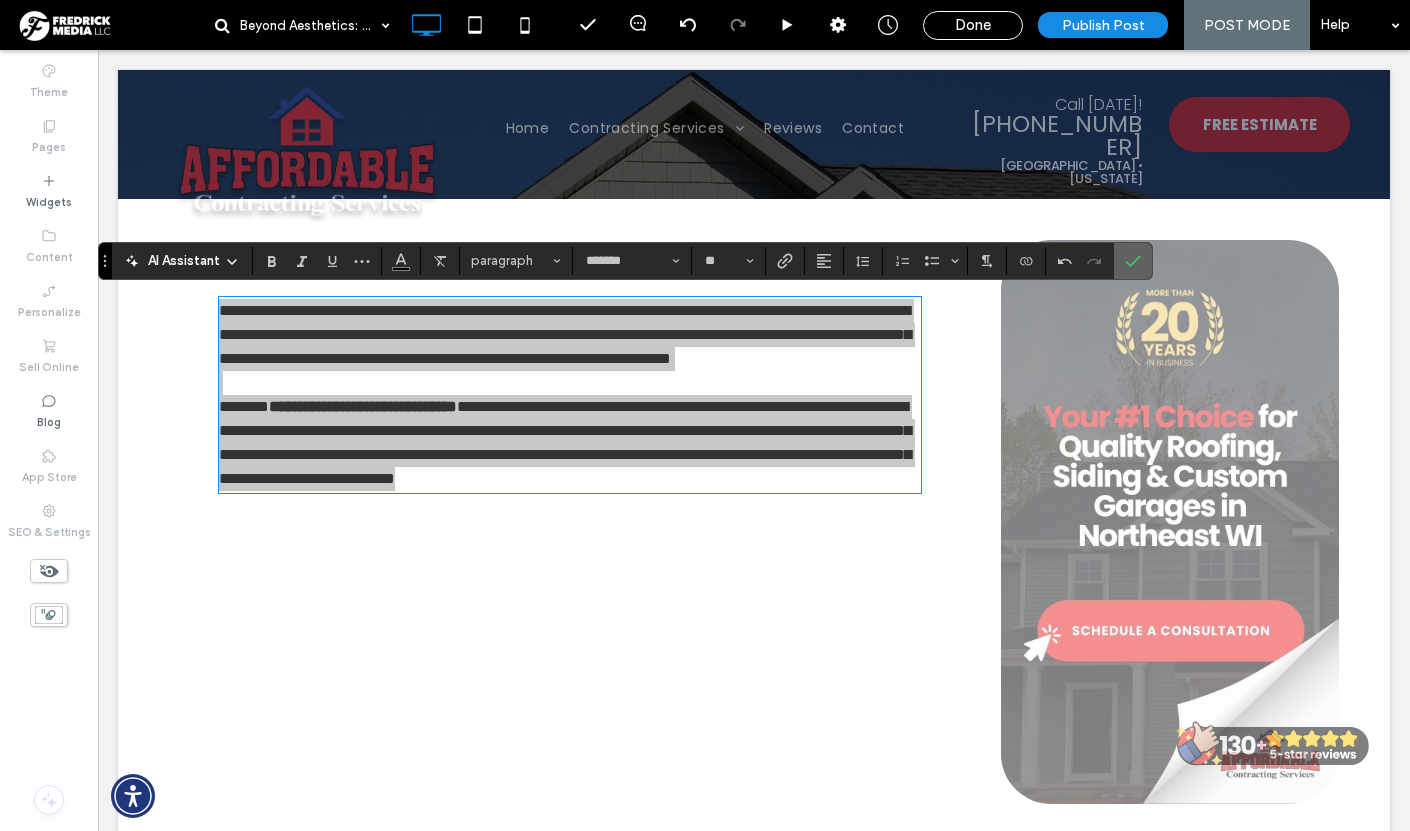 click at bounding box center [1133, 261] 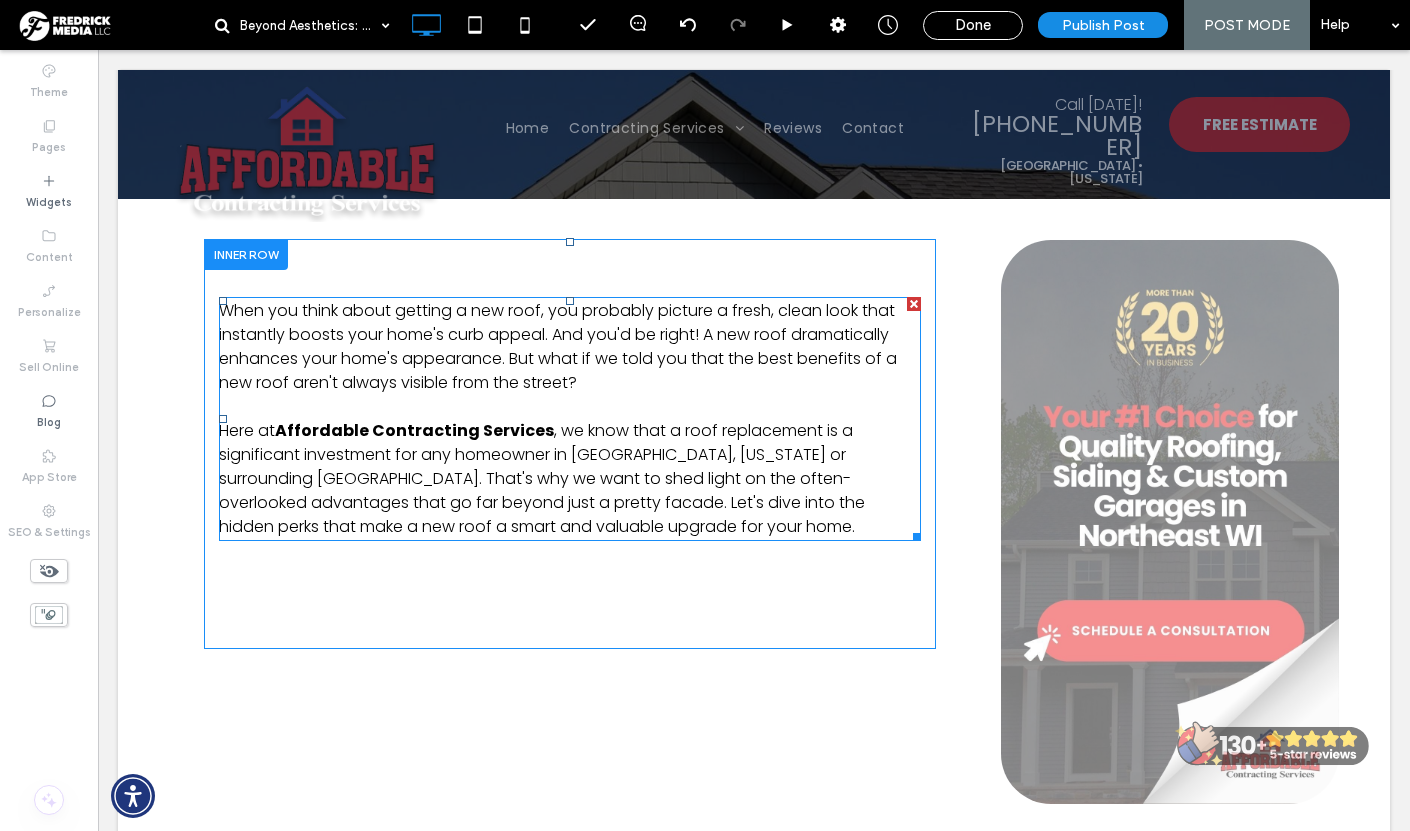 click on ", we know that a roof replacement is a significant investment for any homeowner in Neenah, Wisconsin or surrounding Fox Valley. That's why we want to shed light on the often-overlooked advantages that go far beyond just a pretty facade. Let's dive into the hidden perks that make a new roof a smart and valuable upgrade for your home." at bounding box center [542, 478] 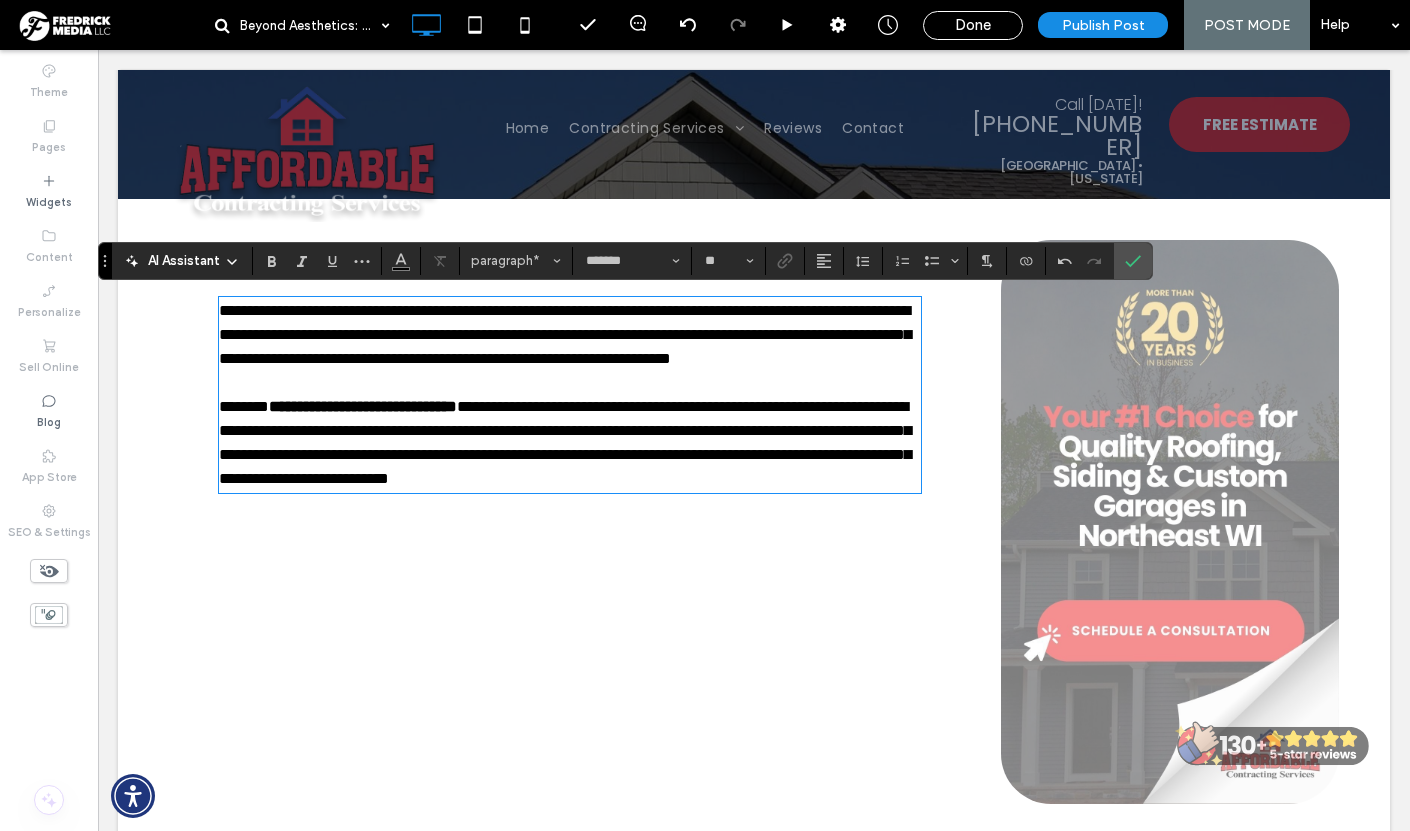 click on "**********" at bounding box center (565, 442) 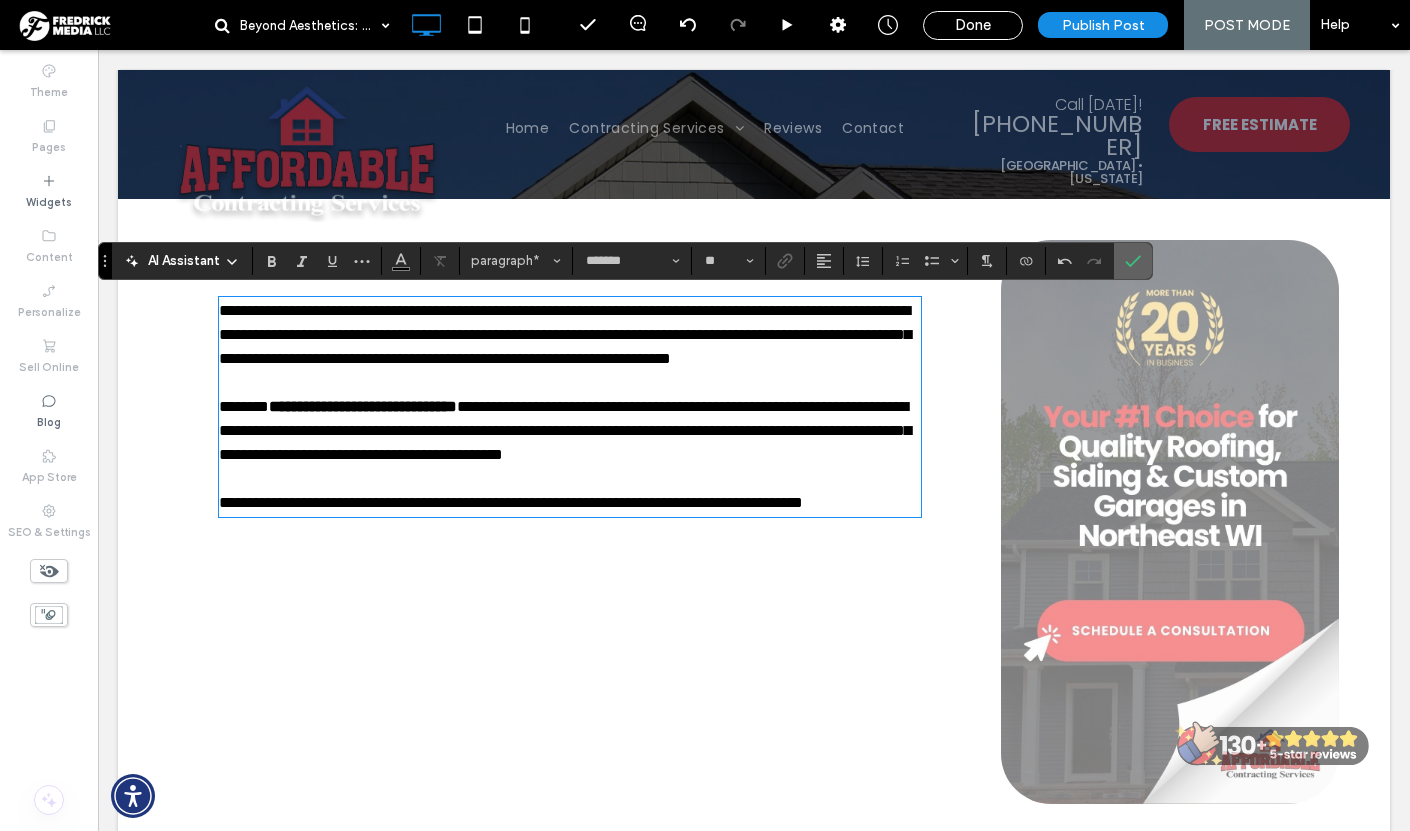 click at bounding box center [1129, 261] 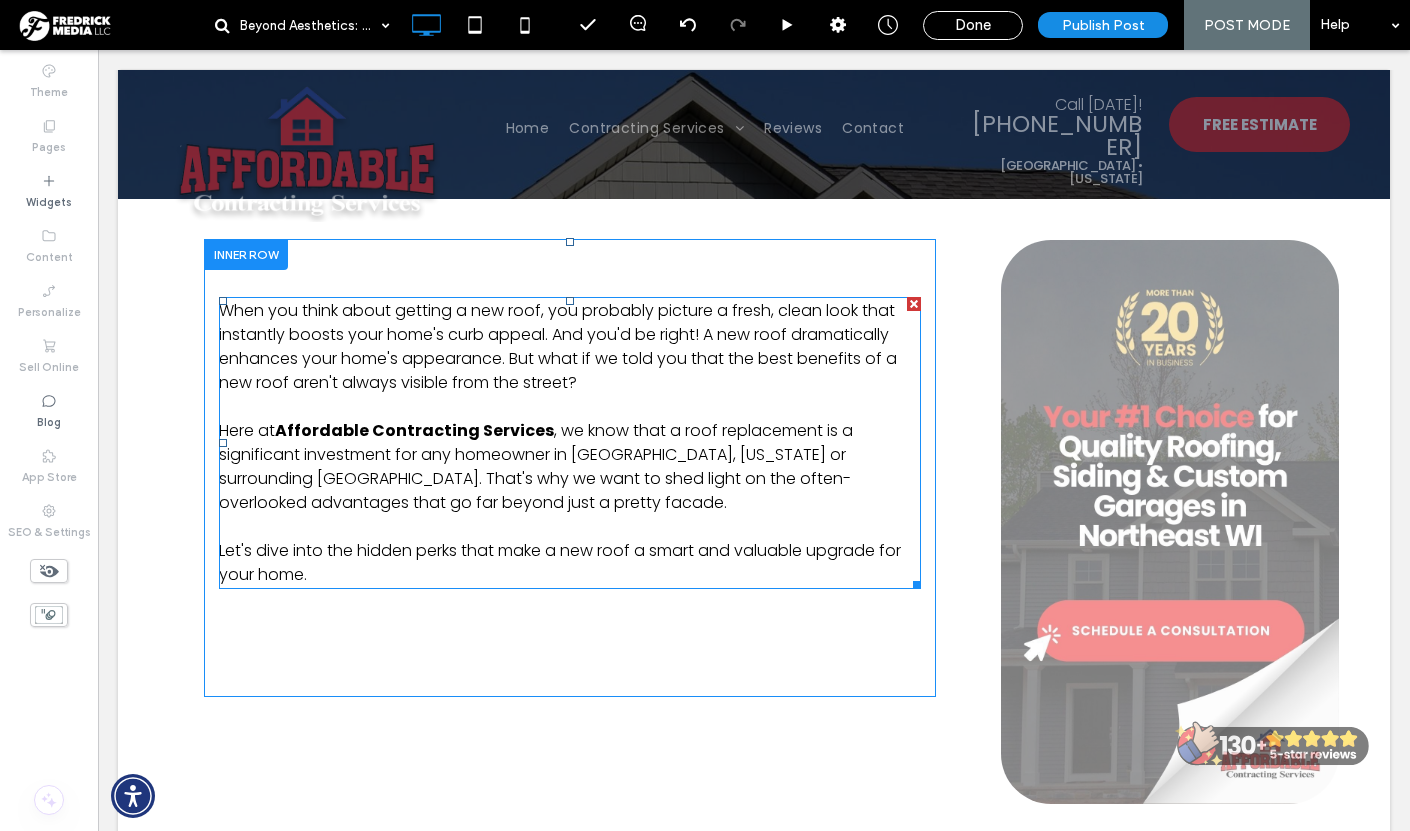 click on ", we know that a roof replacement is a significant investment for any homeowner in Neenah, Wisconsin or surrounding Fox Valley. That's why we want to shed light on the often-overlooked advantages that go far beyond just a pretty facade." at bounding box center [536, 466] 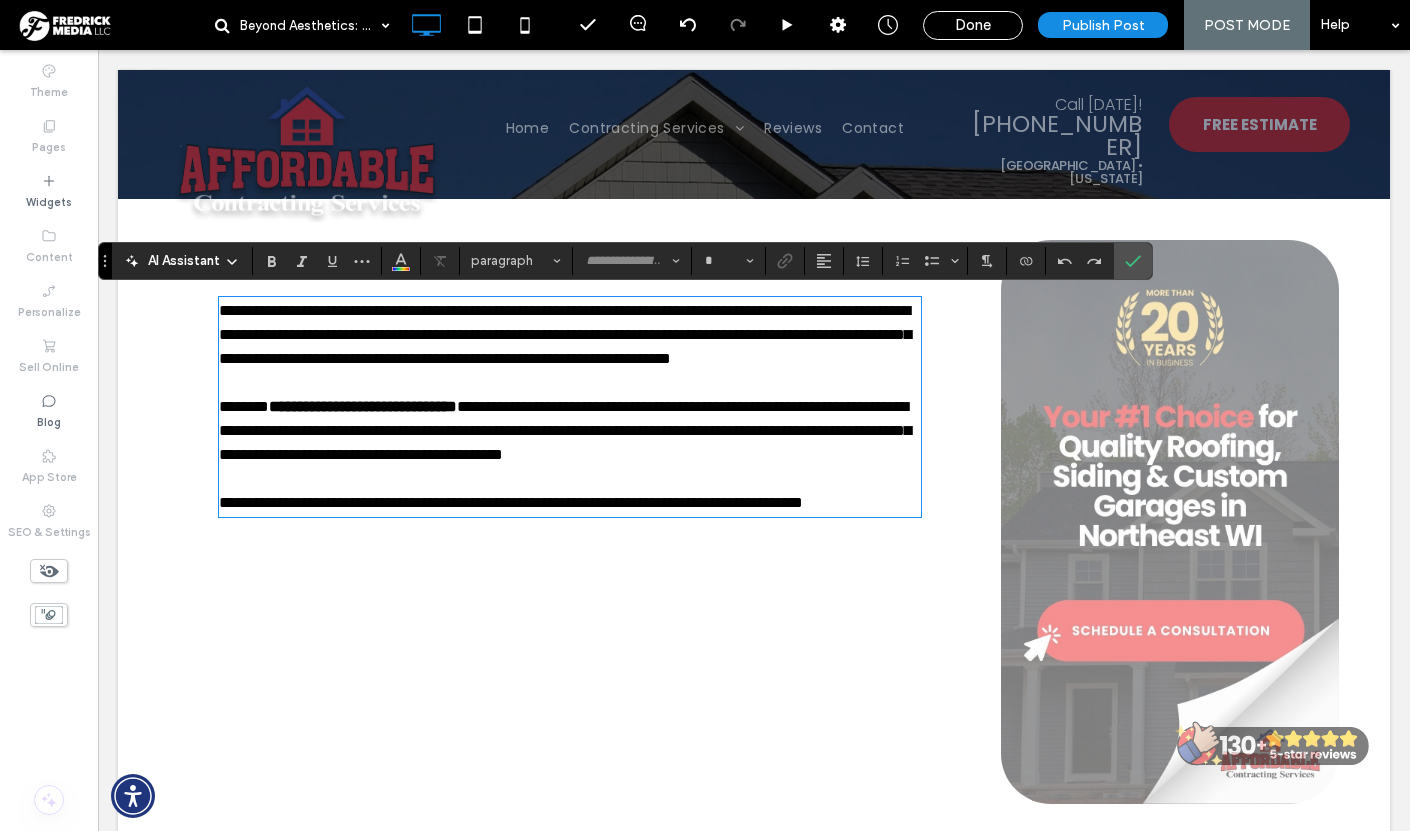 type on "*******" 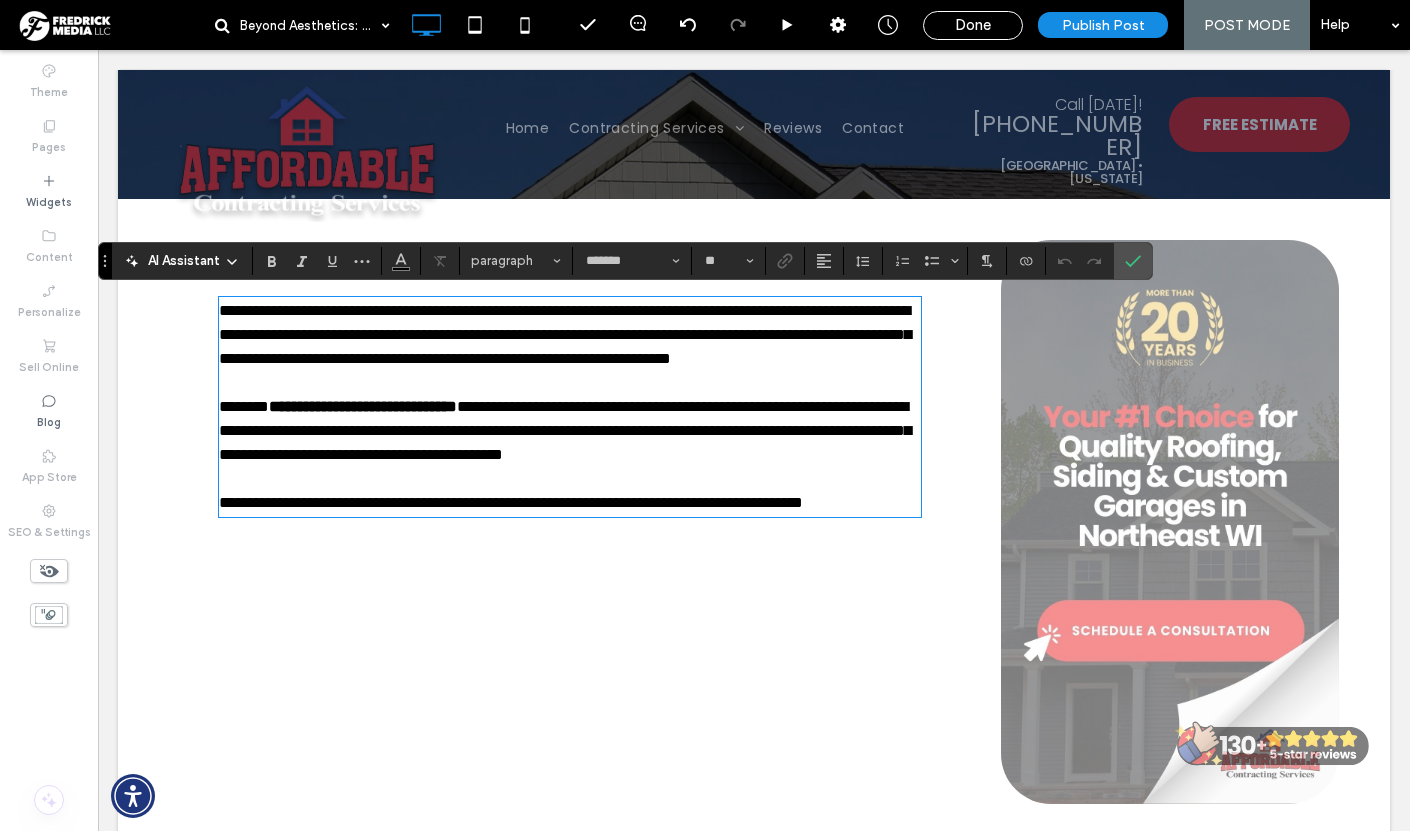click on "**********" at bounding box center [565, 430] 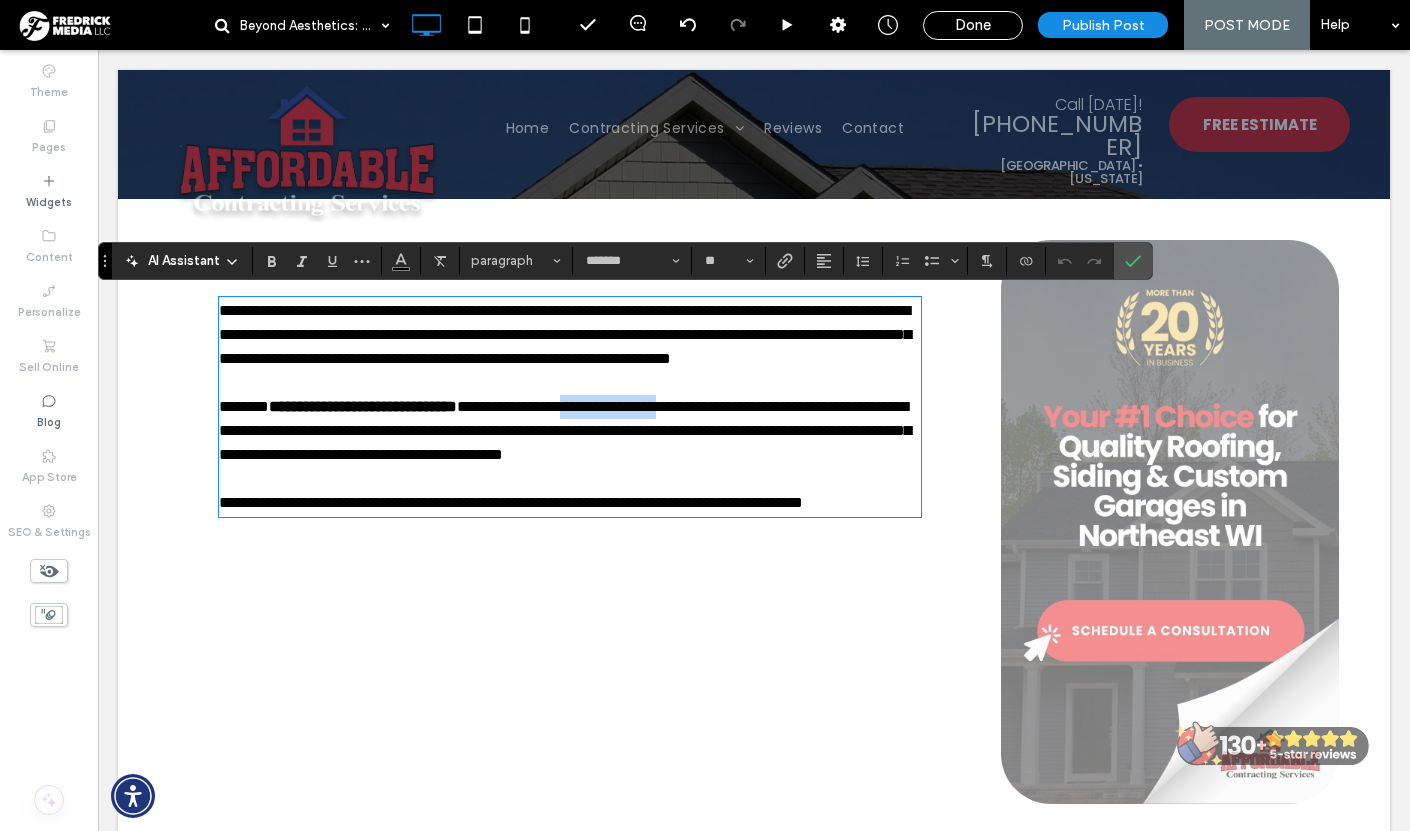 drag, startPoint x: 678, startPoint y: 428, endPoint x: 816, endPoint y: 439, distance: 138.43771 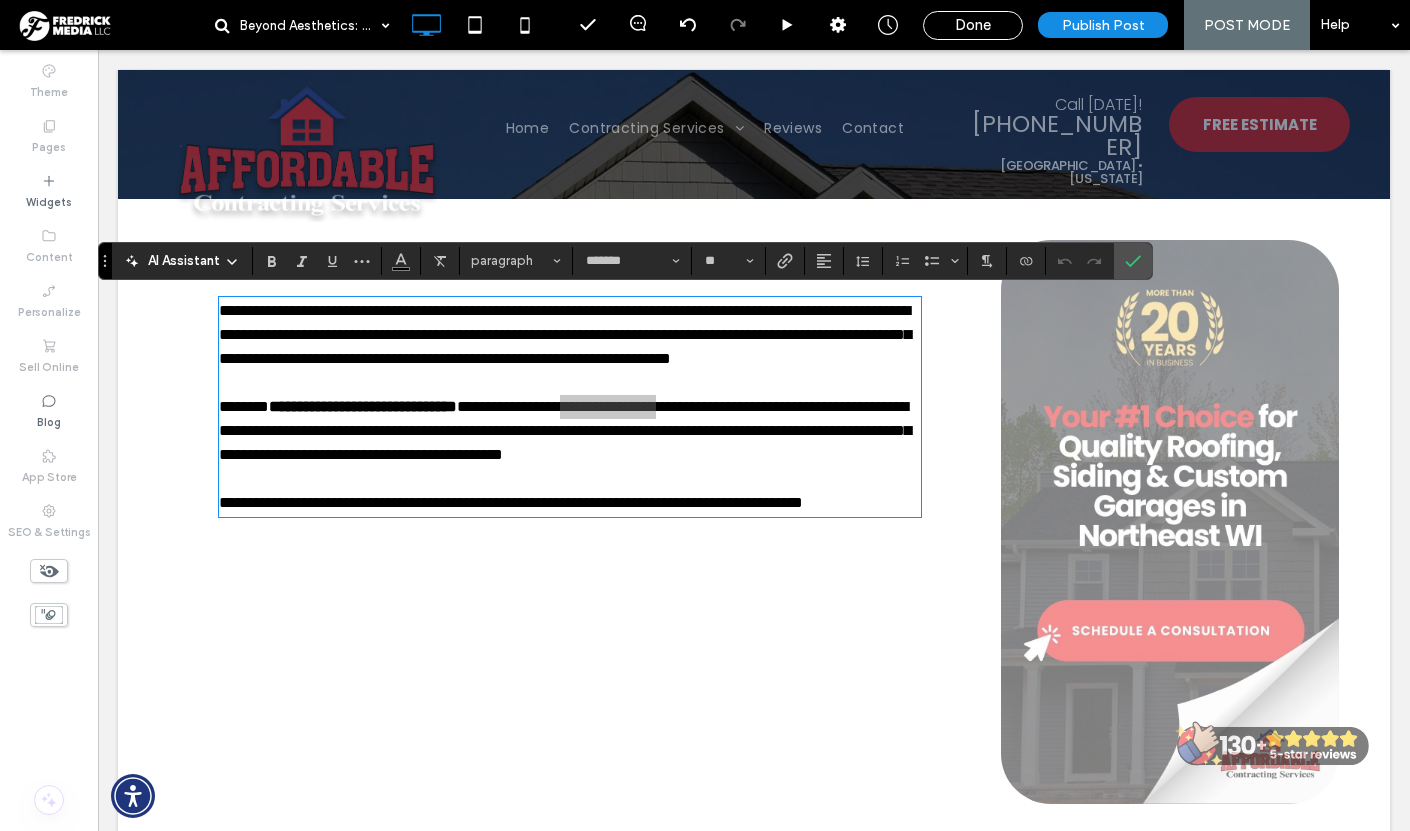 click on "**" at bounding box center [729, 261] 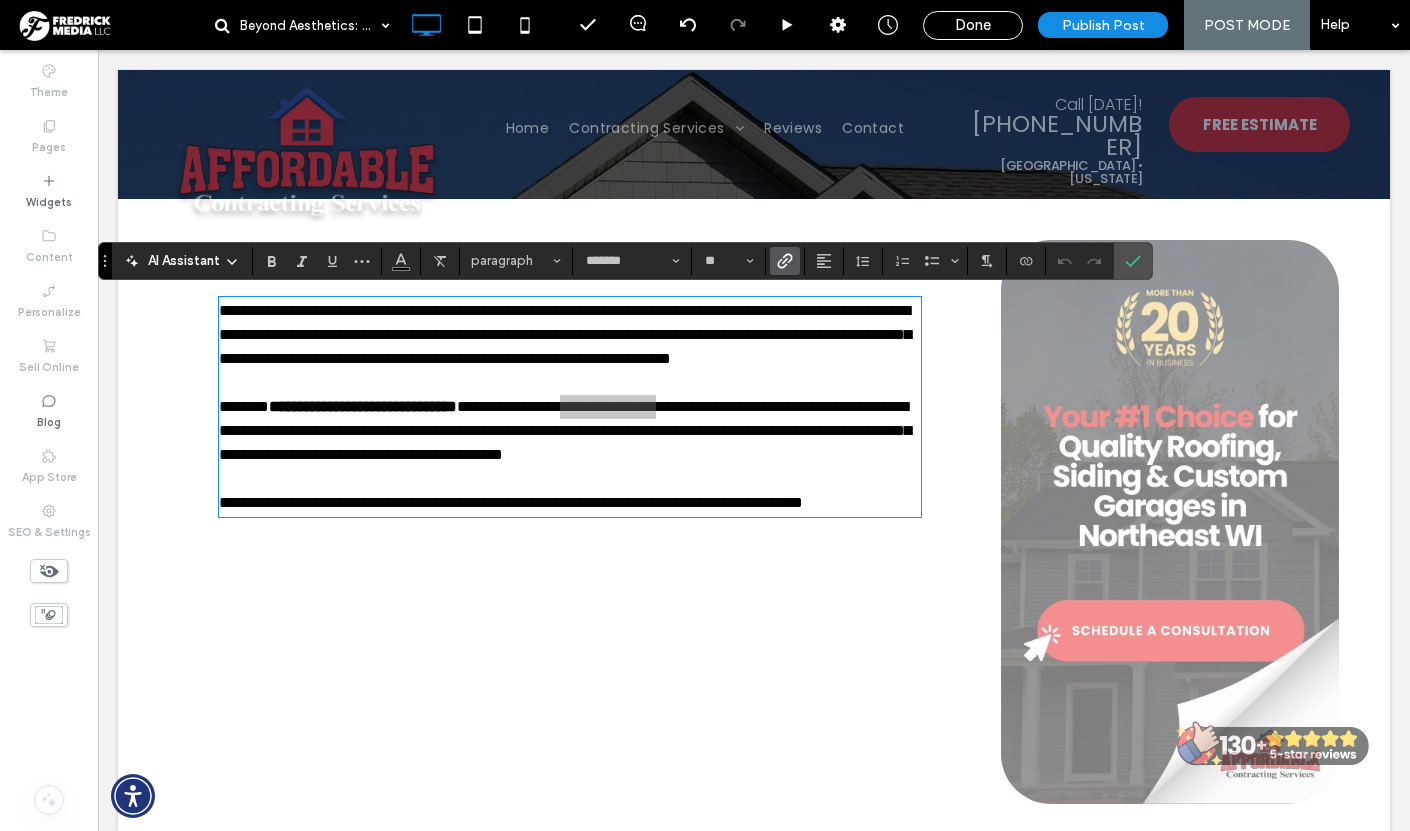 click 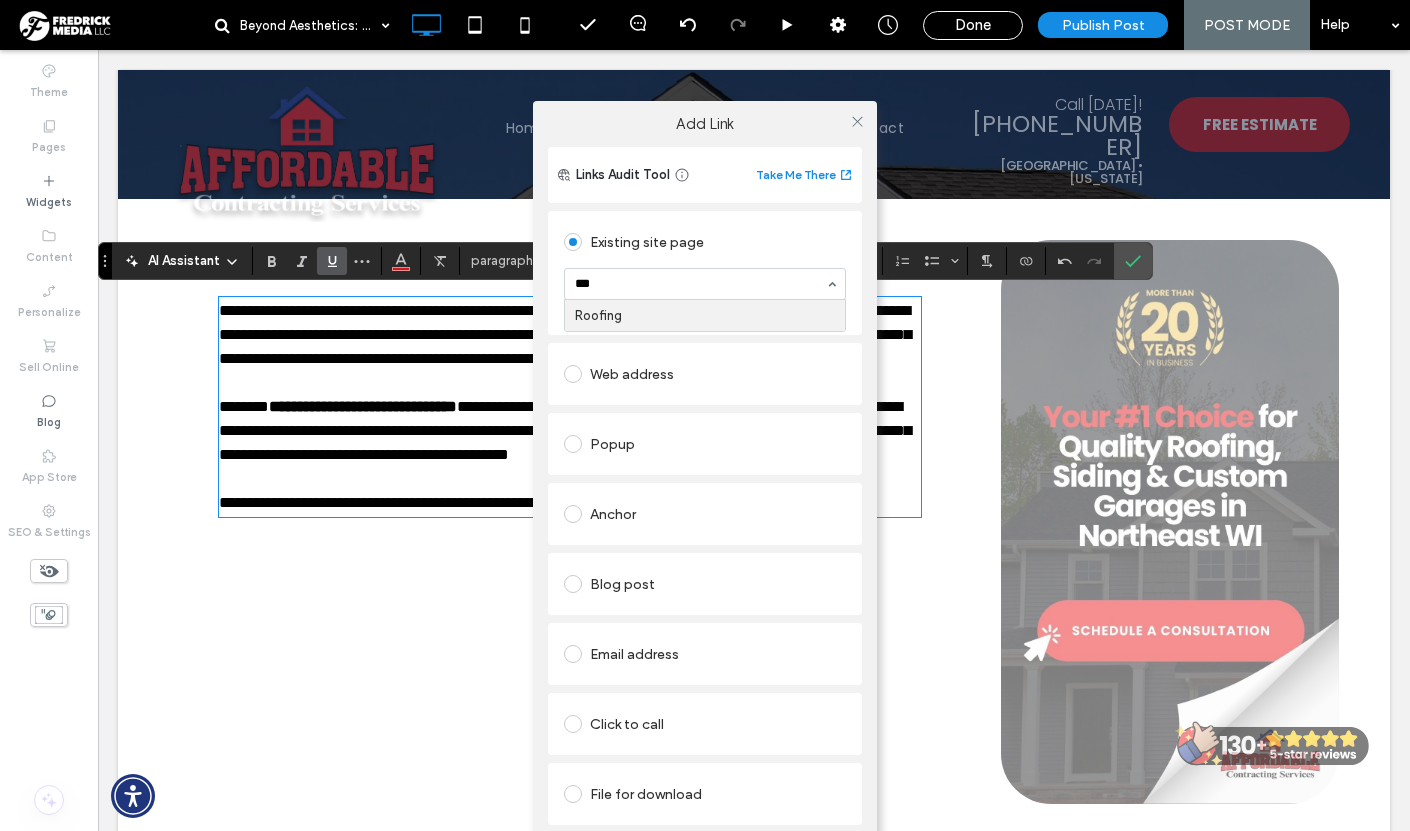 type on "****" 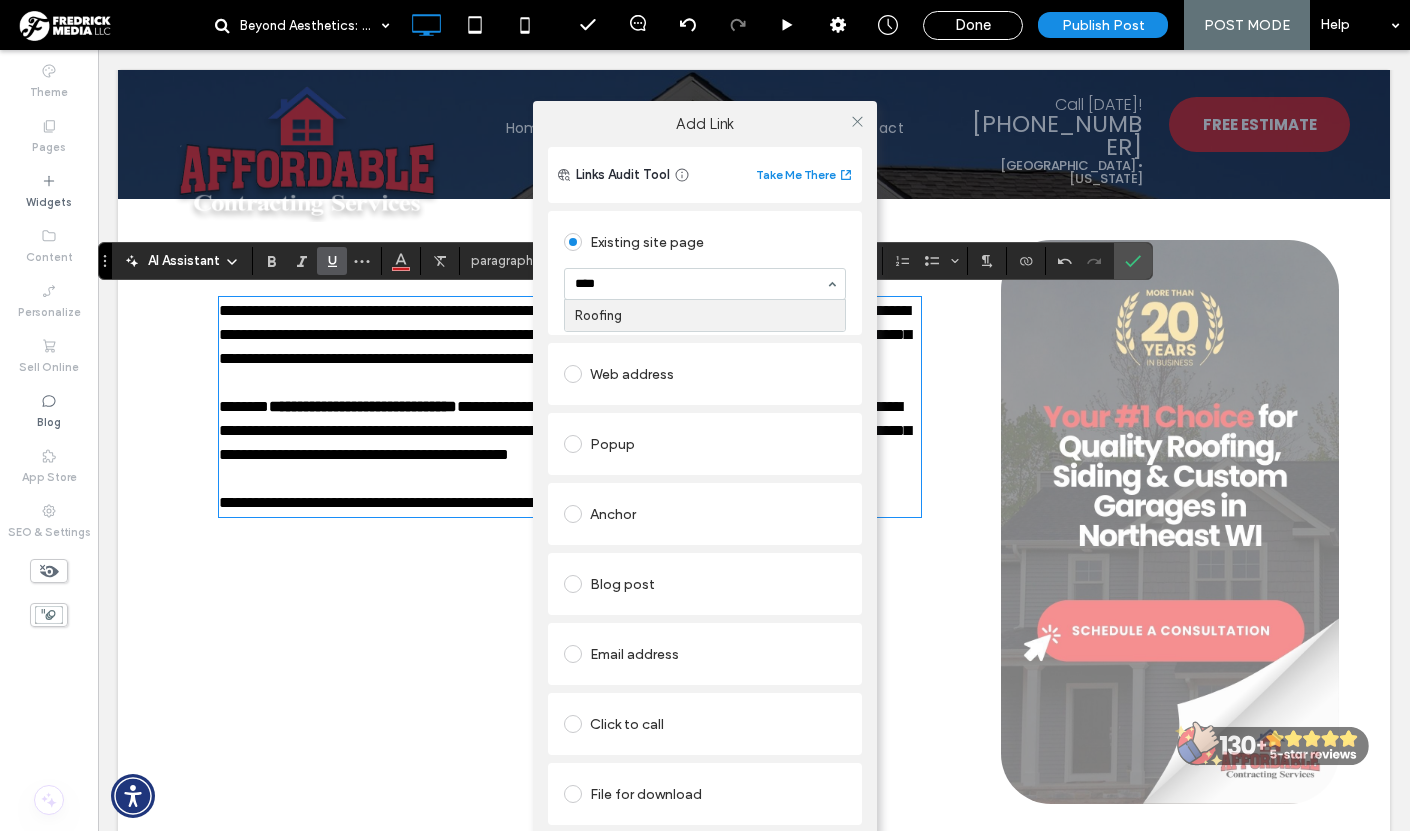 type 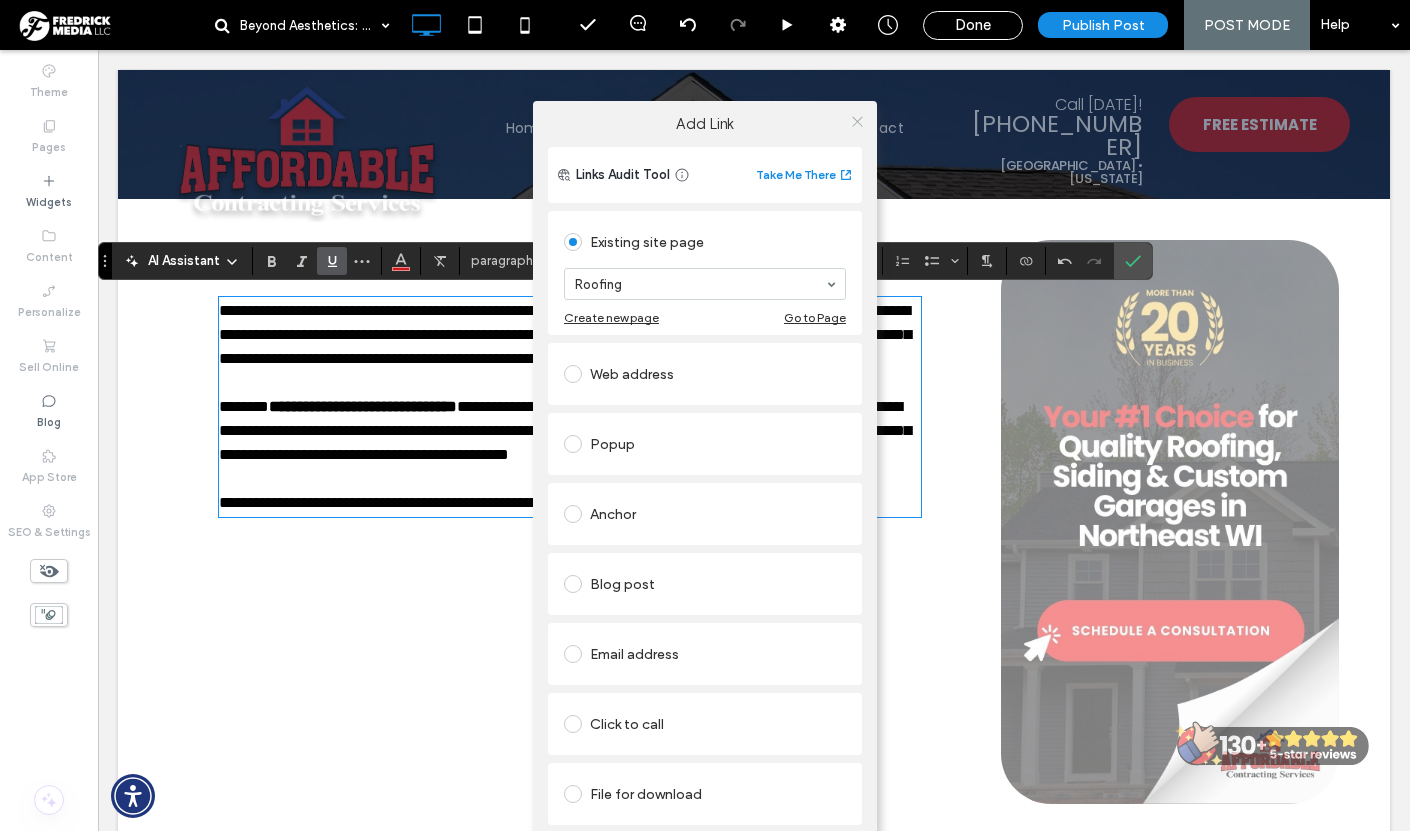 click at bounding box center (857, 121) 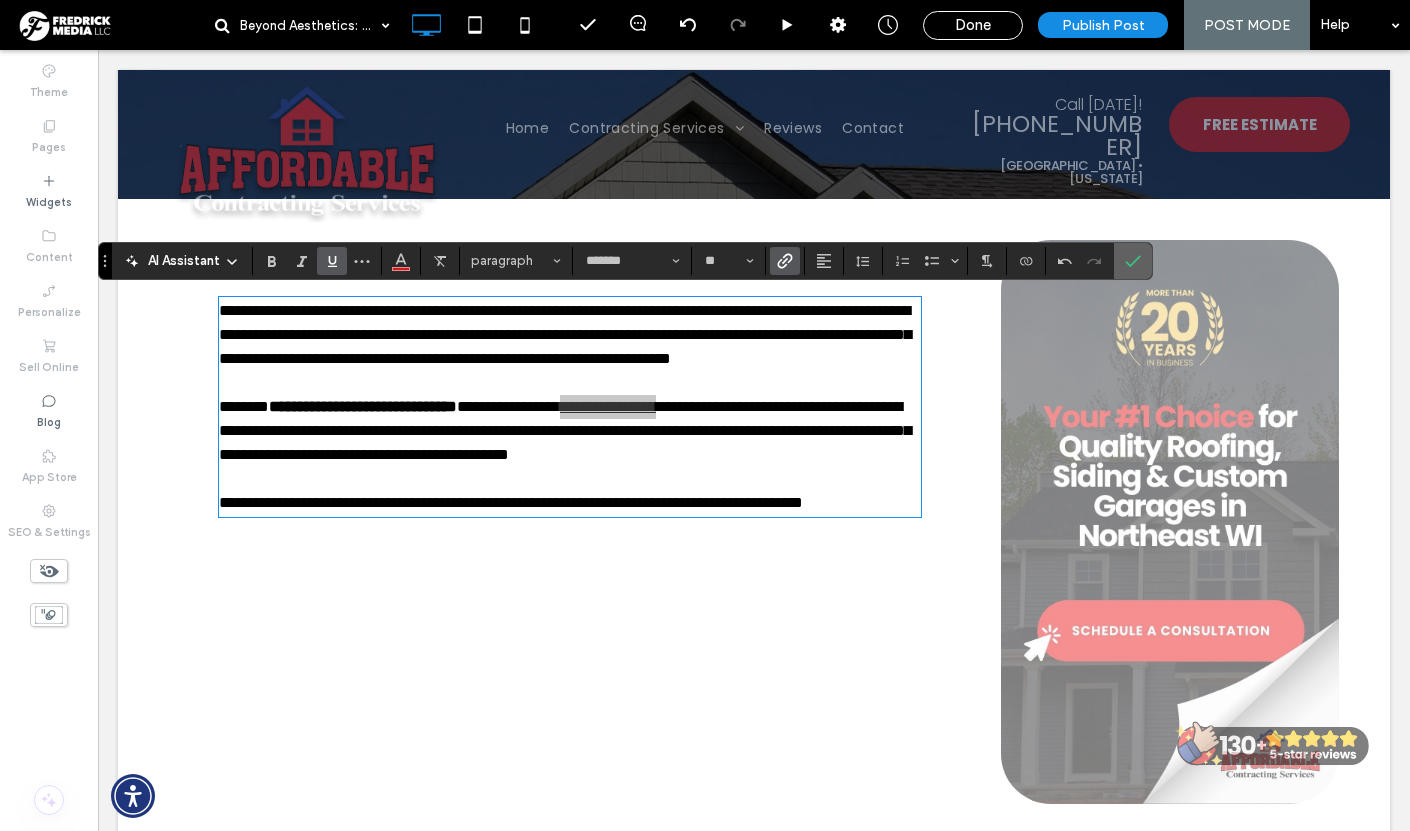 click 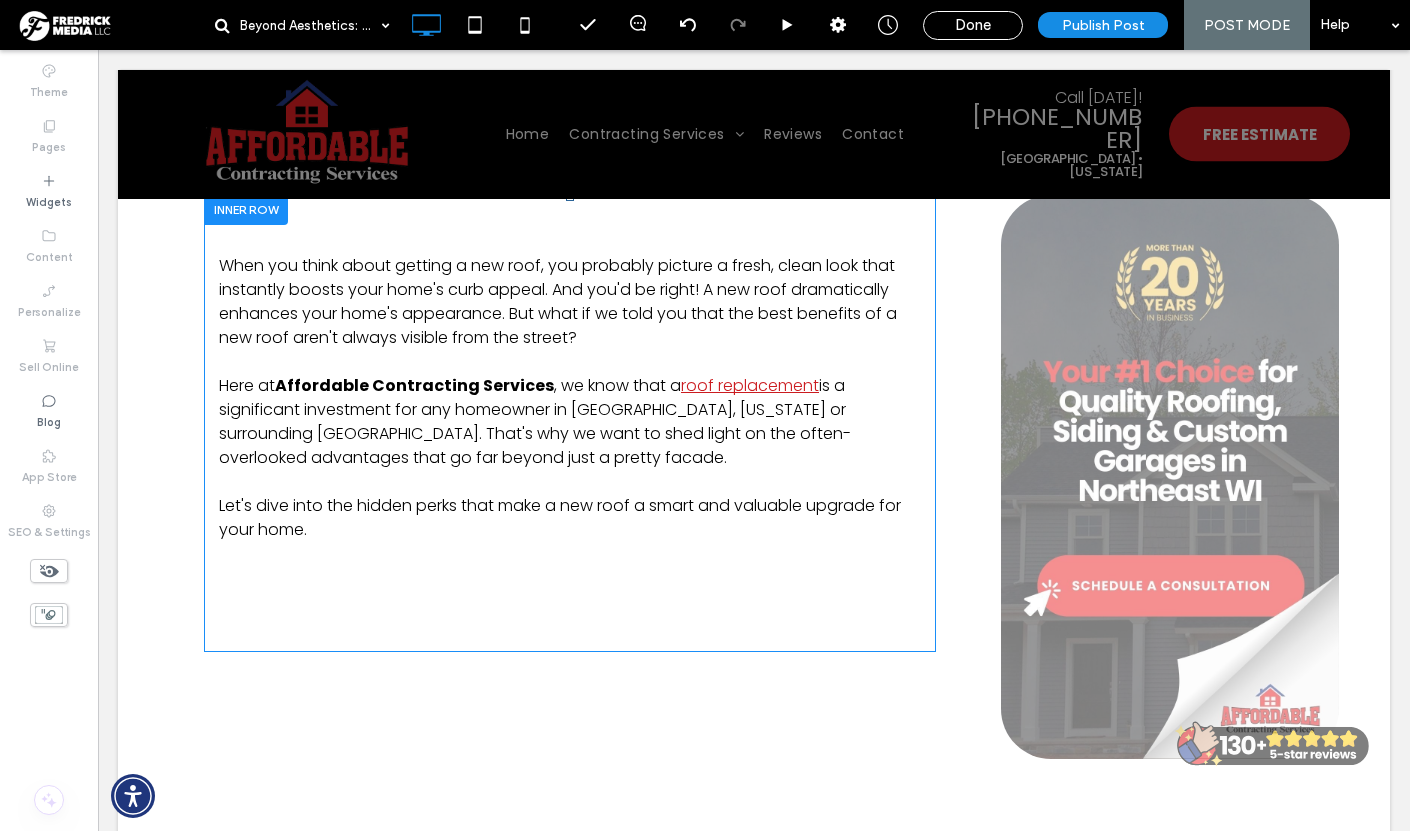 scroll, scrollTop: 478, scrollLeft: 0, axis: vertical 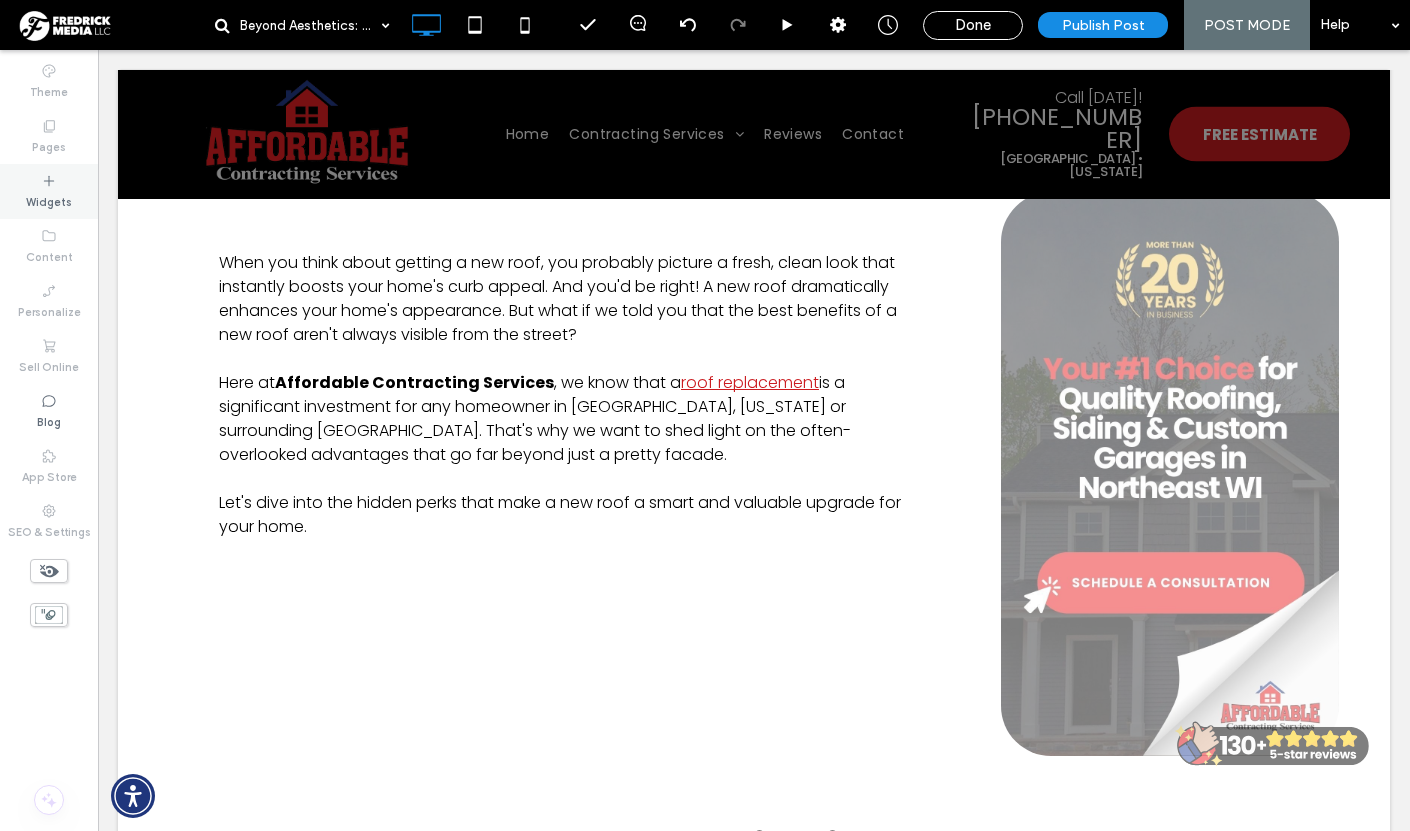 click on "Widgets" at bounding box center [49, 200] 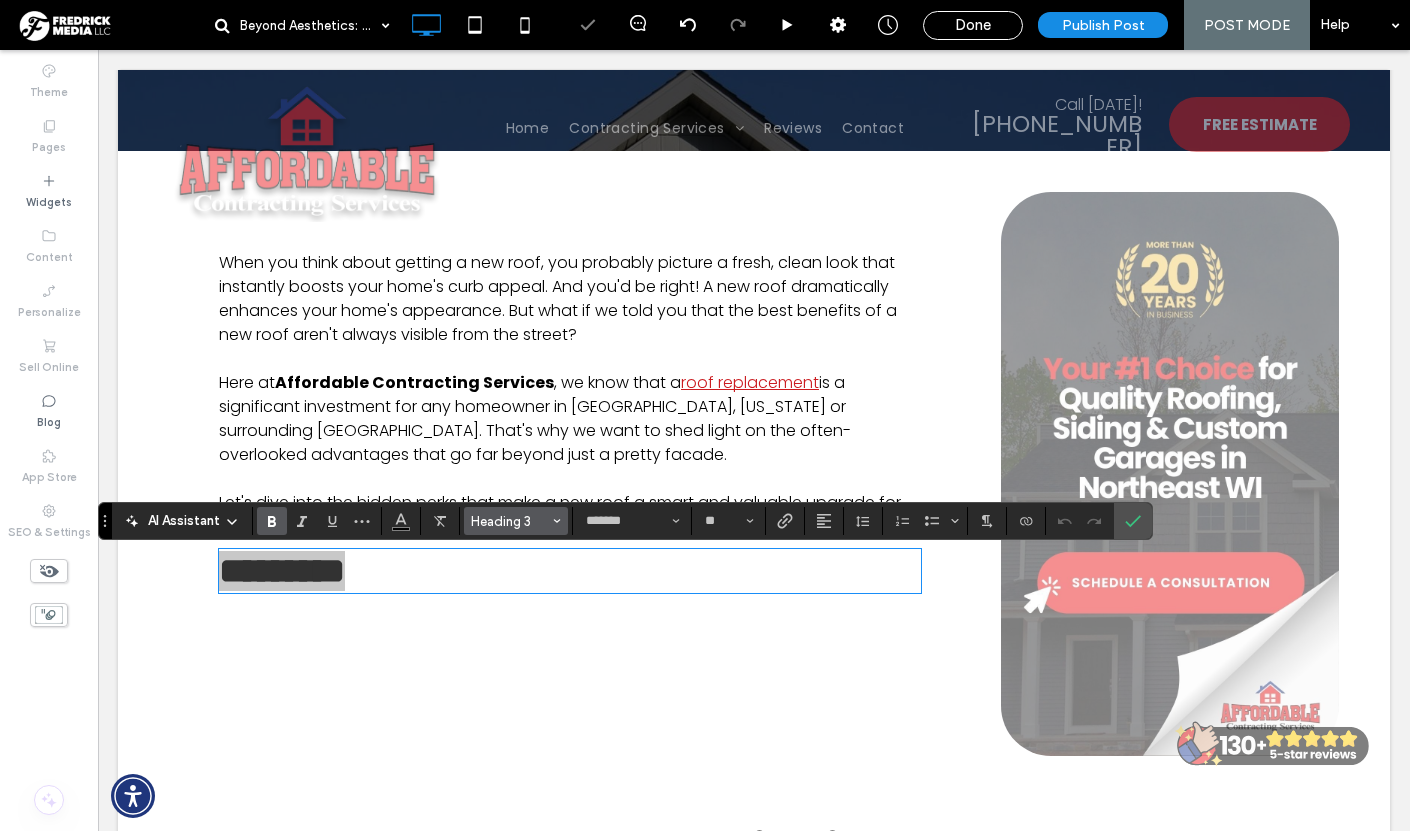 click on "Heading 3" at bounding box center [510, 521] 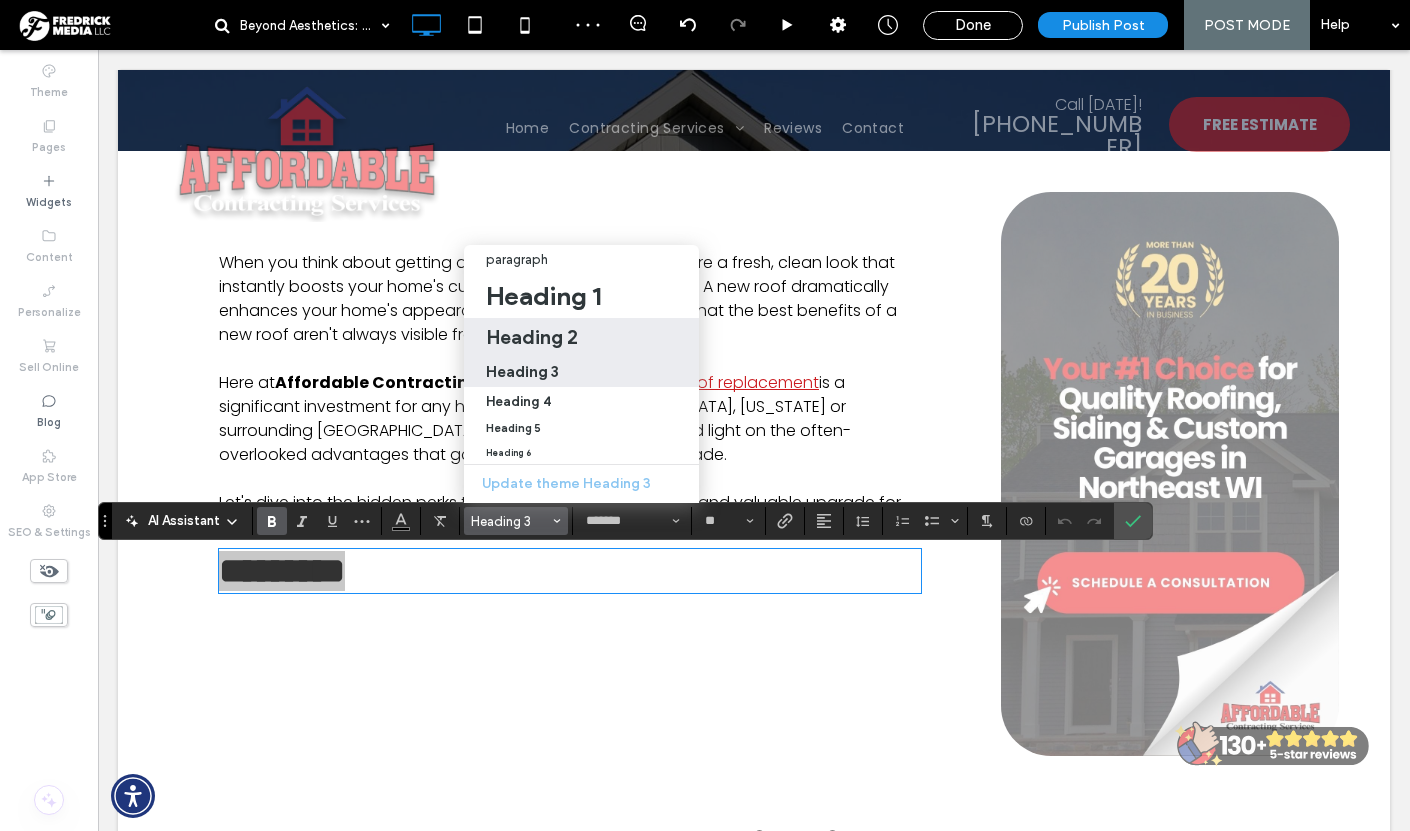 click on "Heading 2" at bounding box center (532, 337) 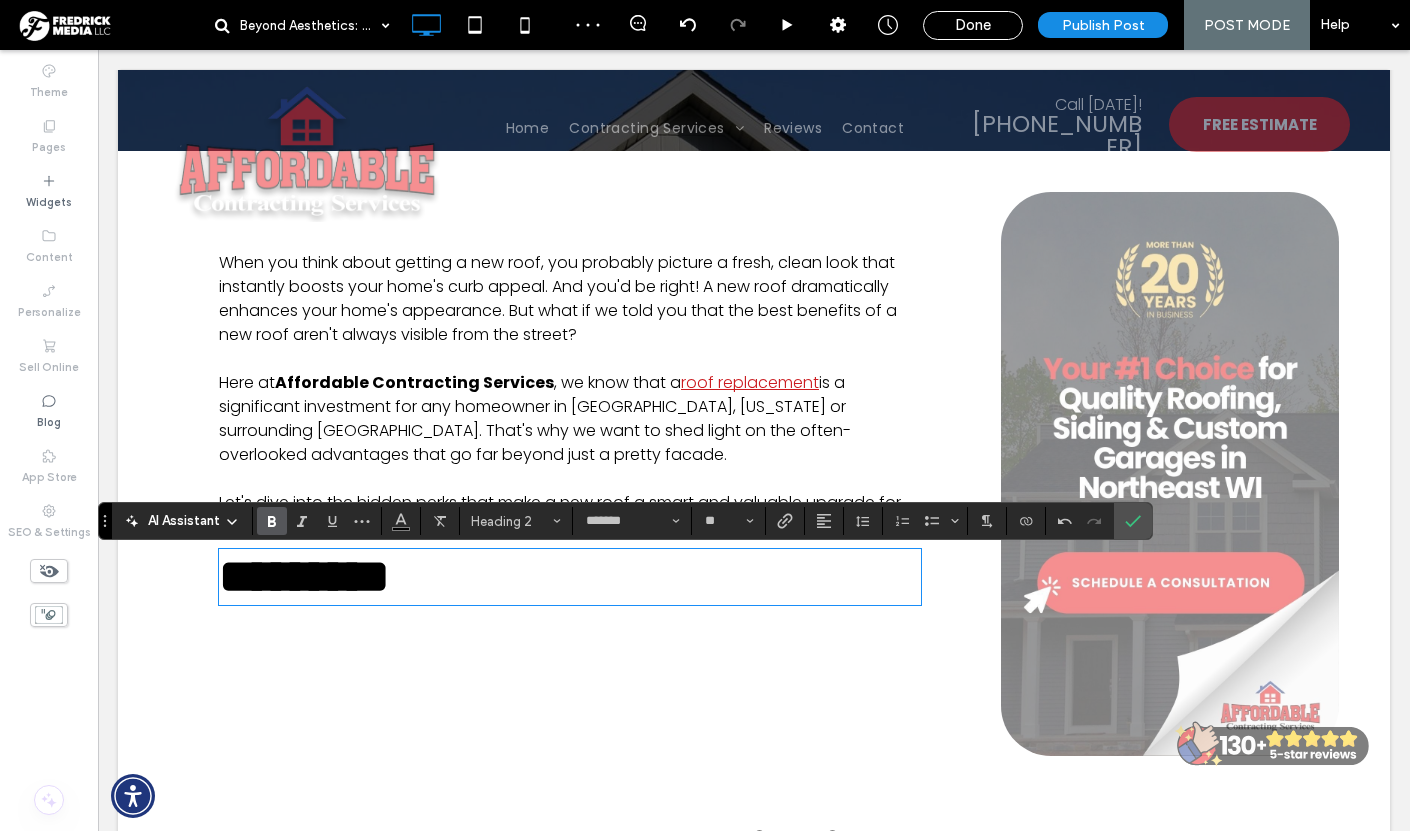 click on "*********" at bounding box center [570, 577] 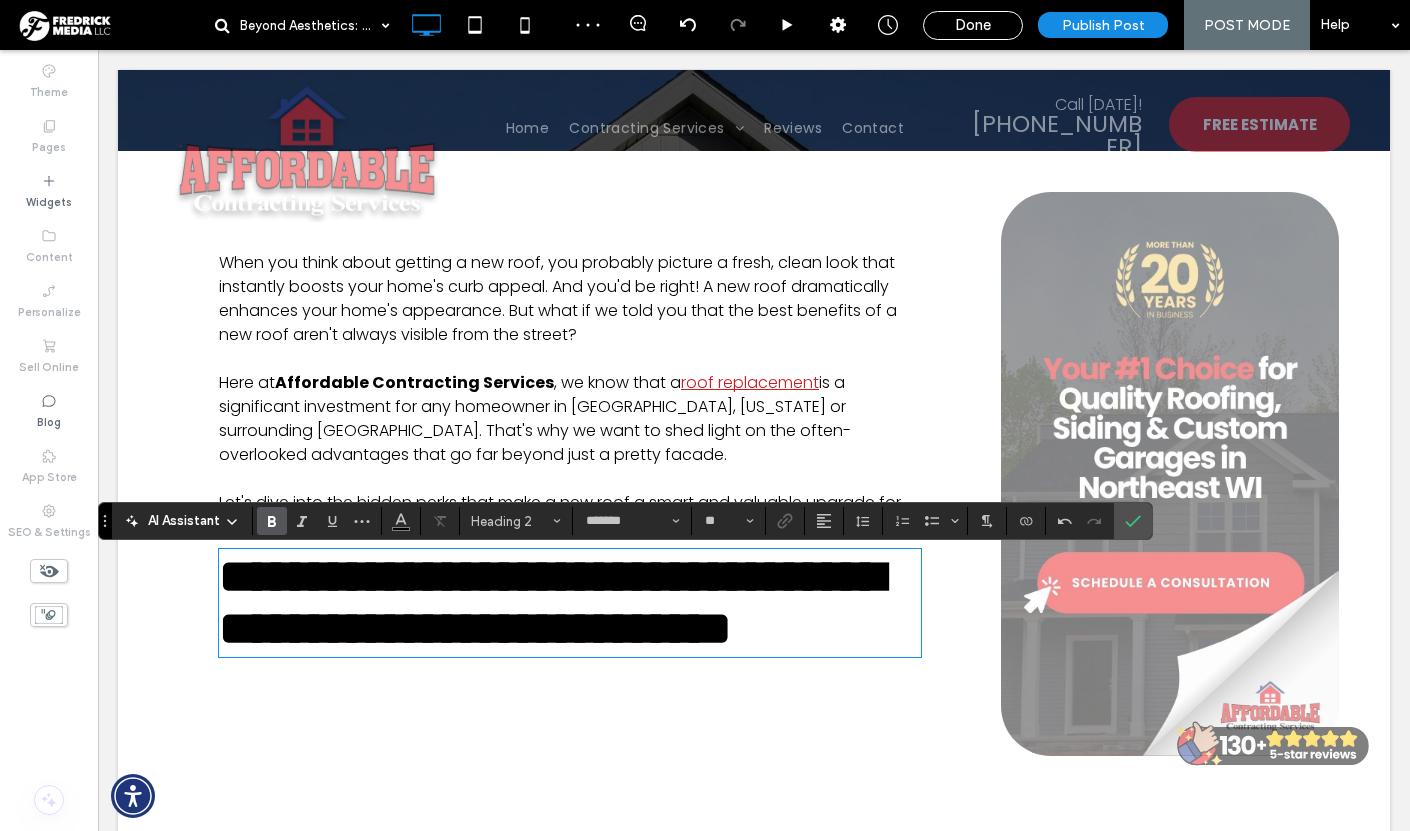 scroll, scrollTop: 0, scrollLeft: 0, axis: both 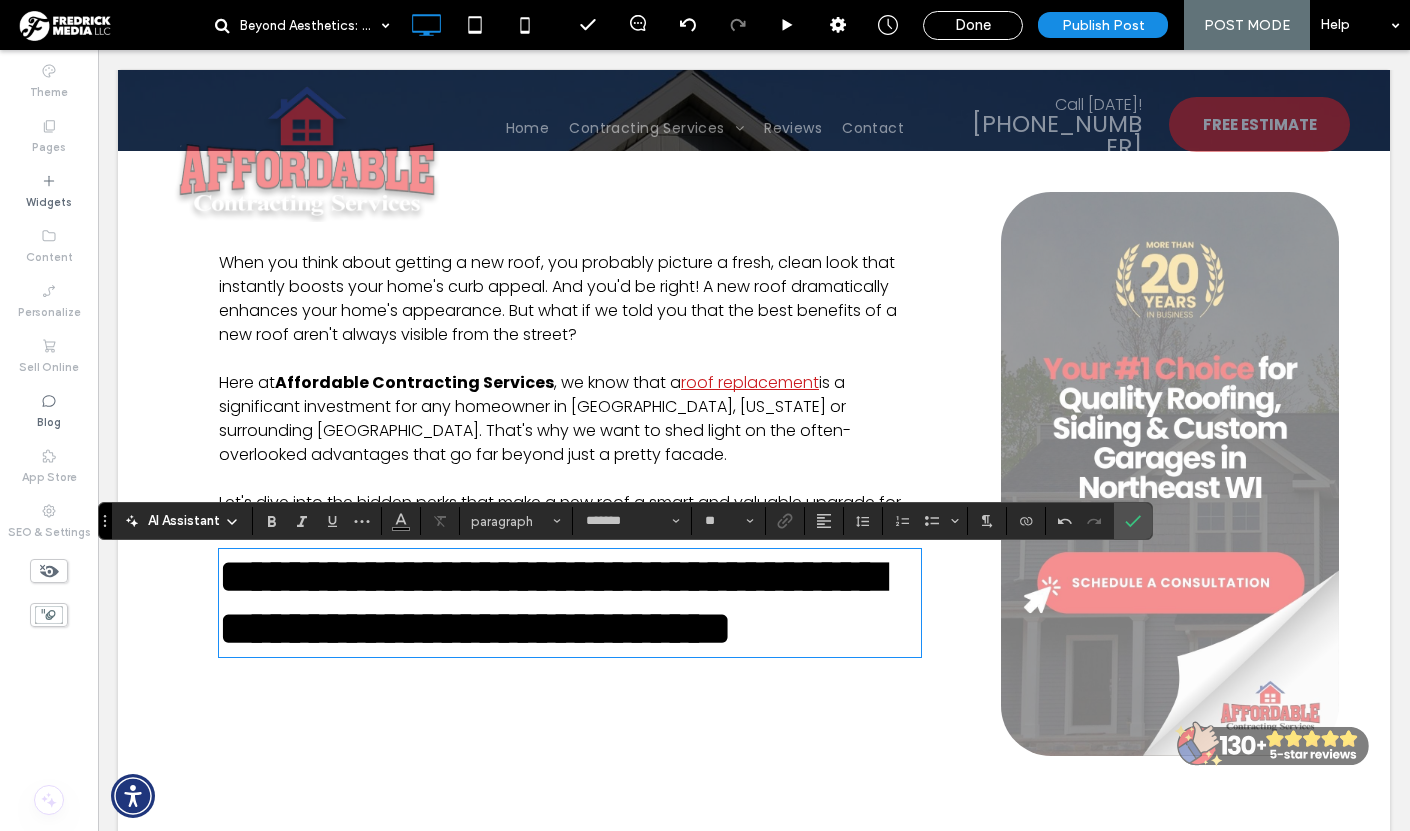 type on "**" 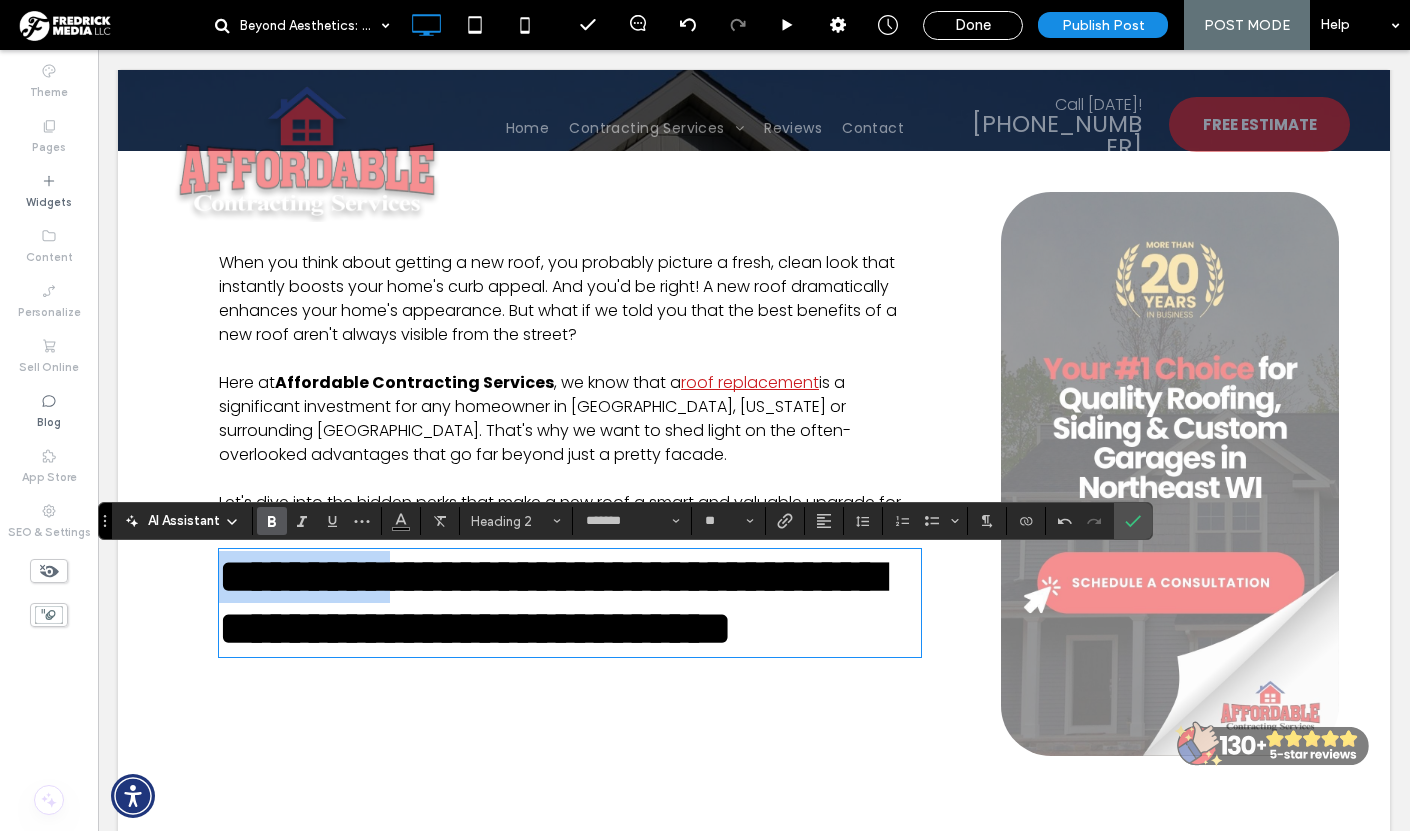 drag, startPoint x: 422, startPoint y: 585, endPoint x: 69, endPoint y: 585, distance: 353 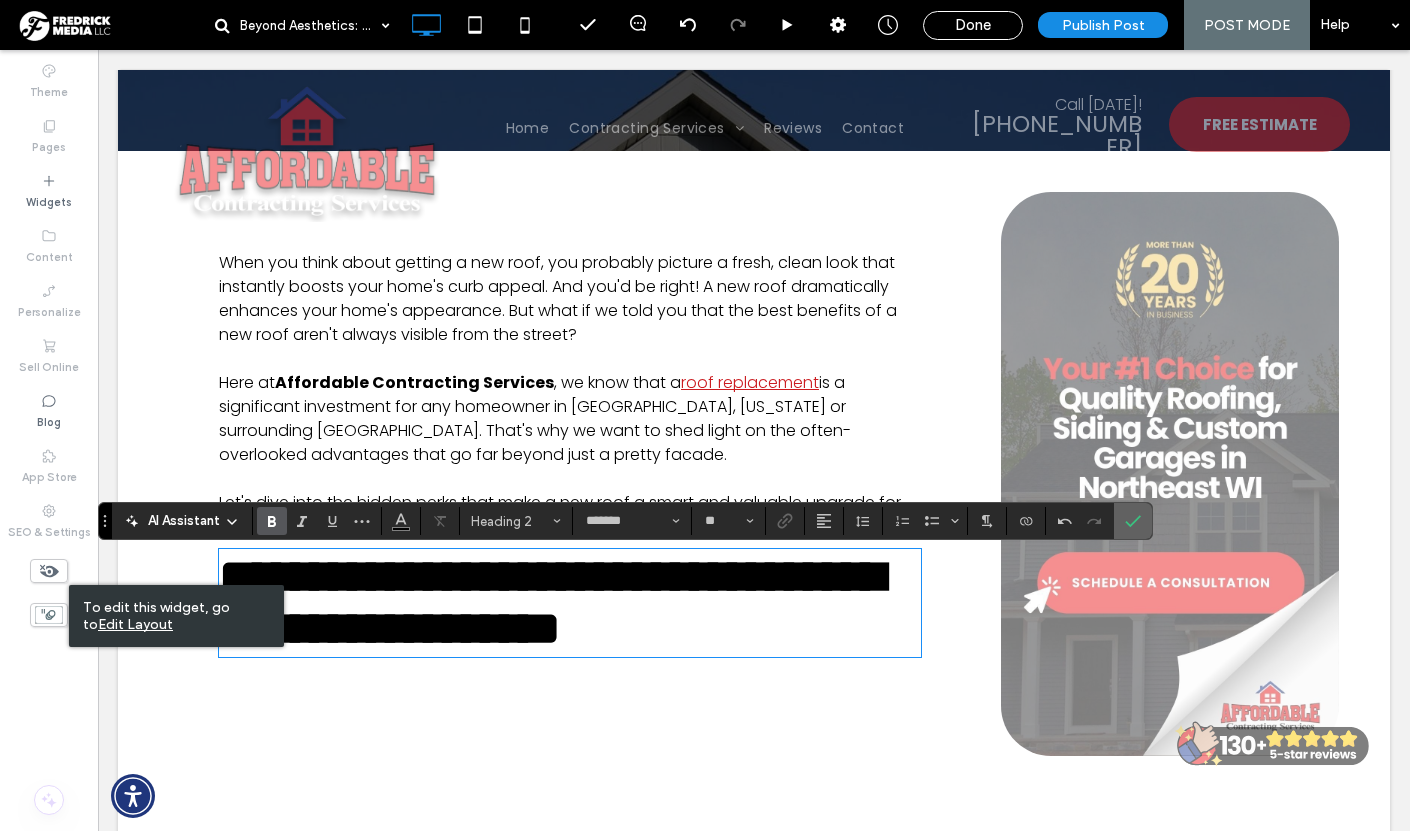 click at bounding box center [1133, 521] 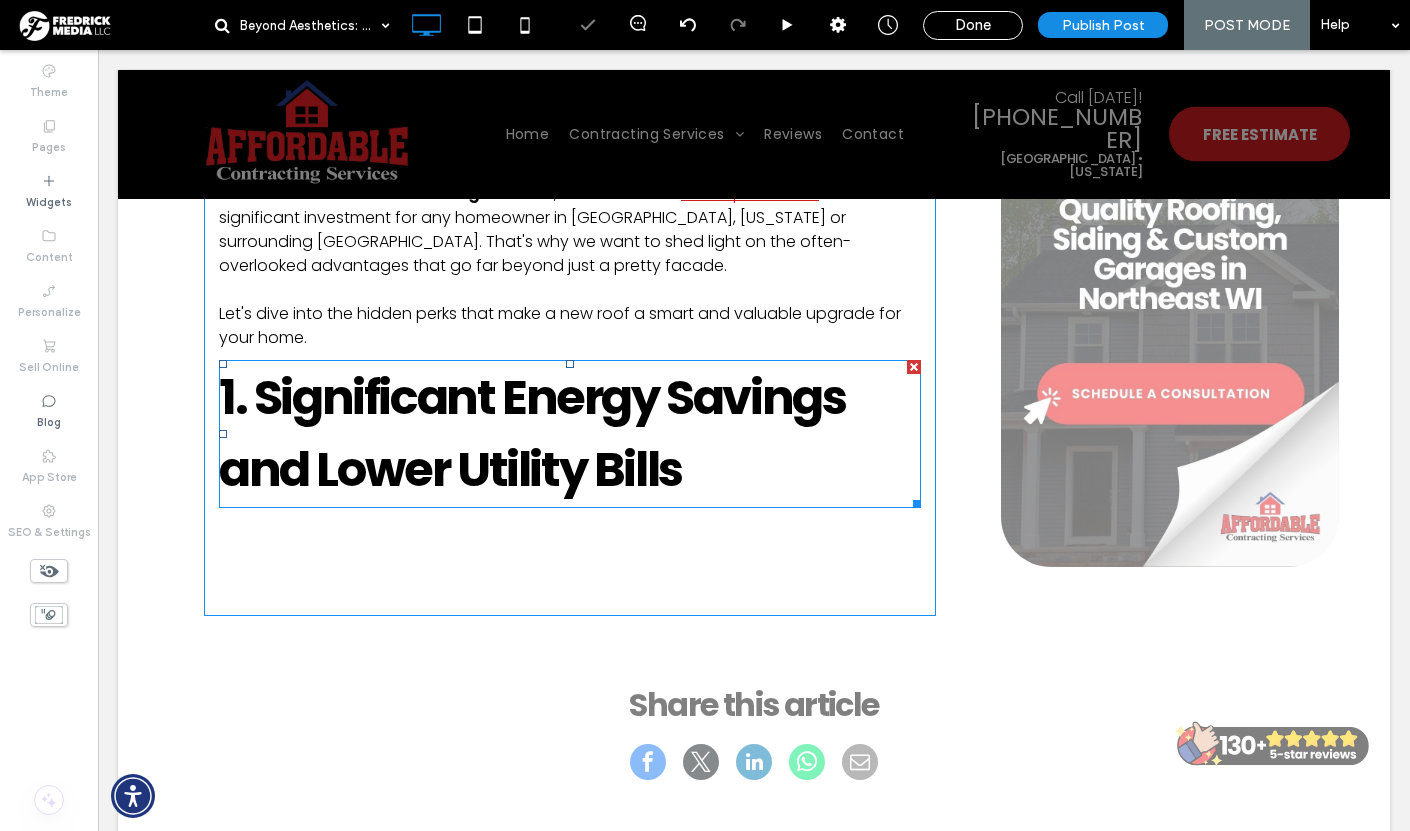 scroll, scrollTop: 668, scrollLeft: 0, axis: vertical 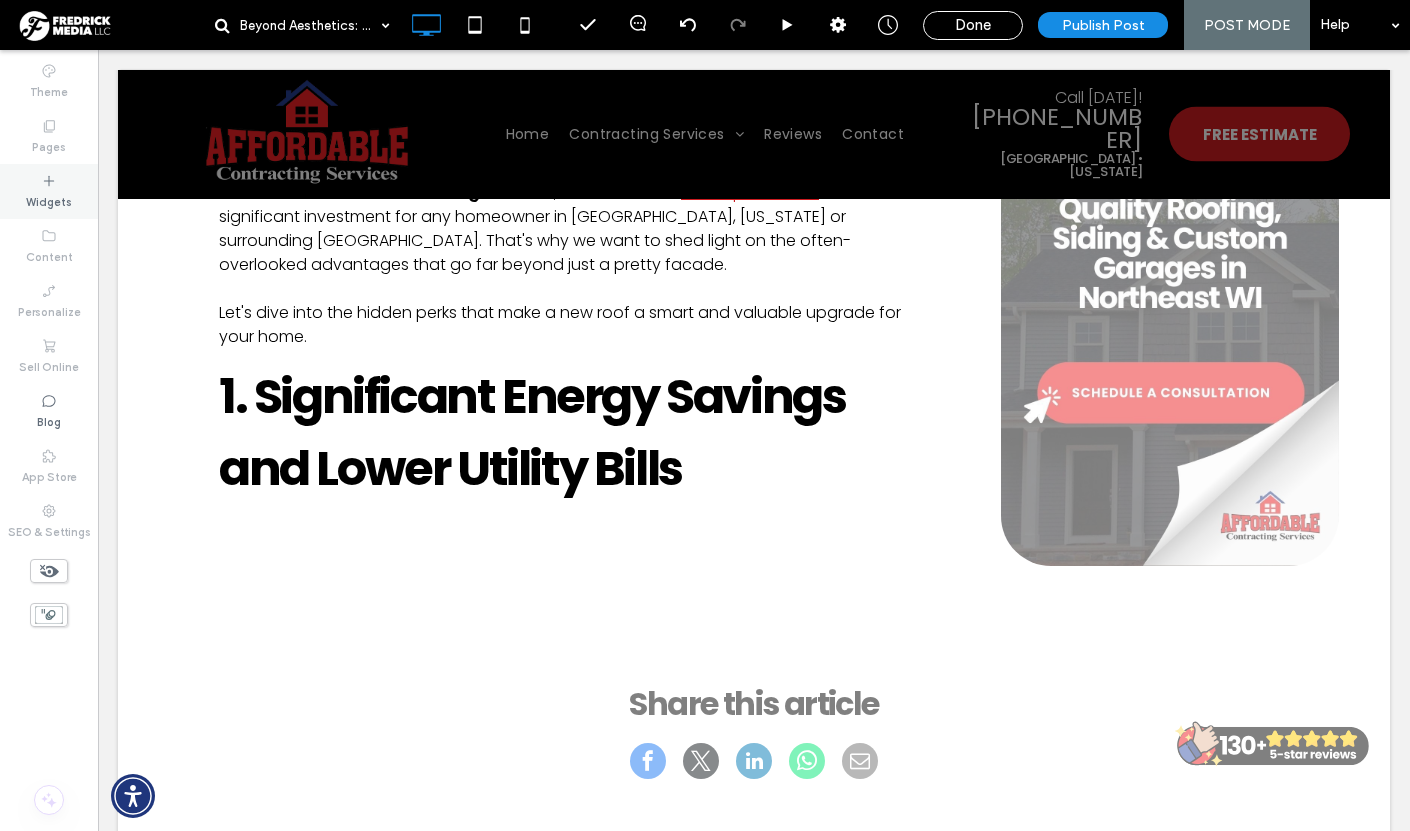 click on "Widgets" at bounding box center [49, 200] 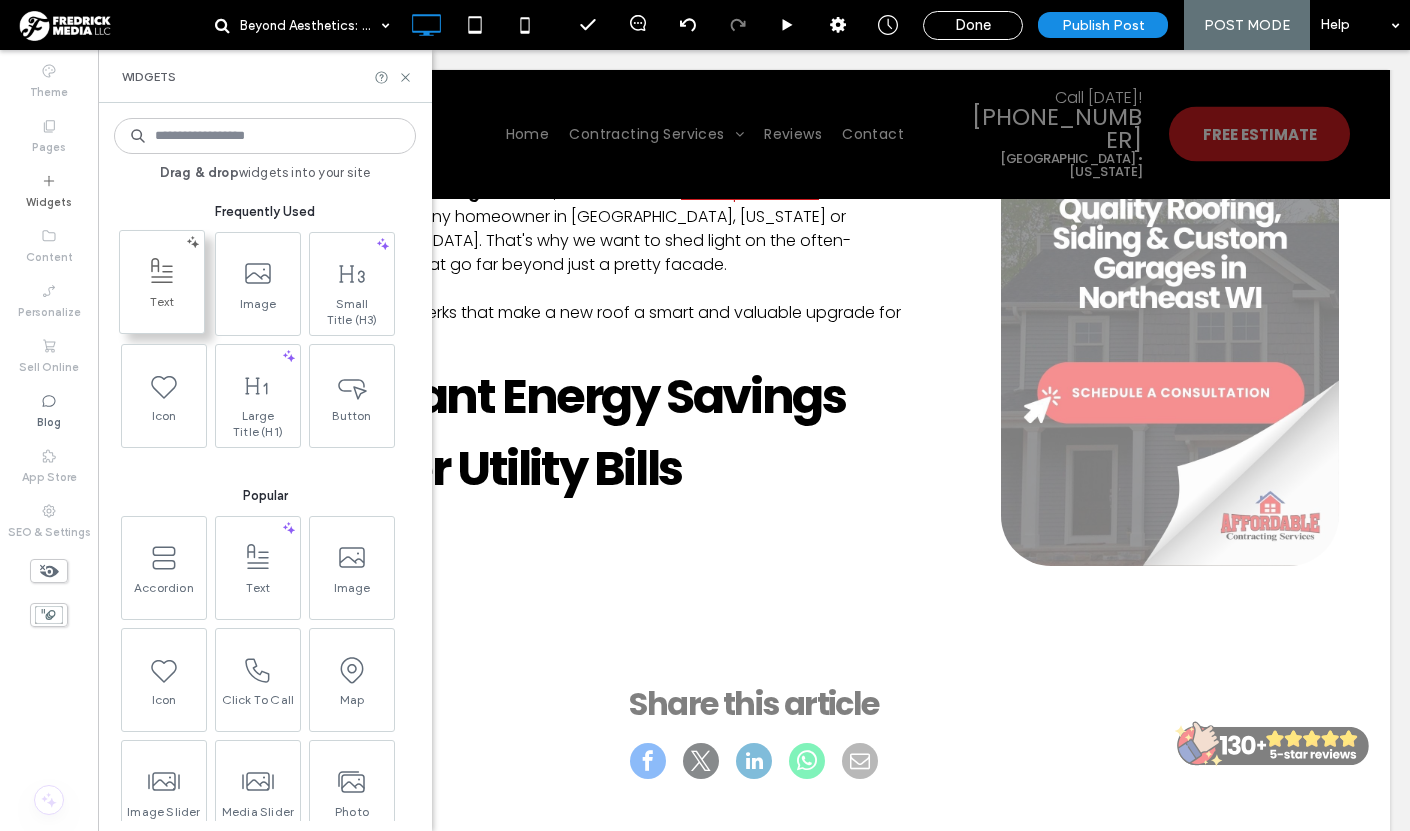 click on "Text" at bounding box center (162, 308) 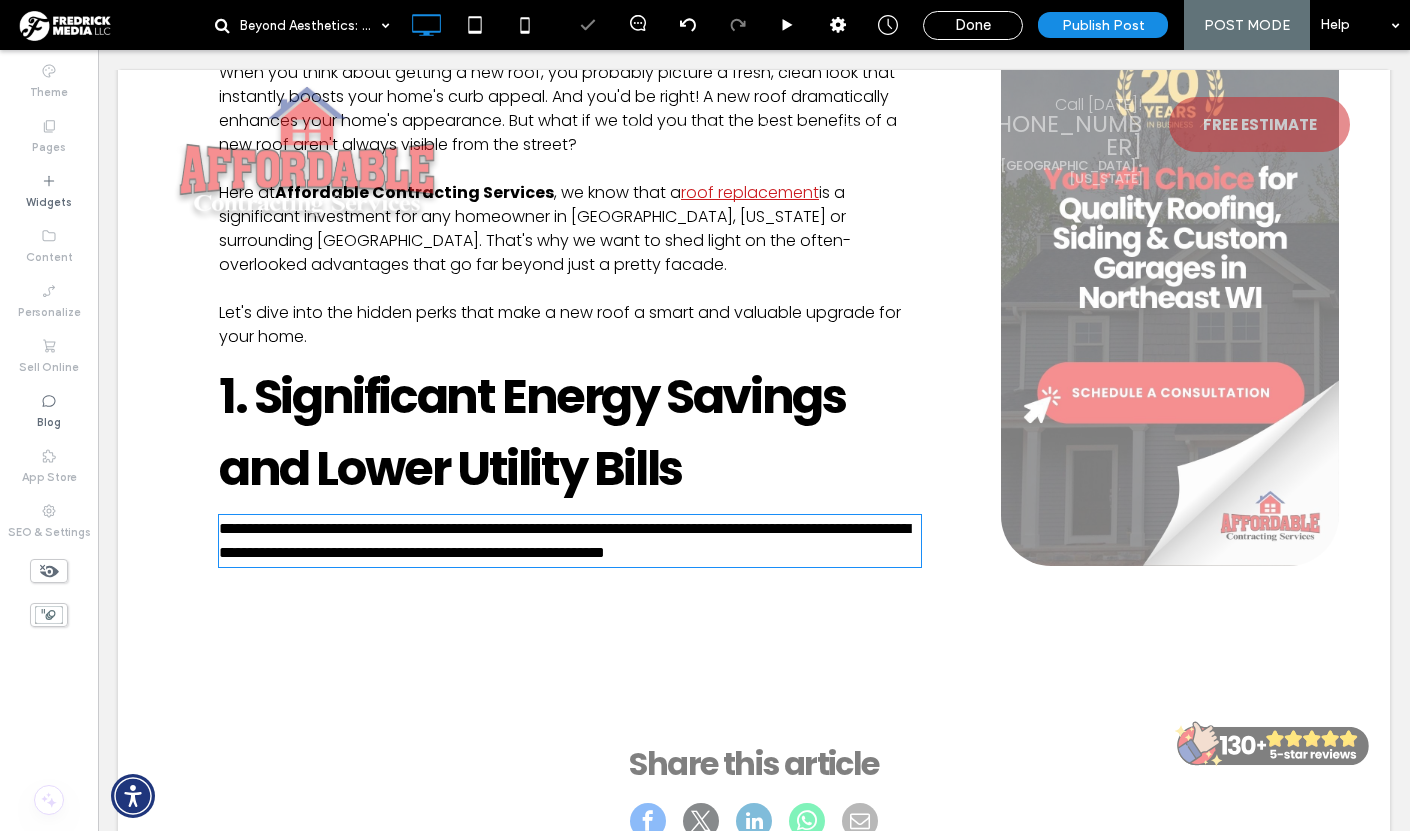 type on "*******" 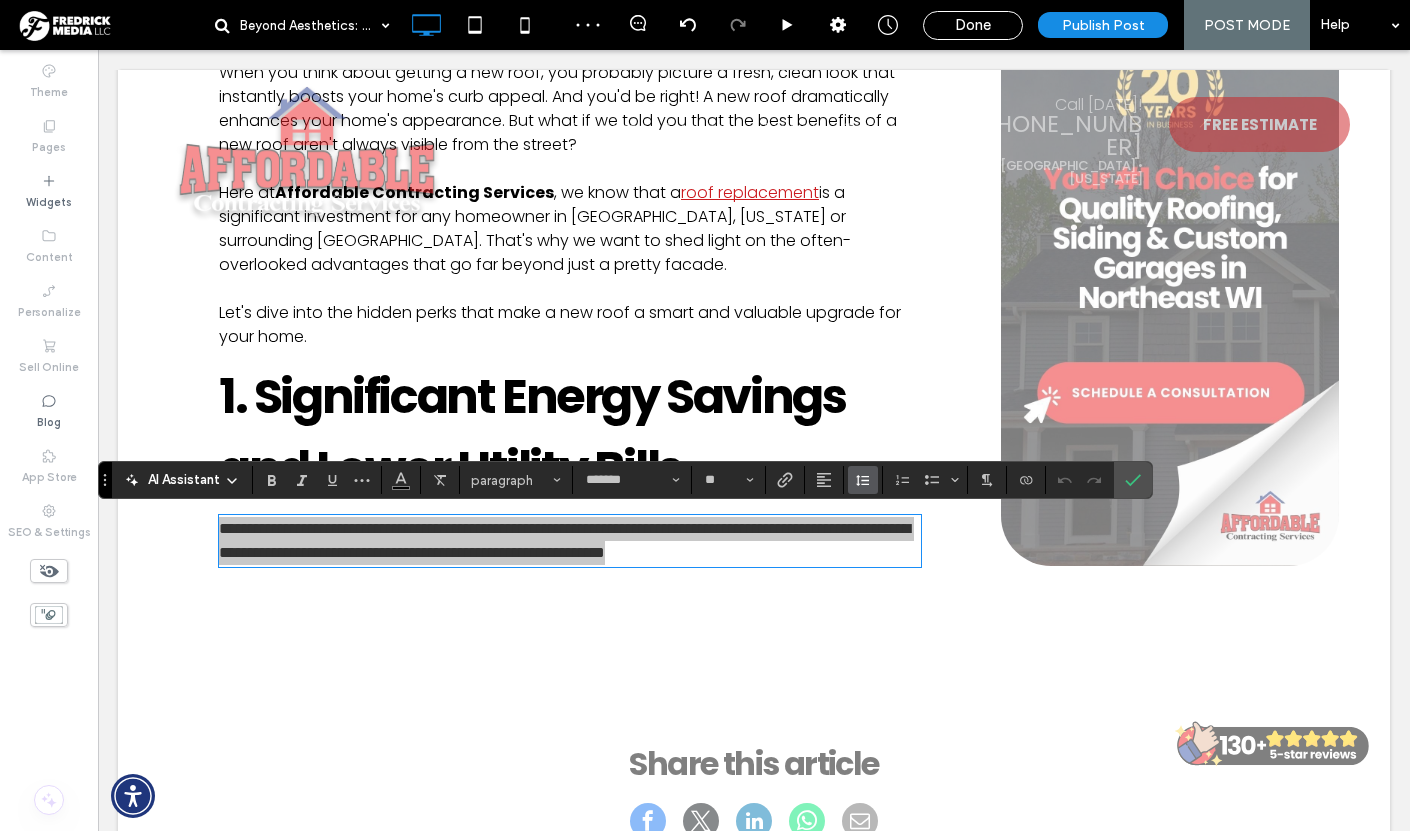 click 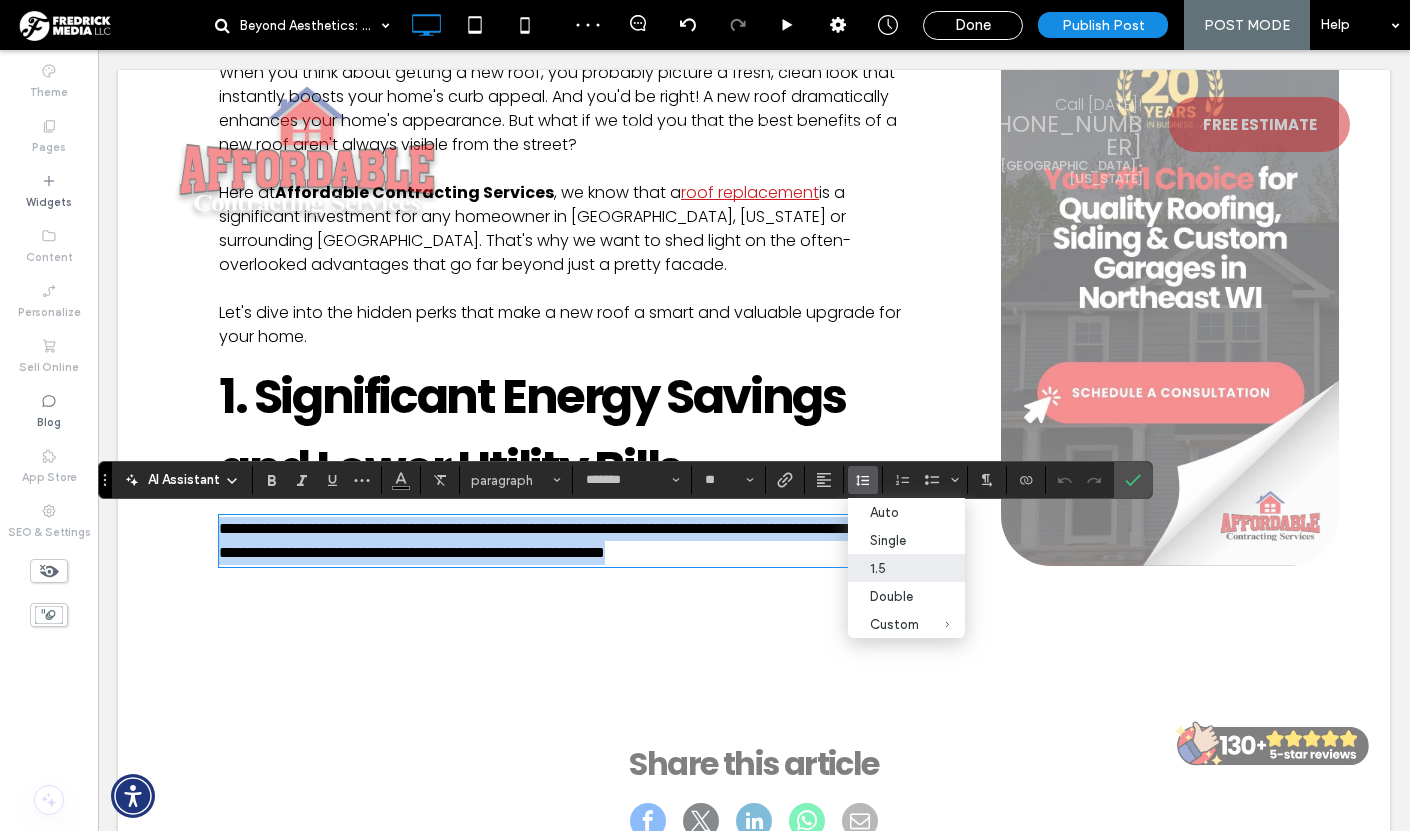 click on "**********" at bounding box center [564, 540] 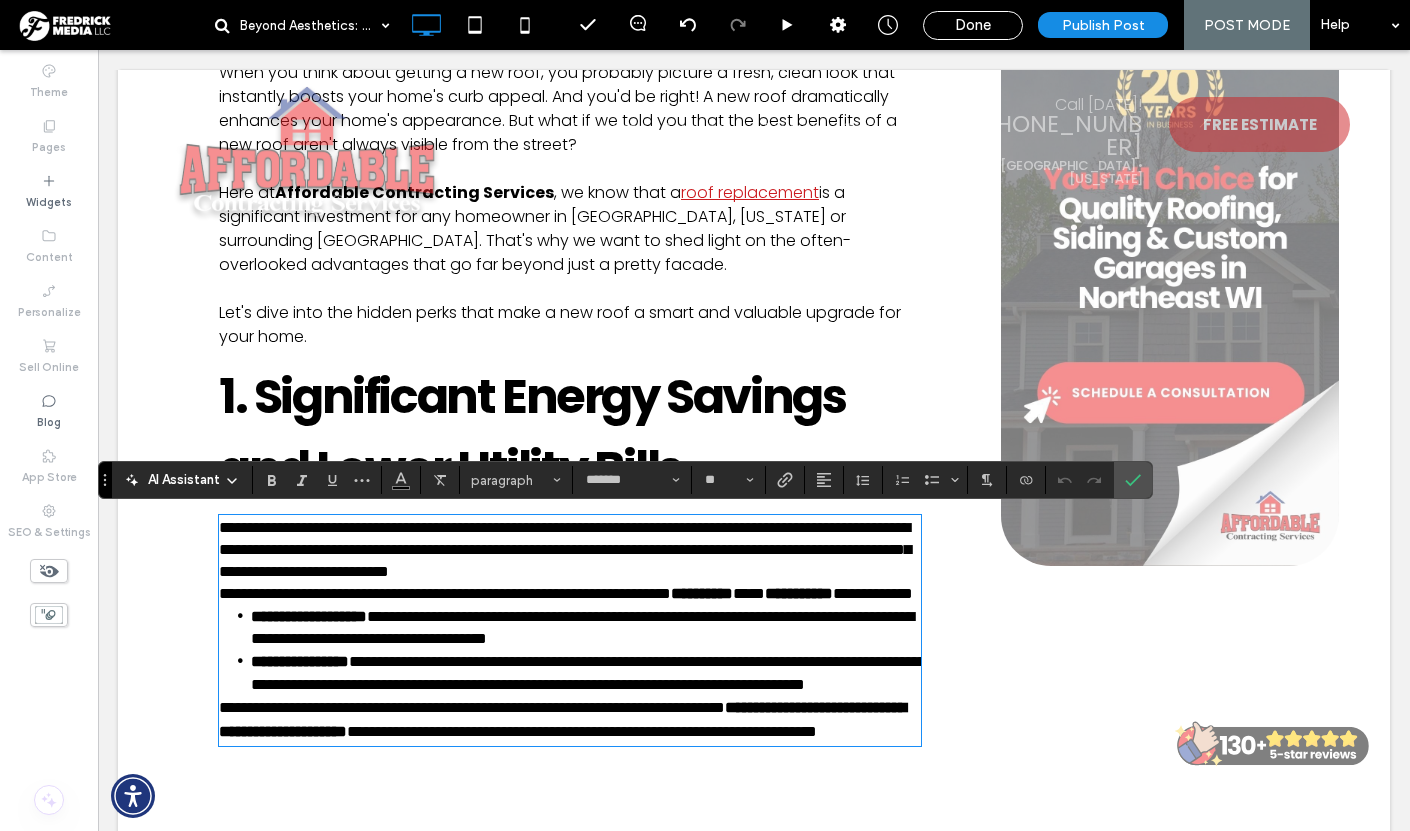 scroll, scrollTop: 0, scrollLeft: 0, axis: both 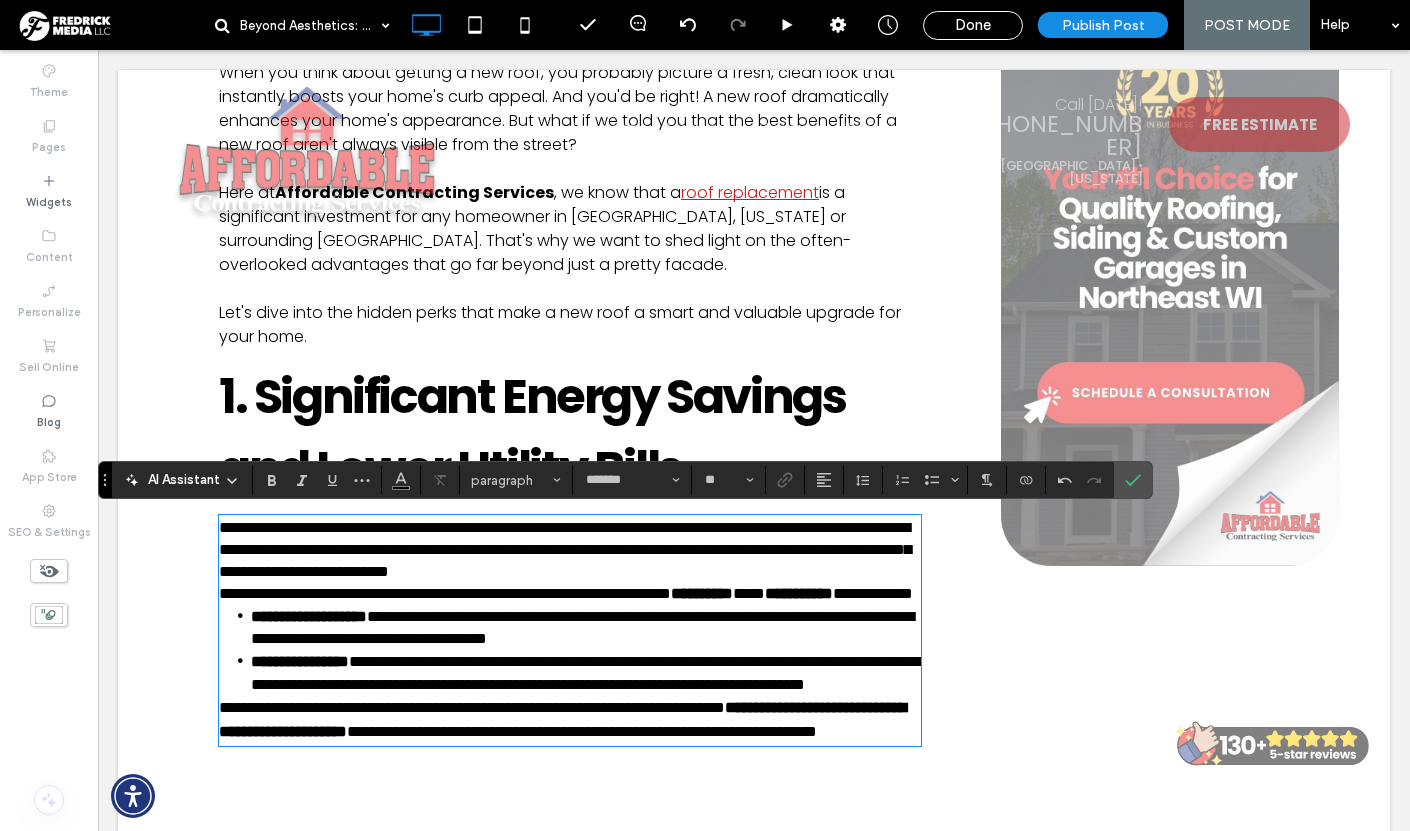 click on "**********" at bounding box center [873, 593] 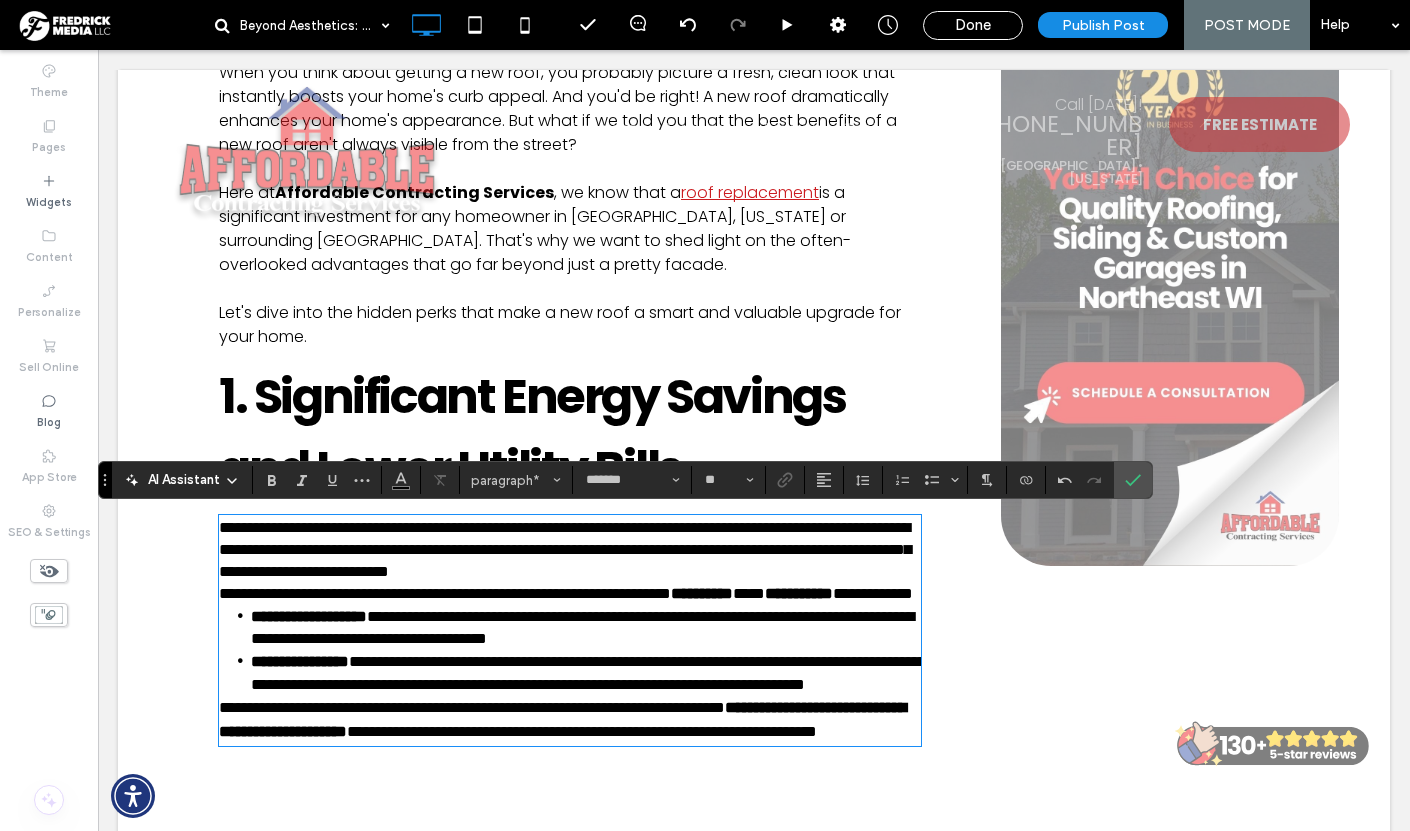 click on "**********" at bounding box center [570, 594] 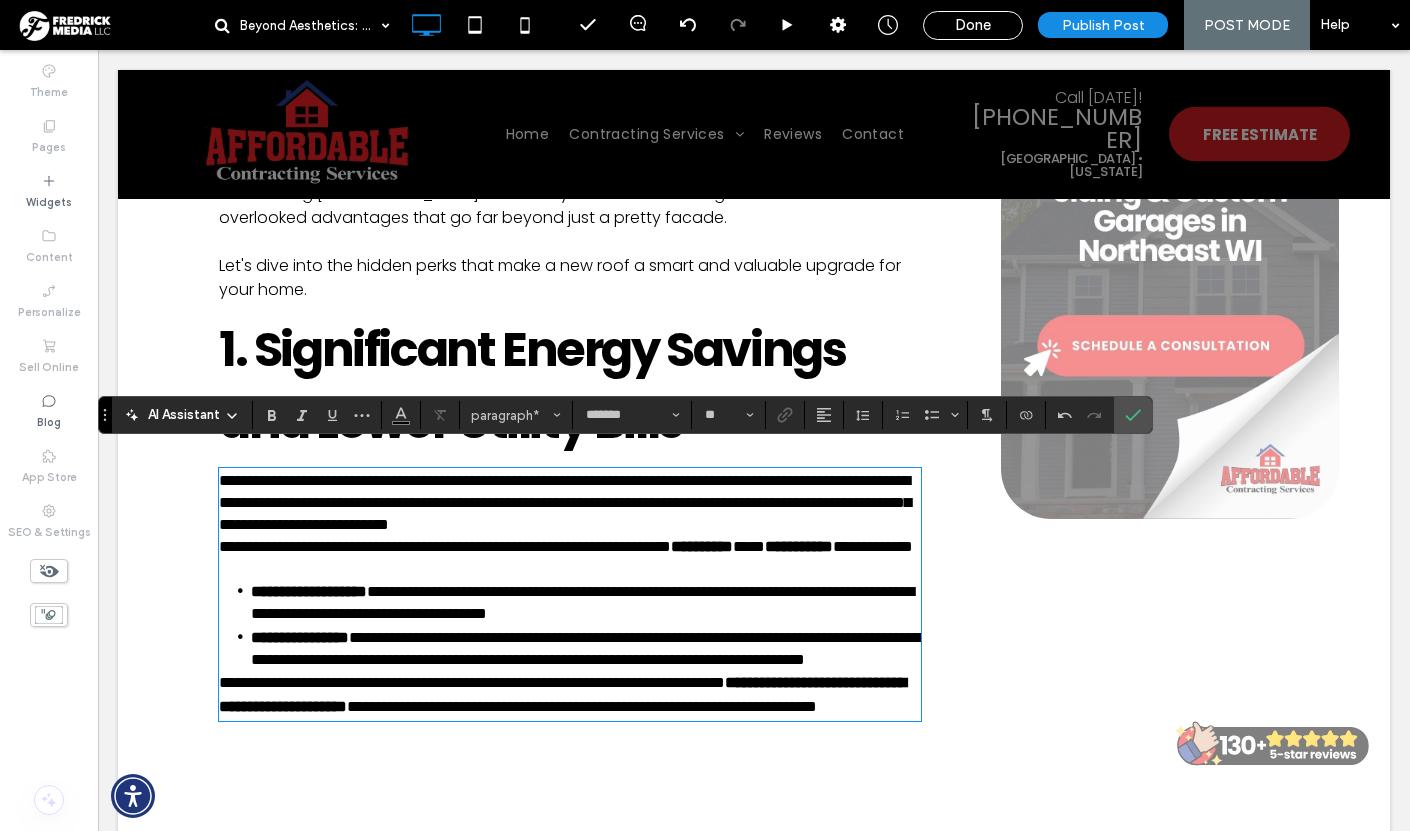 scroll, scrollTop: 733, scrollLeft: 0, axis: vertical 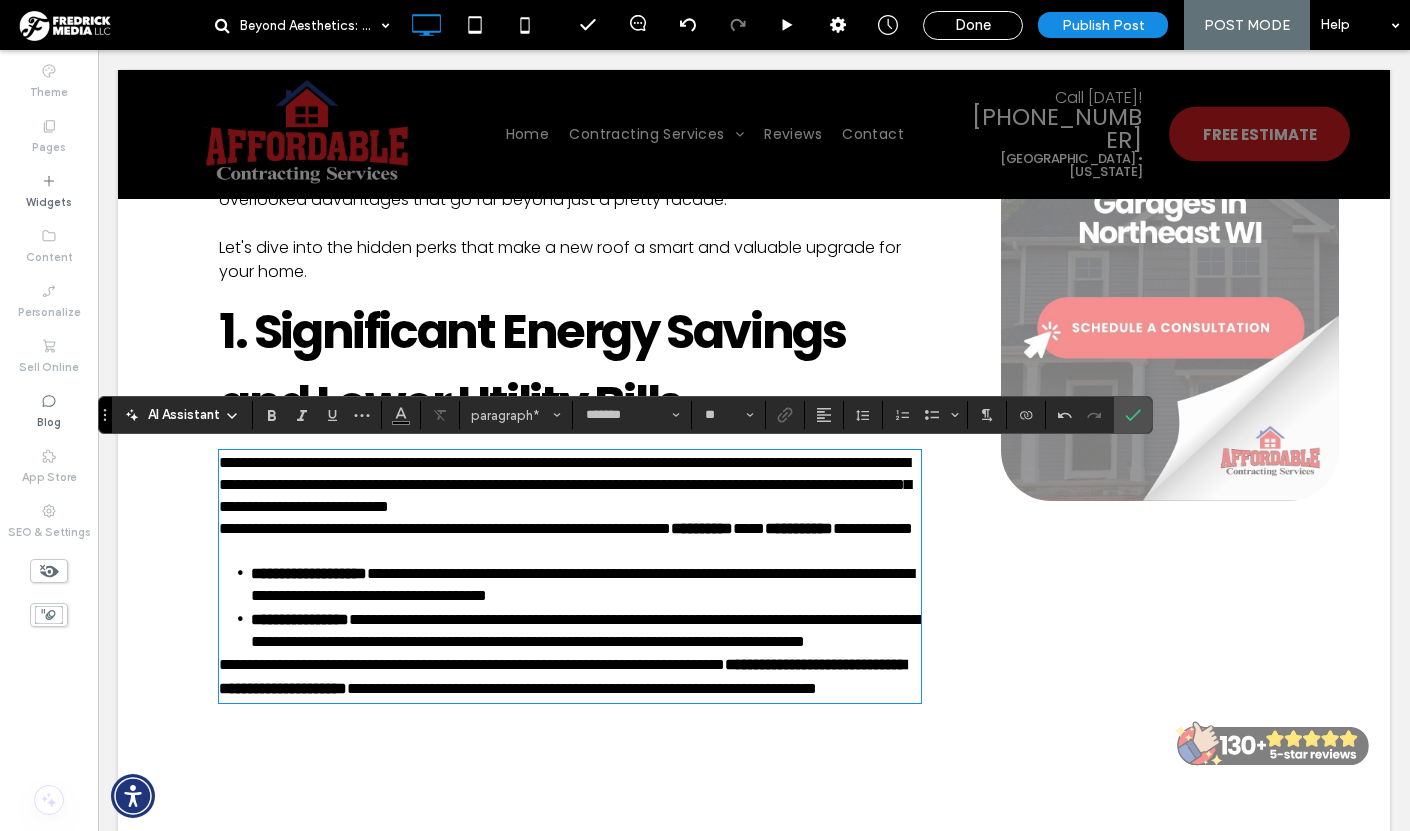 click on "**********" at bounding box center (586, 630) 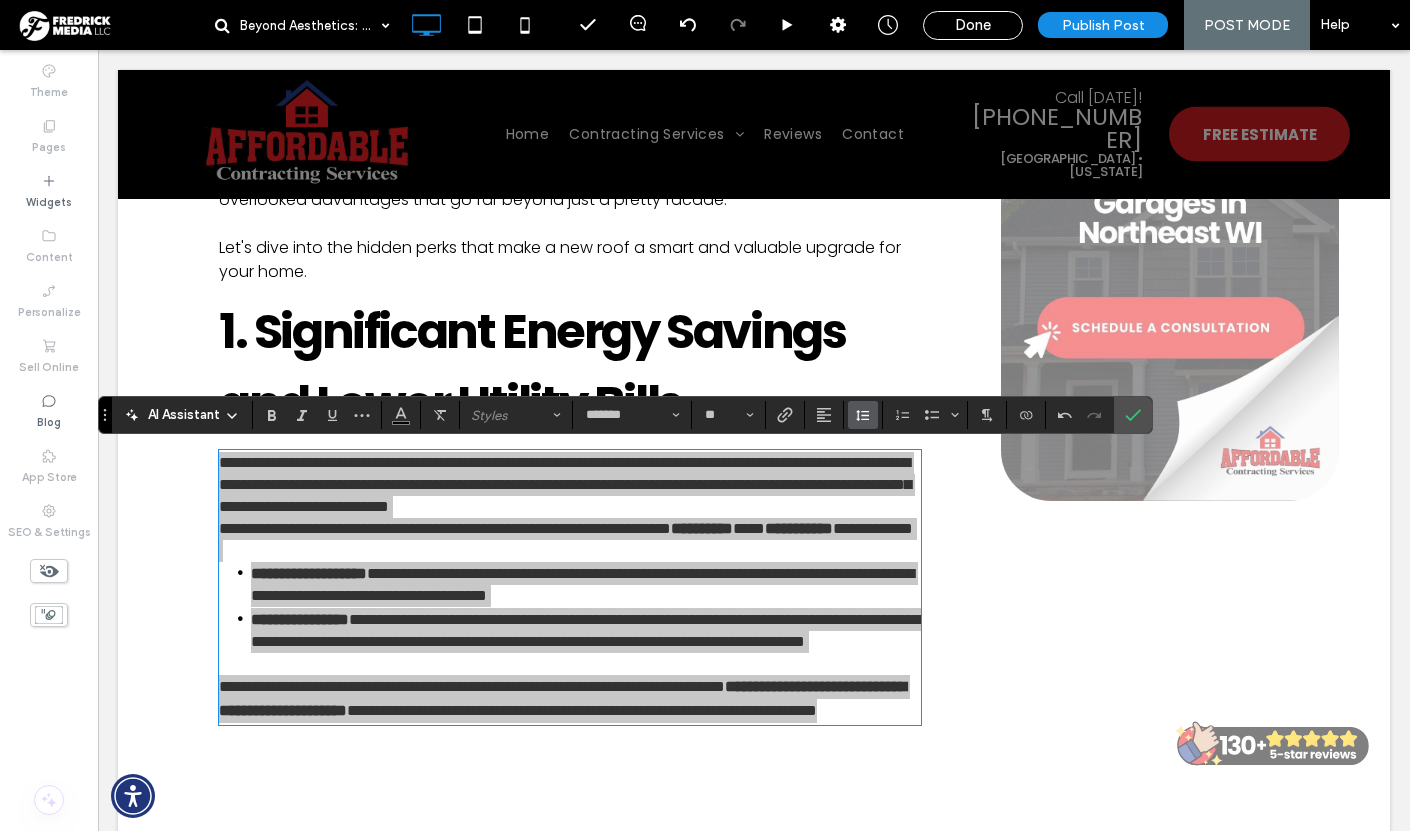 click at bounding box center [863, 415] 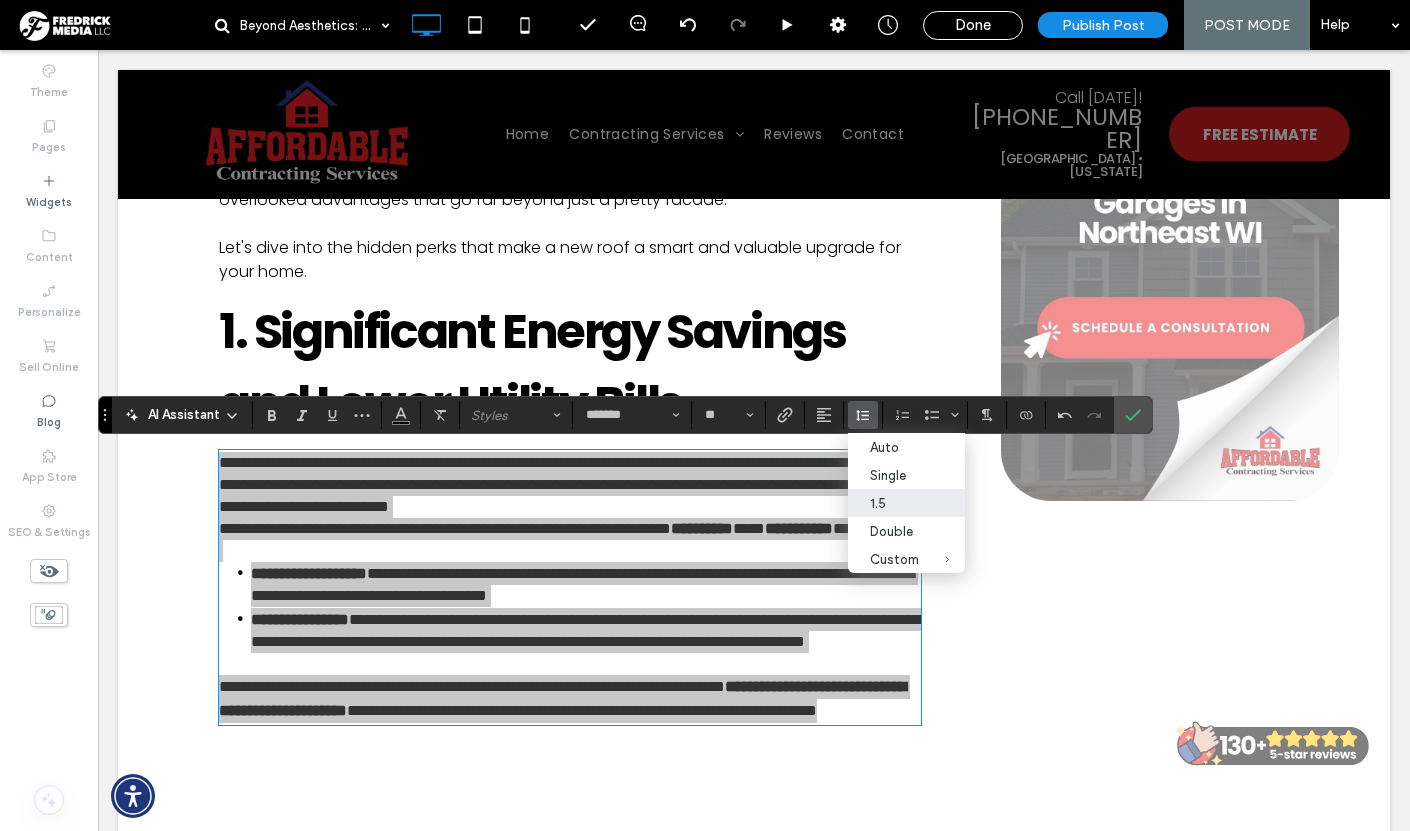 click on "1.5" at bounding box center [906, 503] 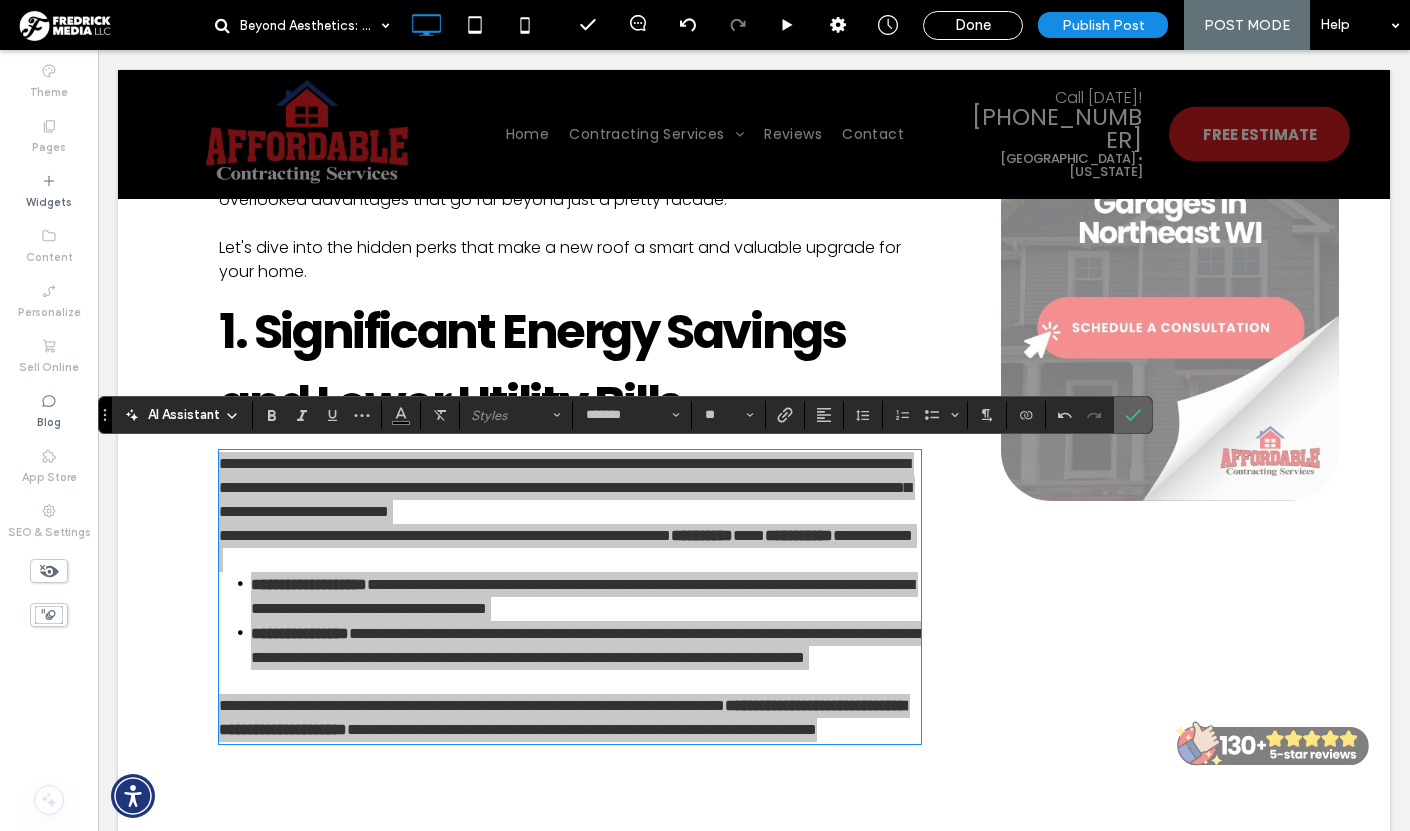 click 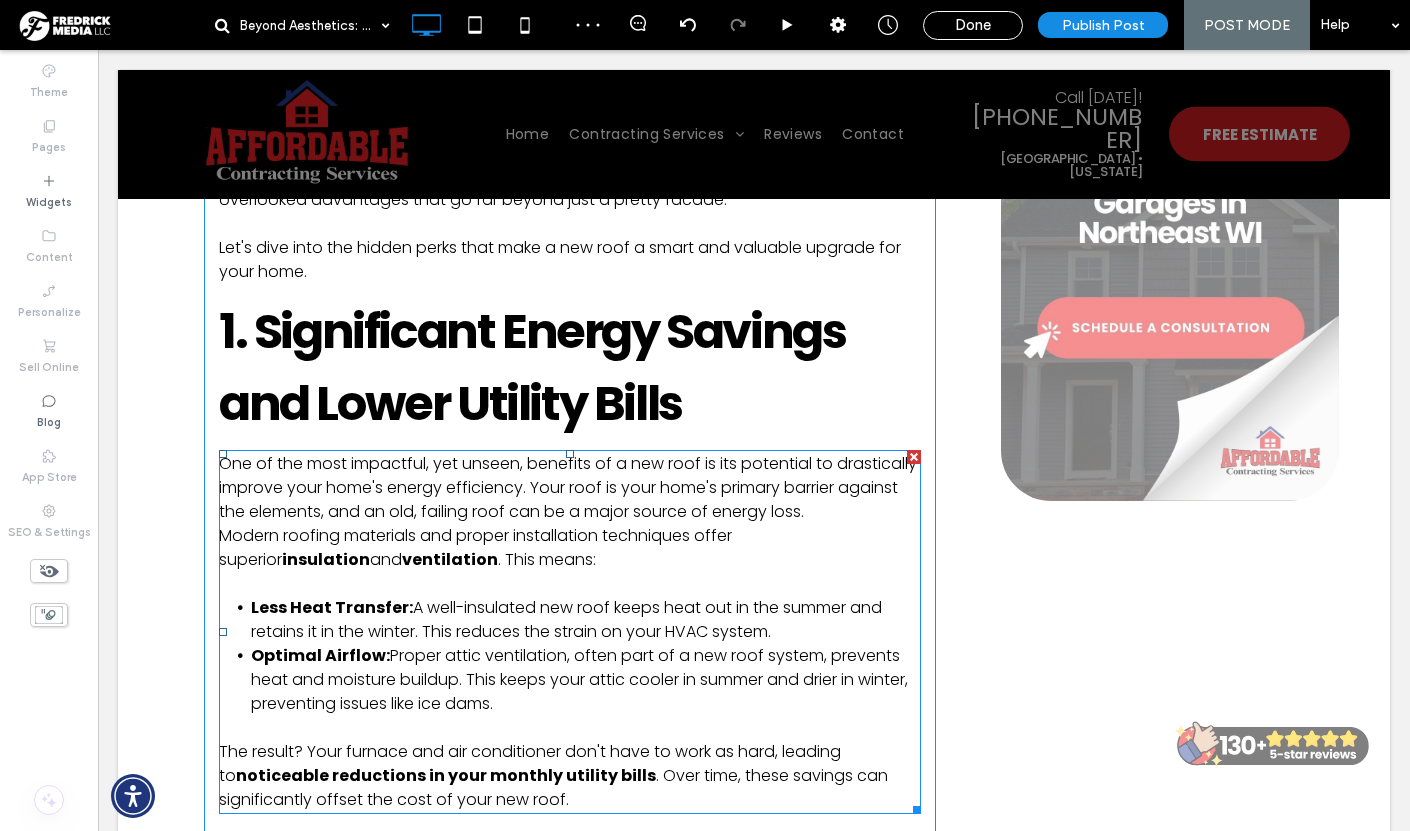 click on "One of the most impactful, yet unseen, benefits of a new roof is its potential to drastically improve your home's energy efficiency. Your roof is your home's primary barrier against the elements, and an old, failing roof can be a major source of energy loss." at bounding box center (570, 488) 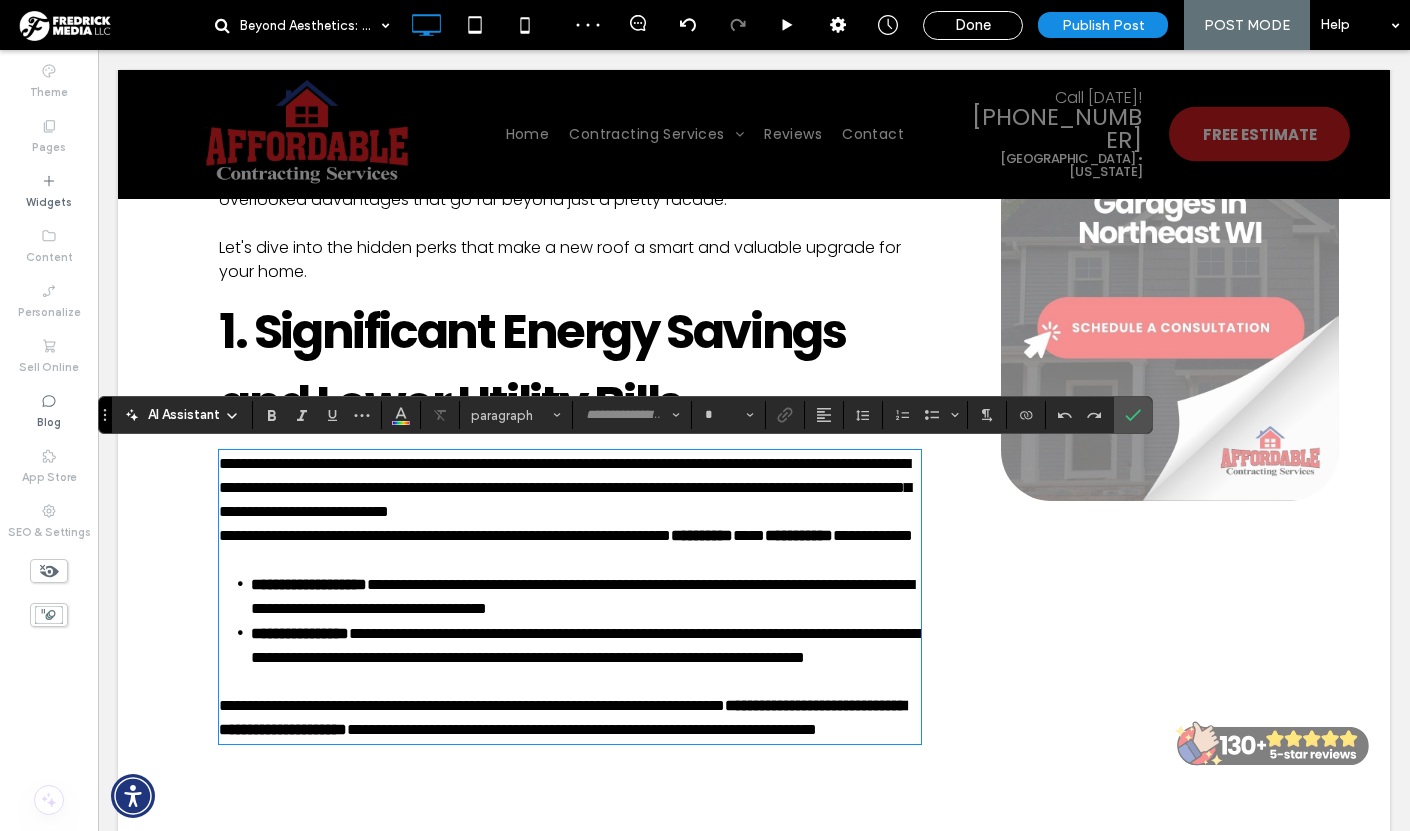 type on "*******" 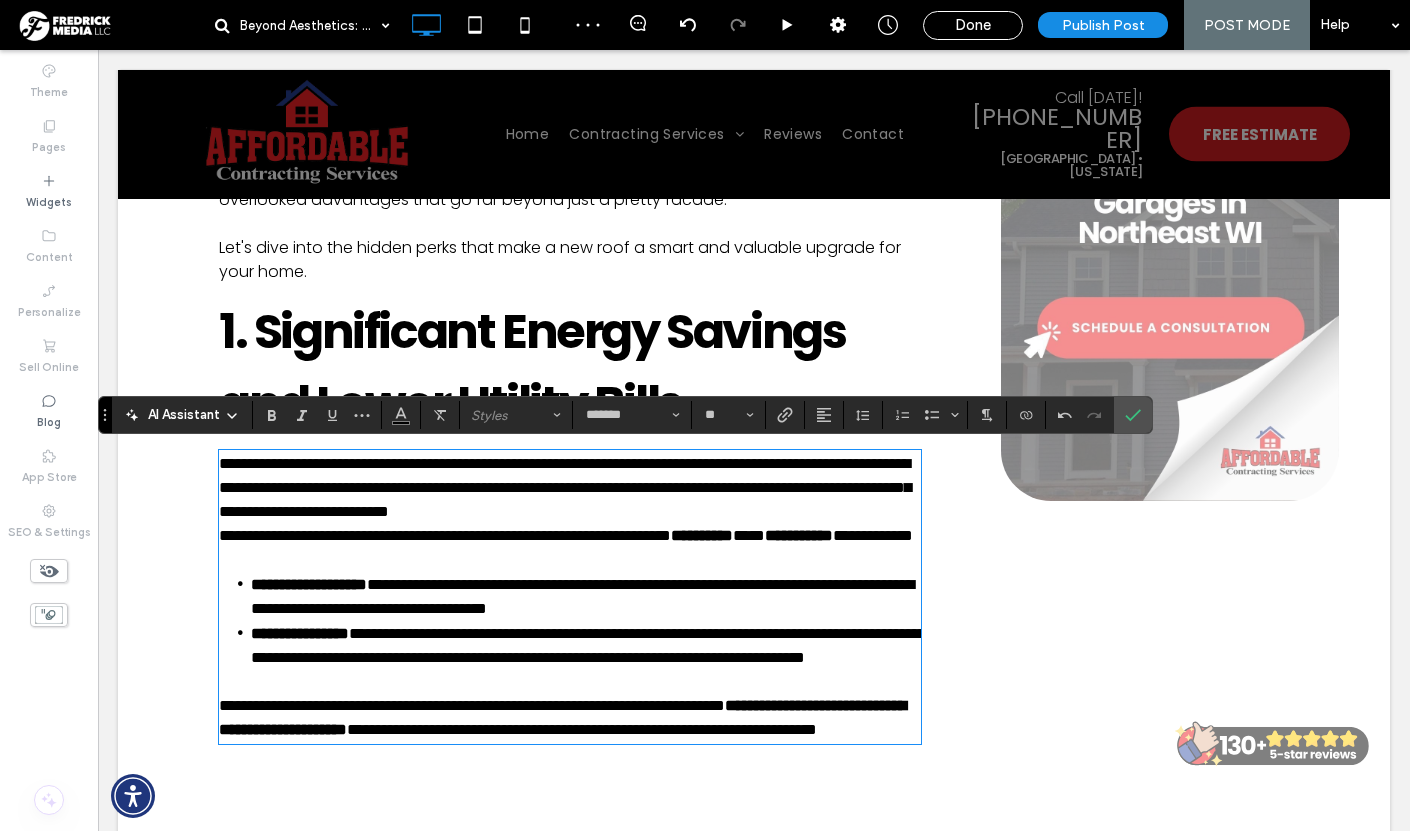 click on "**********" at bounding box center [570, 488] 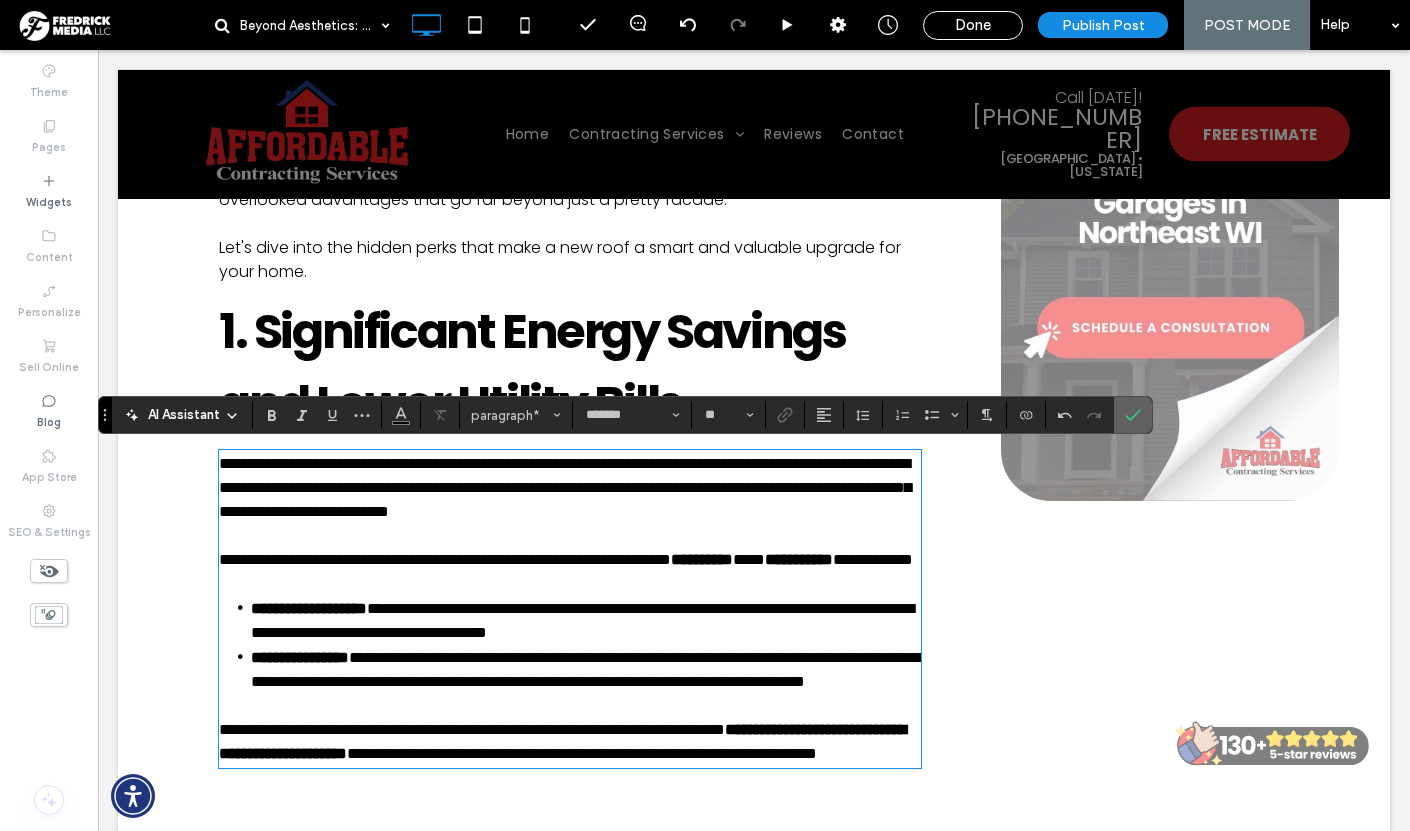 click 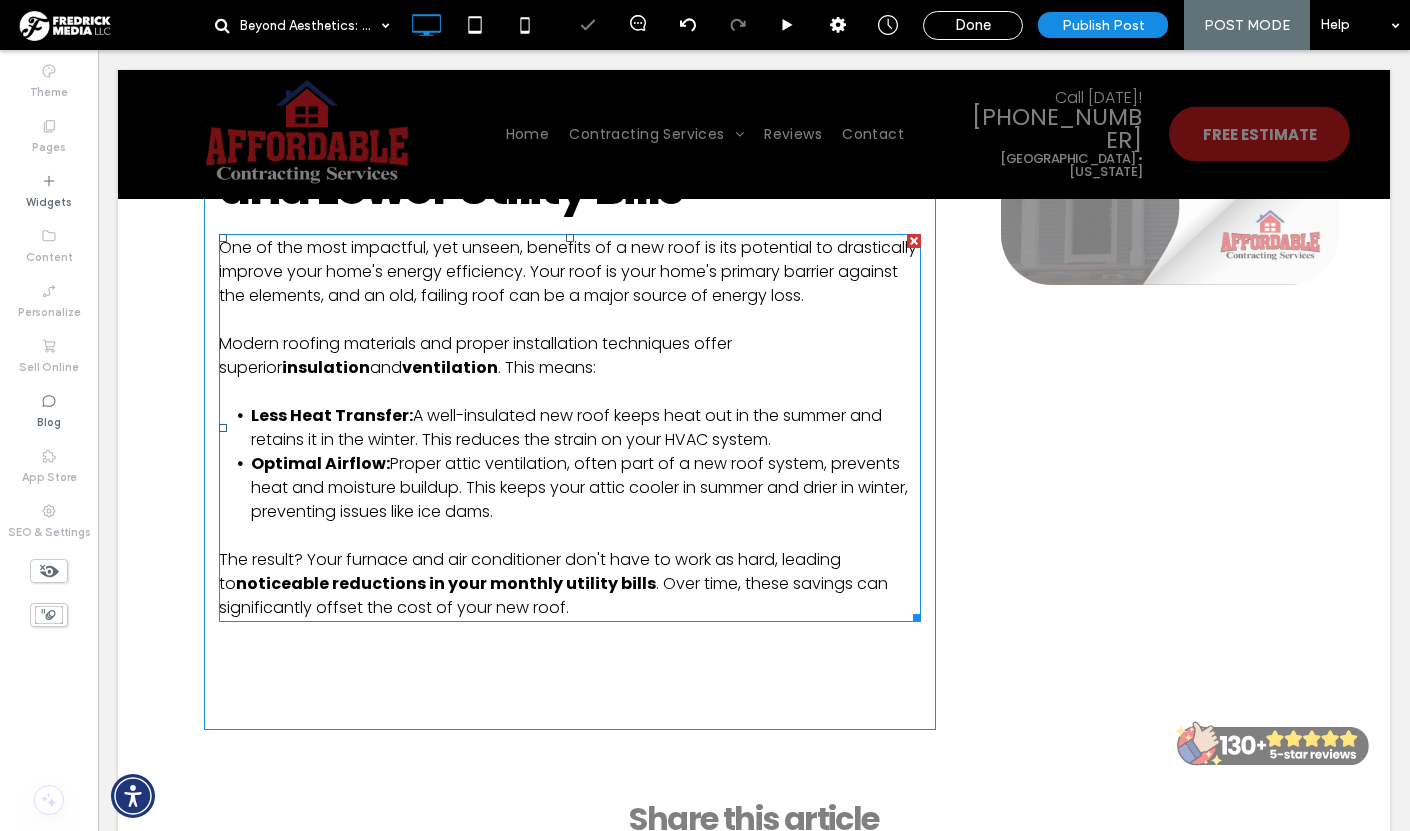 scroll, scrollTop: 951, scrollLeft: 0, axis: vertical 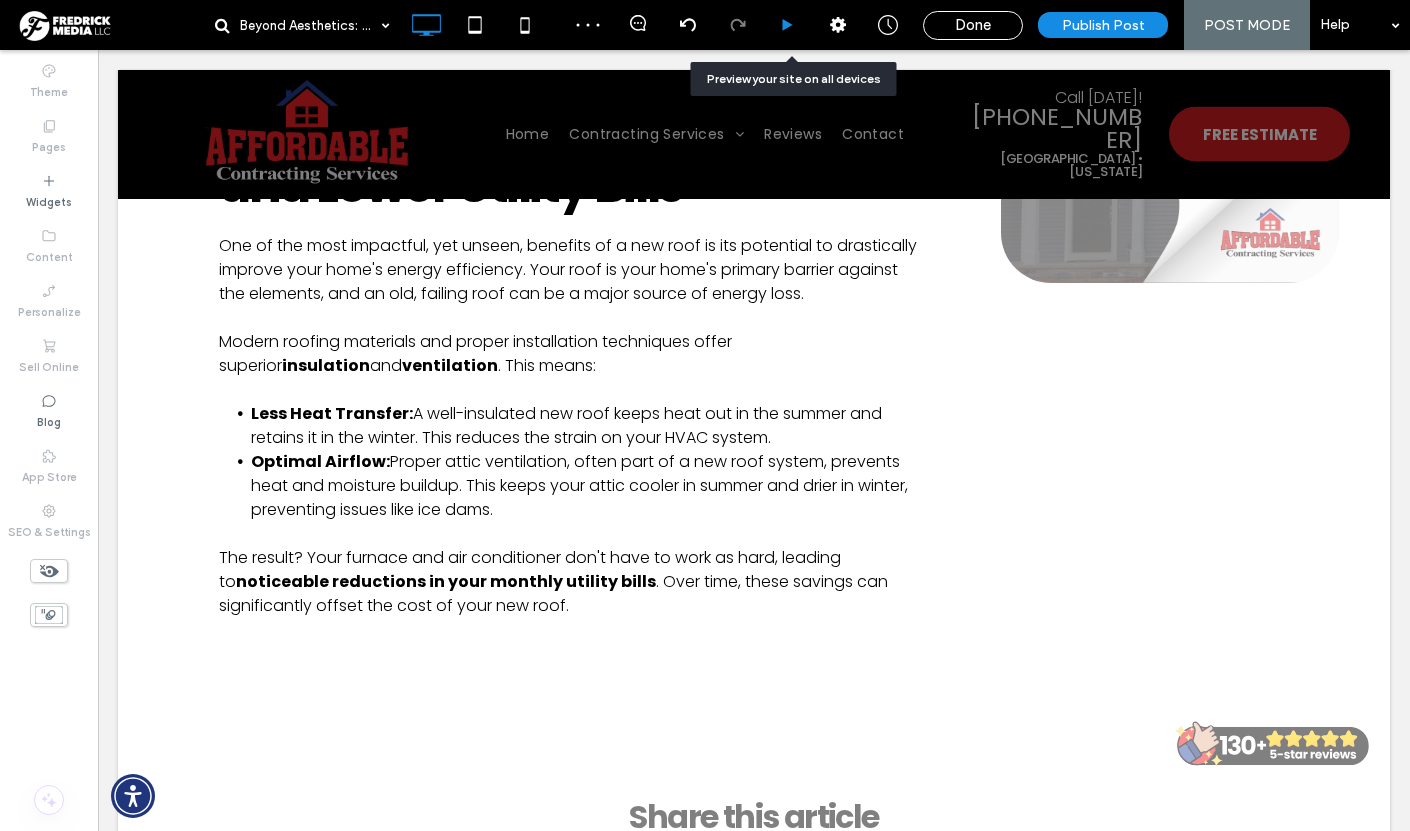 click 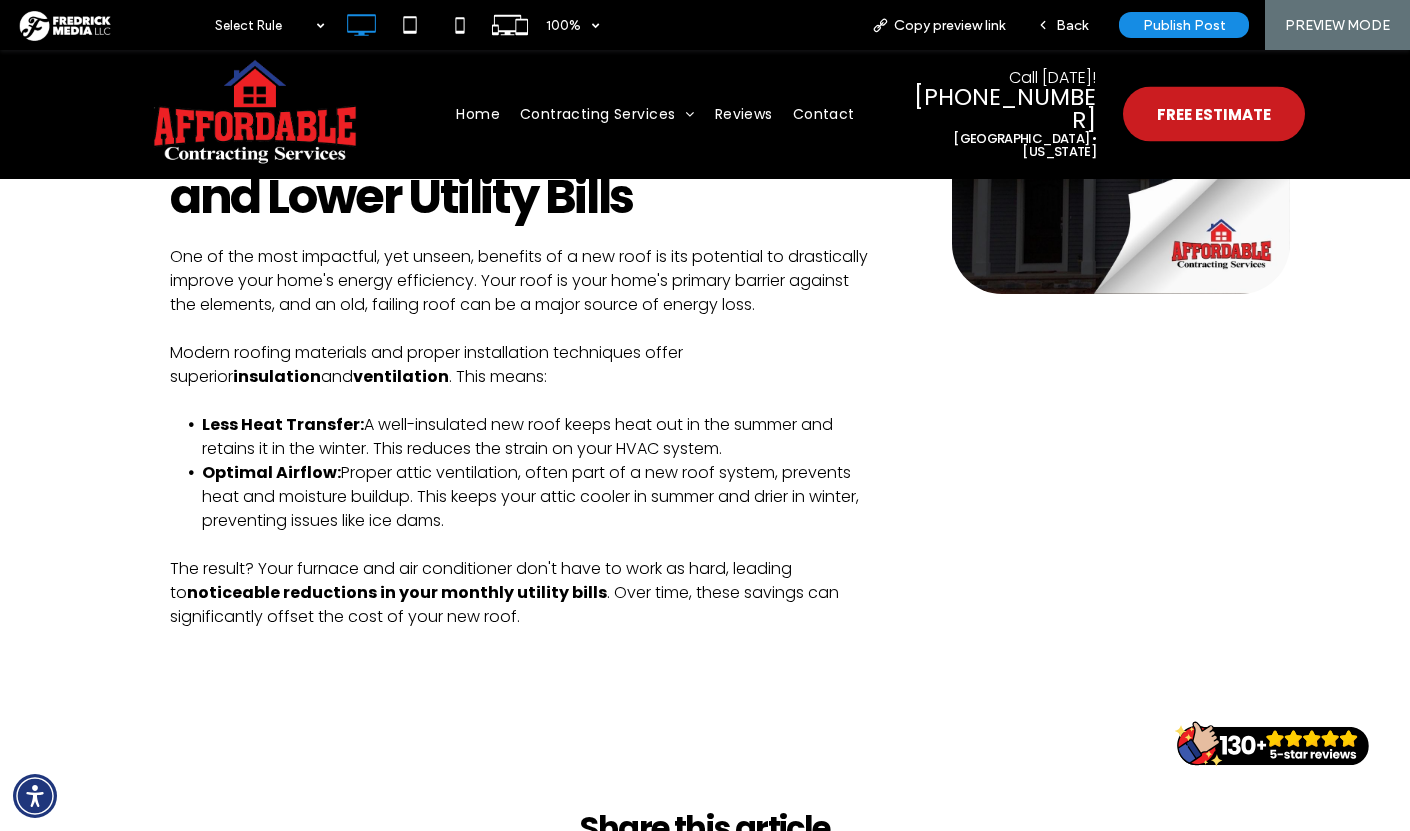 scroll, scrollTop: 925, scrollLeft: 0, axis: vertical 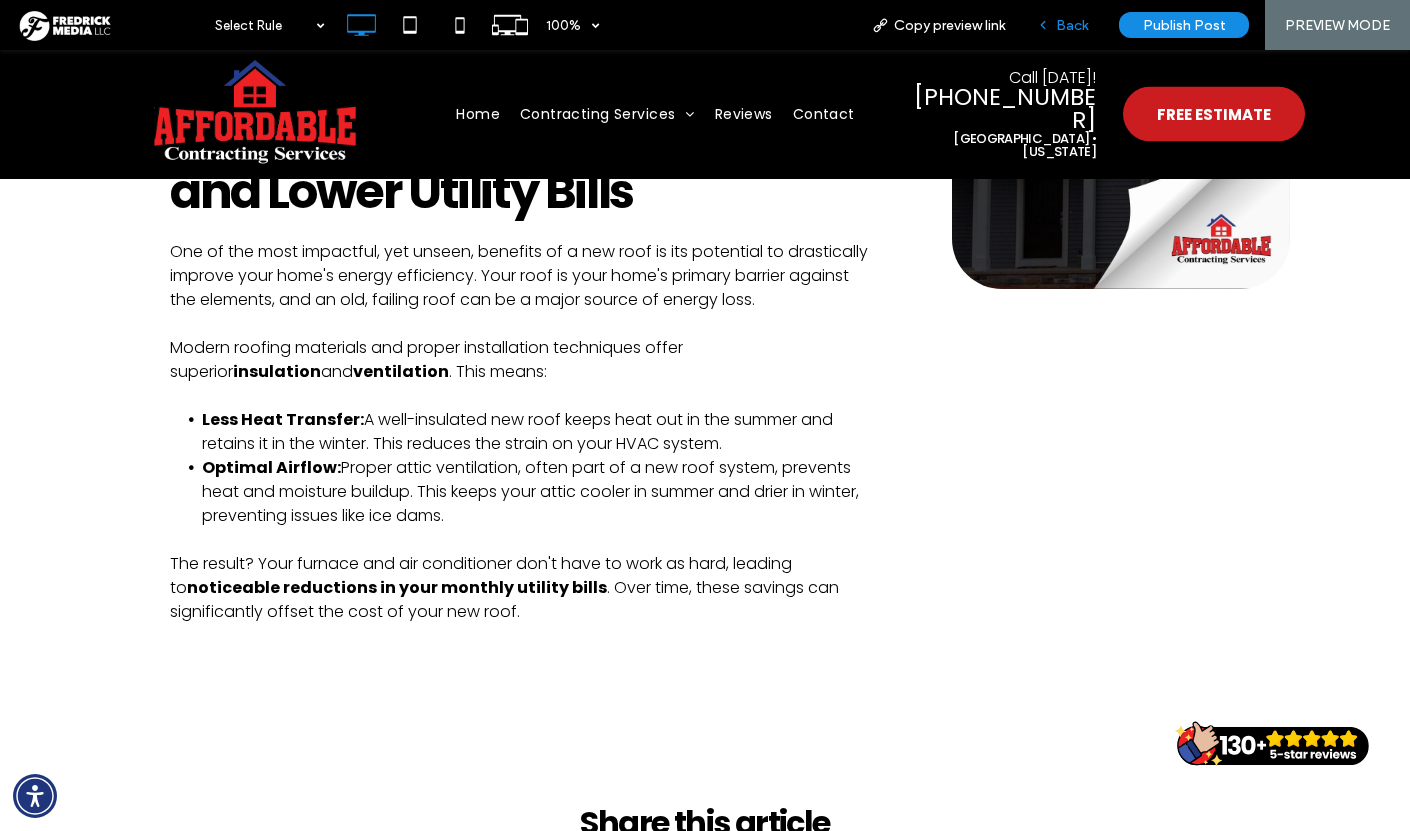 click on "Back" at bounding box center [1072, 25] 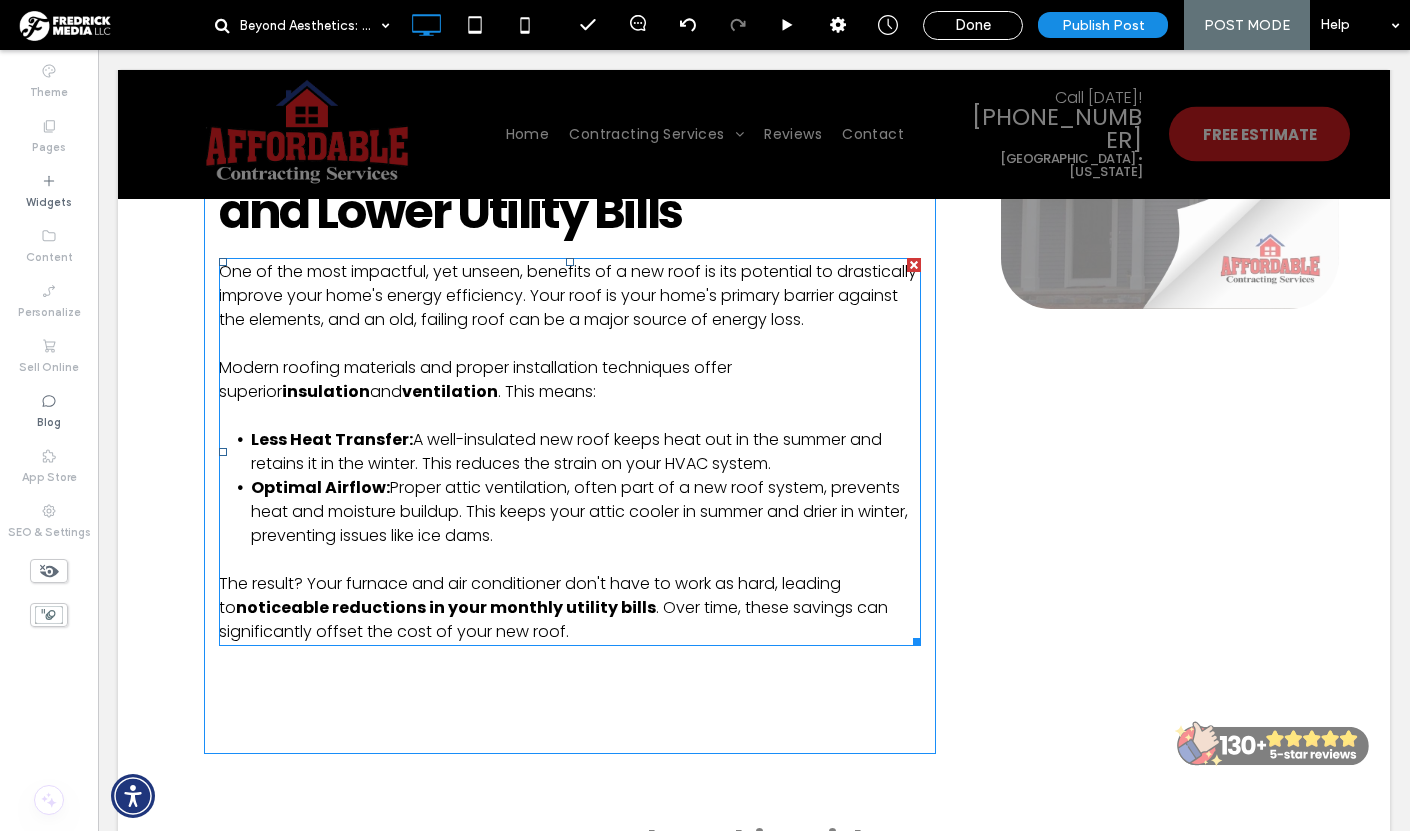 click on "Less Heat Transfer:  A well-insulated new roof keeps heat out in the summer and retains it in the winter. This reduces the strain on your HVAC system." at bounding box center [586, 452] 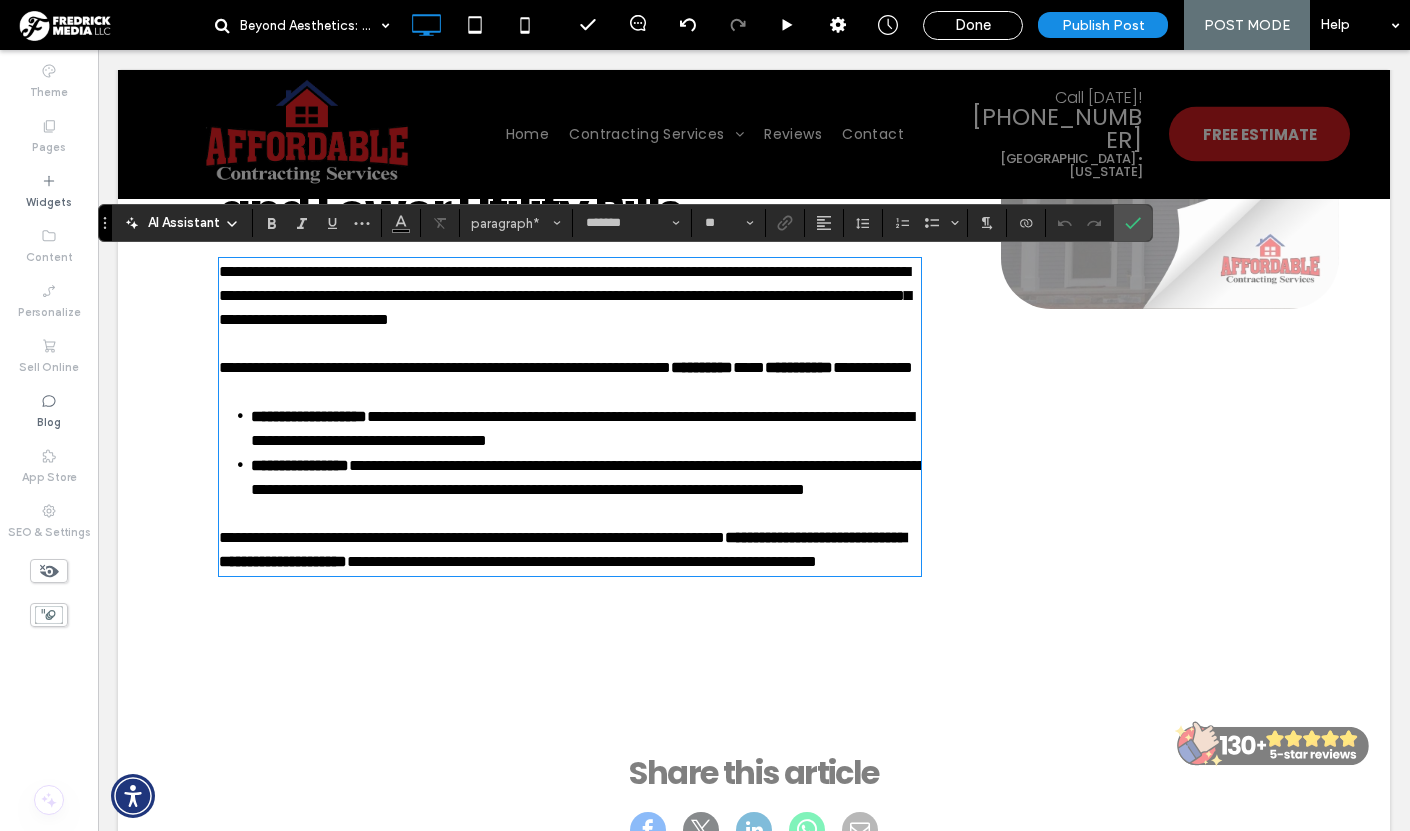 click on "**********" at bounding box center (586, 428) 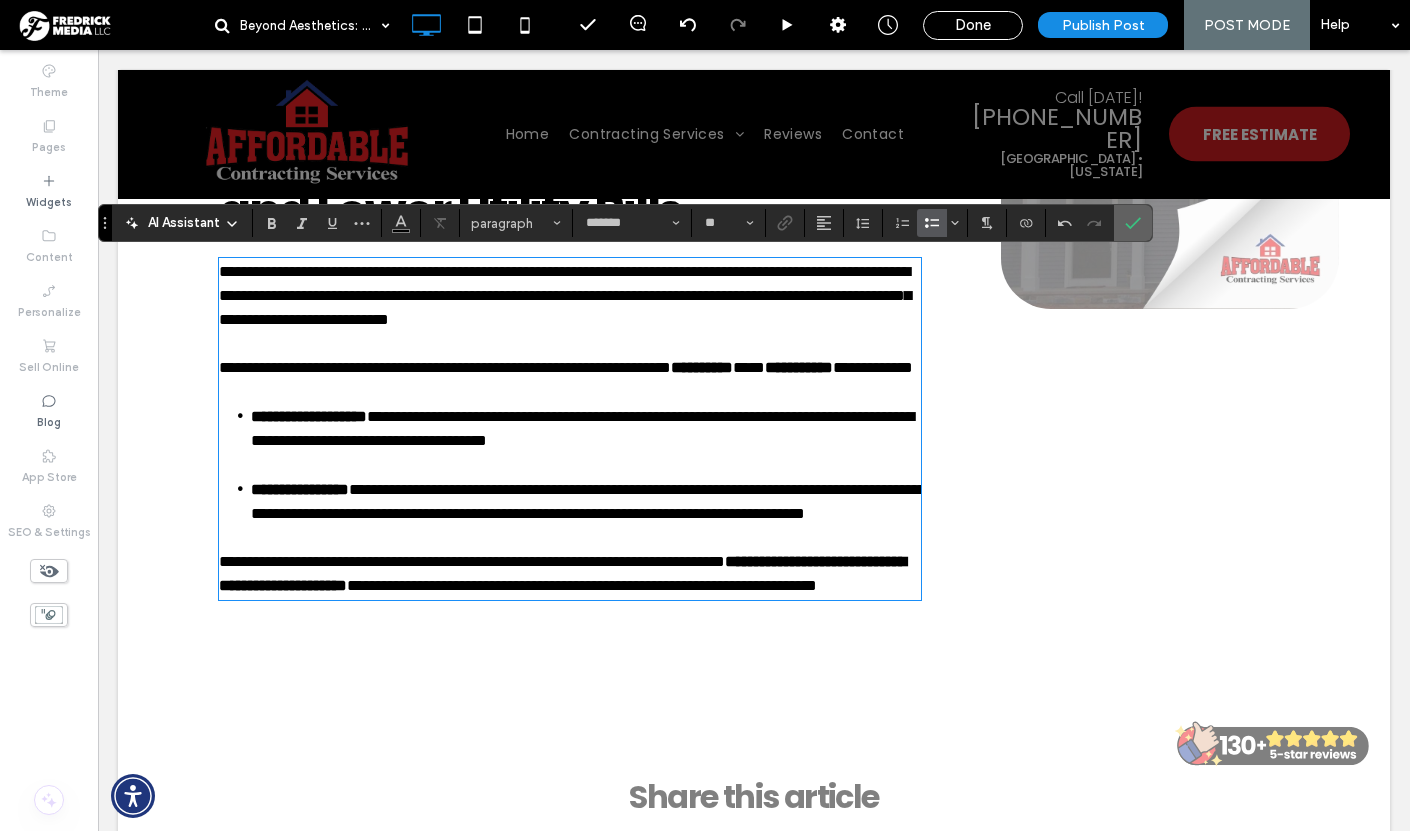 click 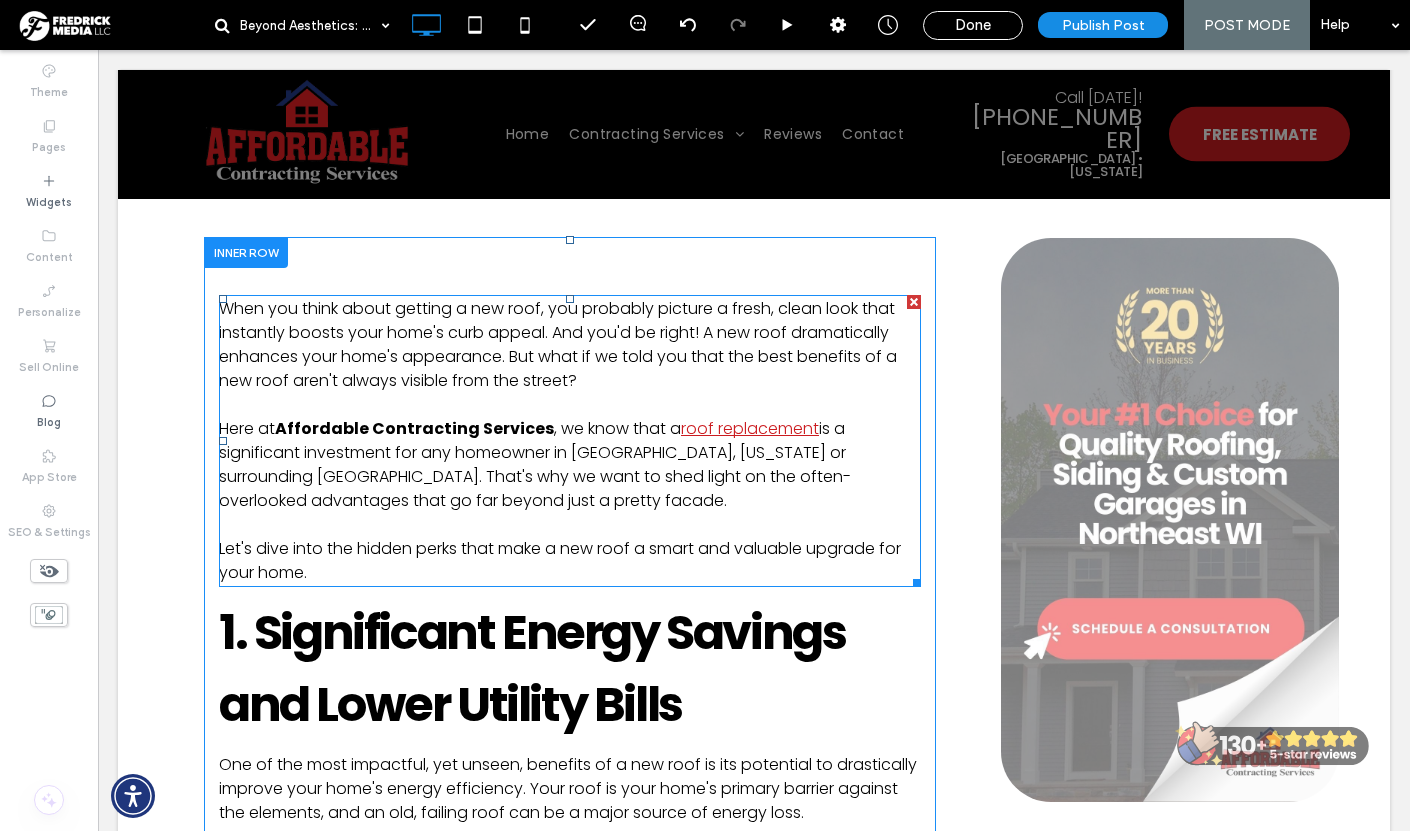 scroll, scrollTop: 449, scrollLeft: 0, axis: vertical 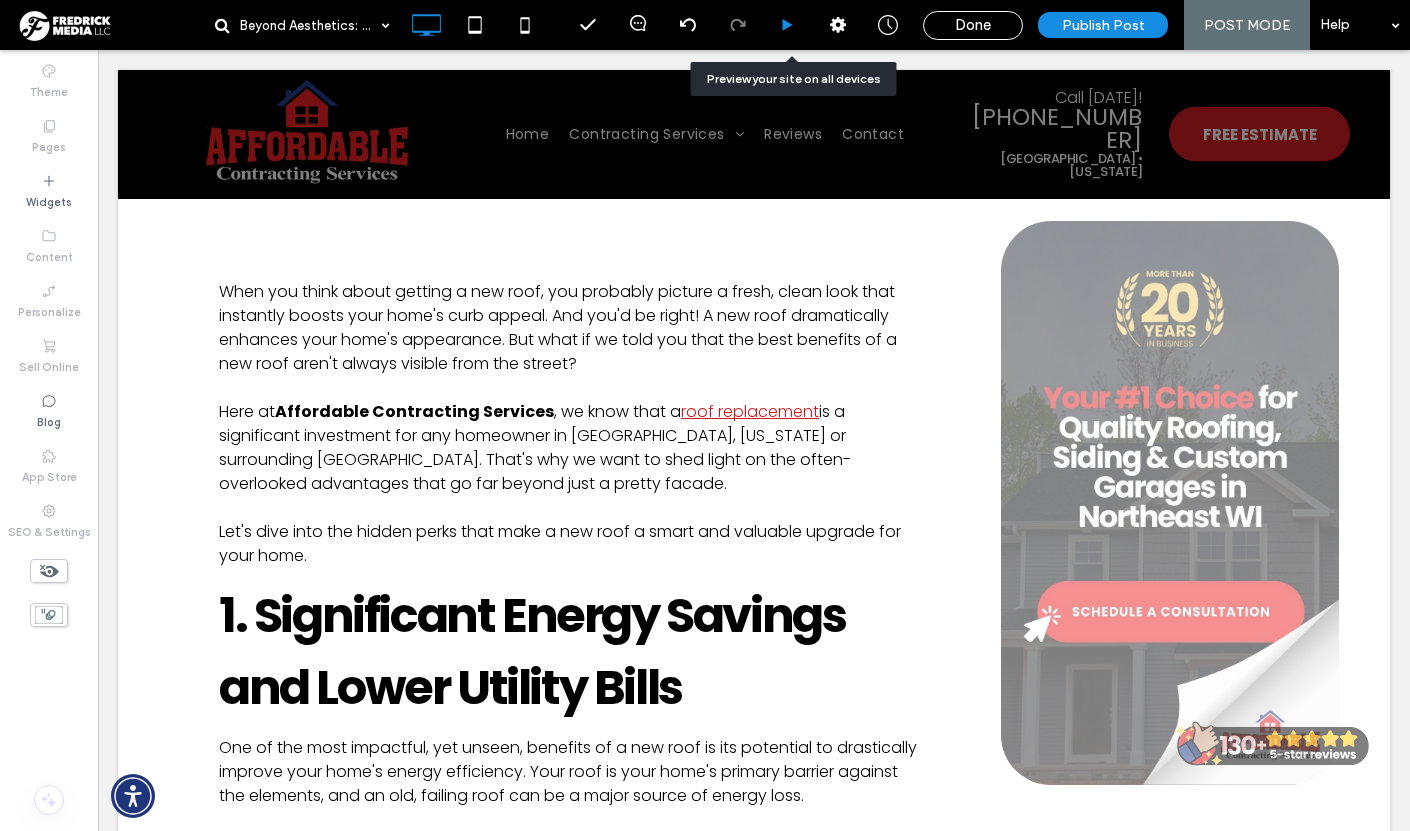 click 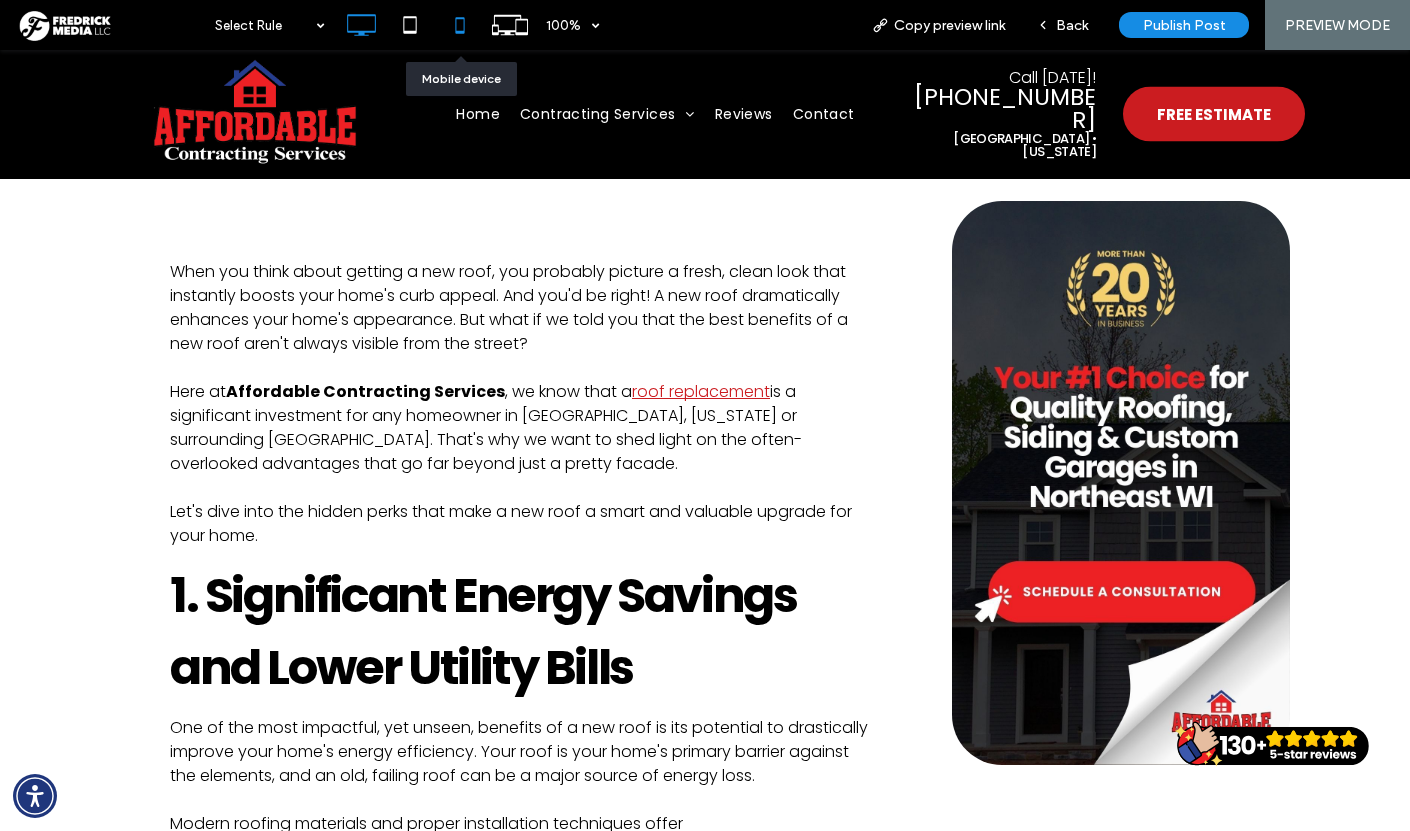 click 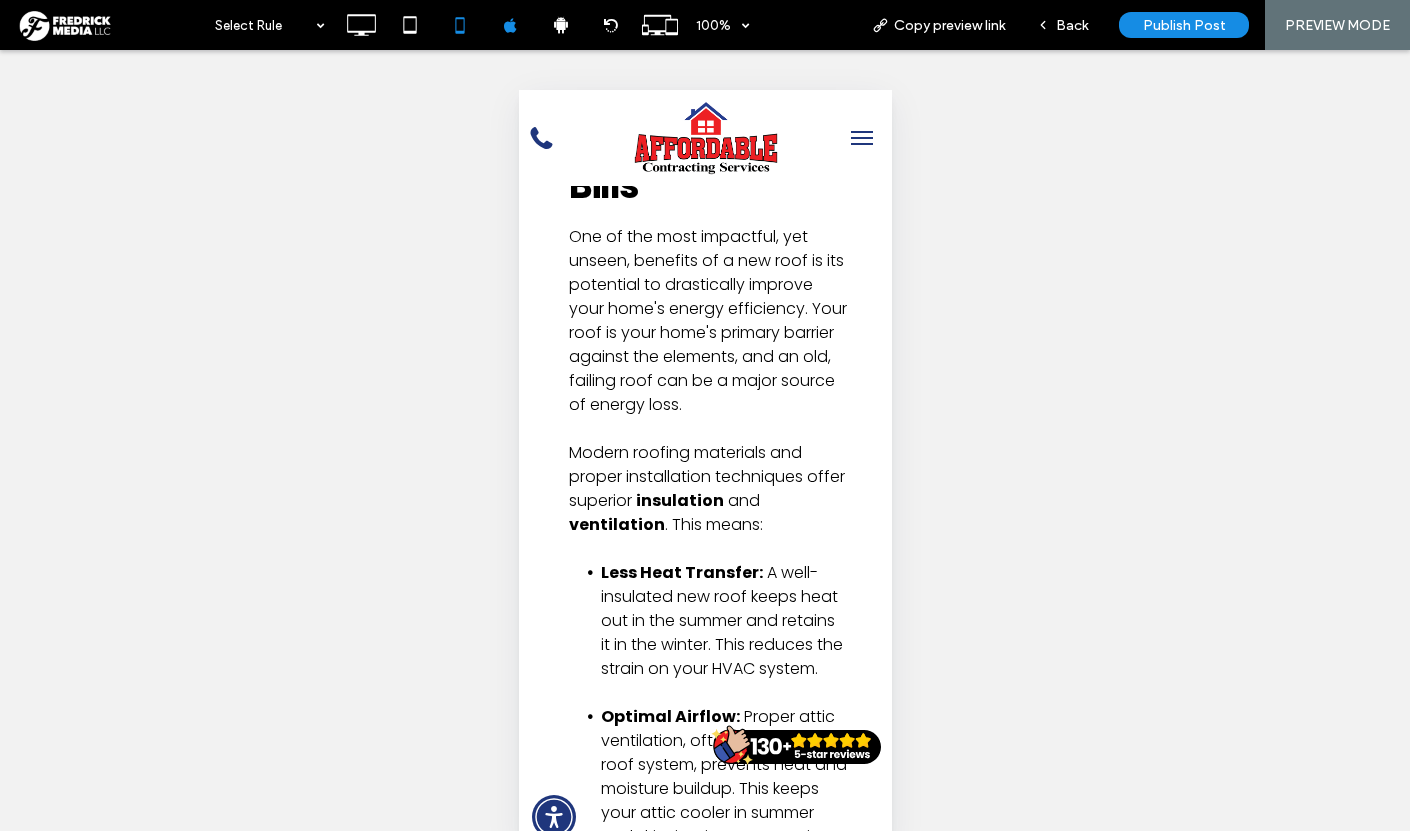 scroll, scrollTop: 855, scrollLeft: 0, axis: vertical 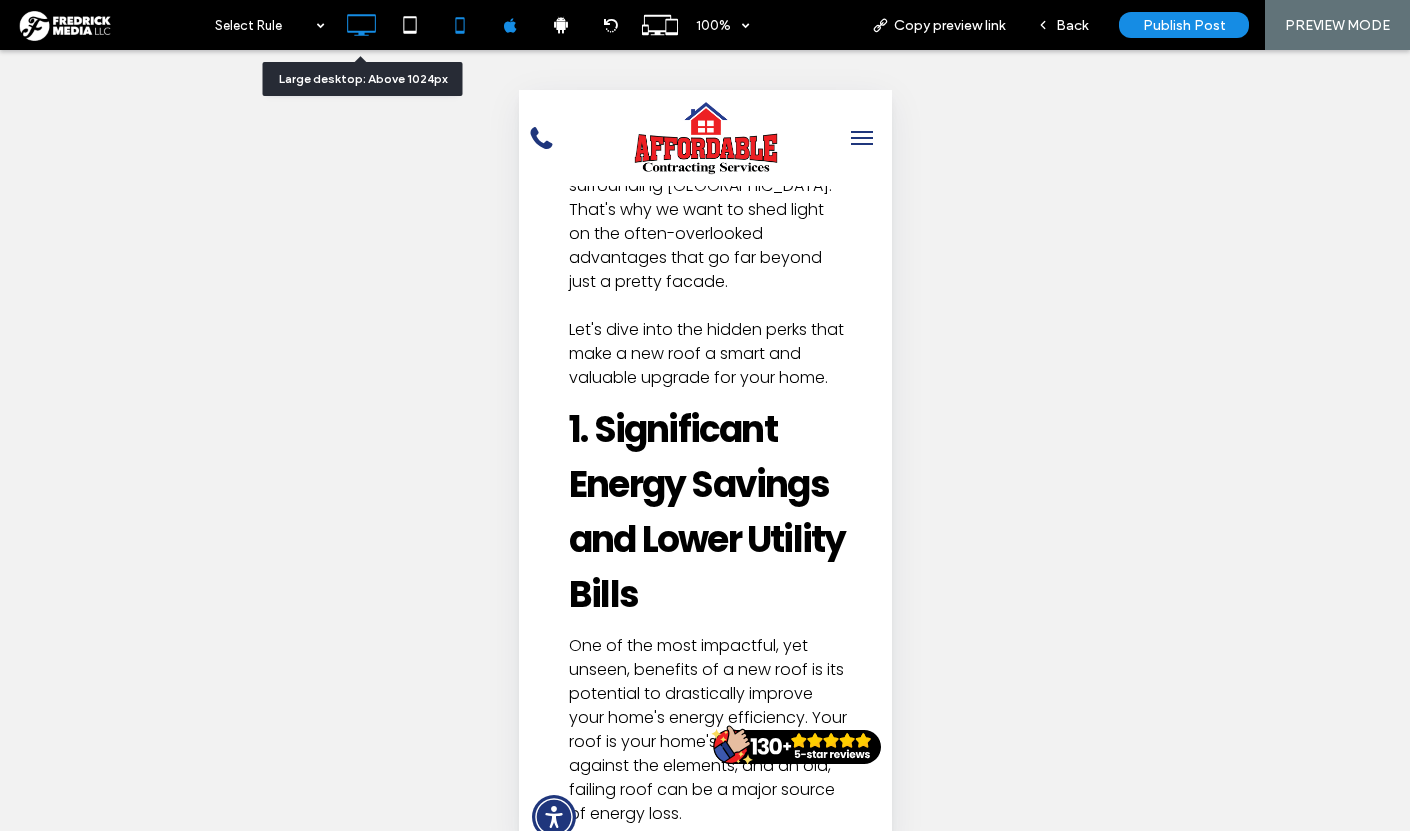 click 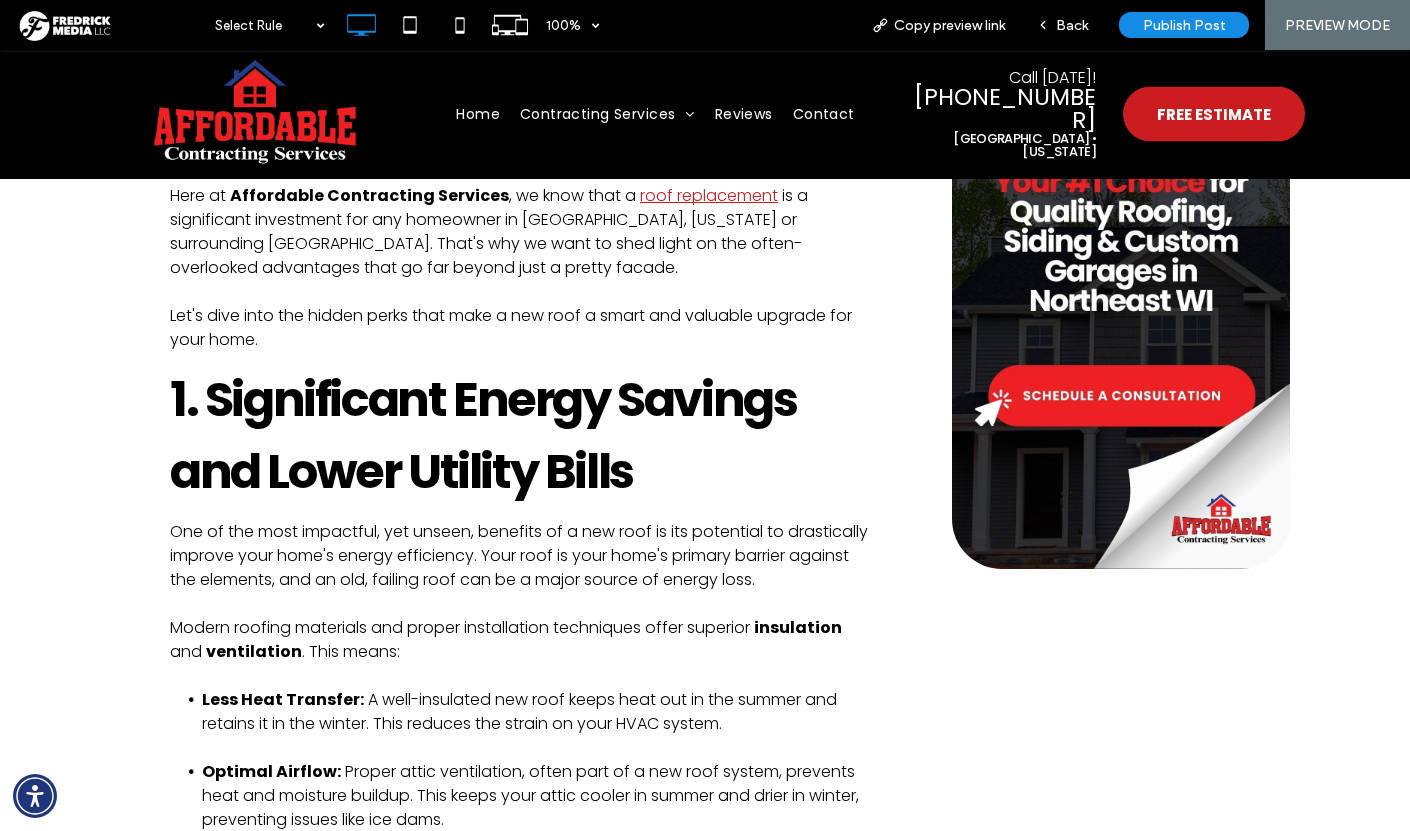 scroll, scrollTop: 732, scrollLeft: 0, axis: vertical 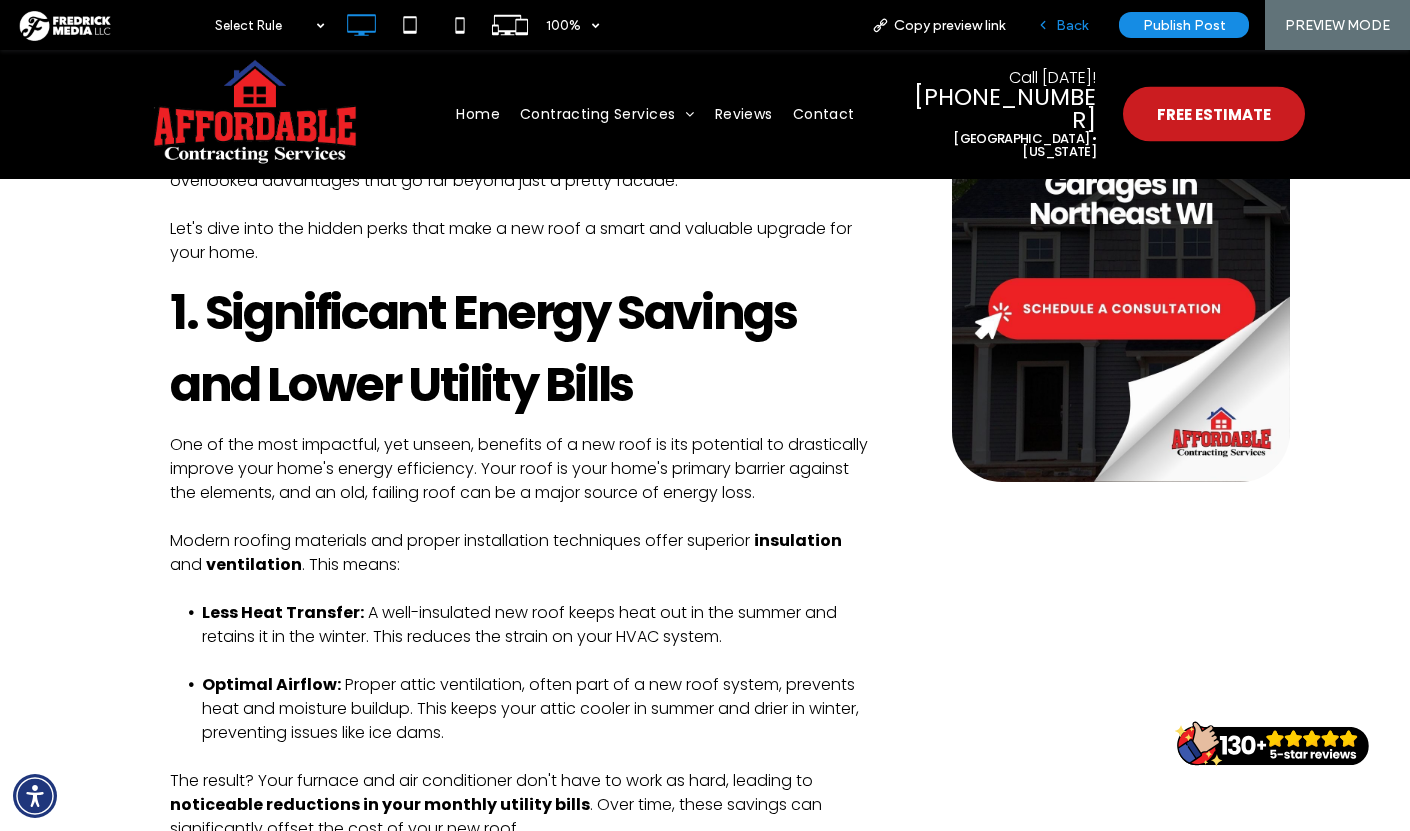 click on "Back" at bounding box center (1072, 25) 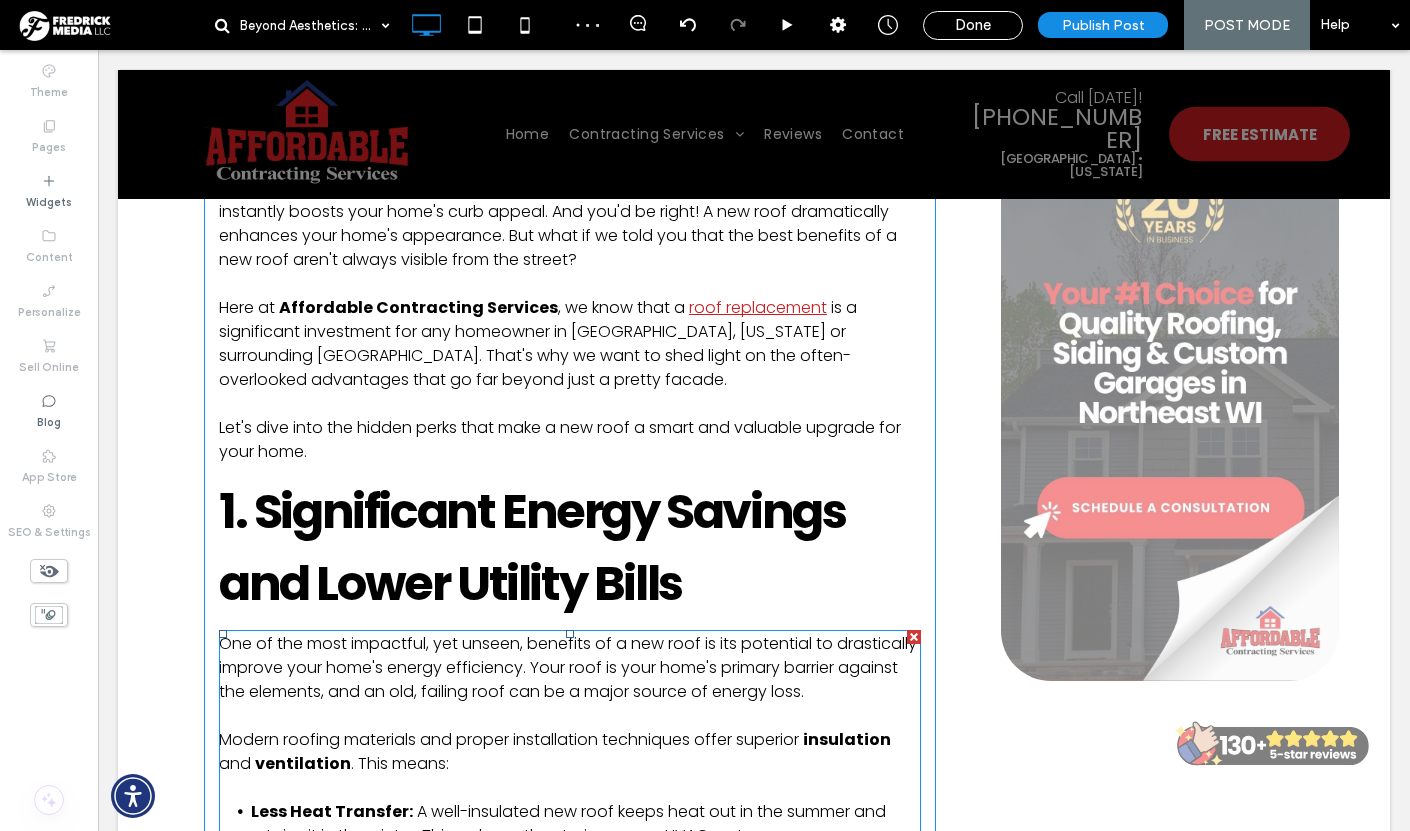 scroll, scrollTop: 546, scrollLeft: 0, axis: vertical 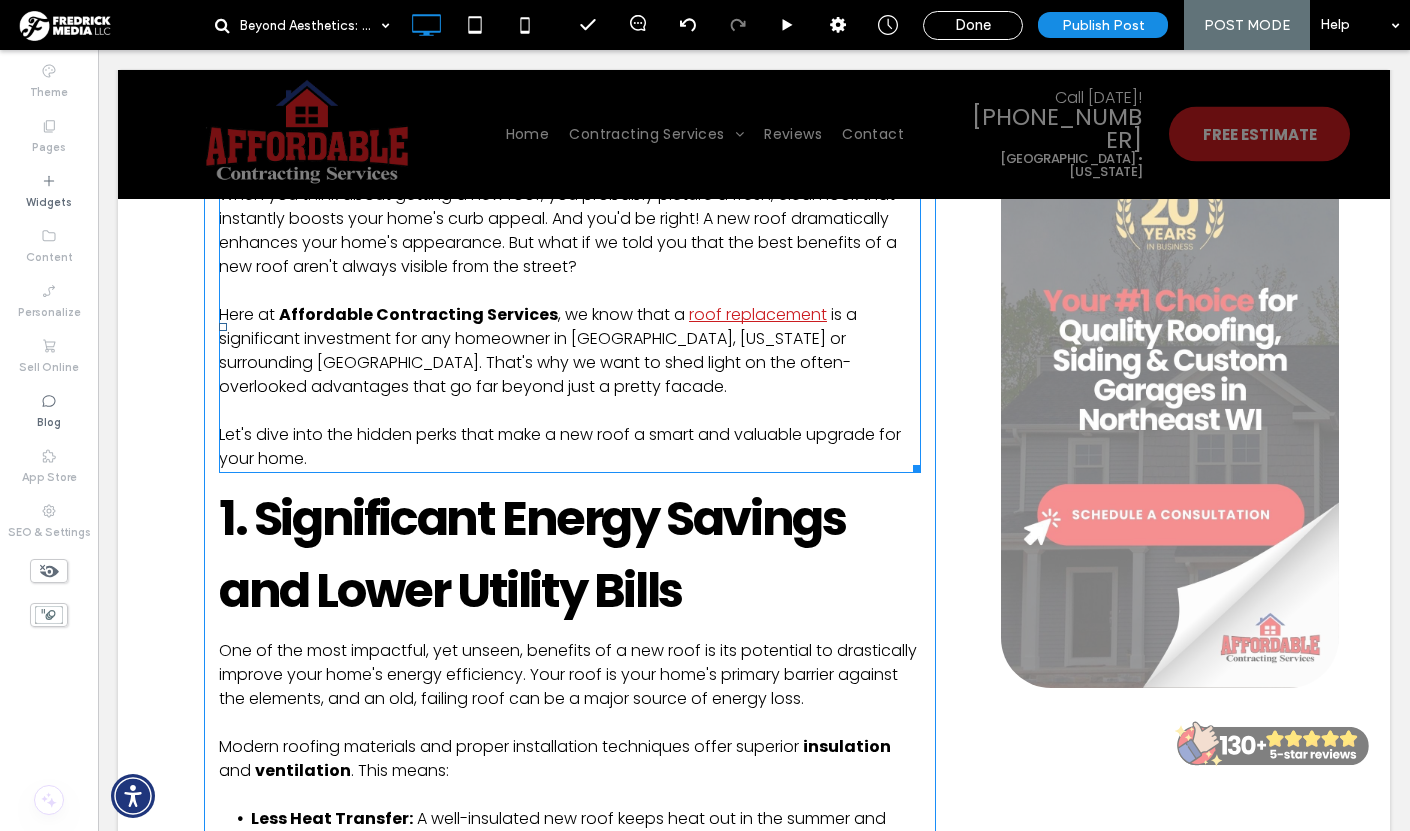 click on "Let's dive into the hidden perks that make a new roof a smart and valuable upgrade for your home ." at bounding box center (570, 447) 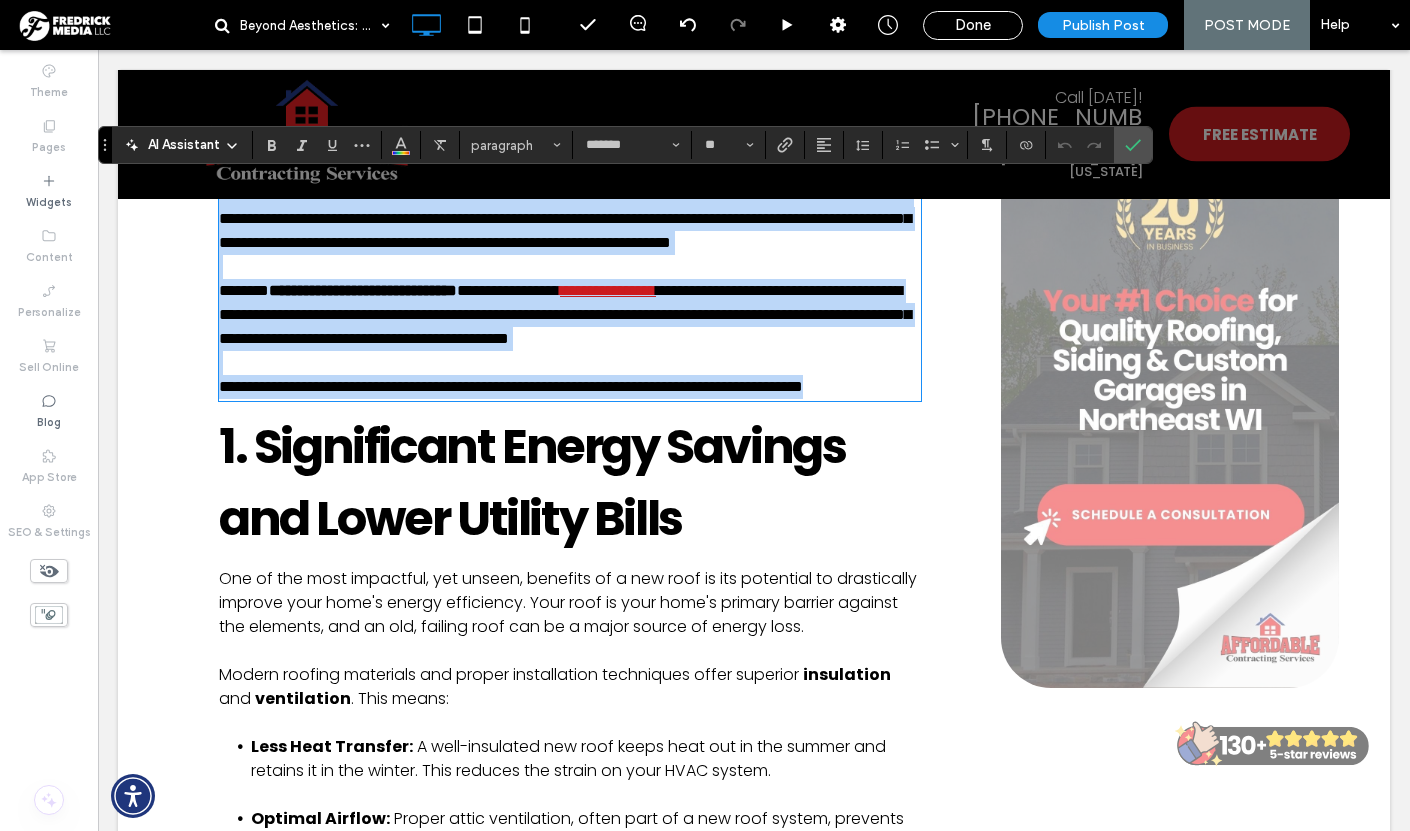 click on "**********" at bounding box center (570, 387) 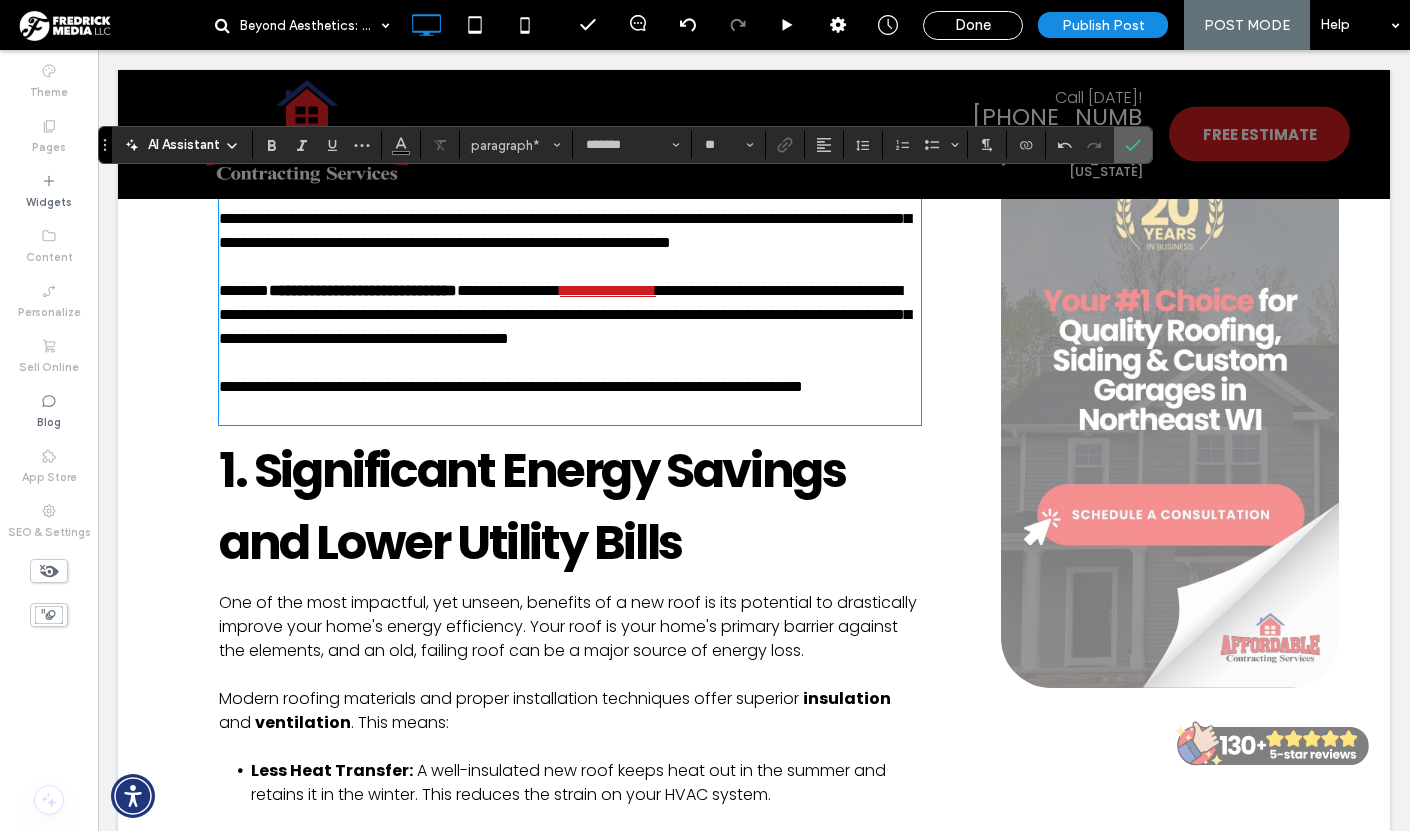 click 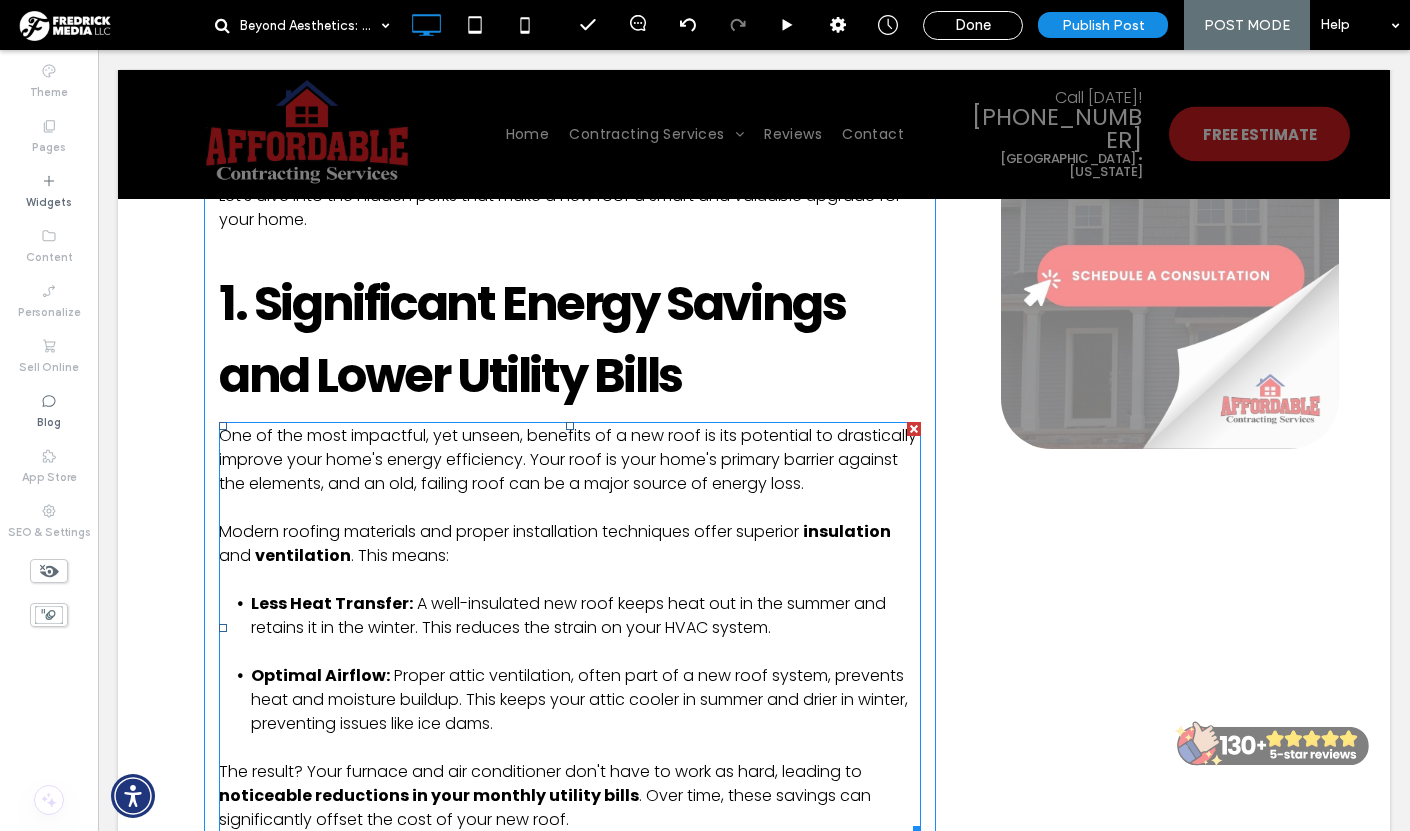 scroll, scrollTop: 784, scrollLeft: 0, axis: vertical 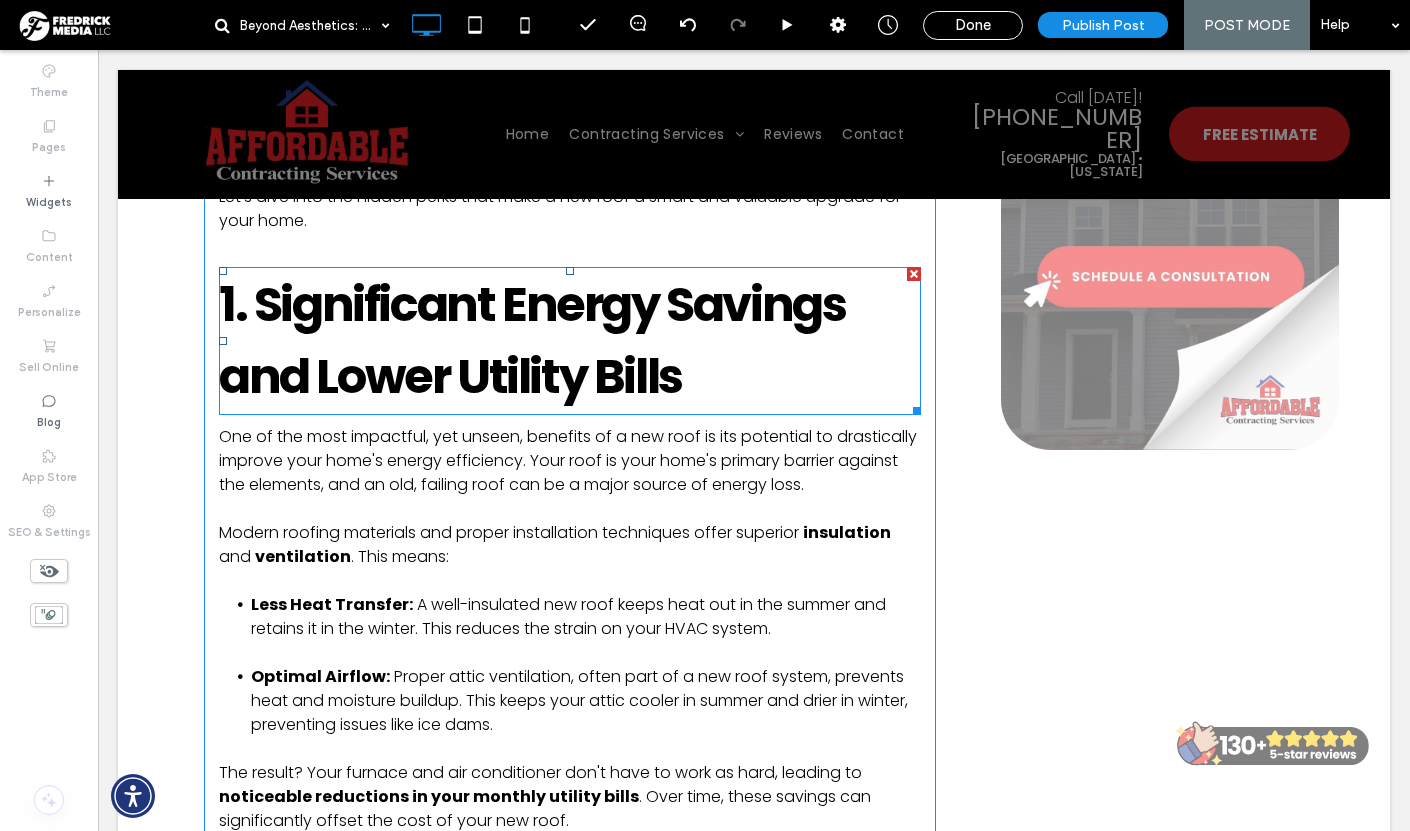 click on "1. Significant Energy Savings and Lower Utility Bills" at bounding box center [532, 340] 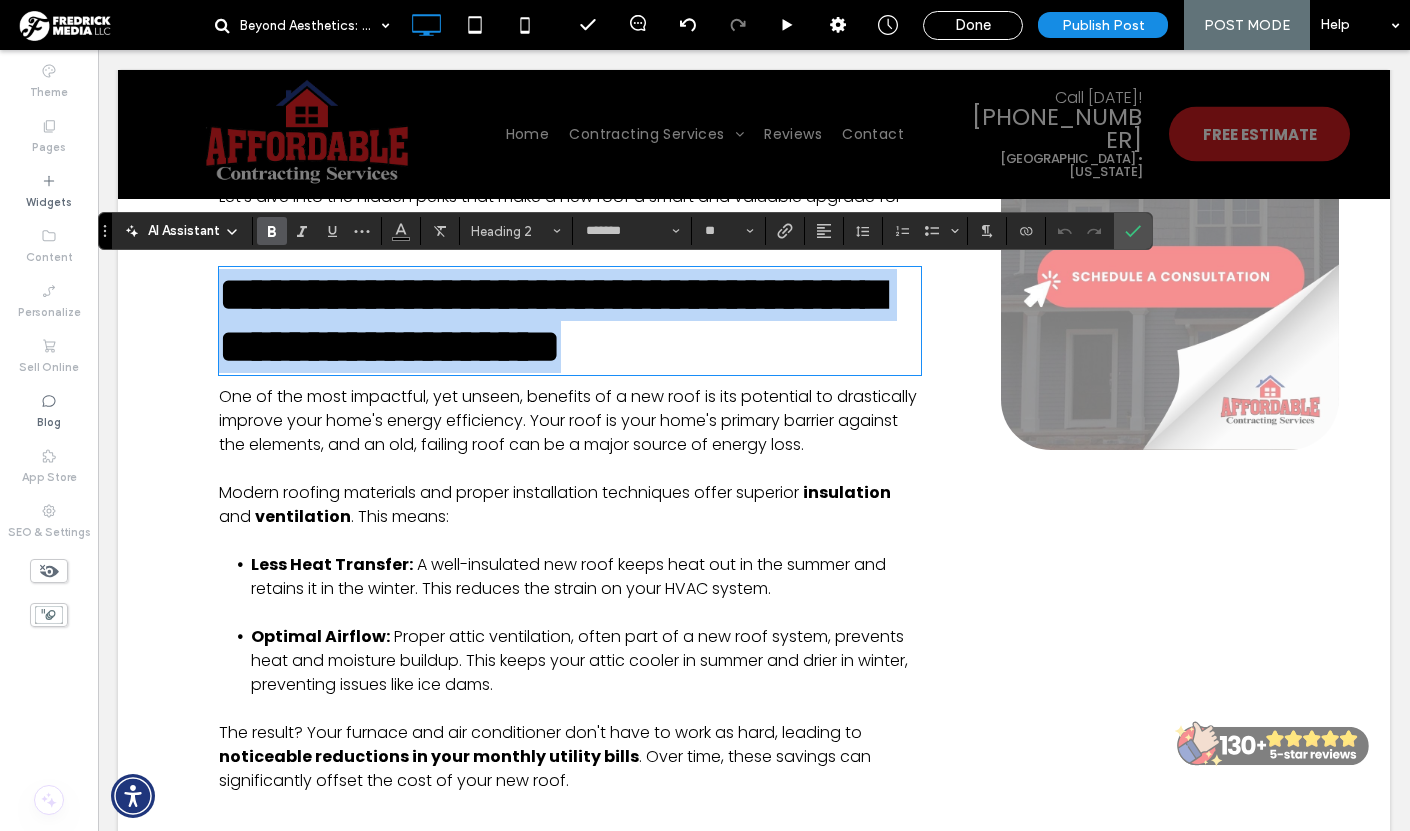 click on "**********" at bounding box center [551, 320] 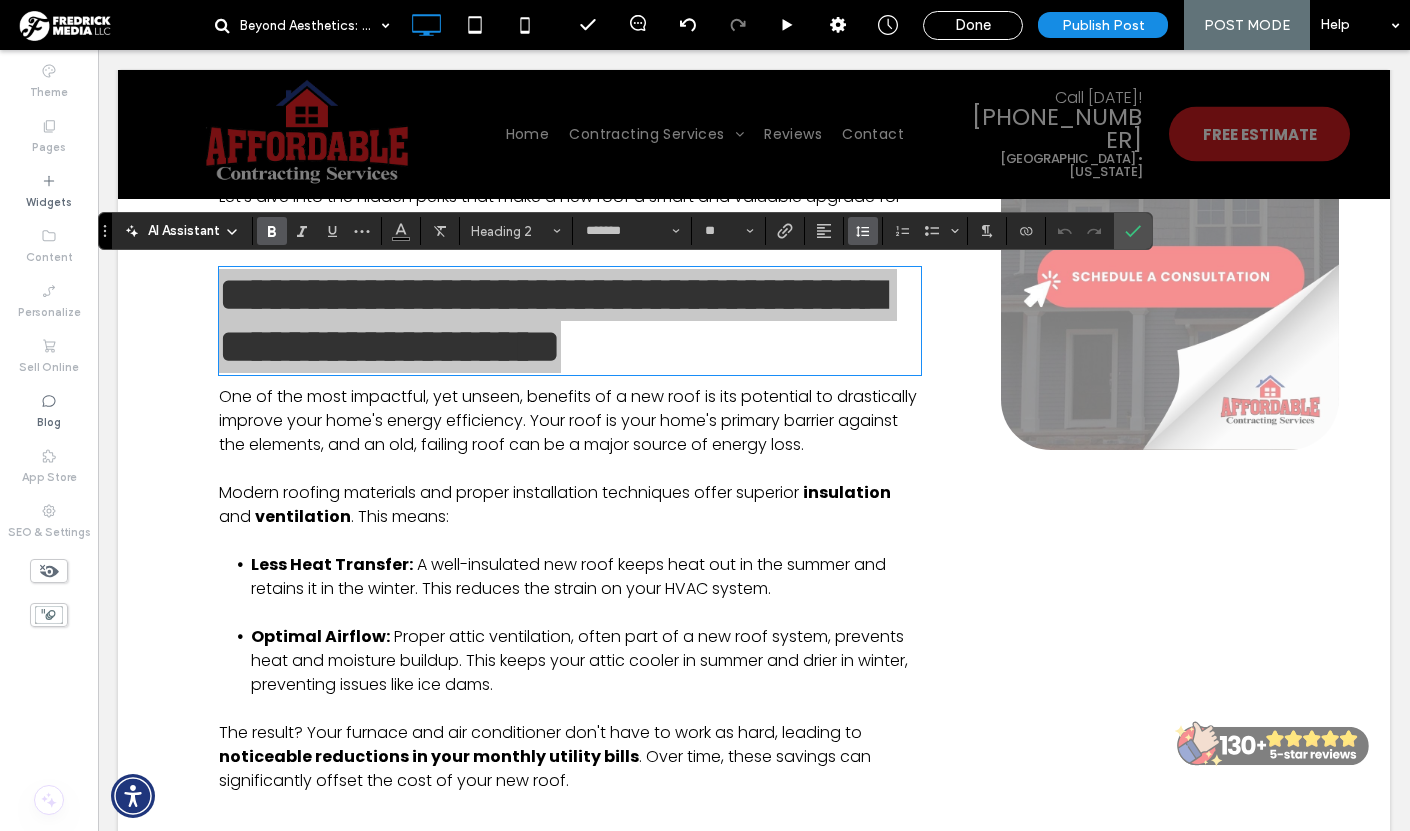 click 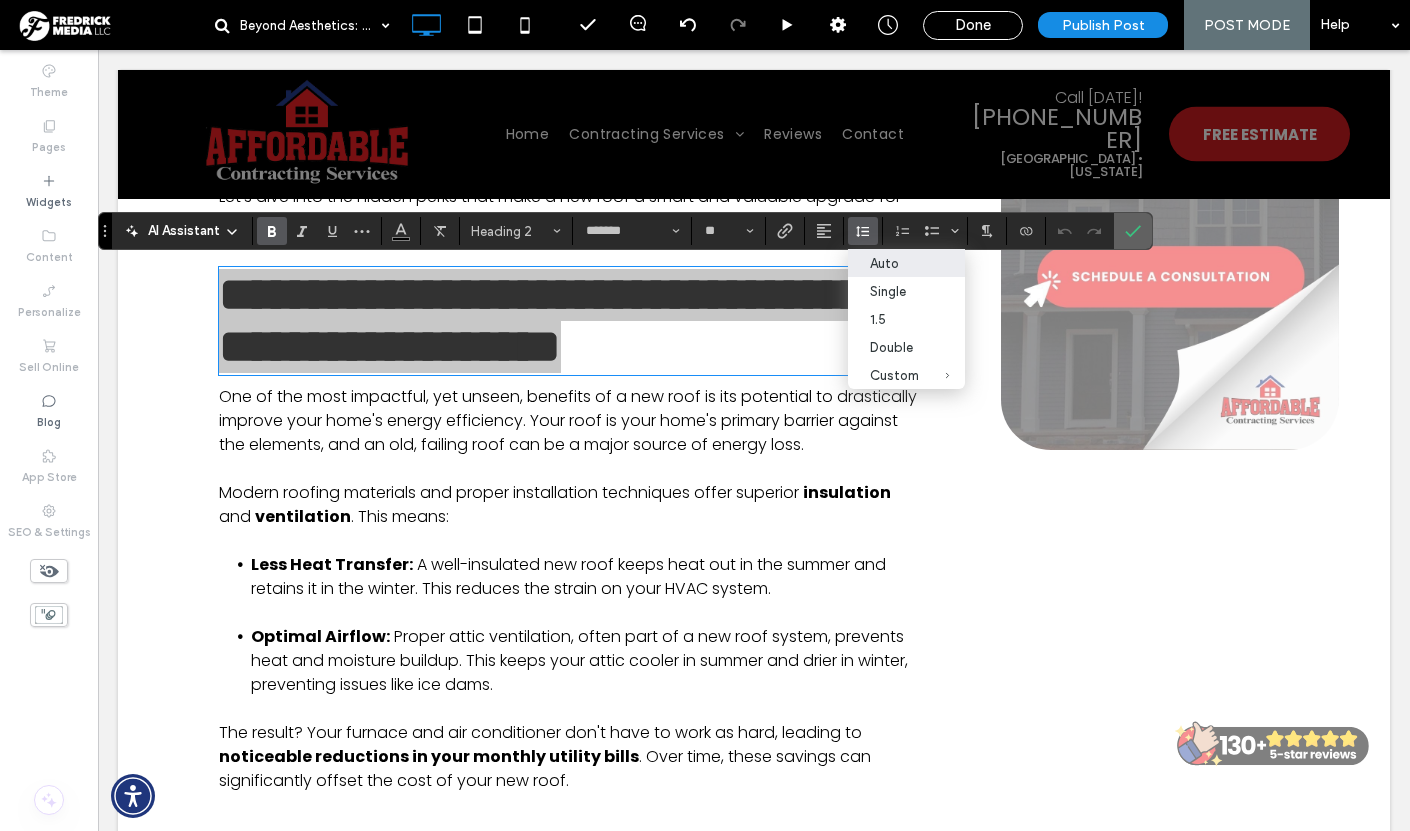 drag, startPoint x: 1139, startPoint y: 223, endPoint x: 974, endPoint y: 198, distance: 166.8832 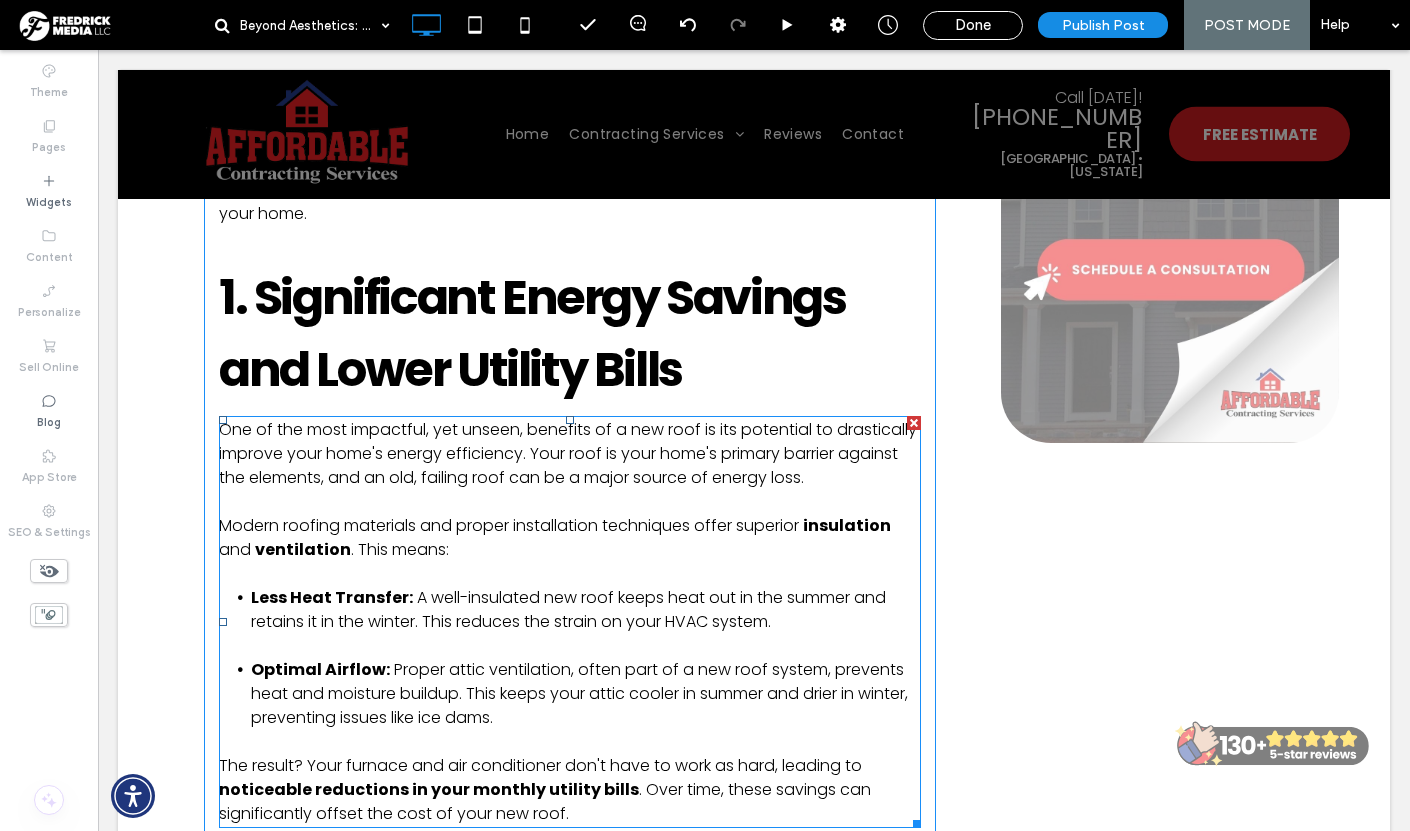 scroll, scrollTop: 821, scrollLeft: 0, axis: vertical 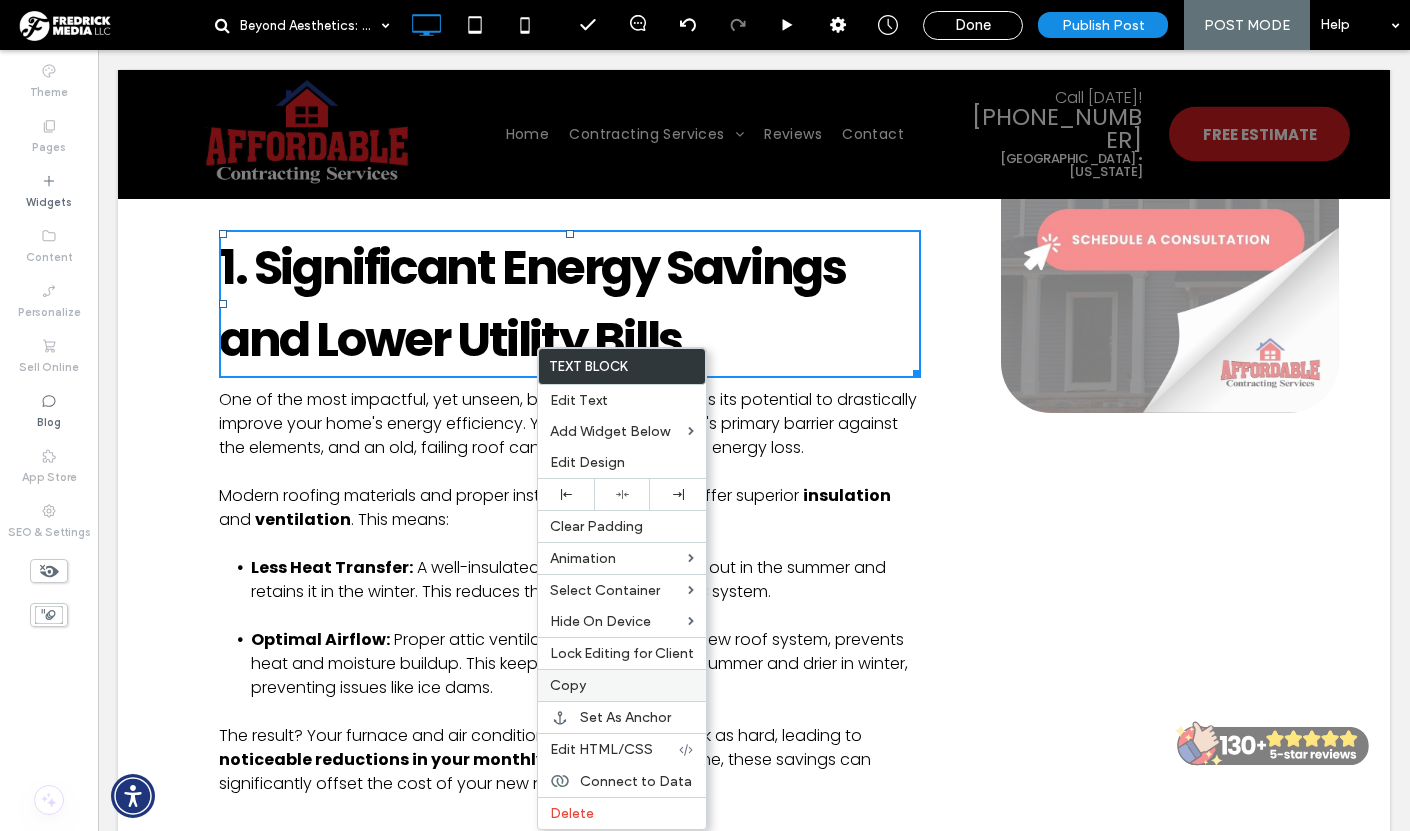 click on "Copy" at bounding box center (622, 685) 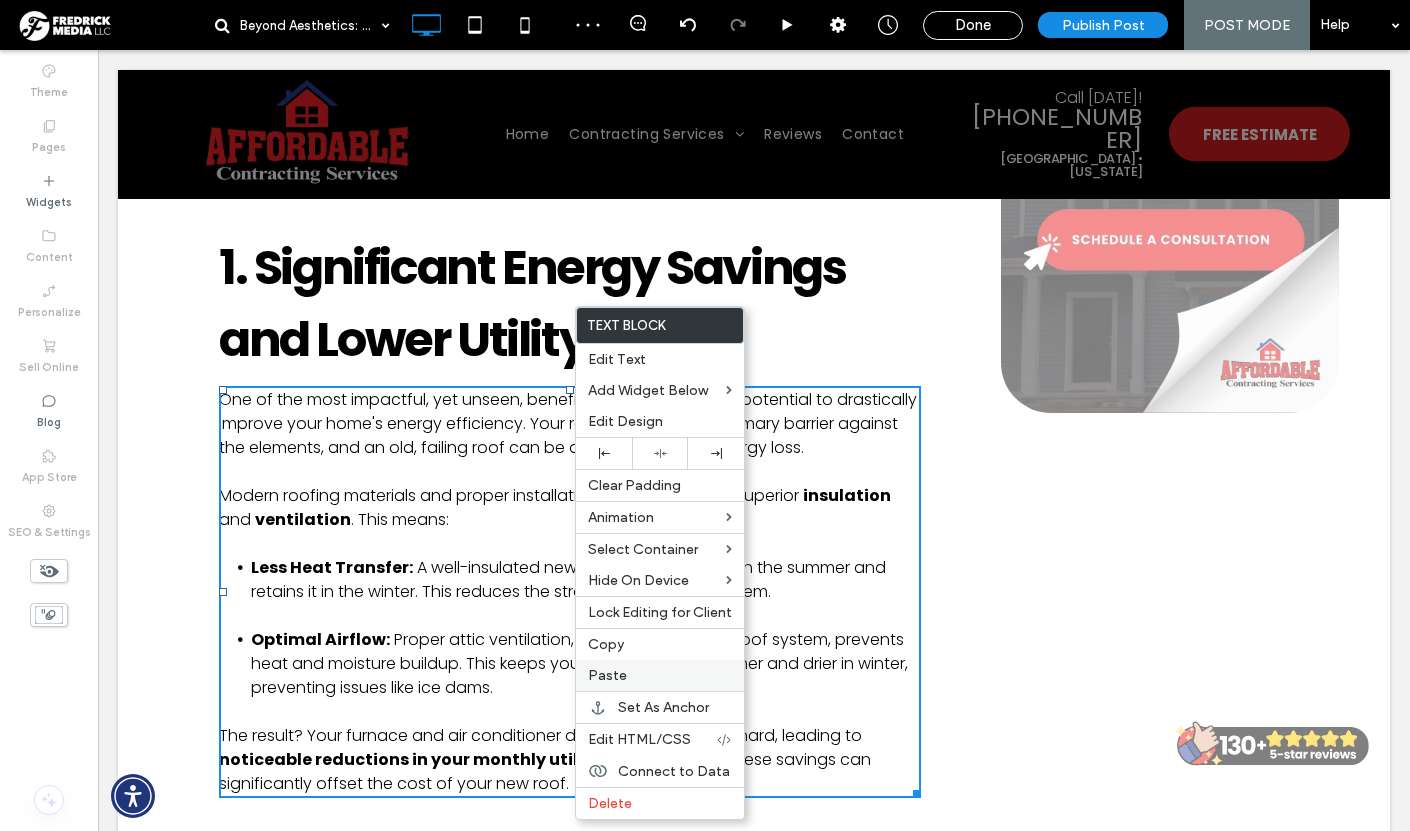 click on "Paste" at bounding box center (607, 675) 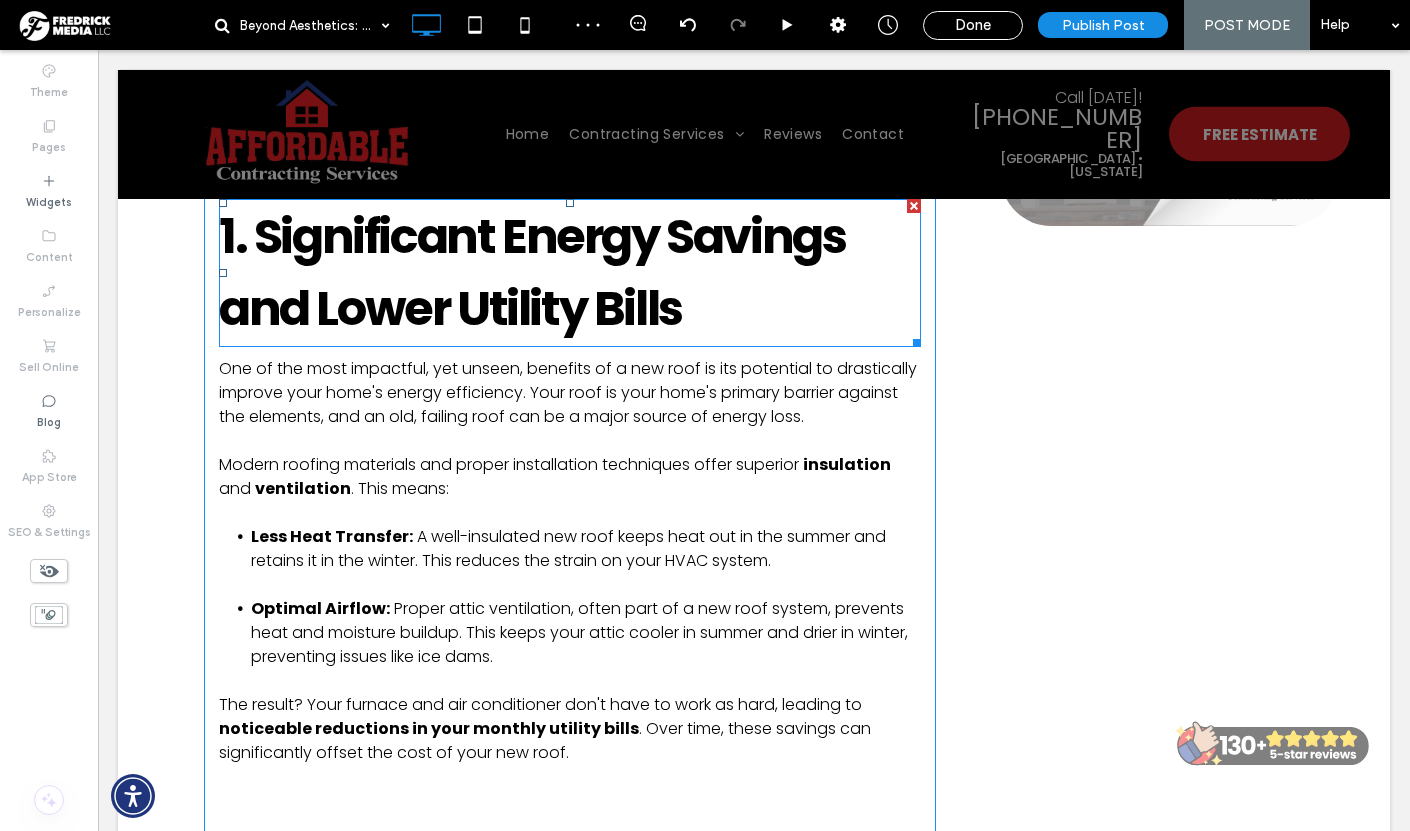 scroll, scrollTop: 1011, scrollLeft: 0, axis: vertical 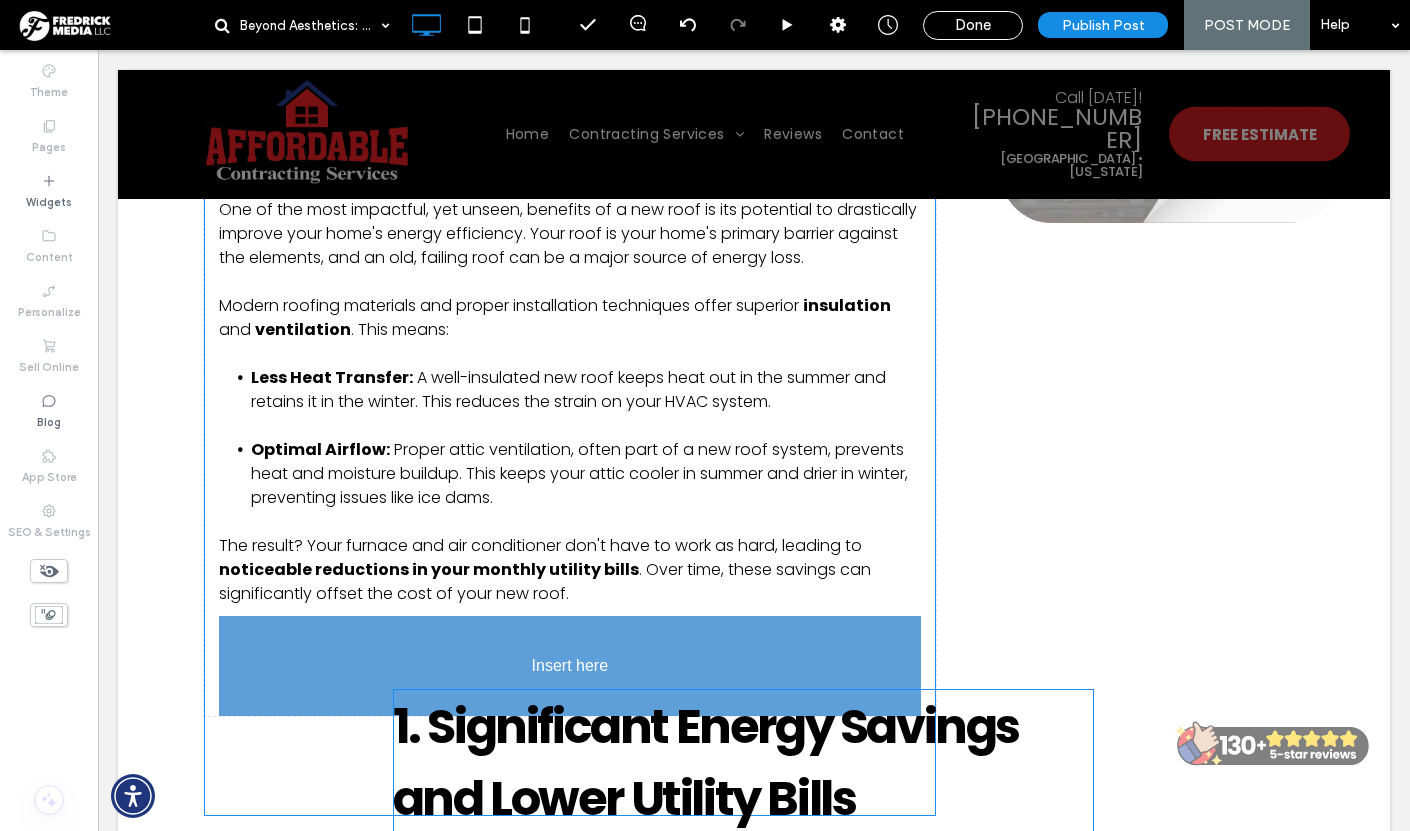drag, startPoint x: 552, startPoint y: 308, endPoint x: 538, endPoint y: 783, distance: 475.20627 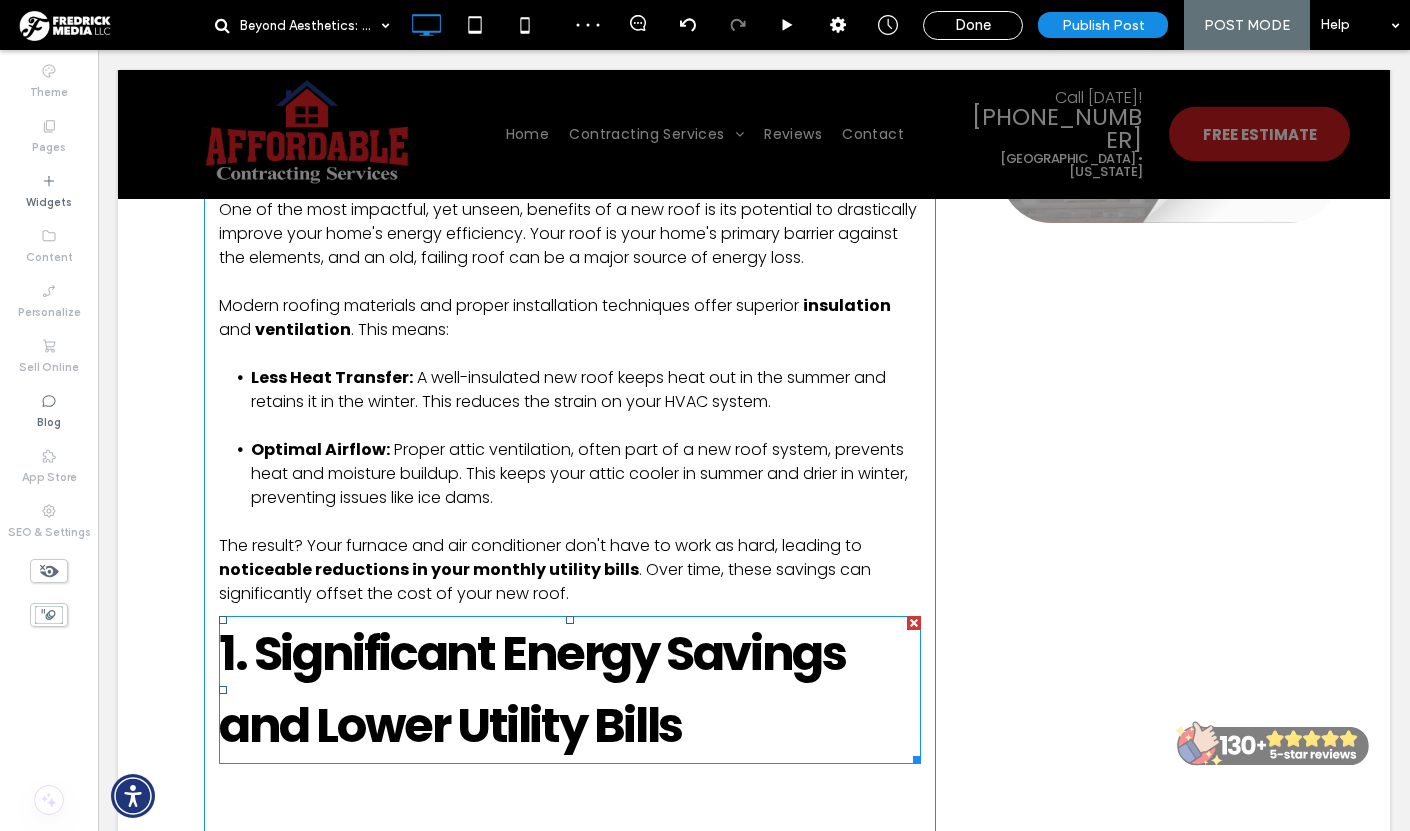 click on "1. Significant Energy Savings and Lower Utility Bills" at bounding box center (532, 689) 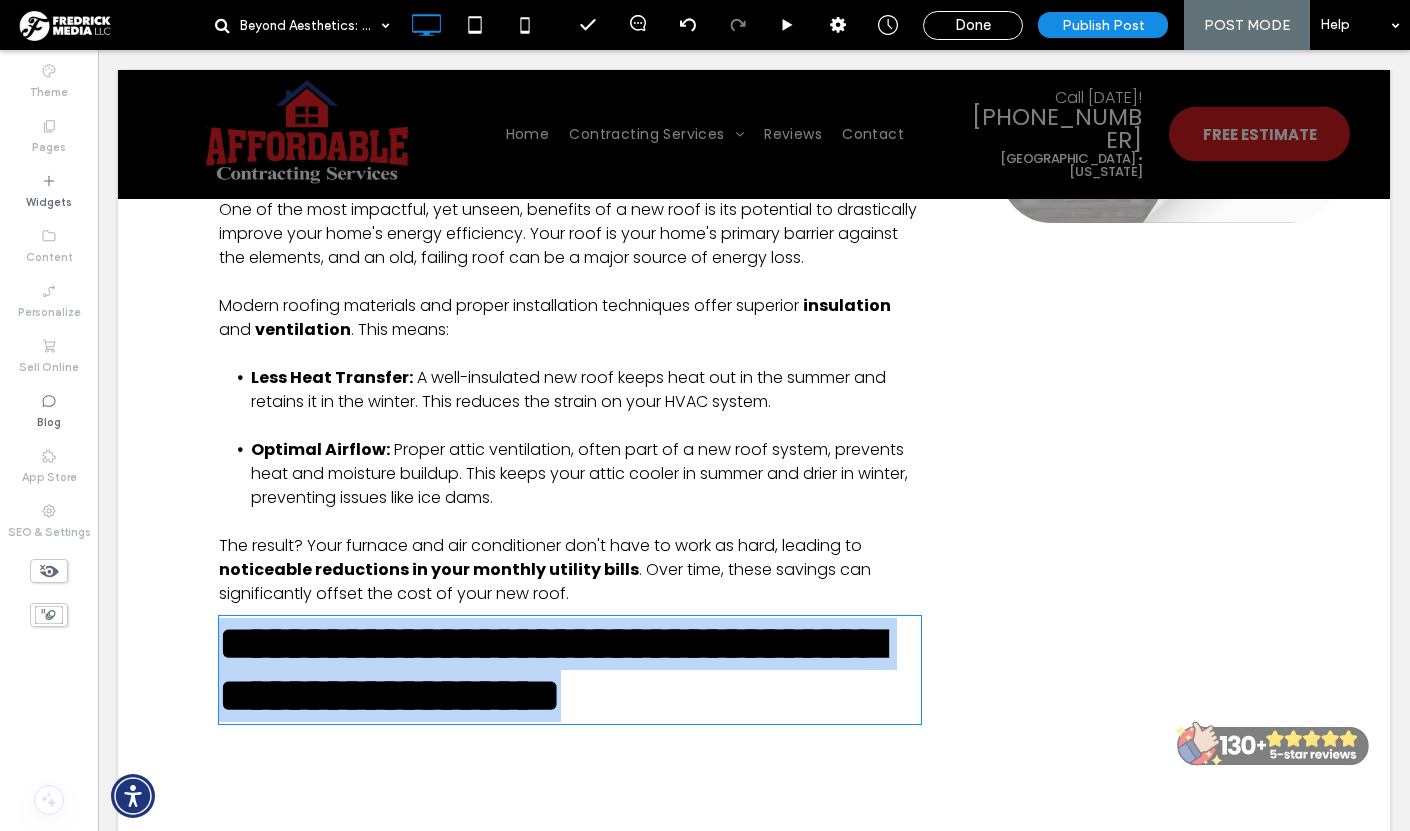 type on "*******" 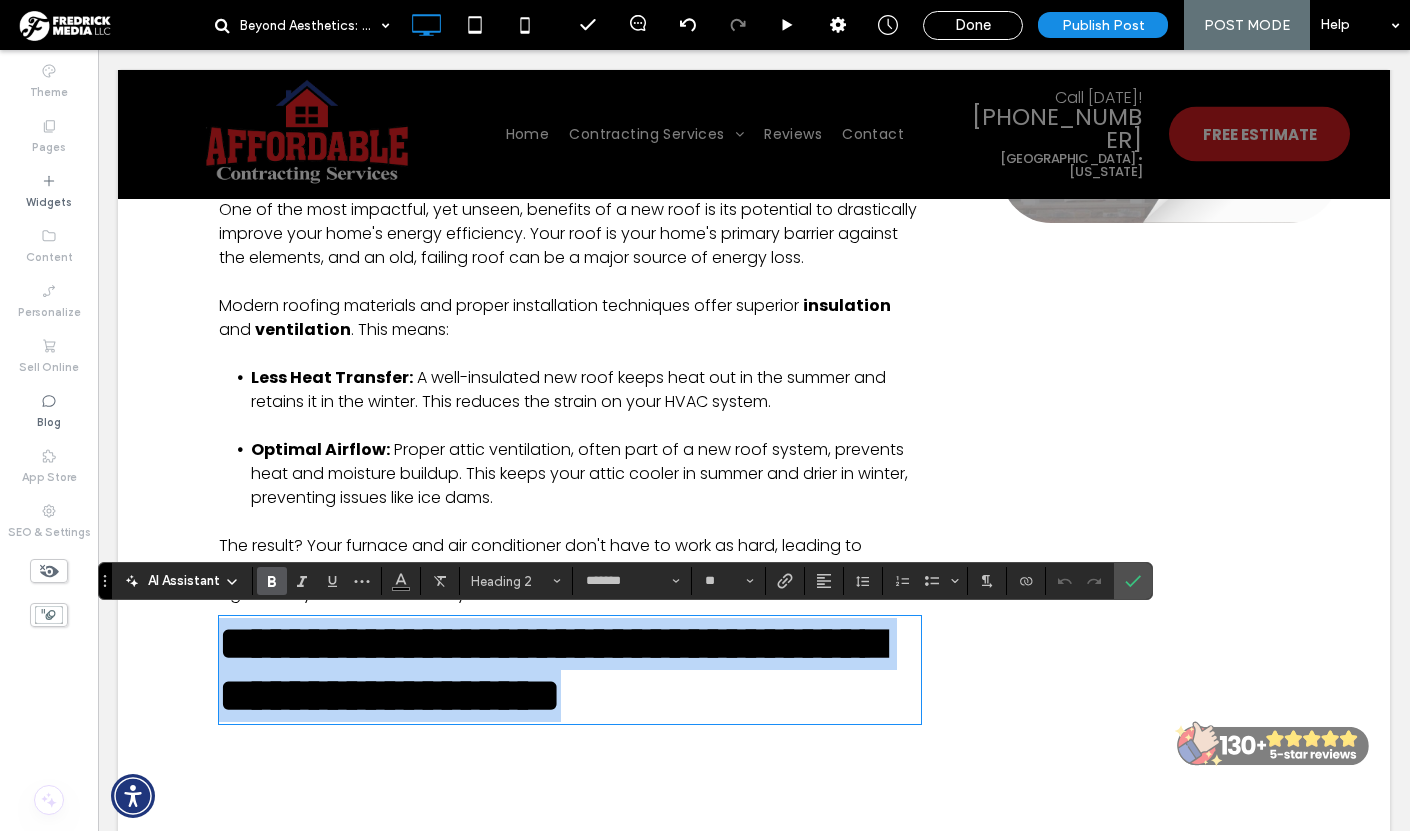 click on "**********" at bounding box center (570, 670) 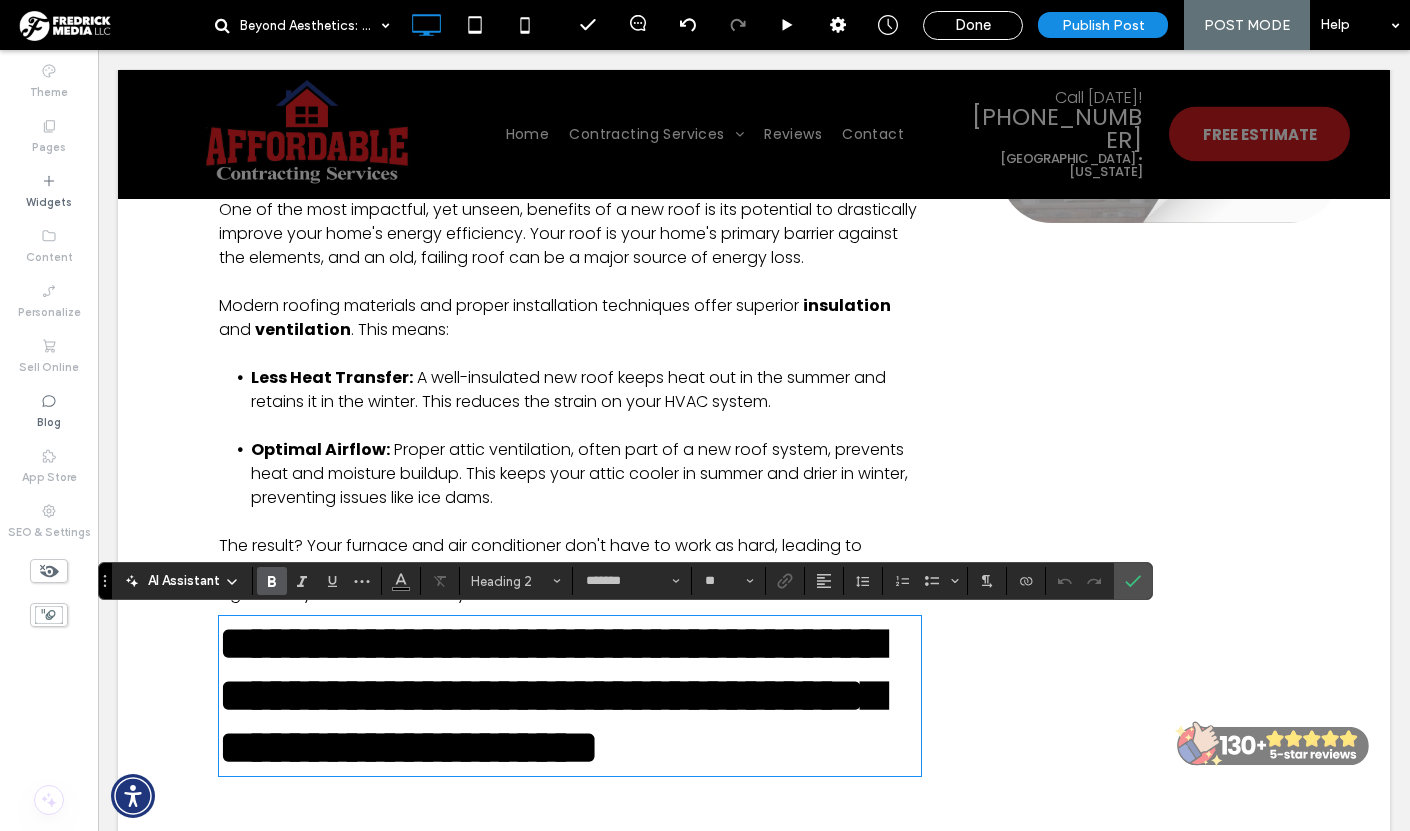 scroll, scrollTop: 1369, scrollLeft: 0, axis: vertical 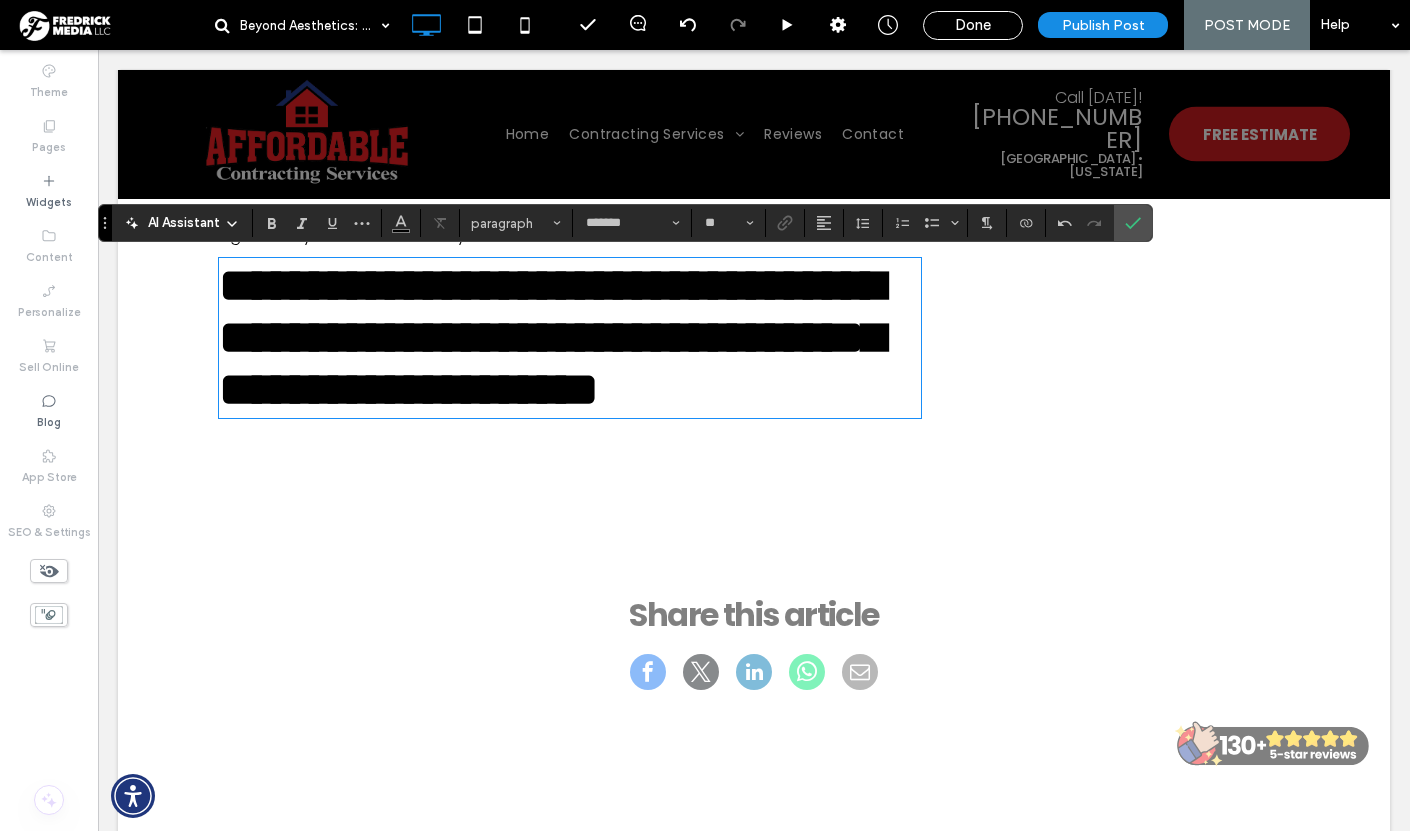 type on "**" 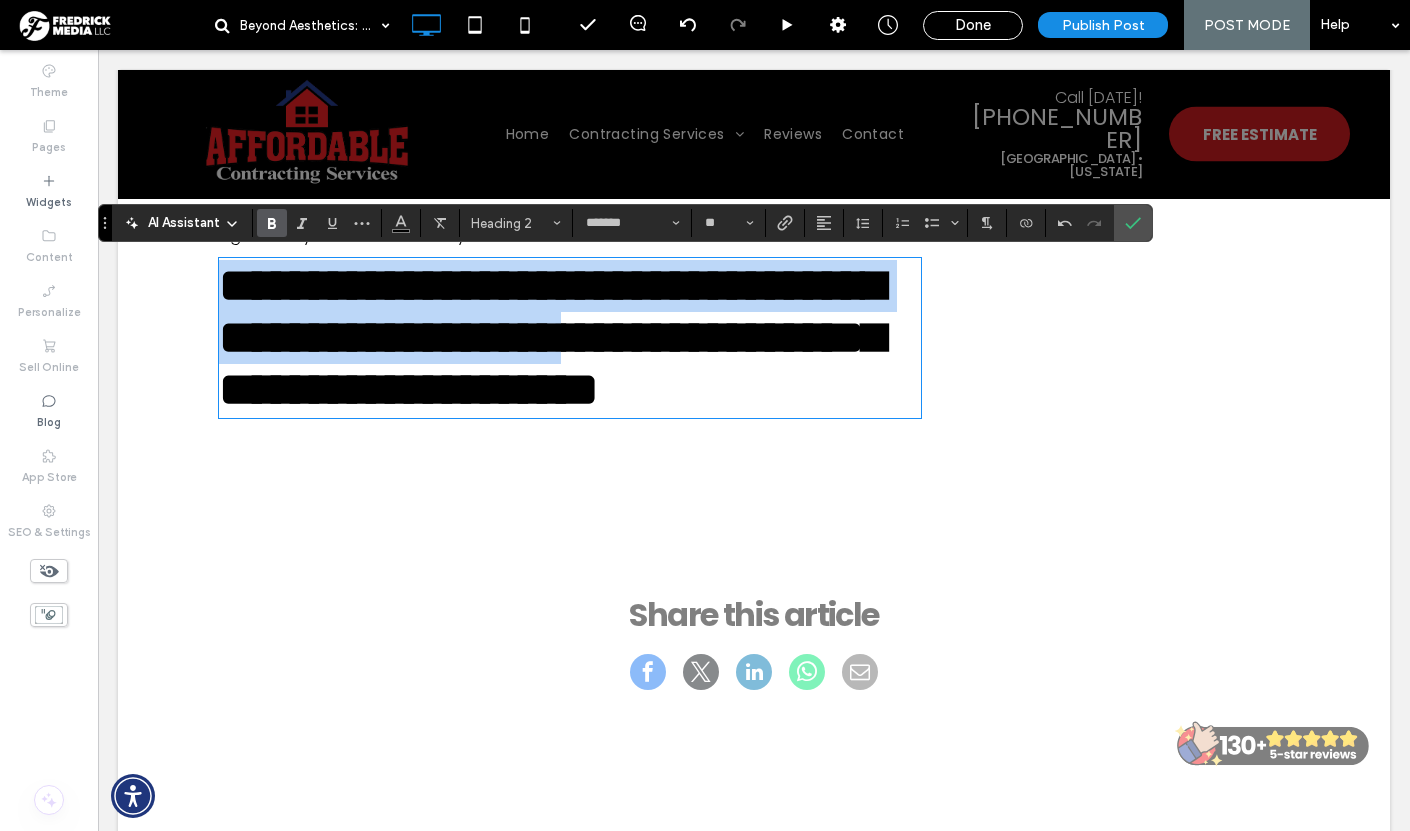 drag, startPoint x: 690, startPoint y: 363, endPoint x: 122, endPoint y: 278, distance: 574.3248 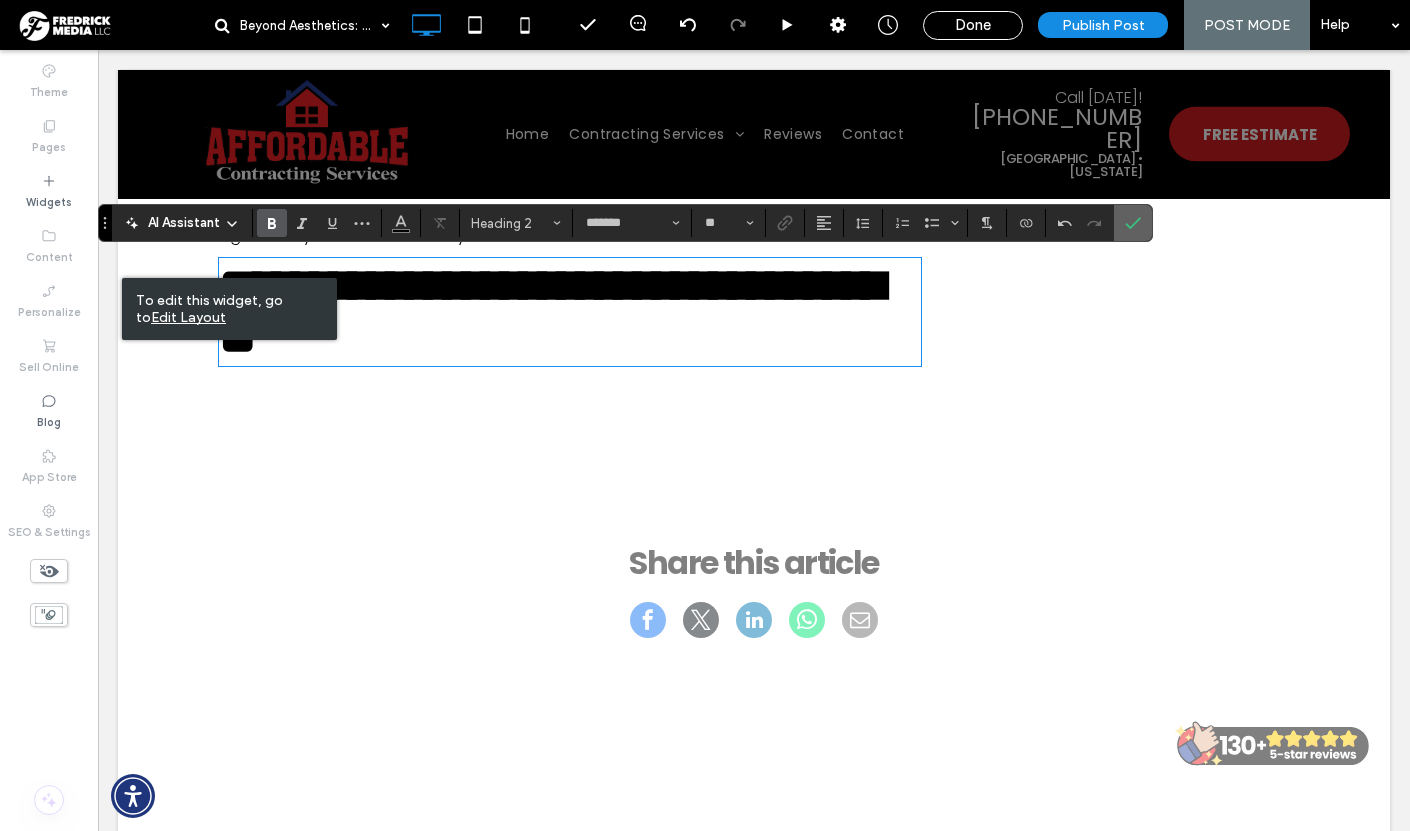 click 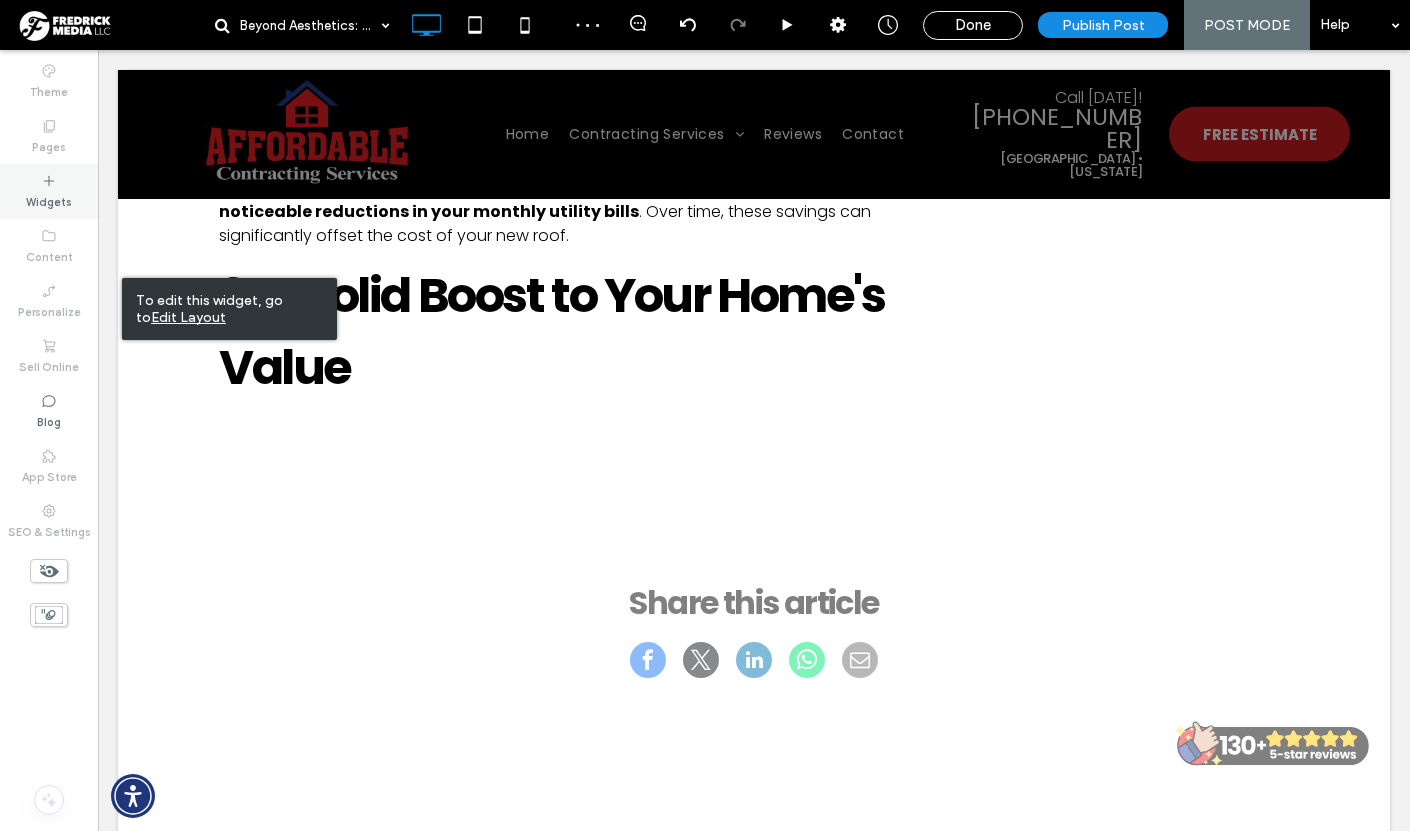 click on "Widgets" at bounding box center [49, 191] 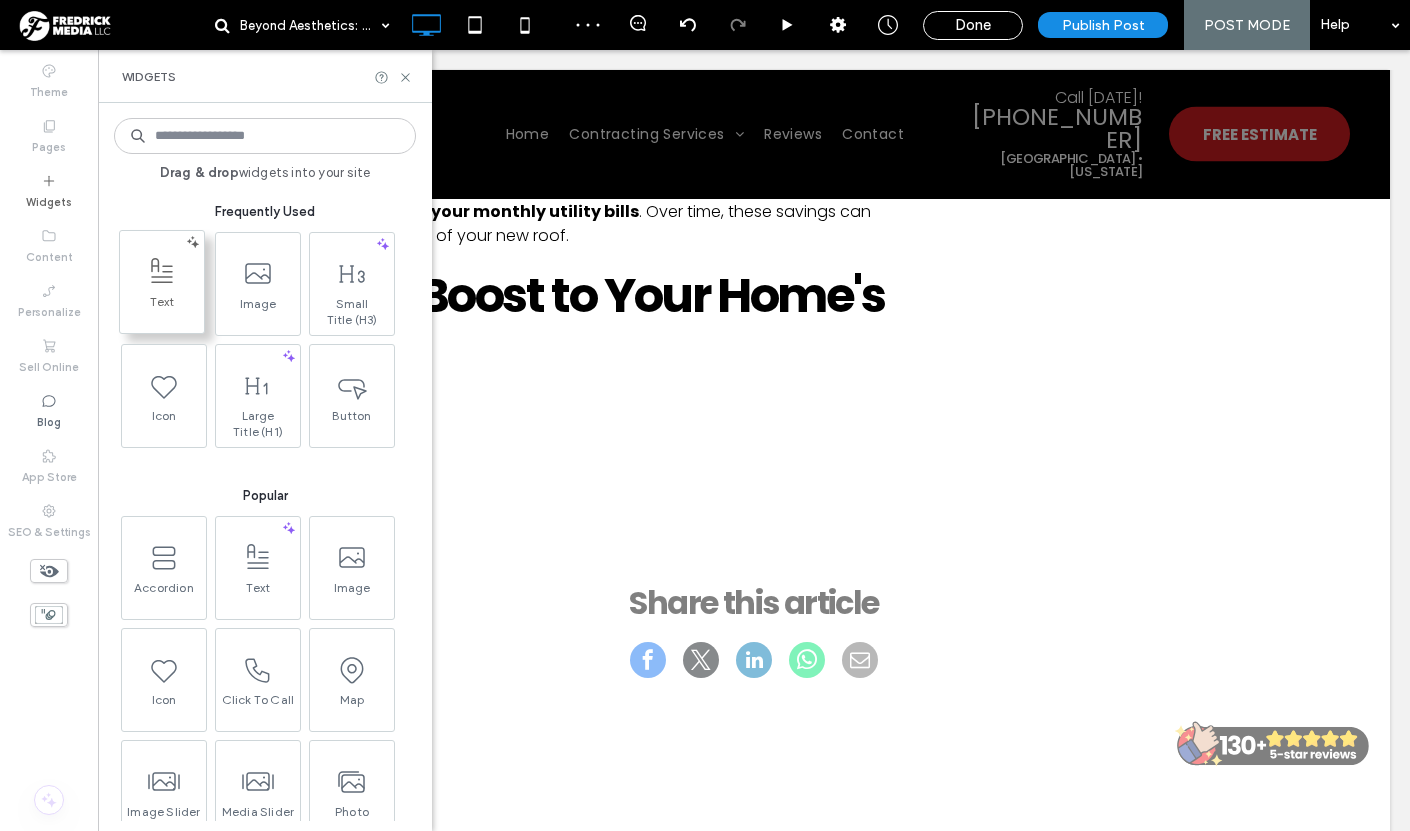 click 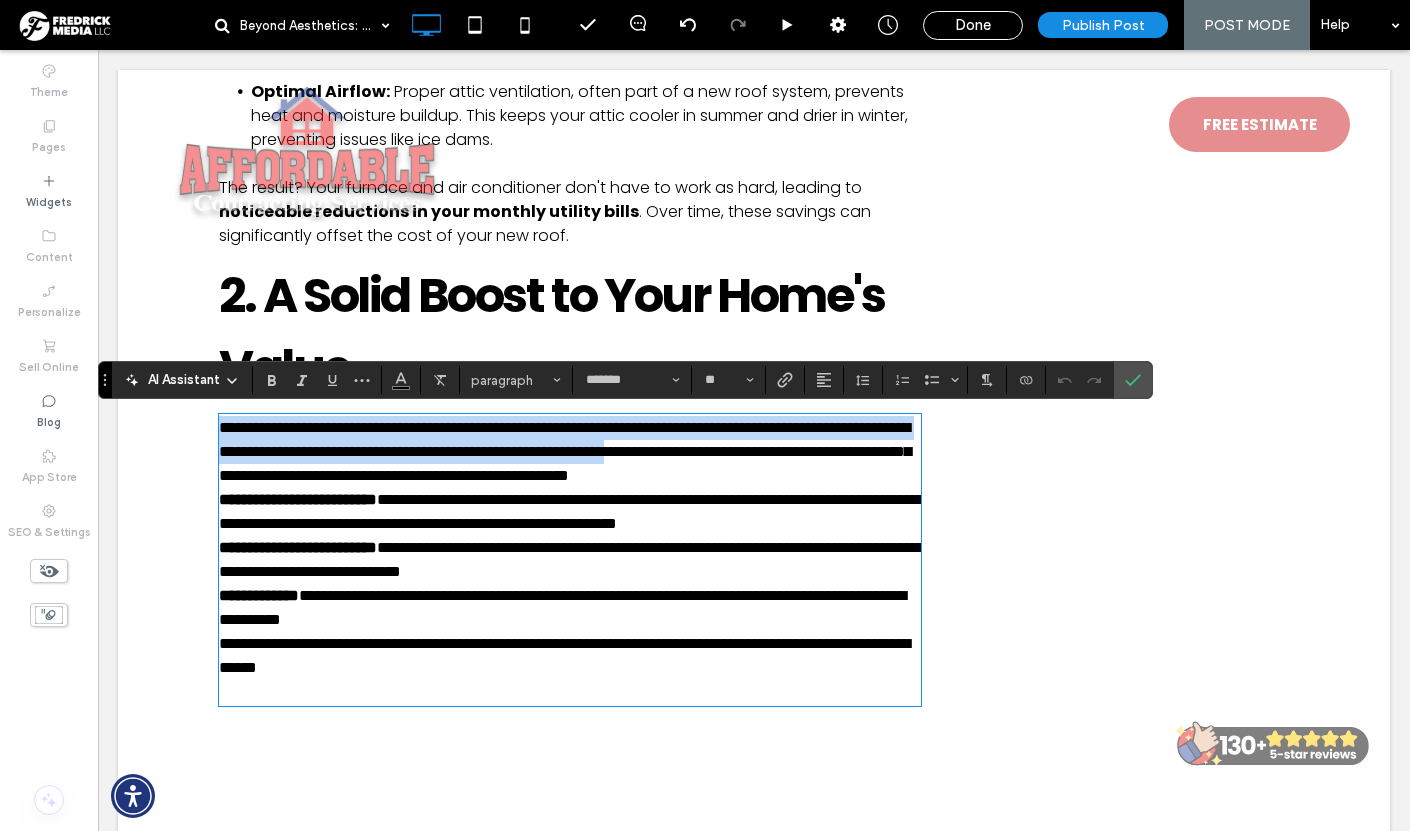 scroll, scrollTop: 0, scrollLeft: 0, axis: both 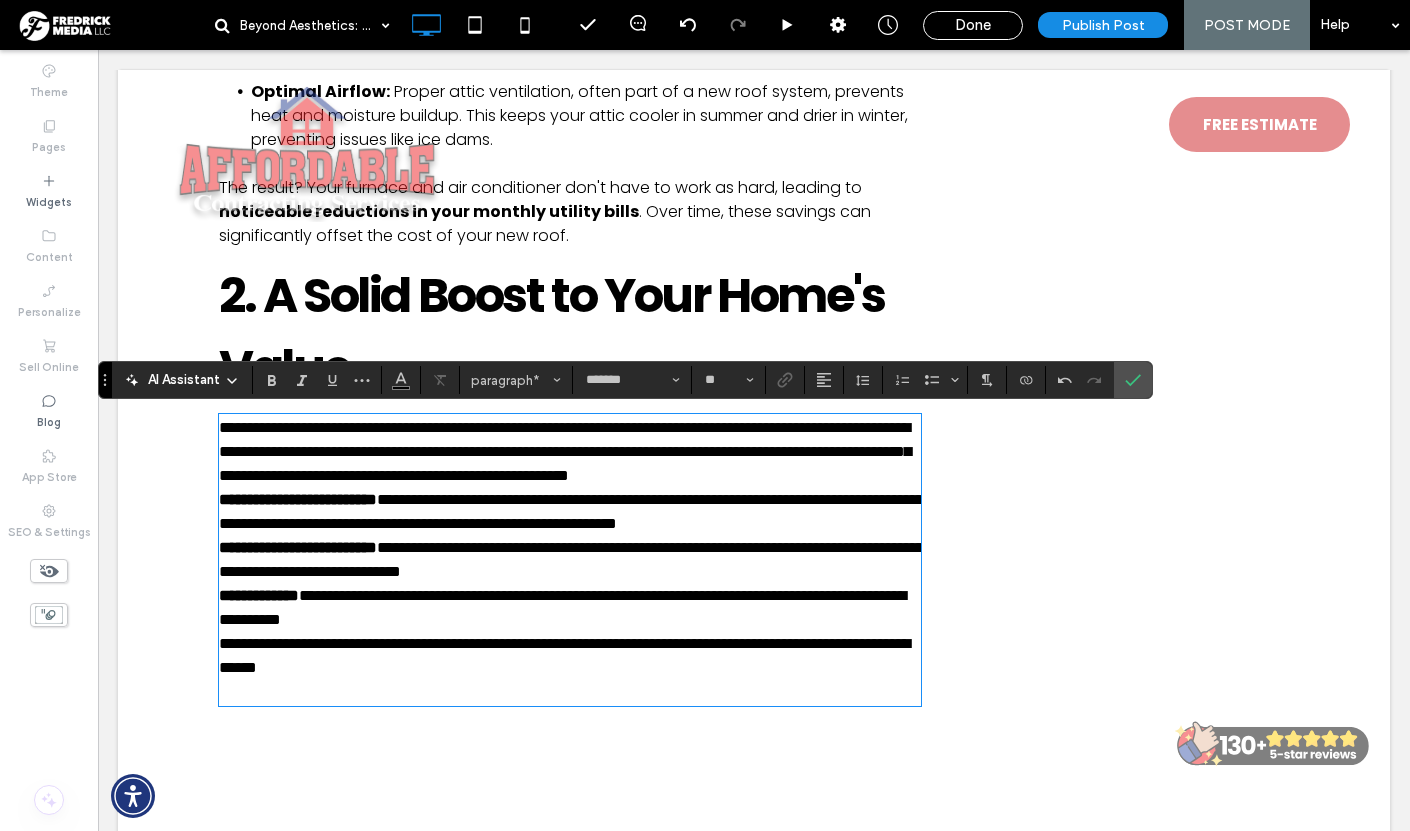 click on "**********" at bounding box center (570, 452) 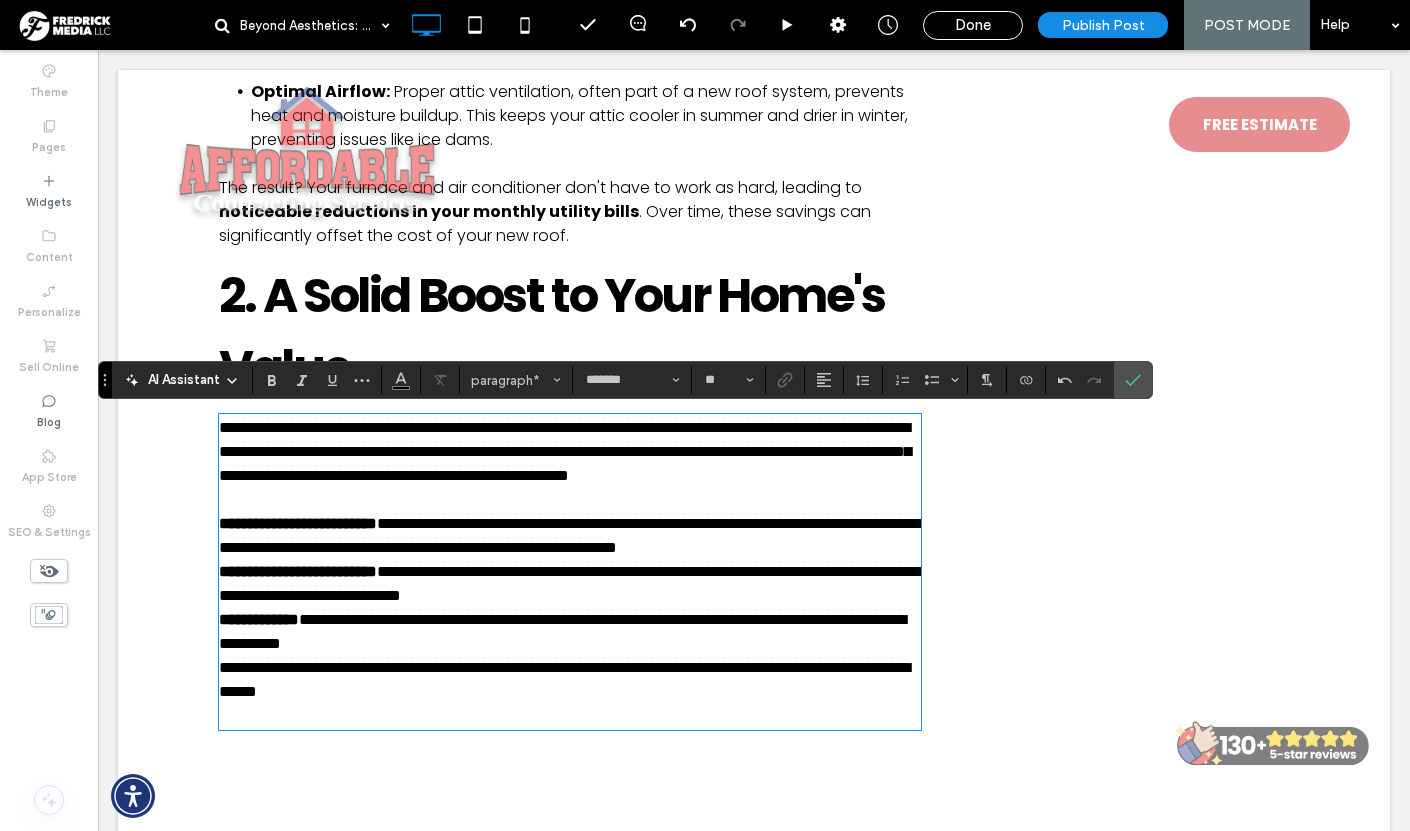 click on "**********" at bounding box center (570, 632) 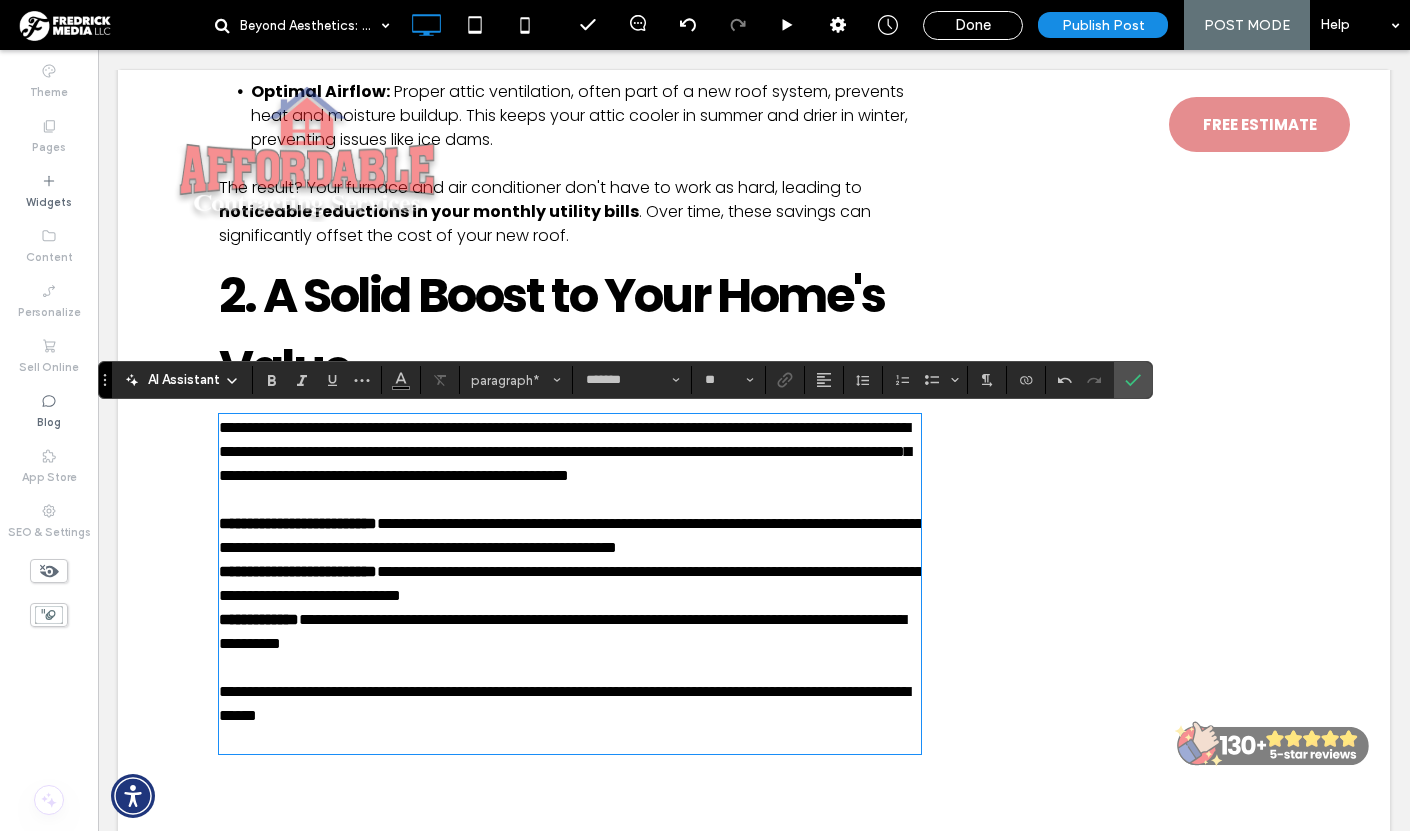 drag, startPoint x: 605, startPoint y: 701, endPoint x: 209, endPoint y: 537, distance: 428.61636 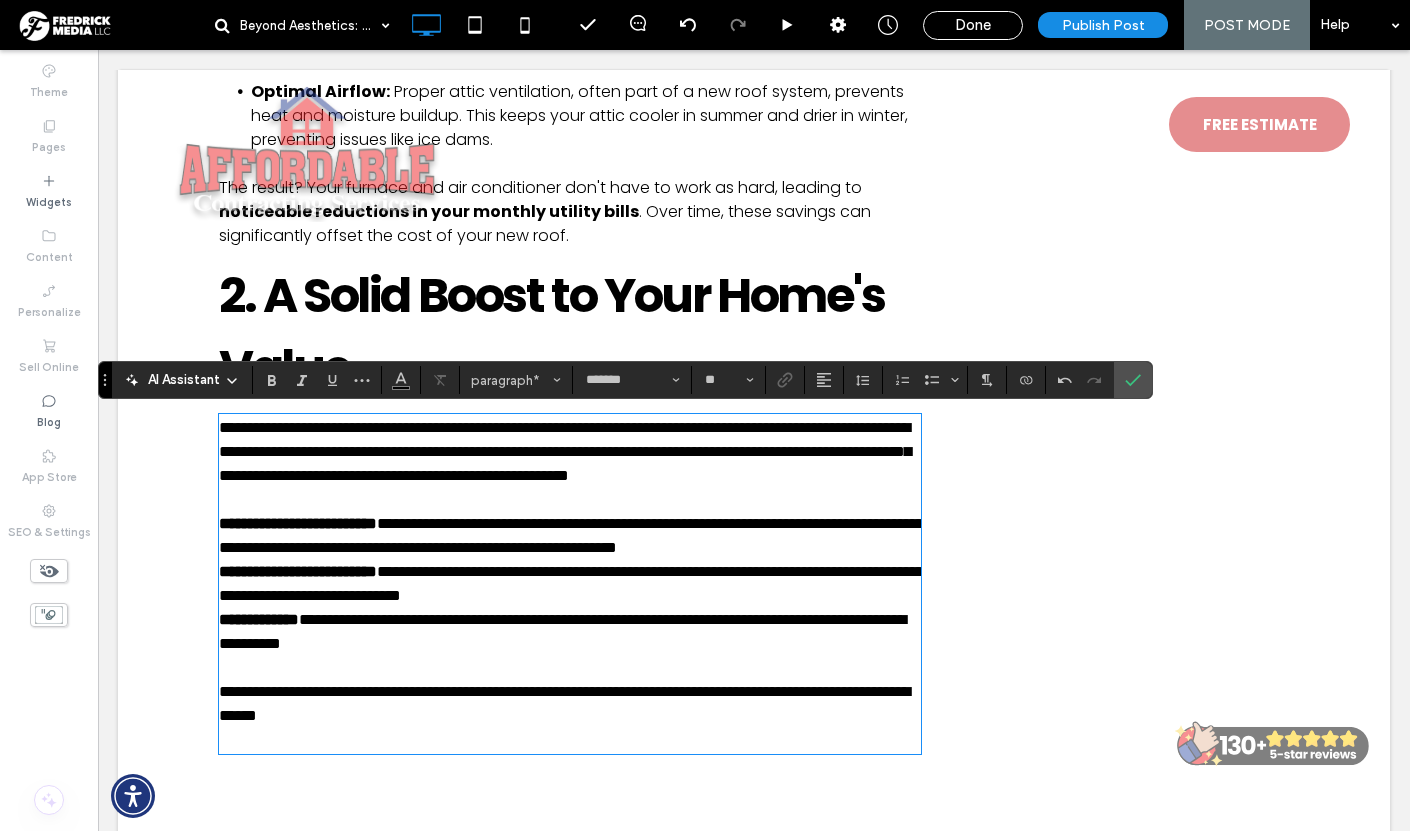 drag, startPoint x: 222, startPoint y: 543, endPoint x: 666, endPoint y: 711, distance: 474.72098 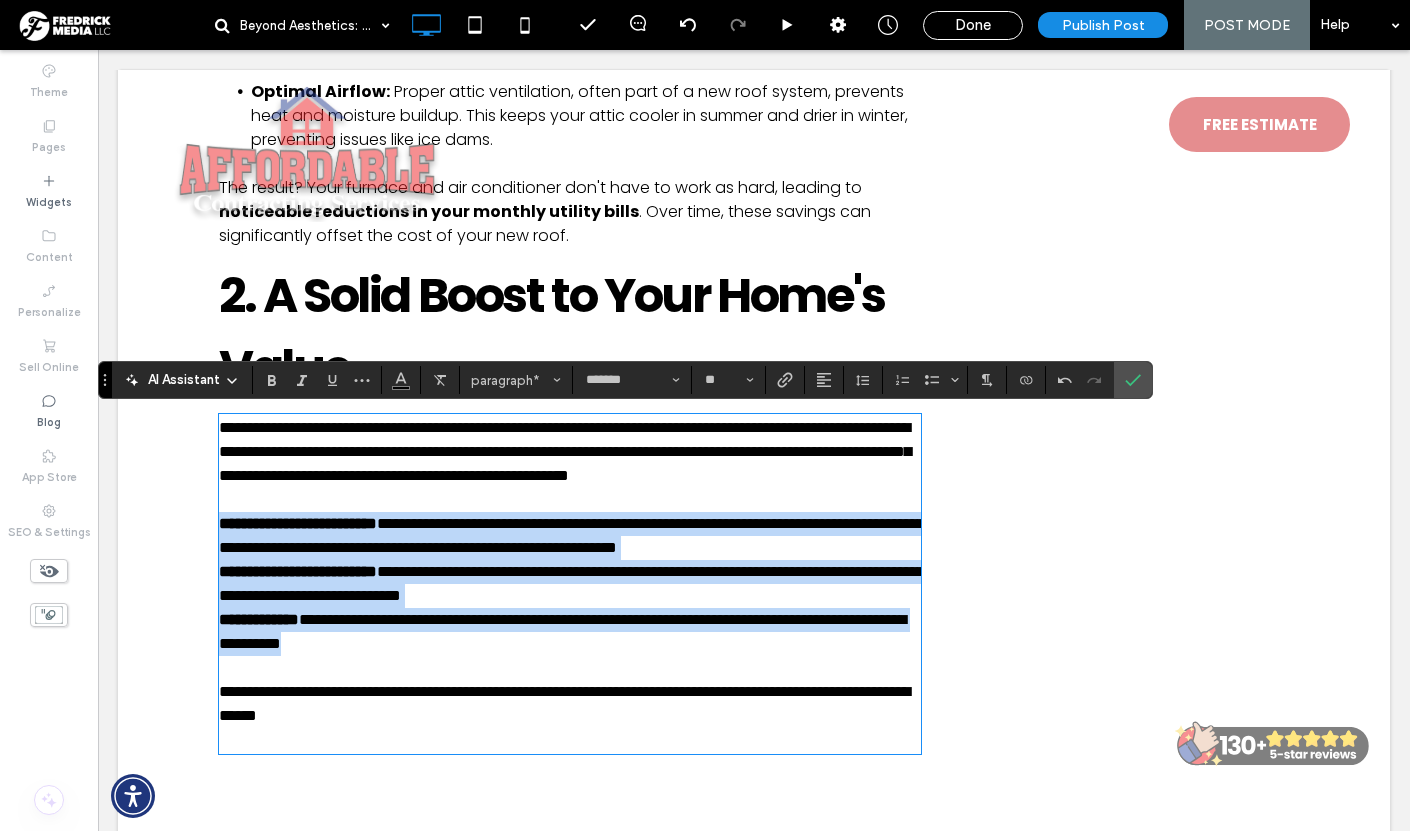 drag, startPoint x: 617, startPoint y: 700, endPoint x: 217, endPoint y: 551, distance: 426.8501 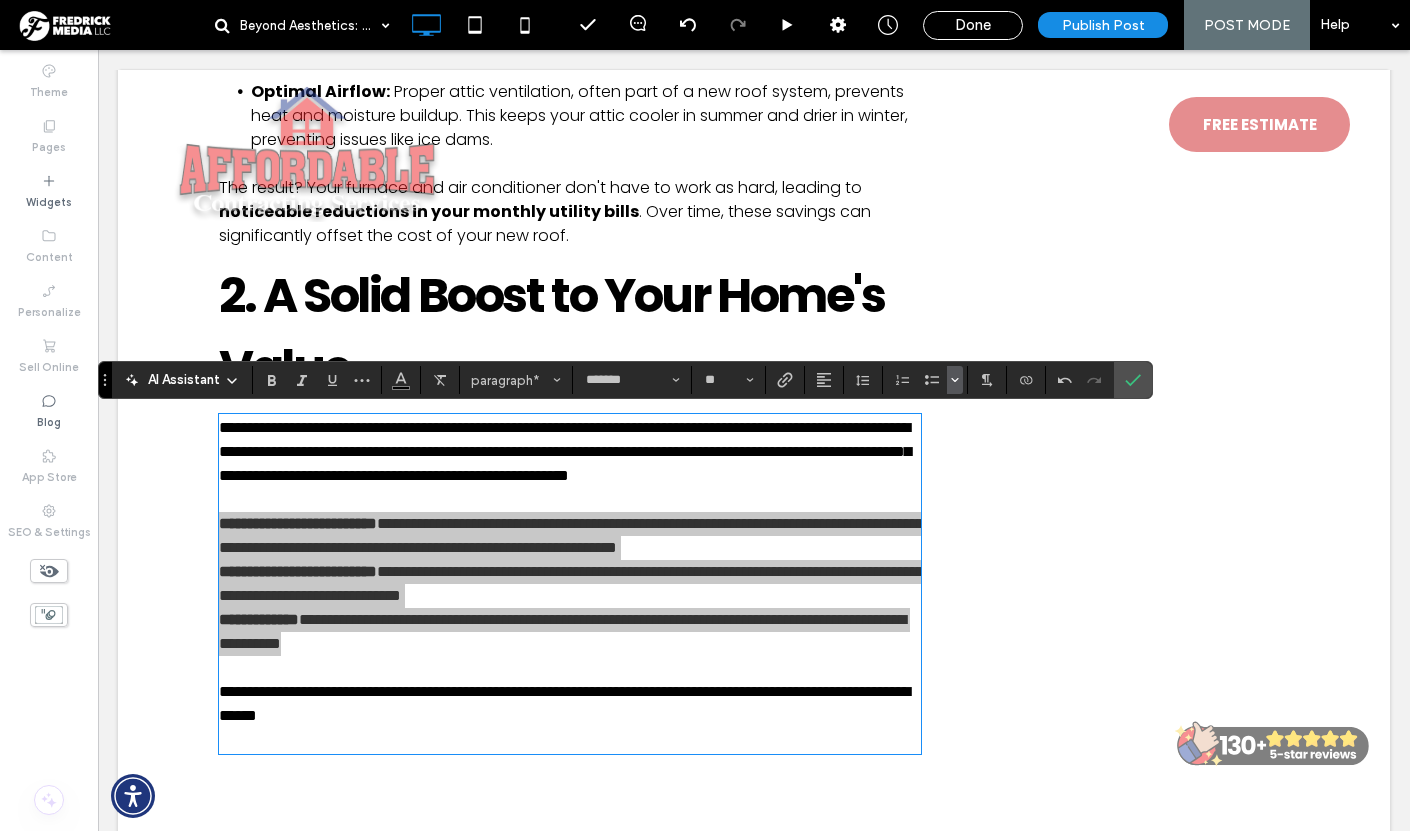 click 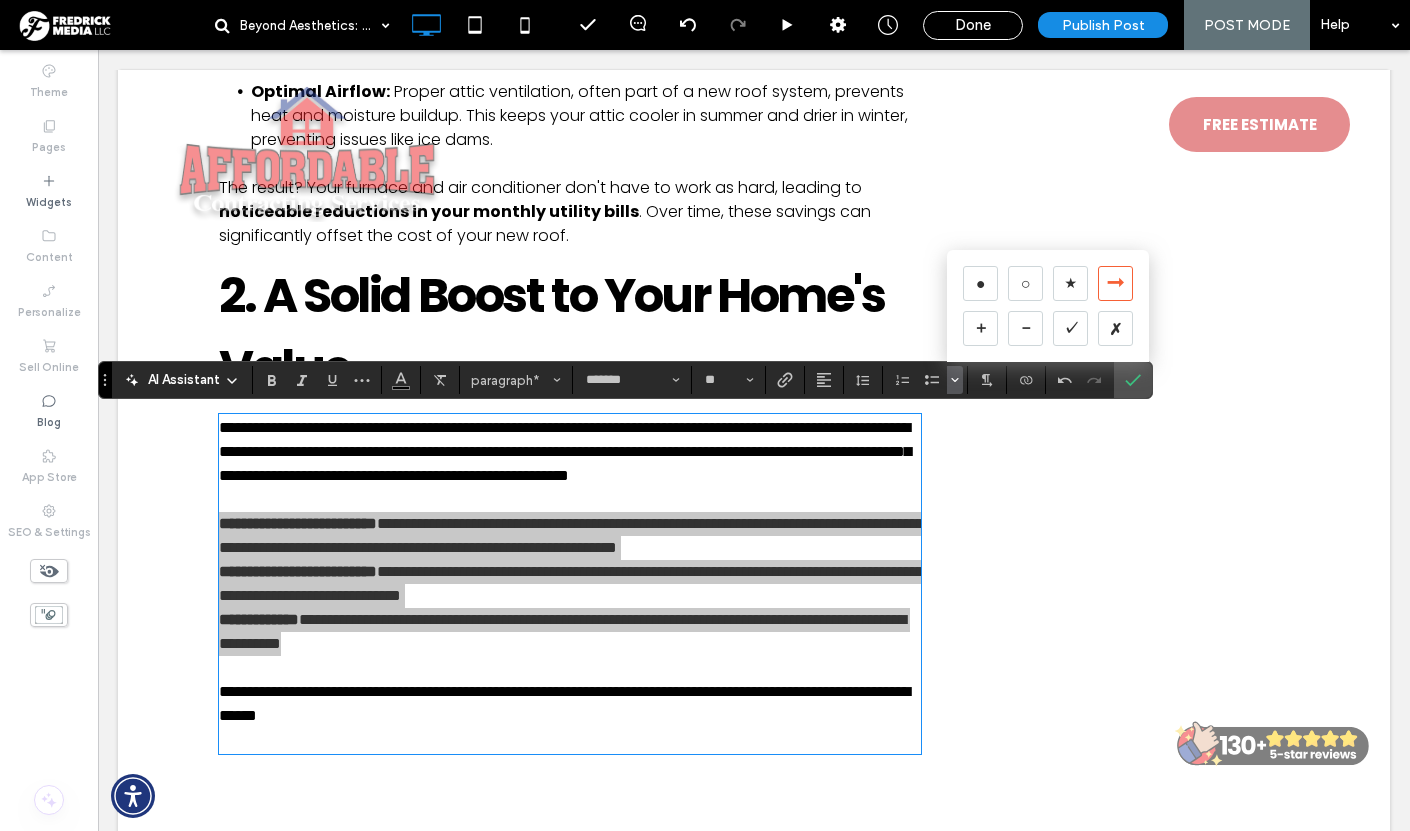 click on "➞" at bounding box center [1115, 283] 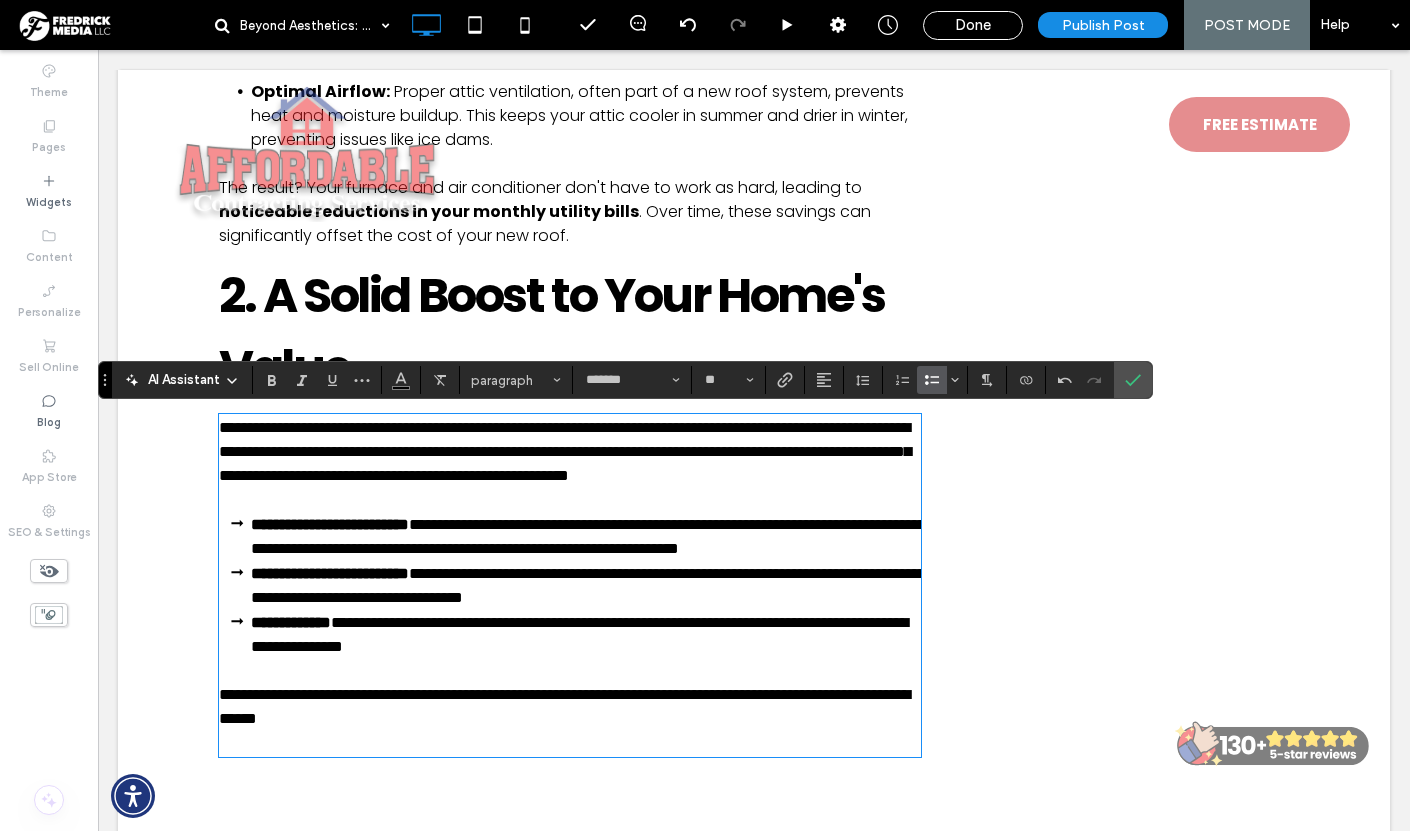 click on "**********" at bounding box center (586, 536) 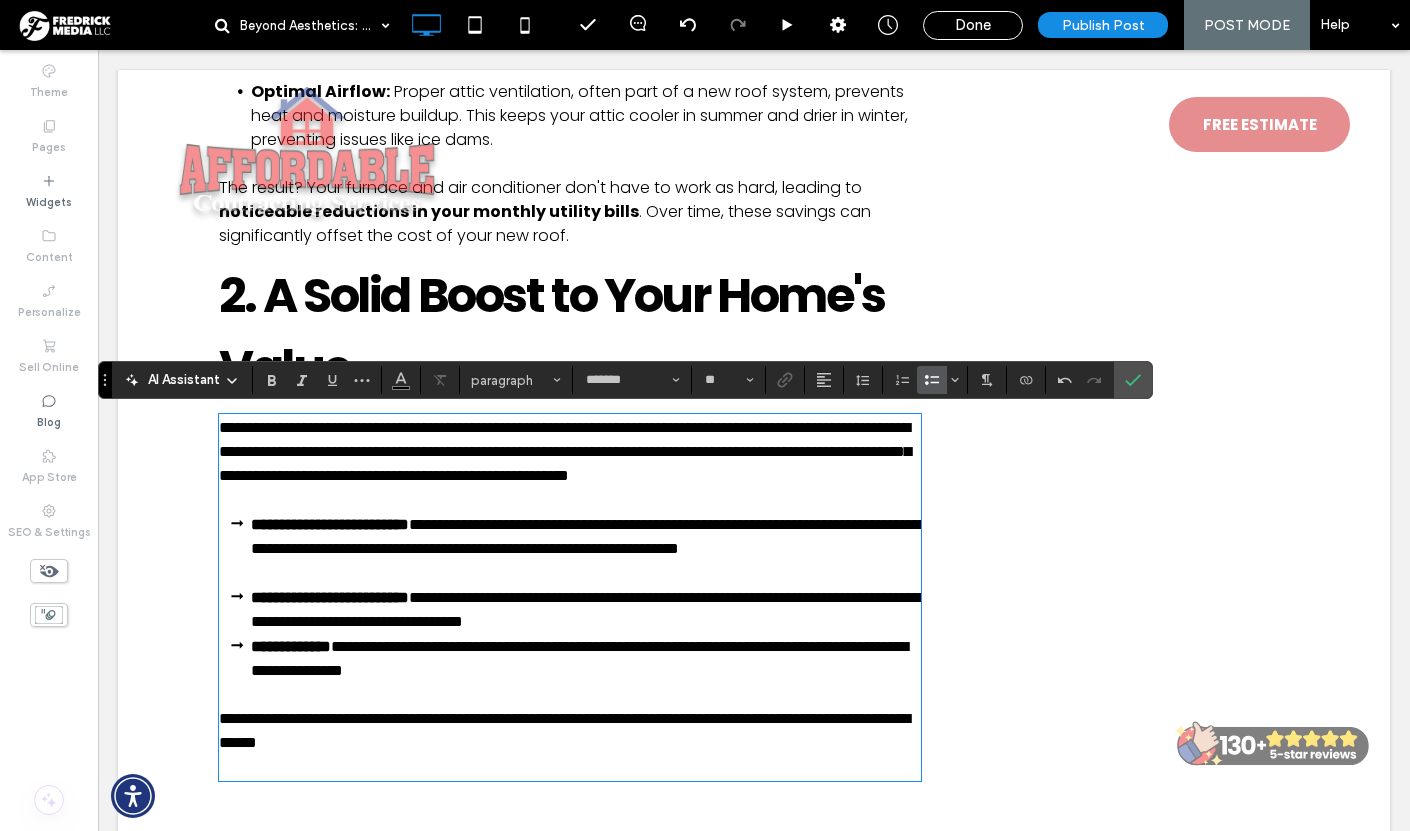 click on "**********" at bounding box center (586, 609) 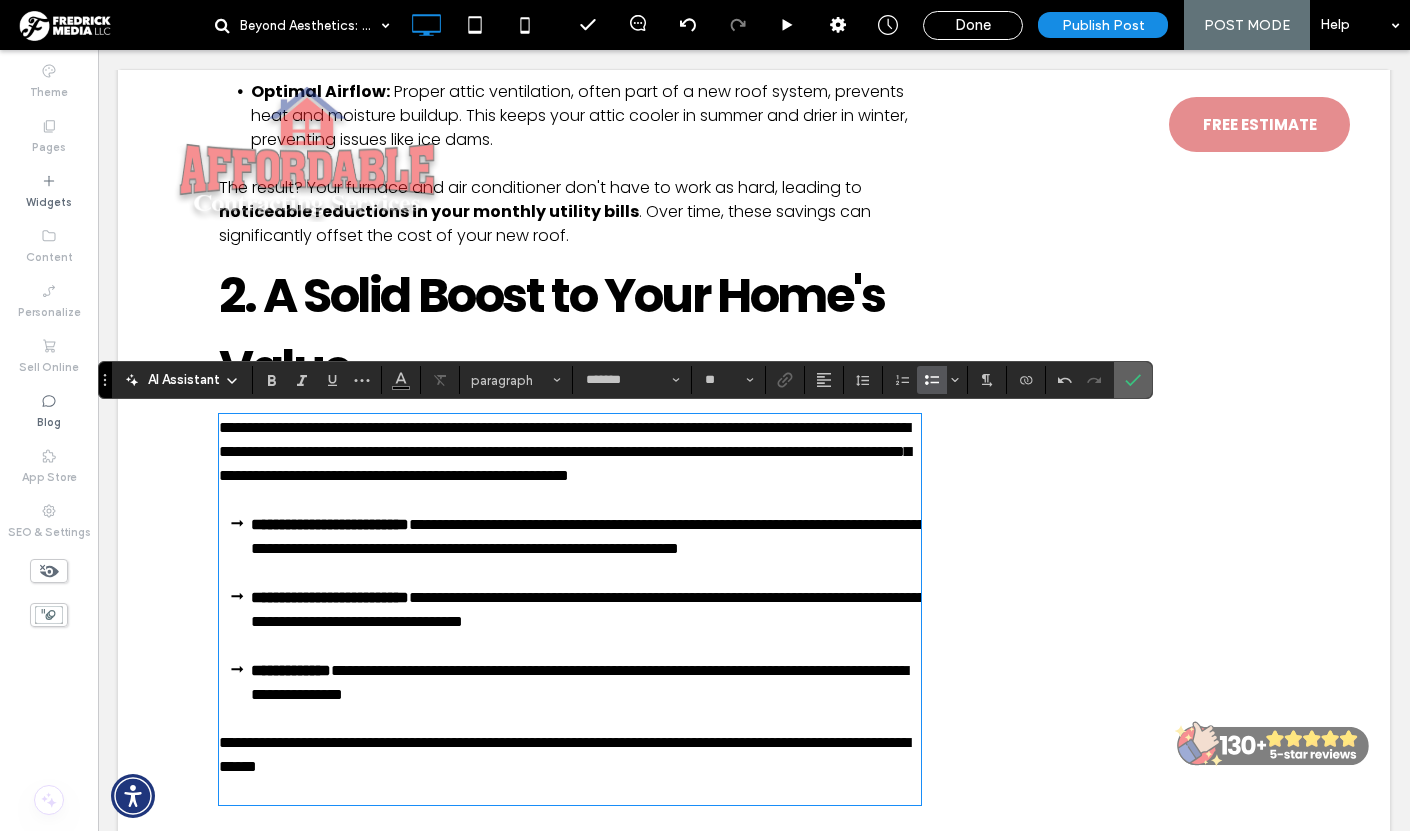 click at bounding box center [1133, 380] 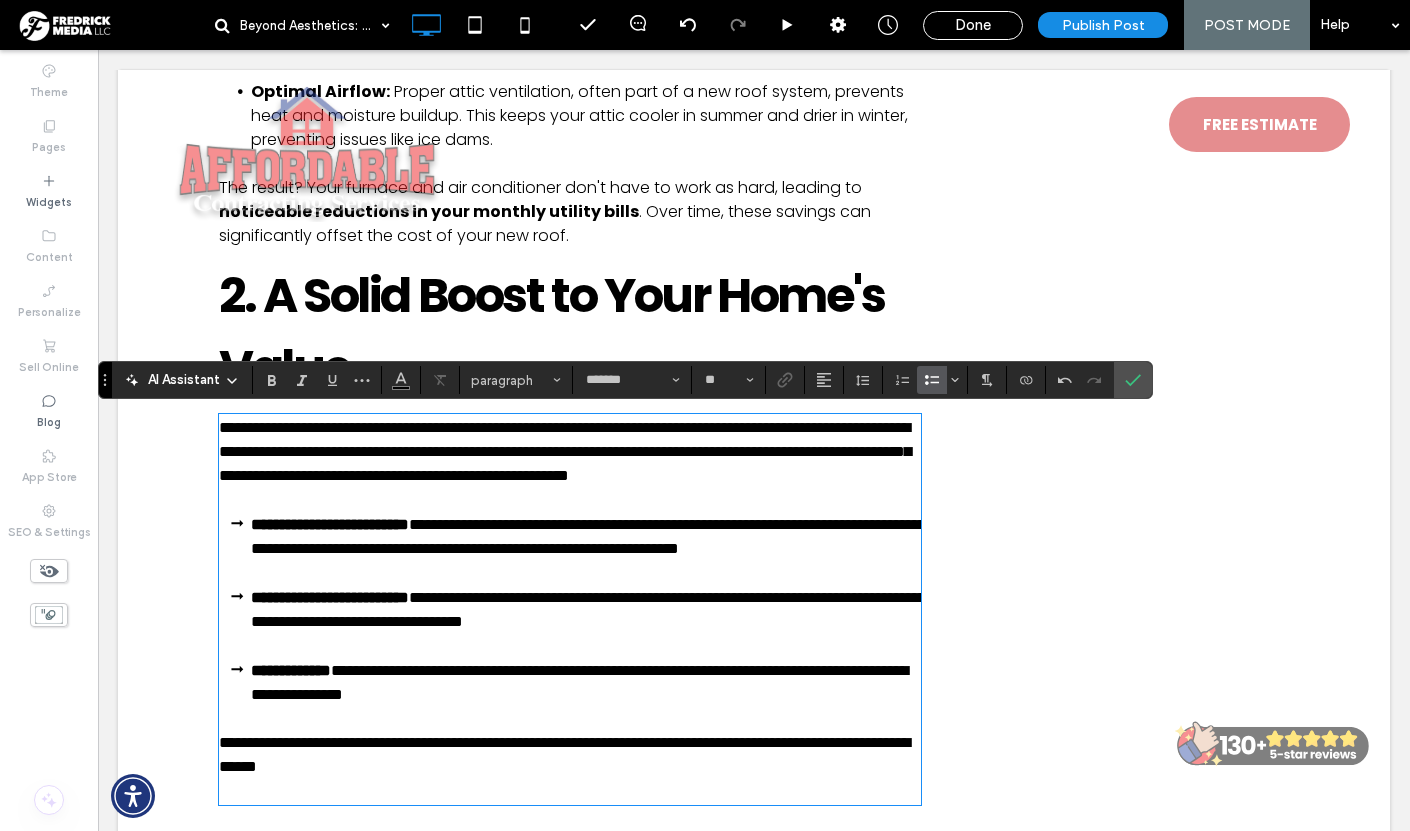 click on "**********" at bounding box center [565, 451] 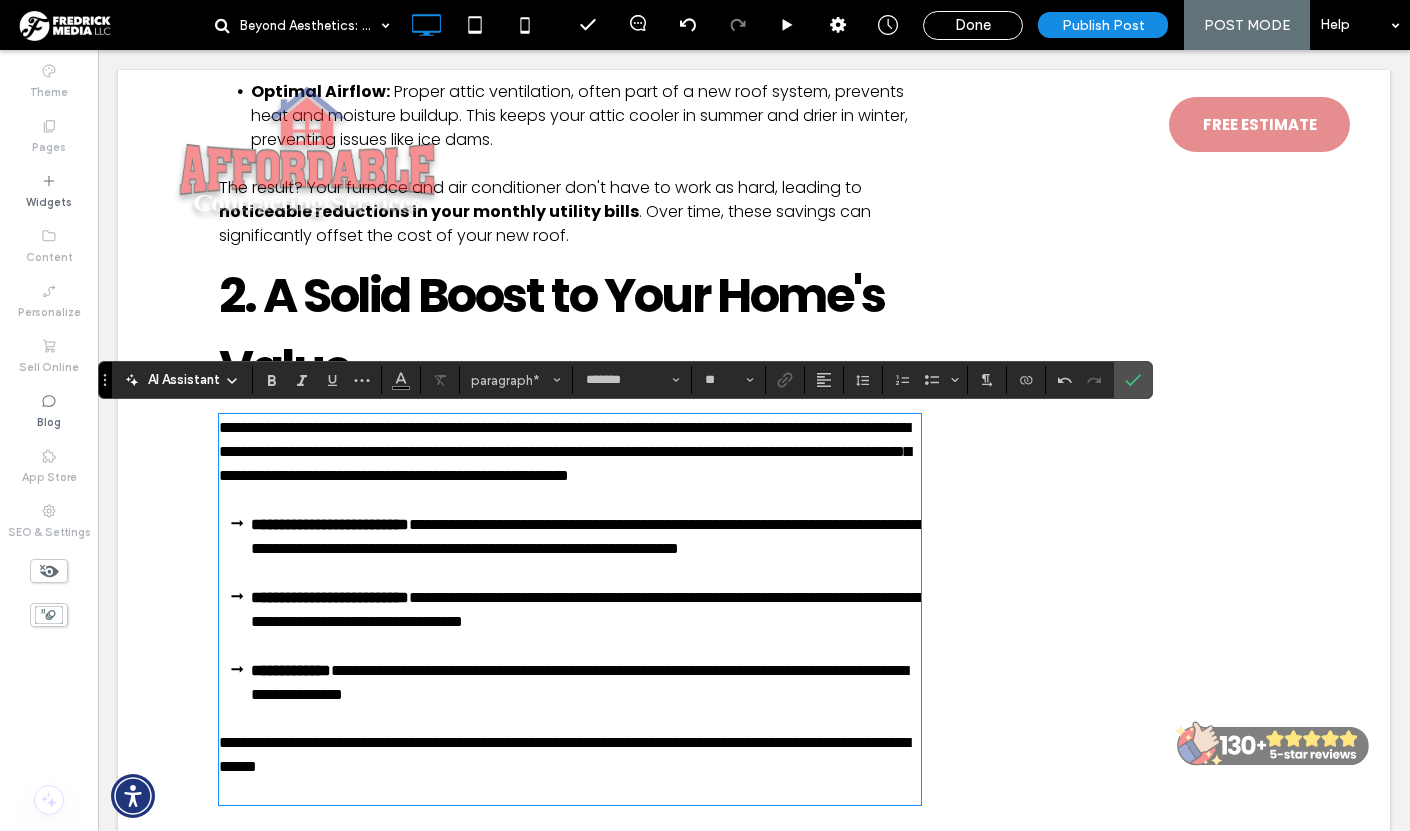 click on "**********" at bounding box center [565, 451] 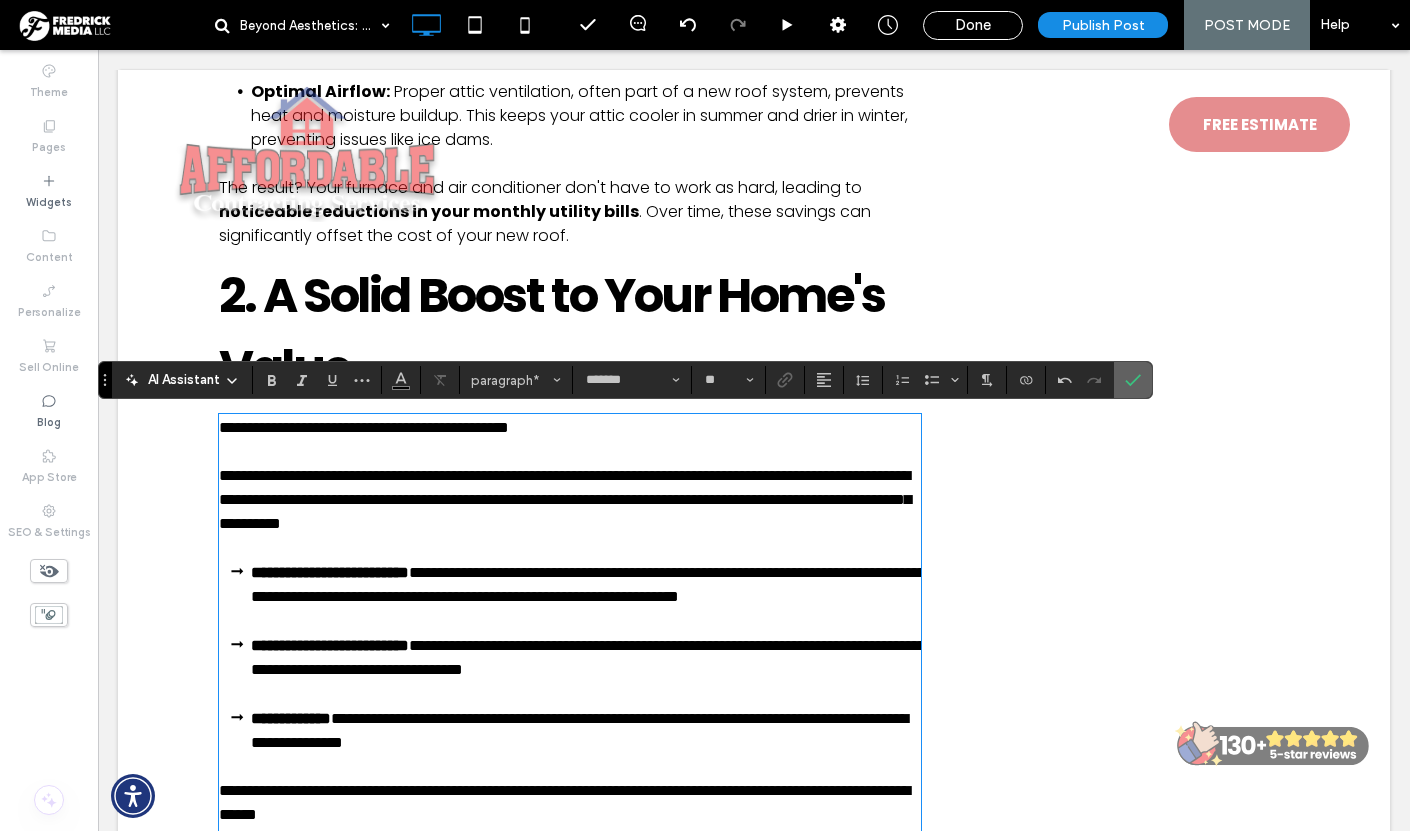 click 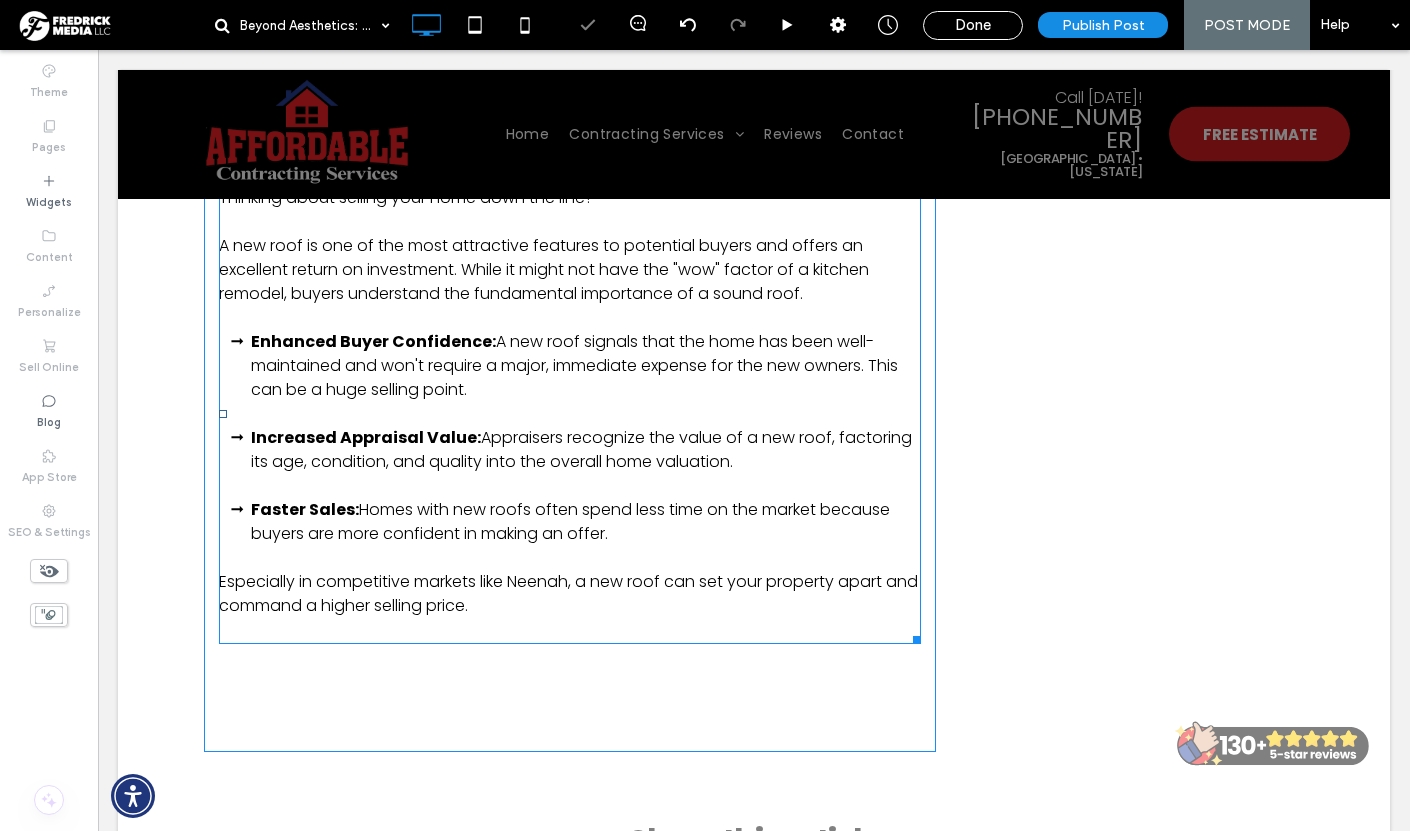 scroll, scrollTop: 1606, scrollLeft: 0, axis: vertical 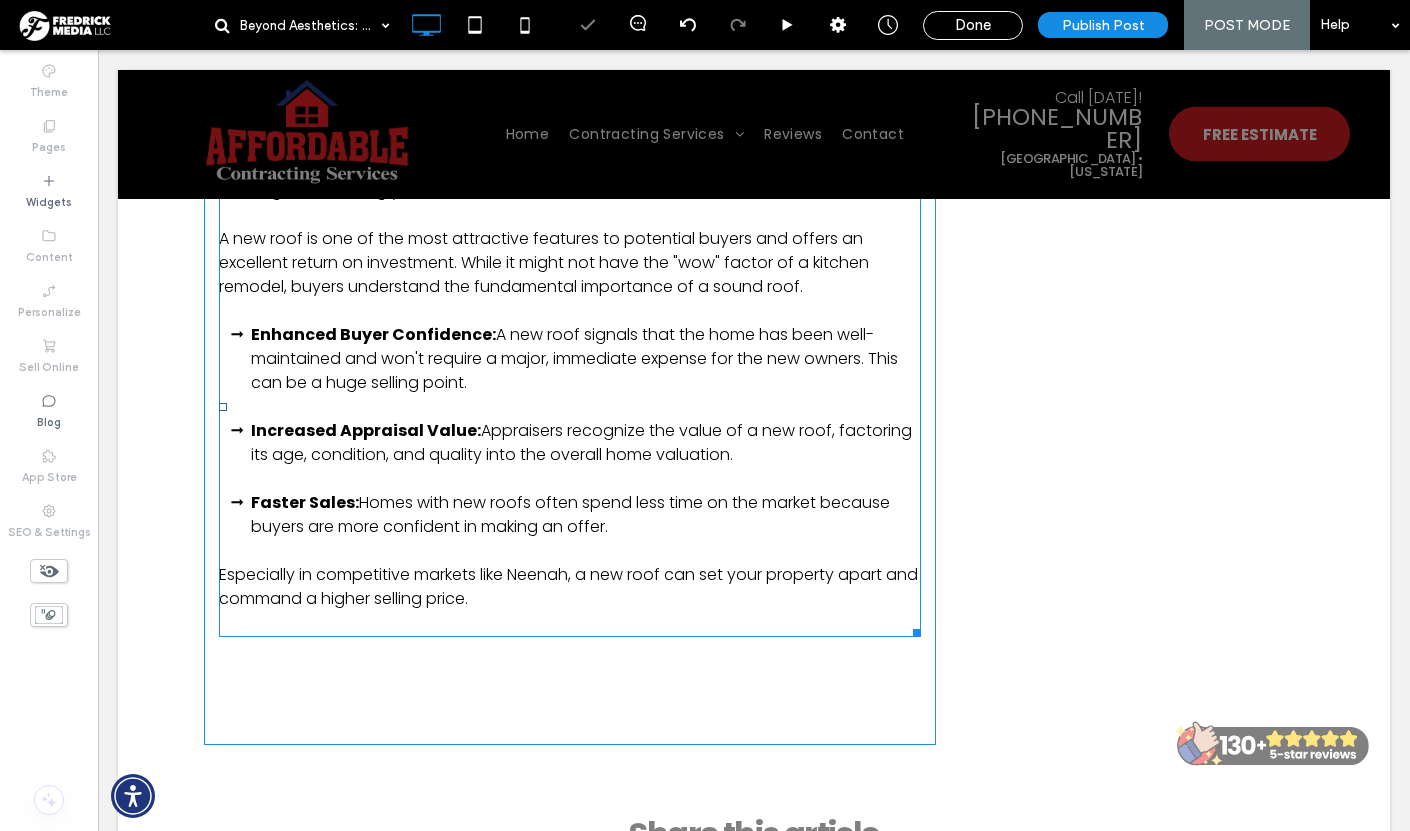 click on "Enhanced Buyer Confidence:  A new roof signals that the home has been well-maintained and won't require a major, immediate expense for the new owners. This can be a huge selling point." at bounding box center [586, 371] 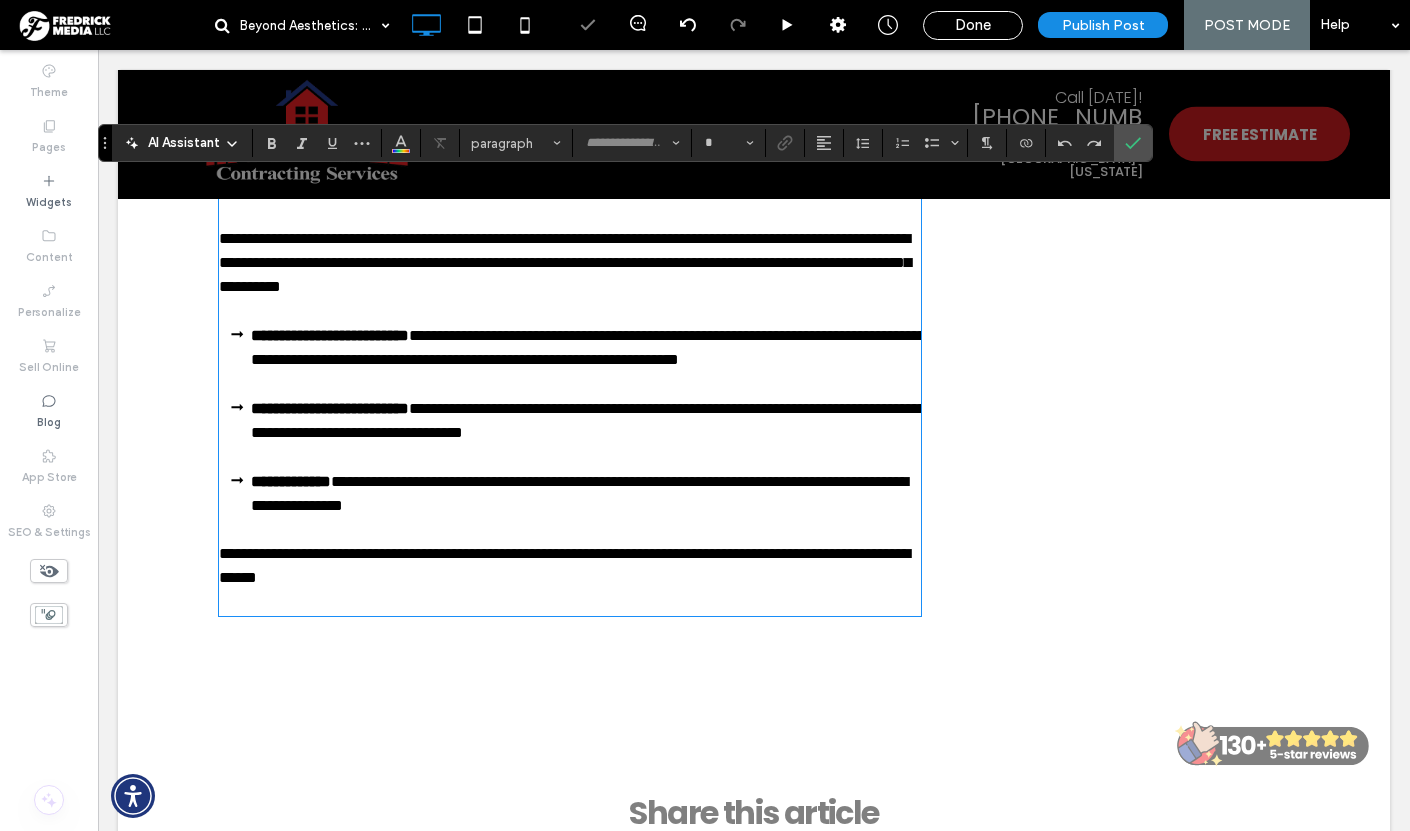 type on "*******" 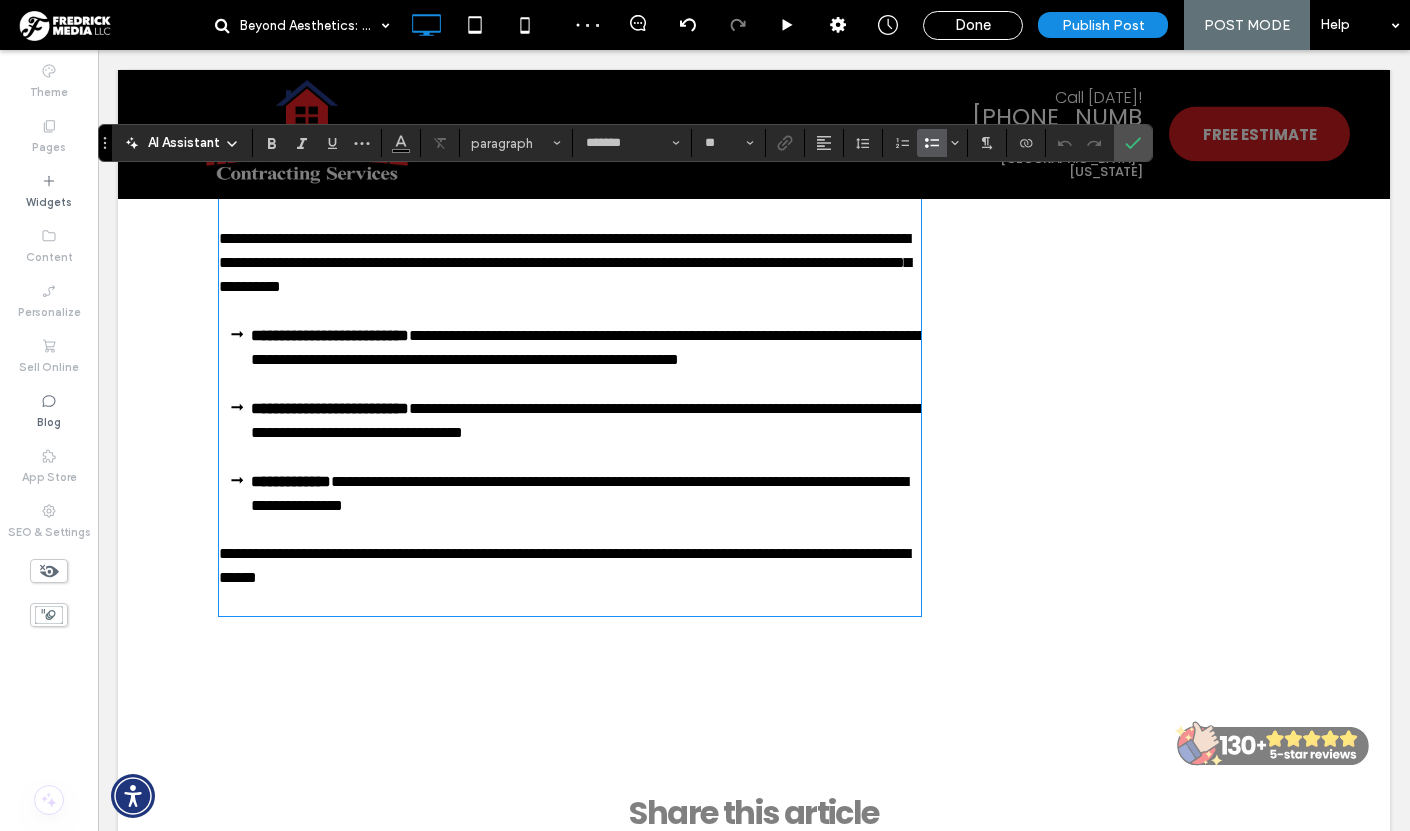 click on "**********" at bounding box center [586, 359] 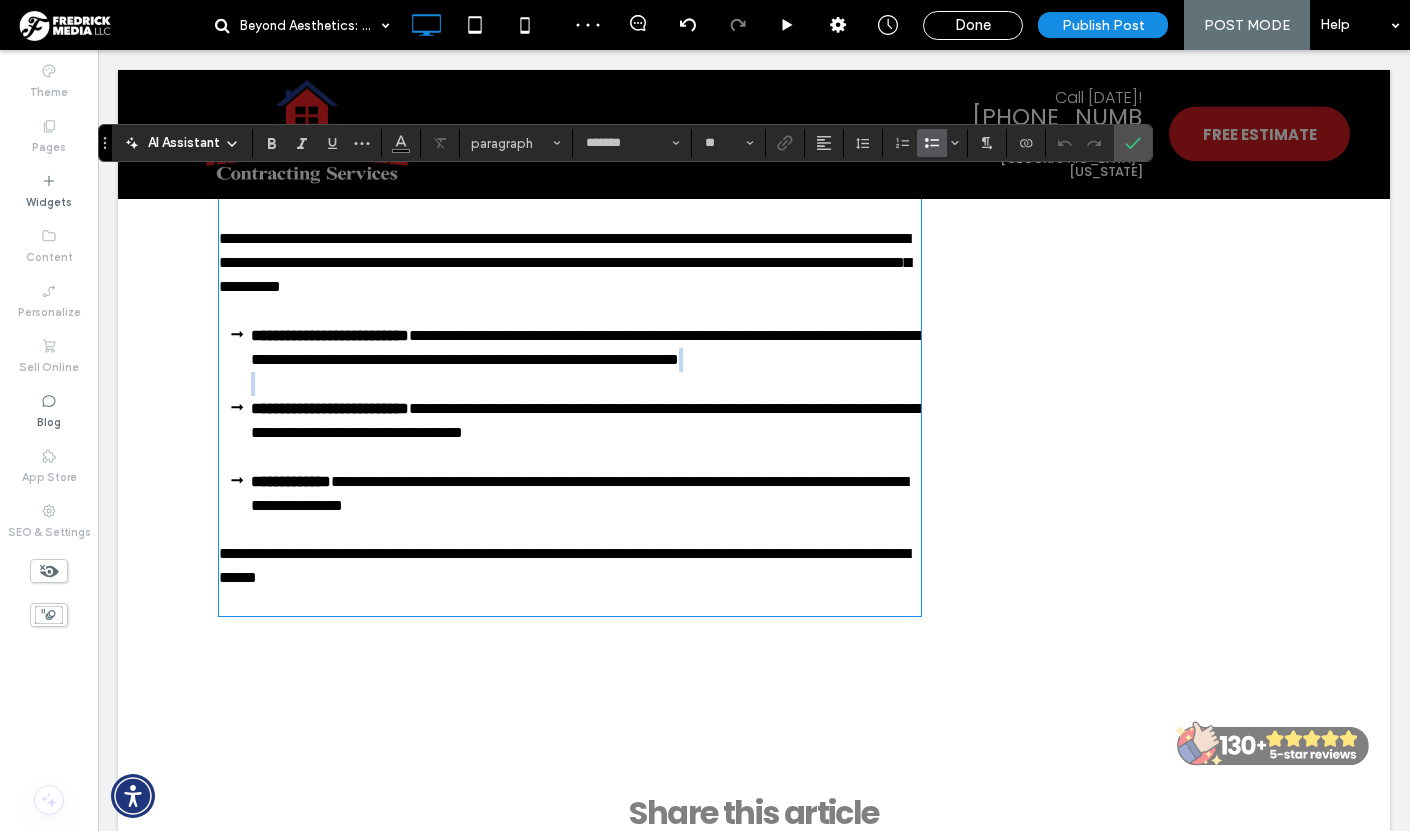 click on "**********" at bounding box center (586, 359) 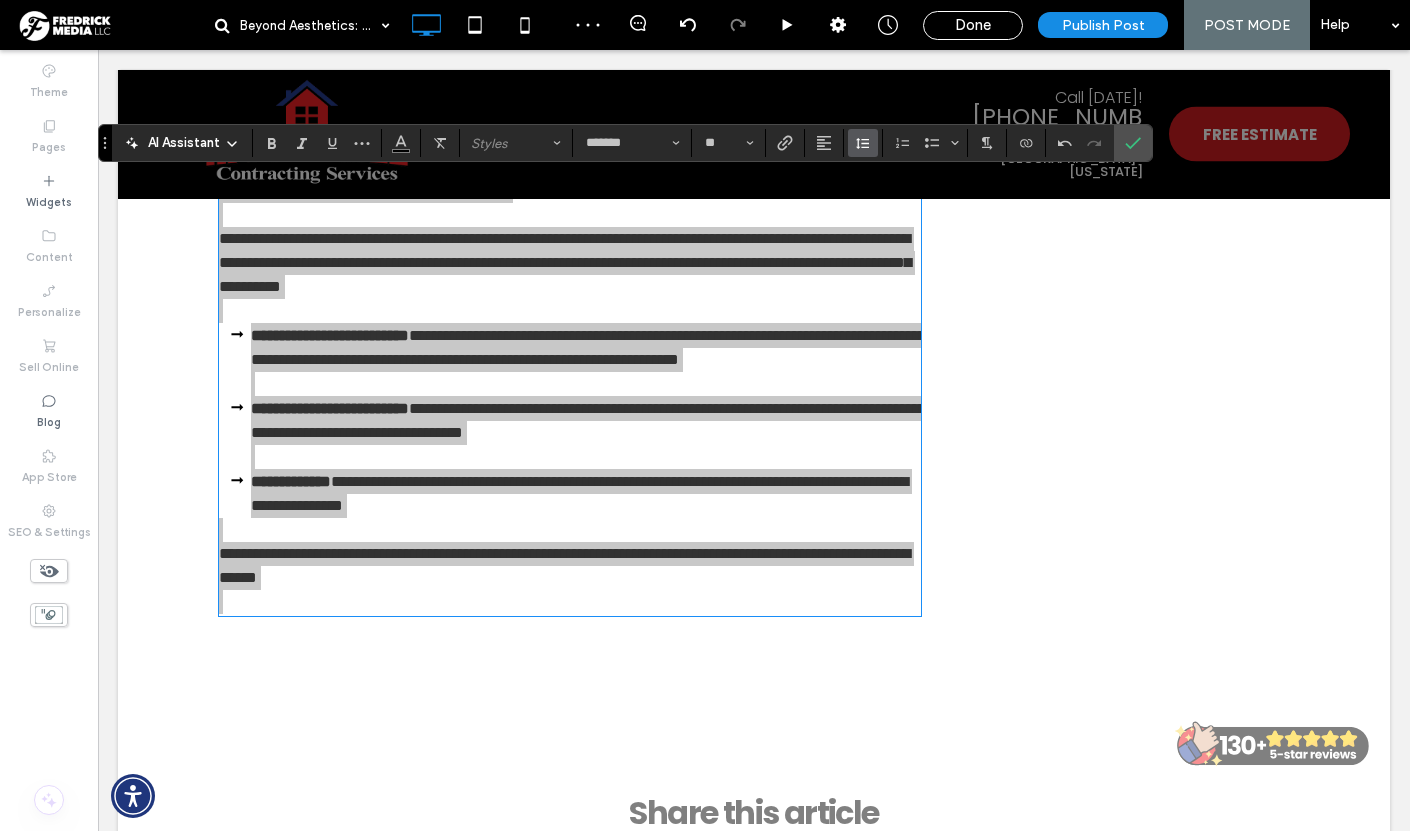 click 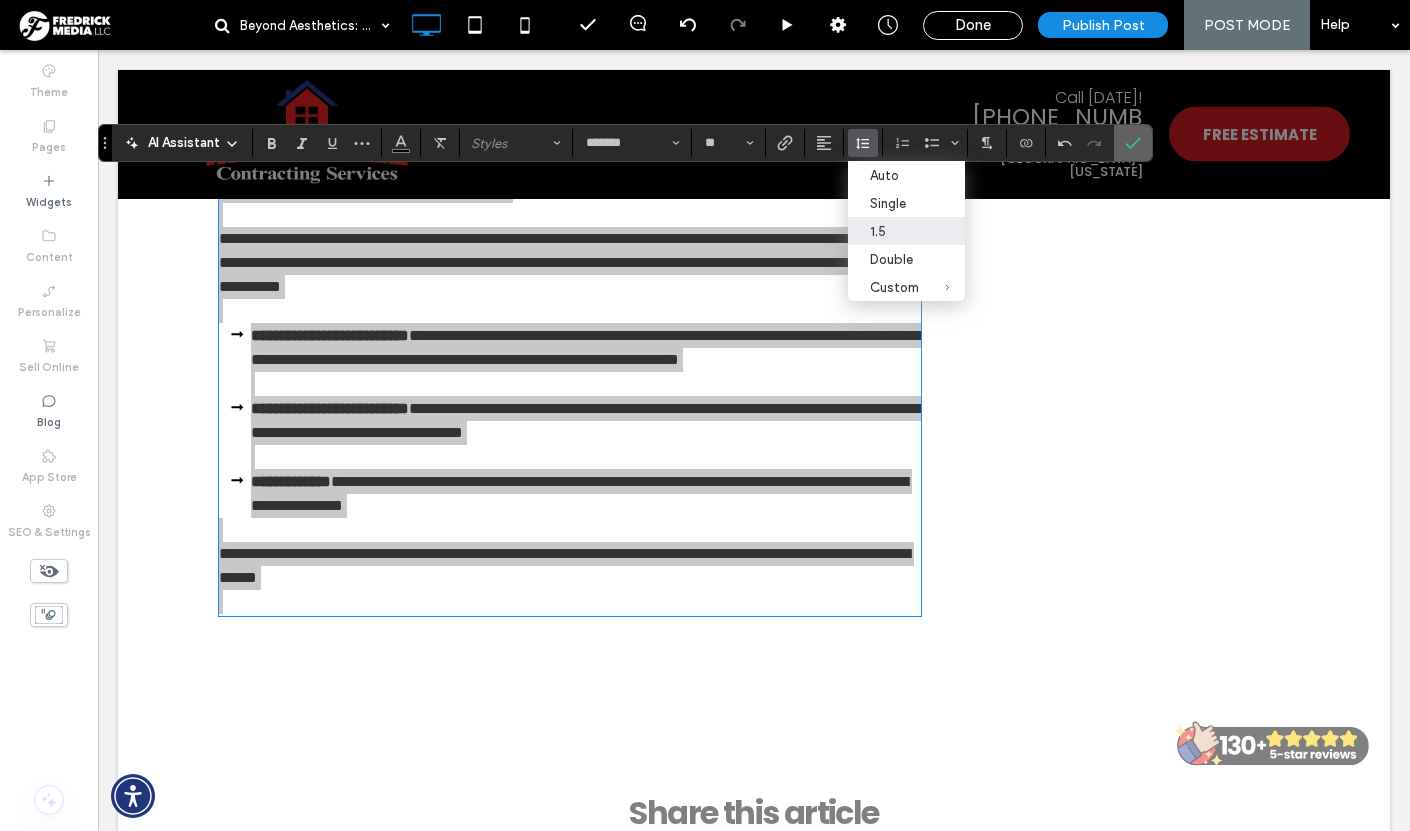 click 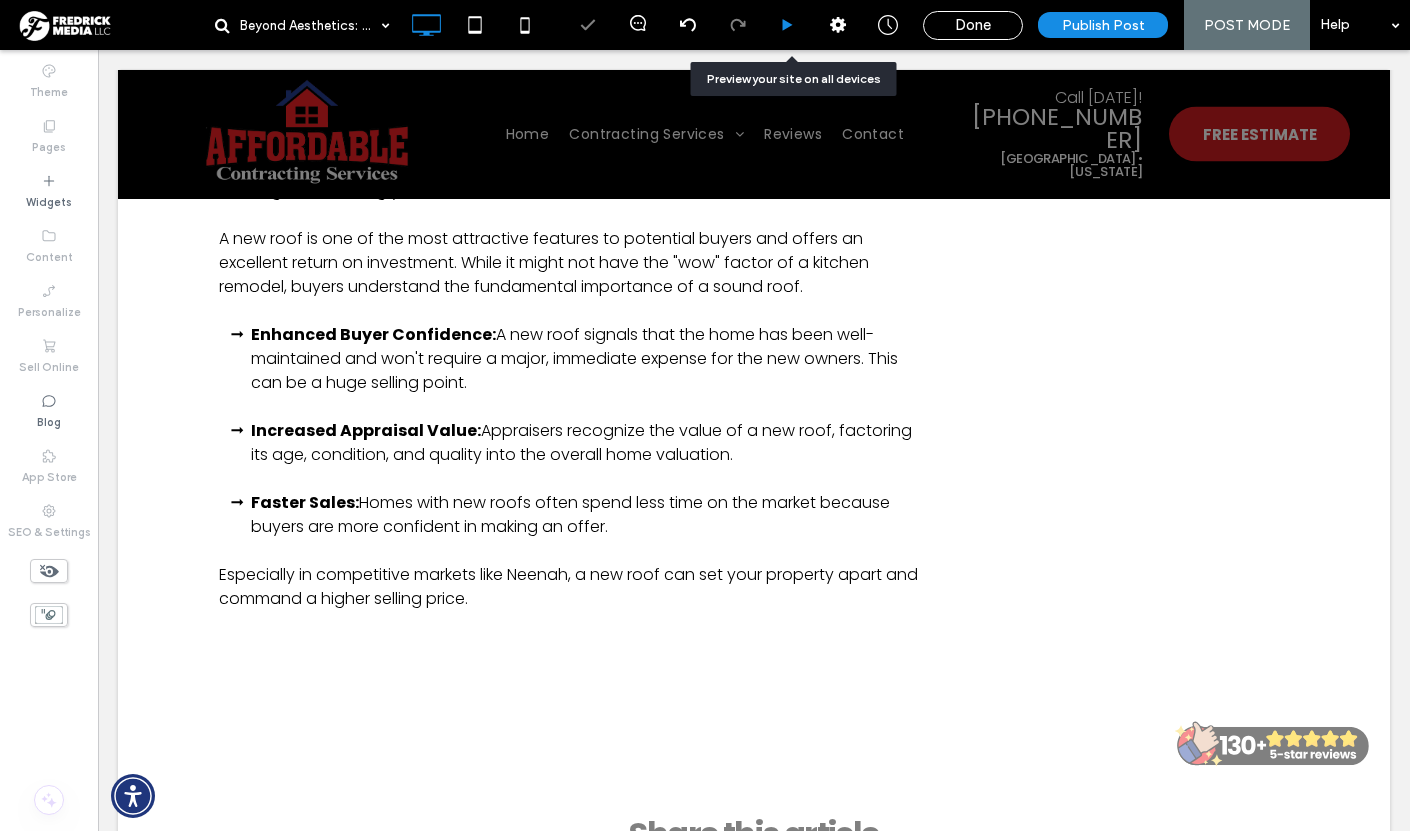 click 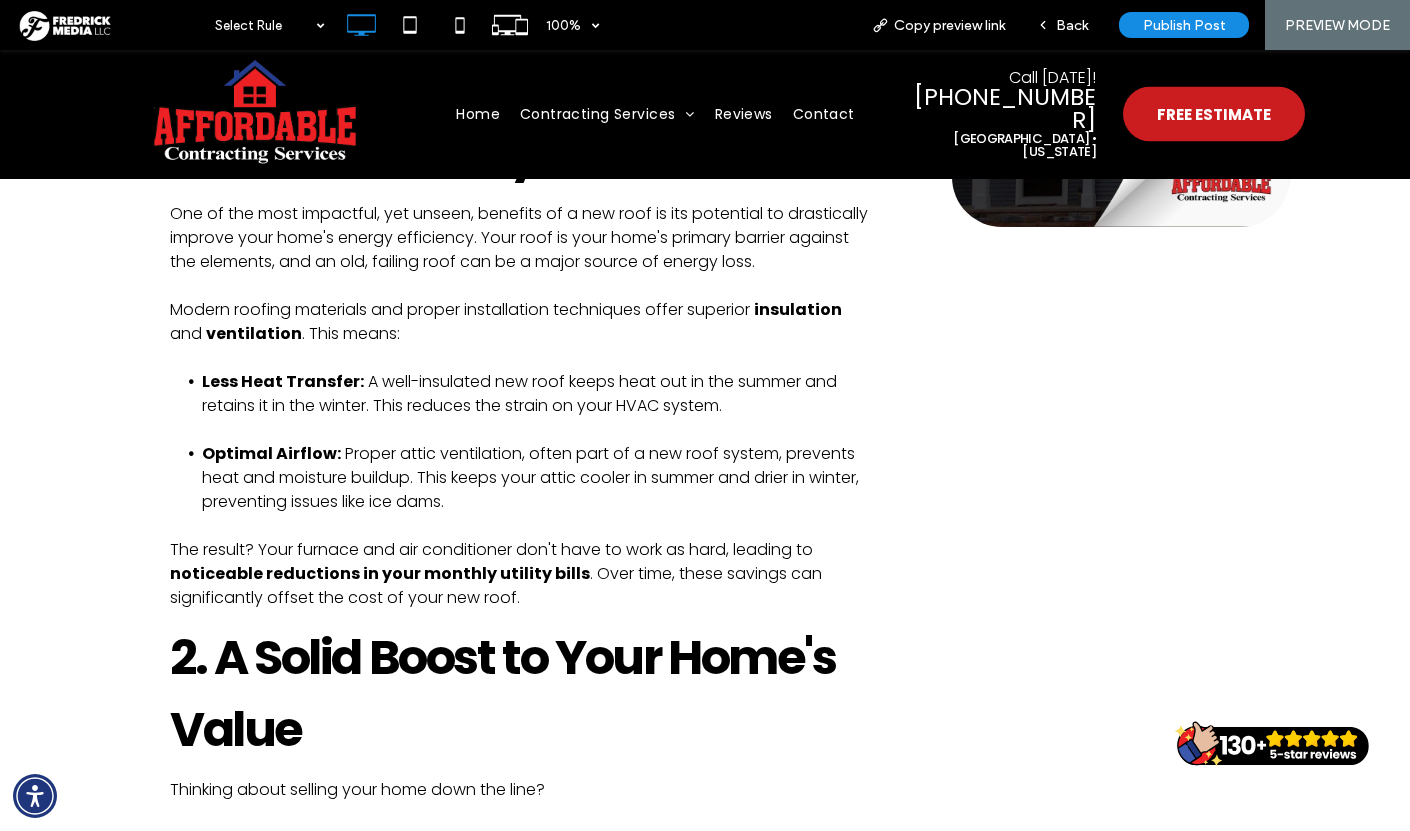 scroll, scrollTop: 979, scrollLeft: 0, axis: vertical 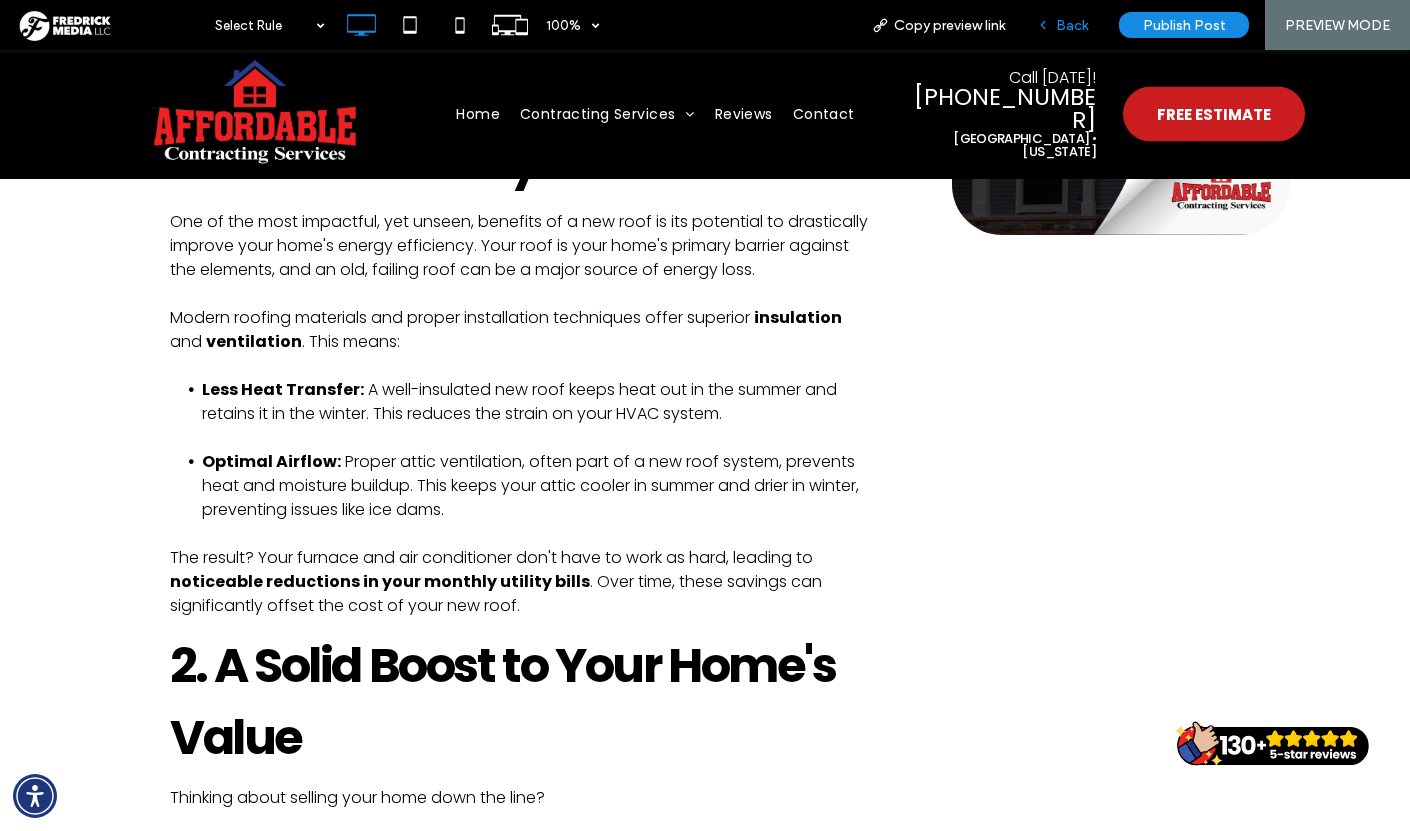 click on "Back" at bounding box center [1072, 25] 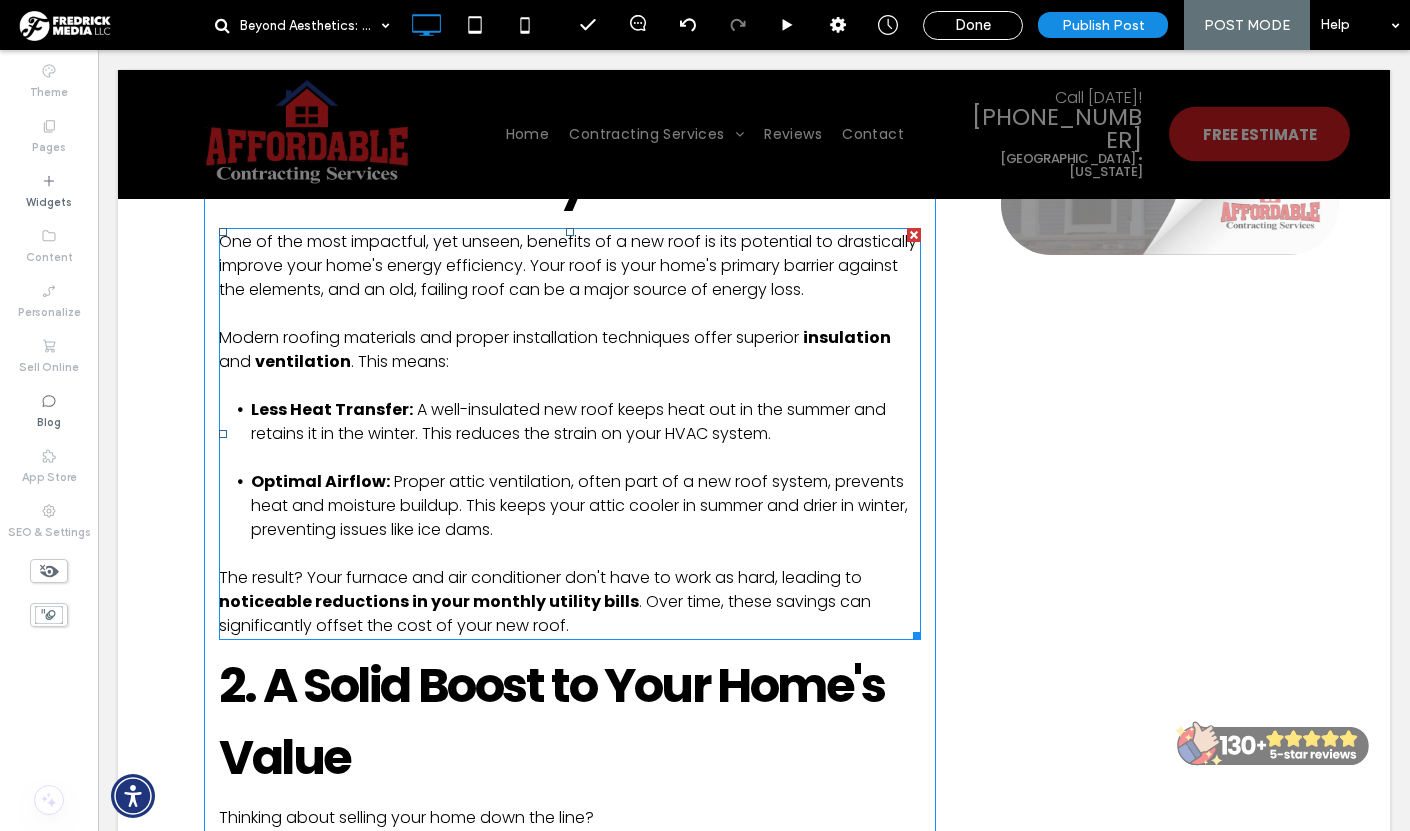 click on "Proper attic ventilation, often part of a new roof system, prevents heat and moisture buildup. This keeps your attic cooler in summer and drier in winter, preventing issues like ice dams." at bounding box center [579, 505] 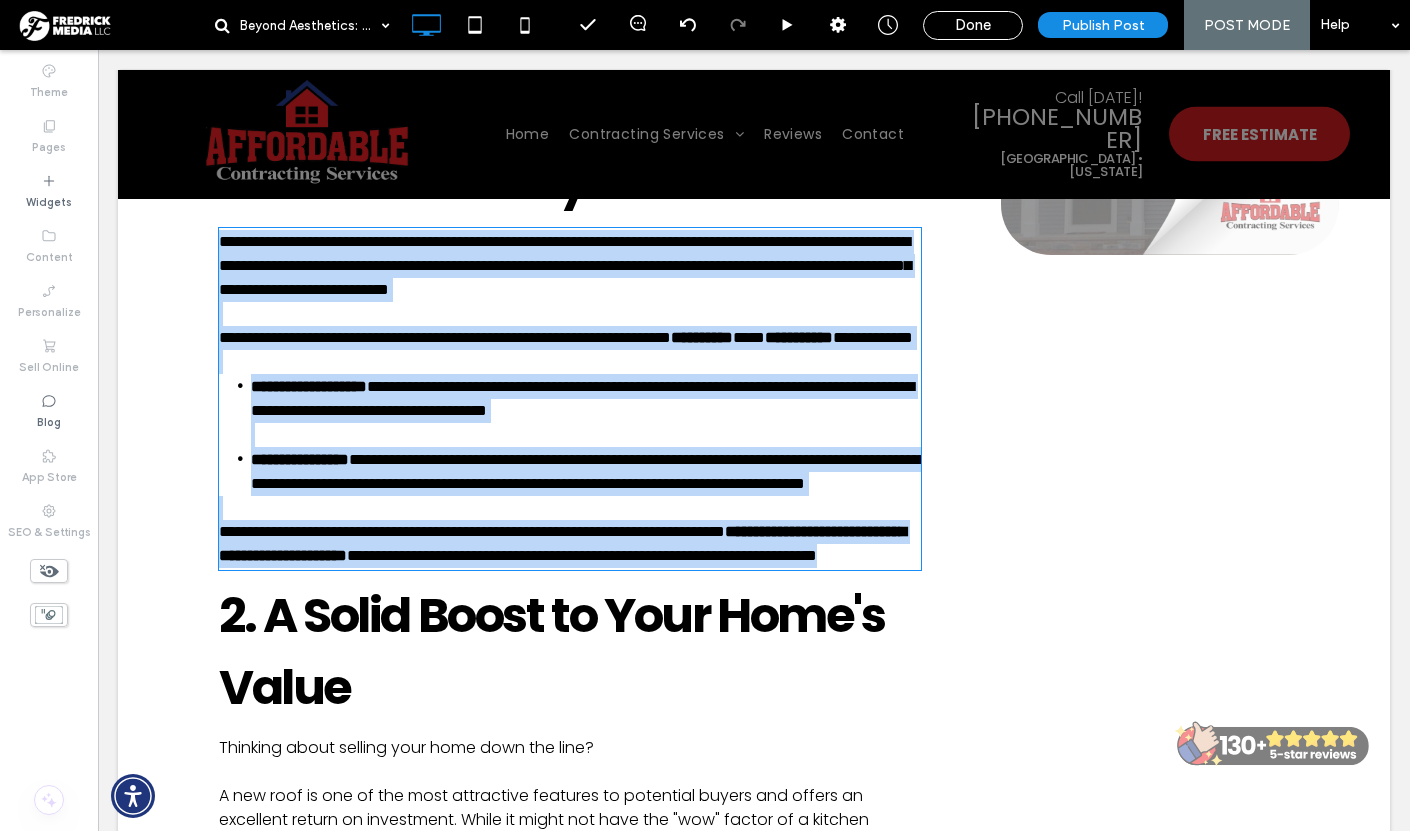 type on "*******" 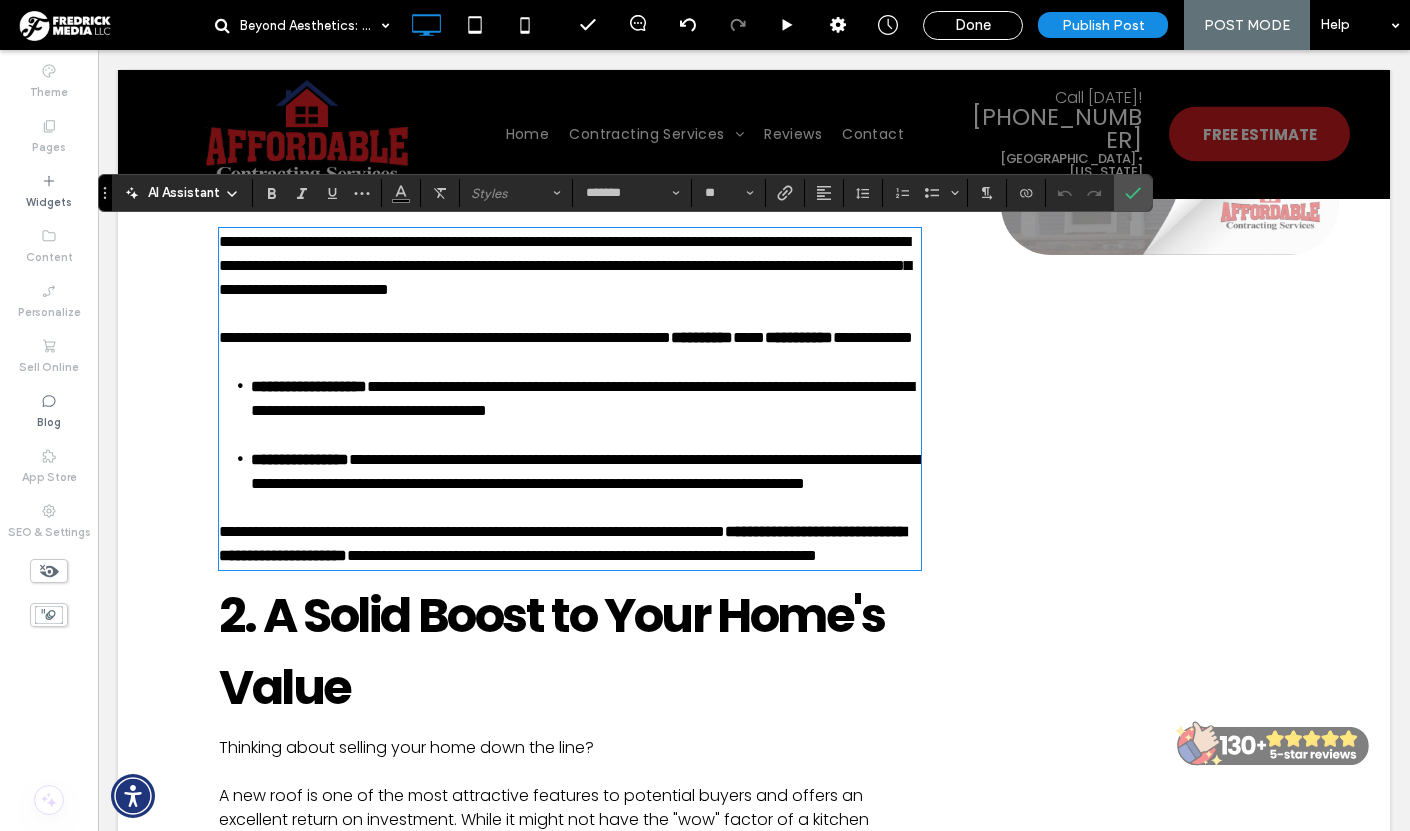 click on "**********" at bounding box center [586, 471] 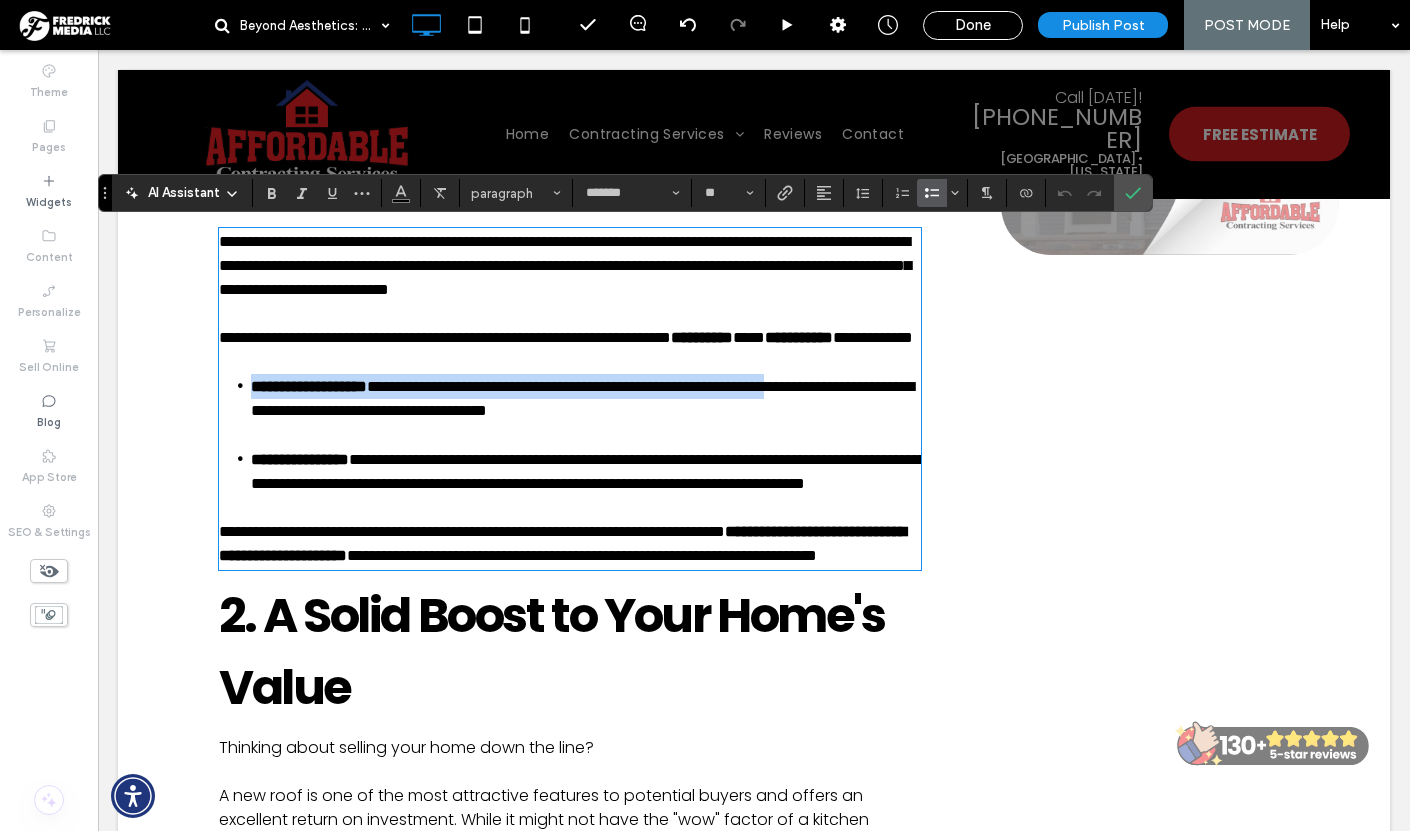 drag, startPoint x: 567, startPoint y: 528, endPoint x: 228, endPoint y: 402, distance: 361.6587 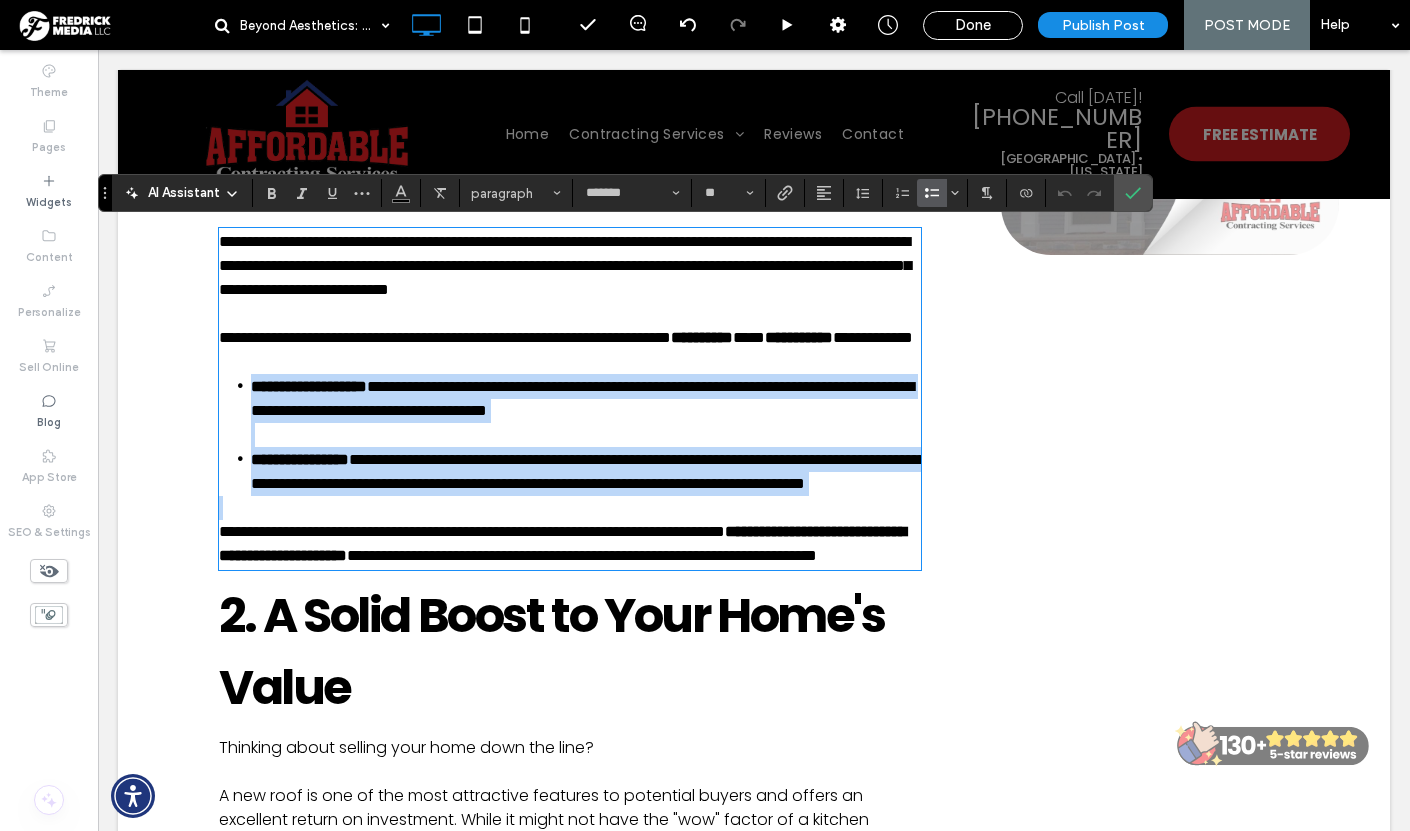 drag, startPoint x: 273, startPoint y: 412, endPoint x: 582, endPoint y: 557, distance: 341.32974 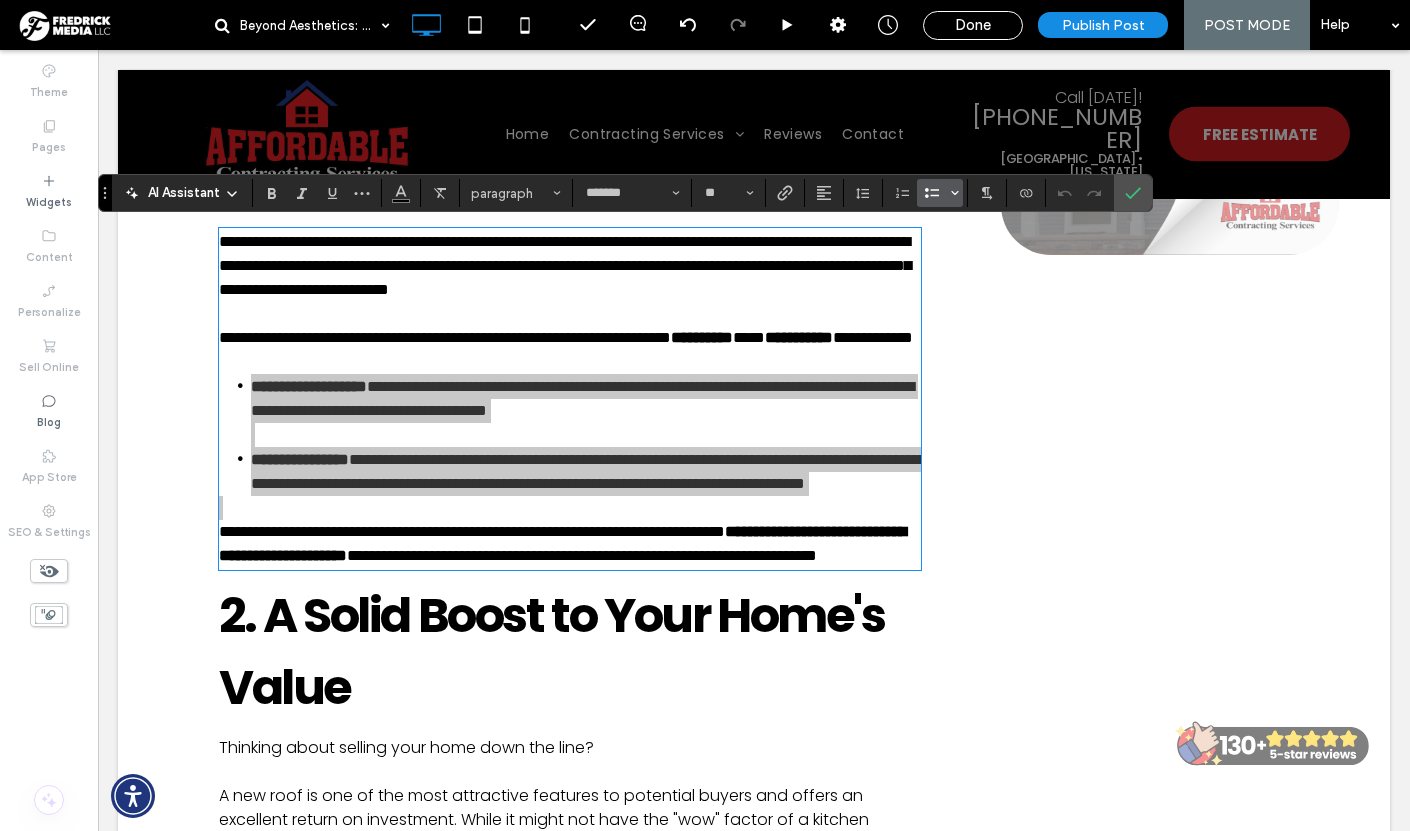 click at bounding box center (955, 193) 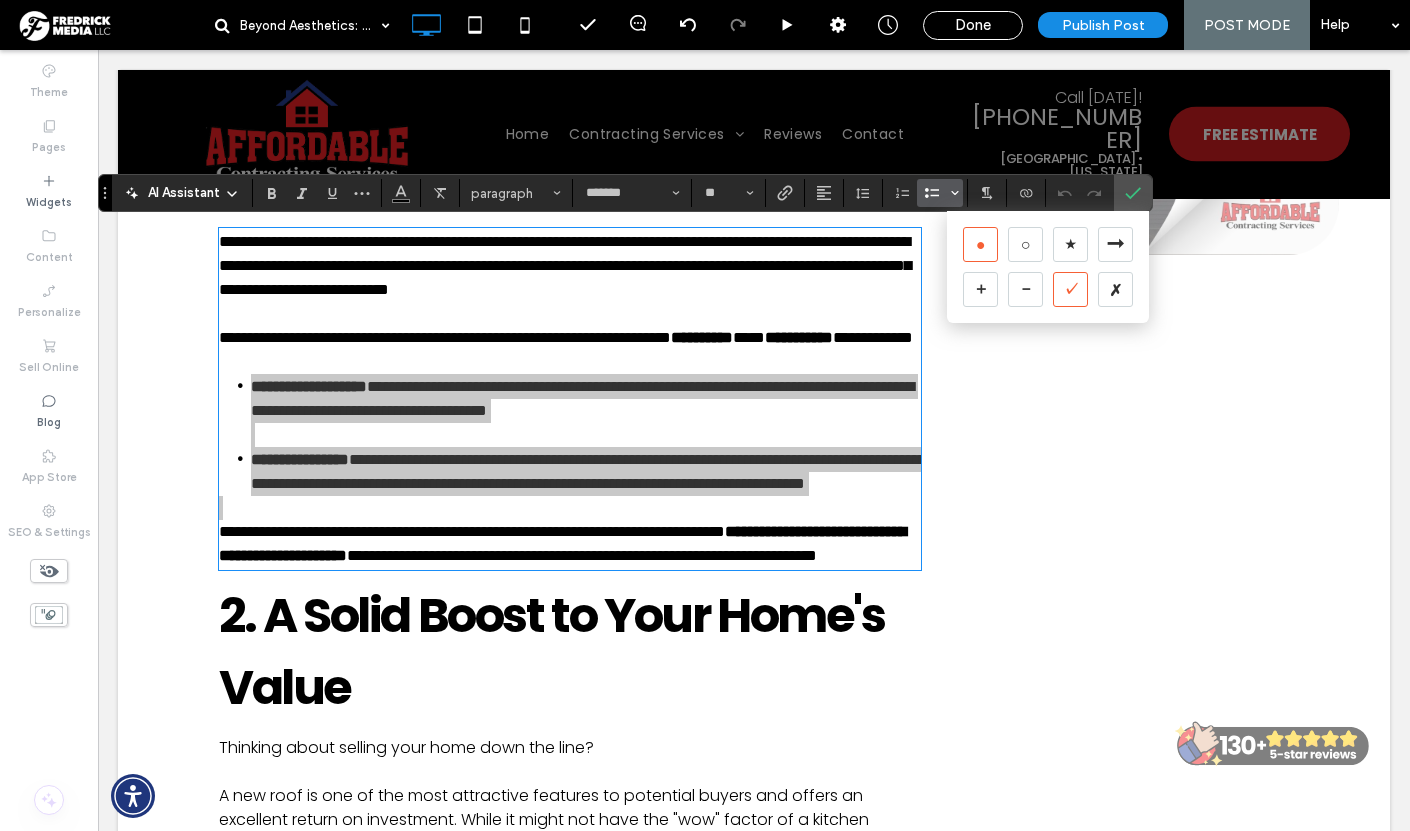 click on "✓" at bounding box center [1070, 289] 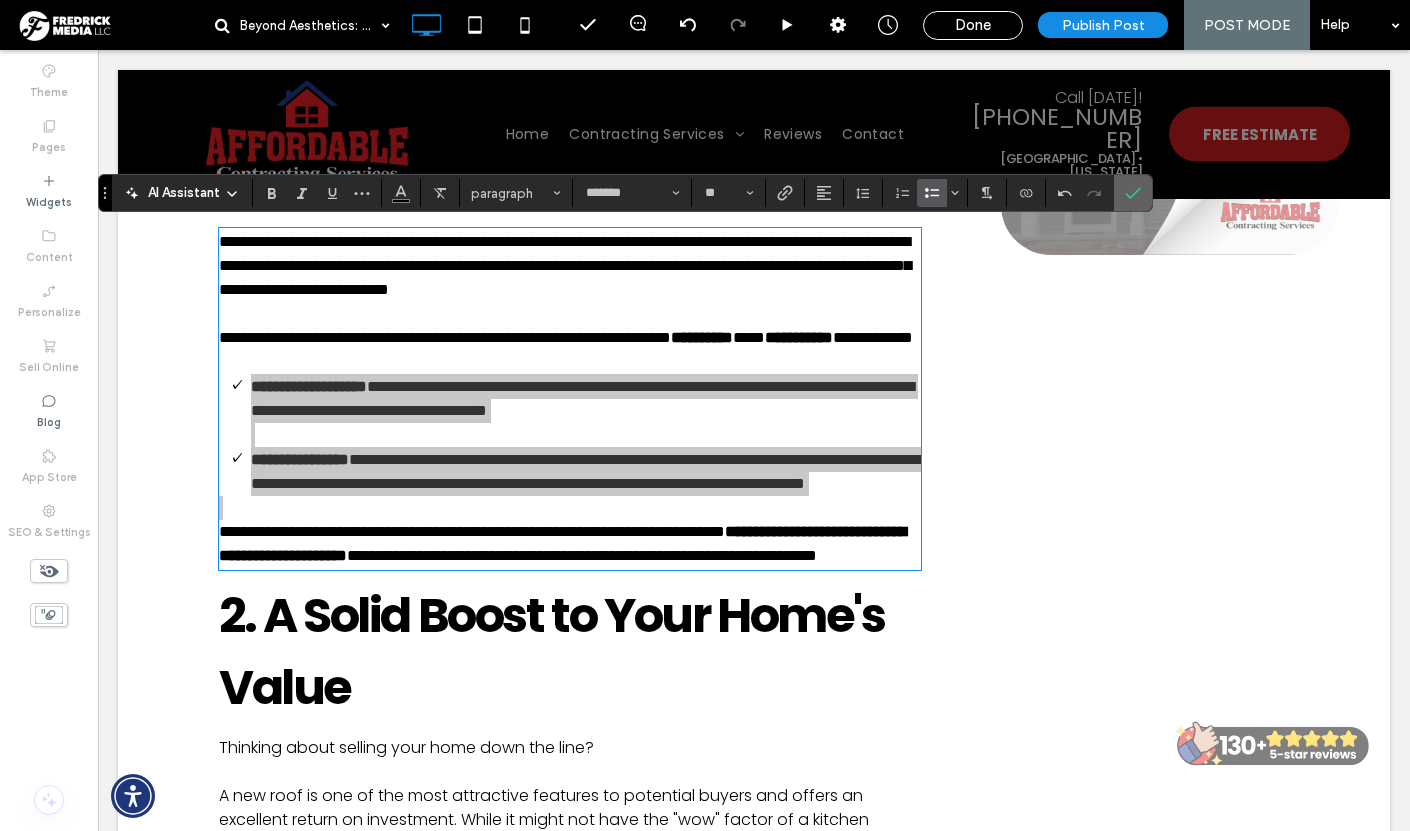 click 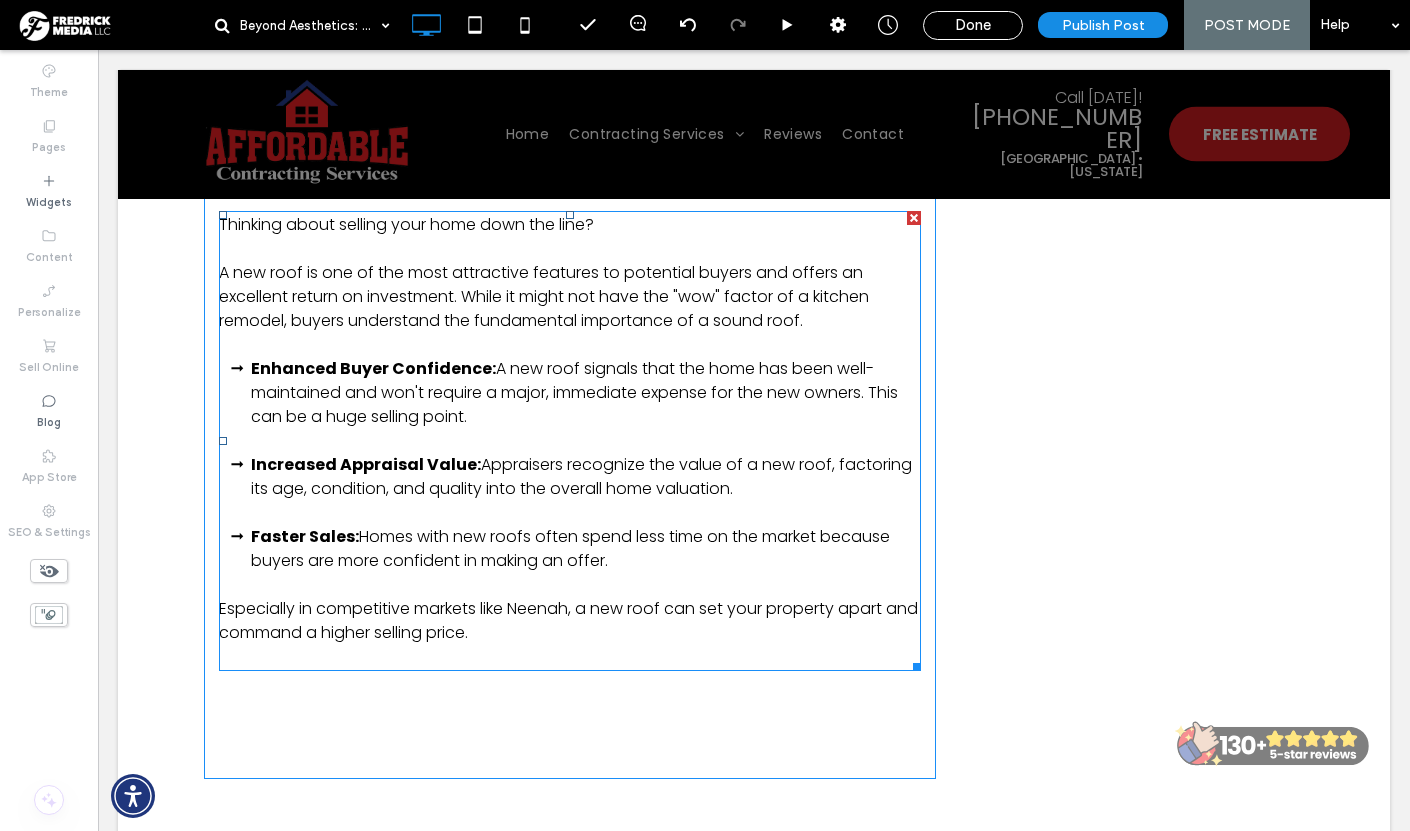 scroll, scrollTop: 1573, scrollLeft: 0, axis: vertical 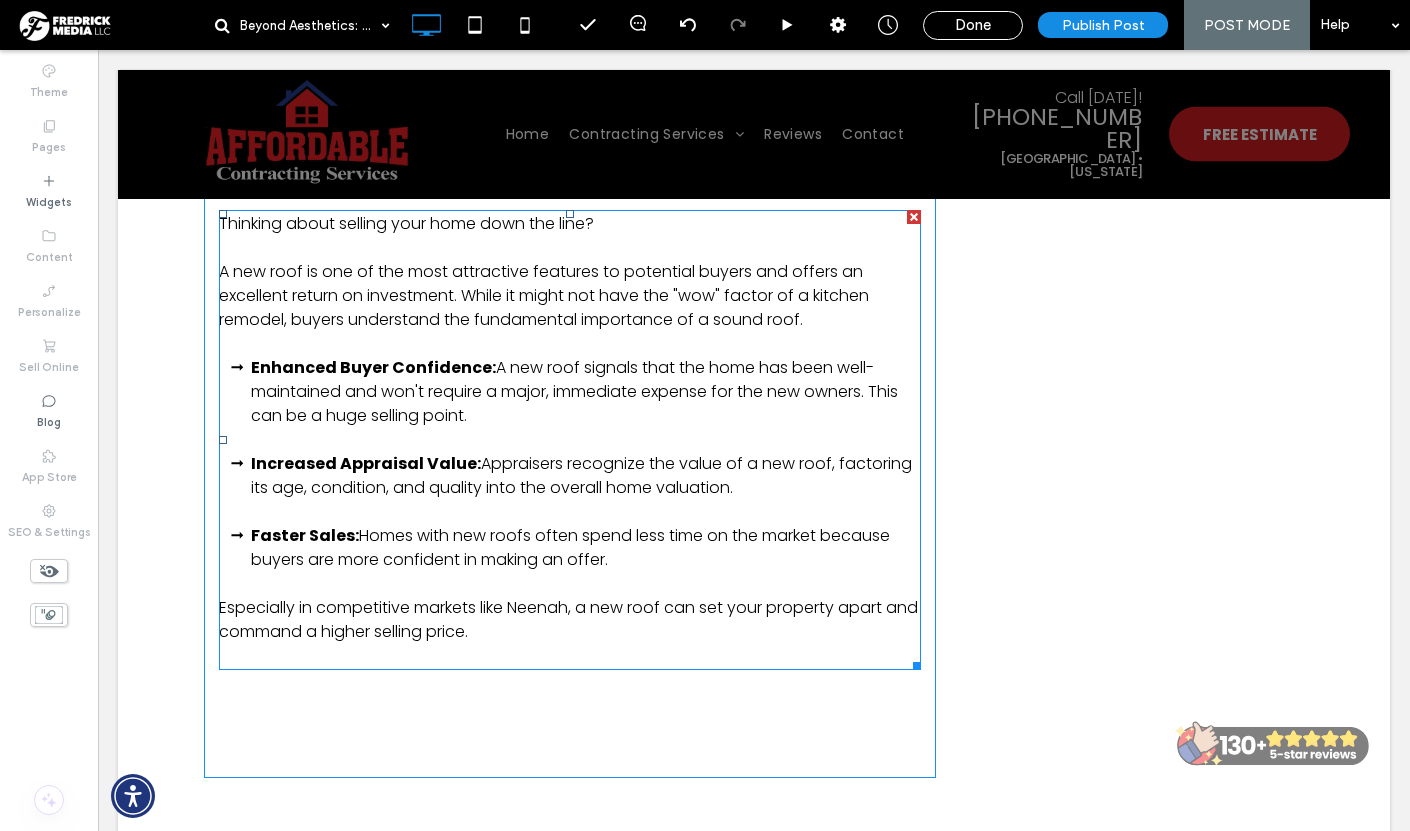click on "Homes with new roofs often spend less time on the market because buyers are more confident in making an offer." at bounding box center [570, 547] 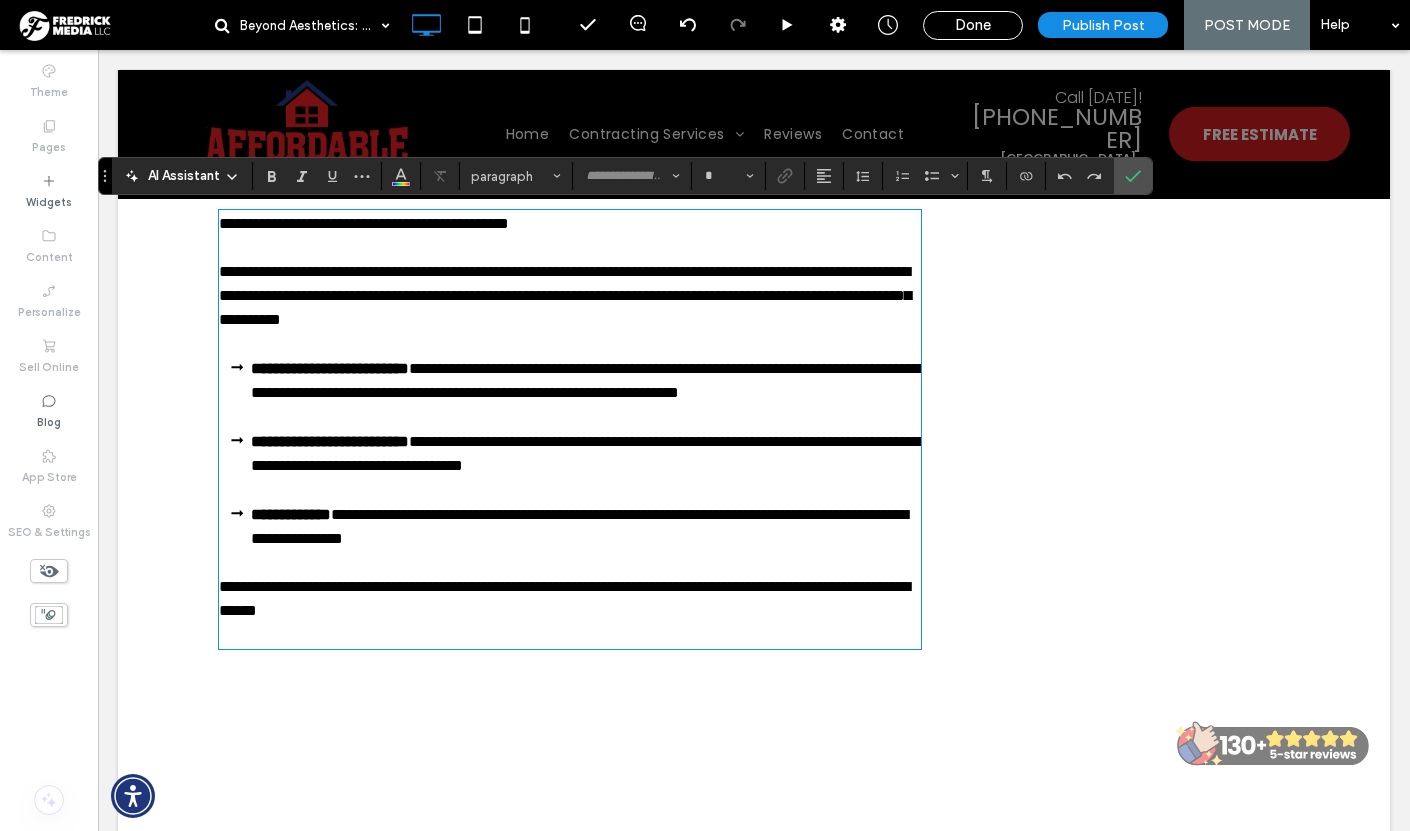 type on "*******" 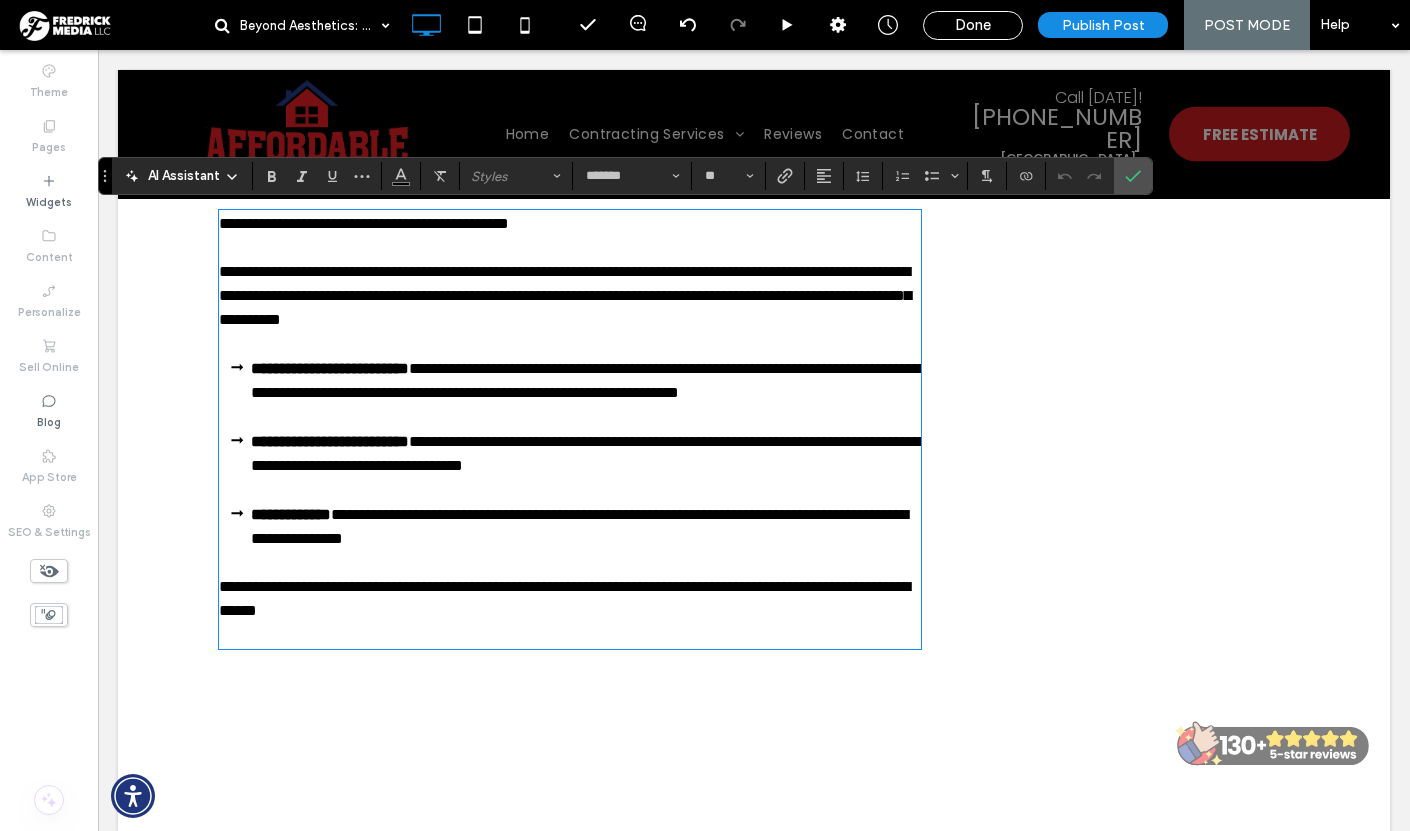 click on "**********" at bounding box center (586, 526) 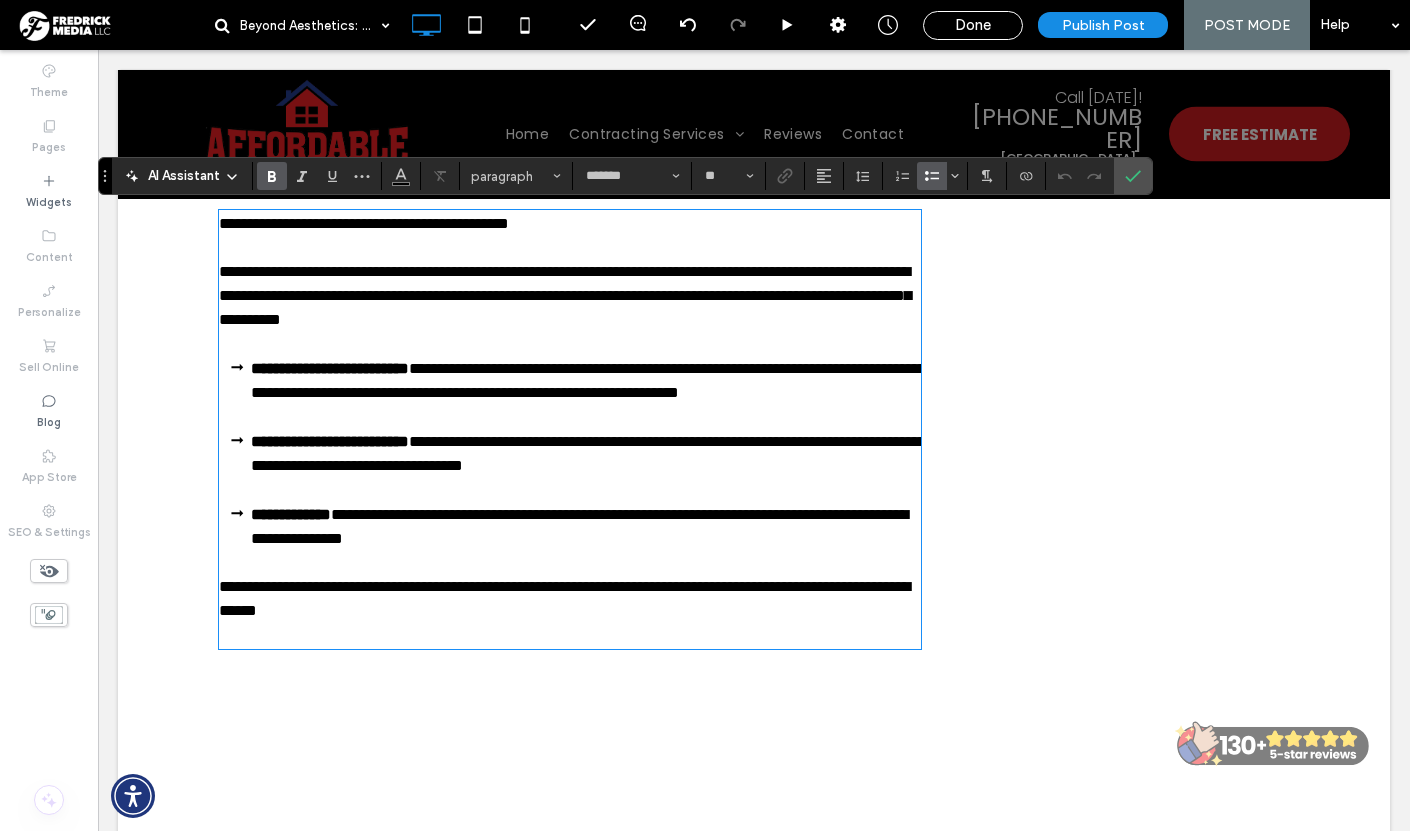 drag, startPoint x: 647, startPoint y: 558, endPoint x: 254, endPoint y: 375, distance: 433.51816 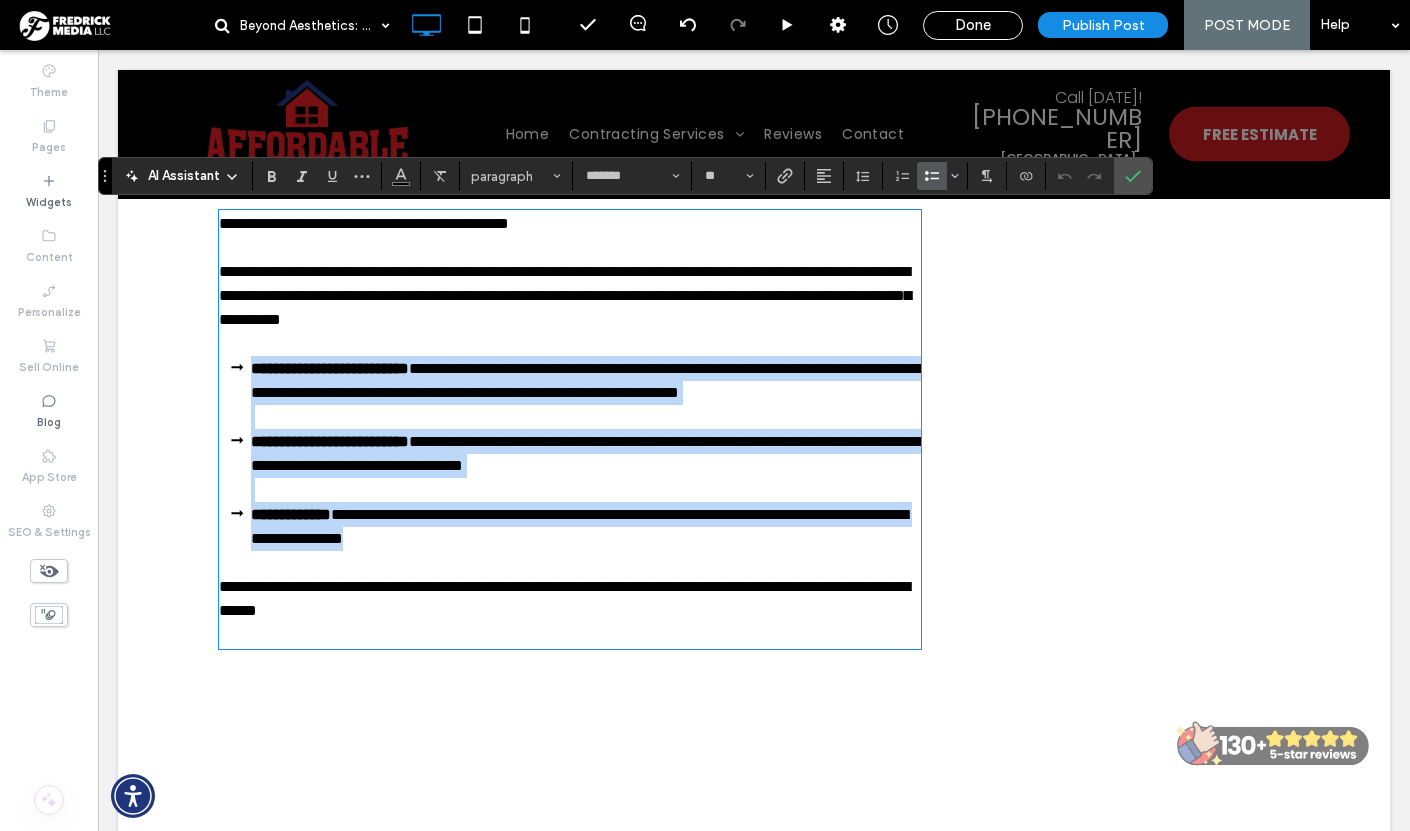 drag, startPoint x: 251, startPoint y: 363, endPoint x: 669, endPoint y: 558, distance: 461.24722 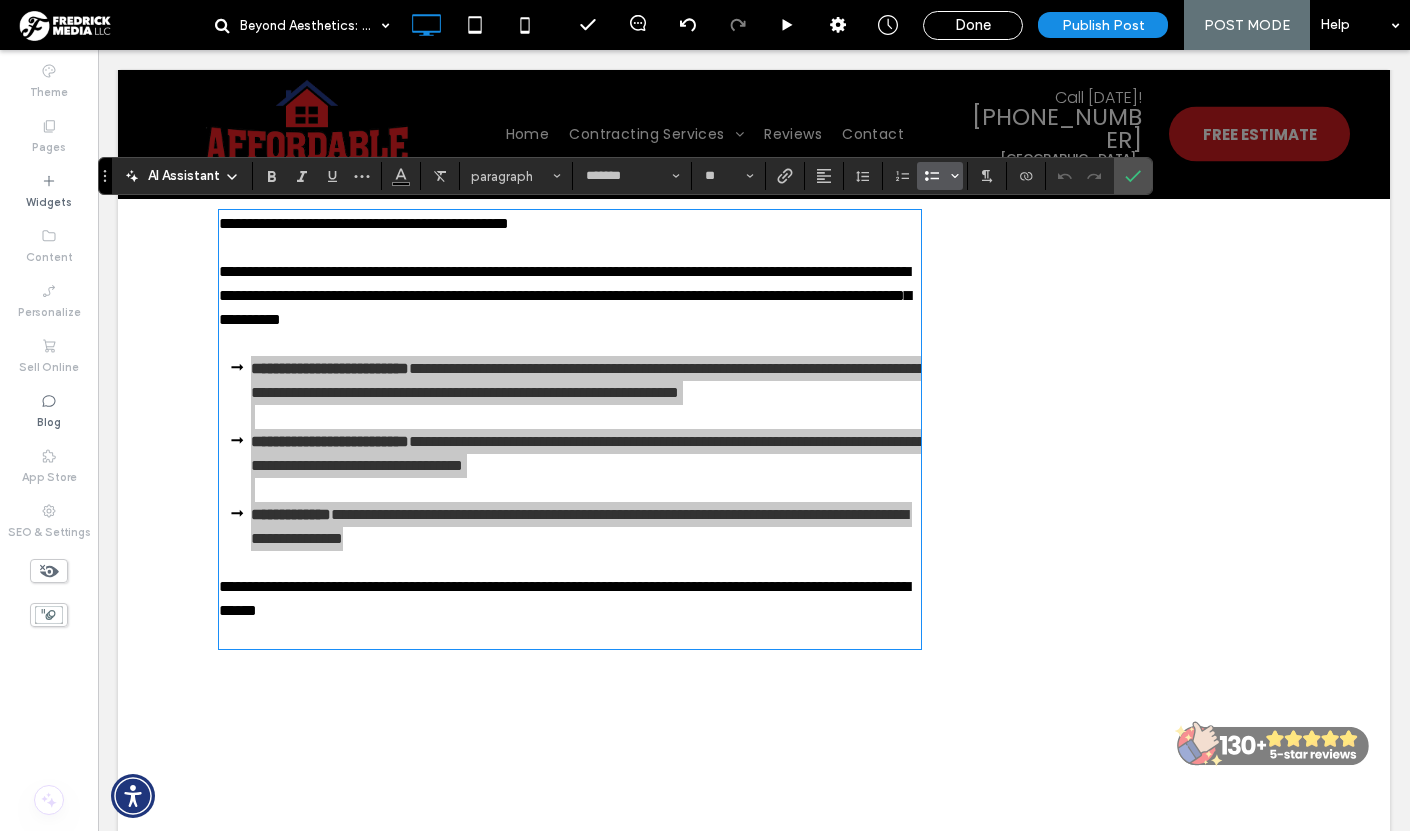 click at bounding box center [955, 176] 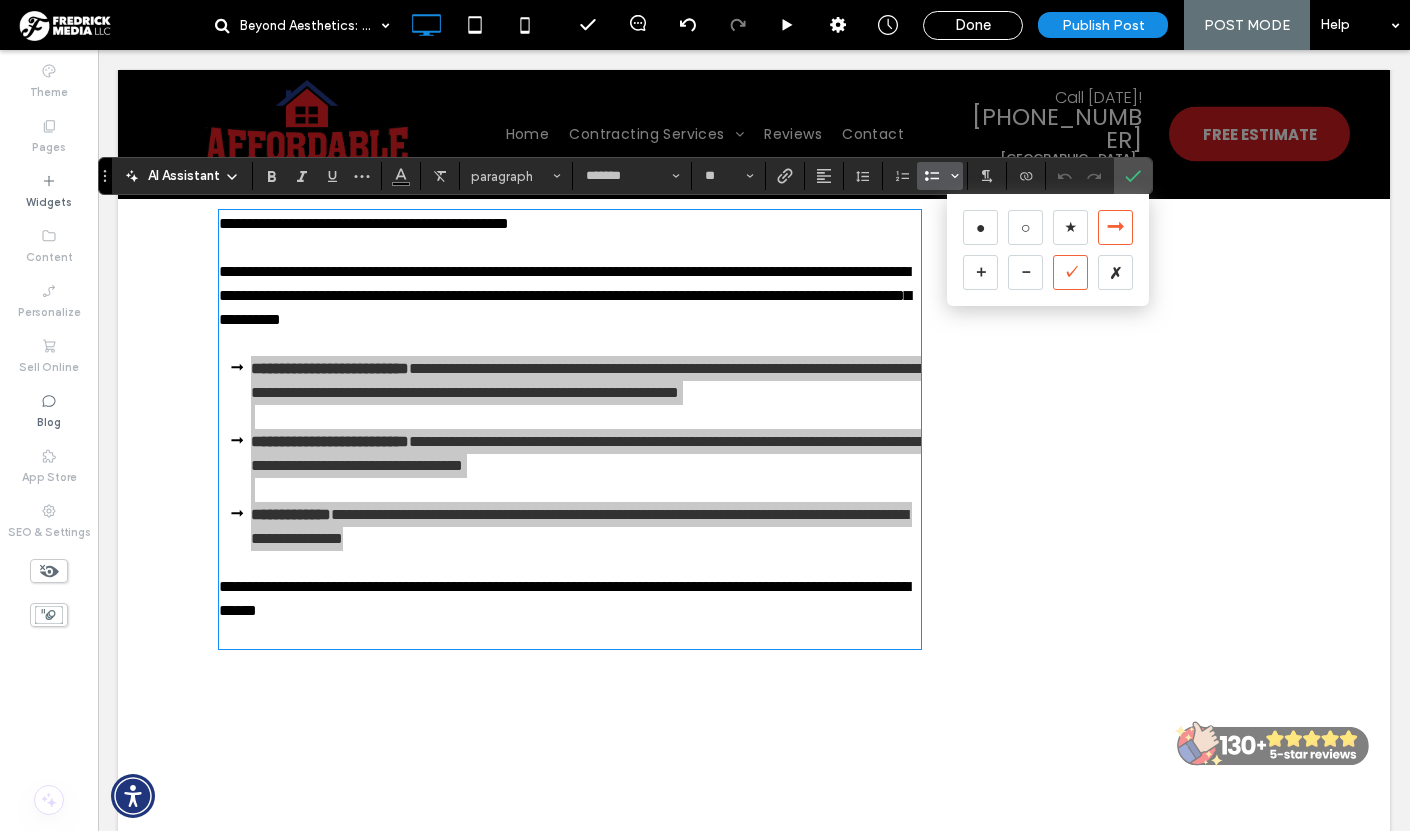 click on "✓" at bounding box center (1070, 272) 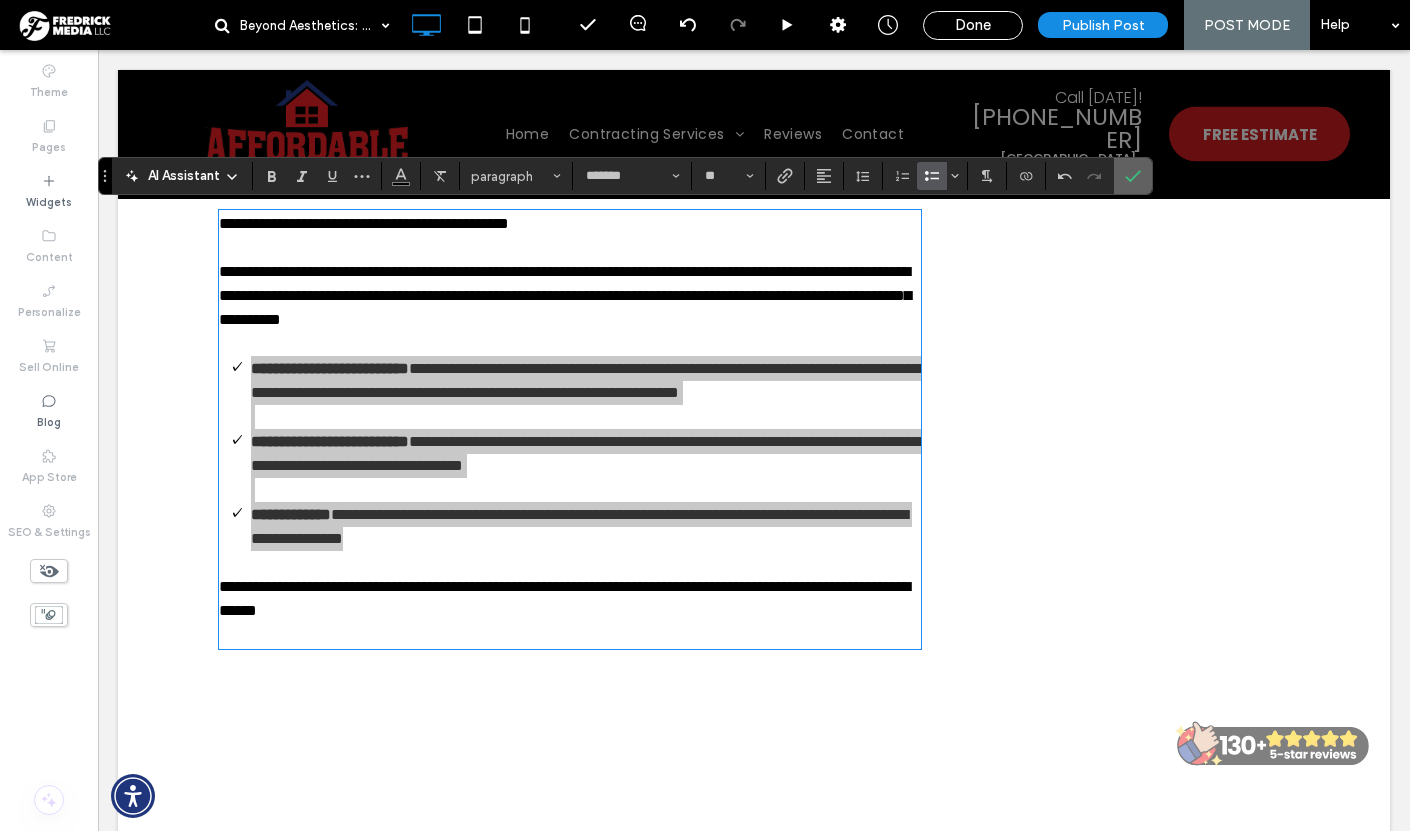 click 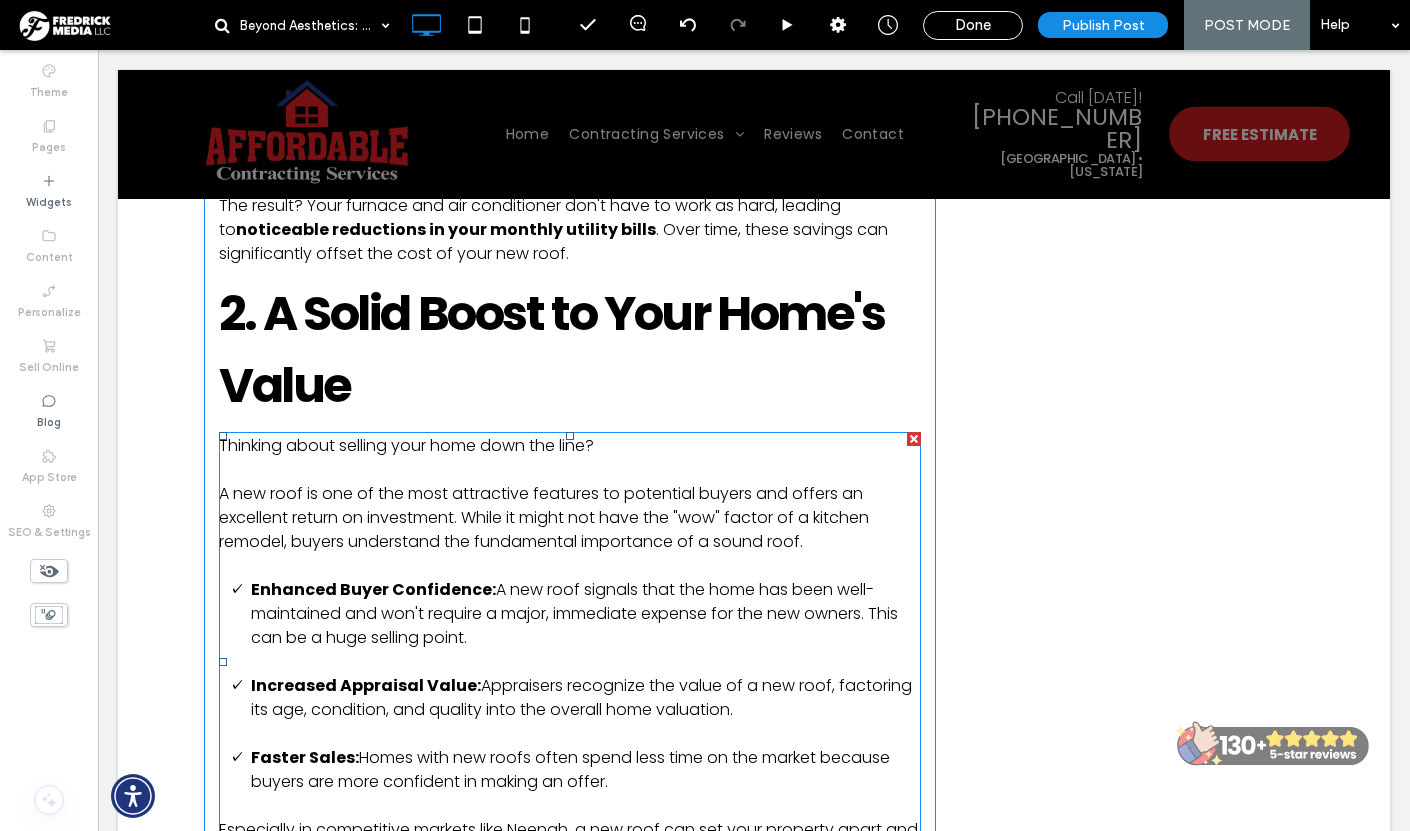 scroll, scrollTop: 1348, scrollLeft: 0, axis: vertical 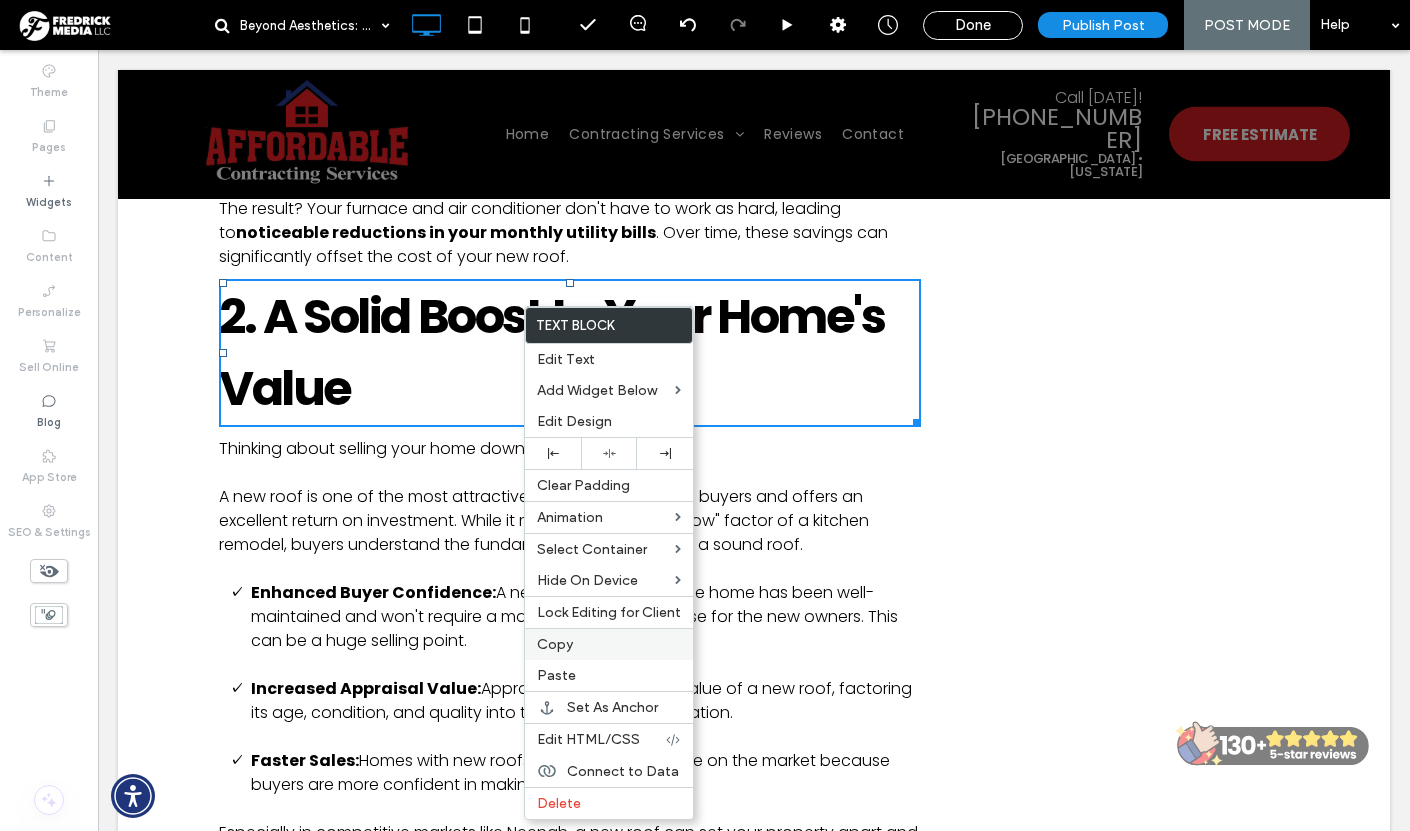 click on "Copy" at bounding box center (555, 644) 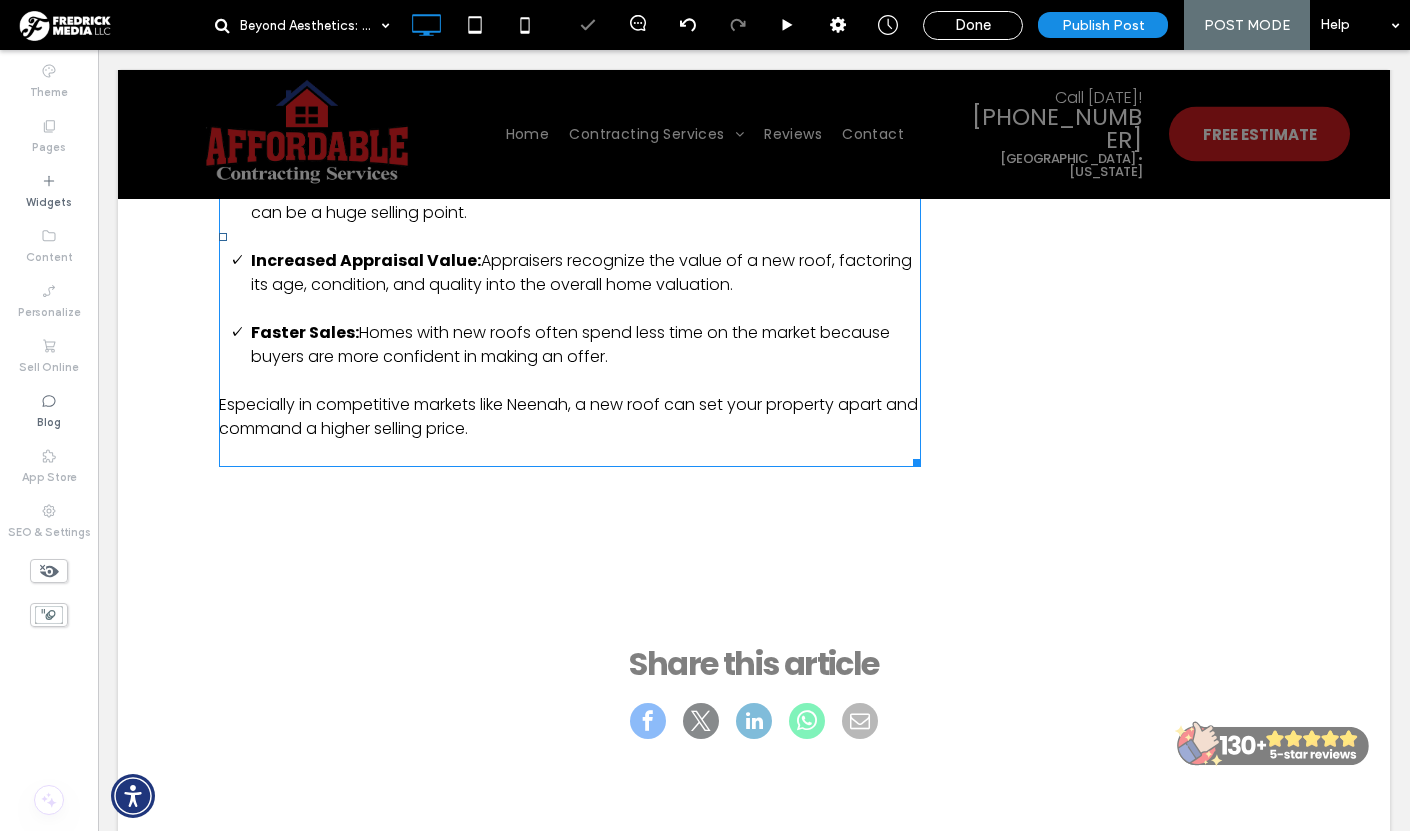 scroll, scrollTop: 1782, scrollLeft: 0, axis: vertical 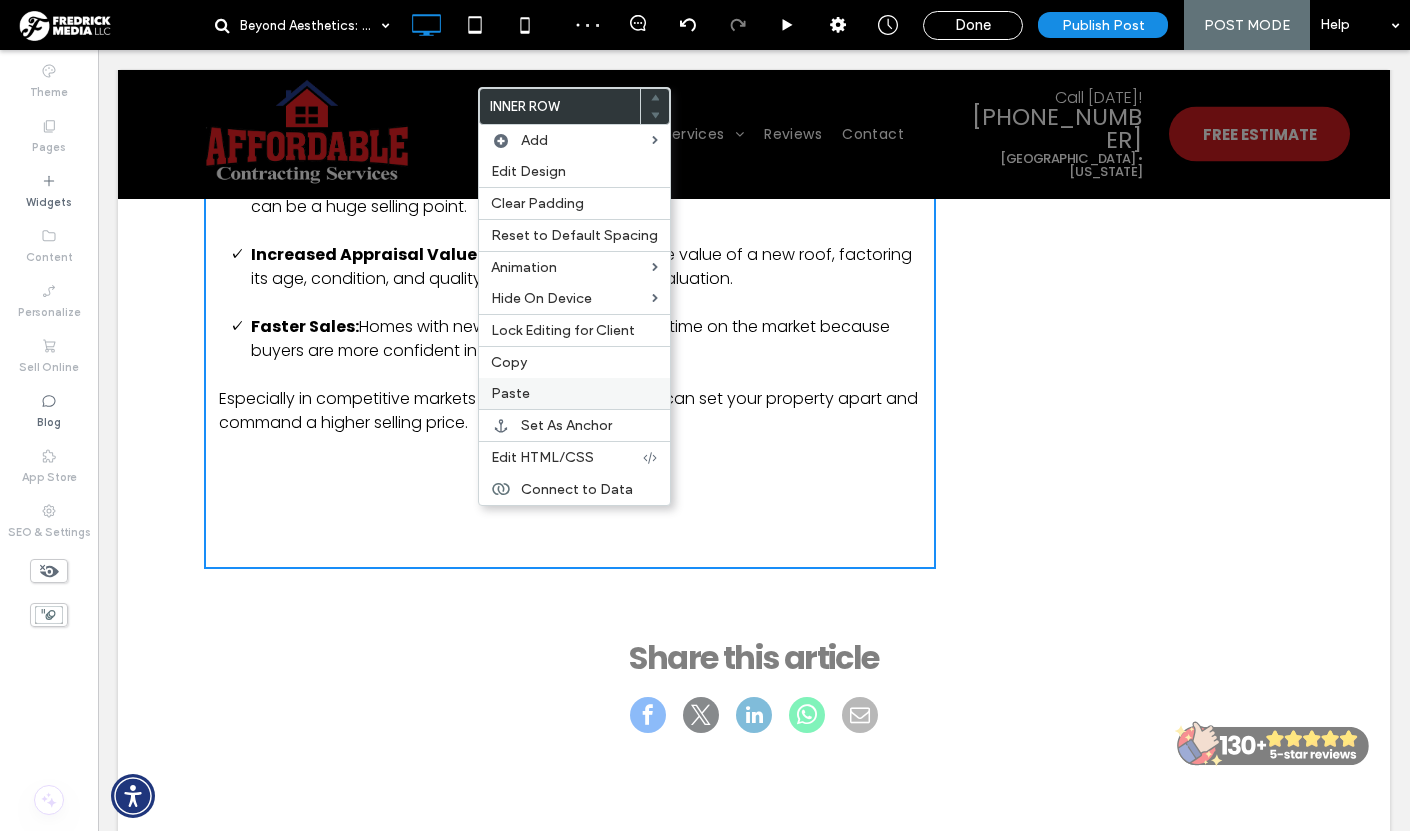 click on "Paste" at bounding box center [510, 393] 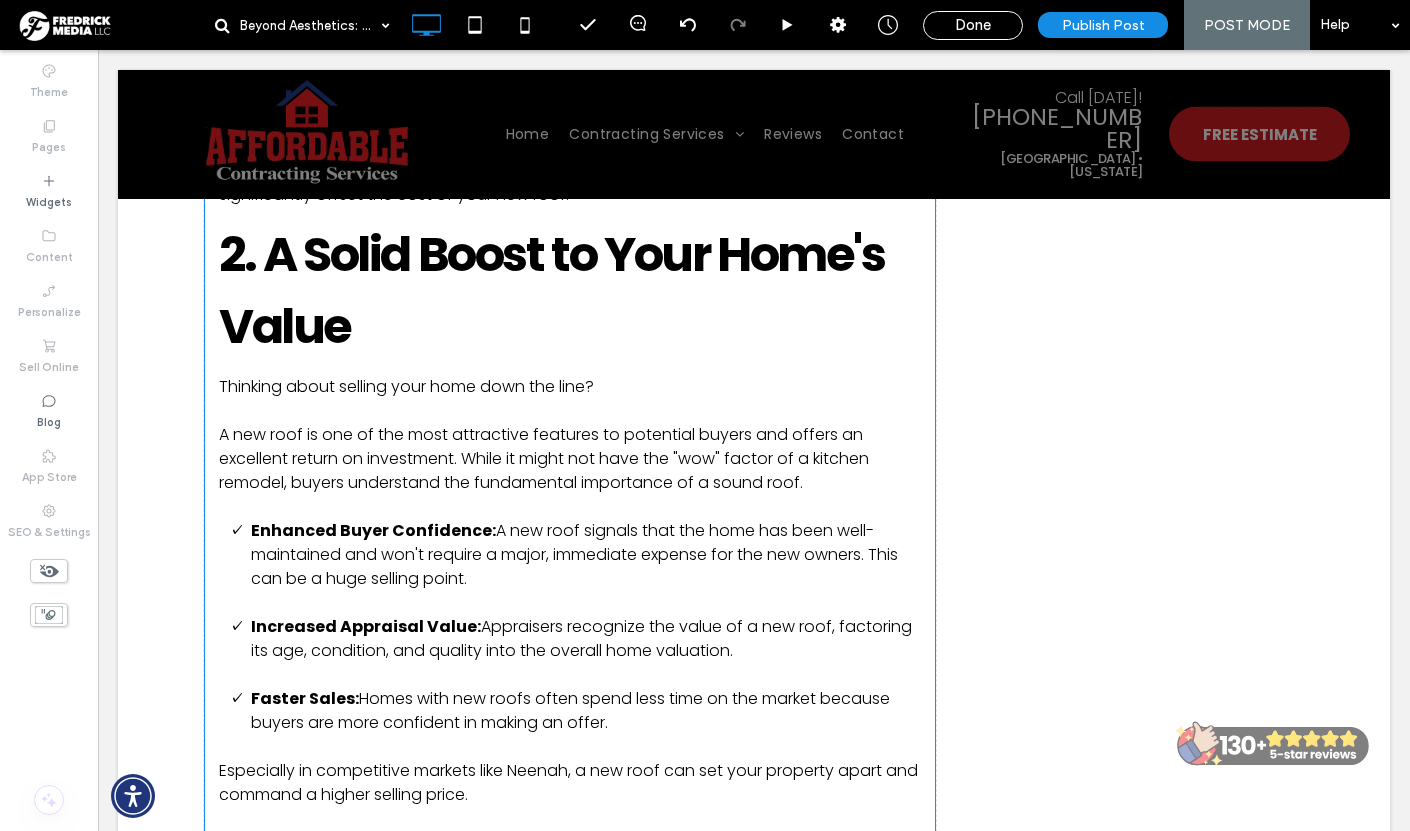 scroll, scrollTop: 1658, scrollLeft: 0, axis: vertical 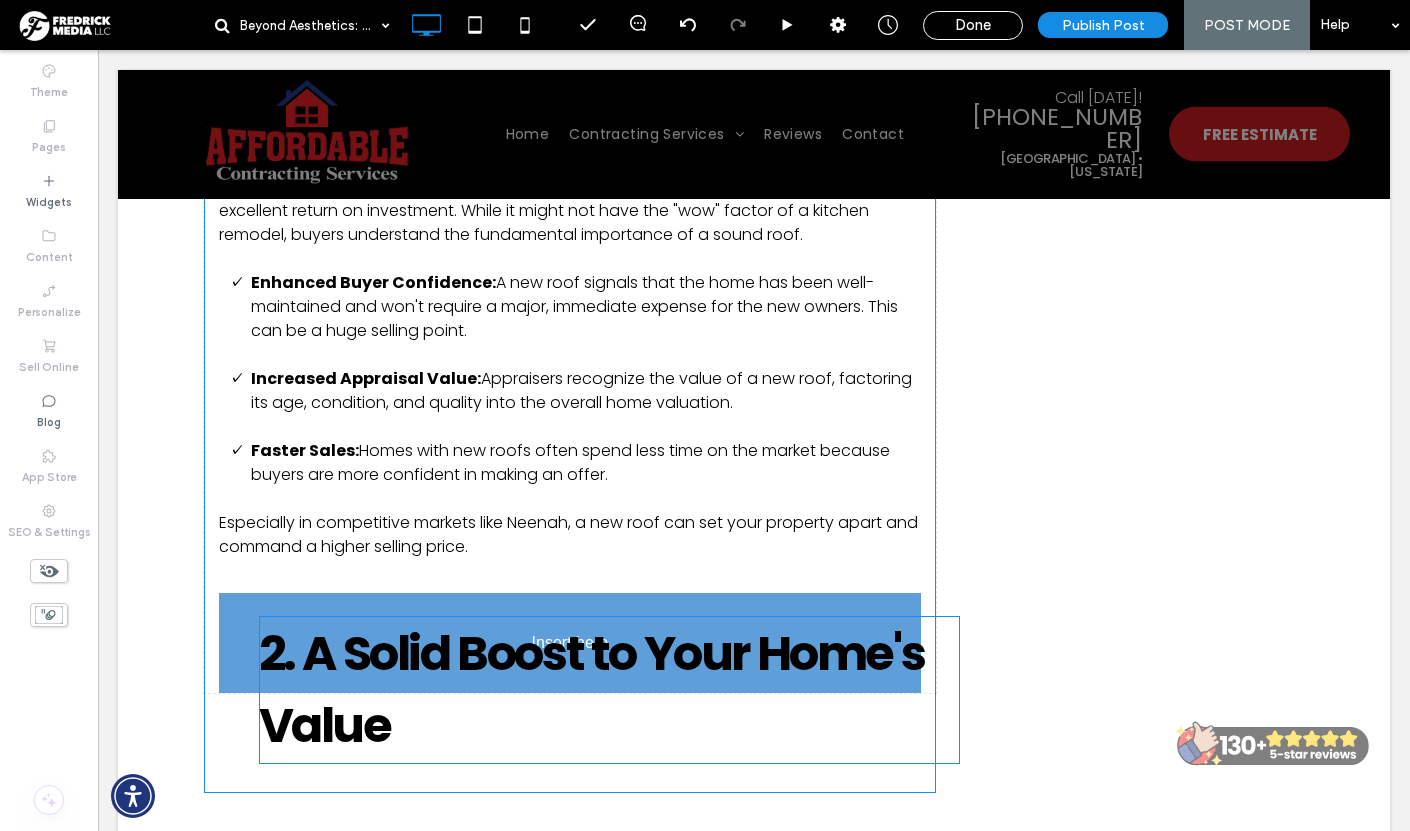 drag, startPoint x: 516, startPoint y: 483, endPoint x: 407, endPoint y: 650, distance: 199.42416 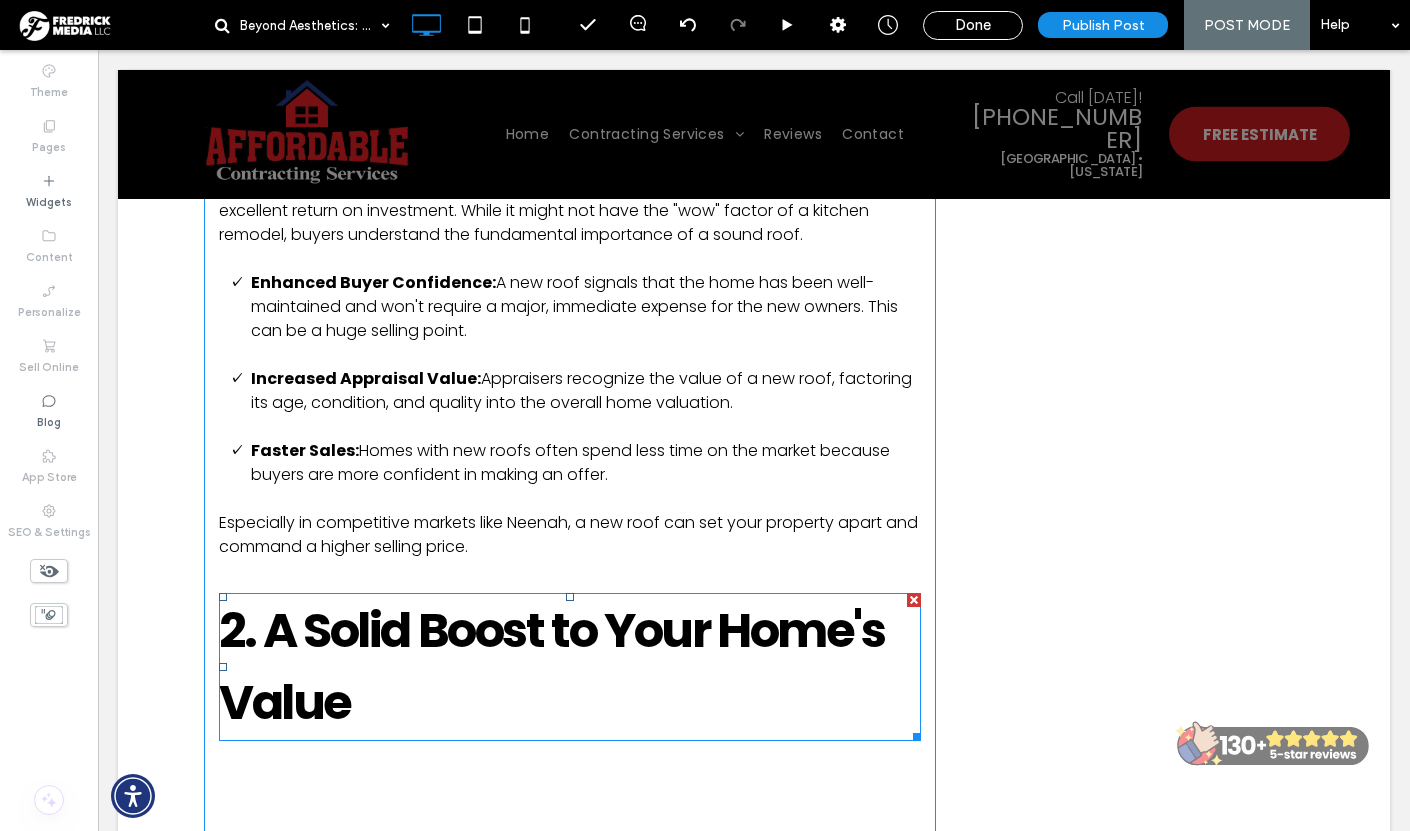 click on "2. A Solid Boost to Your Home's Value" at bounding box center (552, 666) 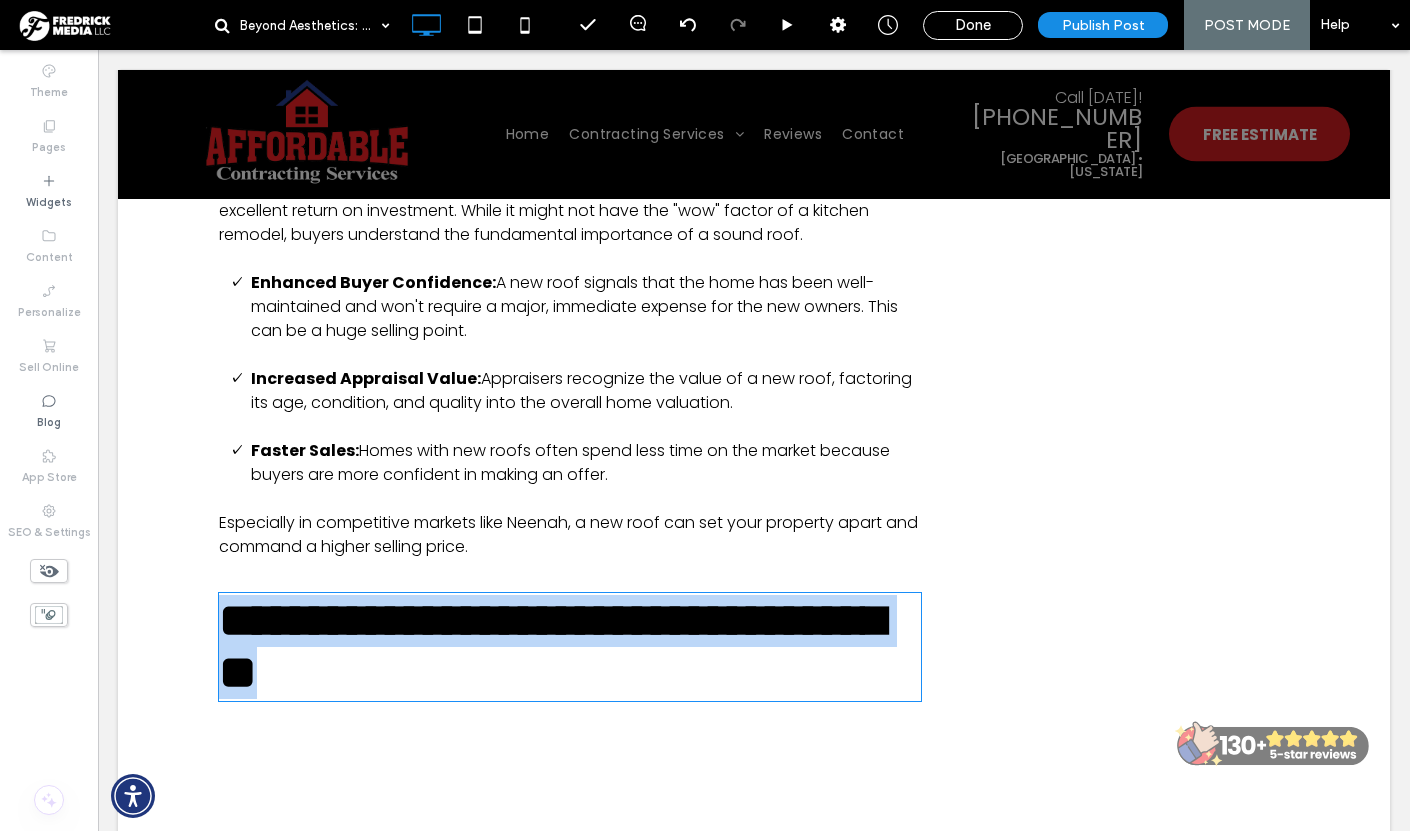 type on "*******" 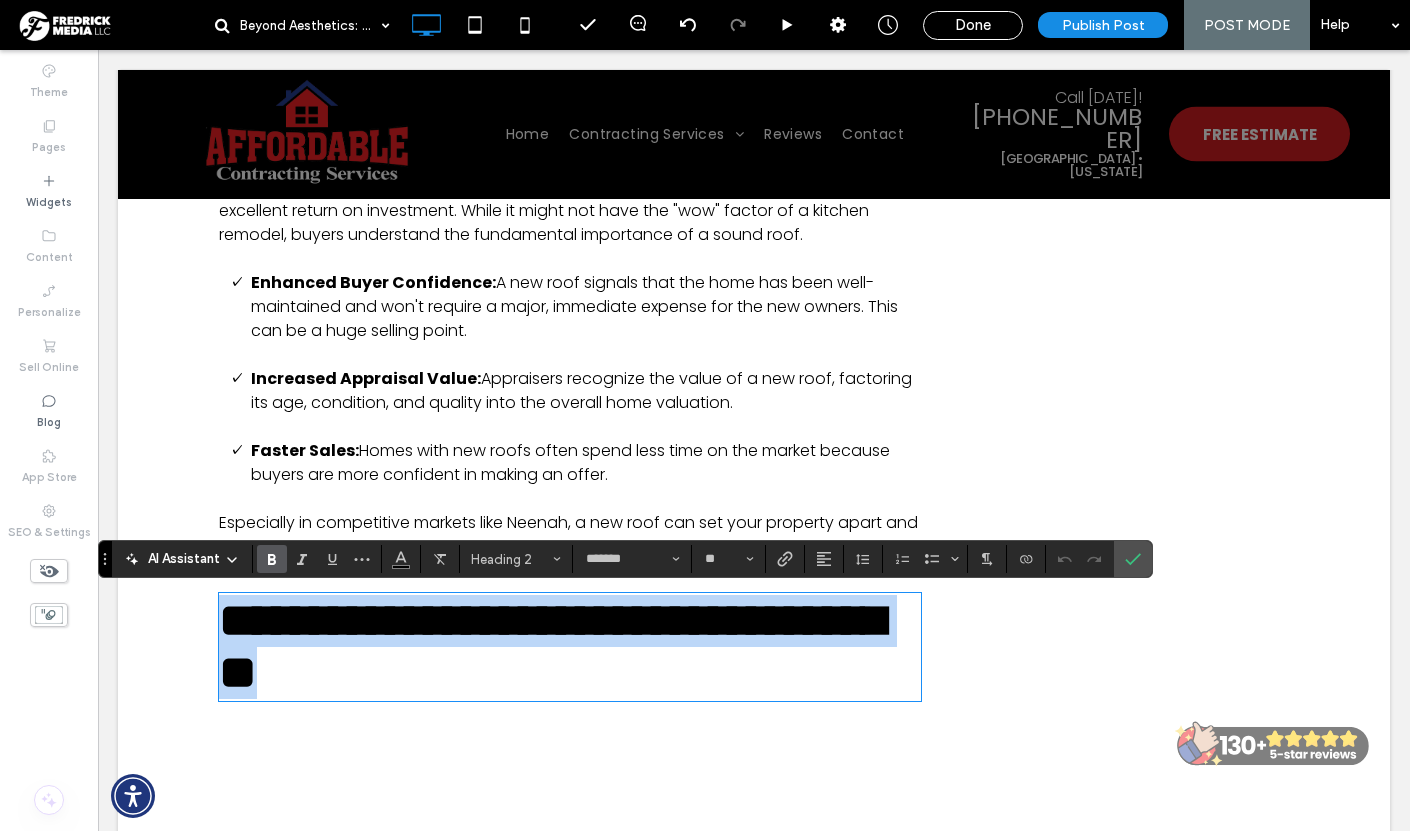click on "**********" at bounding box center (570, 647) 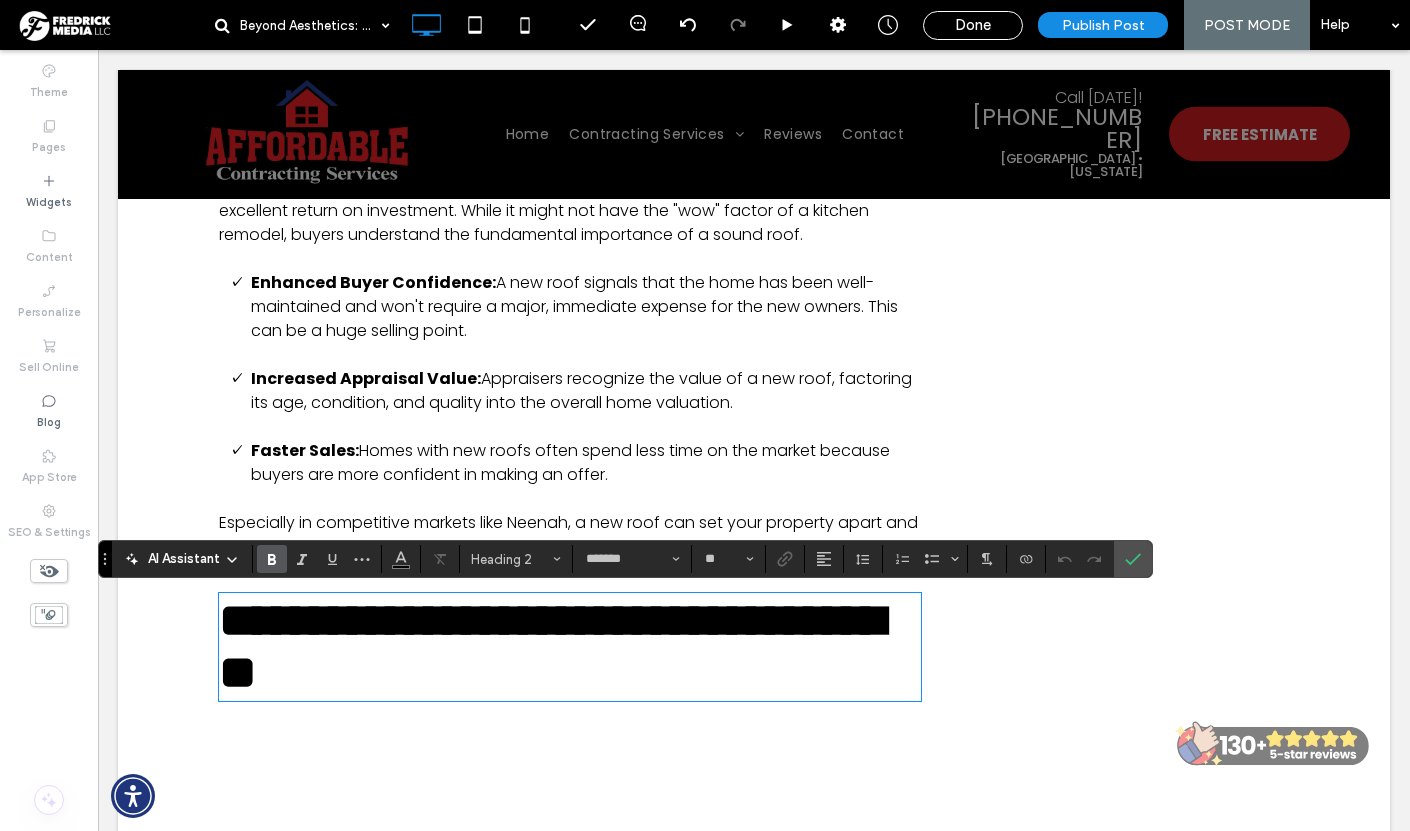 scroll, scrollTop: 0, scrollLeft: 0, axis: both 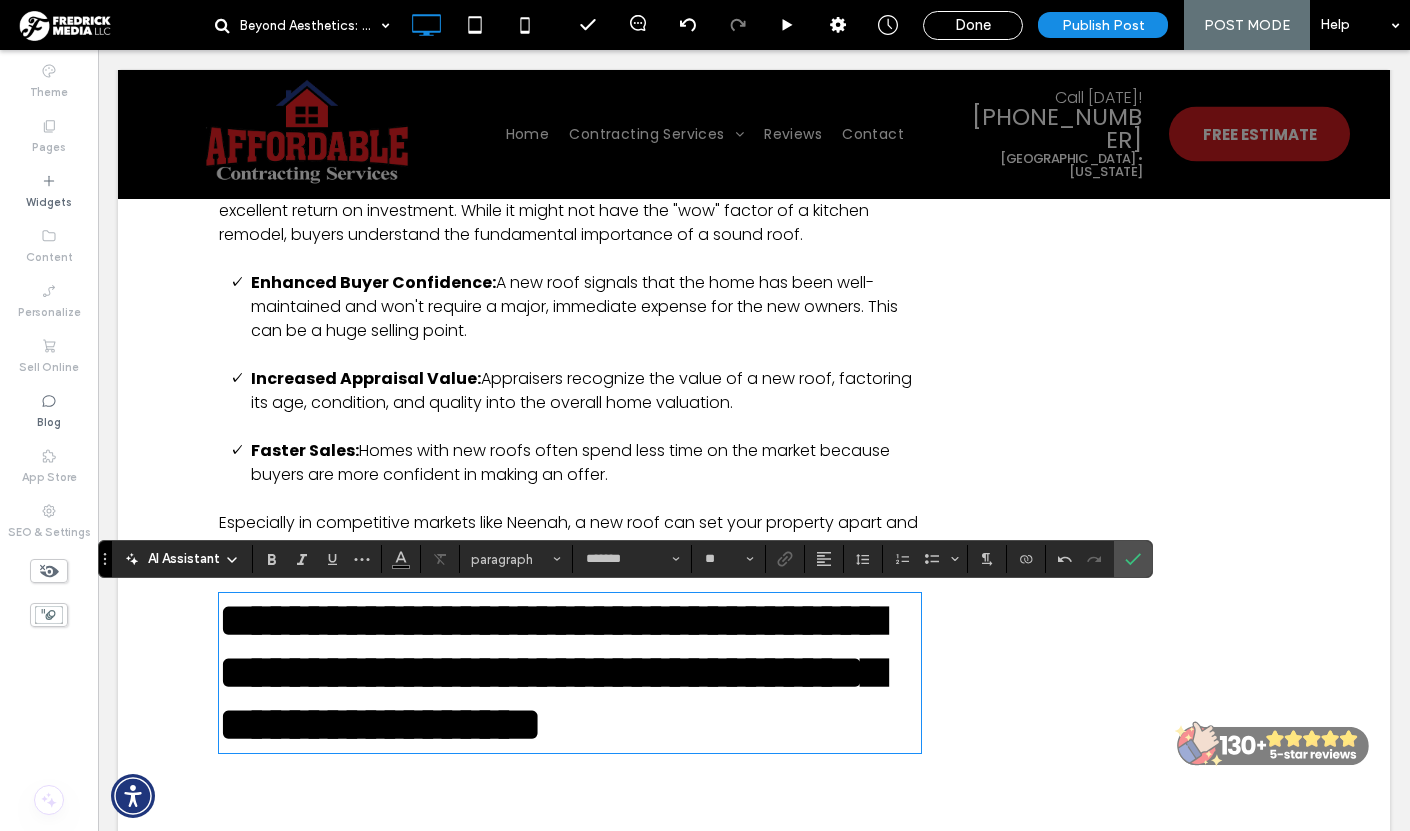 type on "**" 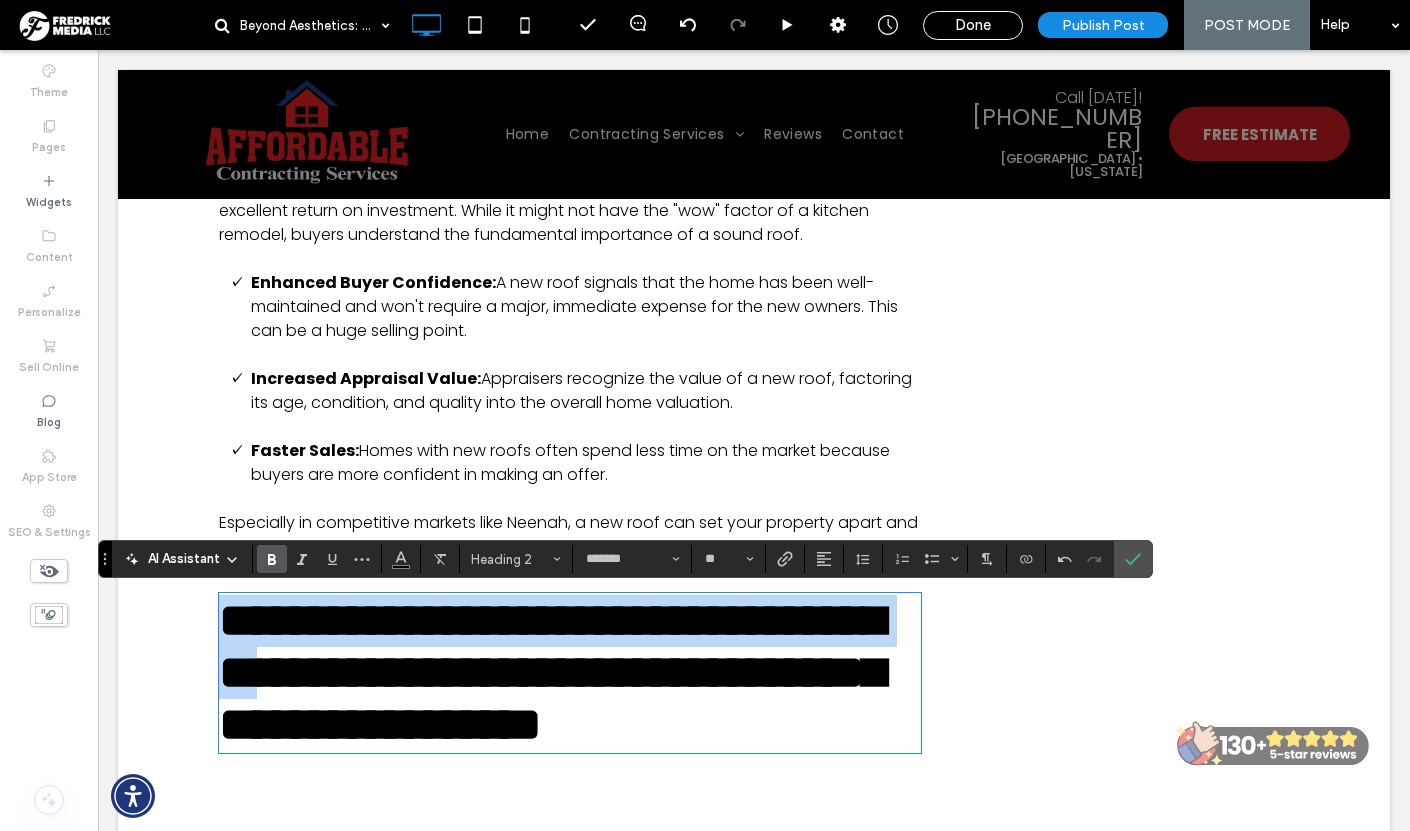drag, startPoint x: 354, startPoint y: 707, endPoint x: 206, endPoint y: 620, distance: 171.67702 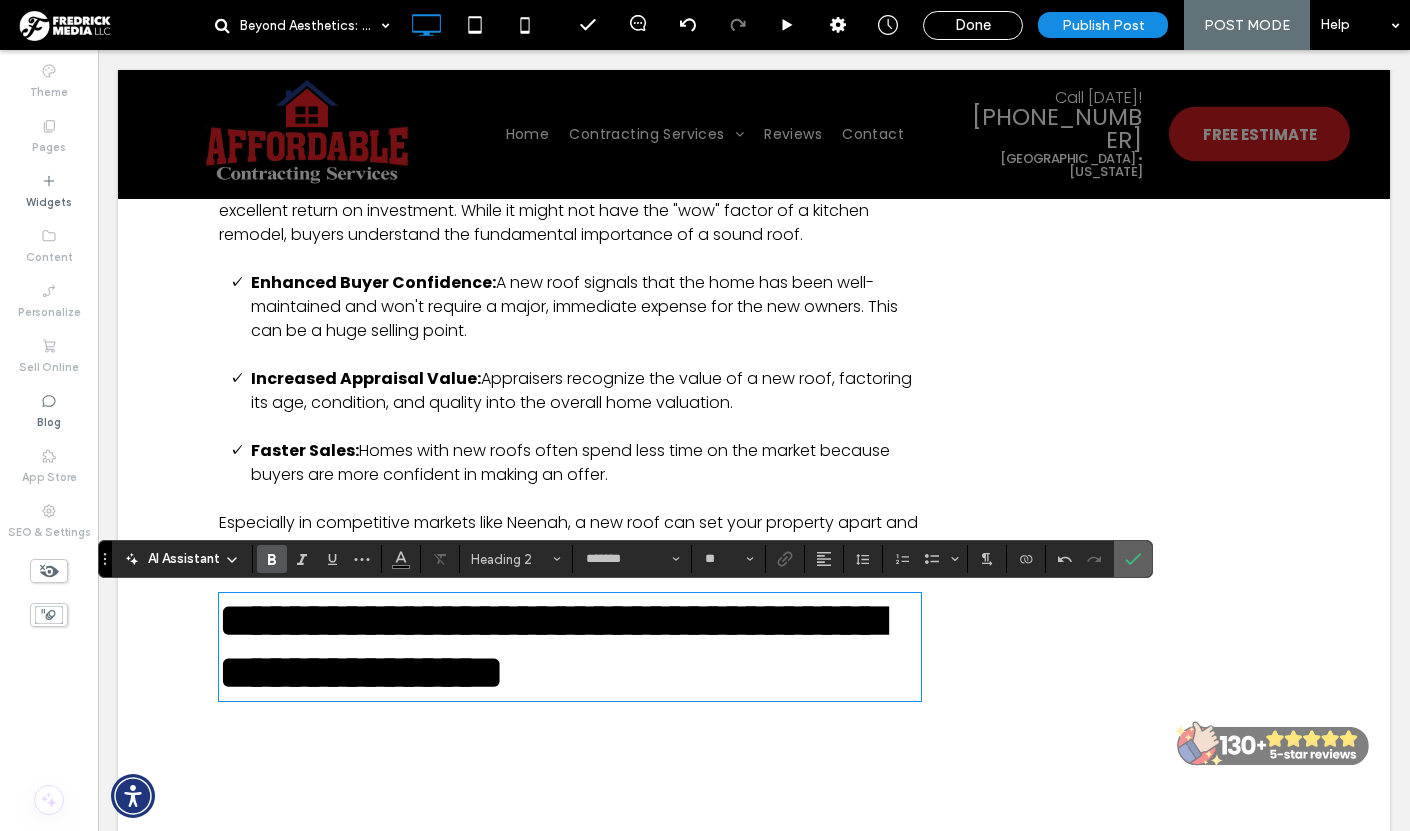 click at bounding box center [1133, 559] 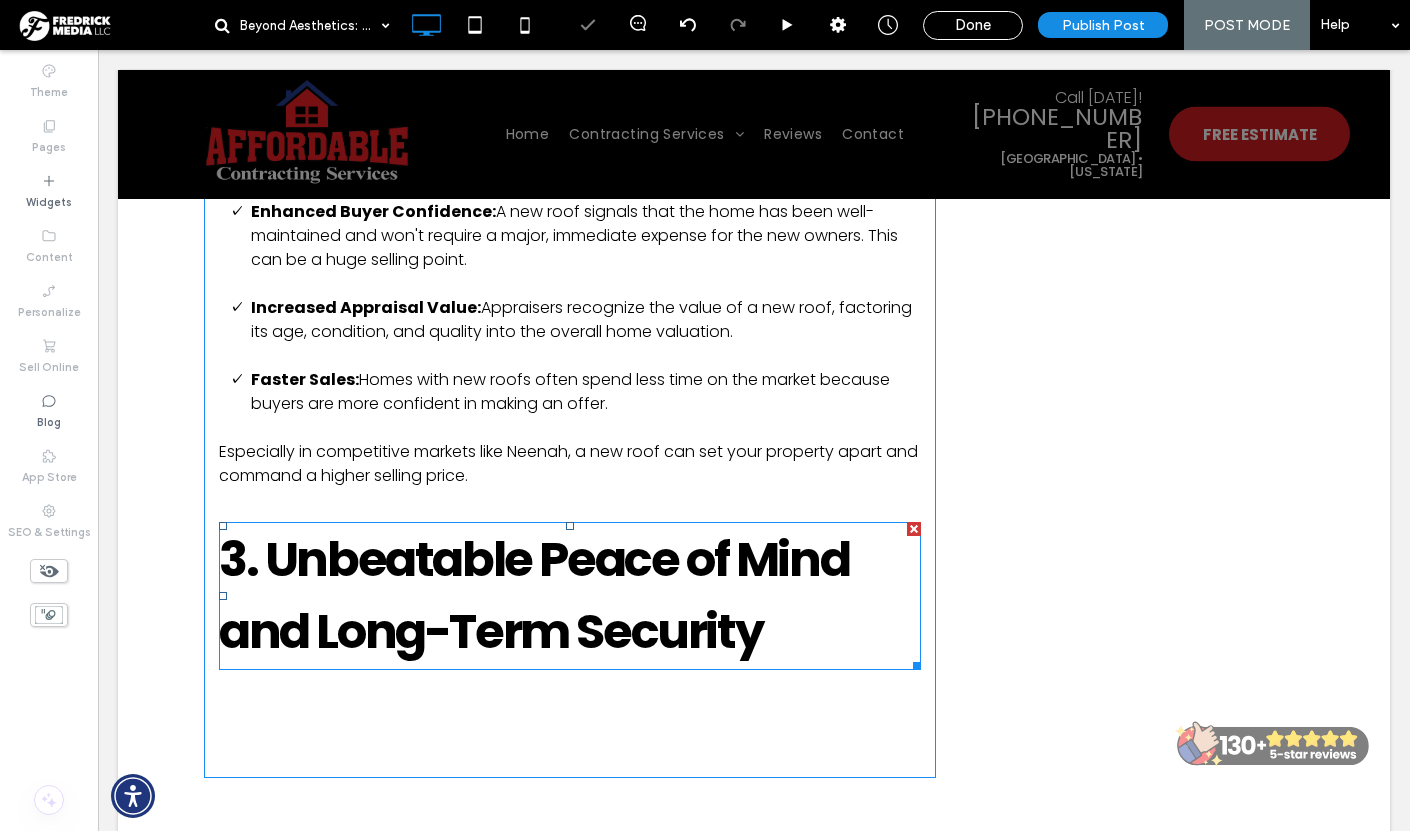 scroll, scrollTop: 1741, scrollLeft: 0, axis: vertical 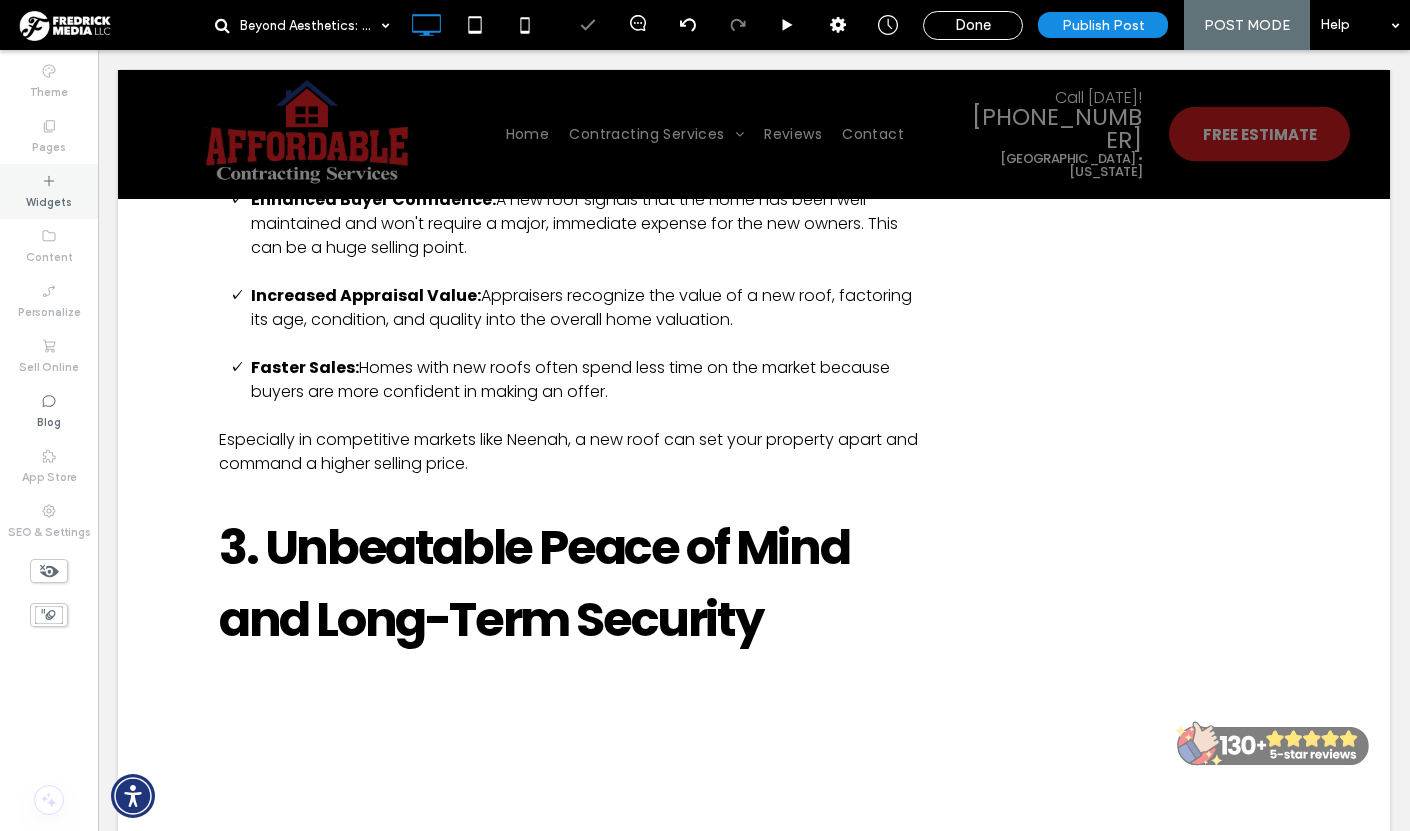 click on "Widgets" at bounding box center (49, 200) 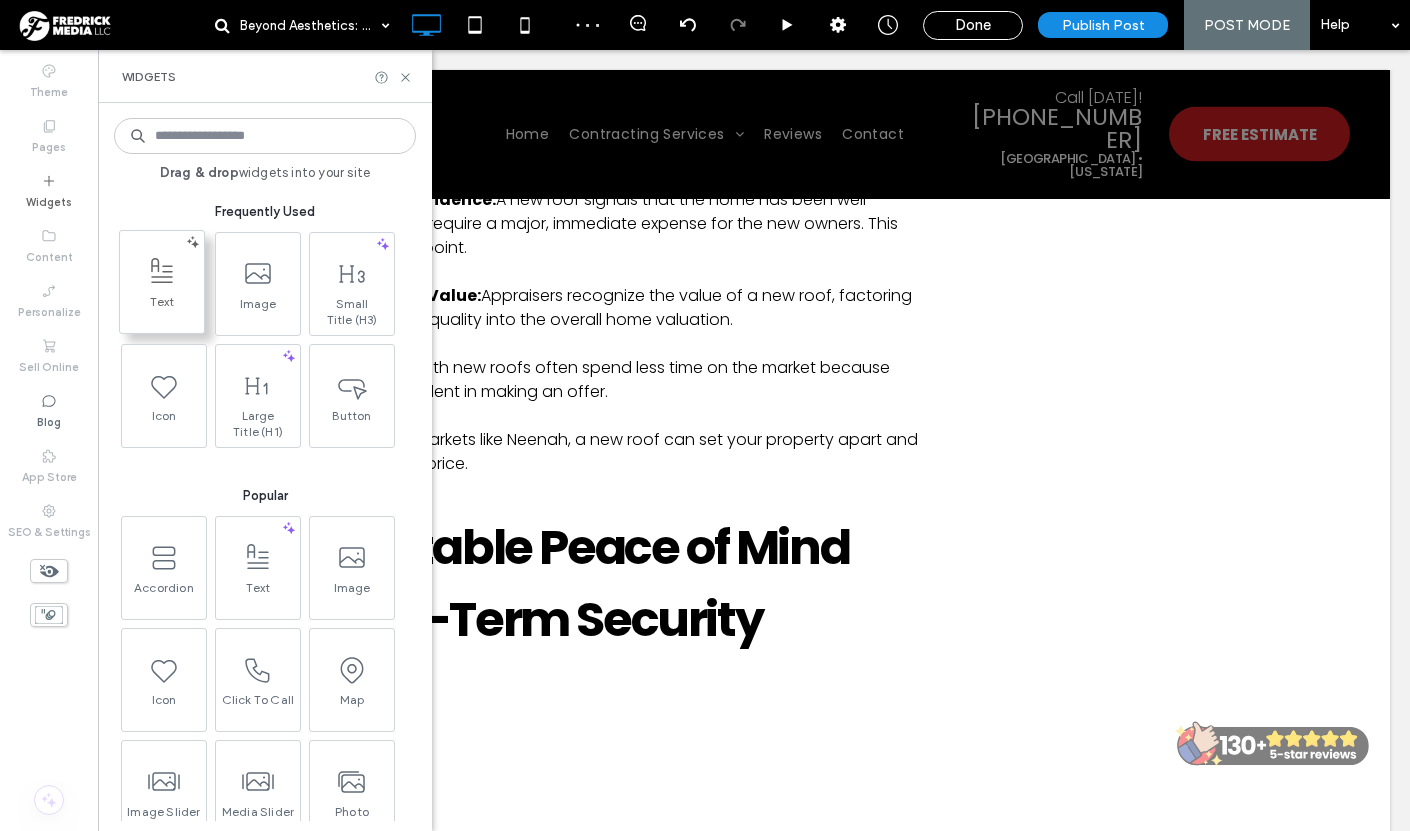 click 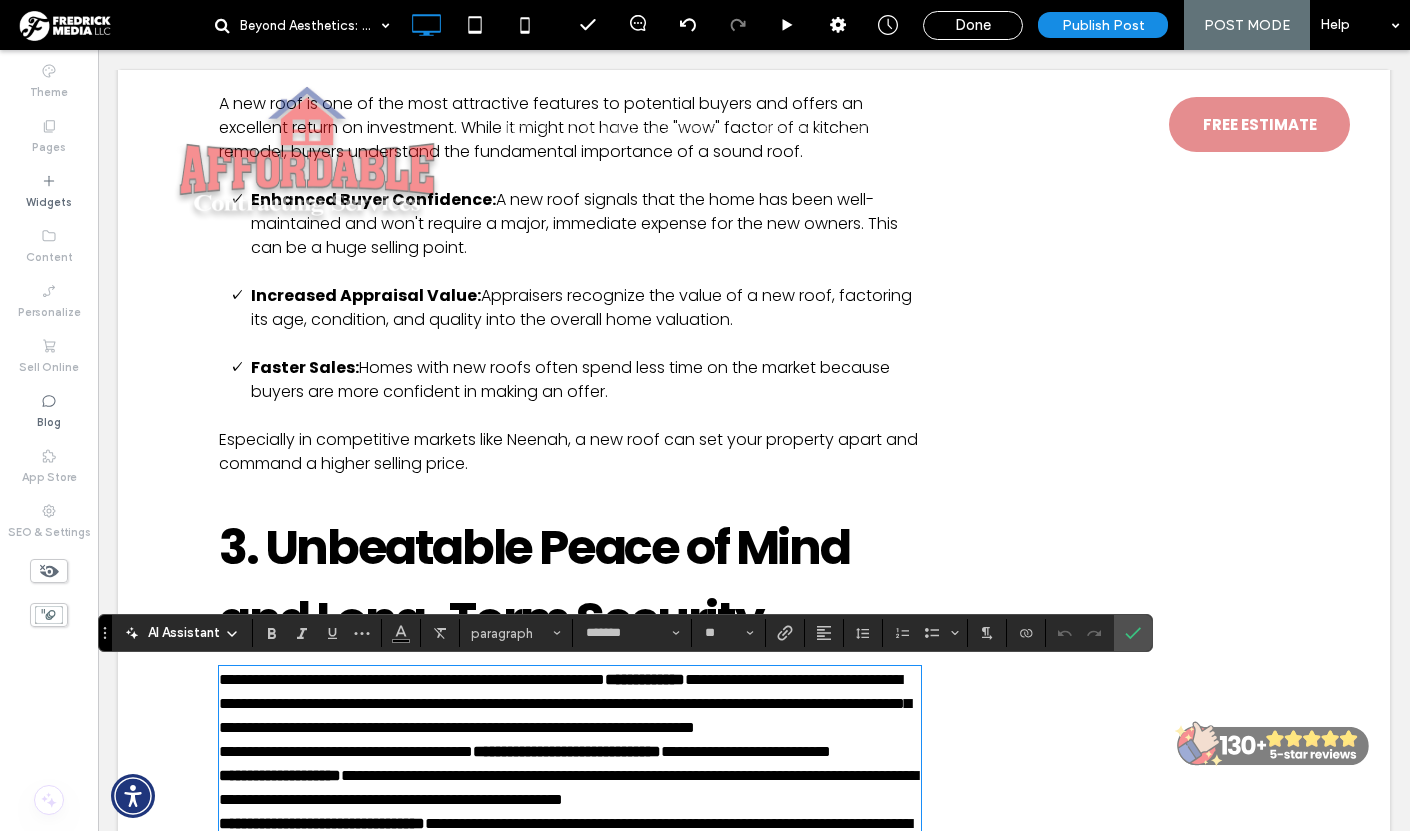scroll, scrollTop: 2269, scrollLeft: 0, axis: vertical 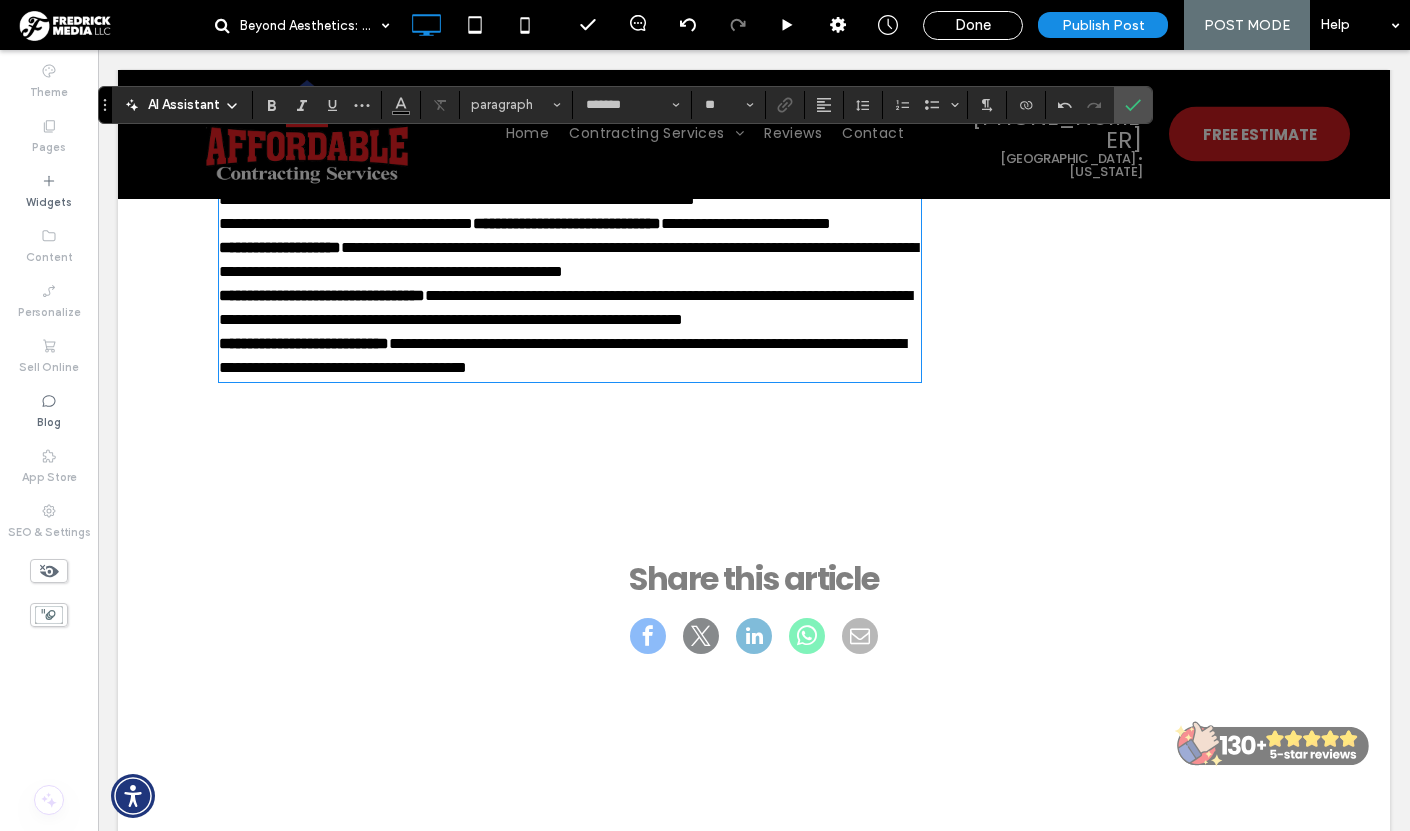 click on "**********" at bounding box center (570, 356) 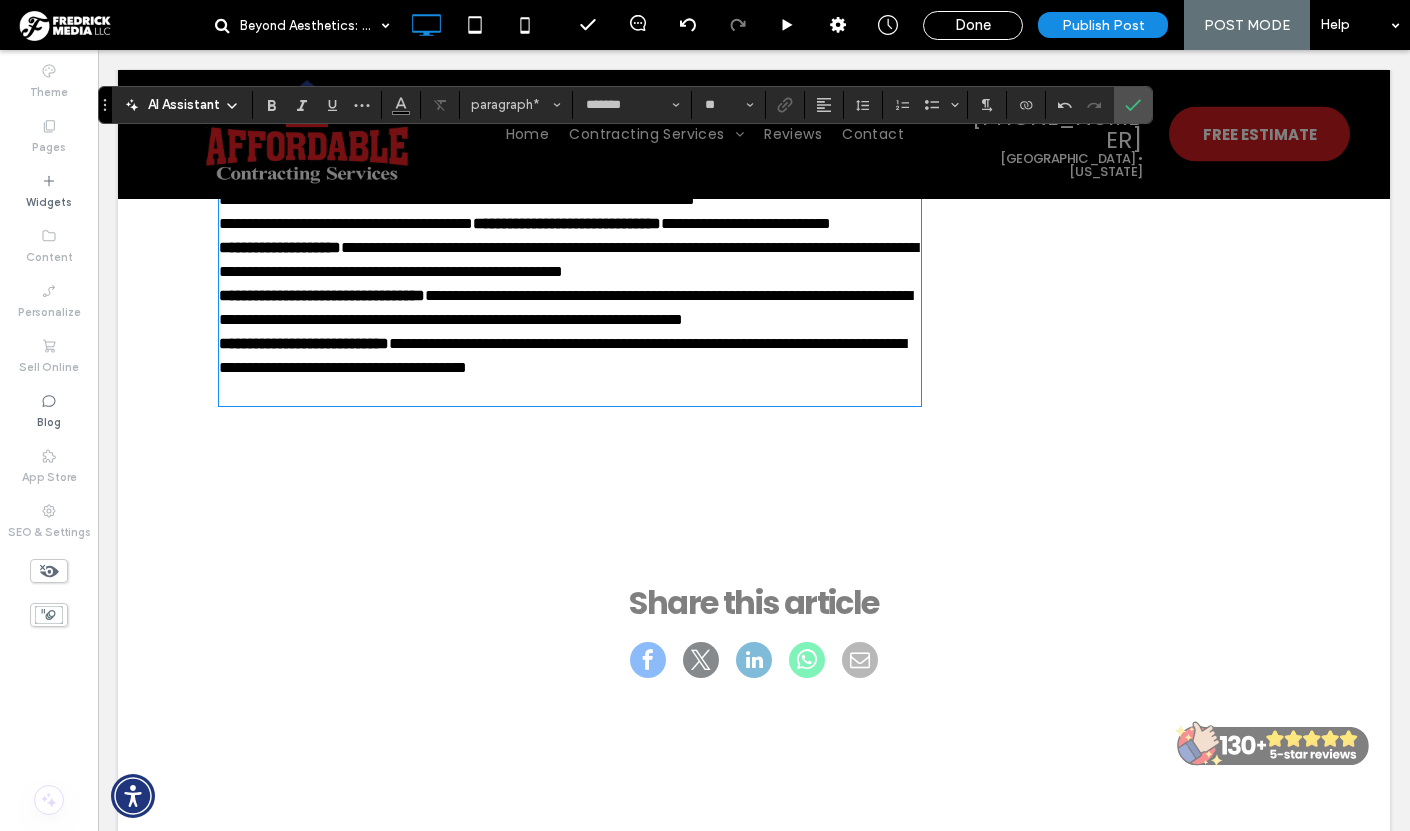click on "**********" at bounding box center [570, 224] 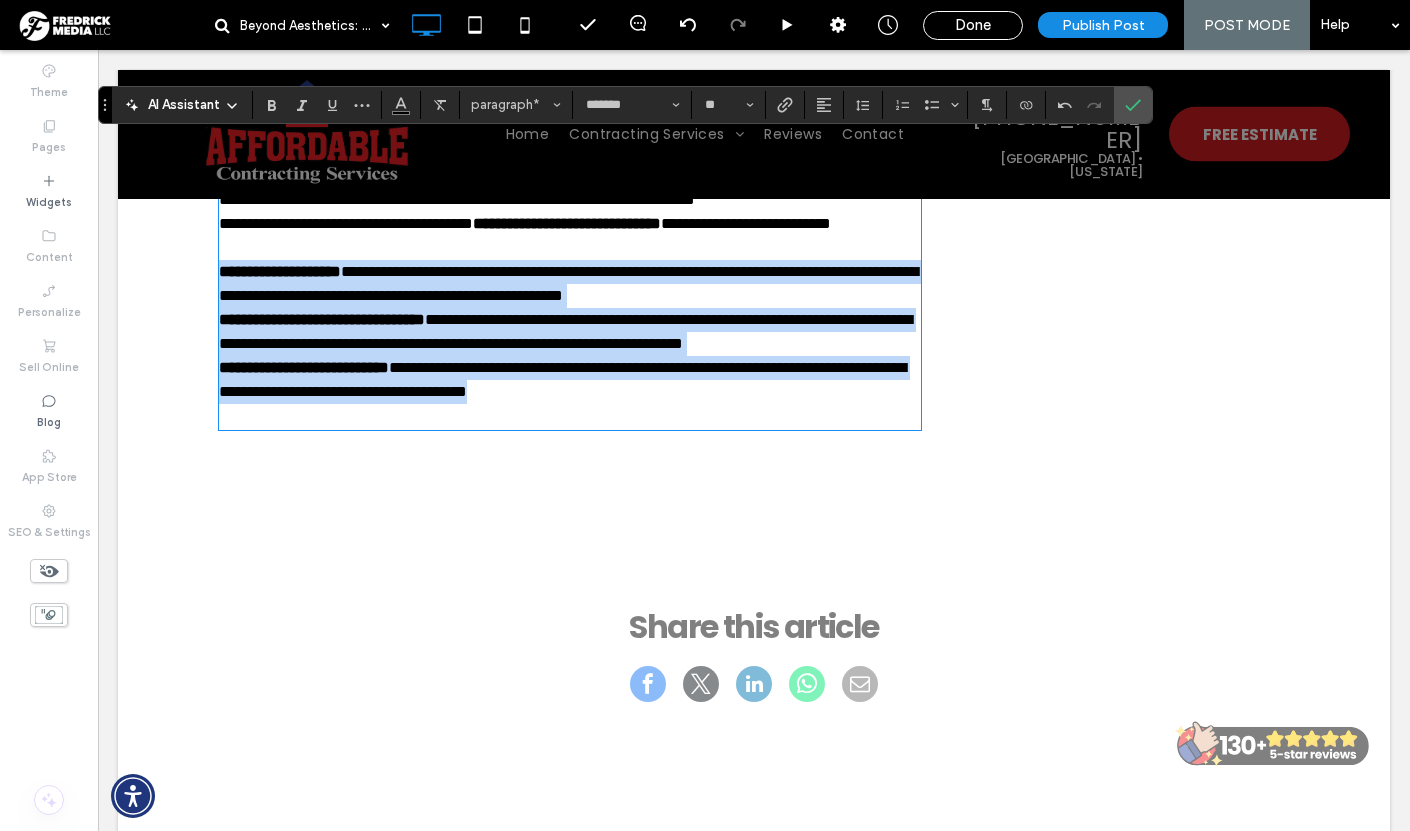 drag, startPoint x: 797, startPoint y: 468, endPoint x: 208, endPoint y: 326, distance: 605.8754 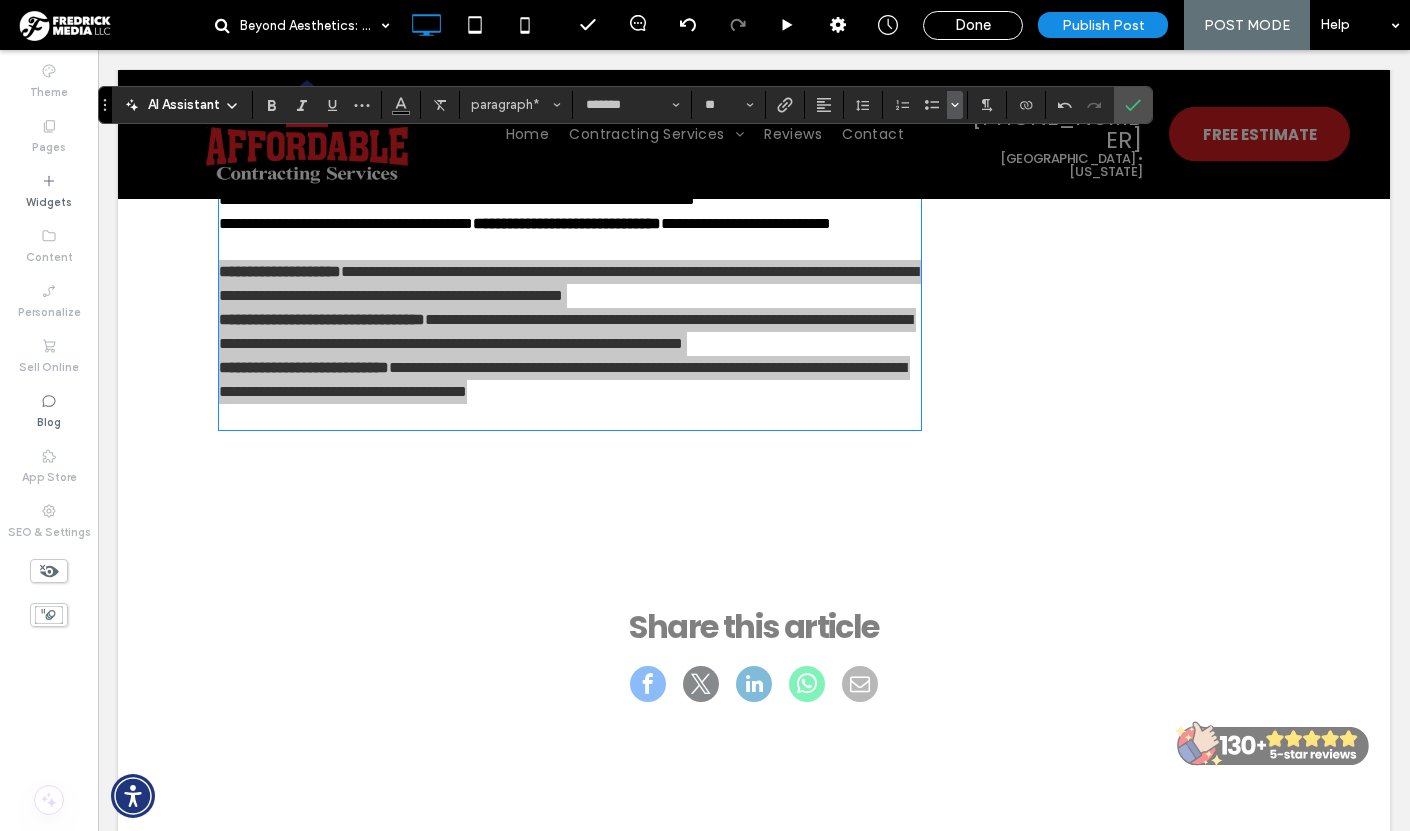 click 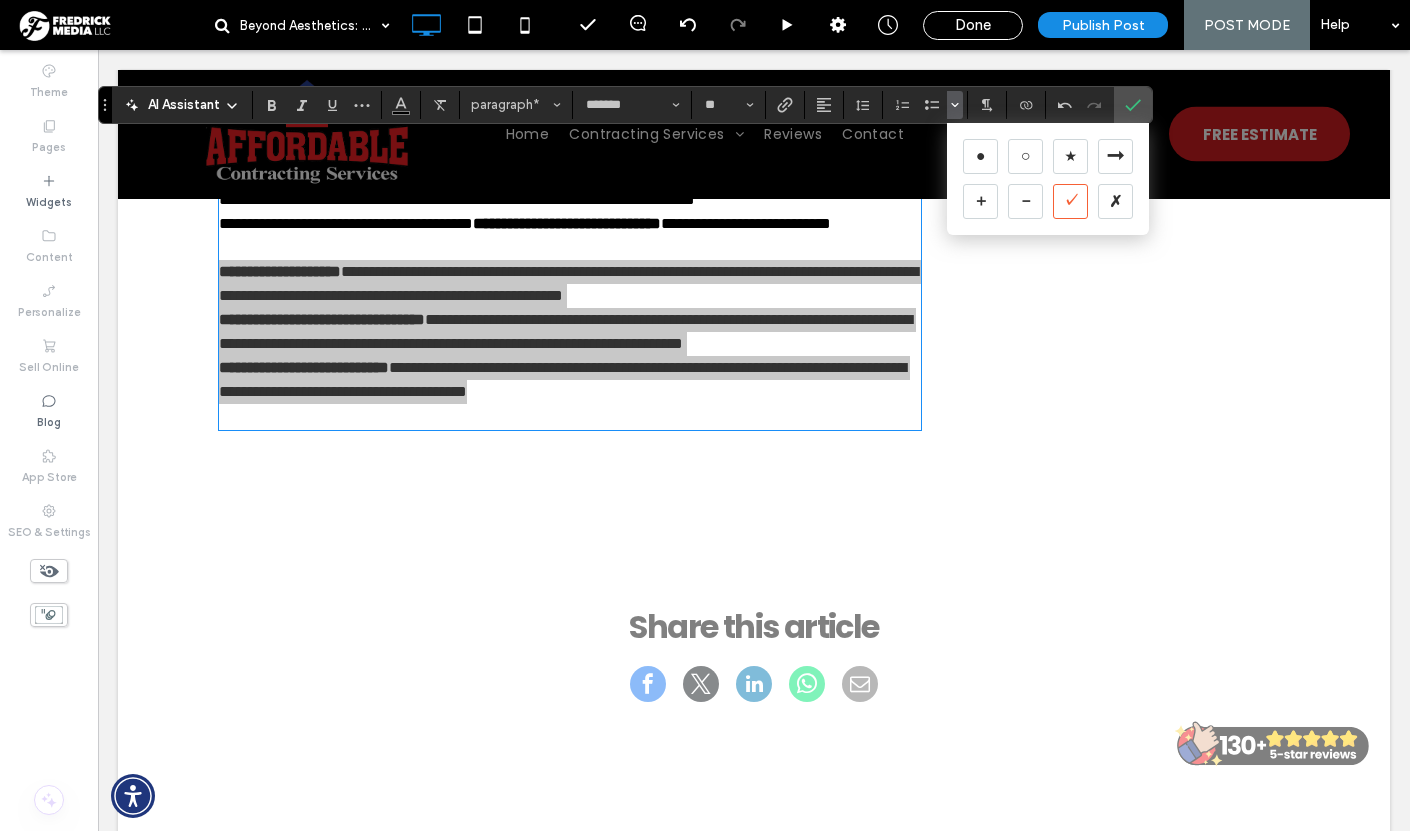 click on "✓" at bounding box center (1070, 201) 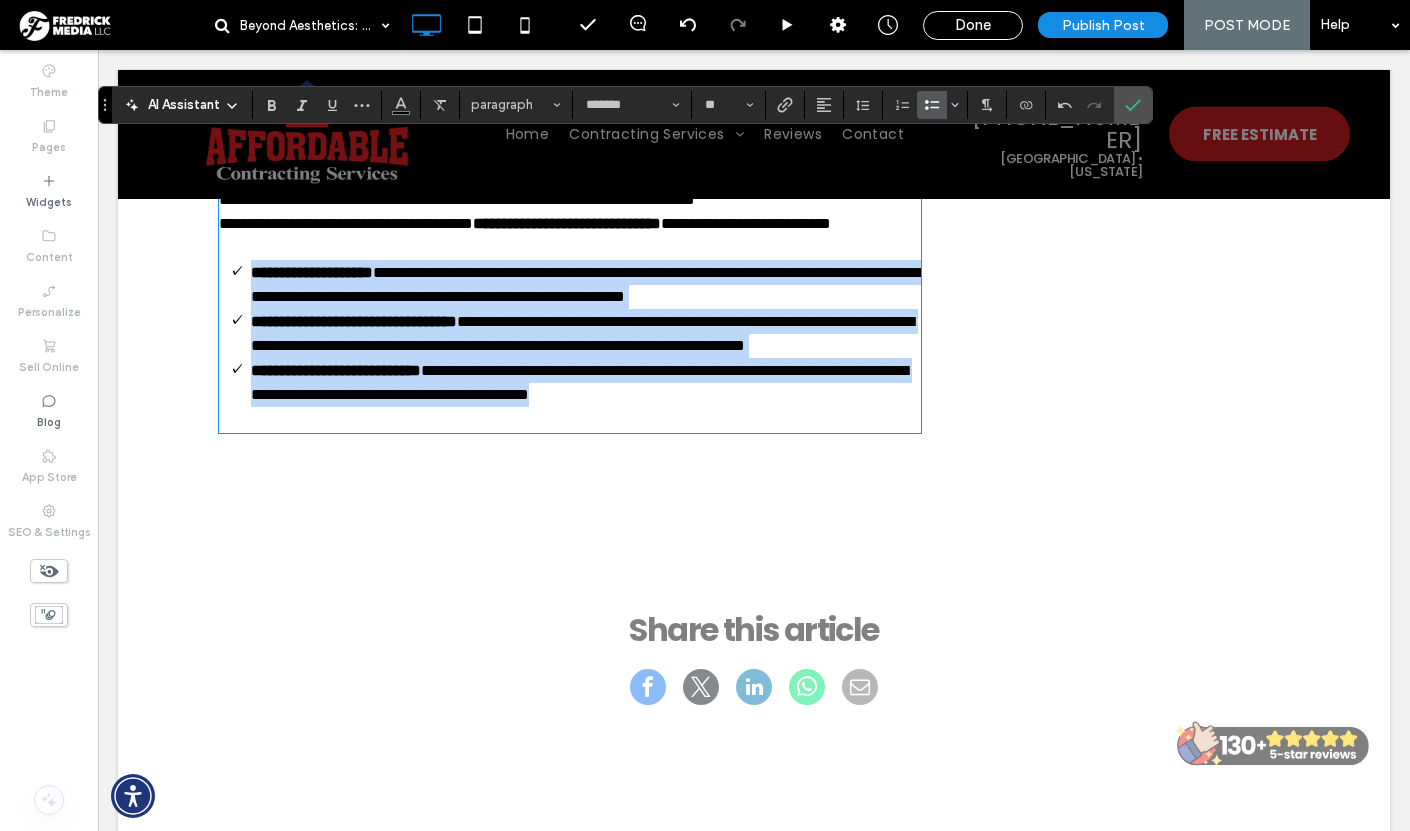 click on "**********" at bounding box center (586, 284) 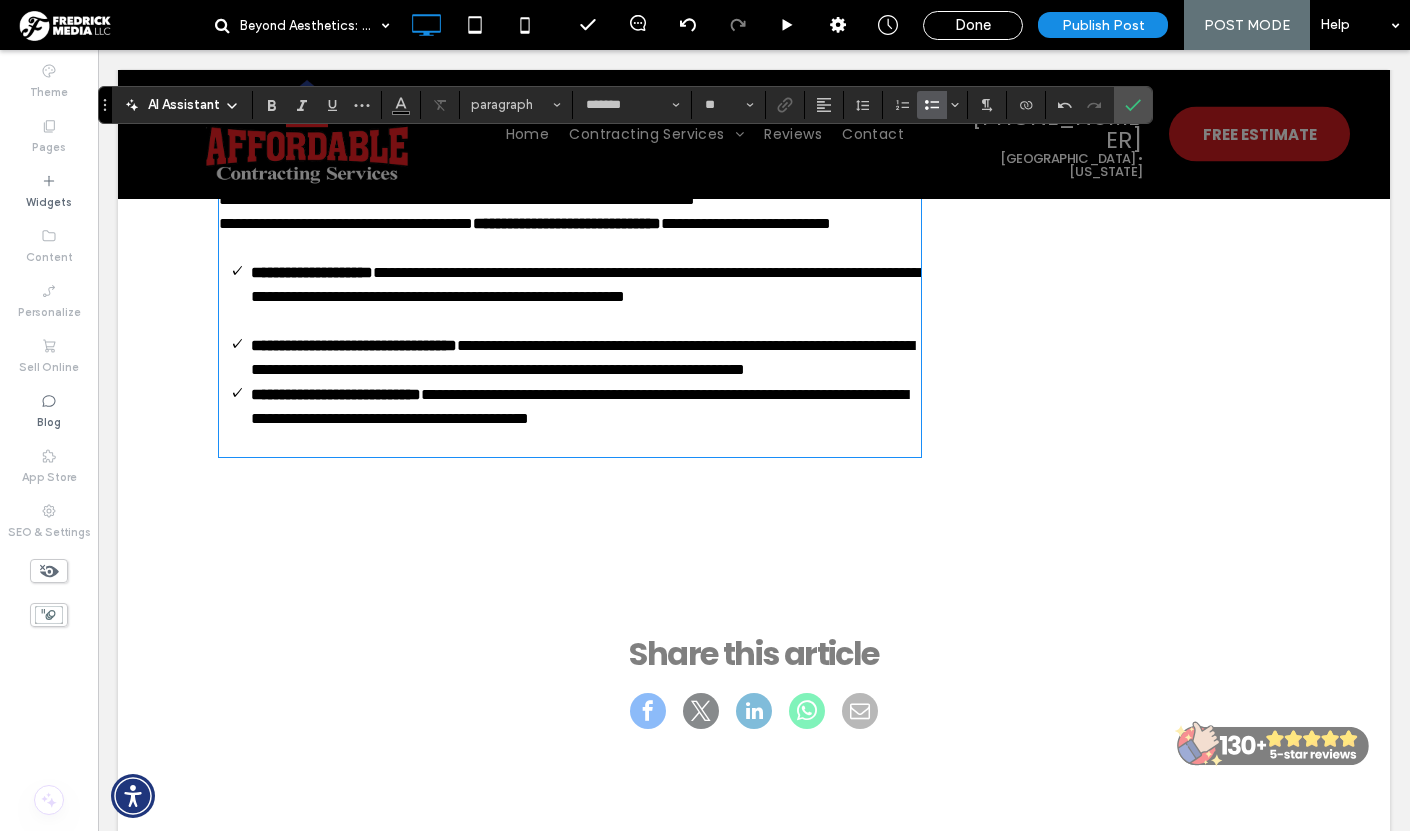 click on "**********" at bounding box center (586, 357) 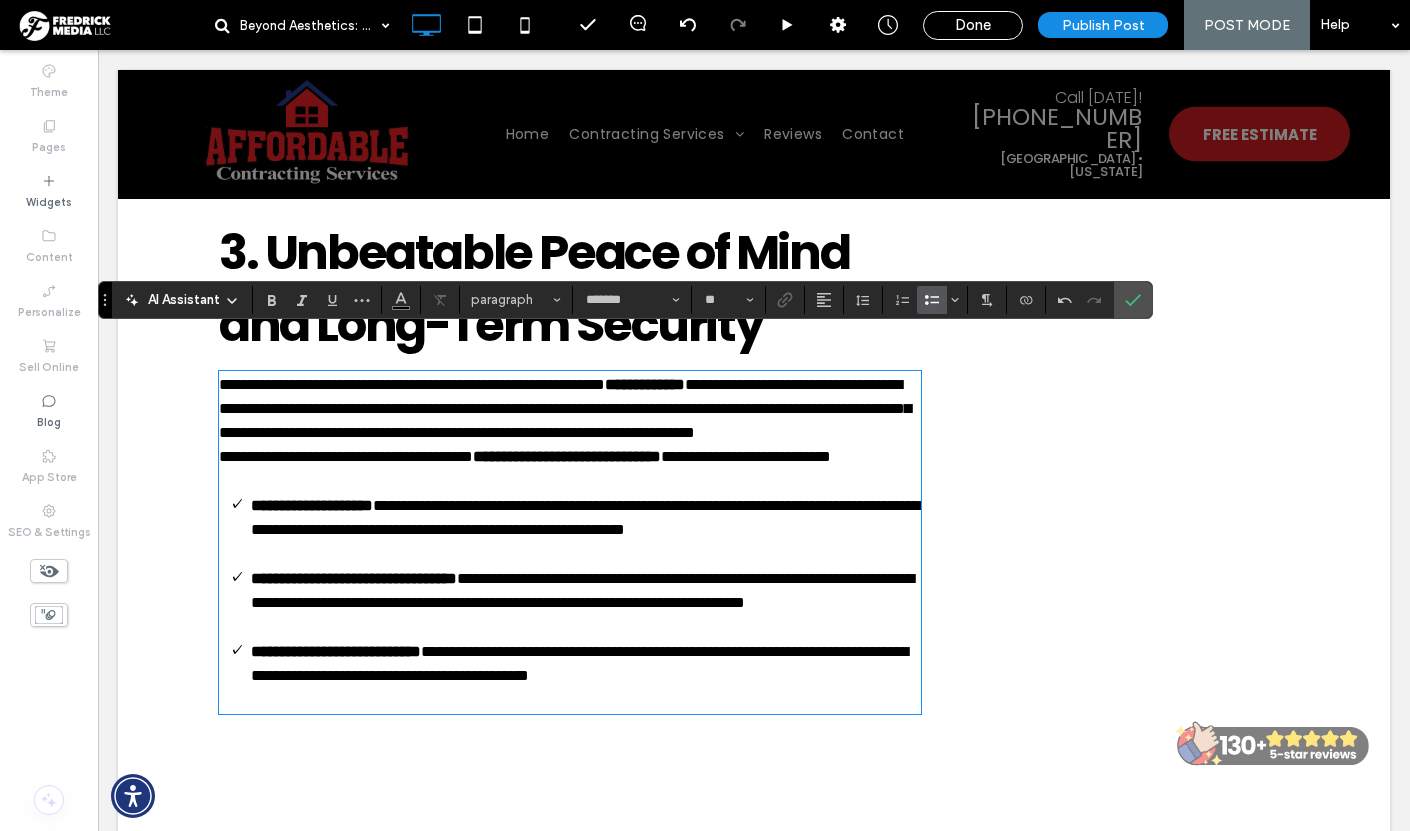 scroll, scrollTop: 2035, scrollLeft: 0, axis: vertical 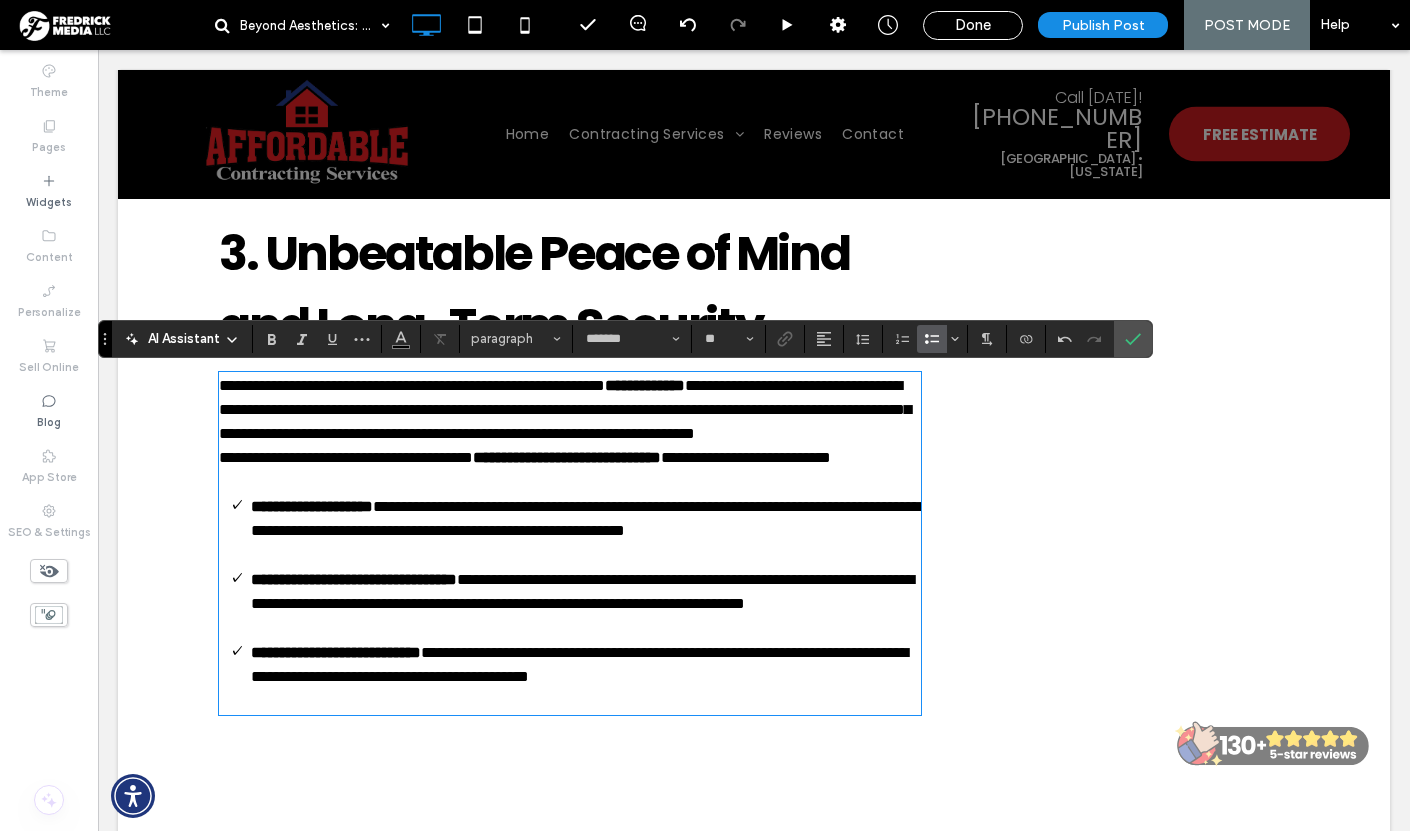click on "**********" at bounding box center [570, 410] 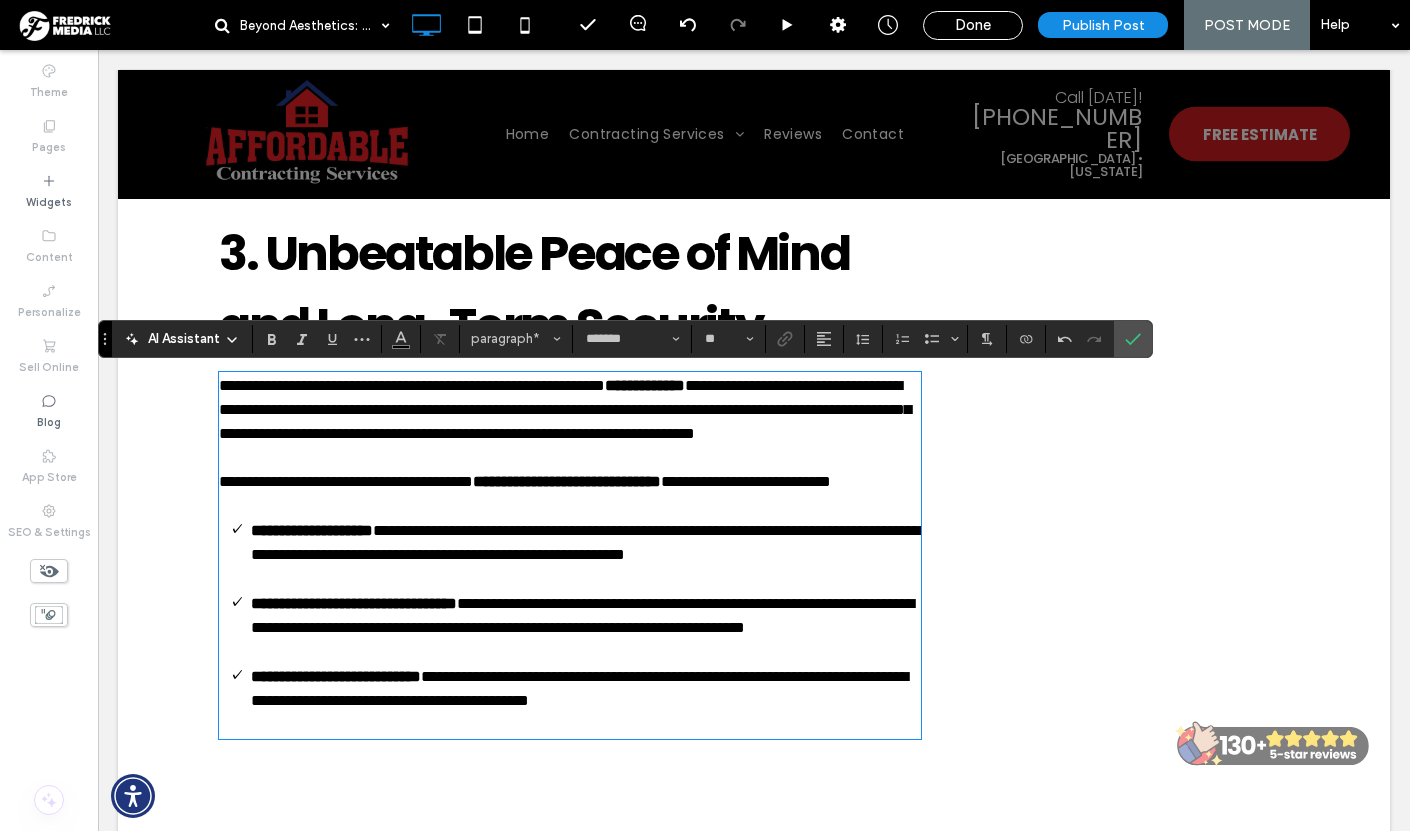 click on "**********" at bounding box center (567, 481) 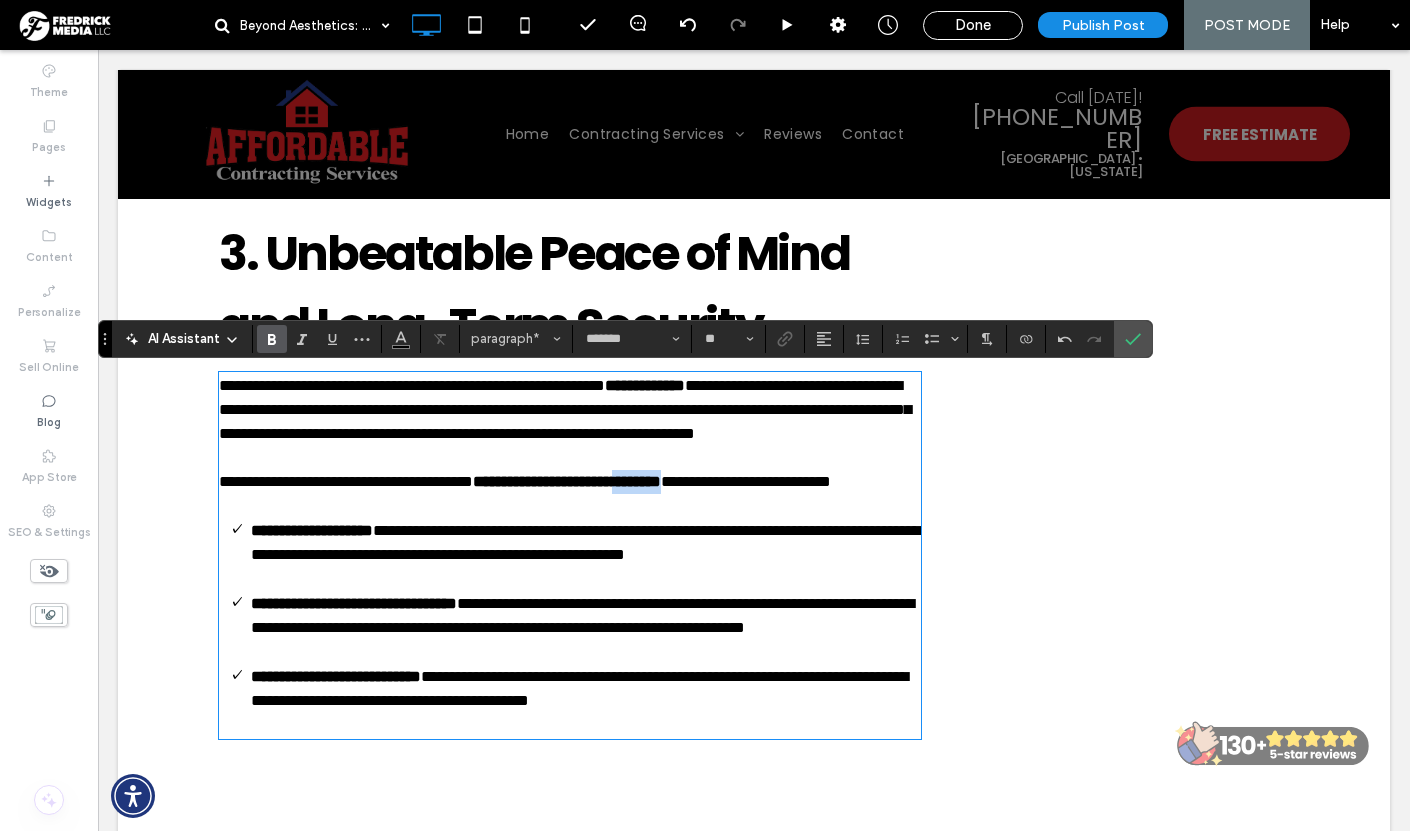 click on "**********" at bounding box center (567, 481) 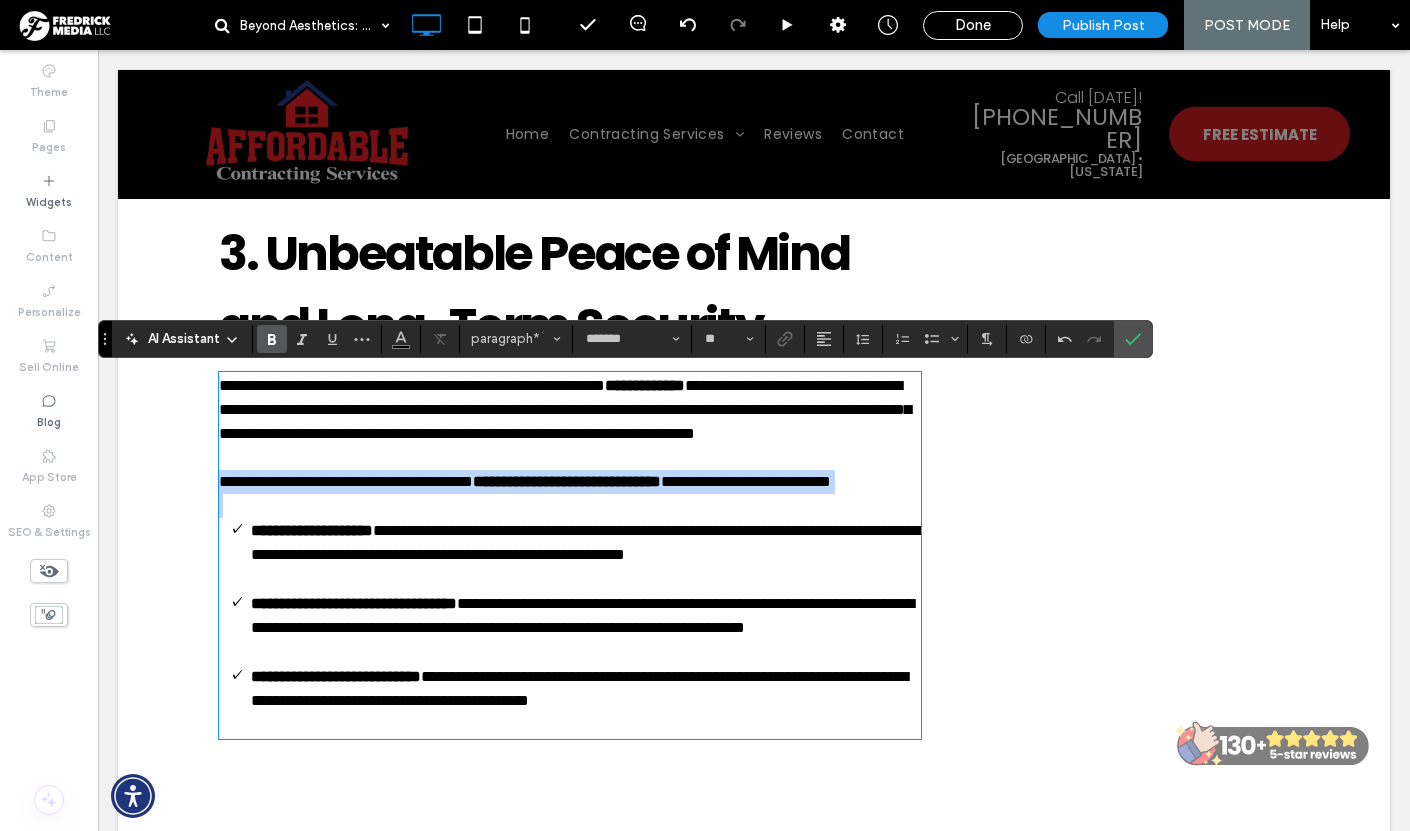 click on "**********" at bounding box center (567, 481) 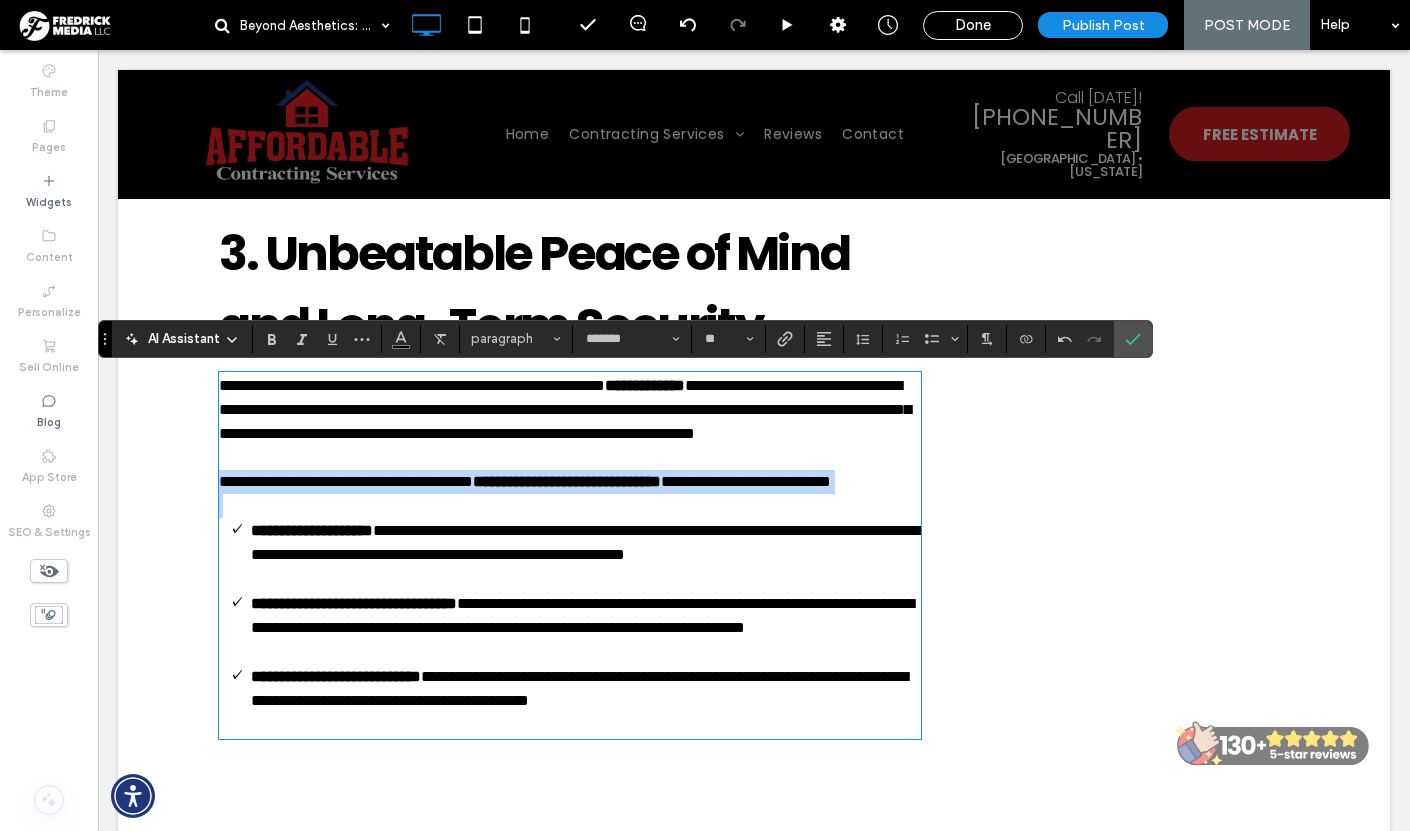click at bounding box center (570, 506) 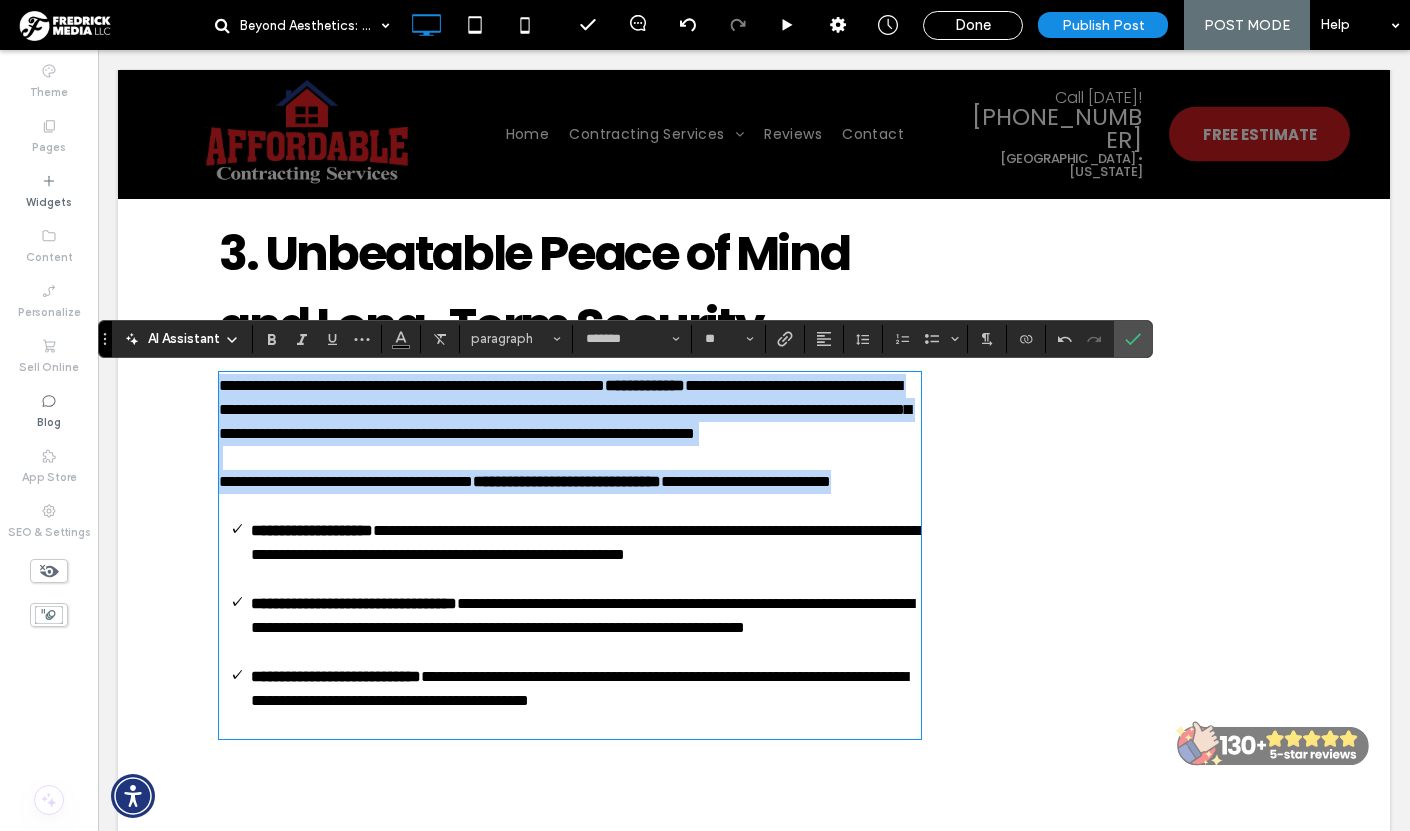 drag, startPoint x: 401, startPoint y: 531, endPoint x: 182, endPoint y: 381, distance: 265.44492 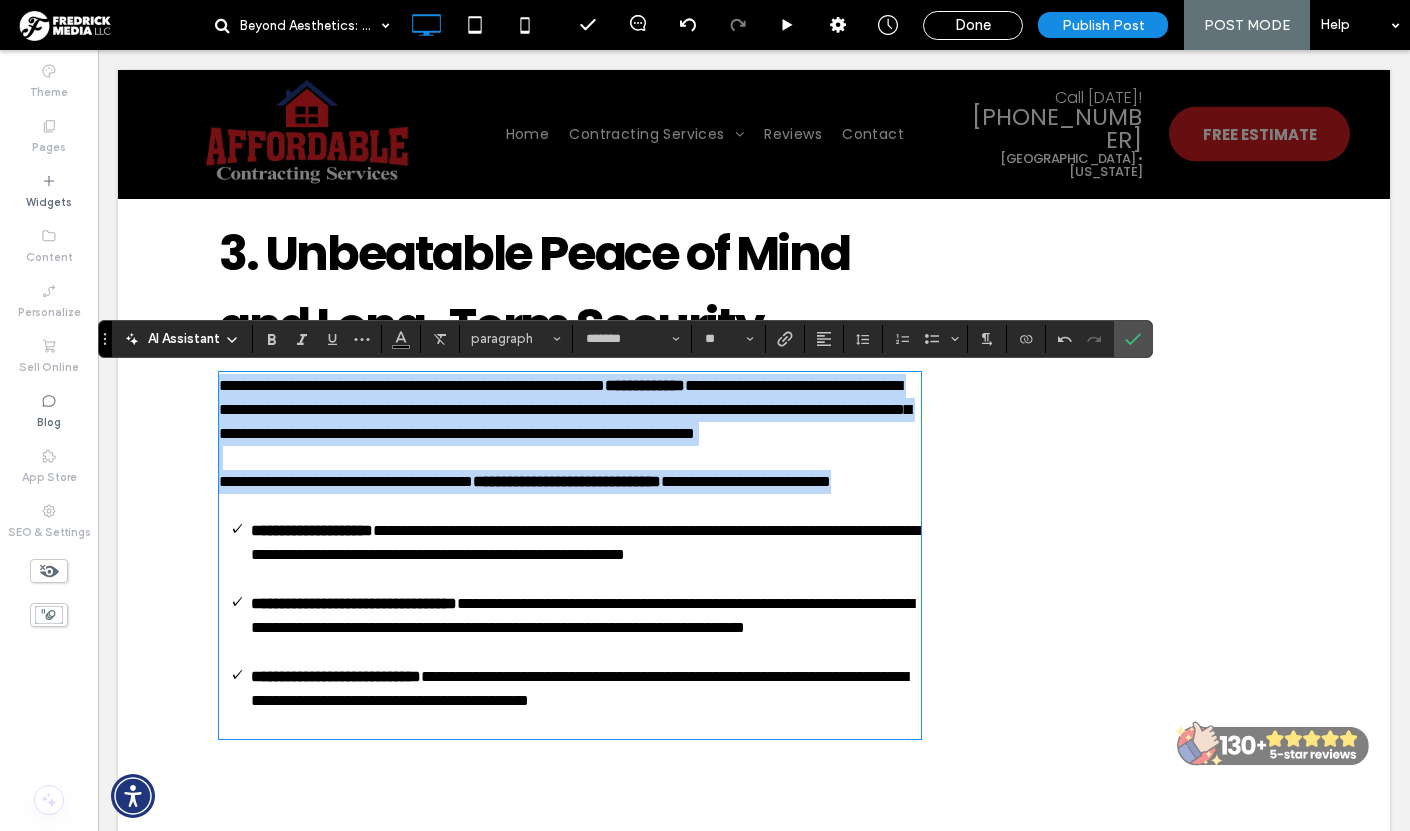 click on "When you think about getting a new roof, you probably picture a fresh, clean look that instantly boosts your home's curb appeal. And you'd be right! A new roof dramatically enhances your home's appearance. But what if we told you that the best benefits of a new roof aren't always visible from the street? Here at  Affordable Contracting Services , we know that a  roof replacement  is a significant investment for any homeowner in Neenah, Wisconsin or surrounding Fox Valley. That's why we want to shed light on the often-overlooked advantages that go far beyond just a pretty facade.  Let's dive into the hidden perks that make a new roof a smart and valuable upgrade for your home . ﻿
1. Significant Energy Savings and Lower Utility Bills
One of the most impactful, yet unseen, benefits of a new roof is its potential to drastically improve your home's energy efficiency. Your roof is your home's primary barrier against the elements, and an old, failing roof can be a major source of energy loss. ." at bounding box center (754, -260) 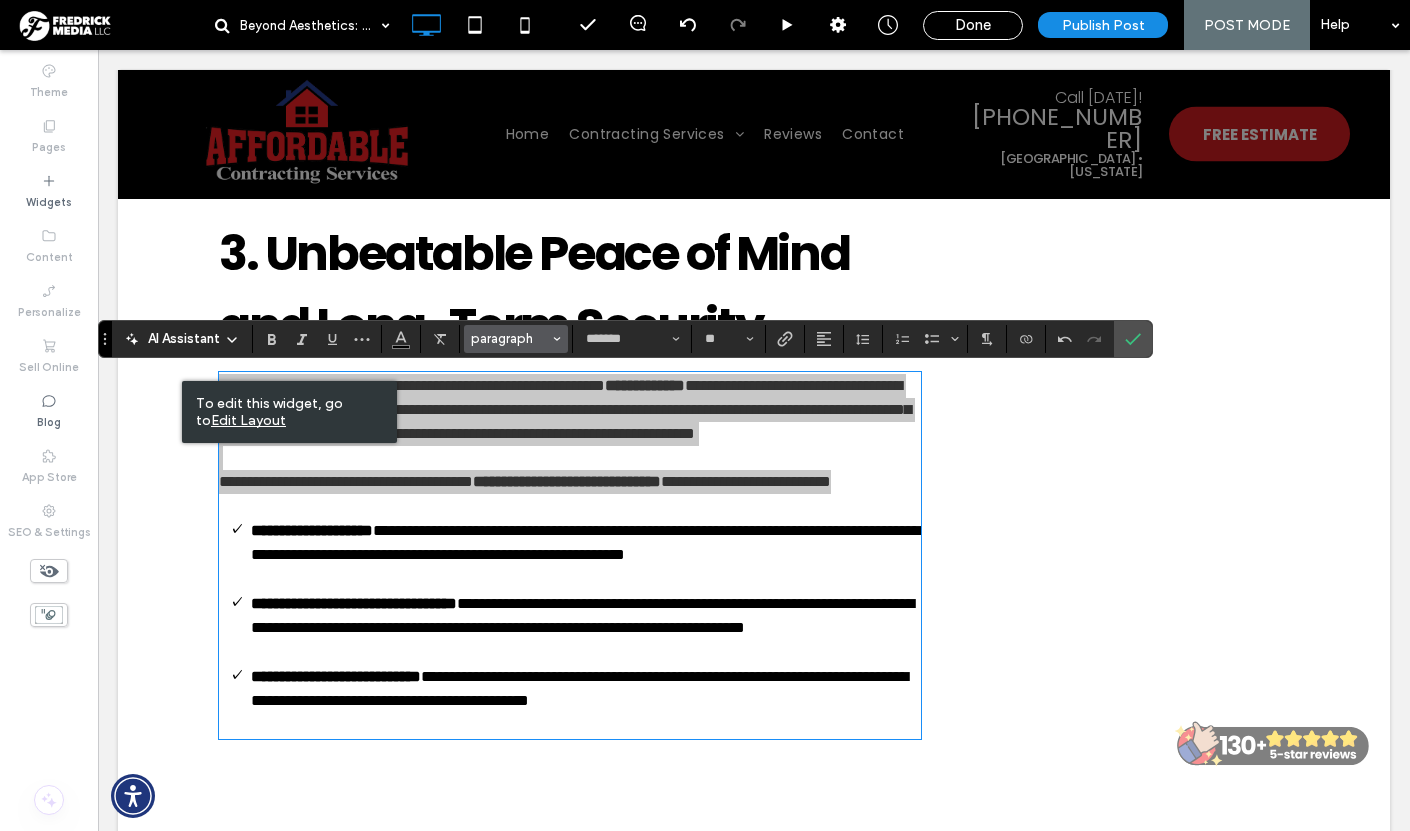 click on "paragraph" at bounding box center [516, 339] 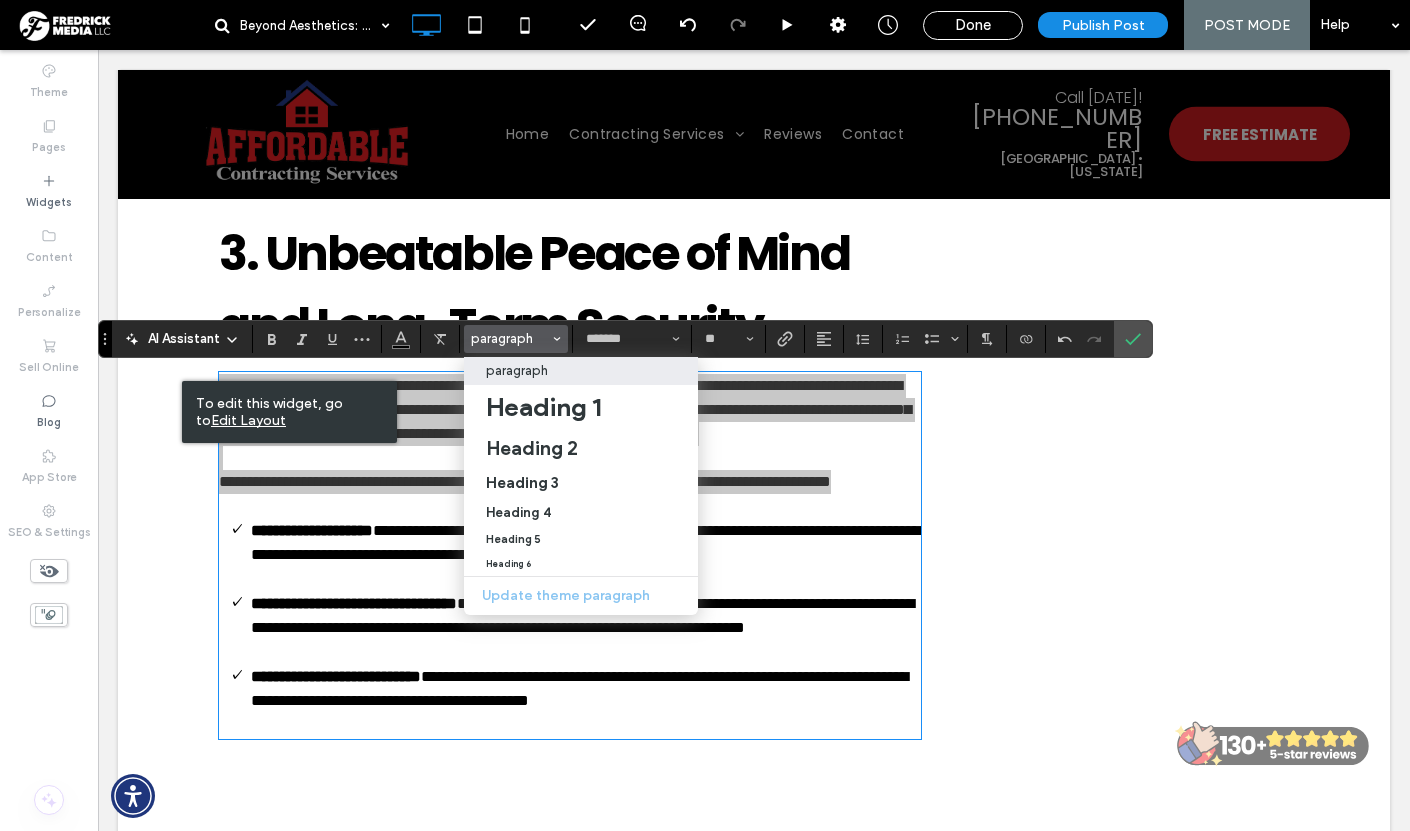 click on "paragraph" at bounding box center [517, 370] 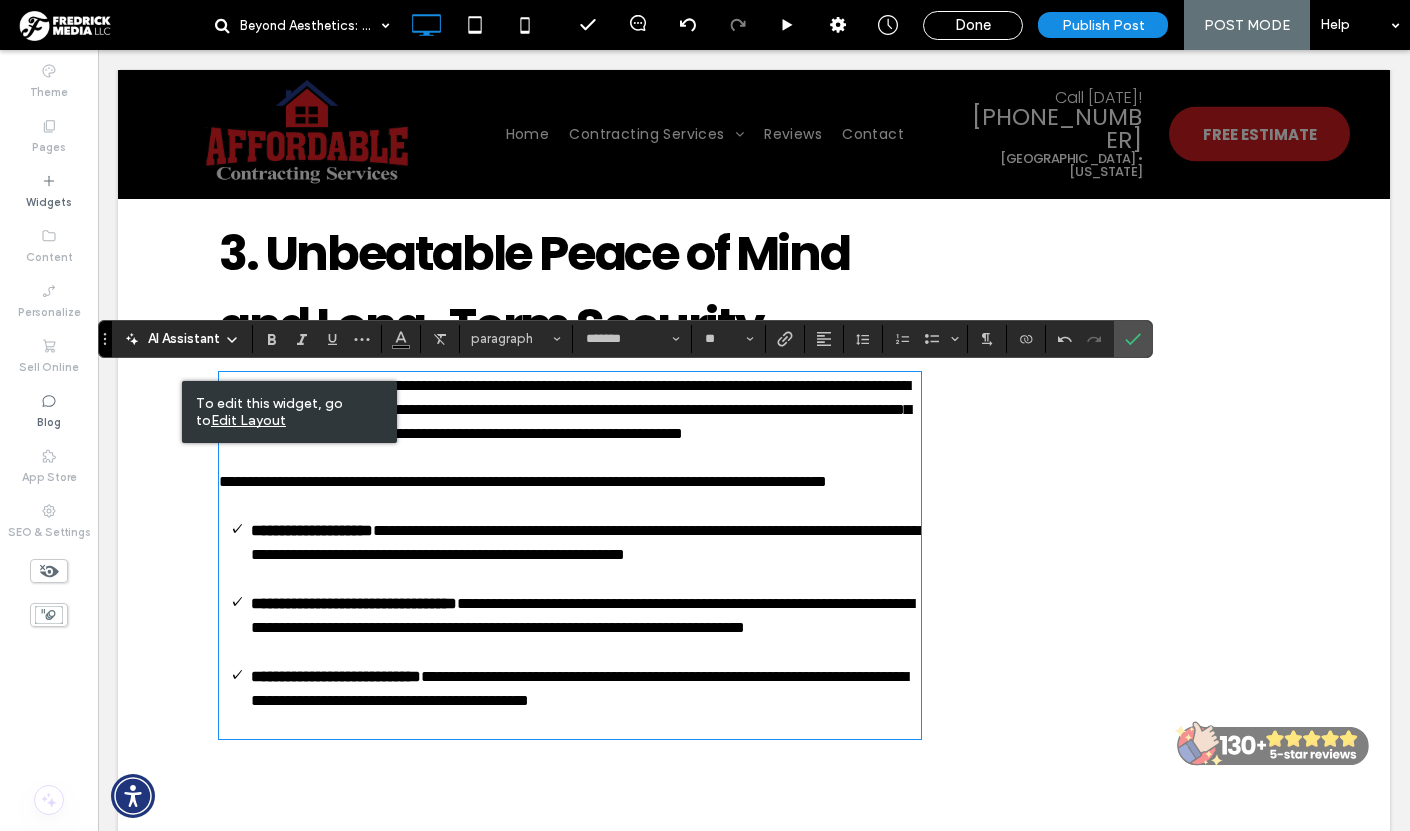 click on "**********" at bounding box center (523, 481) 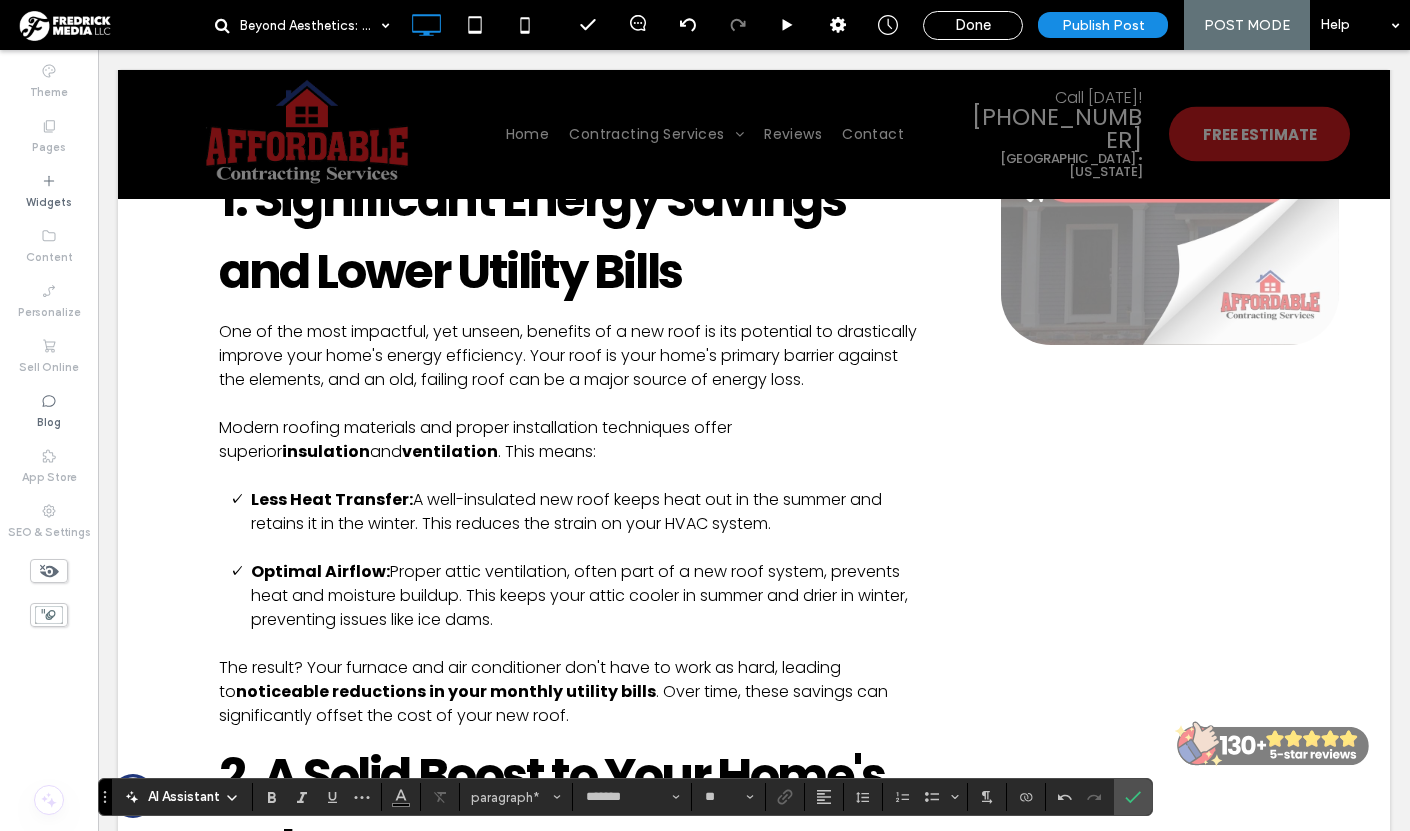 scroll, scrollTop: 880, scrollLeft: 0, axis: vertical 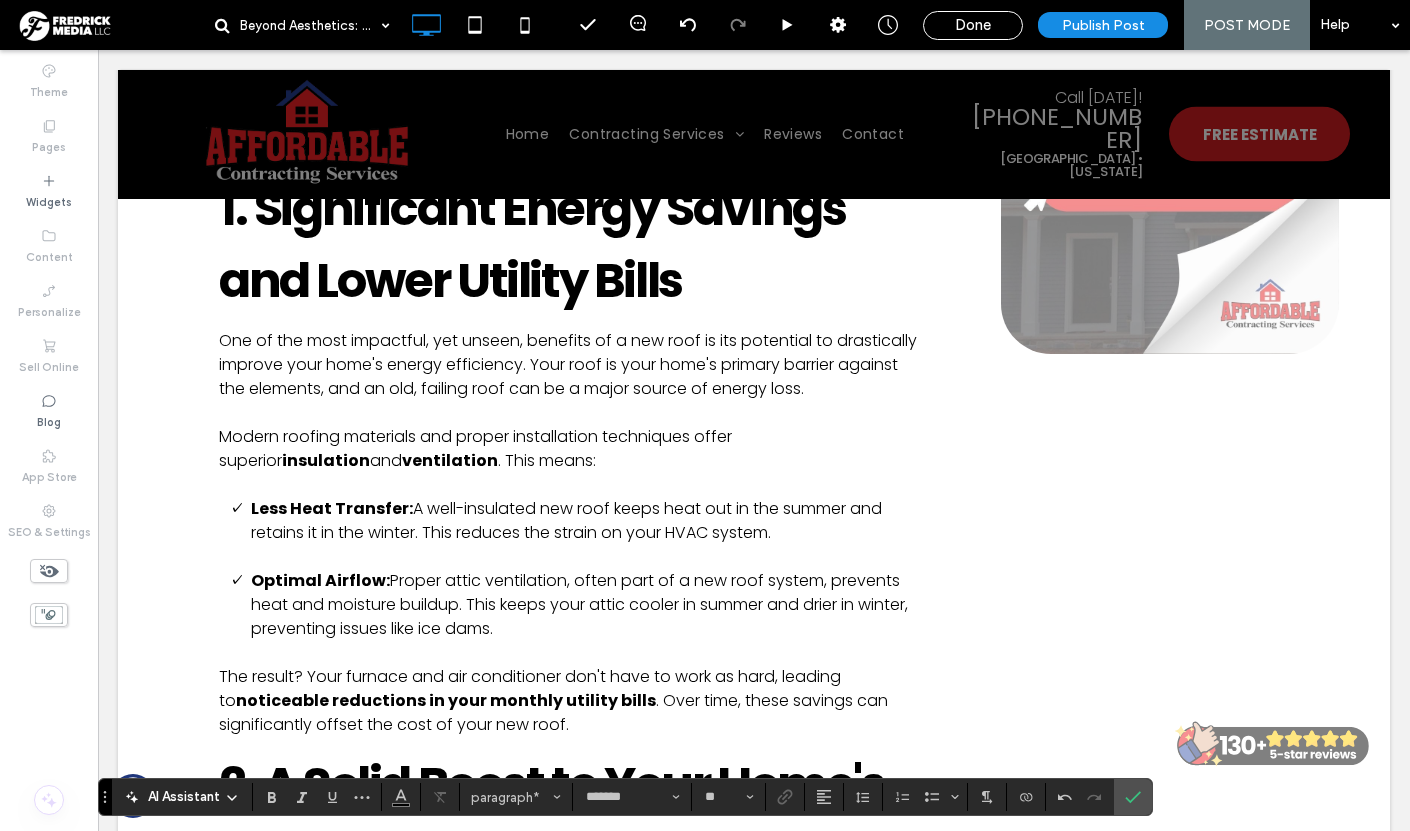 click on "Modern roofing materials and proper installation techniques offer superior" at bounding box center (475, 448) 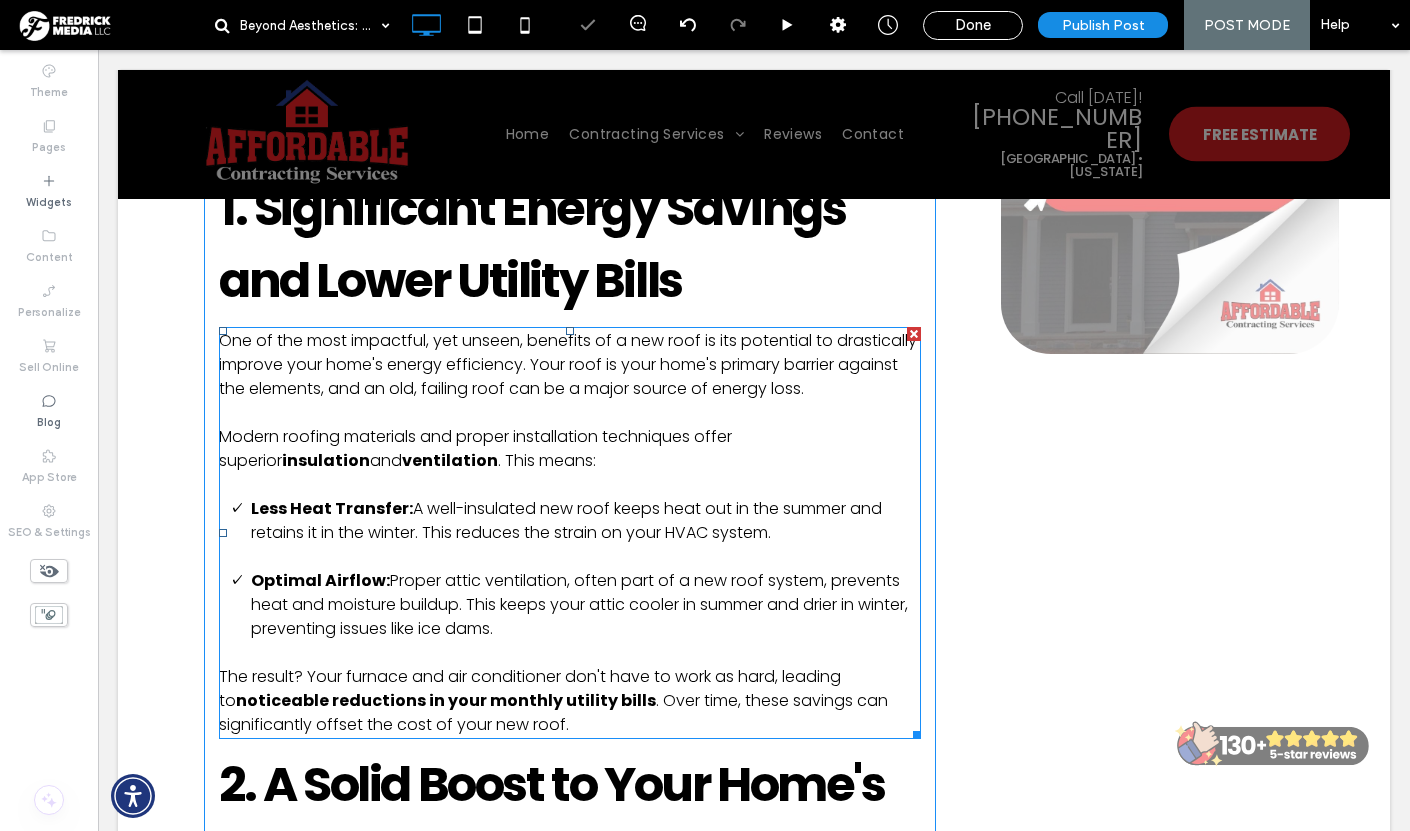 click on "Modern roofing materials and proper installation techniques offer superior" at bounding box center [475, 448] 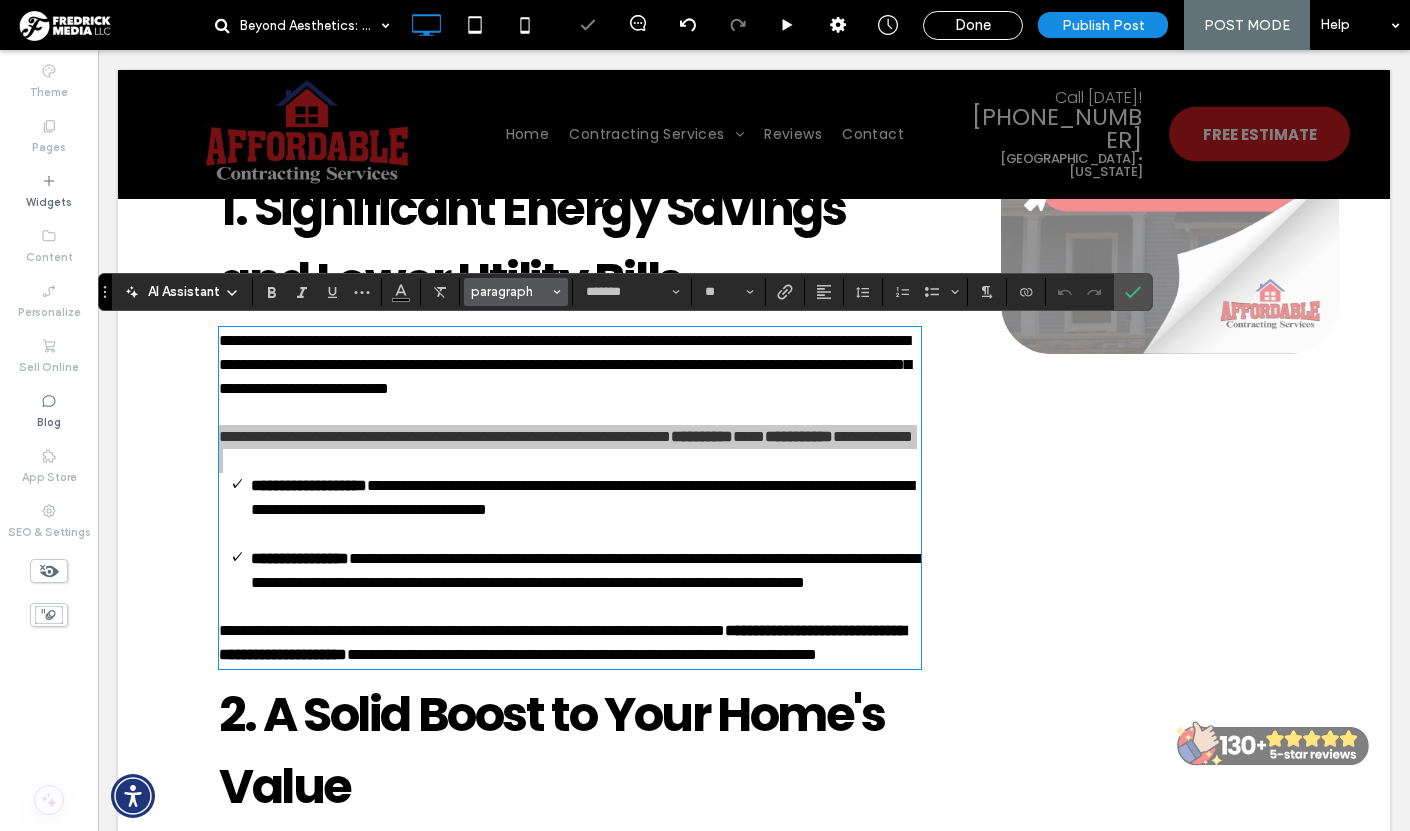 click on "paragraph" at bounding box center (510, 291) 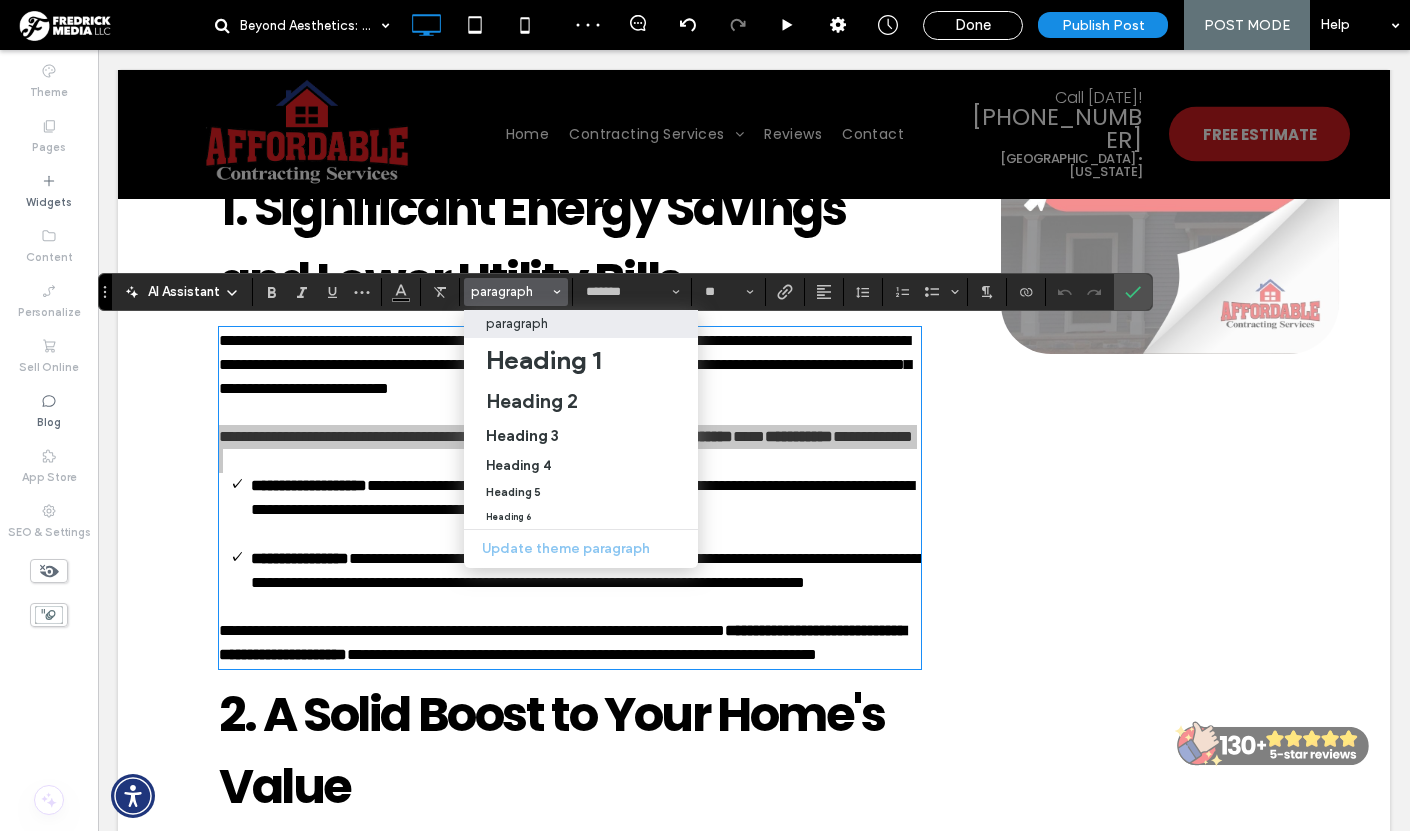 click on "paragraph" at bounding box center (517, 323) 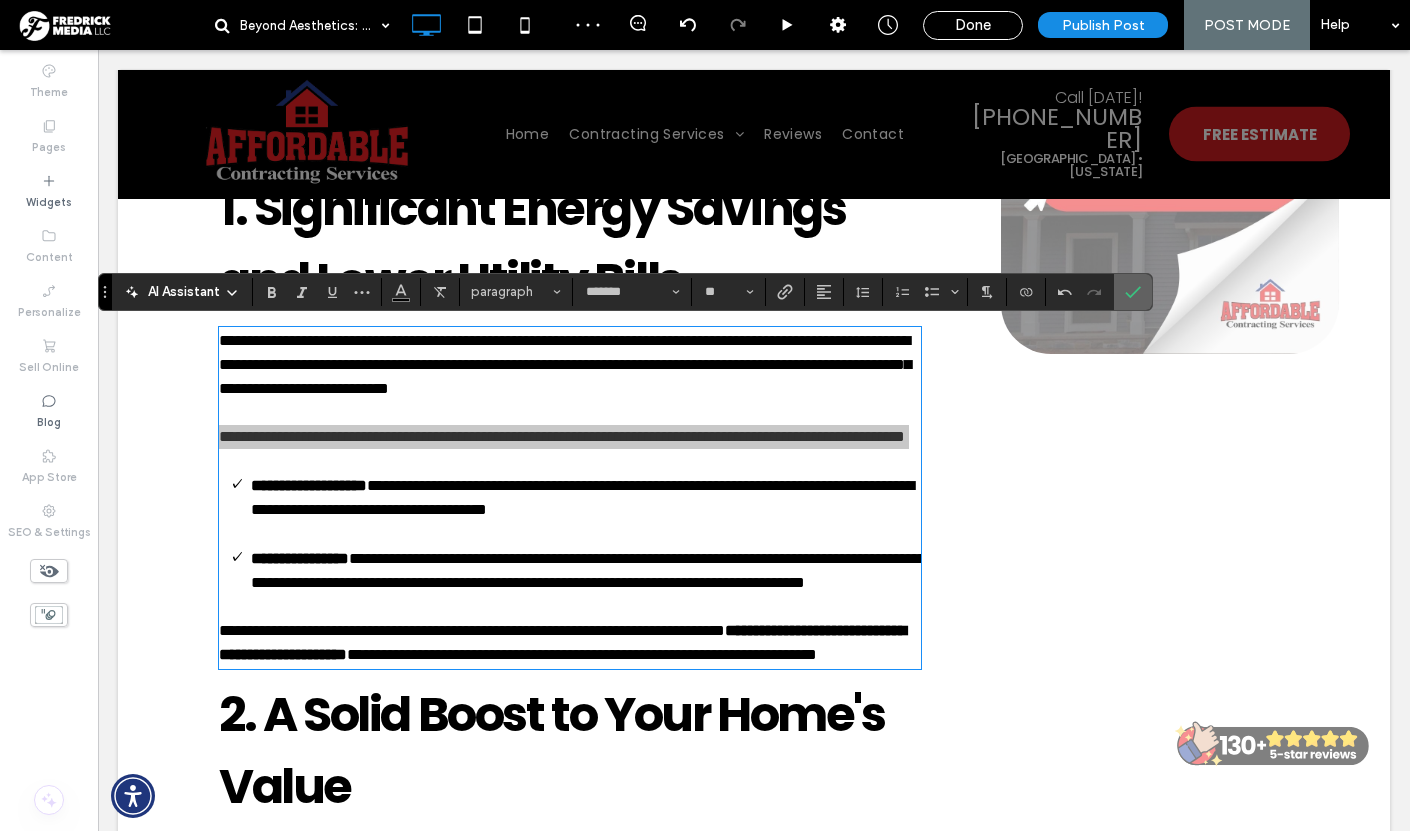 drag, startPoint x: 1142, startPoint y: 292, endPoint x: 1037, endPoint y: 244, distance: 115.45129 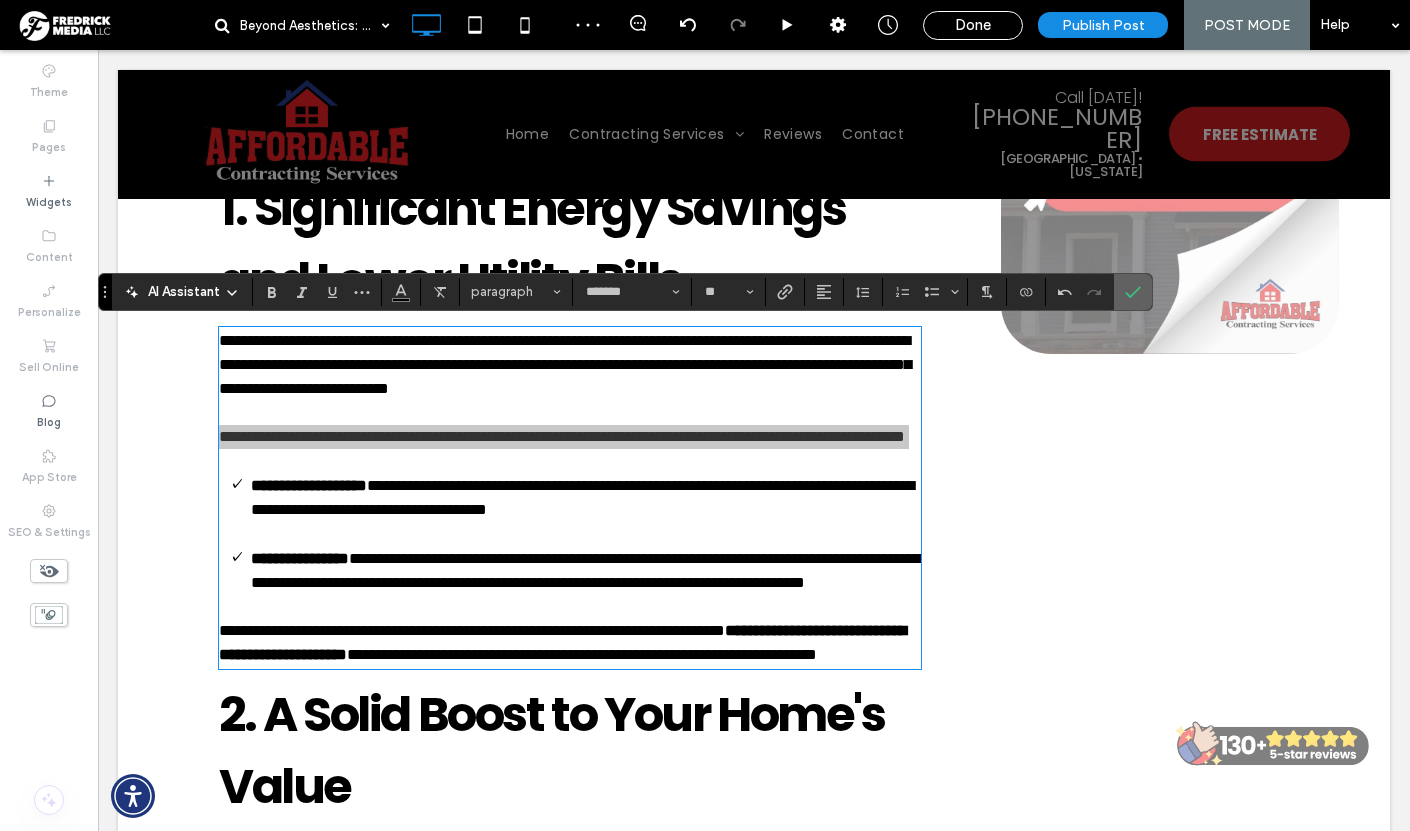 click at bounding box center (1133, 292) 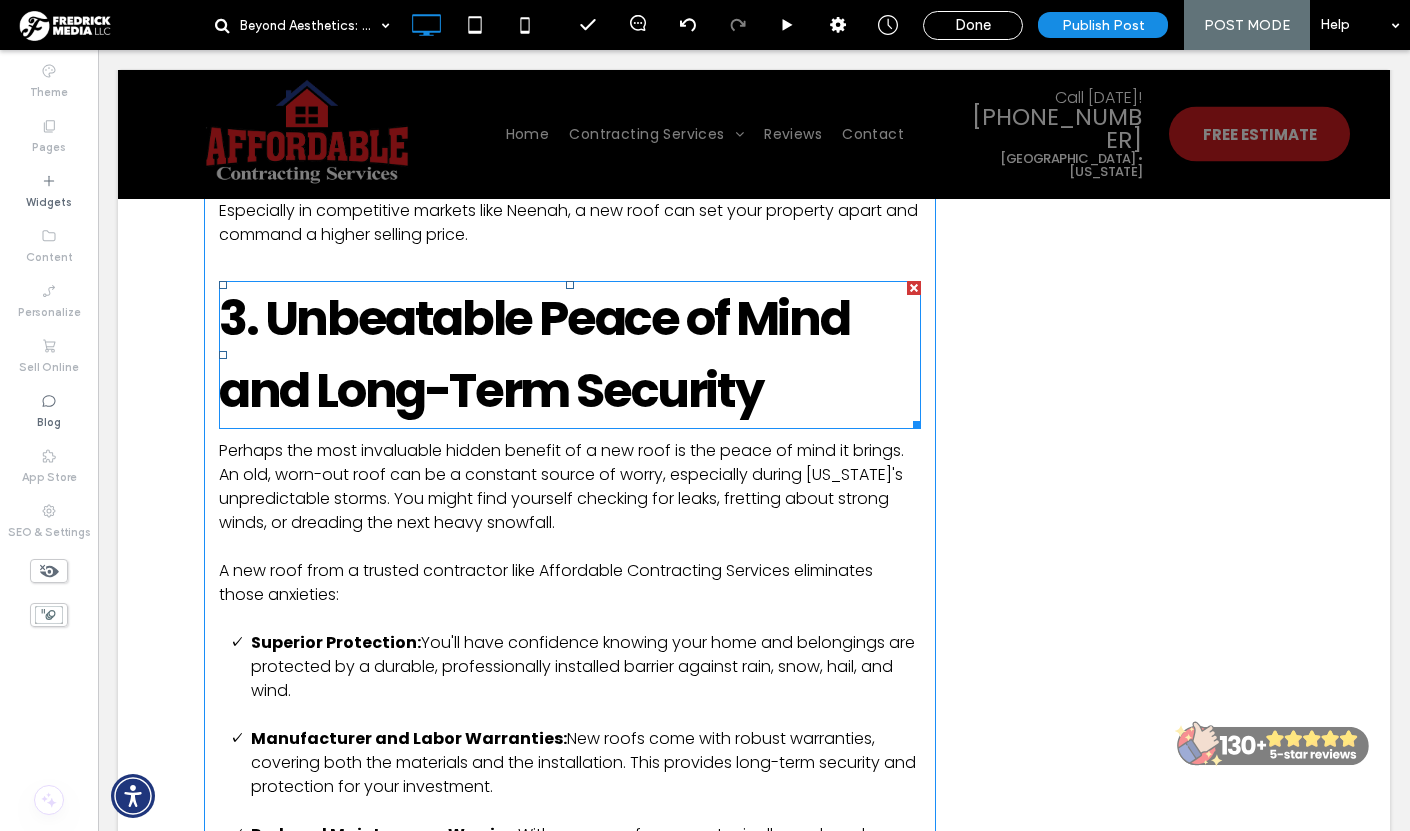 scroll, scrollTop: 1969, scrollLeft: 0, axis: vertical 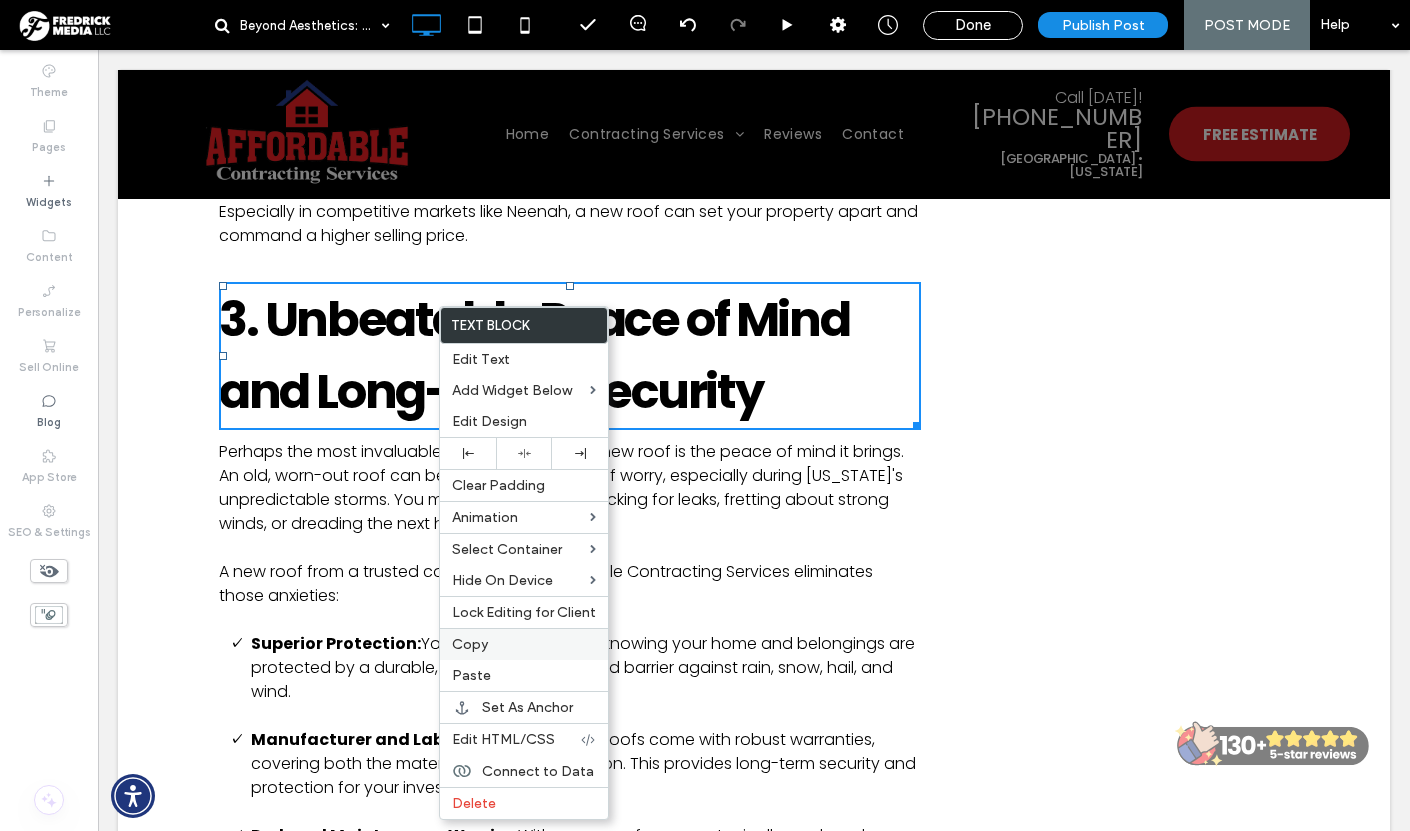 click on "Copy" at bounding box center (470, 644) 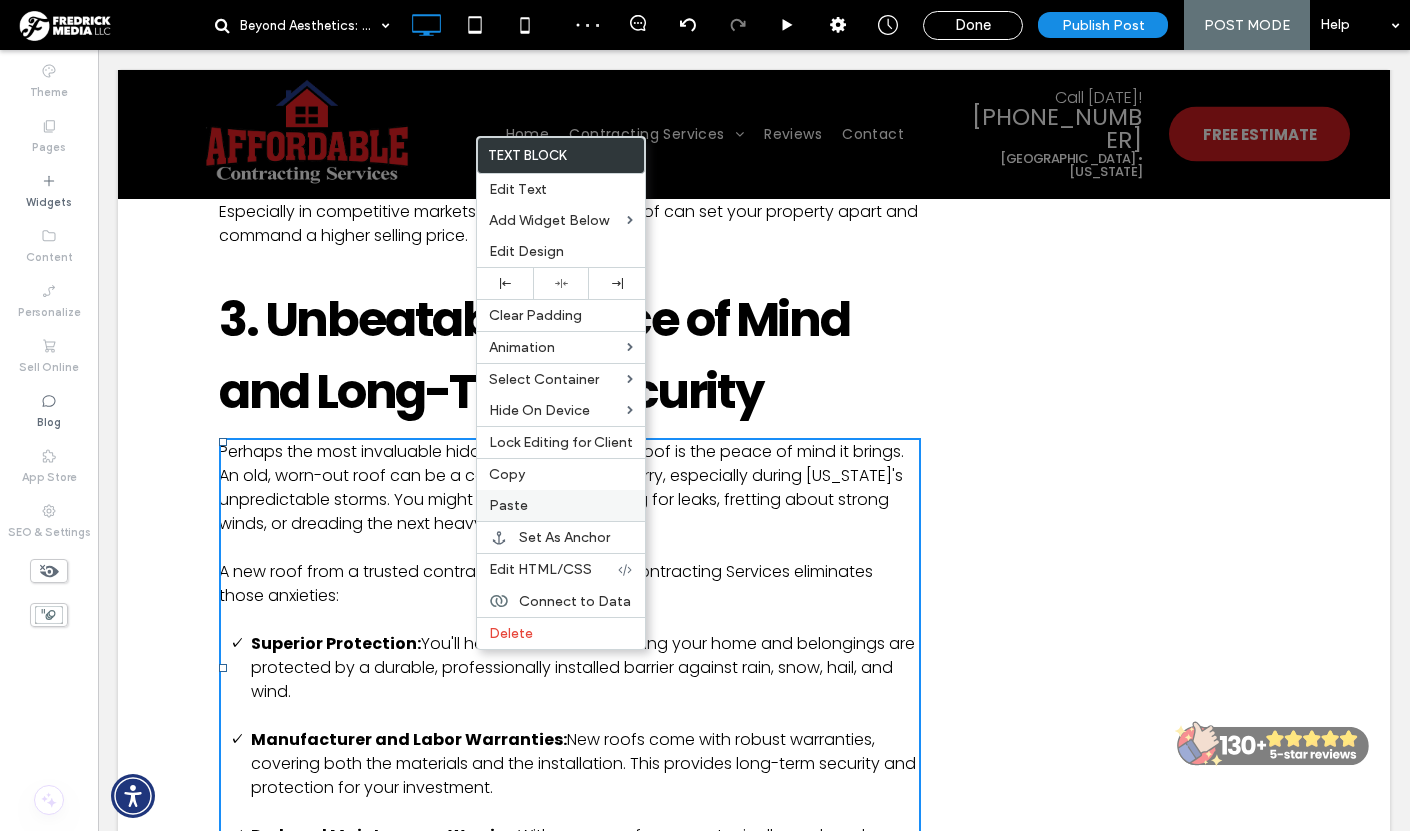 click on "Paste" at bounding box center [508, 505] 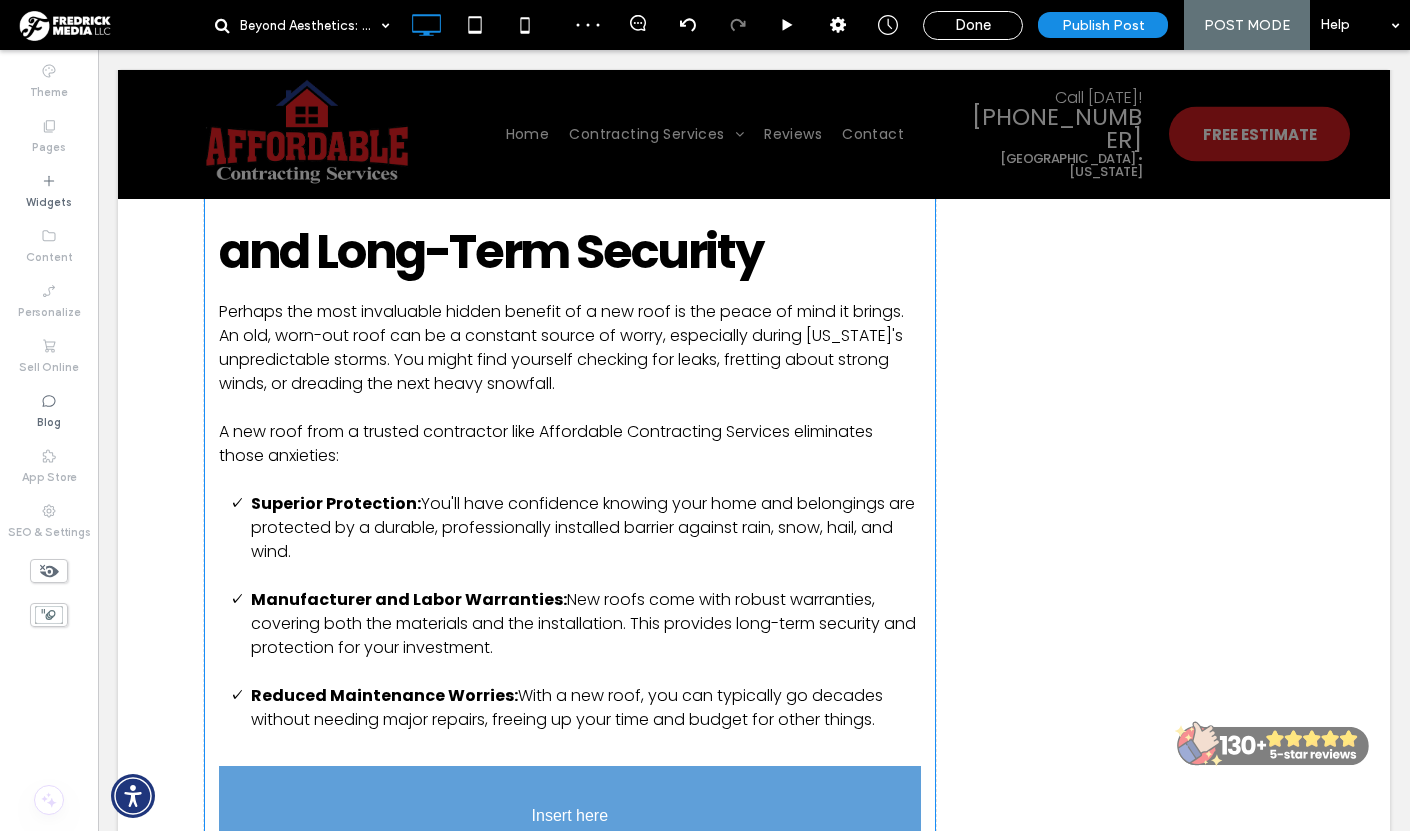 scroll, scrollTop: 2229, scrollLeft: 0, axis: vertical 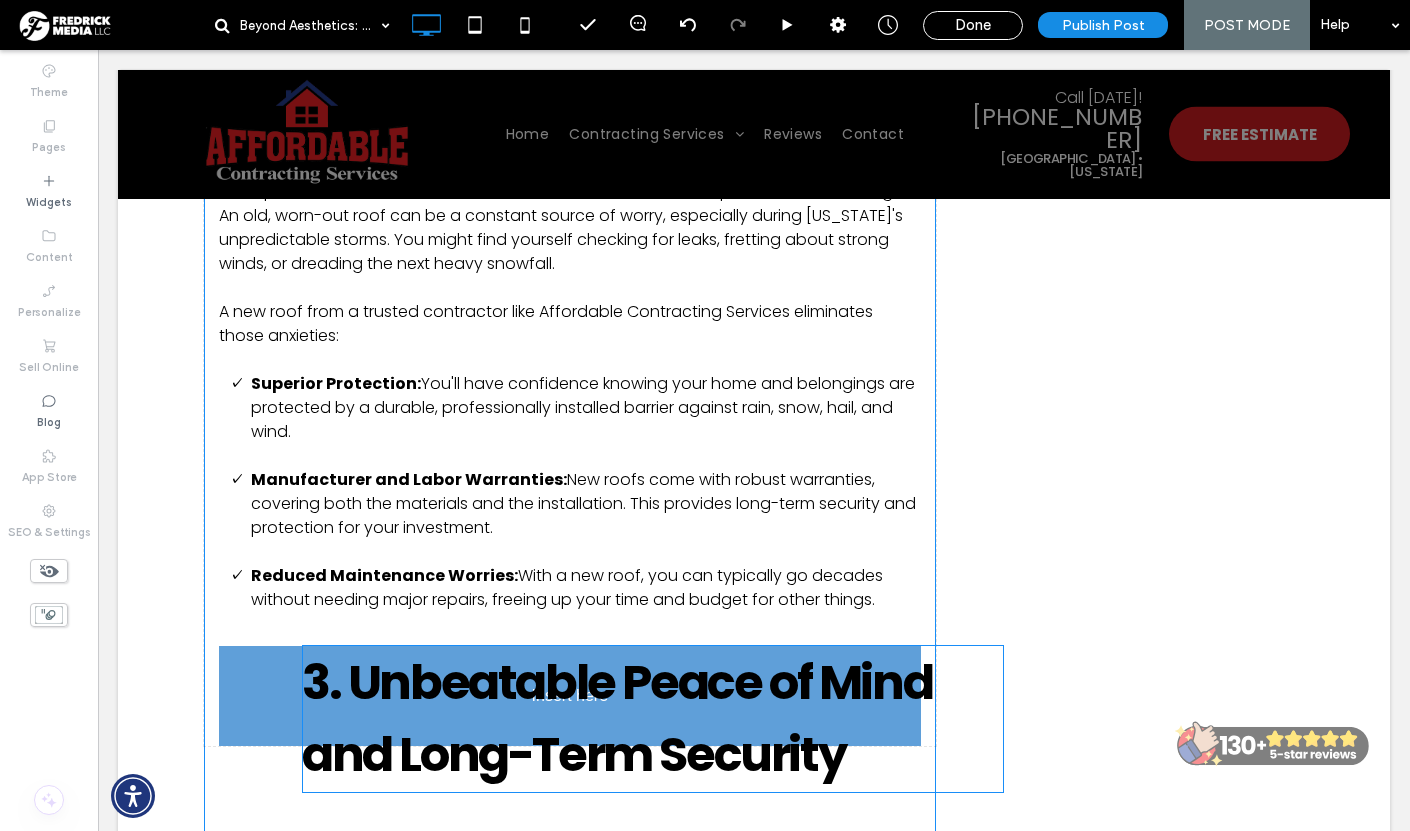 drag, startPoint x: 513, startPoint y: 480, endPoint x: 449, endPoint y: 685, distance: 214.75801 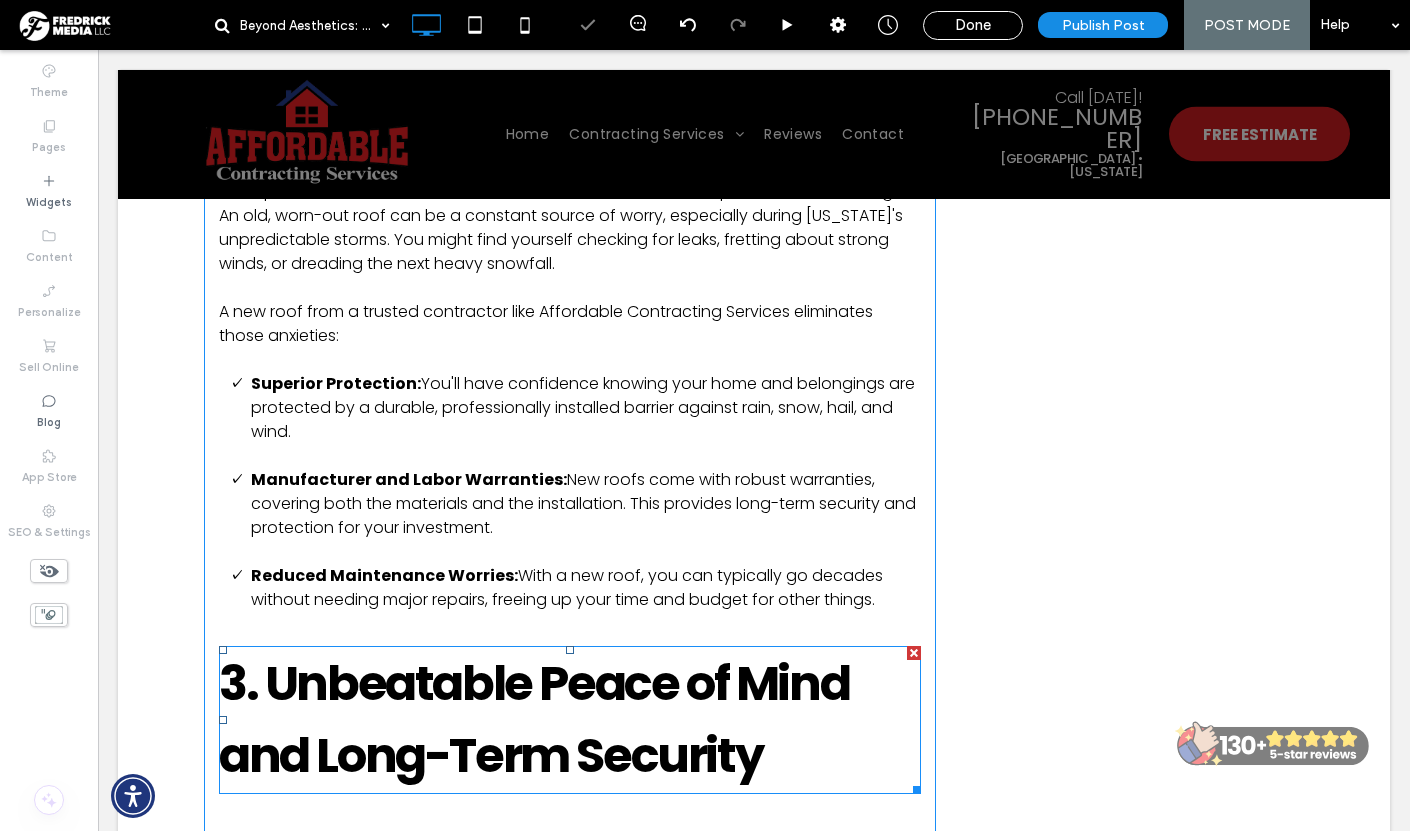 click on "3. Unbeatable Peace of Mind and Long-Term Security" at bounding box center [534, 719] 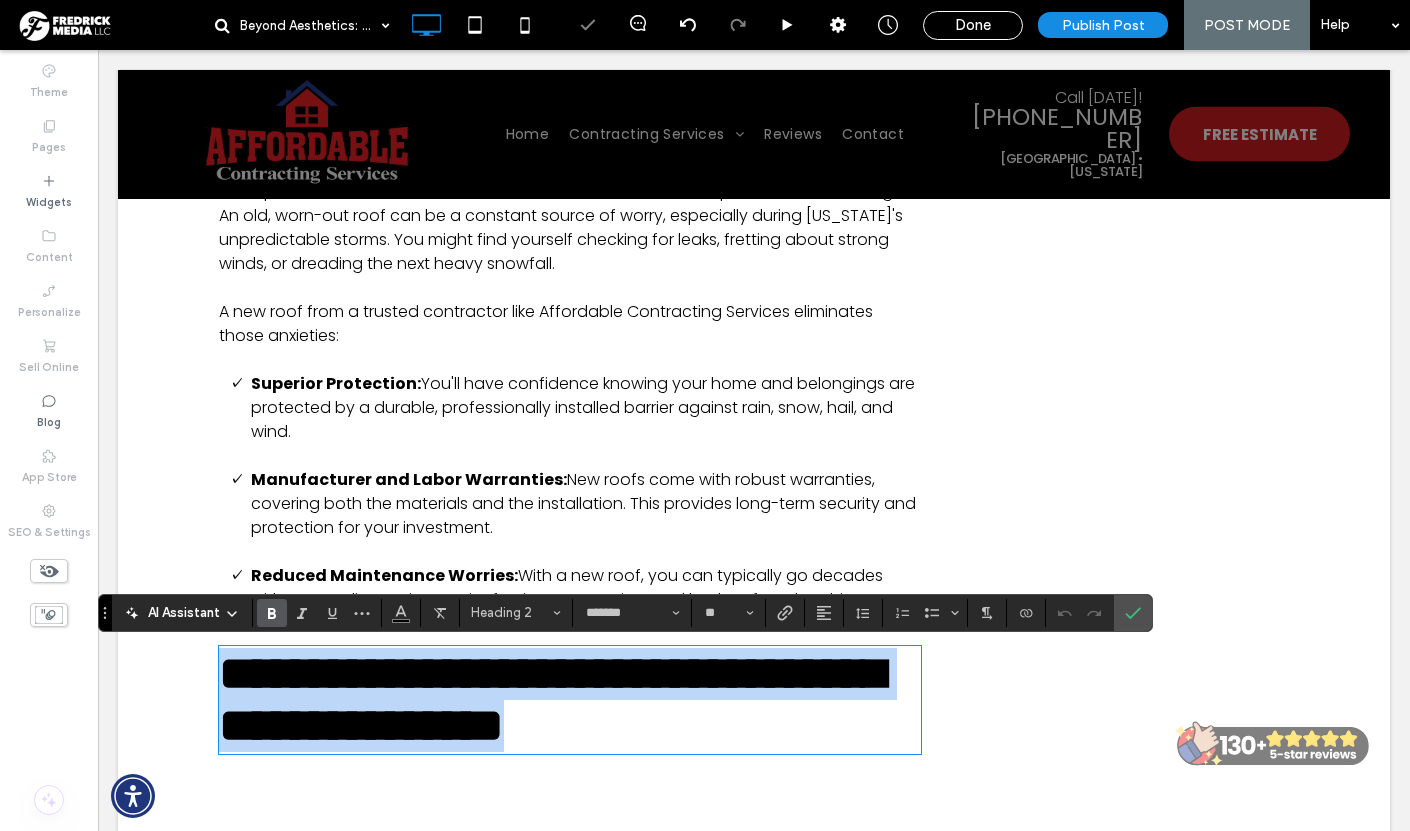 click on "**********" at bounding box center (551, 699) 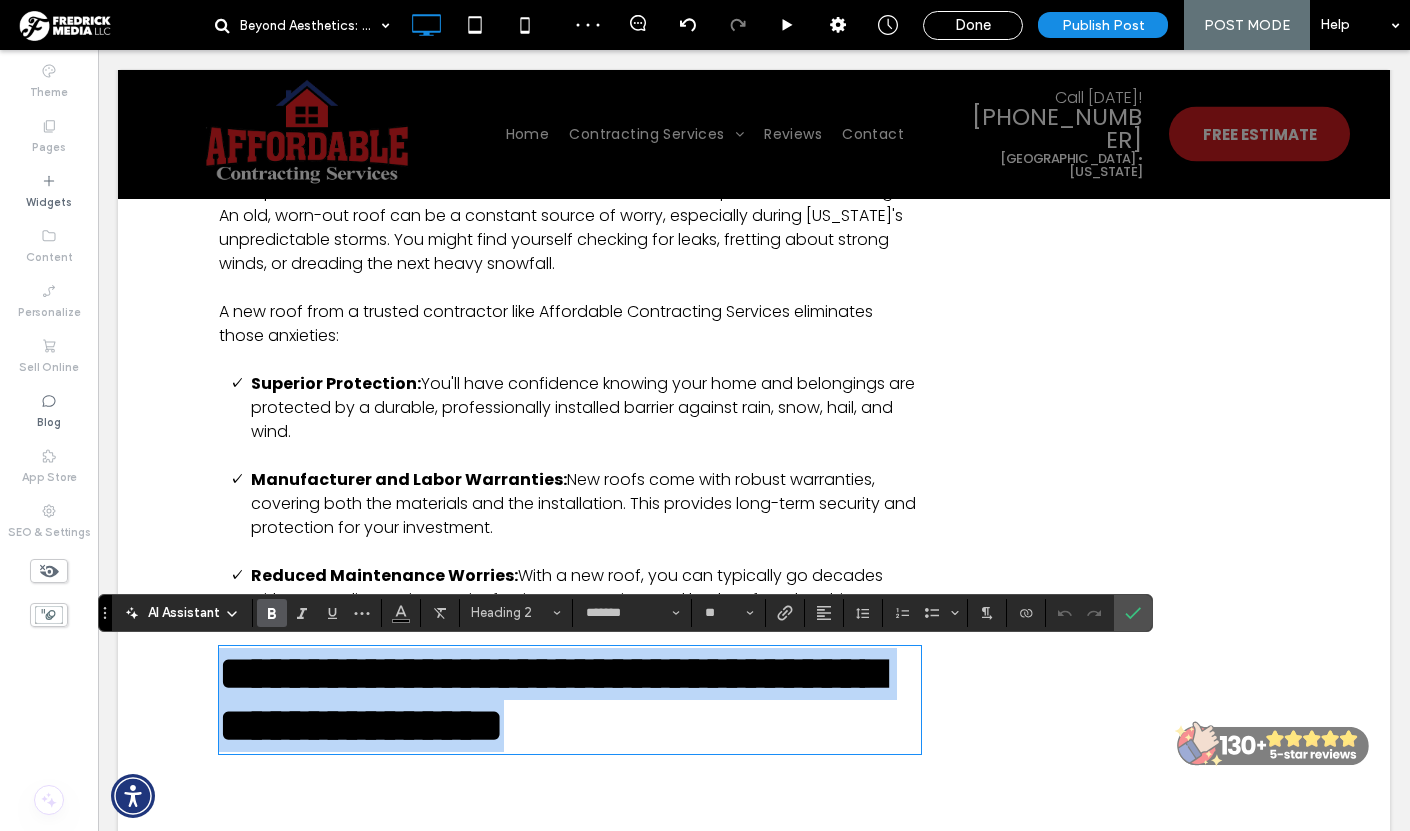 paste 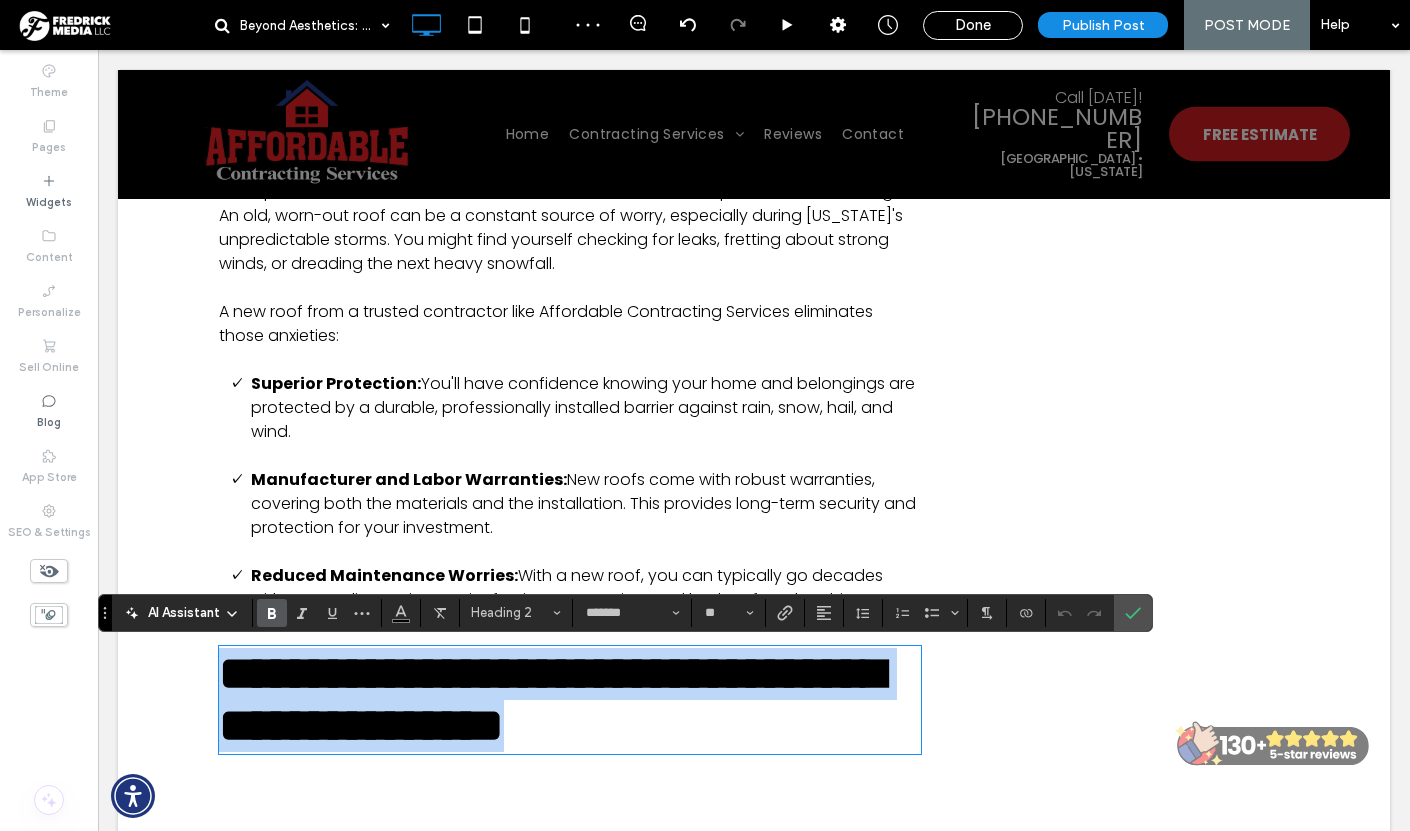 type 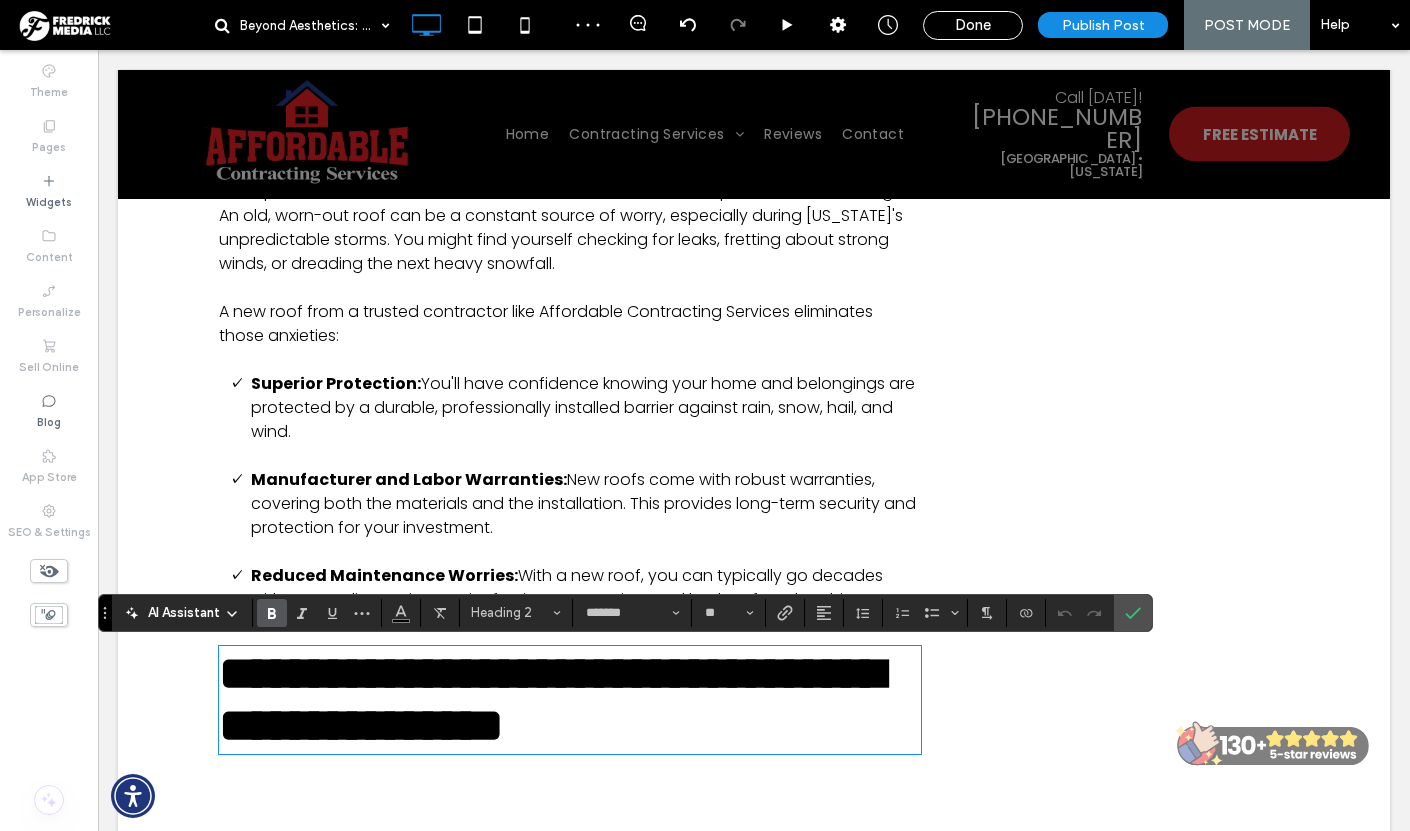 scroll, scrollTop: 0, scrollLeft: 0, axis: both 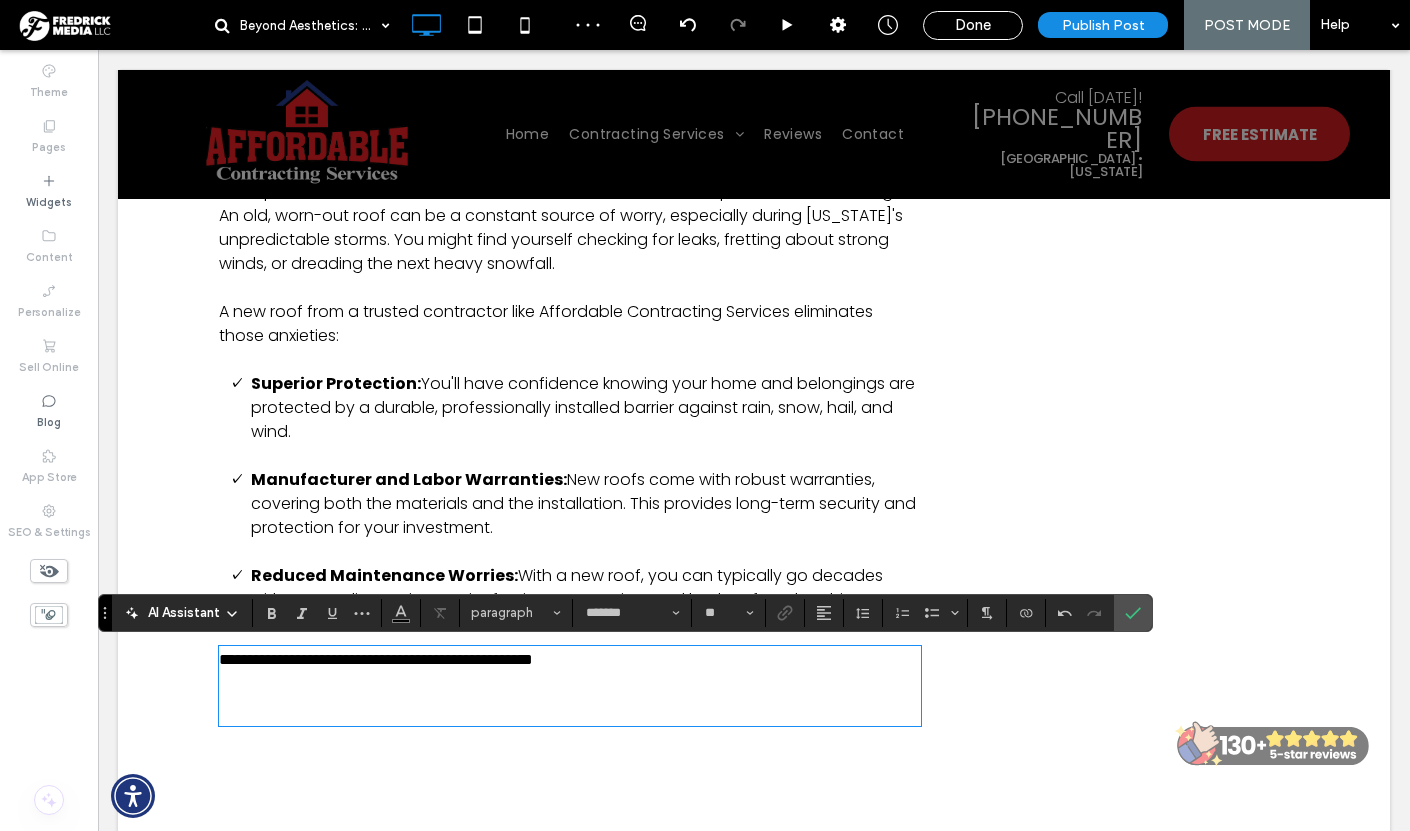 type on "**" 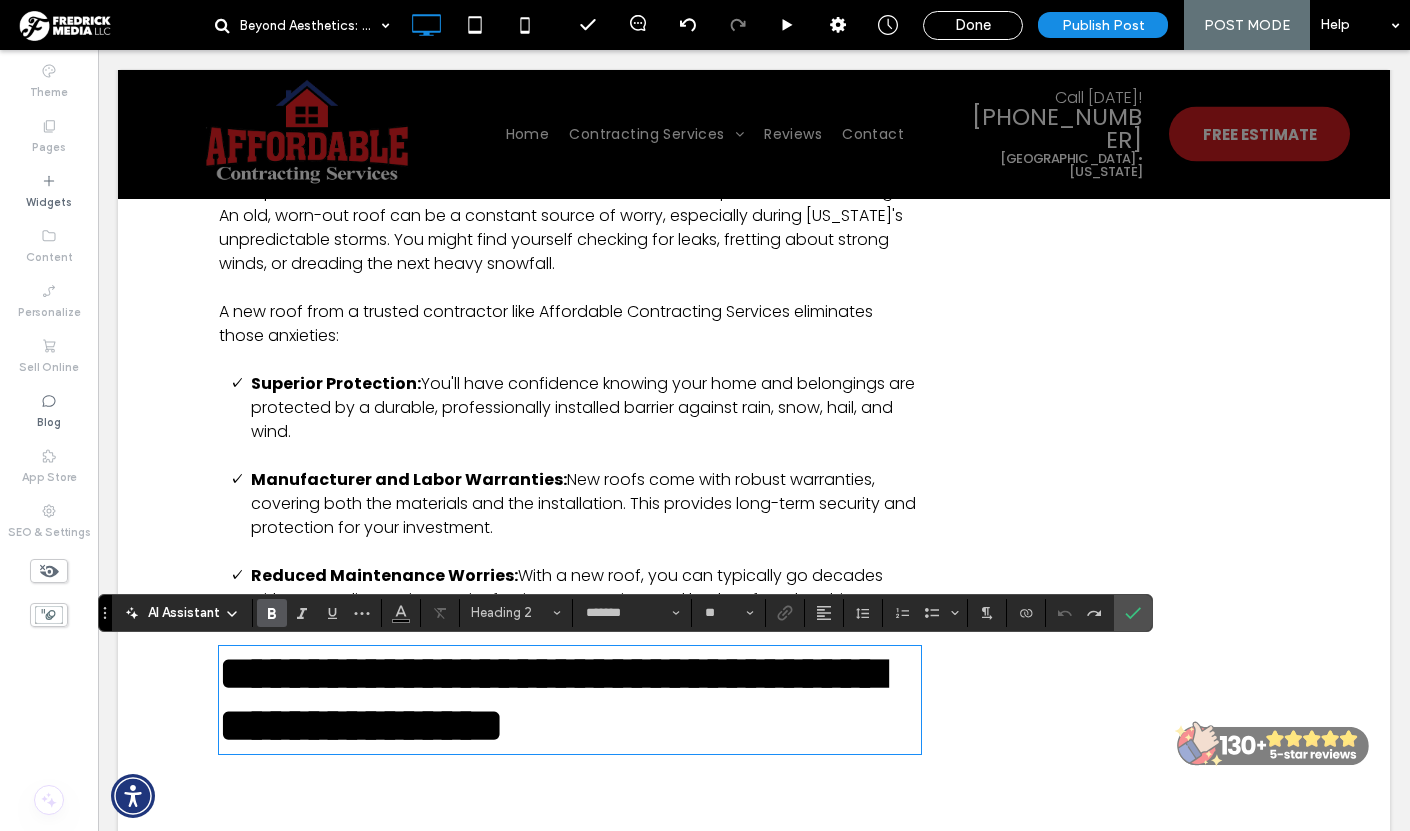 type 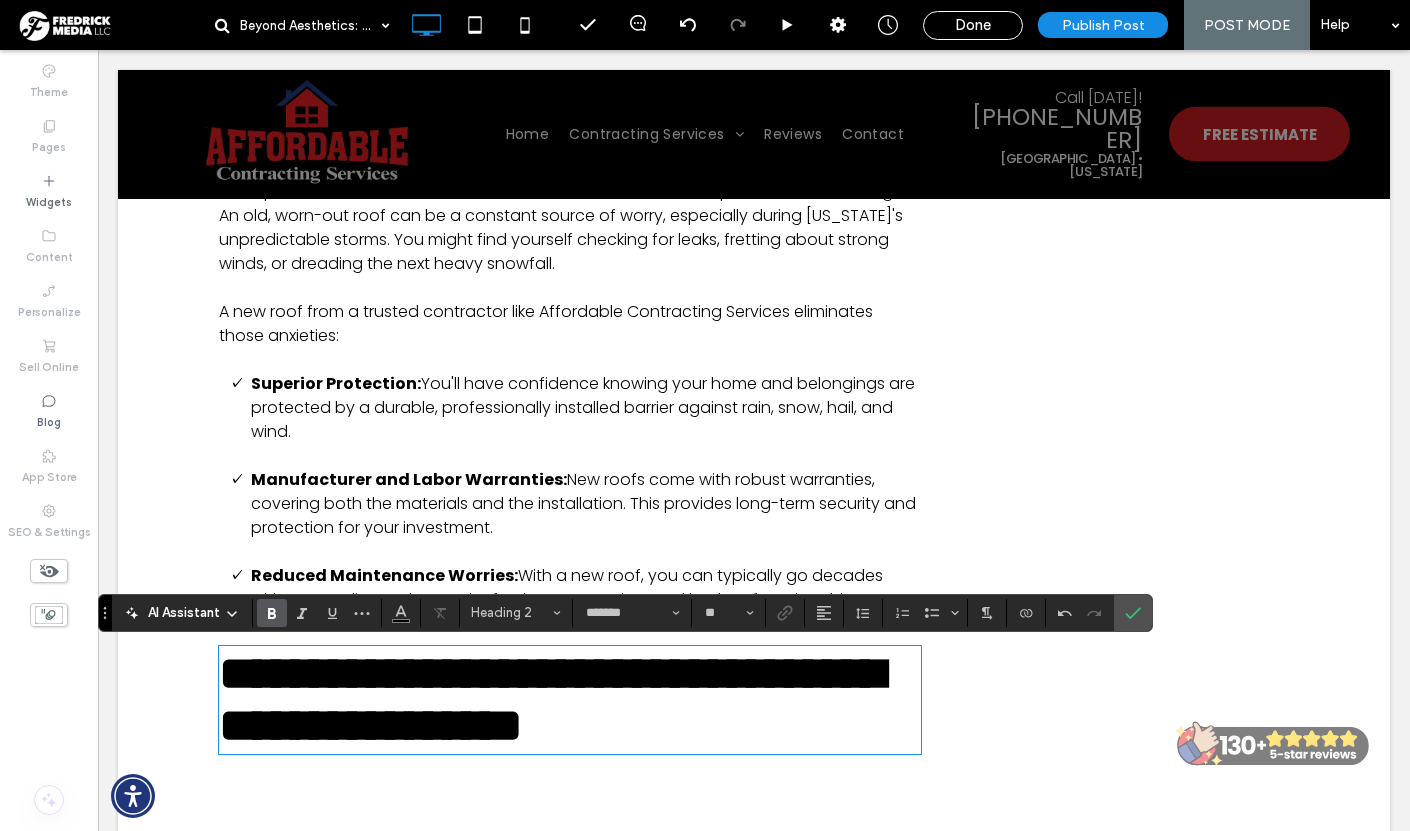 scroll, scrollTop: 0, scrollLeft: 0, axis: both 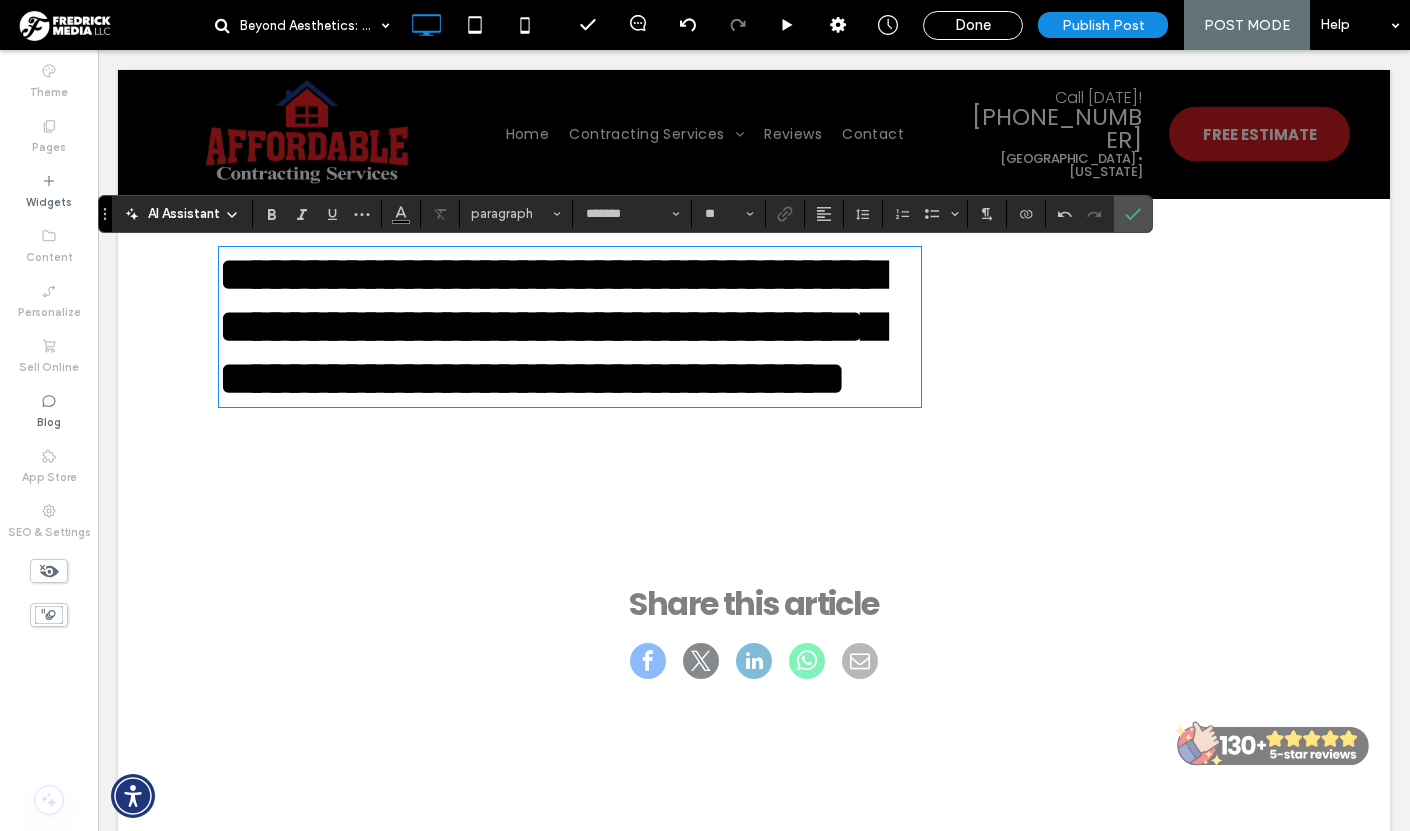 type on "**" 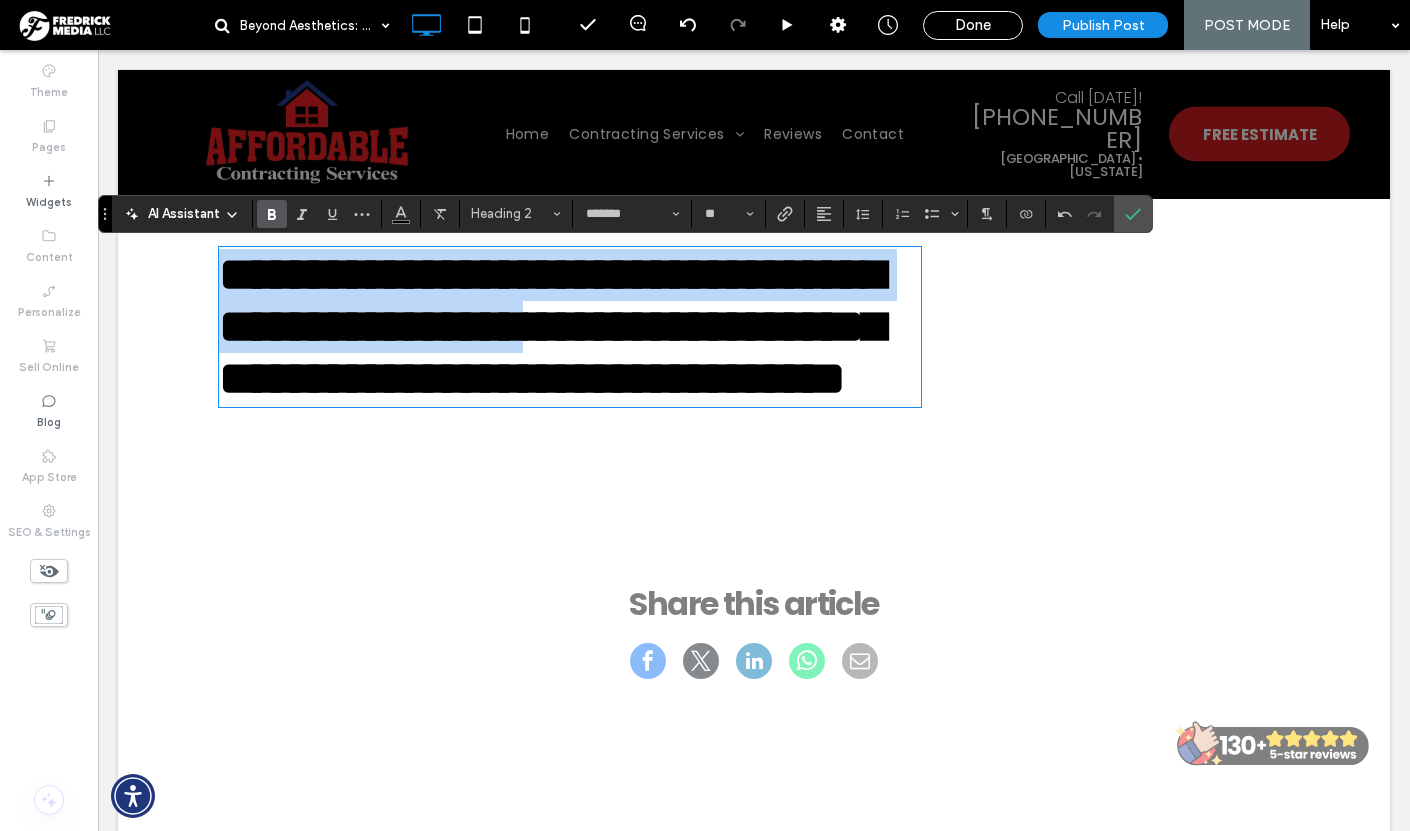 drag, startPoint x: 777, startPoint y: 362, endPoint x: 183, endPoint y: 291, distance: 598.2282 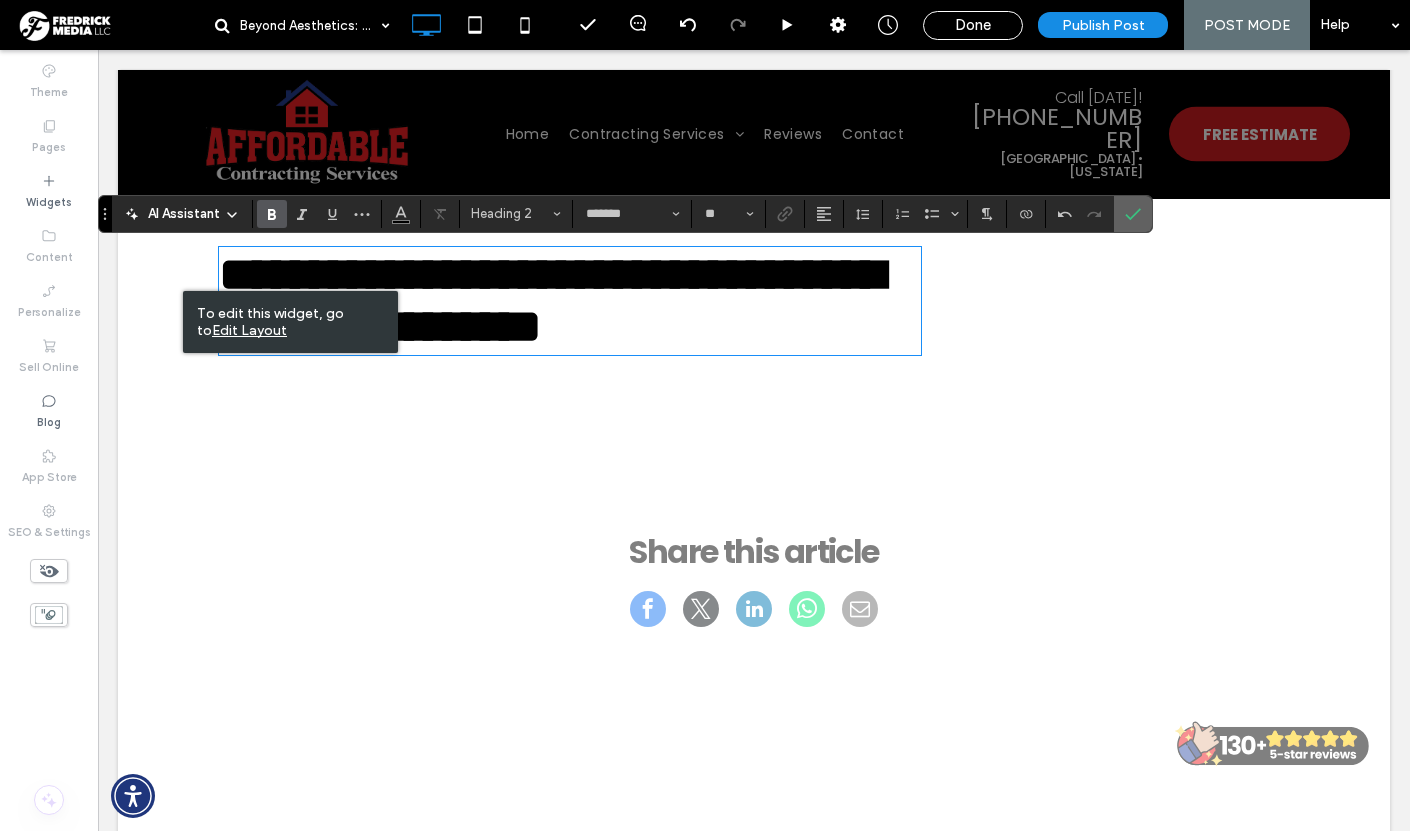 click 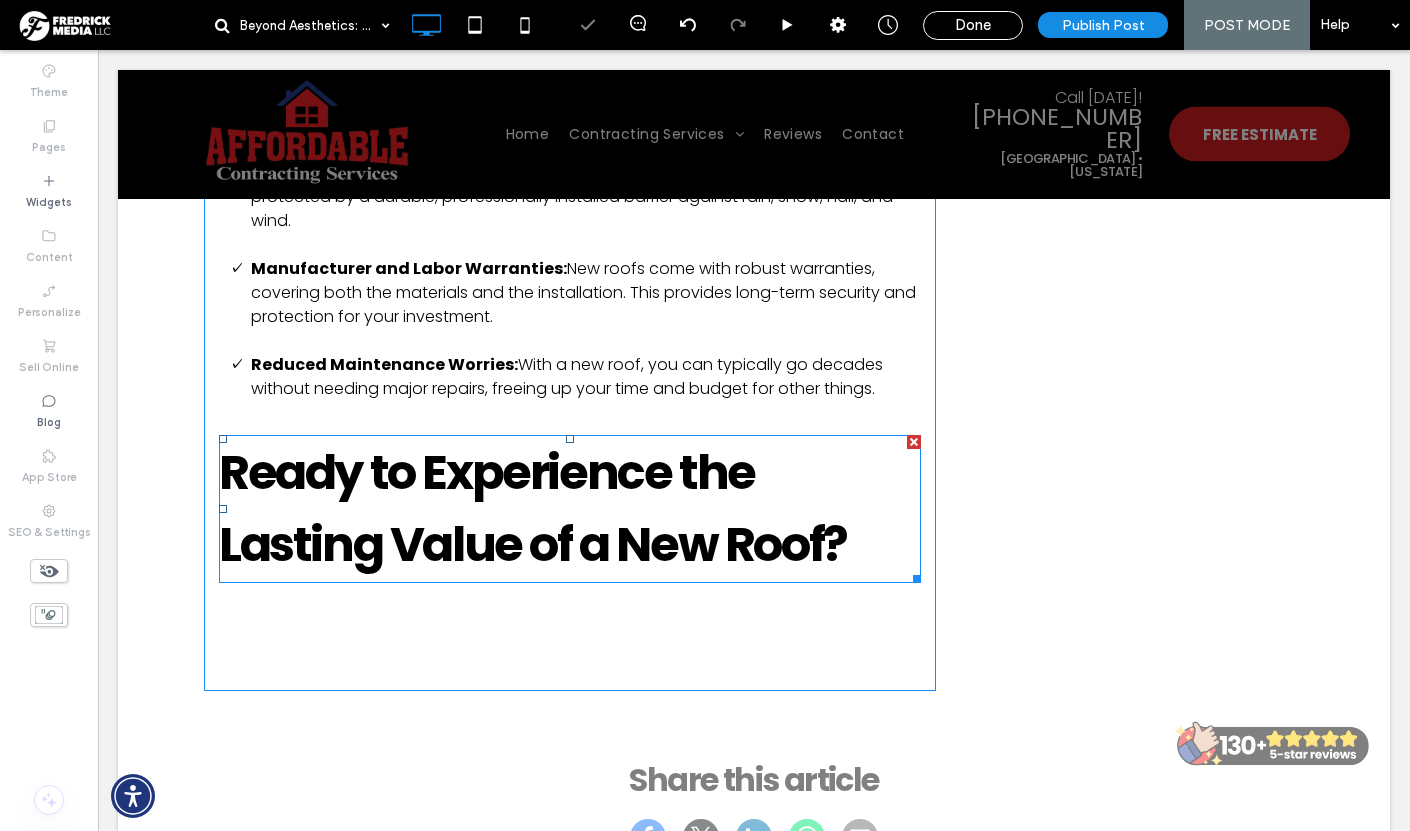 scroll, scrollTop: 2434, scrollLeft: 0, axis: vertical 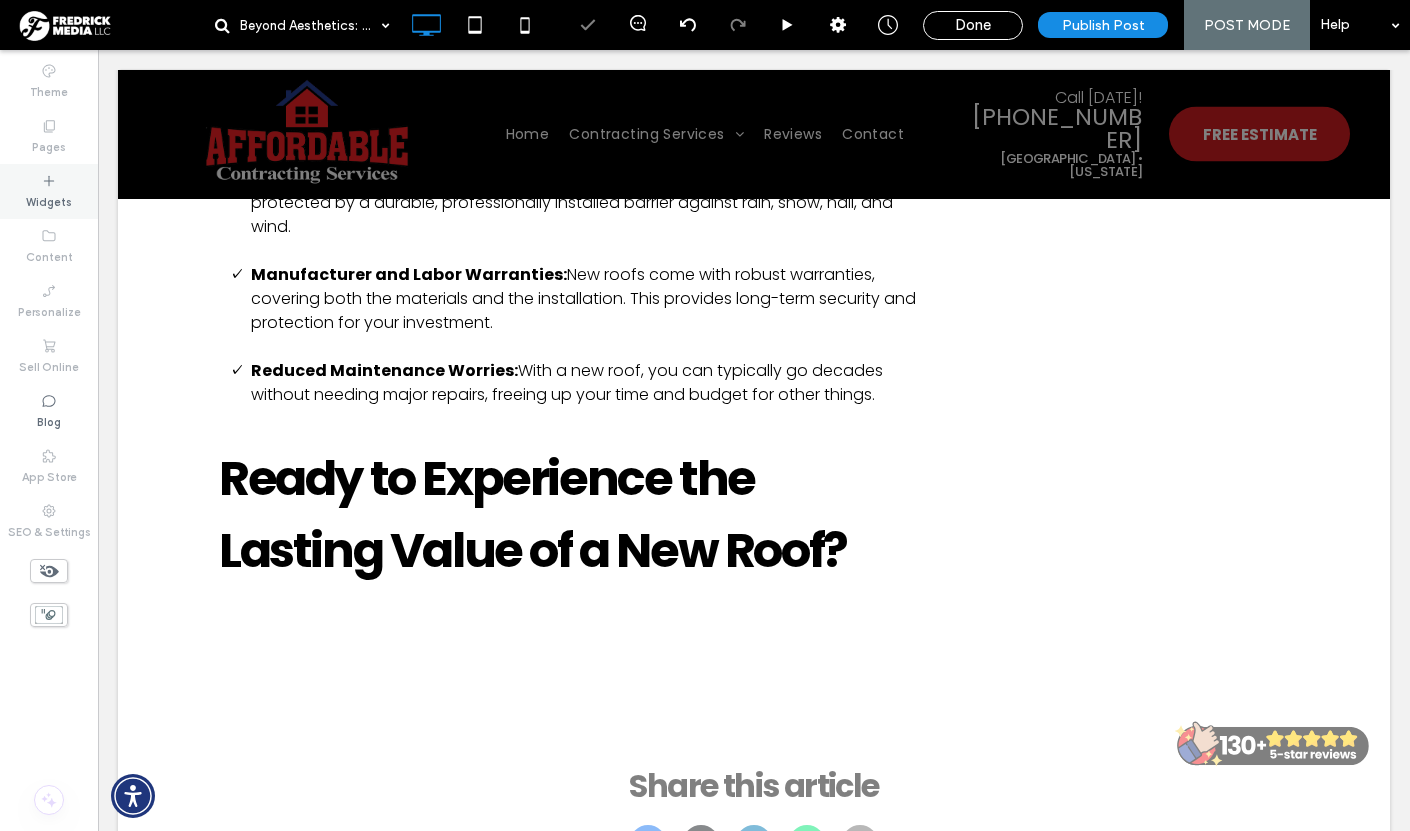 click 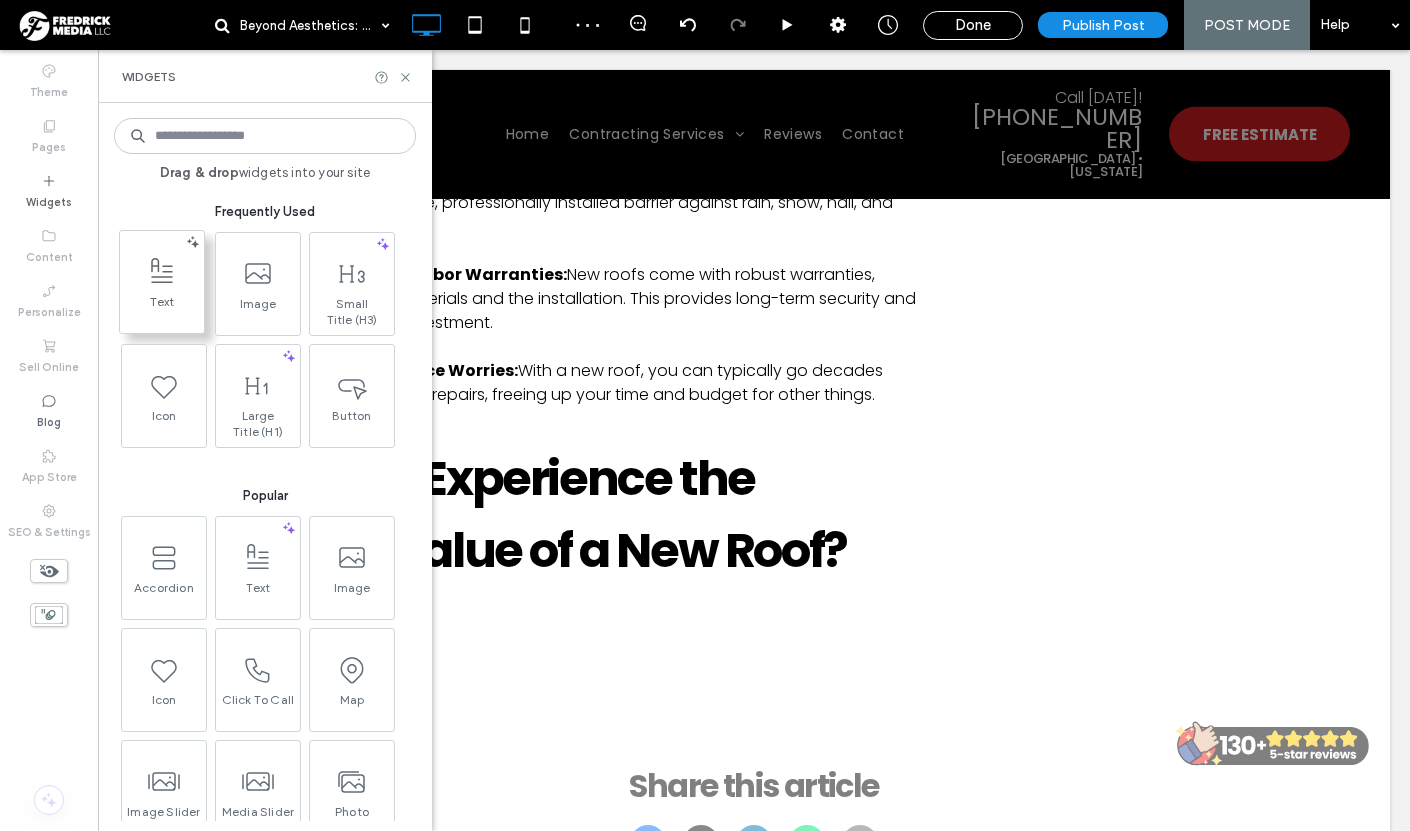 click at bounding box center (162, 271) 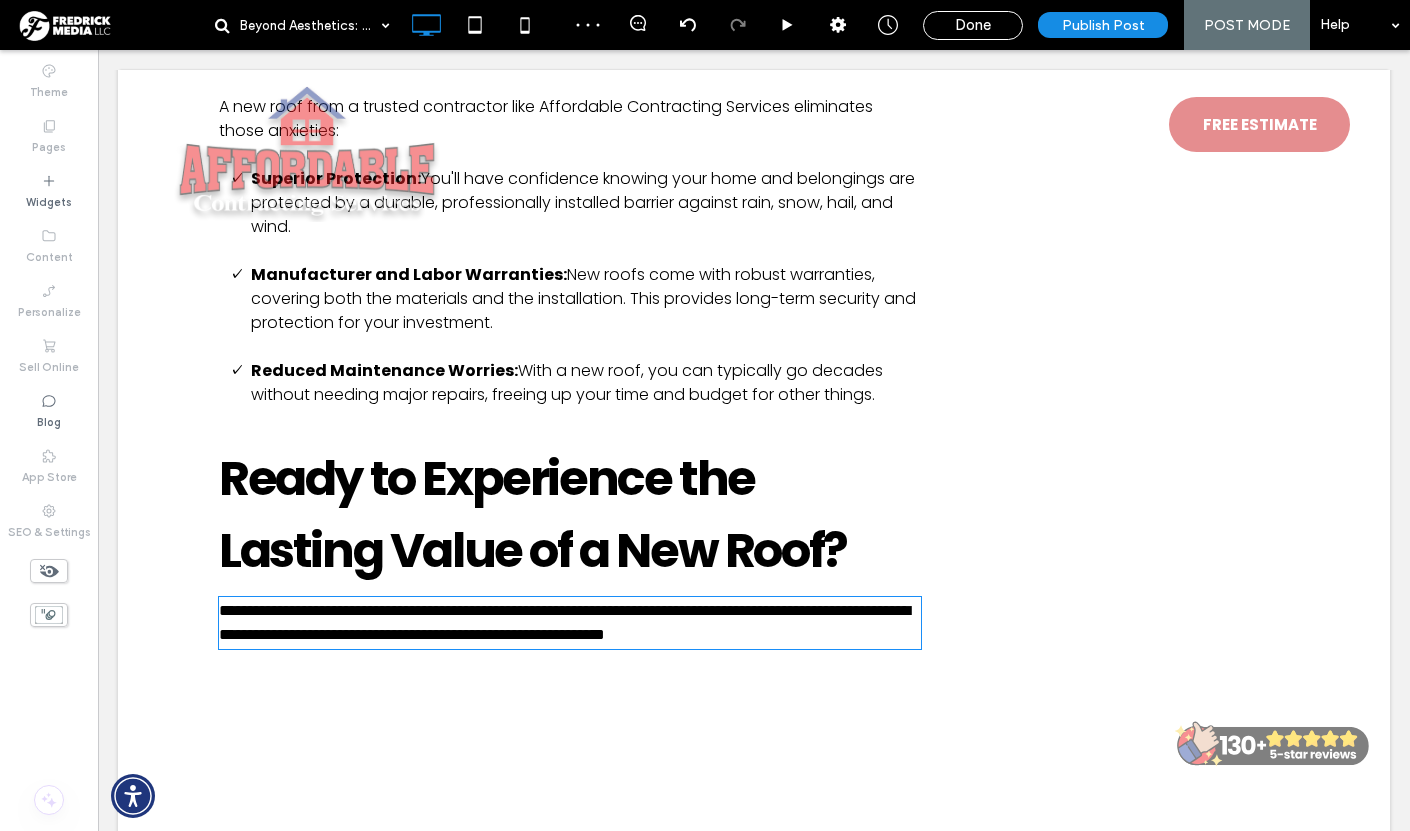 type on "*******" 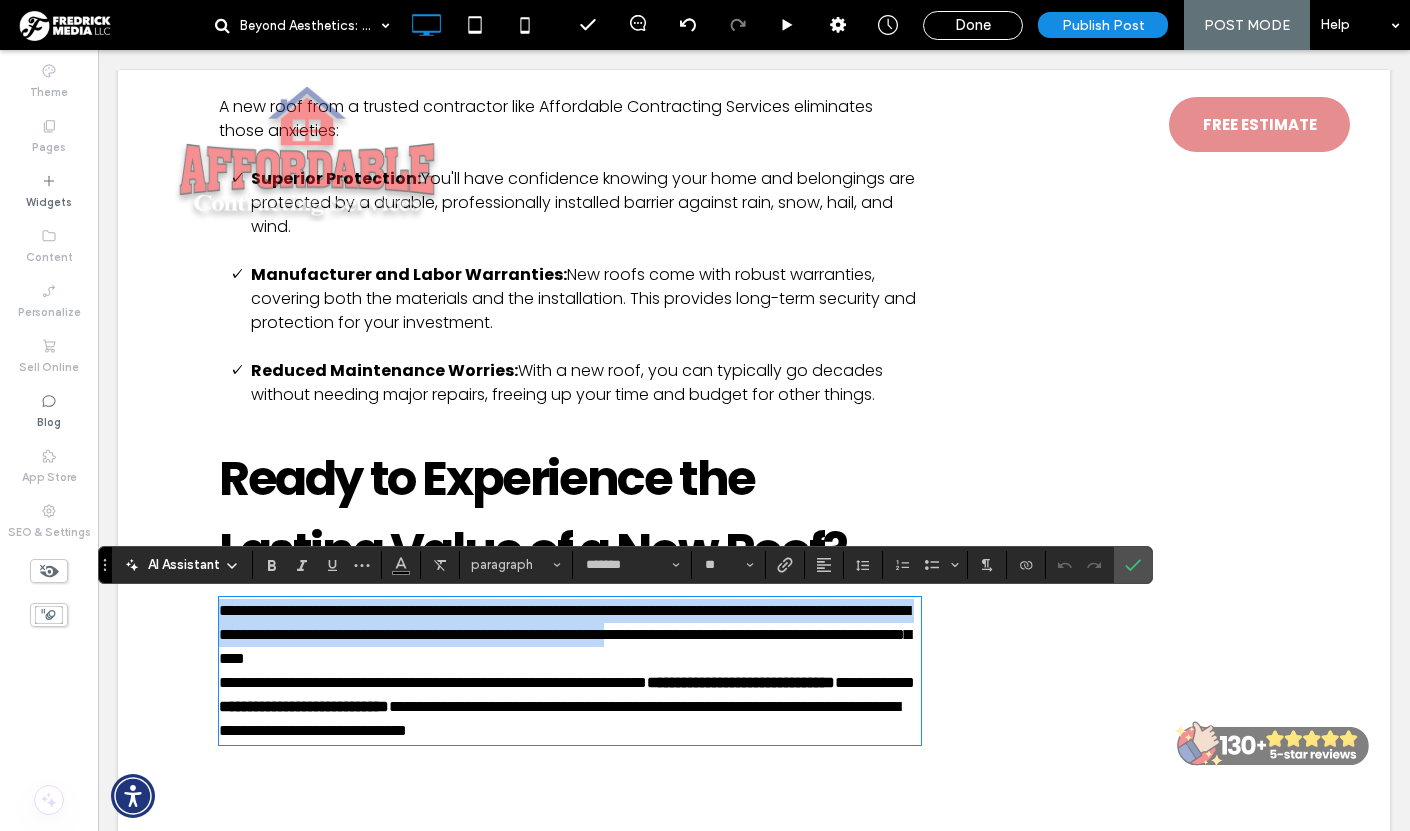 scroll, scrollTop: 0, scrollLeft: 0, axis: both 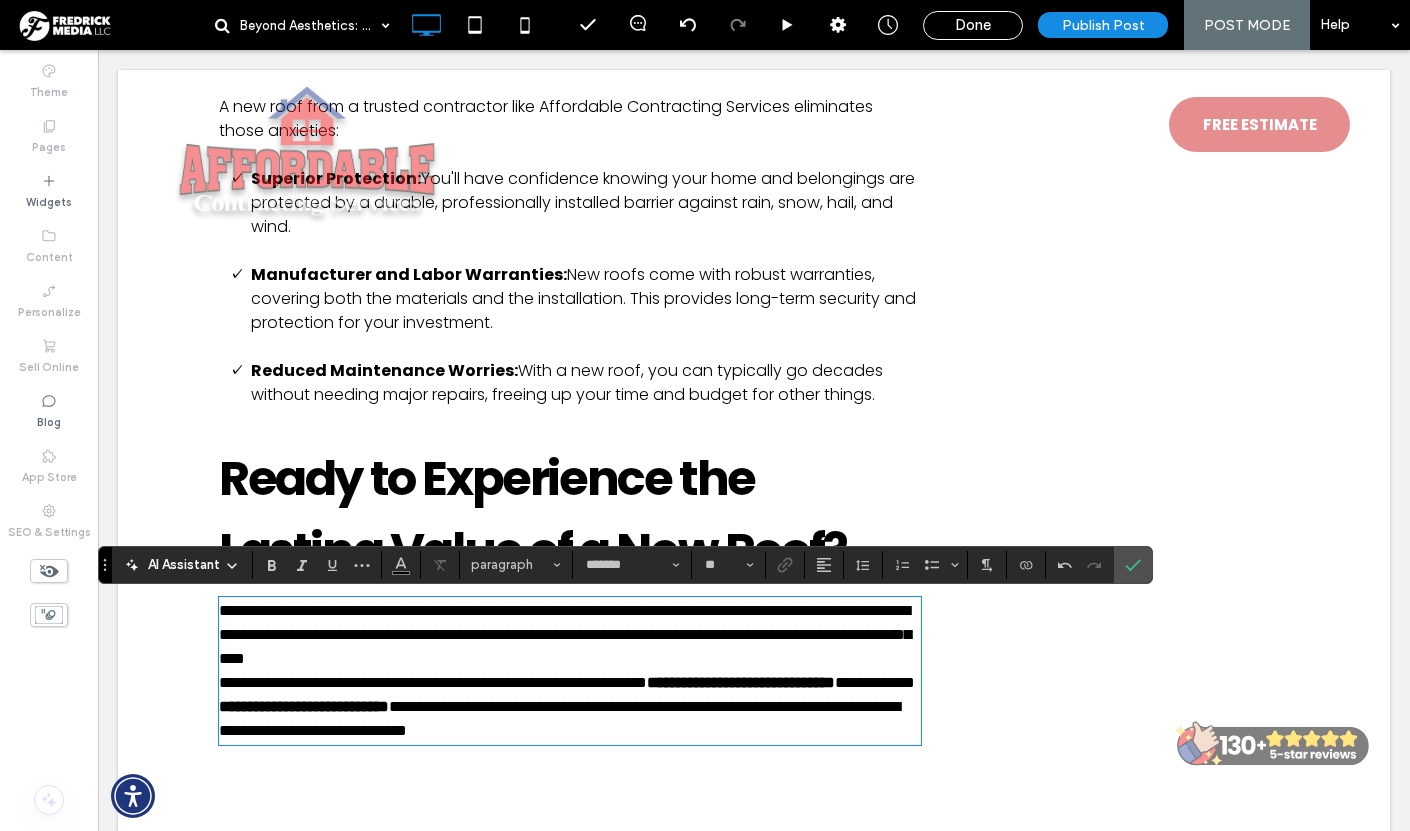 click on "**********" at bounding box center (565, 634) 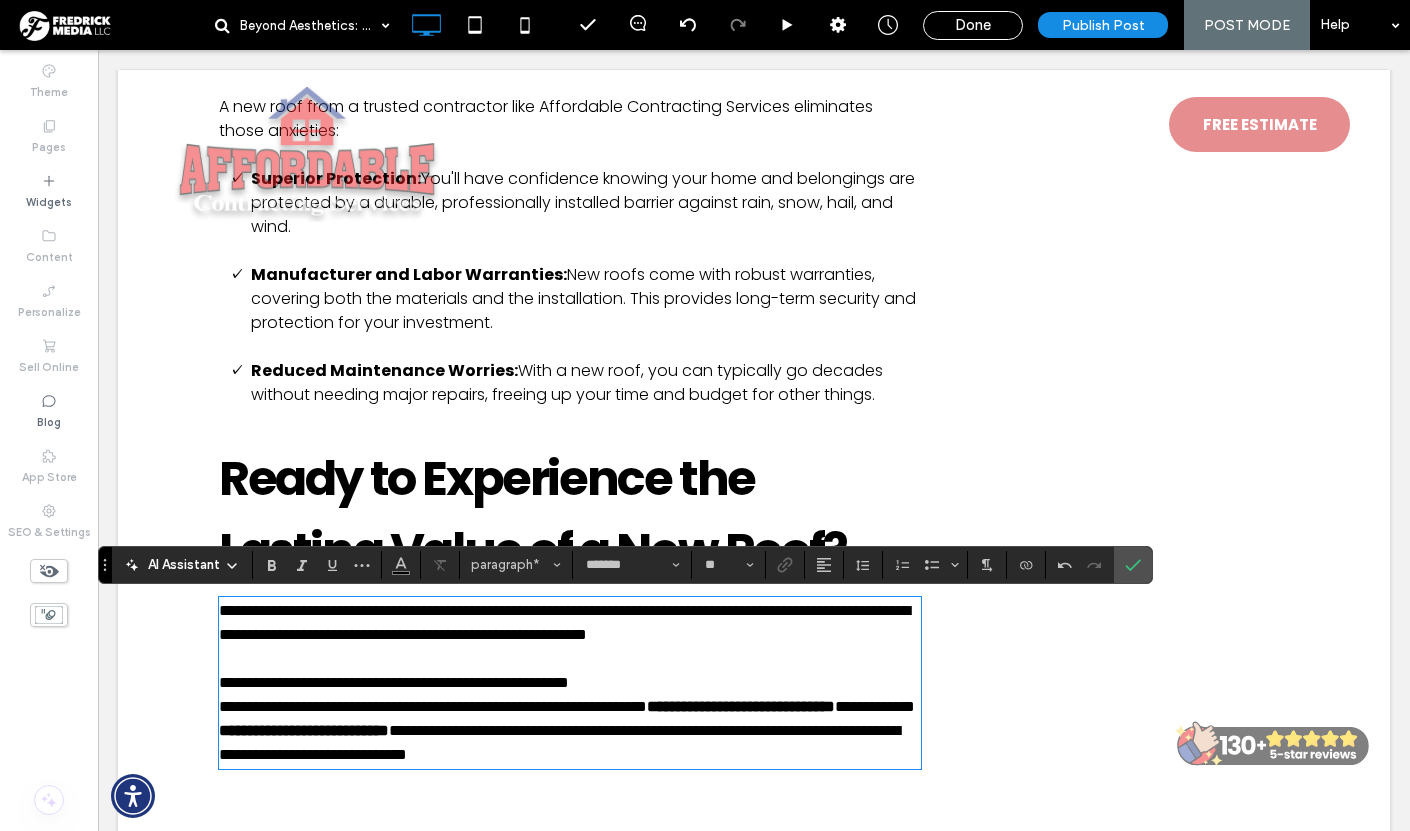 click on "**********" at bounding box center (570, 683) 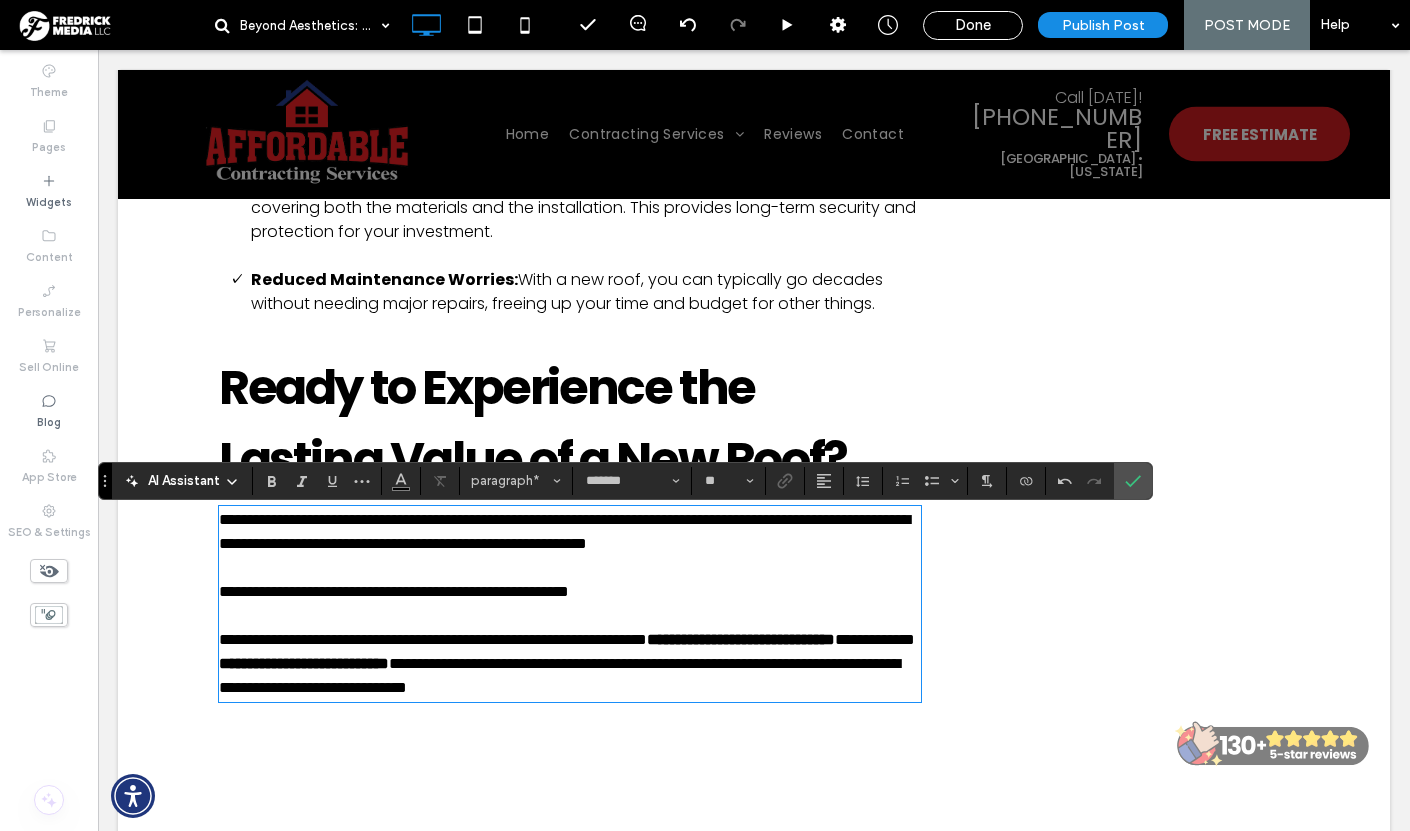 scroll, scrollTop: 2526, scrollLeft: 0, axis: vertical 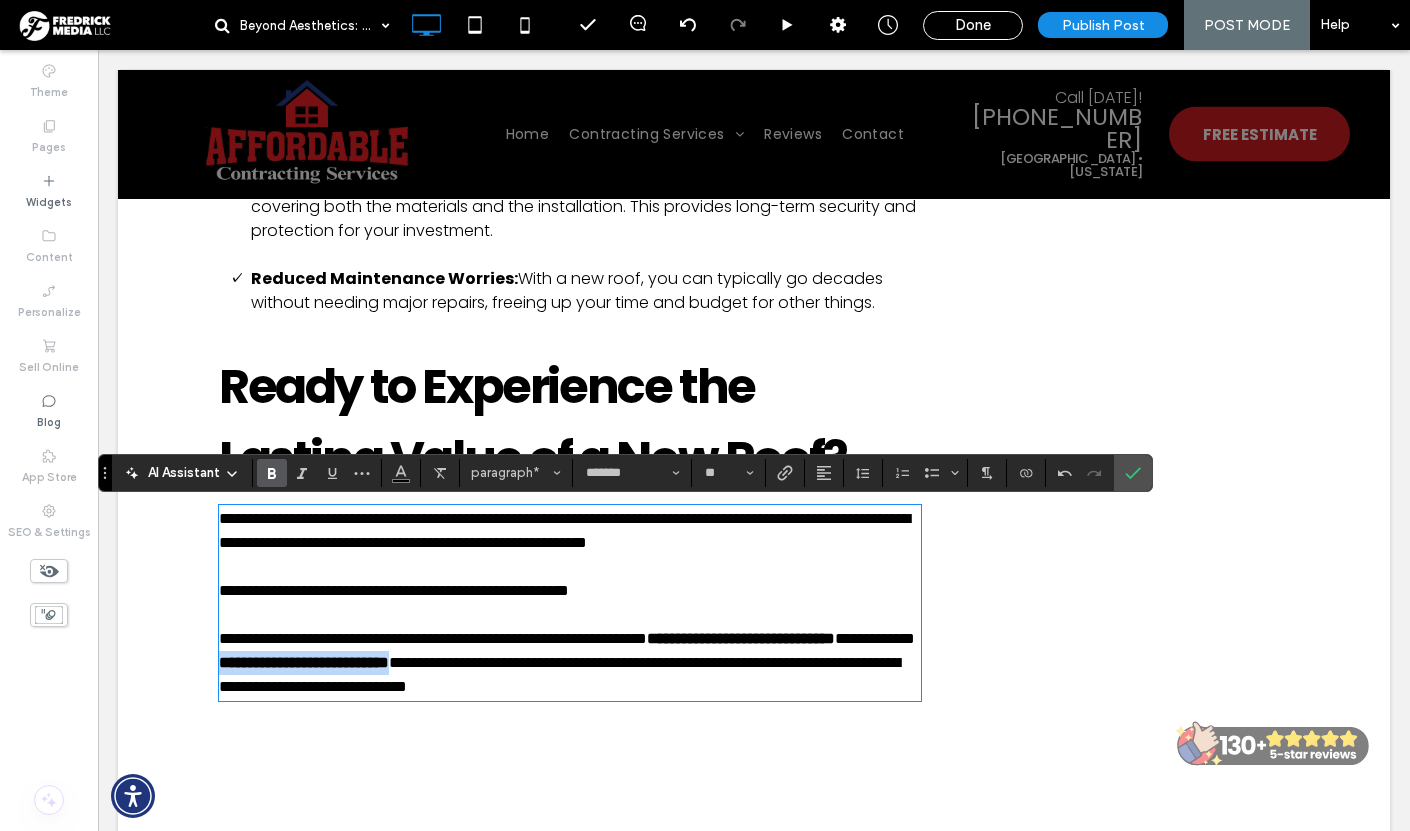 drag, startPoint x: 488, startPoint y: 691, endPoint x: 717, endPoint y: 688, distance: 229.01965 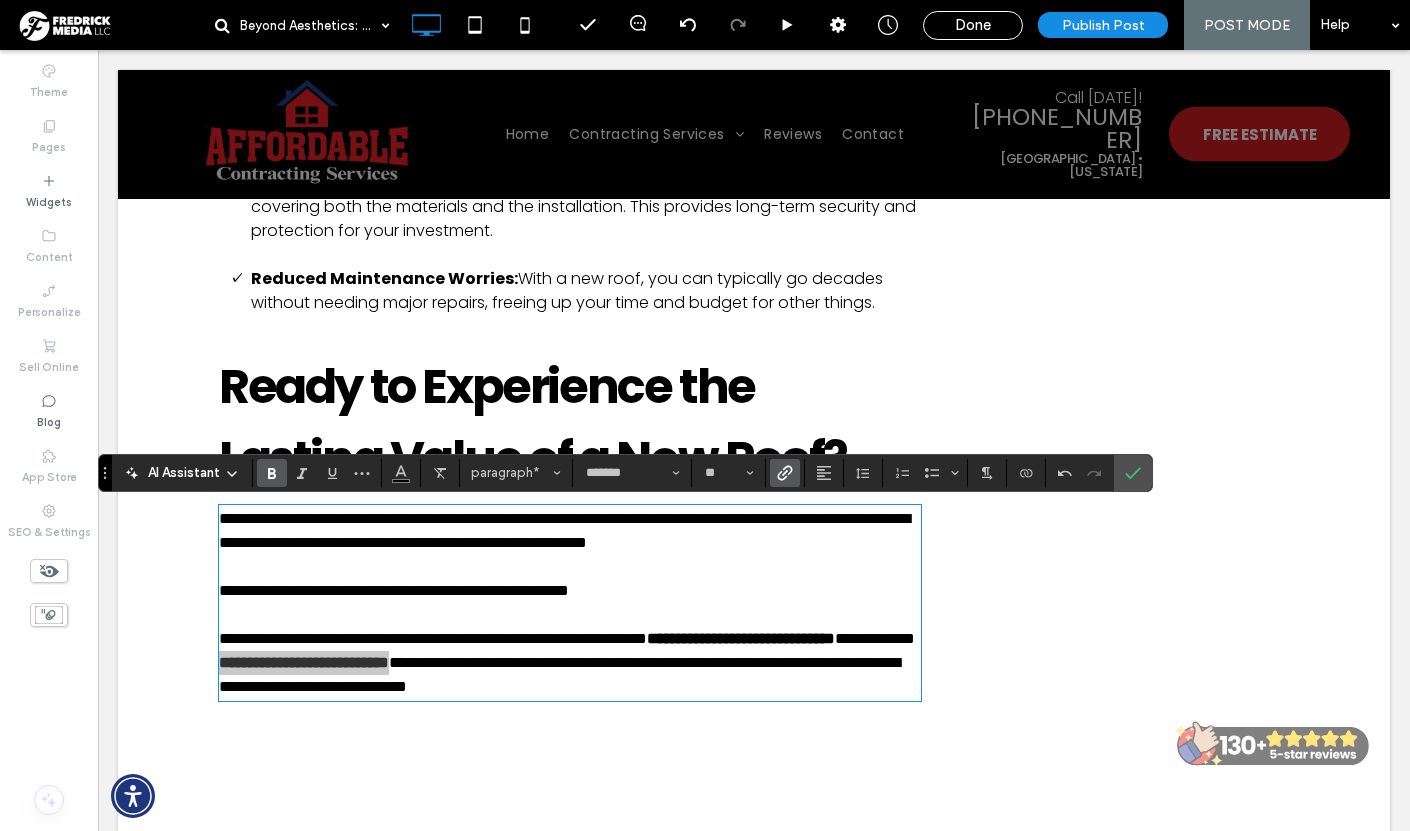 click 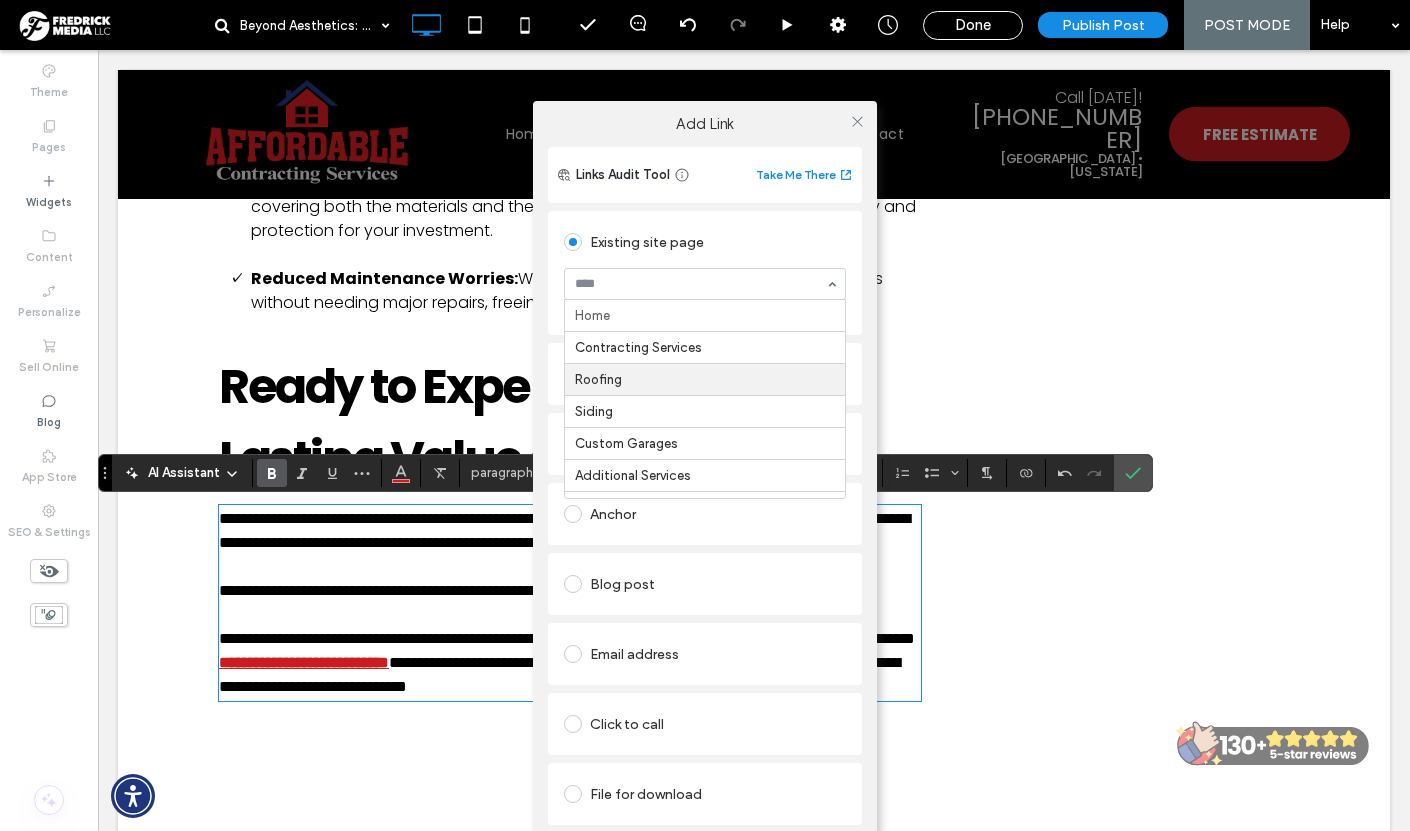 scroll, scrollTop: 164, scrollLeft: 0, axis: vertical 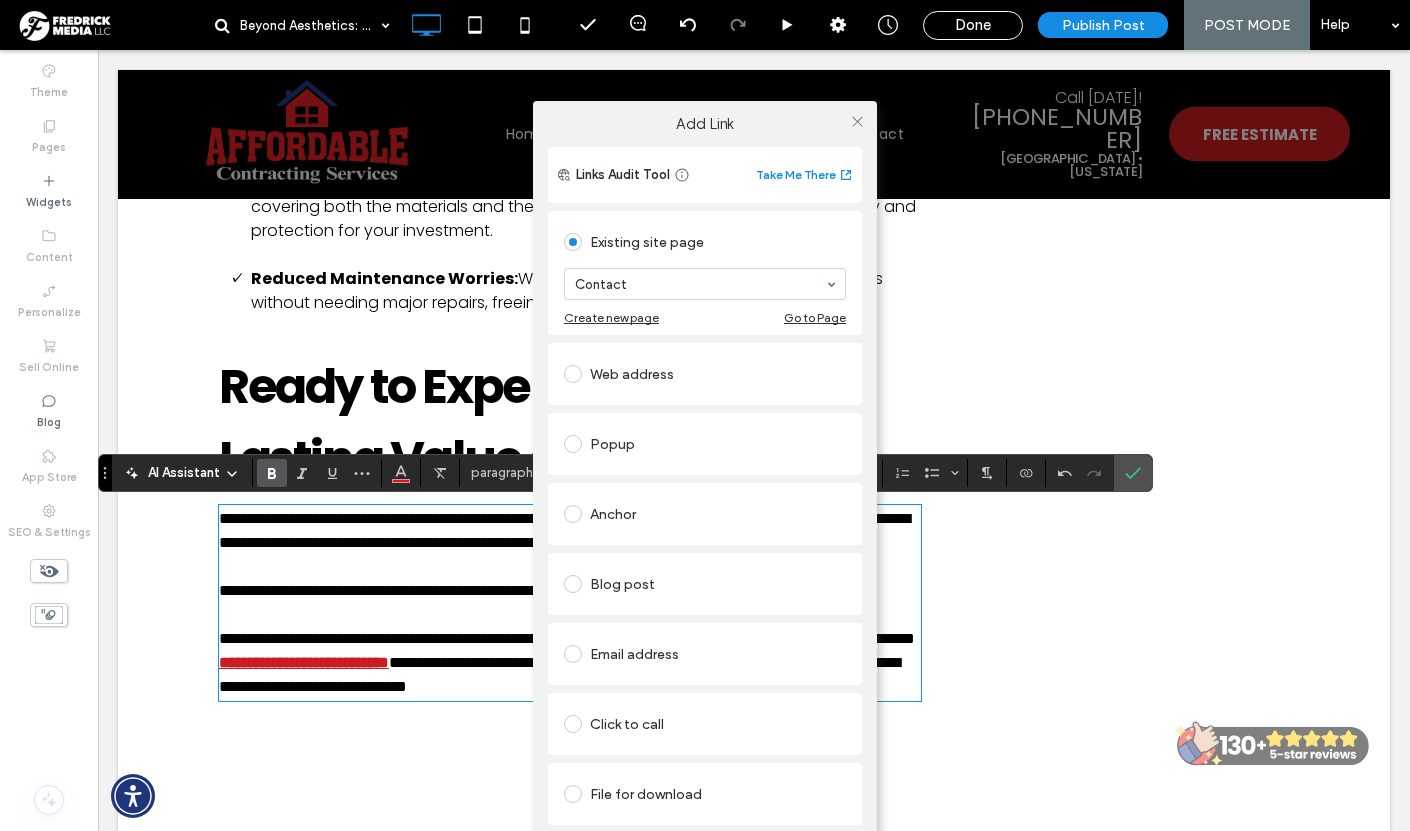click on "Add Link Links Audit Tool Take Me There Existing site page Contact Create new page Go to Page Web address Popup Anchor Blog post Email address Click to call File for download Remove link" at bounding box center (705, 491) 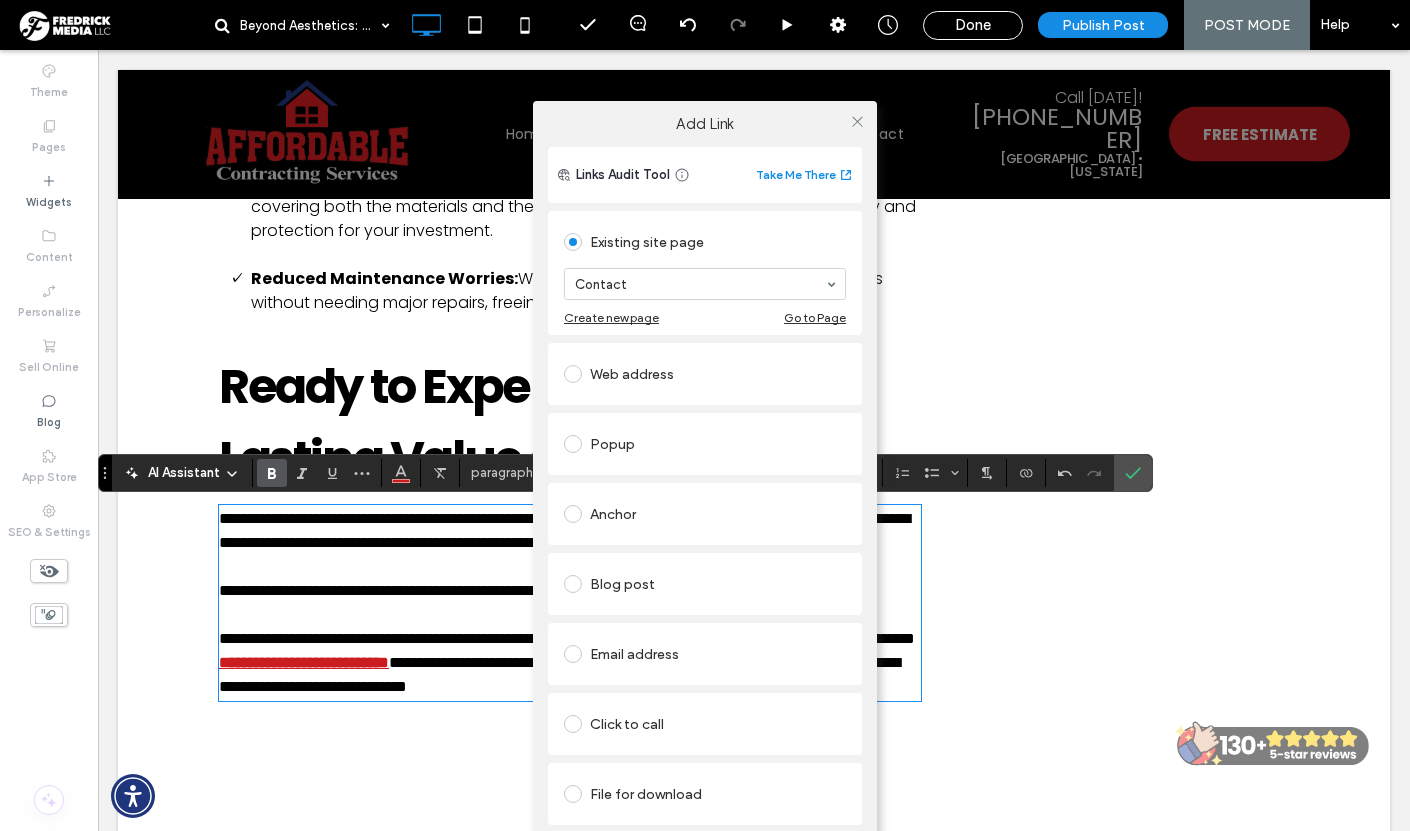 click on "Add Link Links Audit Tool Take Me There Existing site page Contact Create new page Go to Page Web address Popup Anchor Blog post Email address Click to call File for download Remove link" at bounding box center [705, 491] 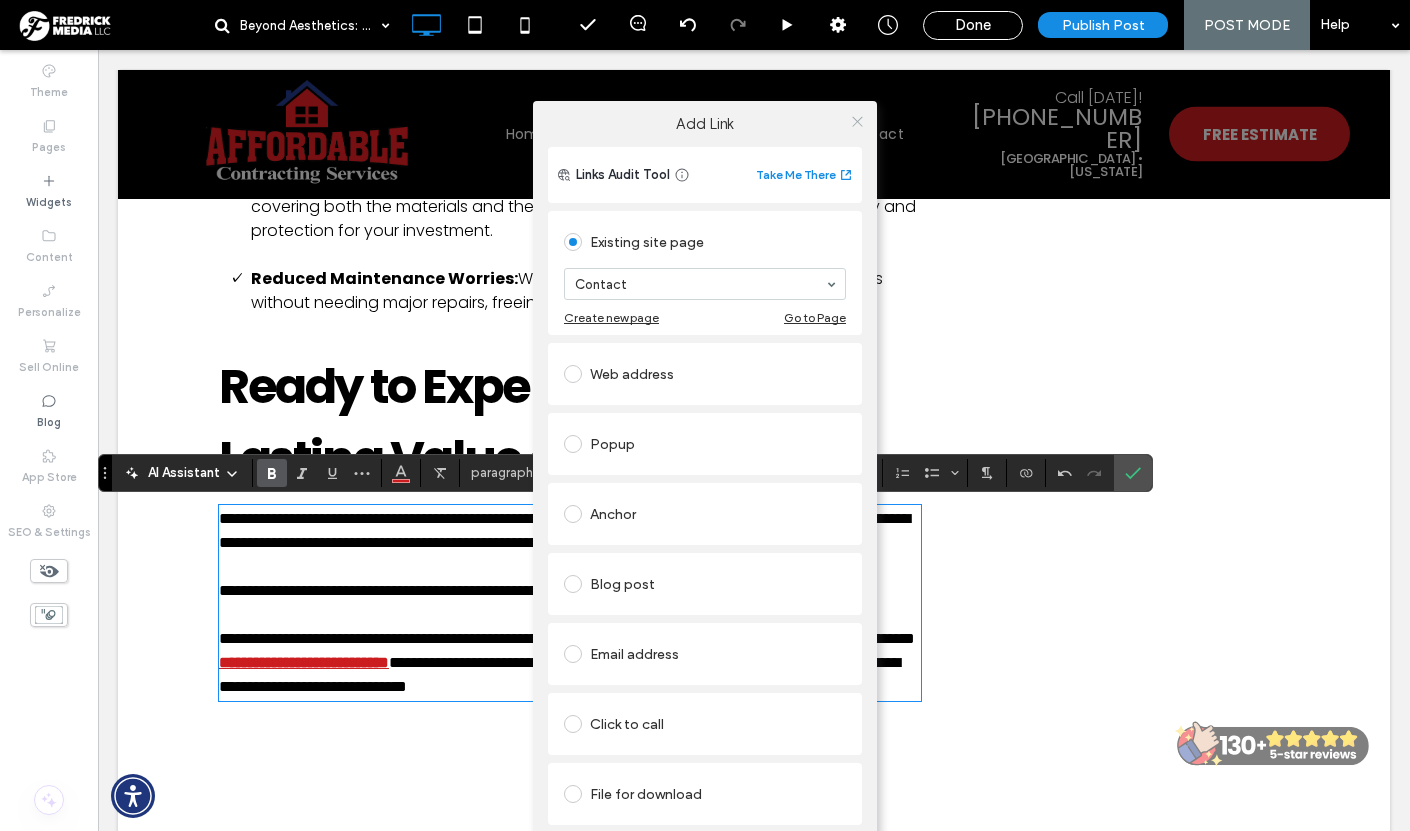 click 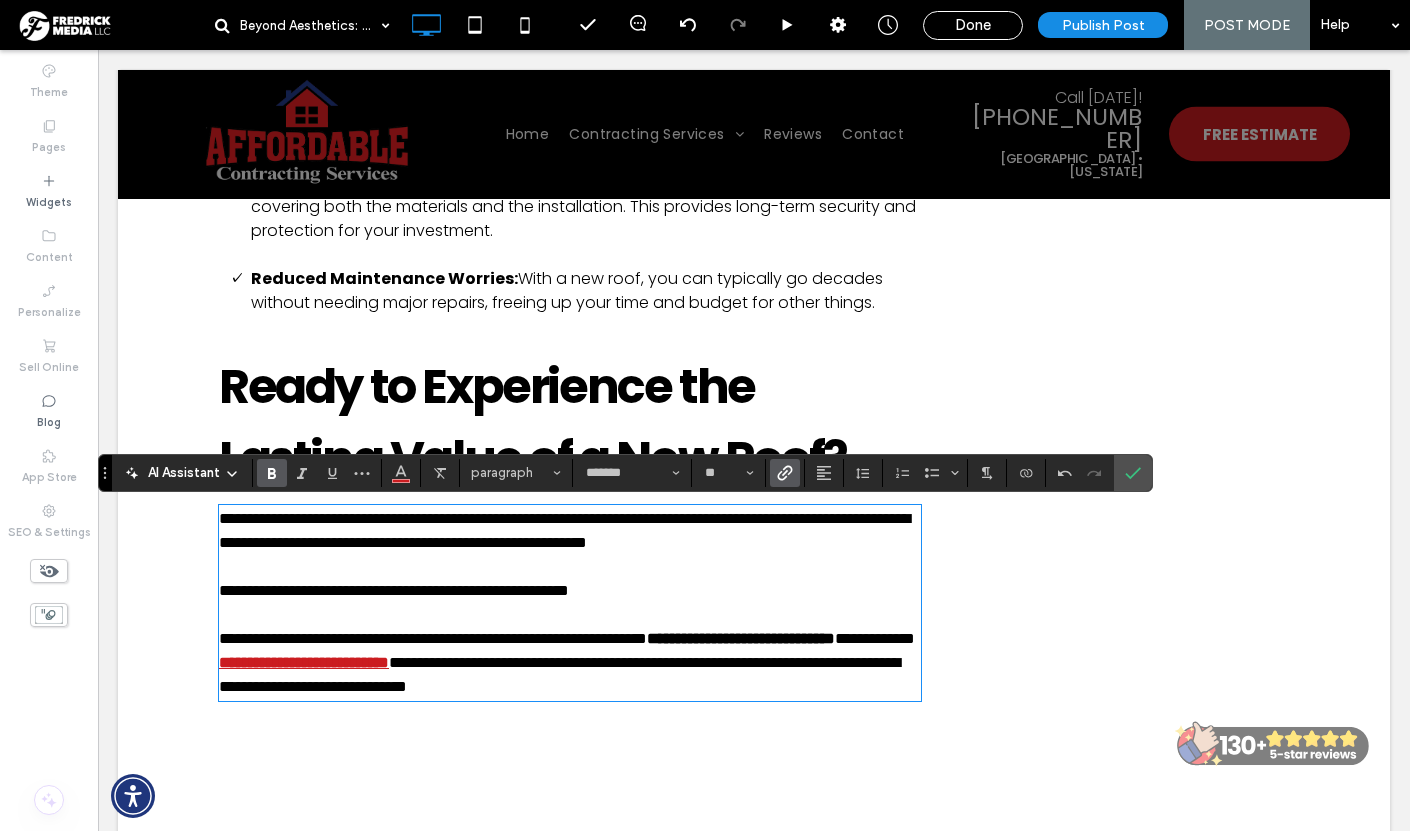 click on "**********" at bounding box center [433, 638] 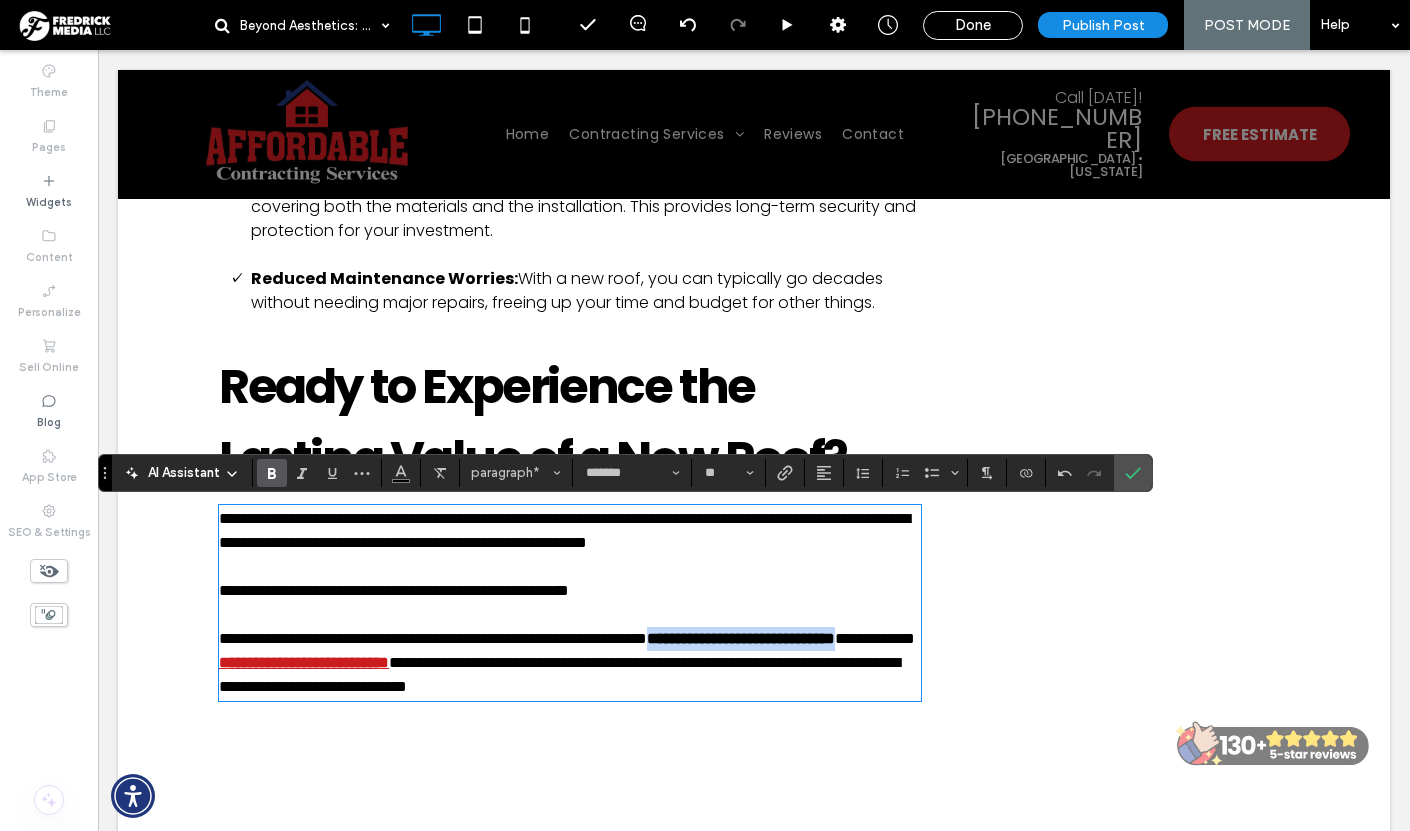 drag, startPoint x: 794, startPoint y: 663, endPoint x: 390, endPoint y: 685, distance: 404.59857 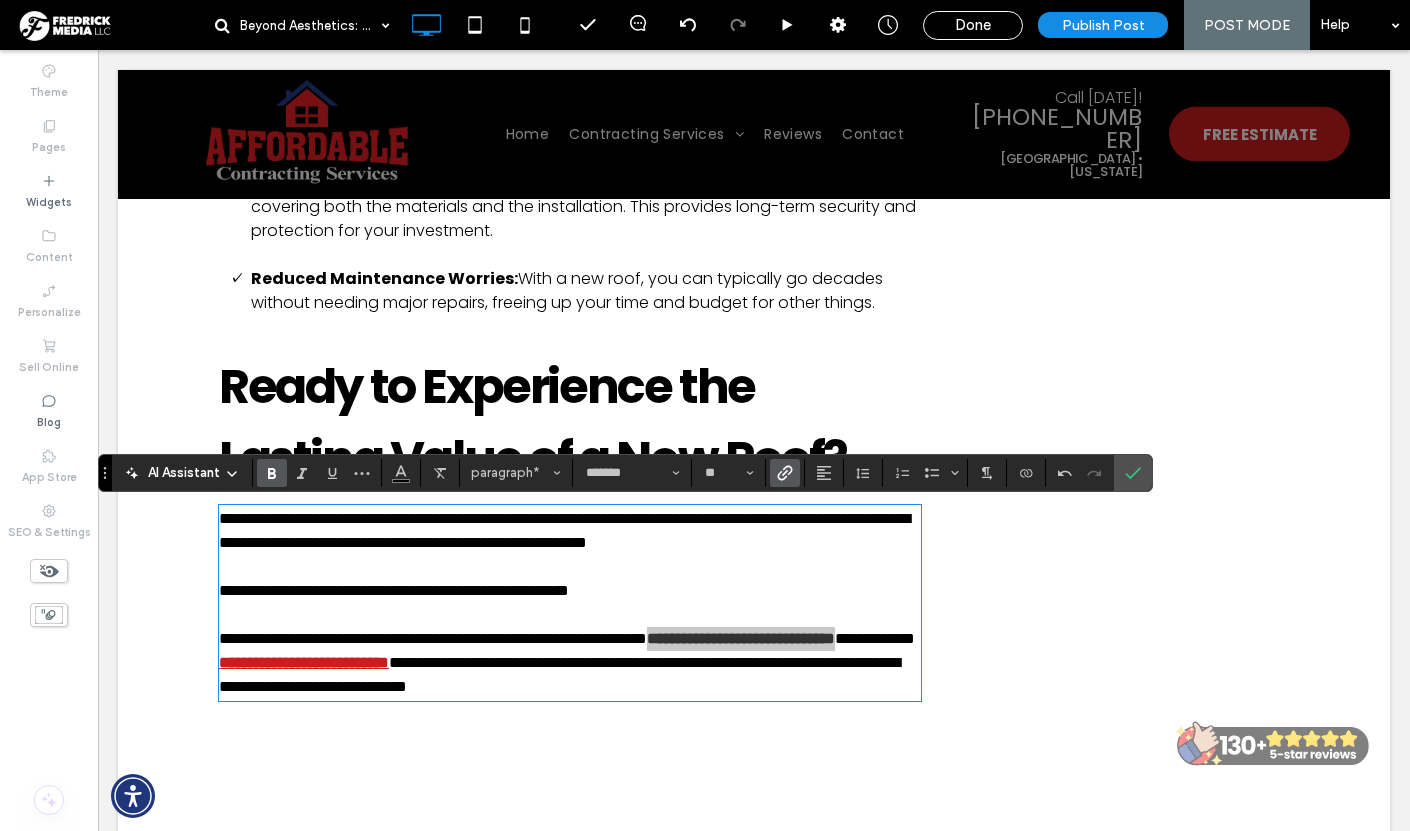 click 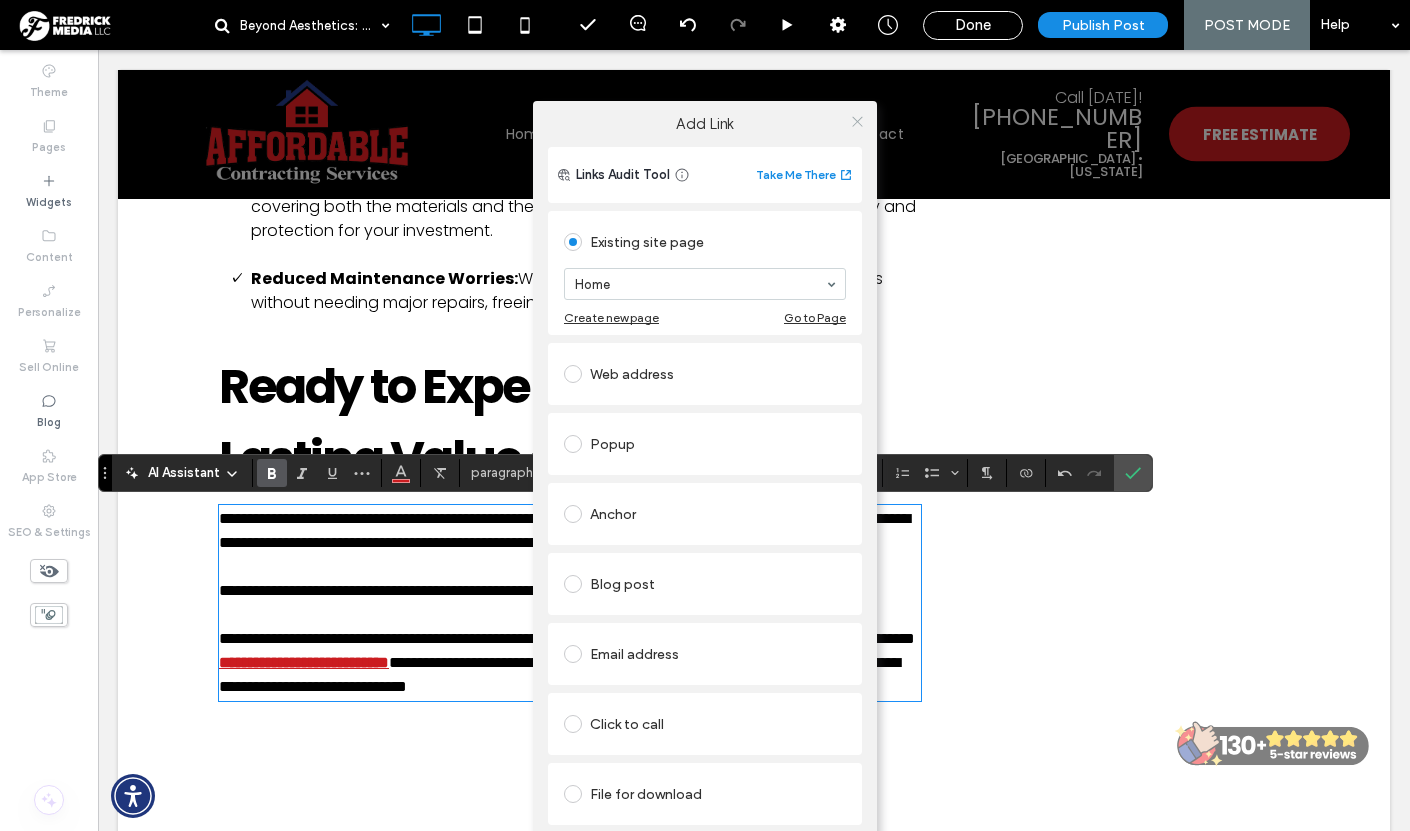 click 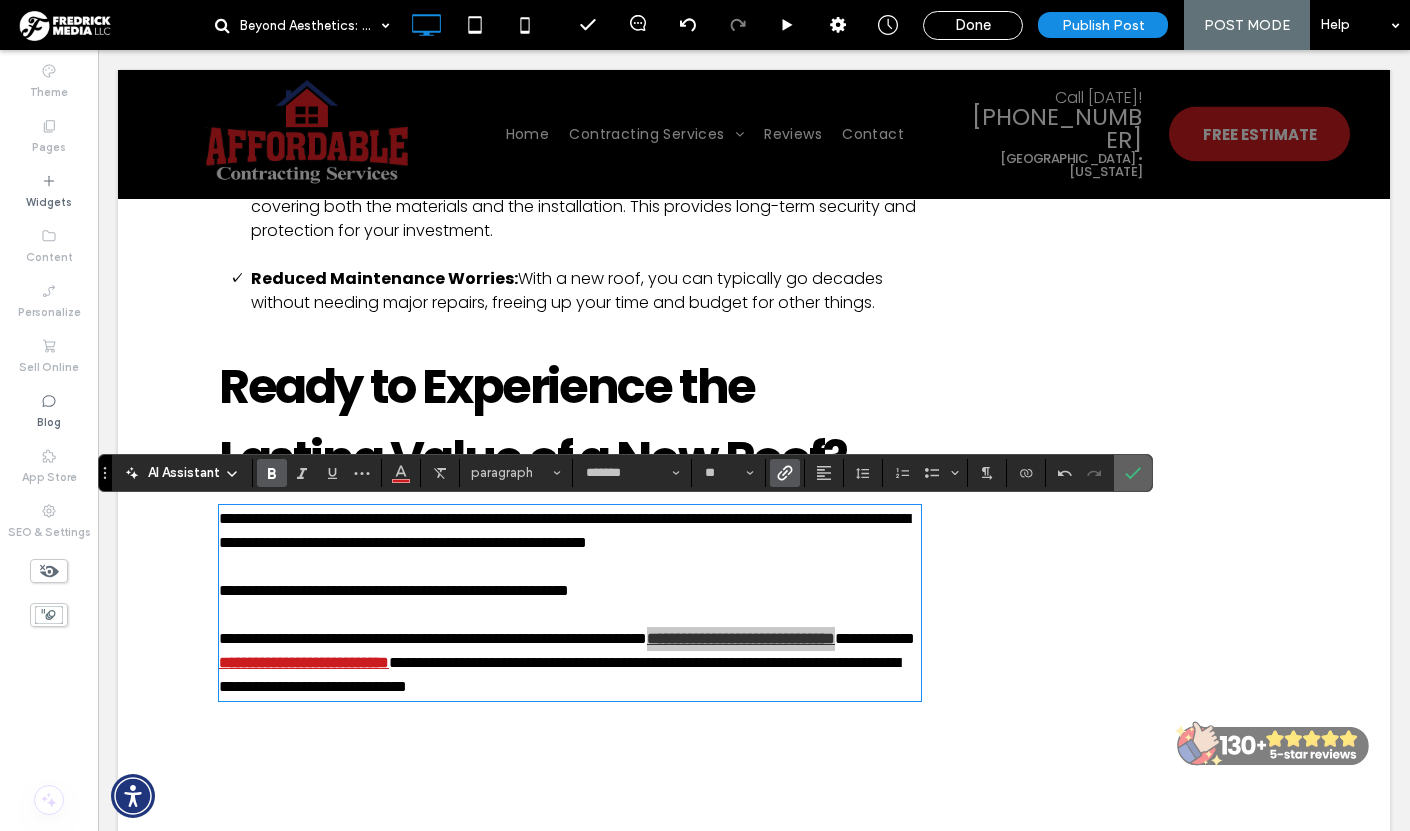 click 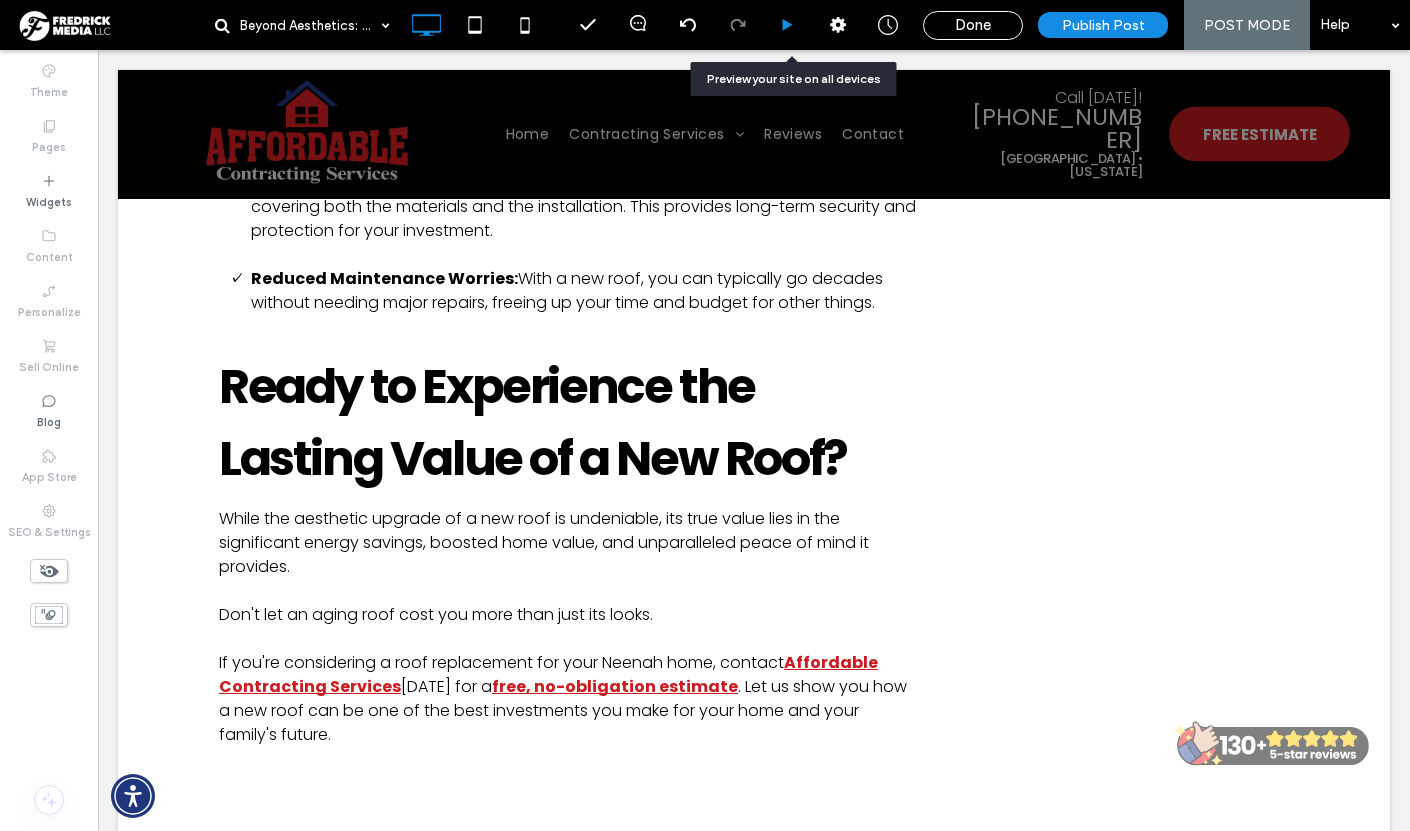 click 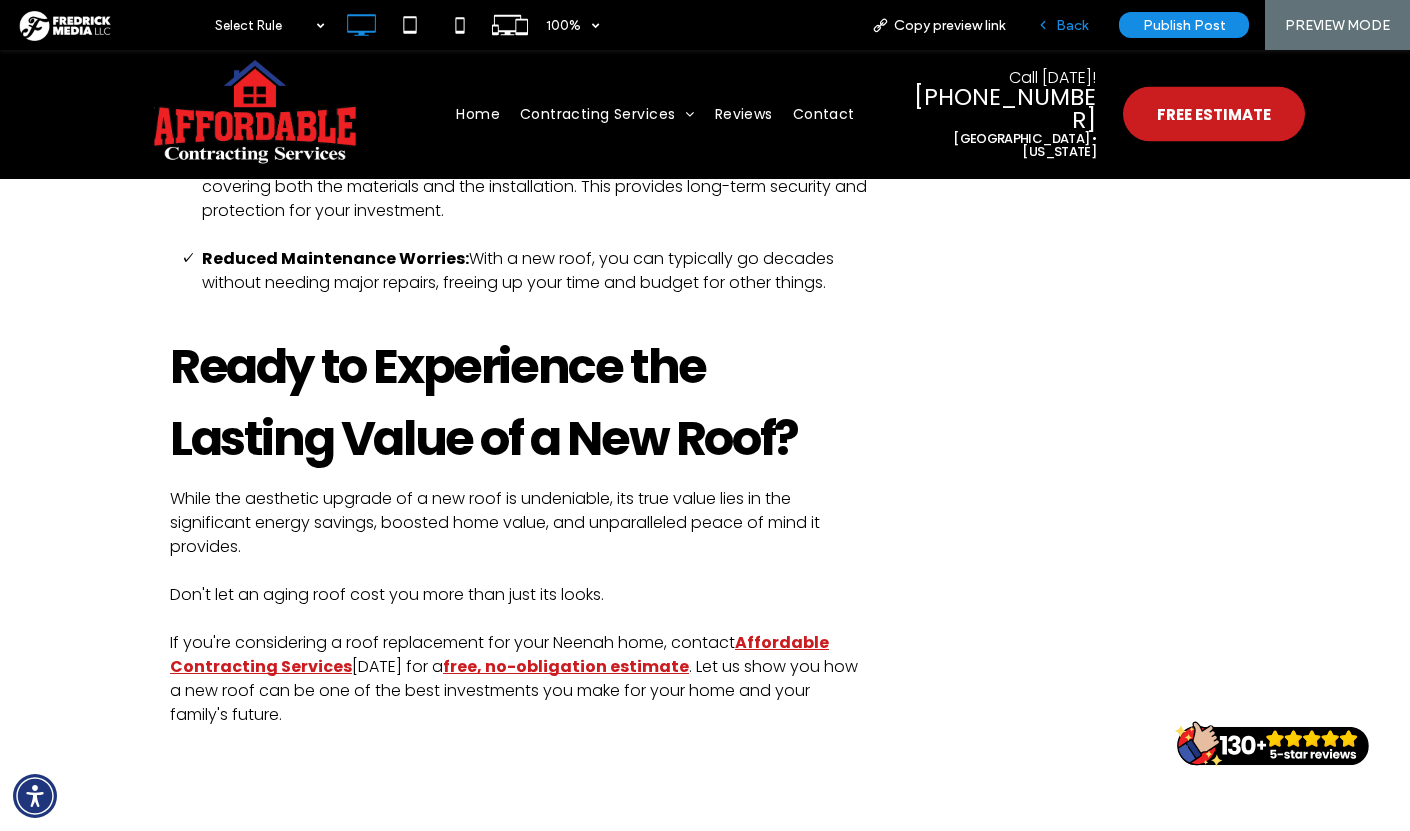 click on "Back" at bounding box center (1072, 25) 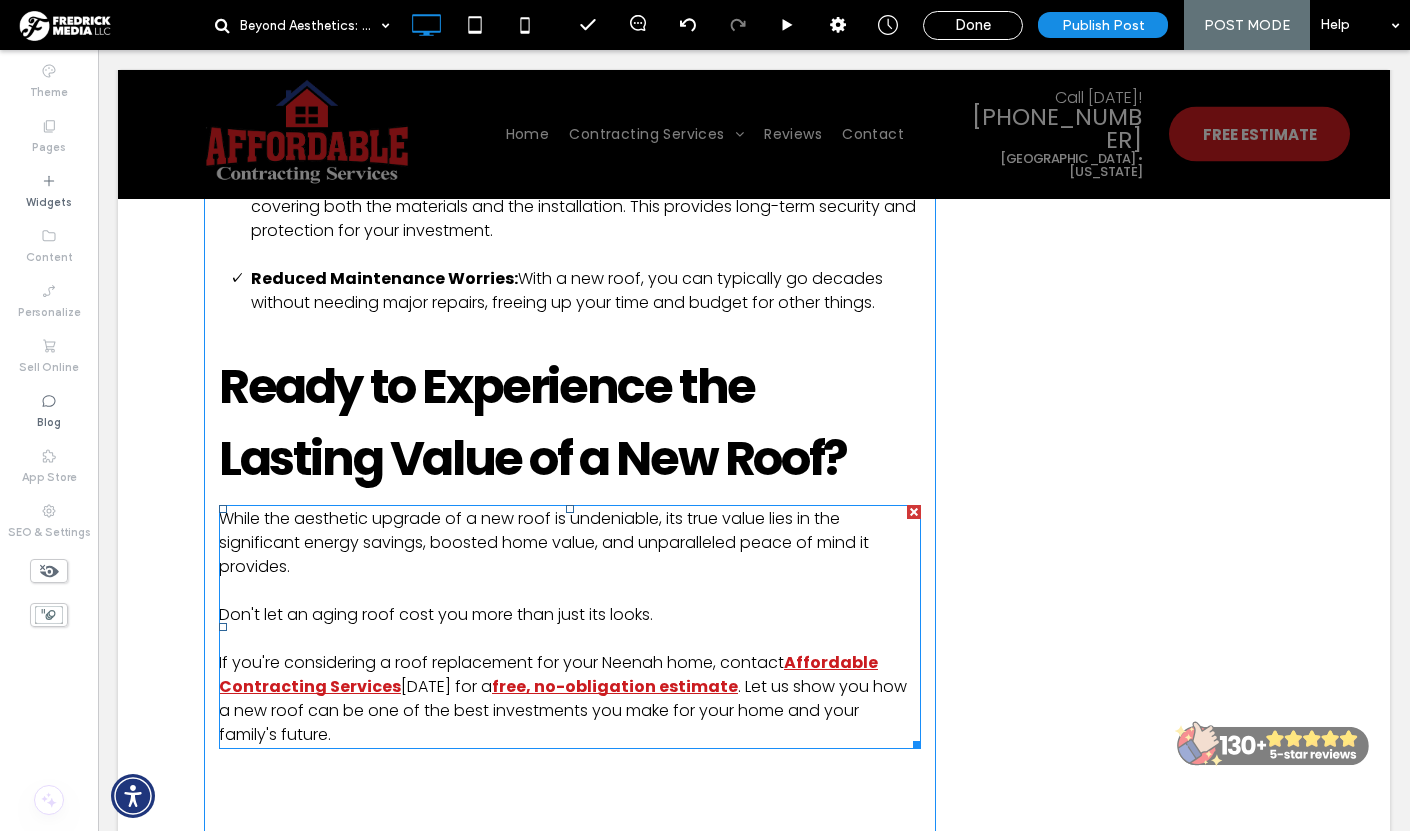 click on "If you're considering a roof replacement for your Neenah home, contact" at bounding box center [501, 662] 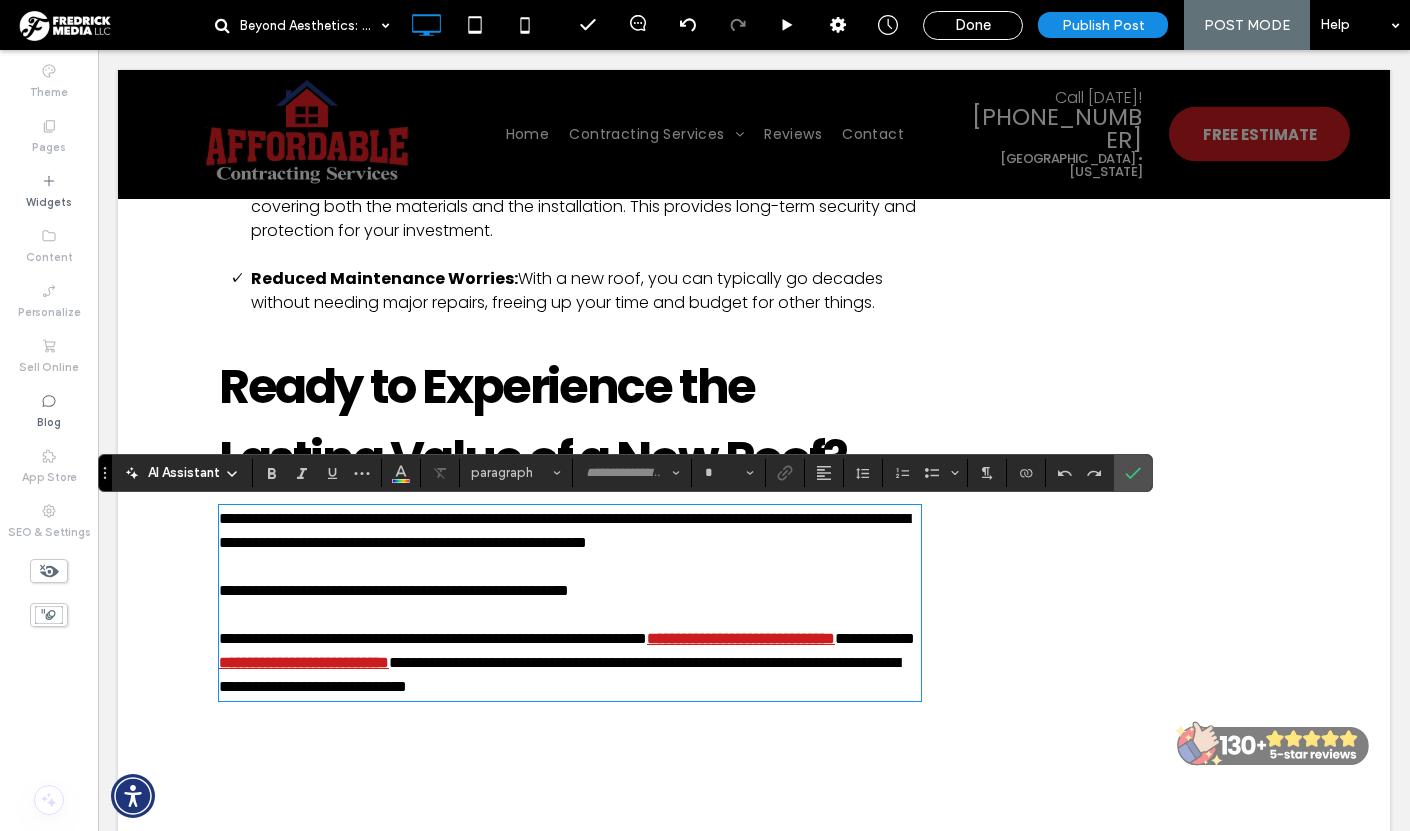 type on "*******" 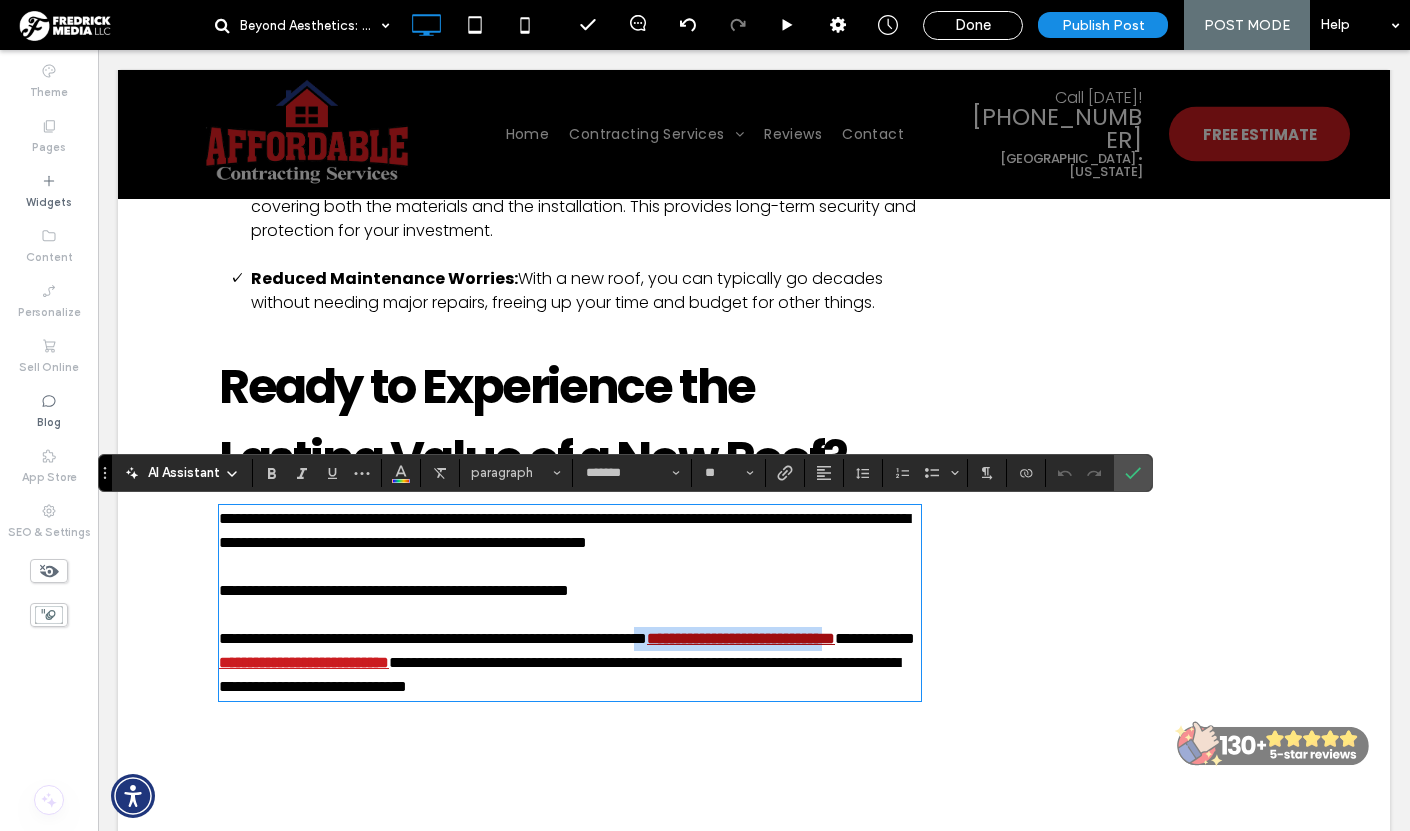 click on "**********" at bounding box center (741, 638) 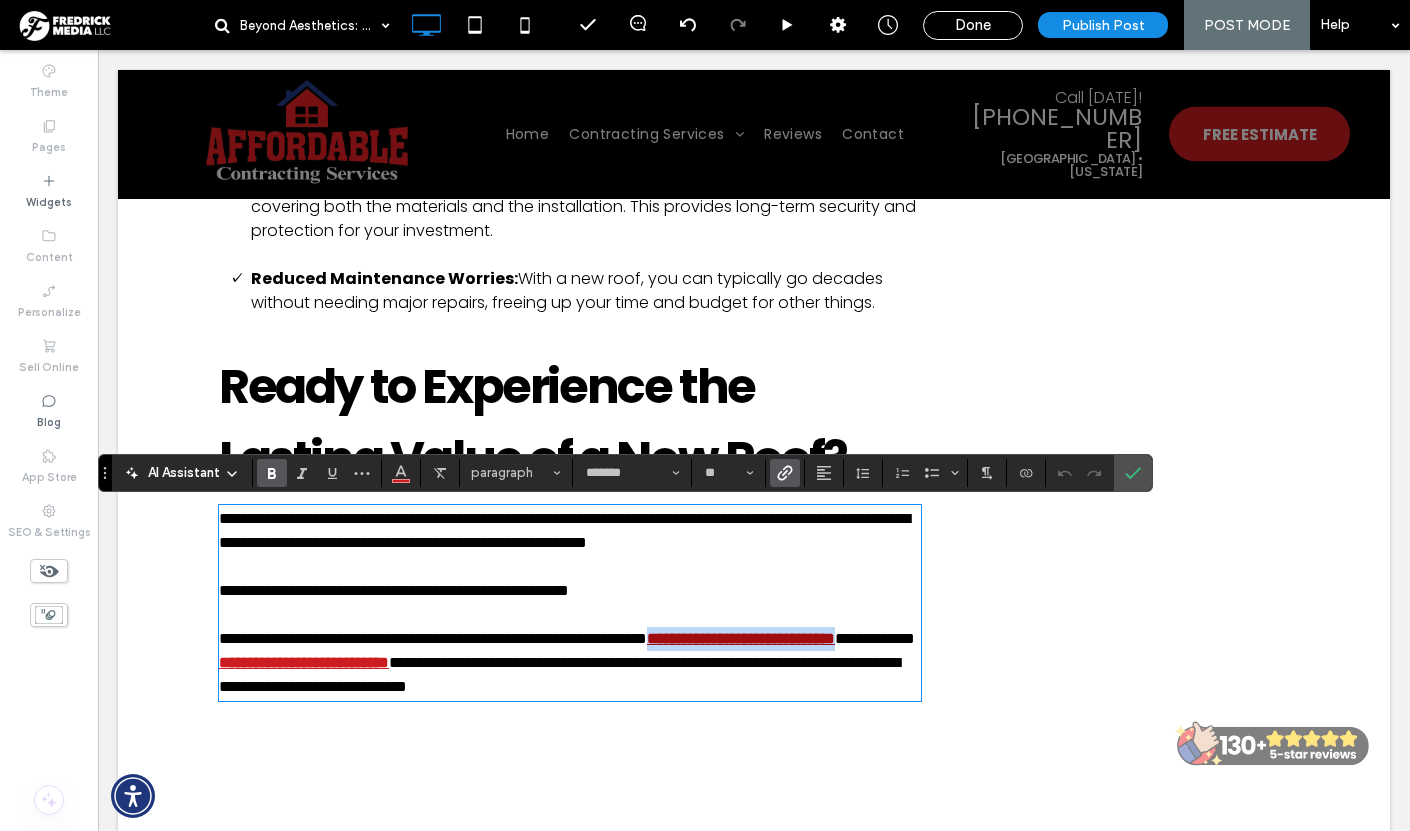 drag, startPoint x: 794, startPoint y: 664, endPoint x: 390, endPoint y: 694, distance: 405.11234 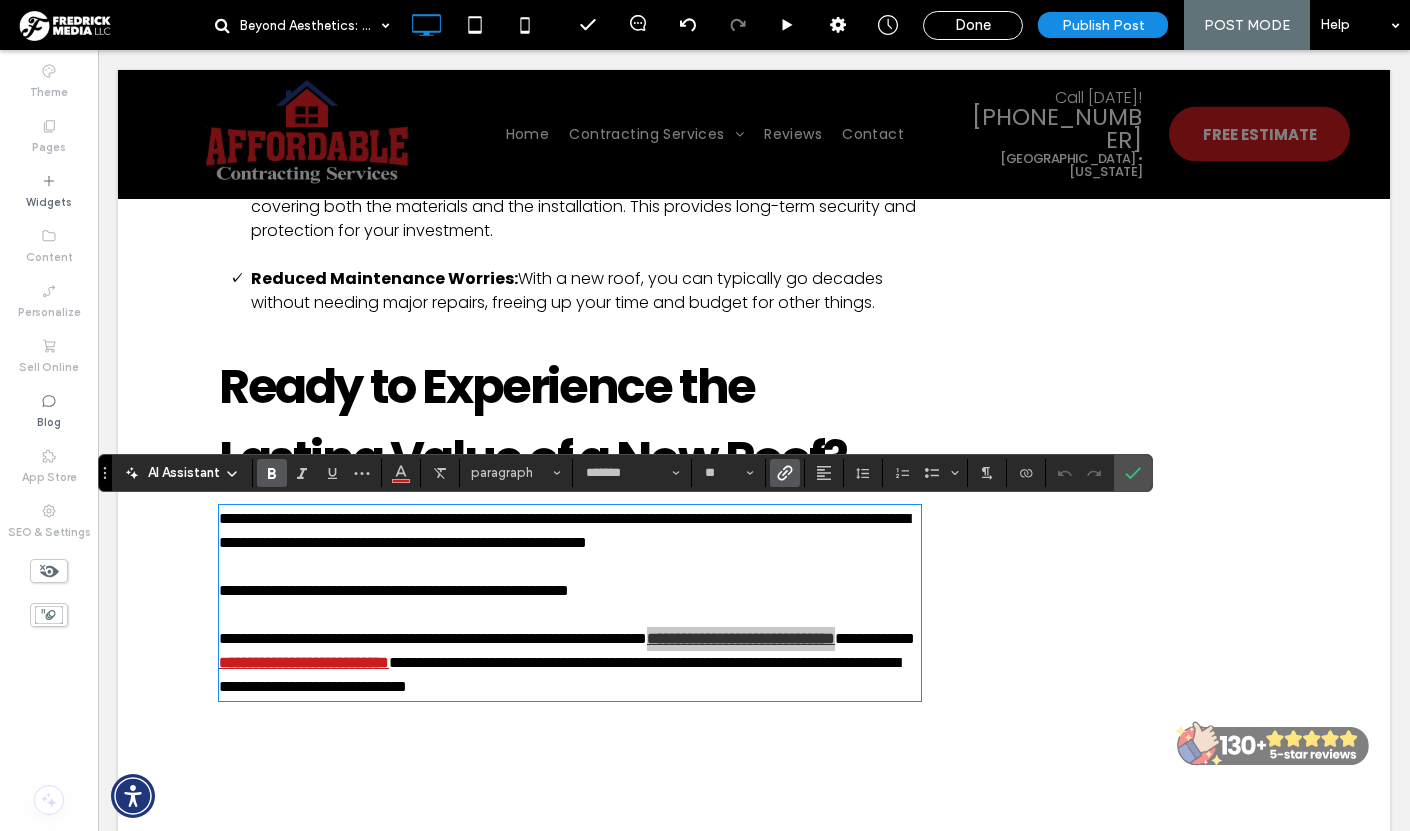 click 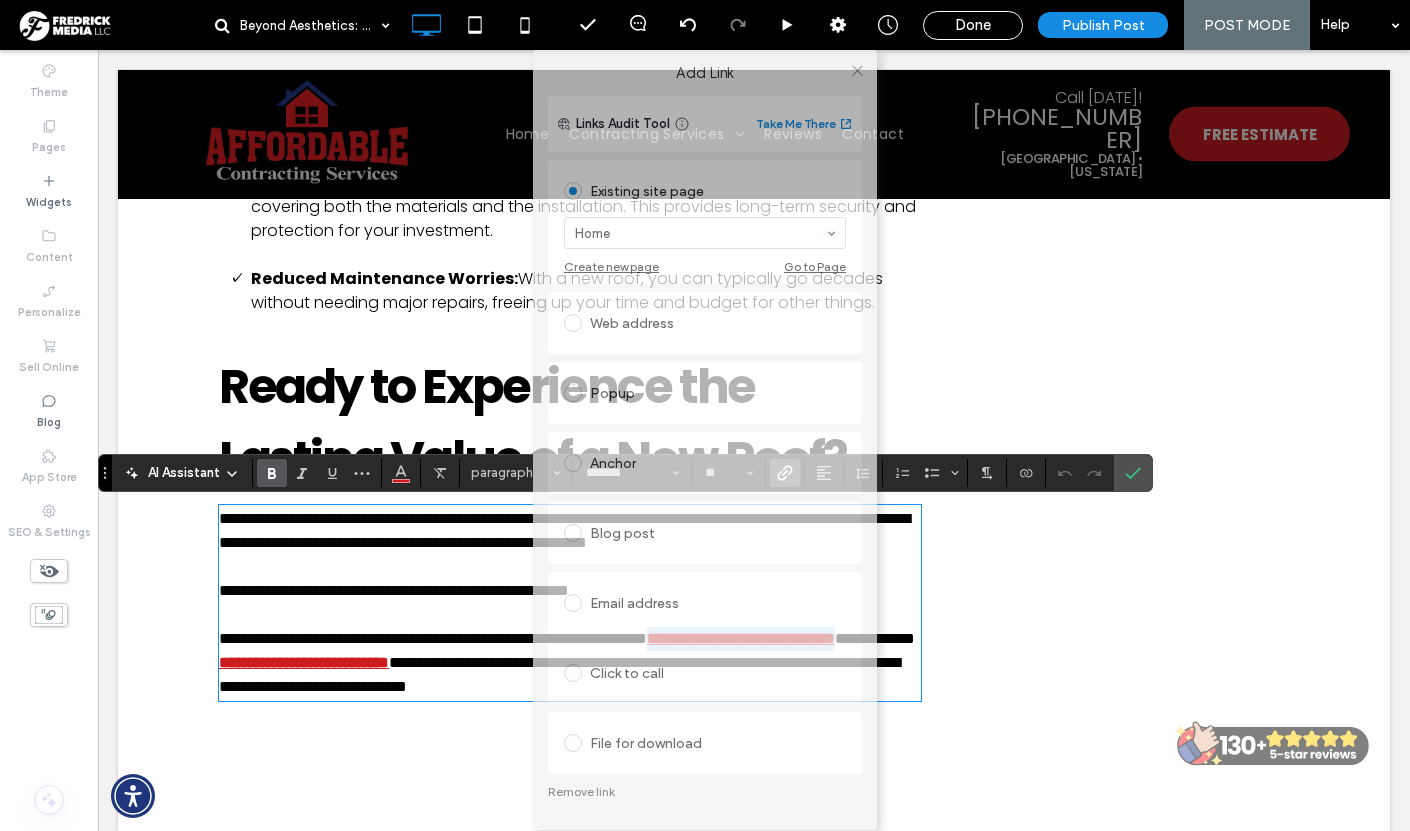drag, startPoint x: 793, startPoint y: 124, endPoint x: 793, endPoint y: 52, distance: 72 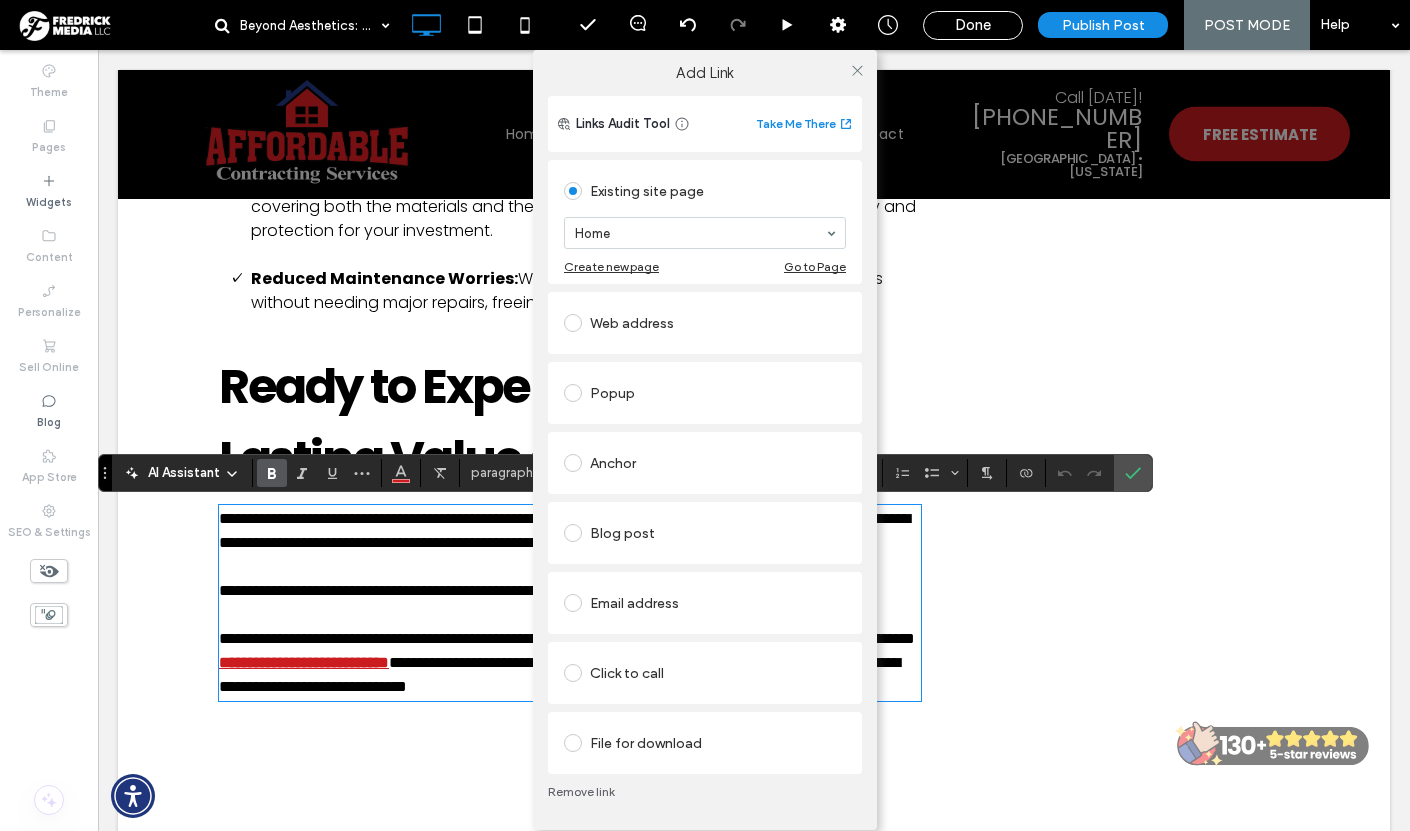 click on "Remove link" at bounding box center (705, 792) 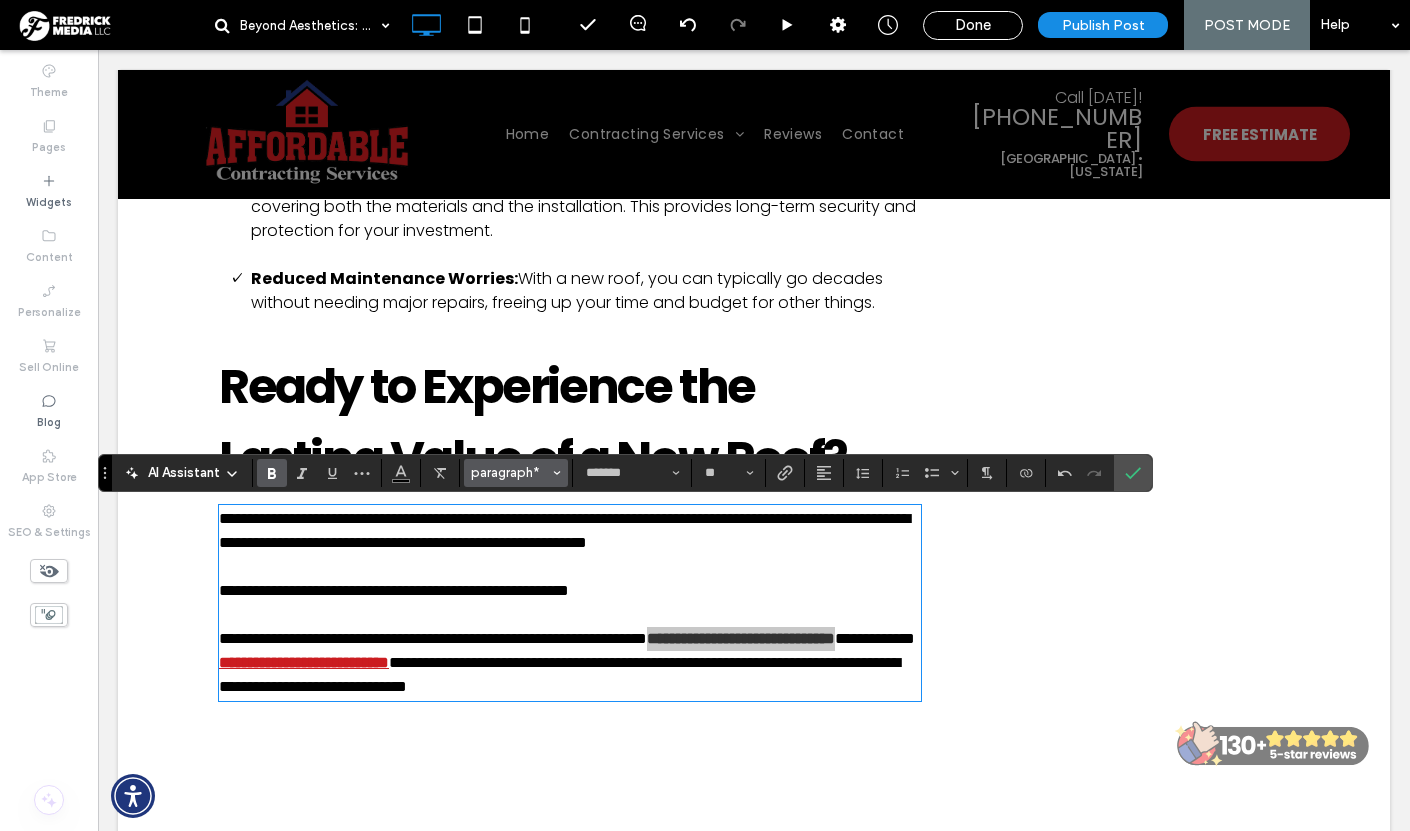 click on "paragraph*" at bounding box center (510, 472) 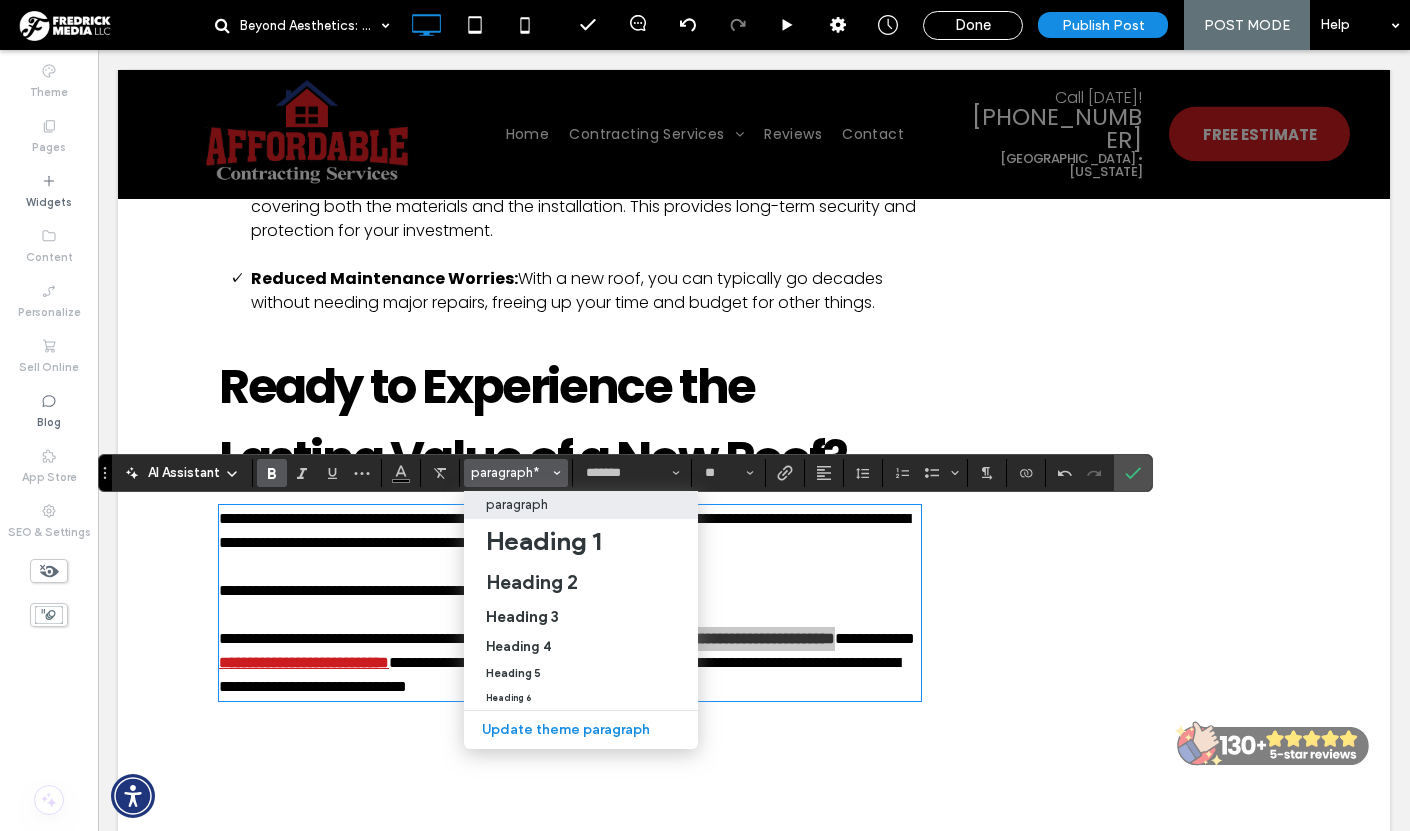 click on "paragraph" at bounding box center [517, 504] 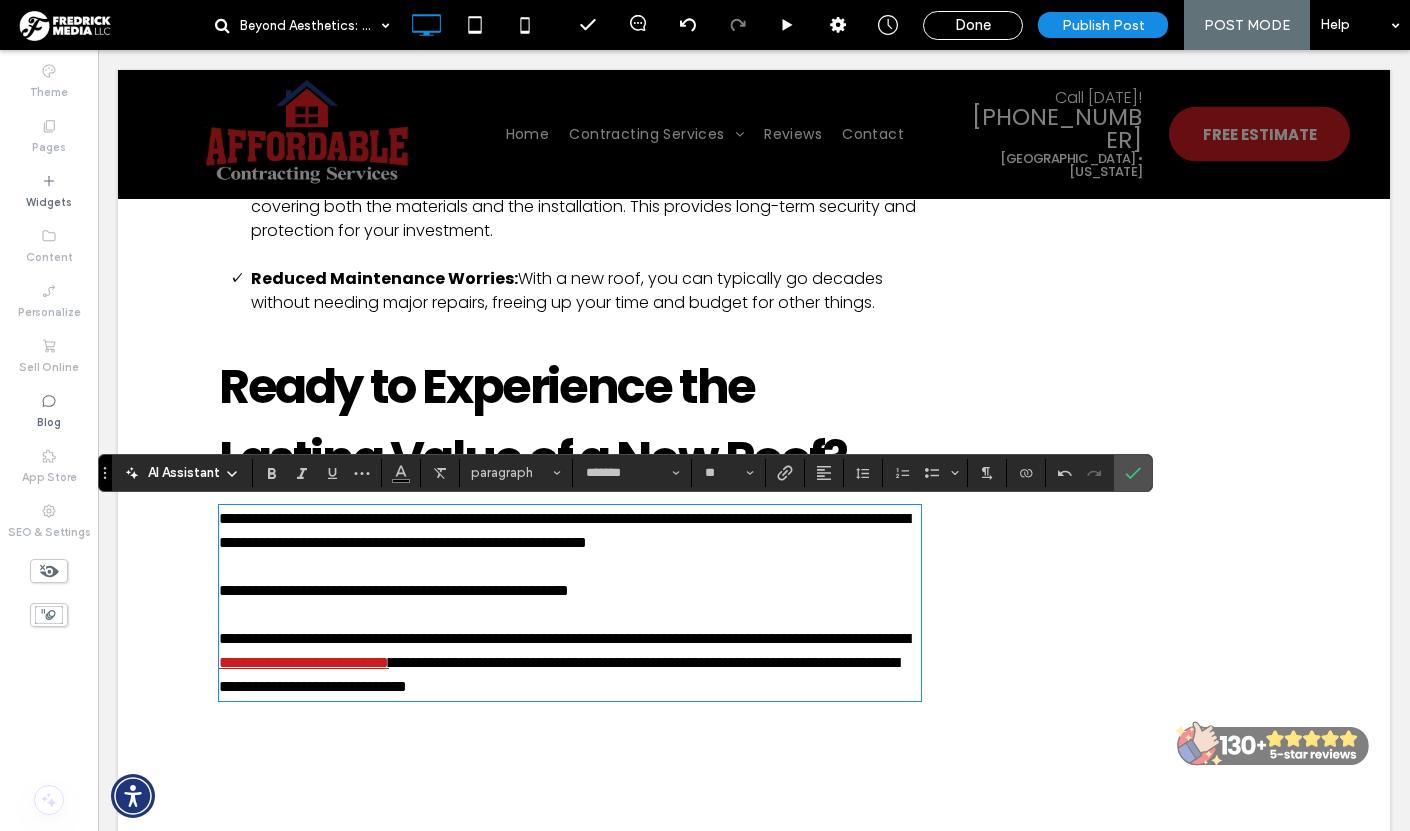 click on "**********" at bounding box center (564, 638) 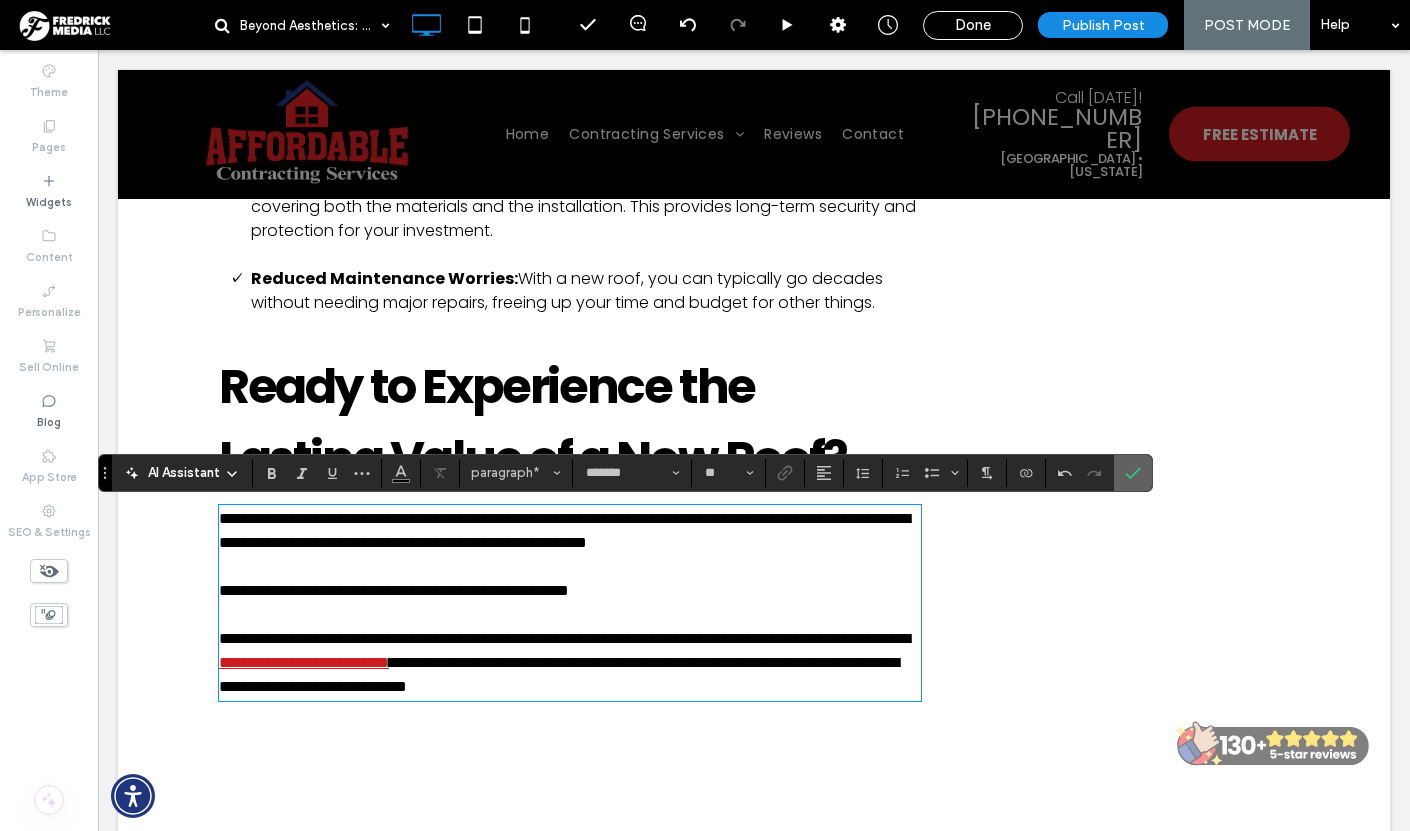 click 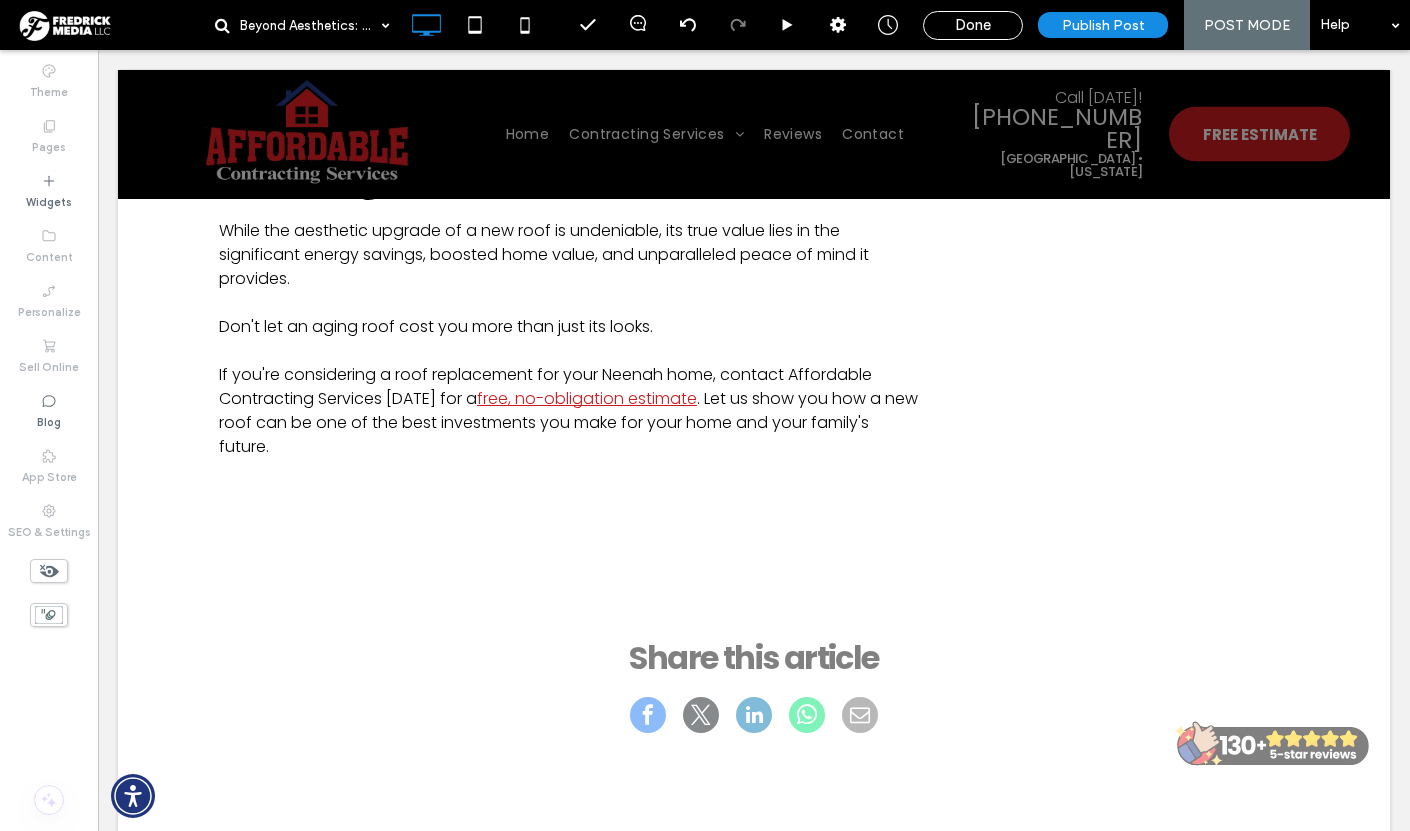 scroll, scrollTop: 2787, scrollLeft: 0, axis: vertical 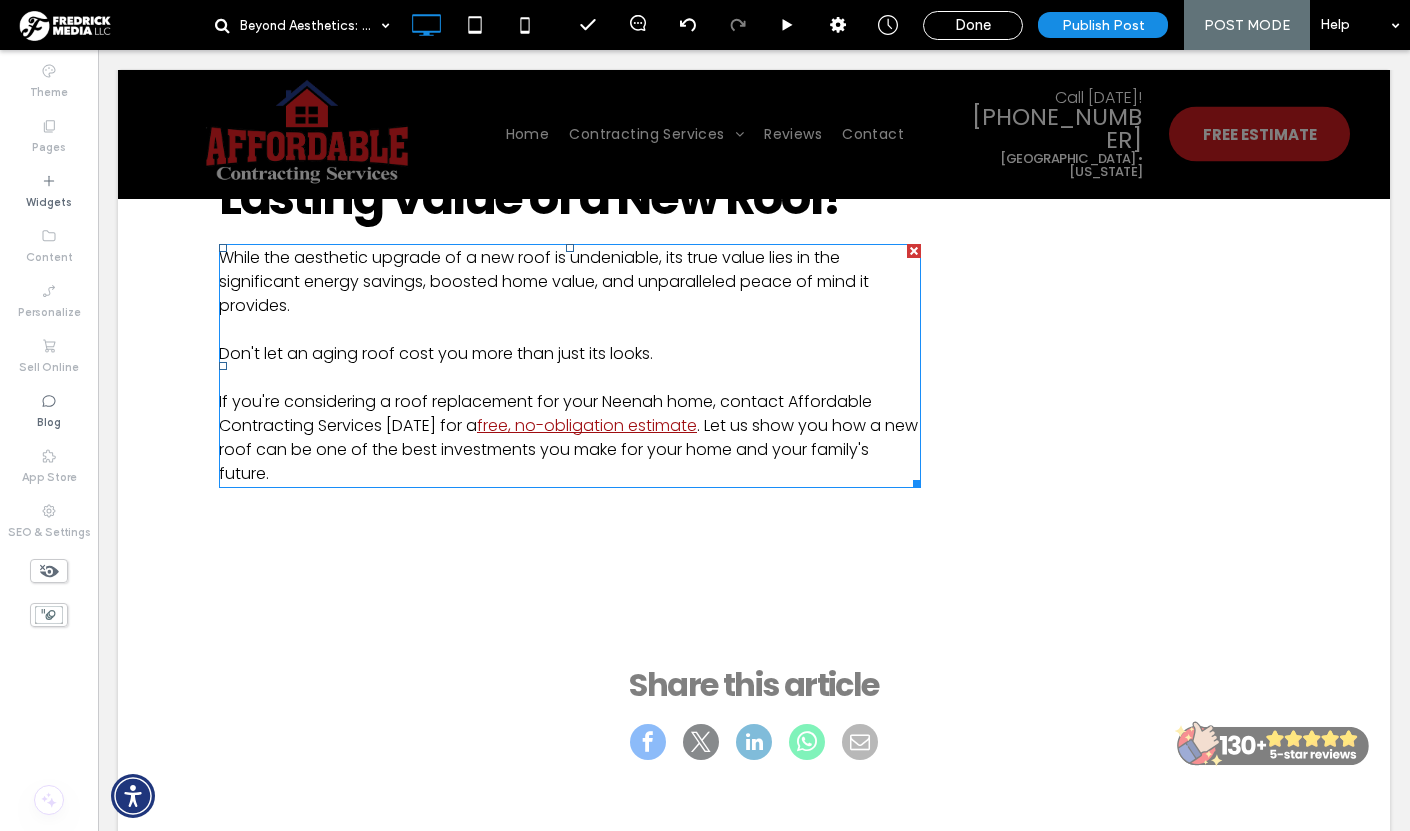 click on "free, no-obligation estimate" at bounding box center [587, 425] 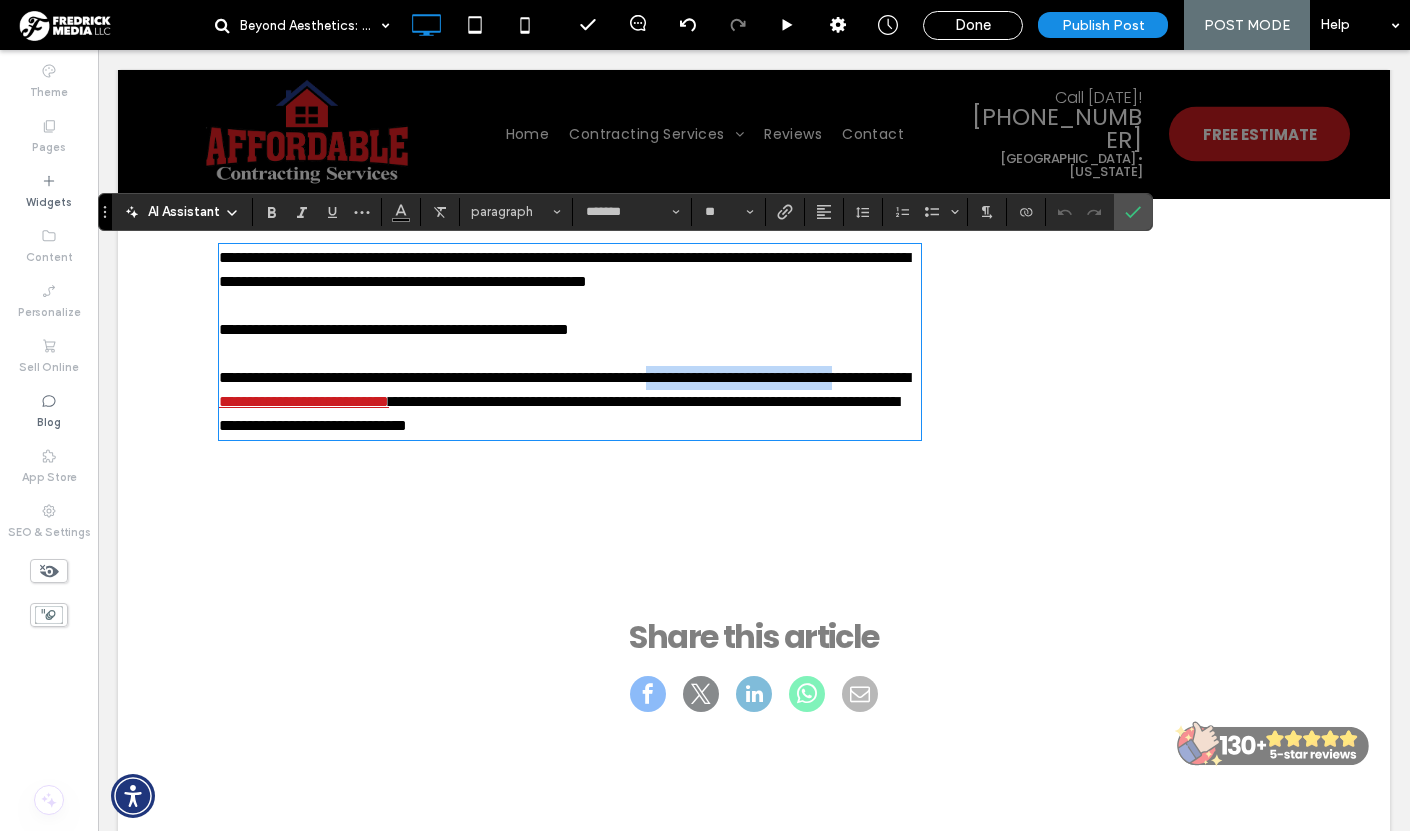 drag, startPoint x: 382, startPoint y: 431, endPoint x: 795, endPoint y: 404, distance: 413.88162 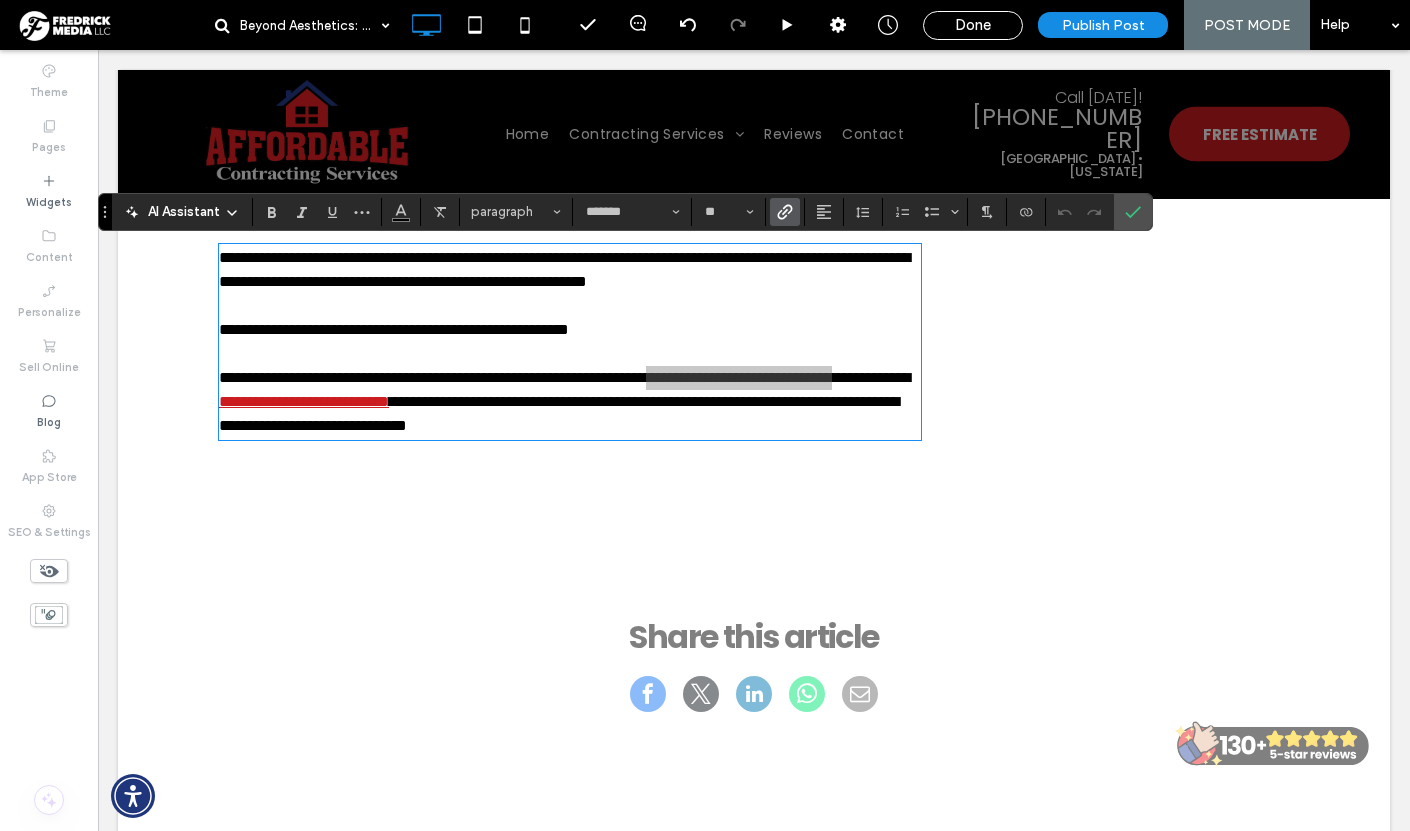click 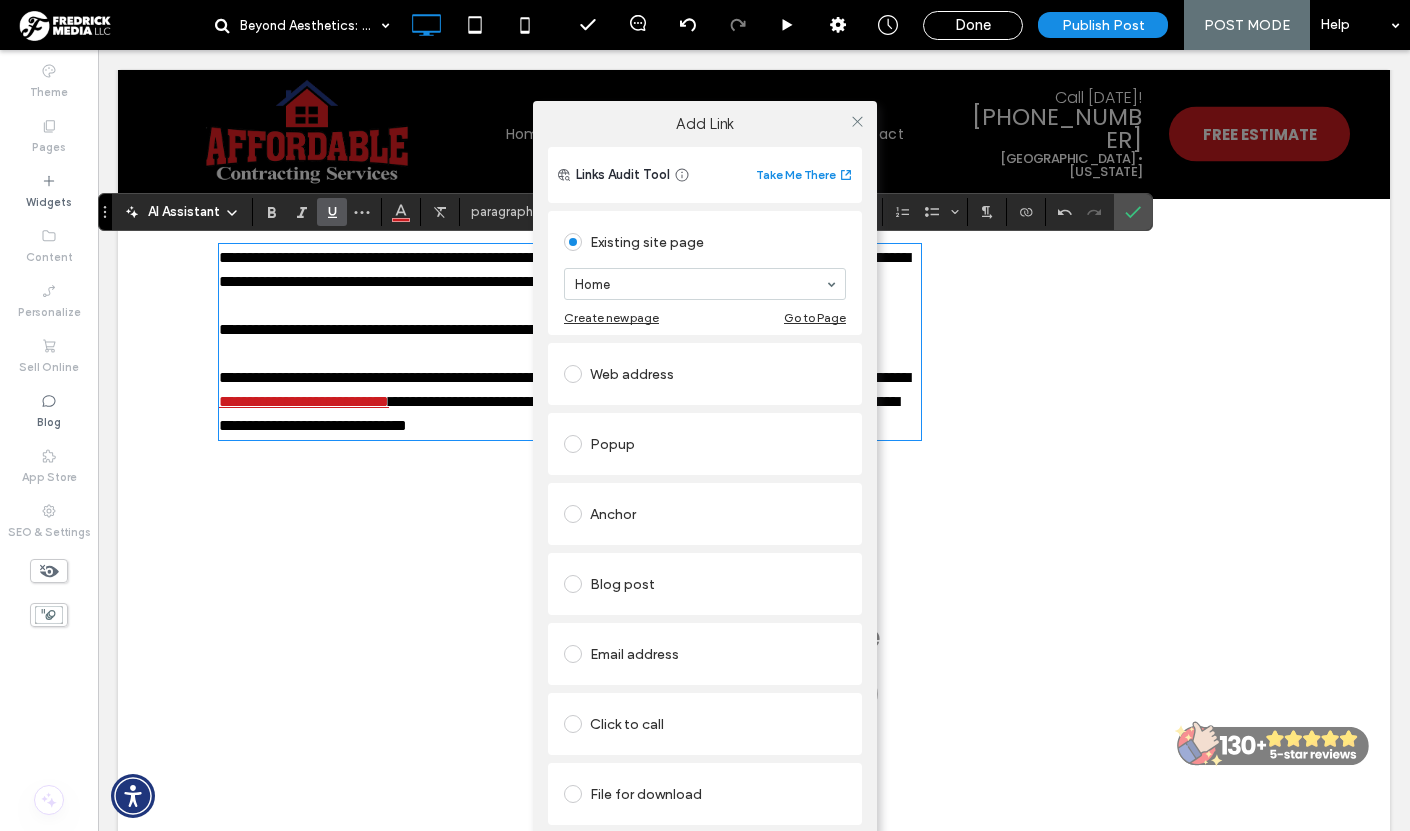 click at bounding box center (857, 121) 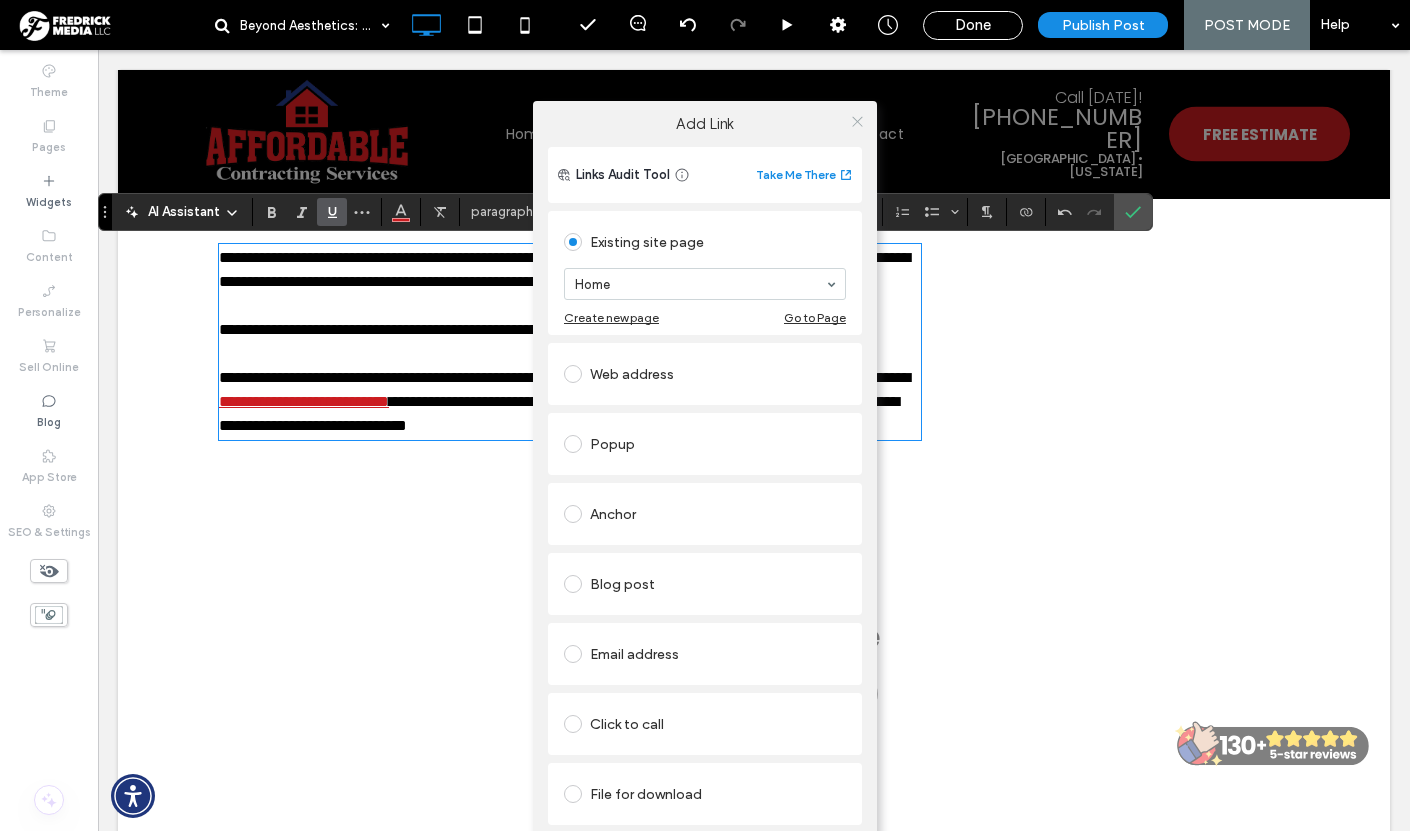 click 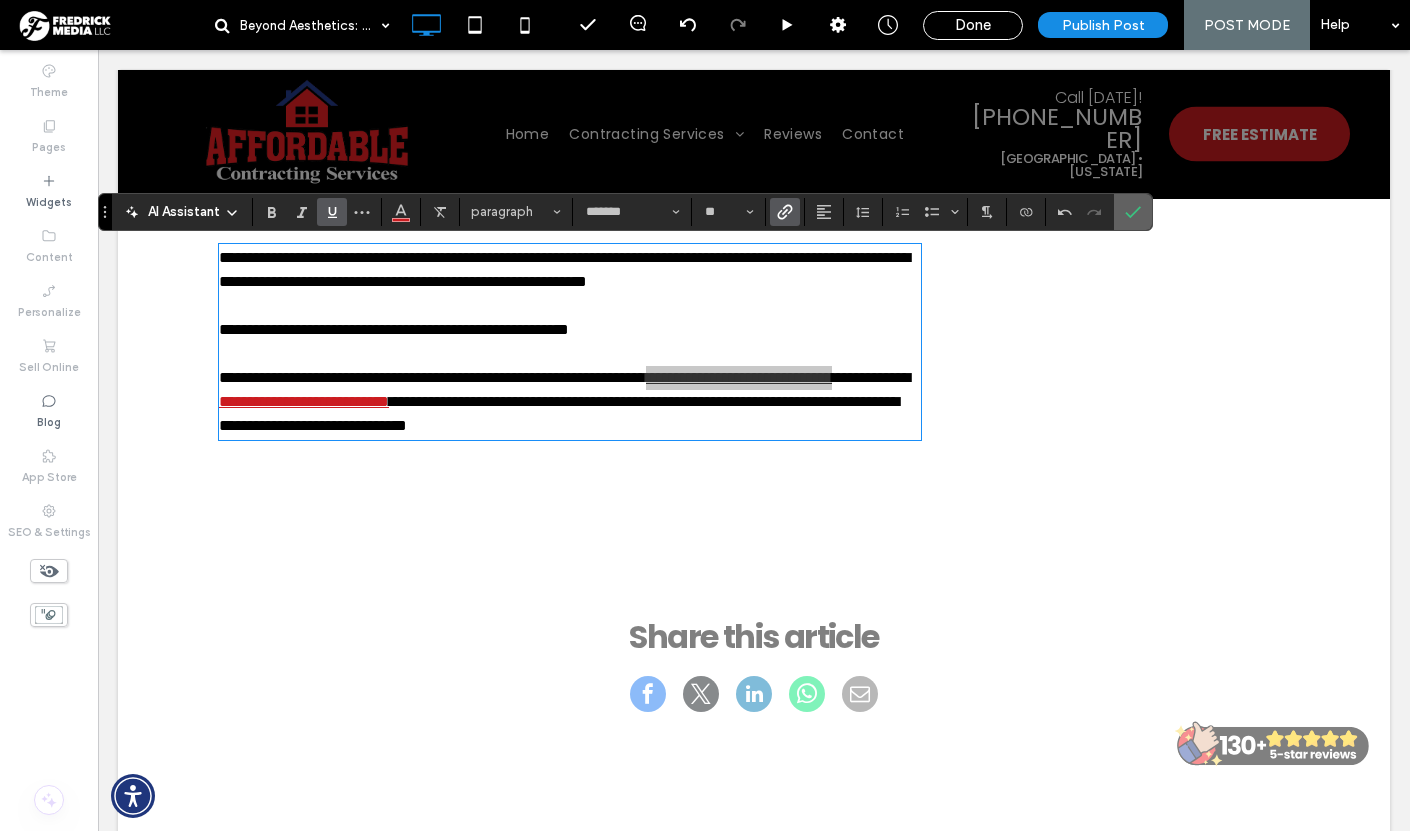 click at bounding box center [1133, 212] 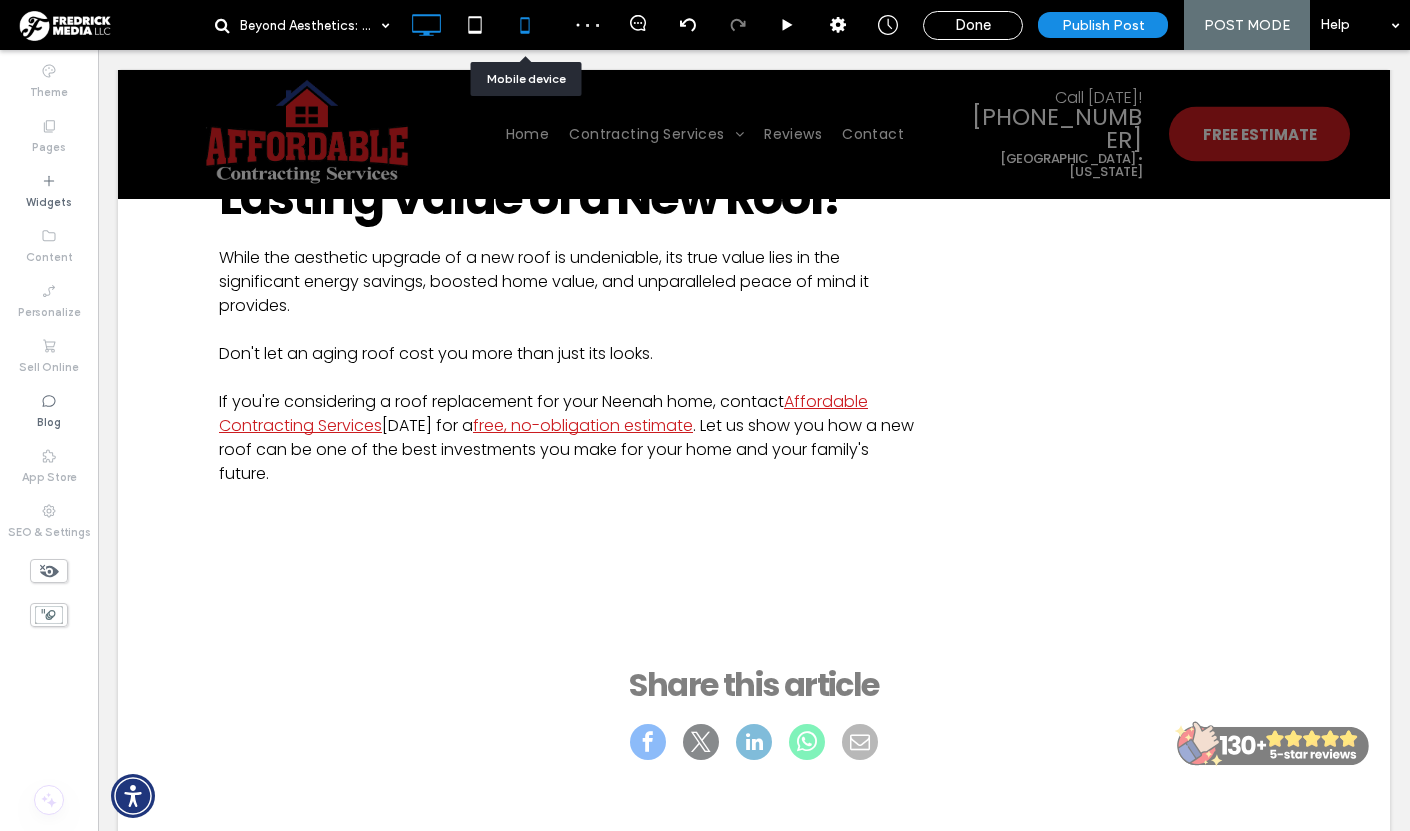 click 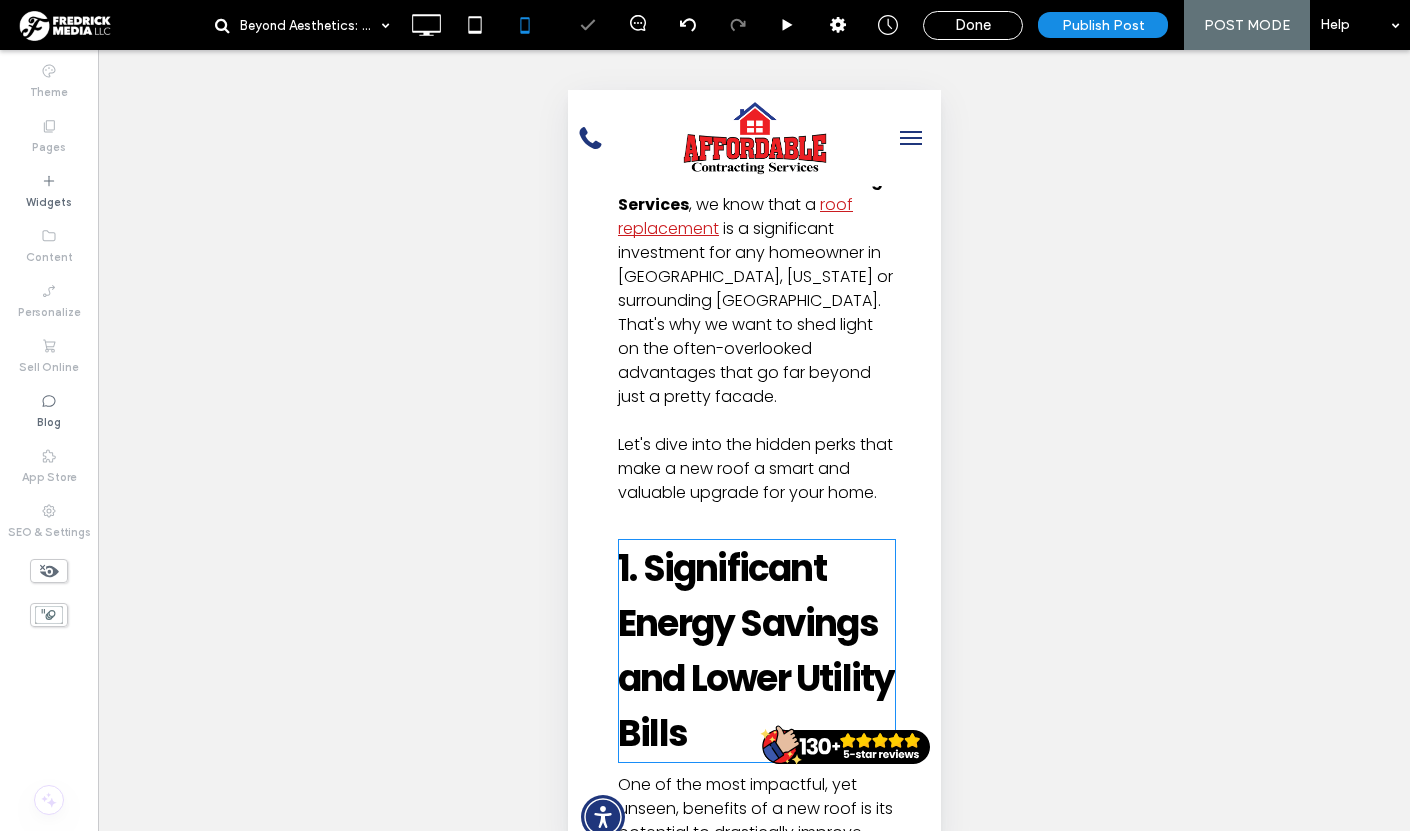 scroll, scrollTop: 748, scrollLeft: 0, axis: vertical 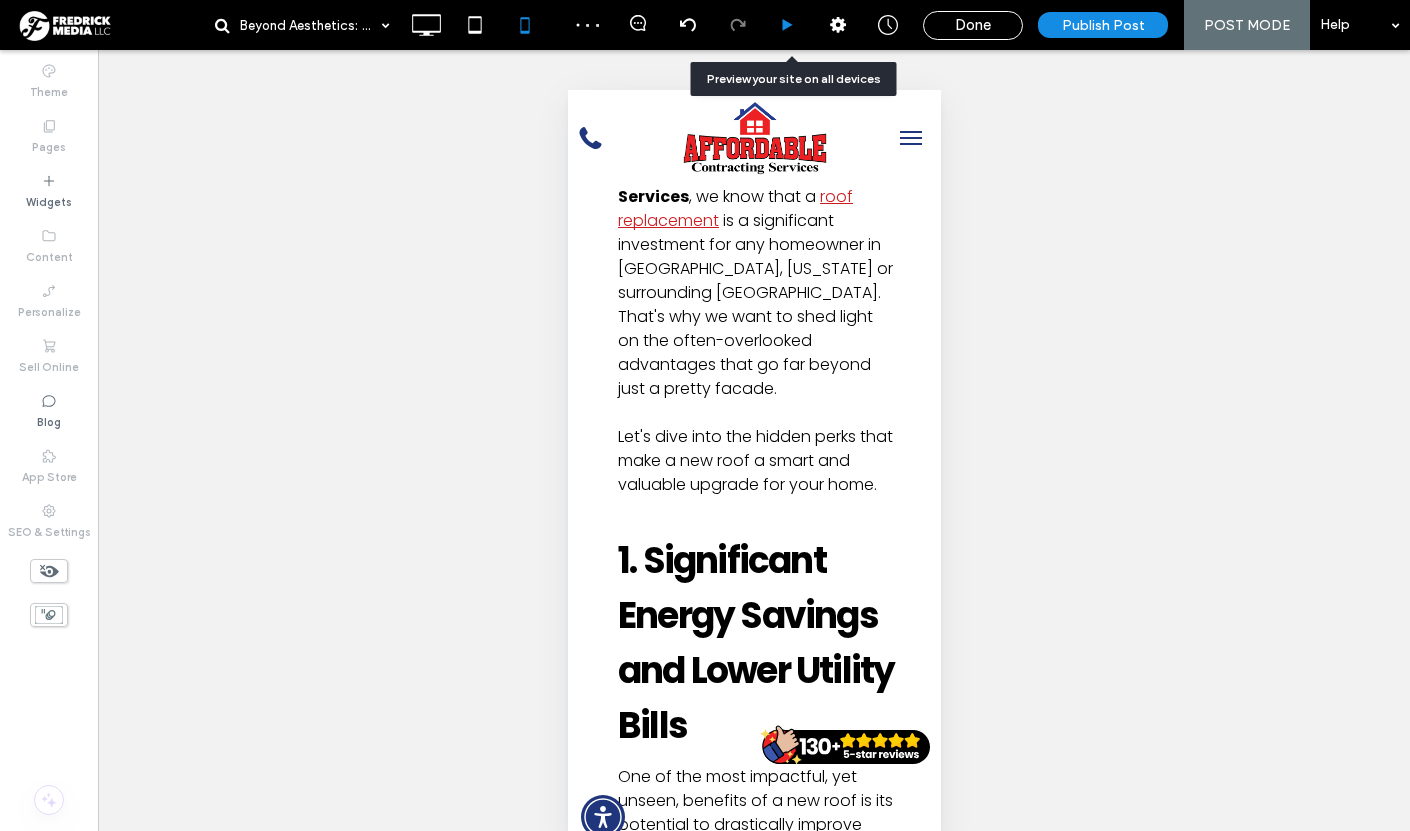 click 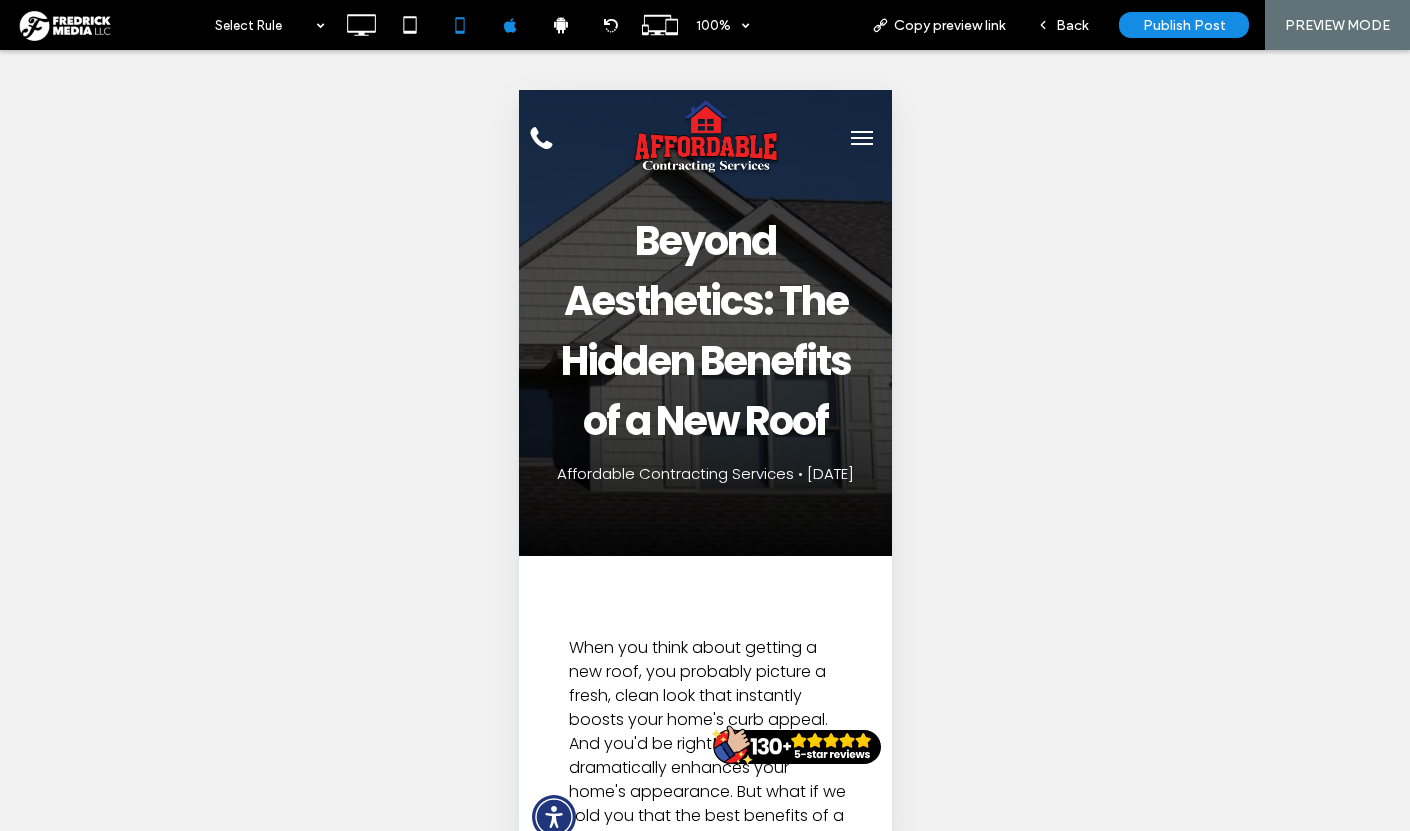 scroll, scrollTop: 0, scrollLeft: 0, axis: both 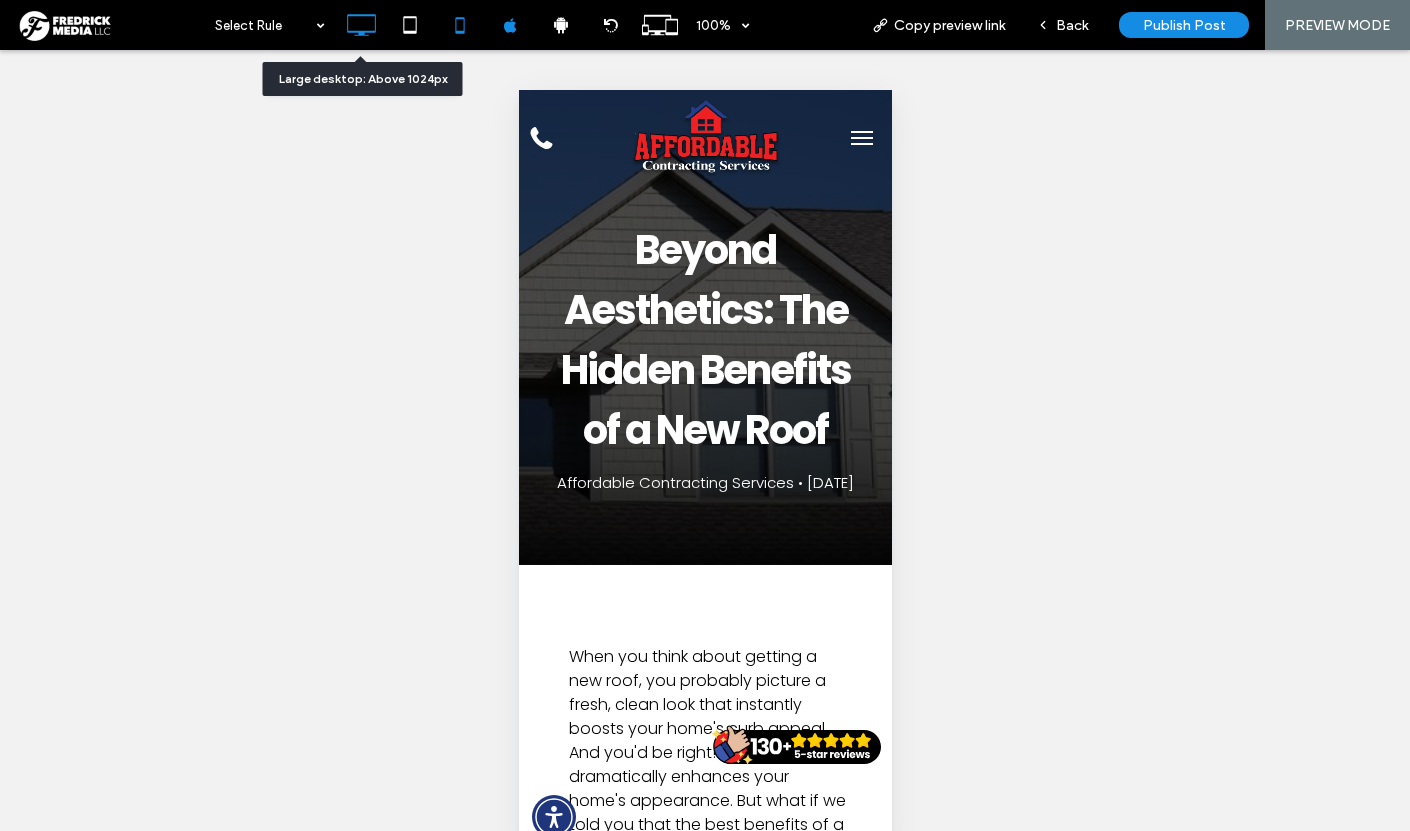 click 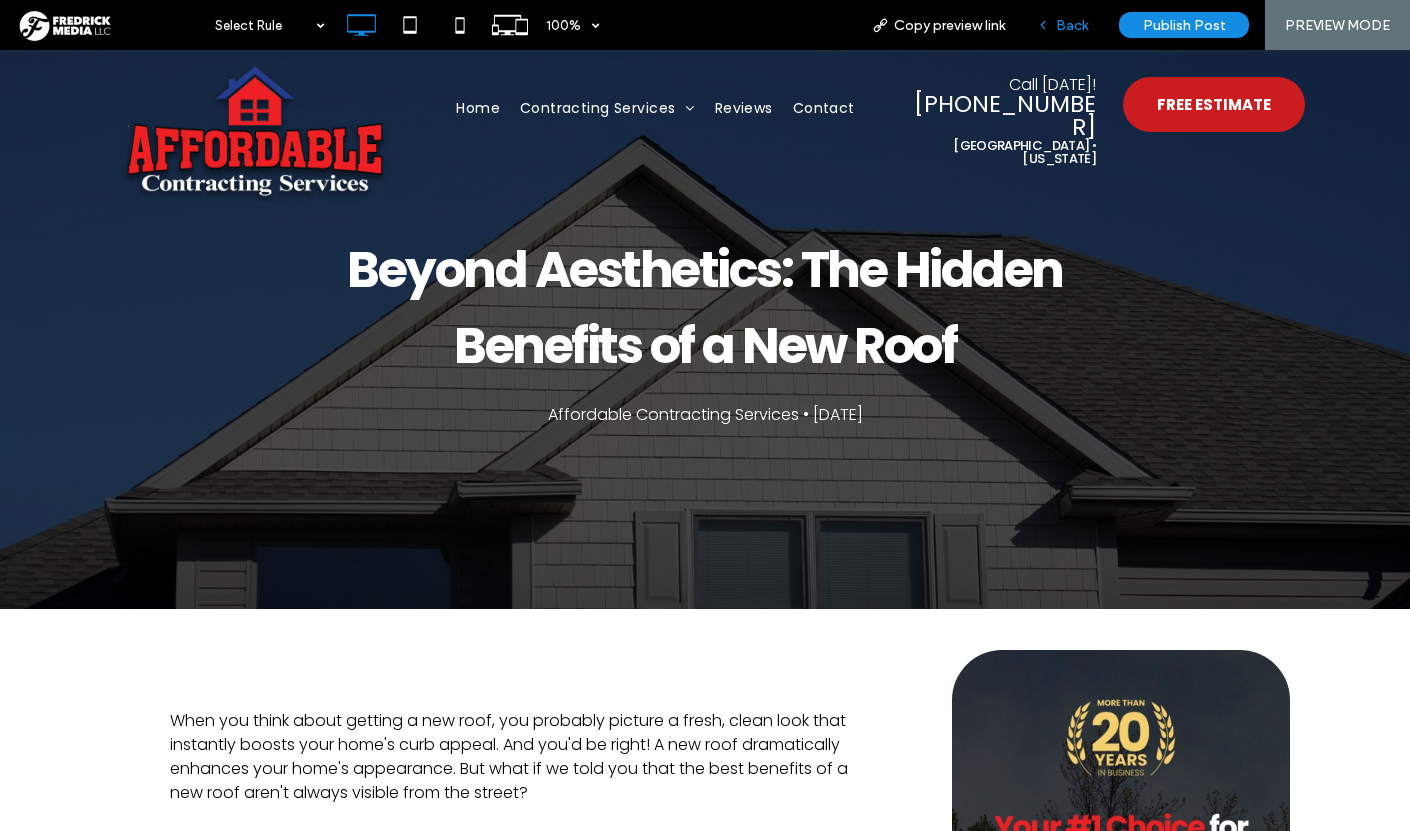 scroll, scrollTop: 0, scrollLeft: 0, axis: both 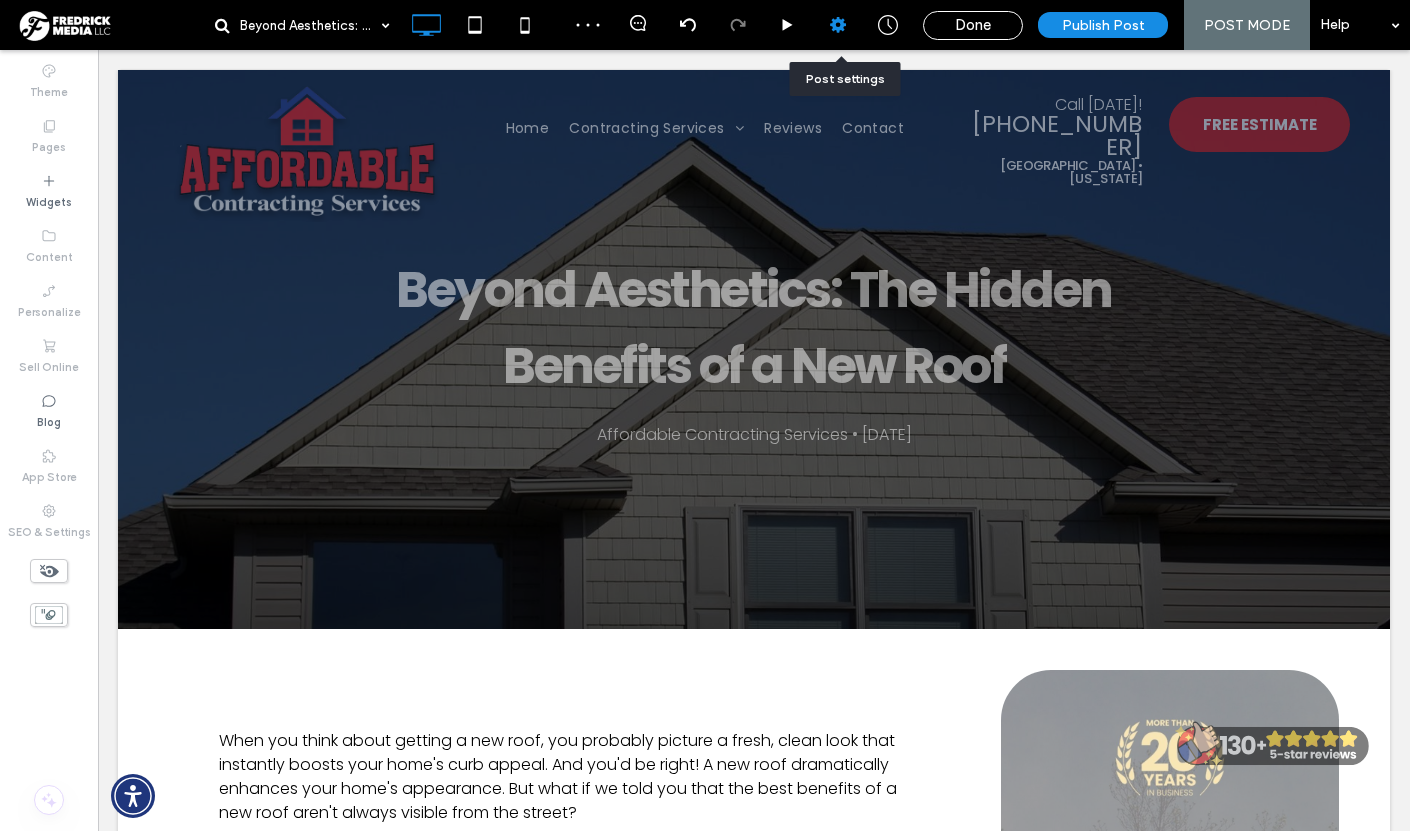 click 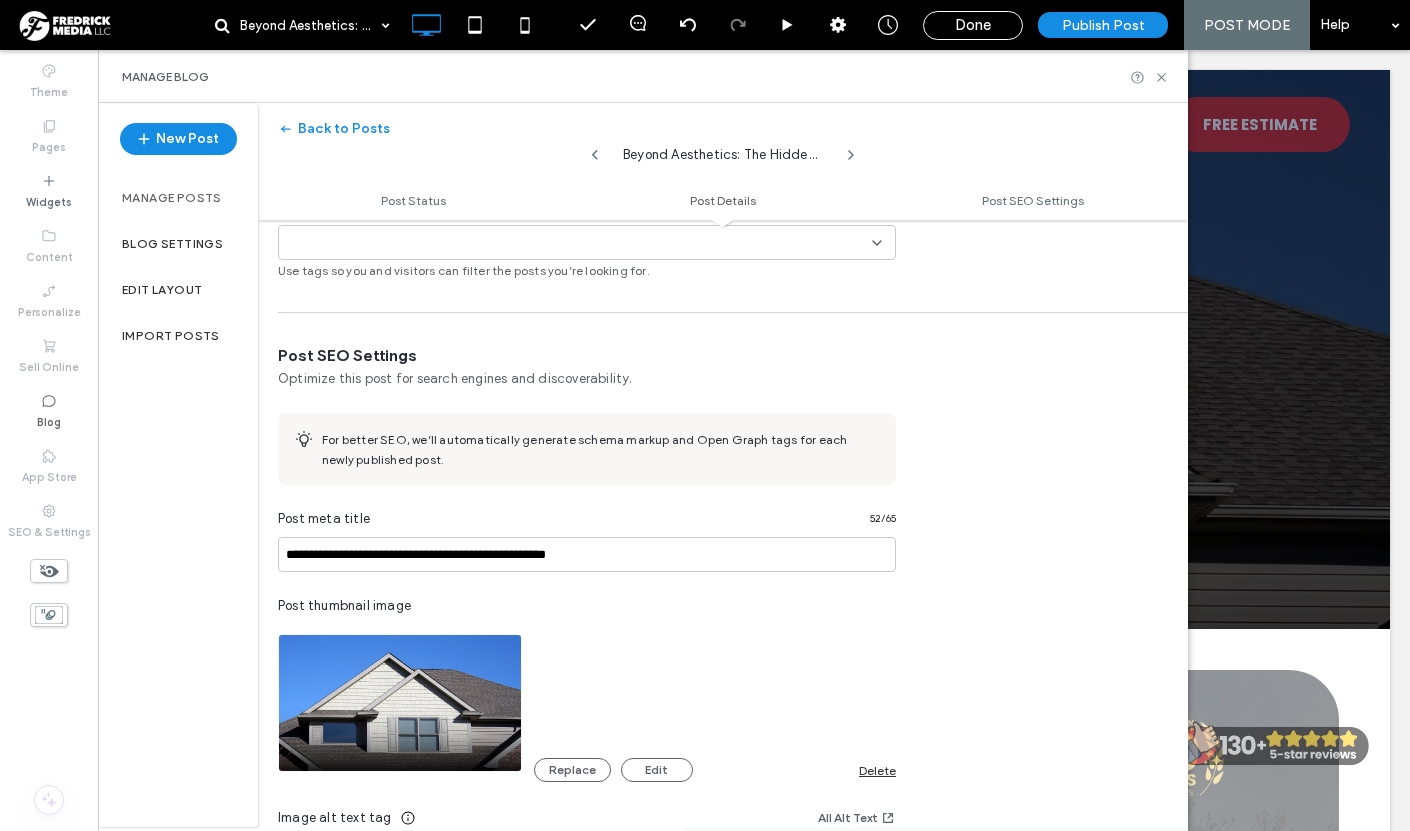 scroll, scrollTop: 792, scrollLeft: 0, axis: vertical 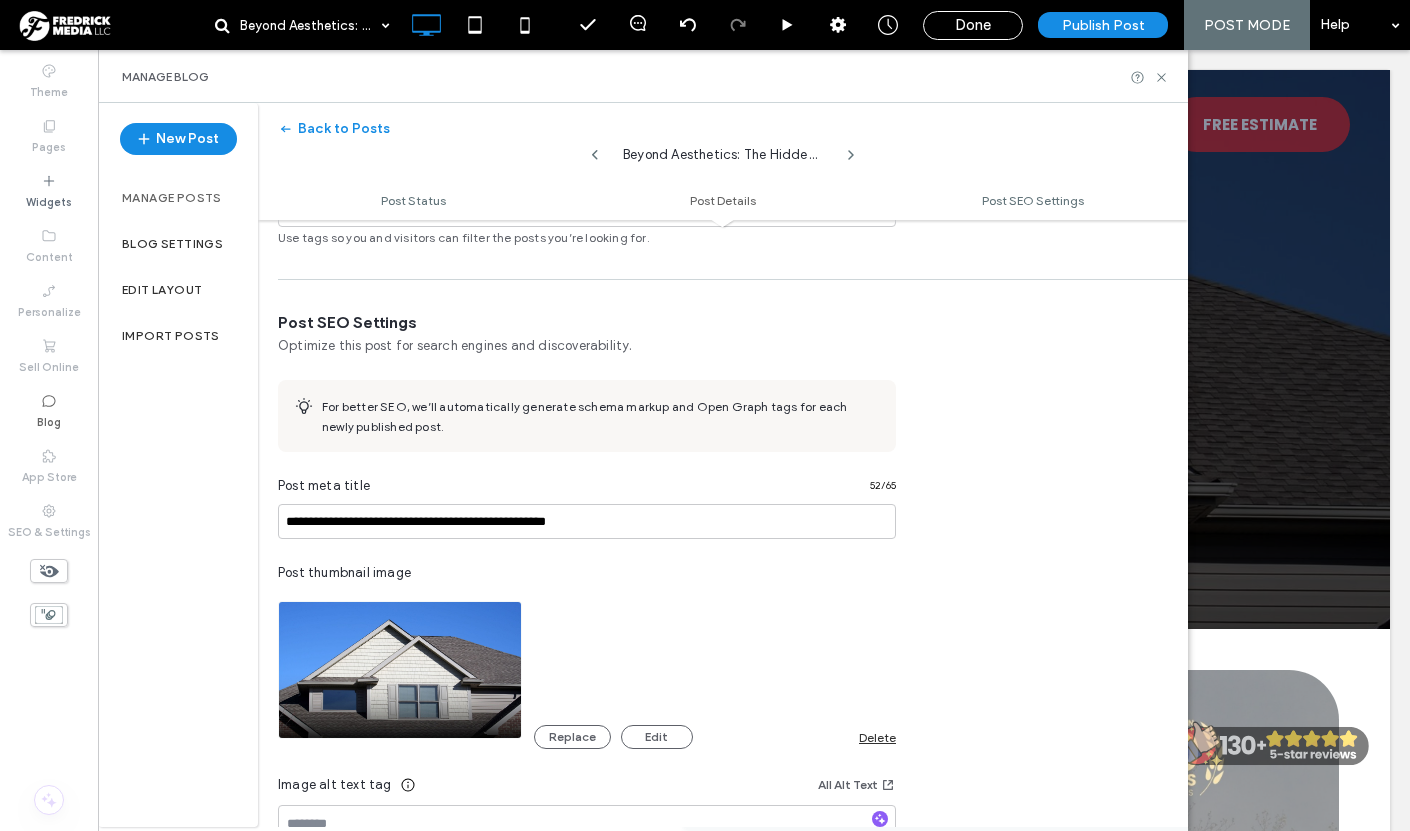 click on "Post thumbnail image" at bounding box center (587, 573) 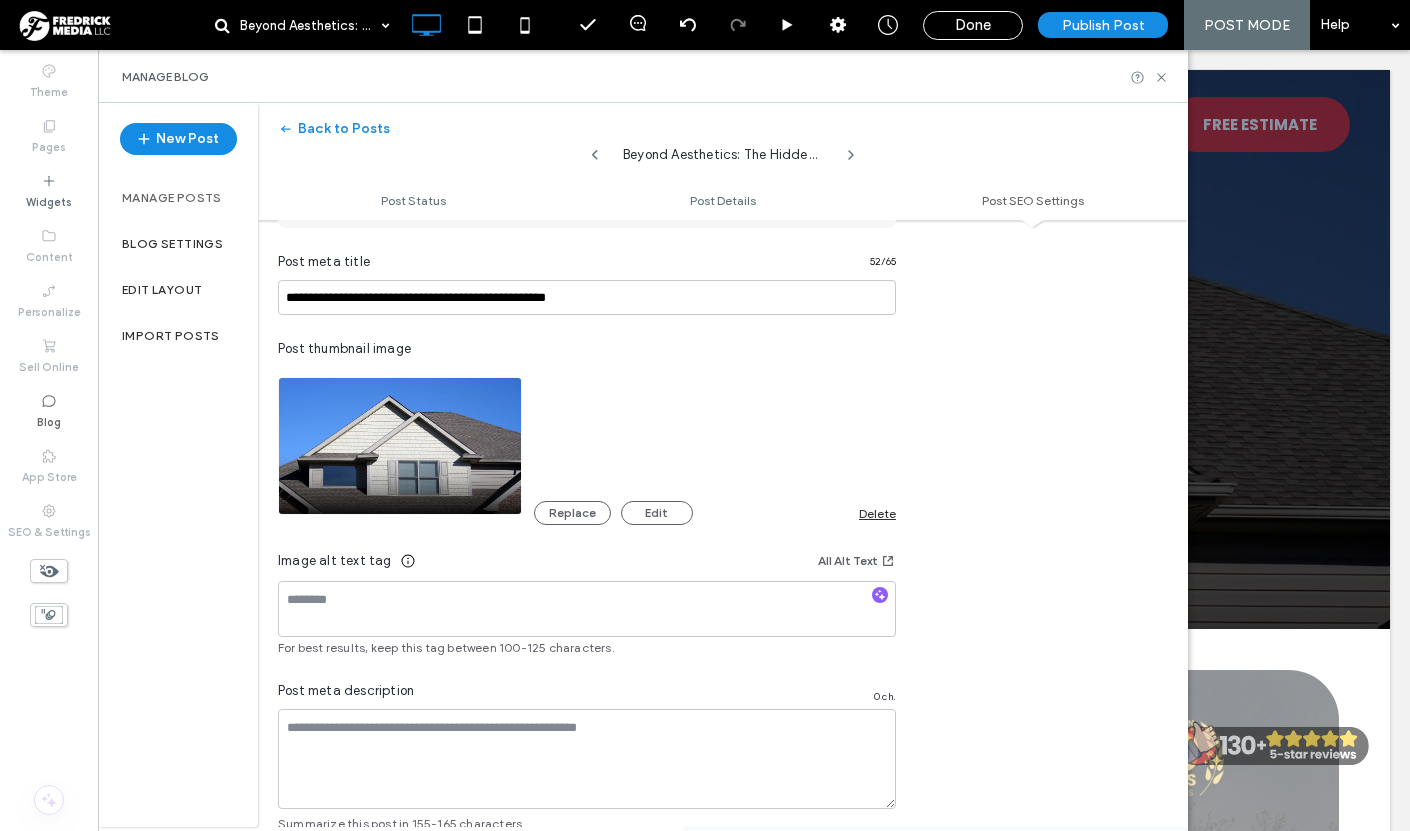 scroll, scrollTop: 1034, scrollLeft: 0, axis: vertical 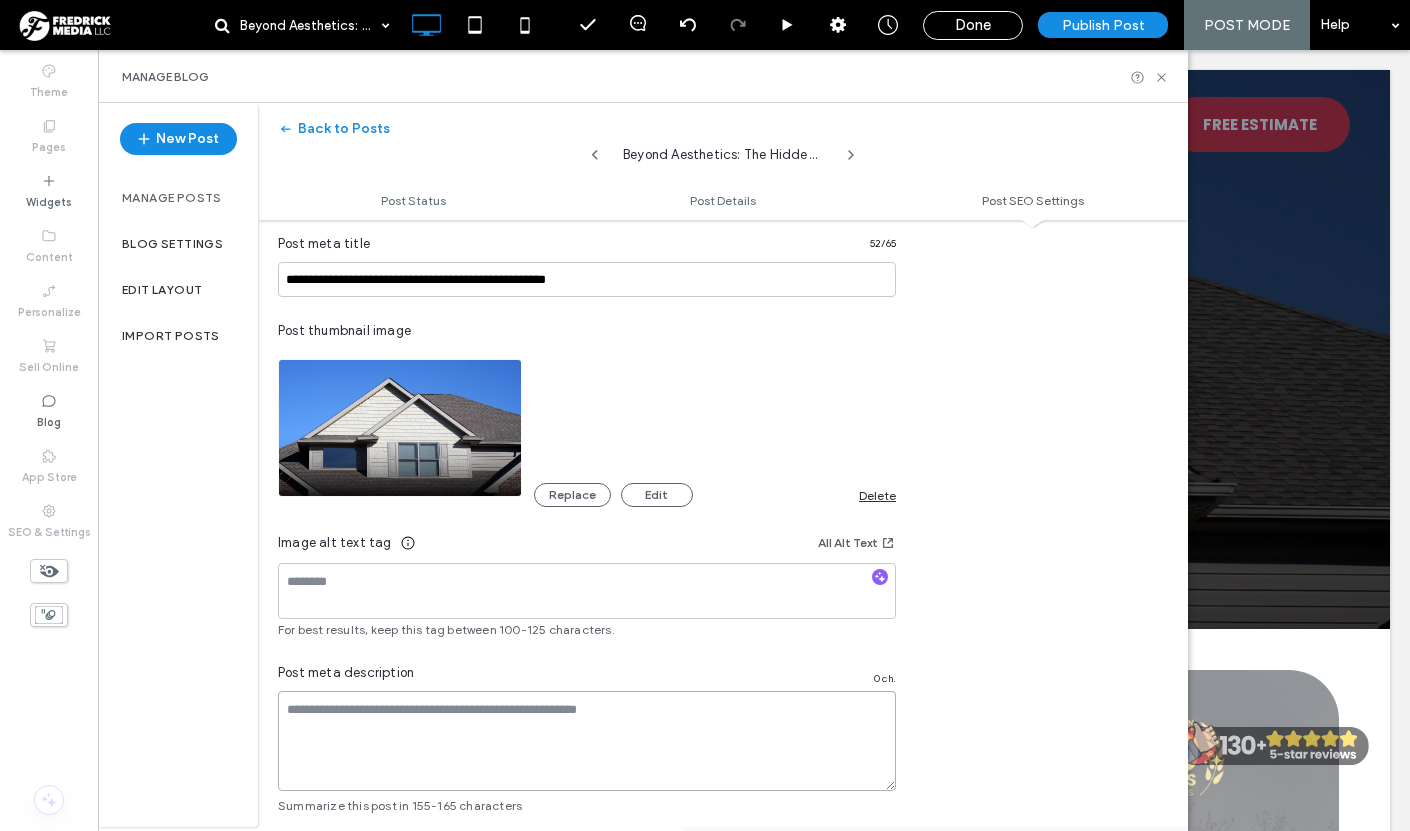 click at bounding box center [587, 741] 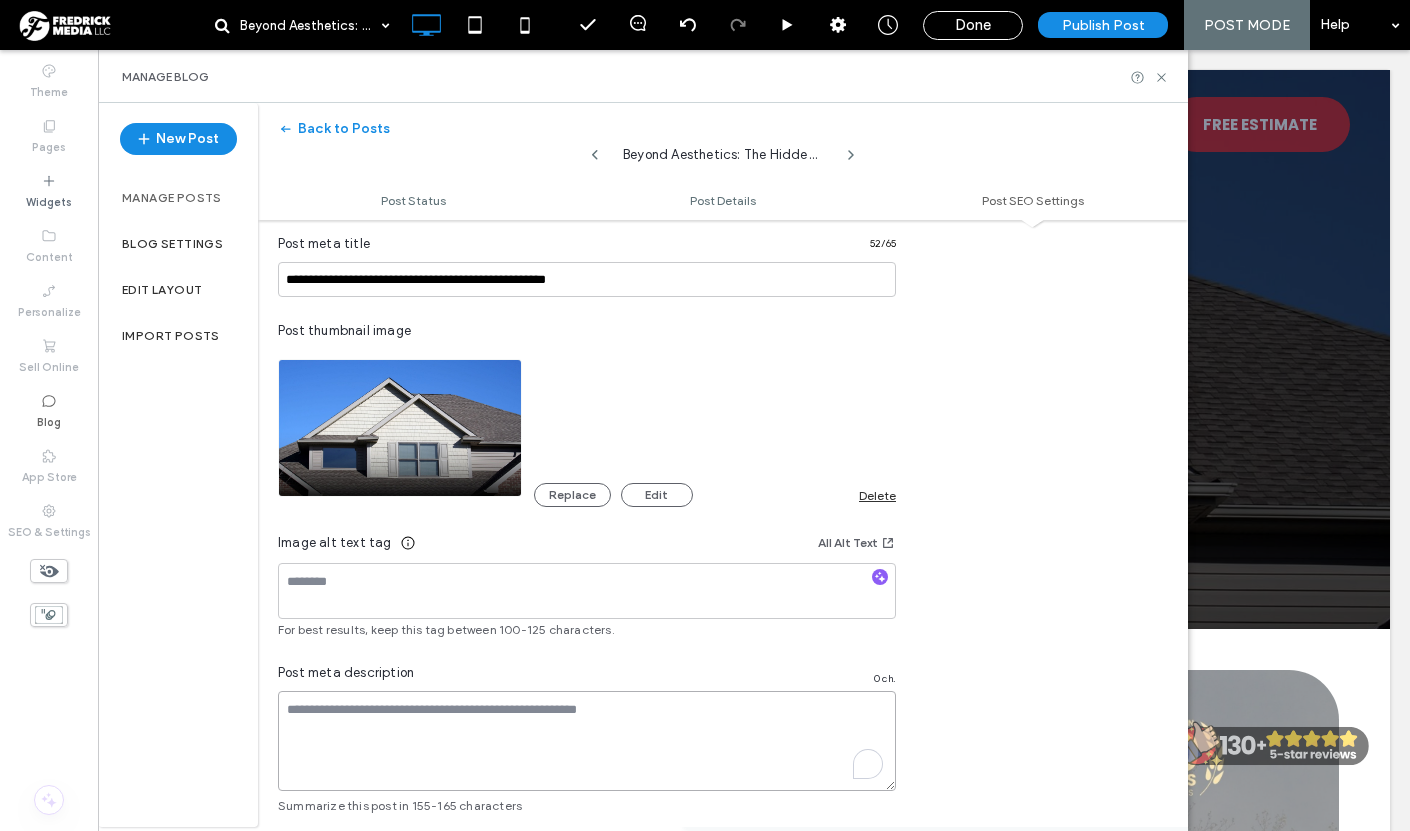 paste on "**********" 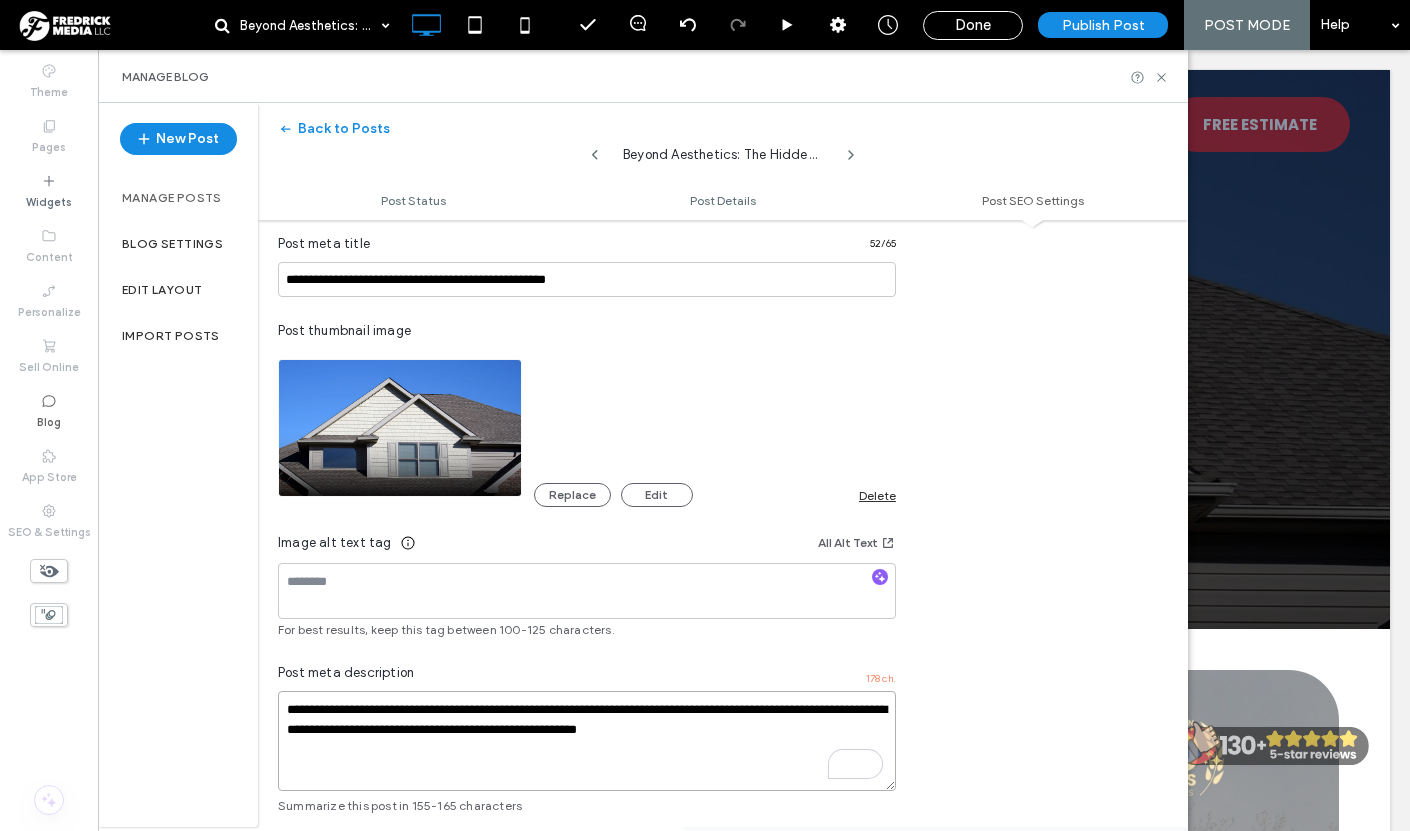 type on "**********" 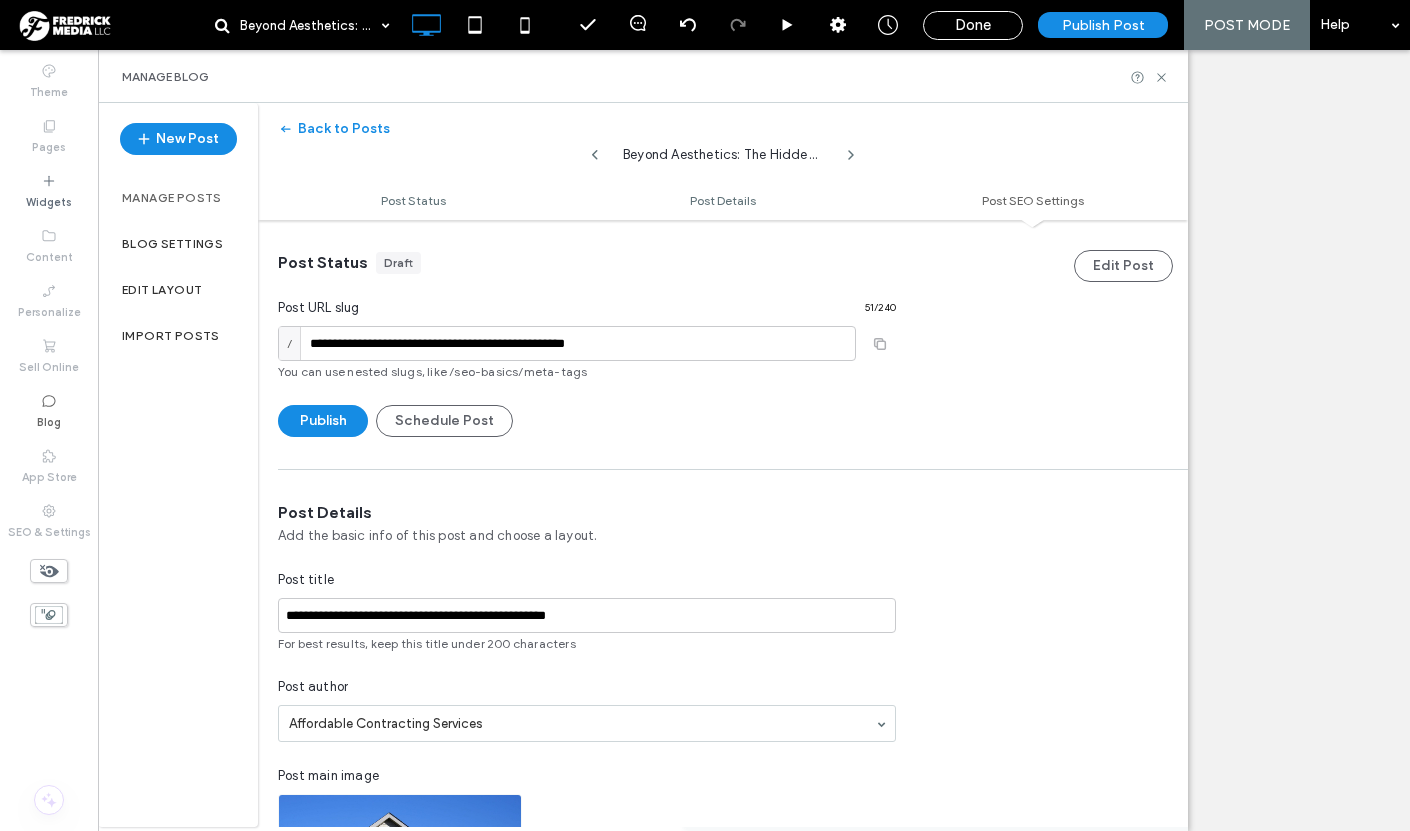scroll, scrollTop: 0, scrollLeft: 0, axis: both 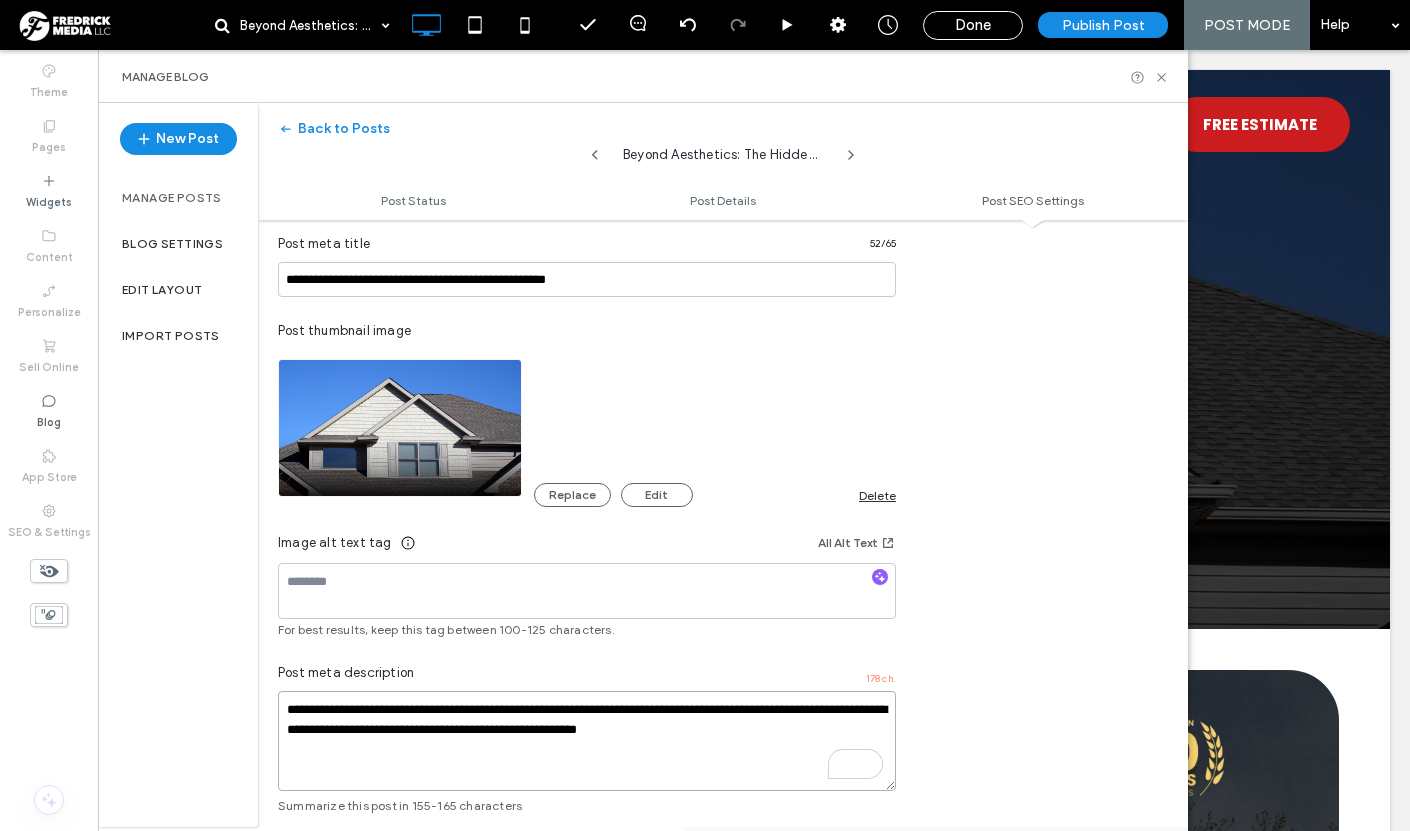 click on "**********" at bounding box center (587, 741) 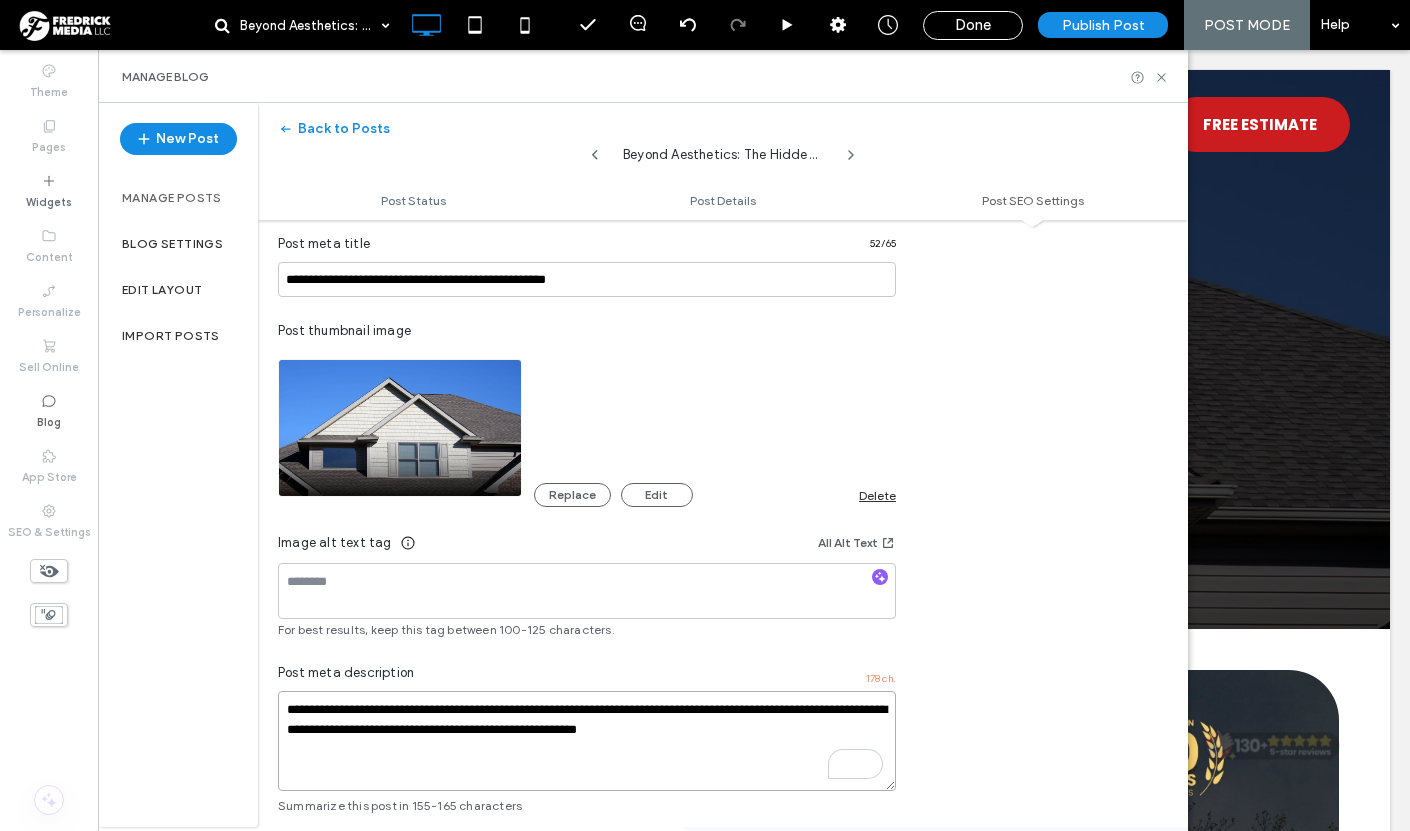 click on "**********" at bounding box center (587, 741) 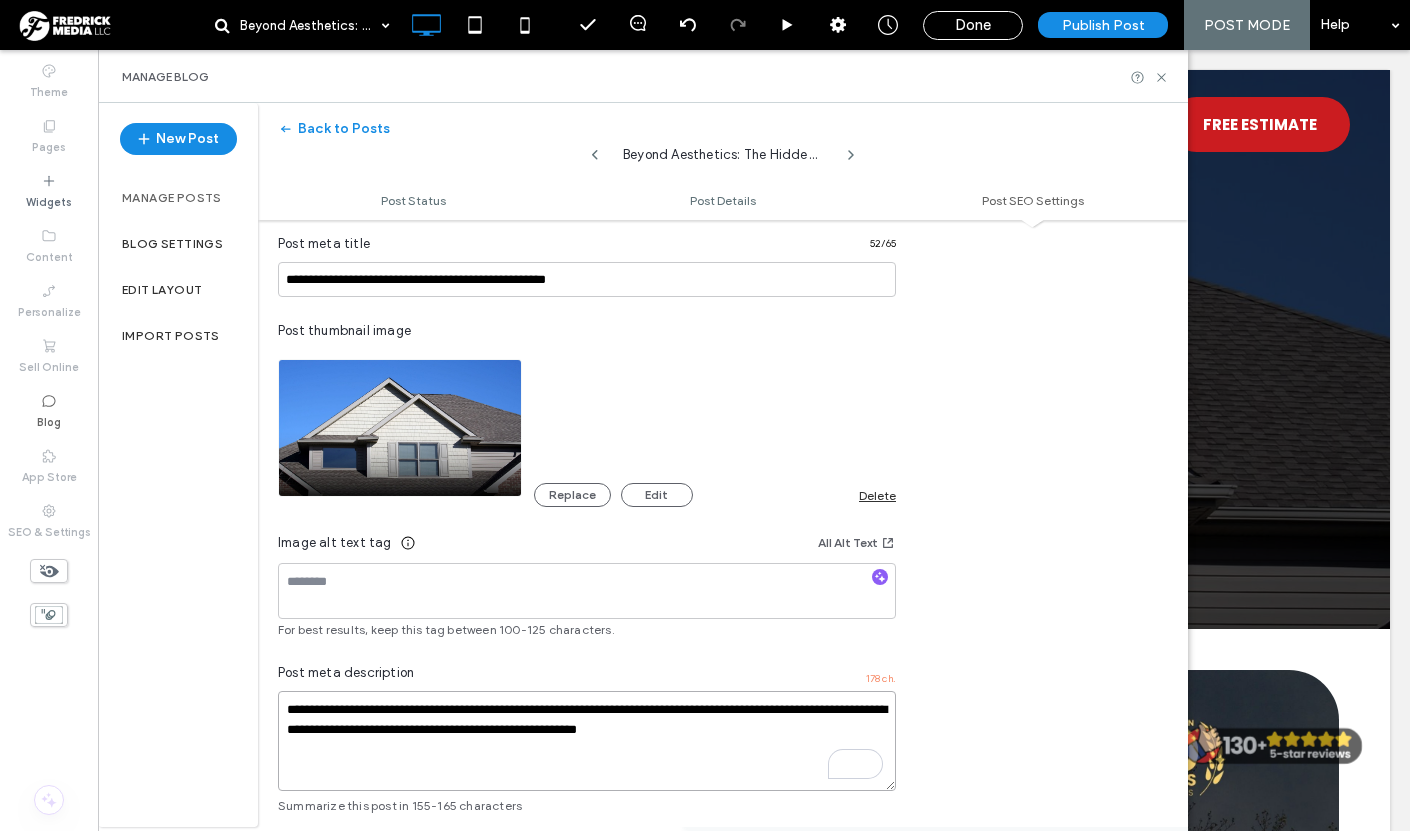 click on "**********" at bounding box center (587, 741) 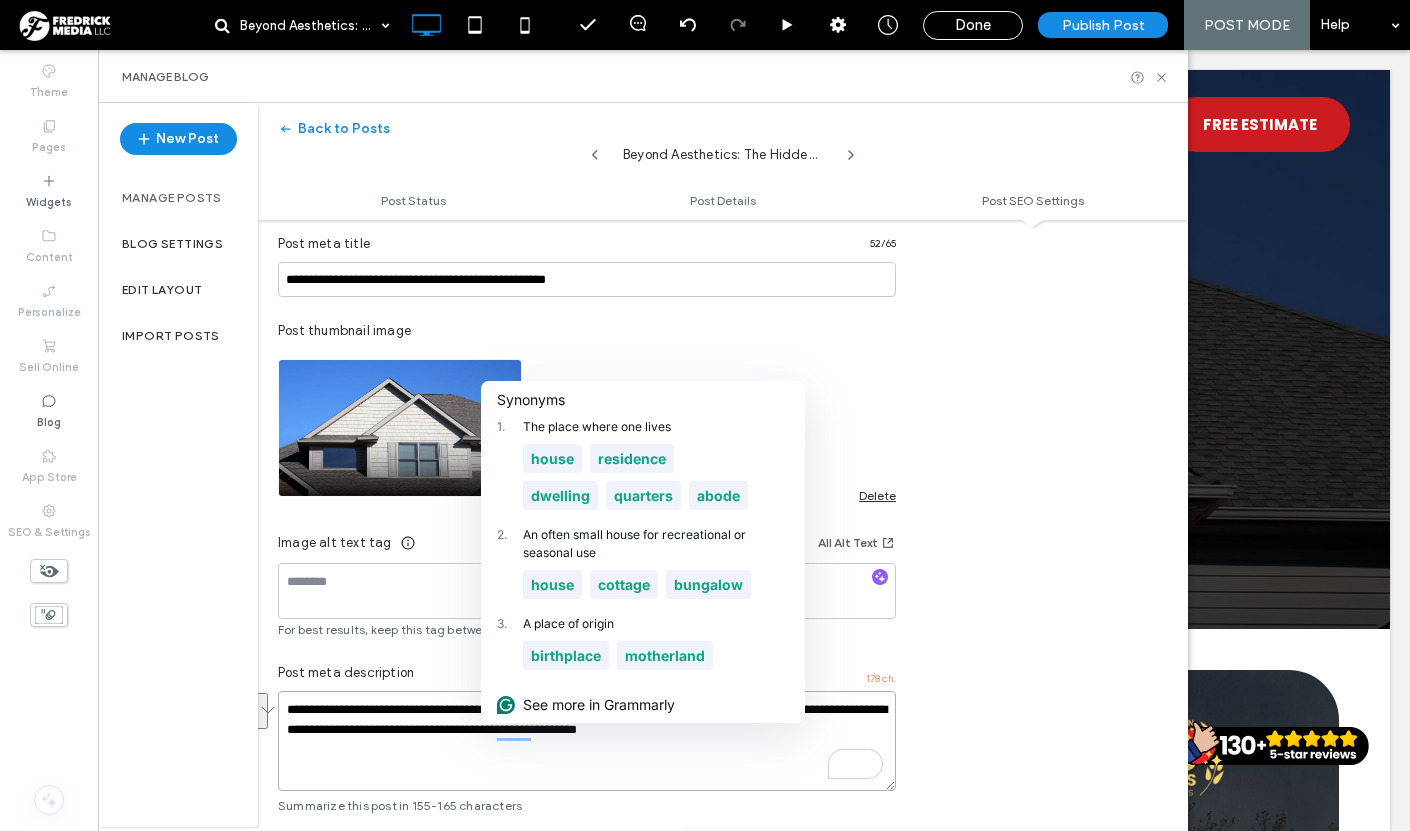 click on "**********" at bounding box center [587, 741] 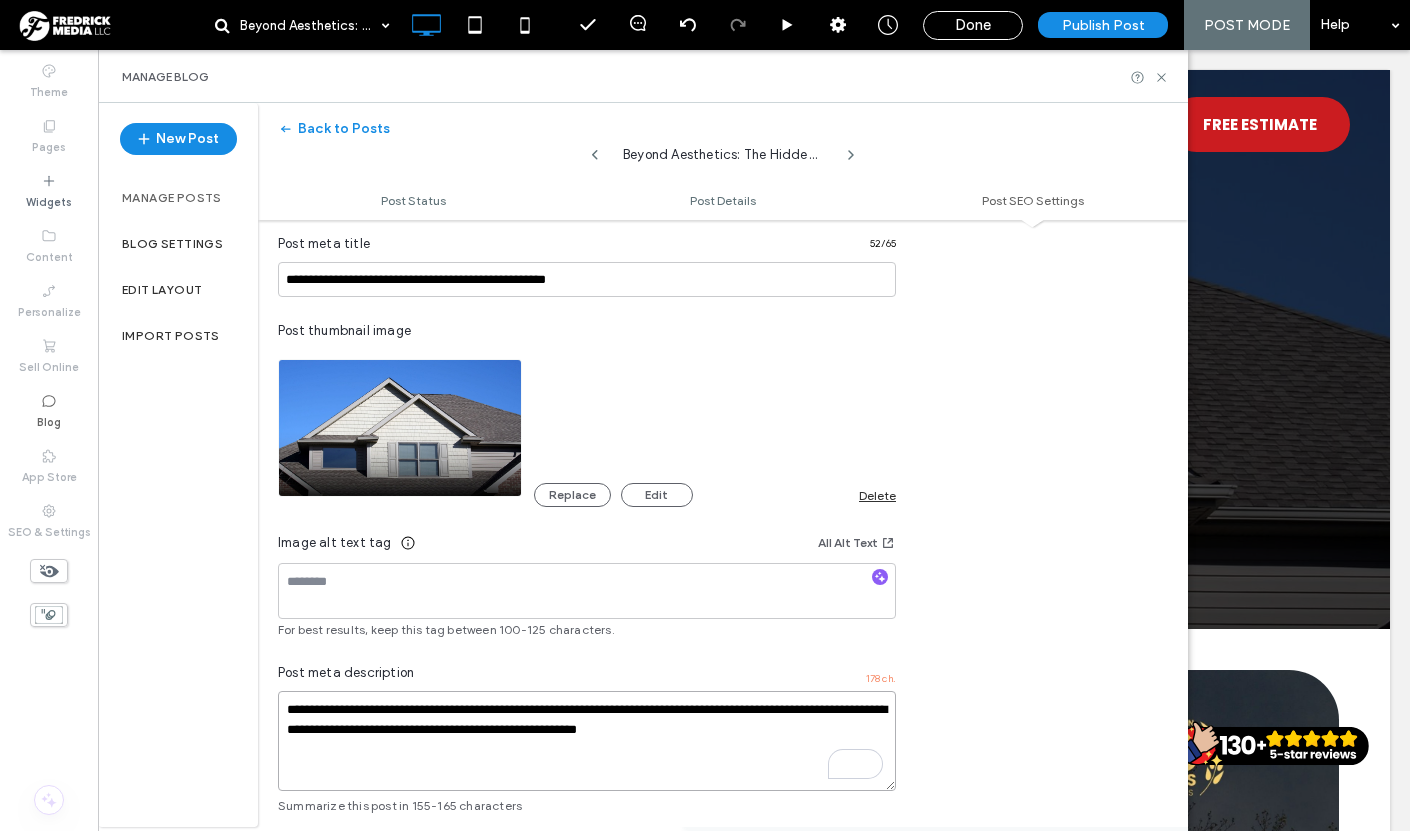 click on "**********" at bounding box center (587, 741) 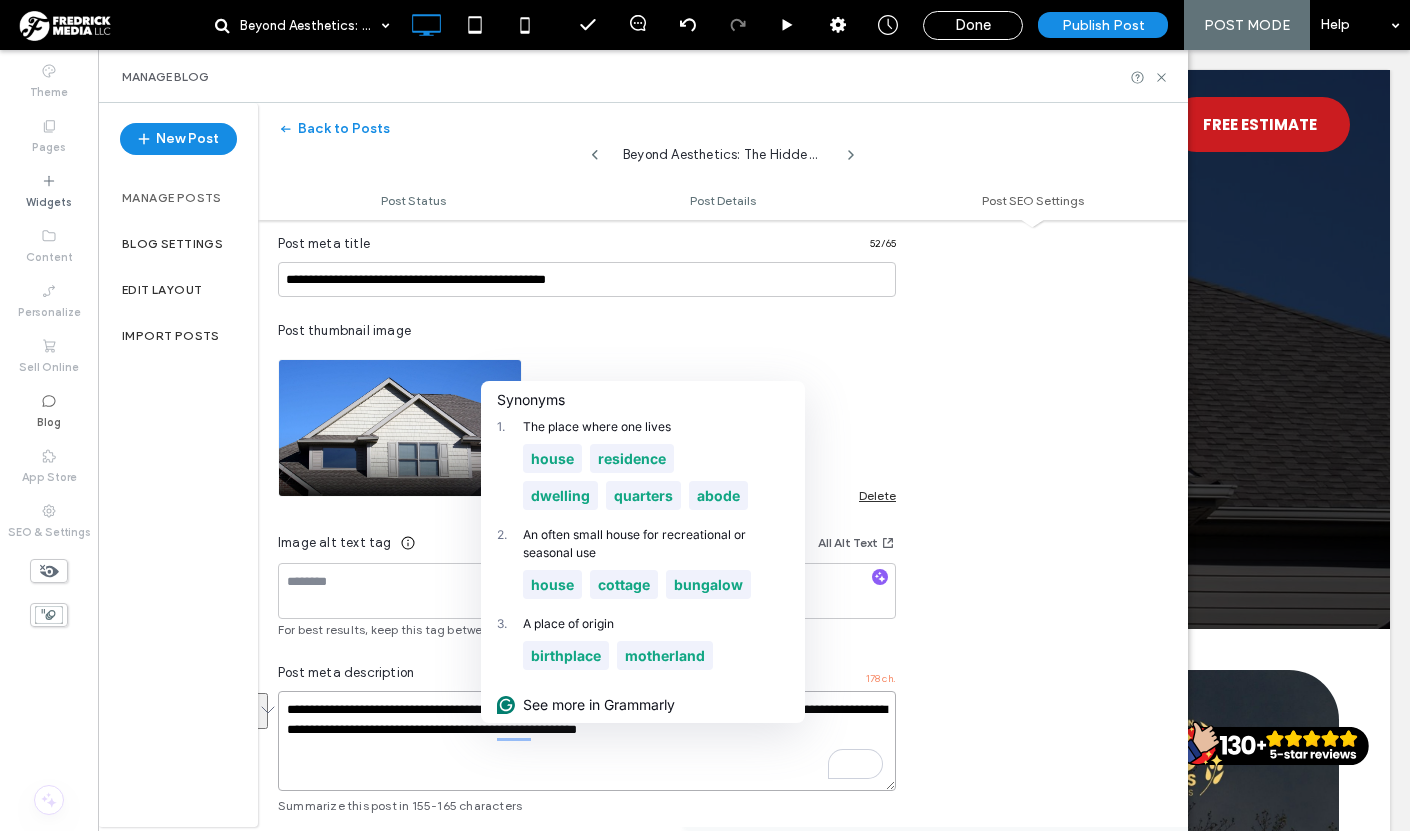 paste 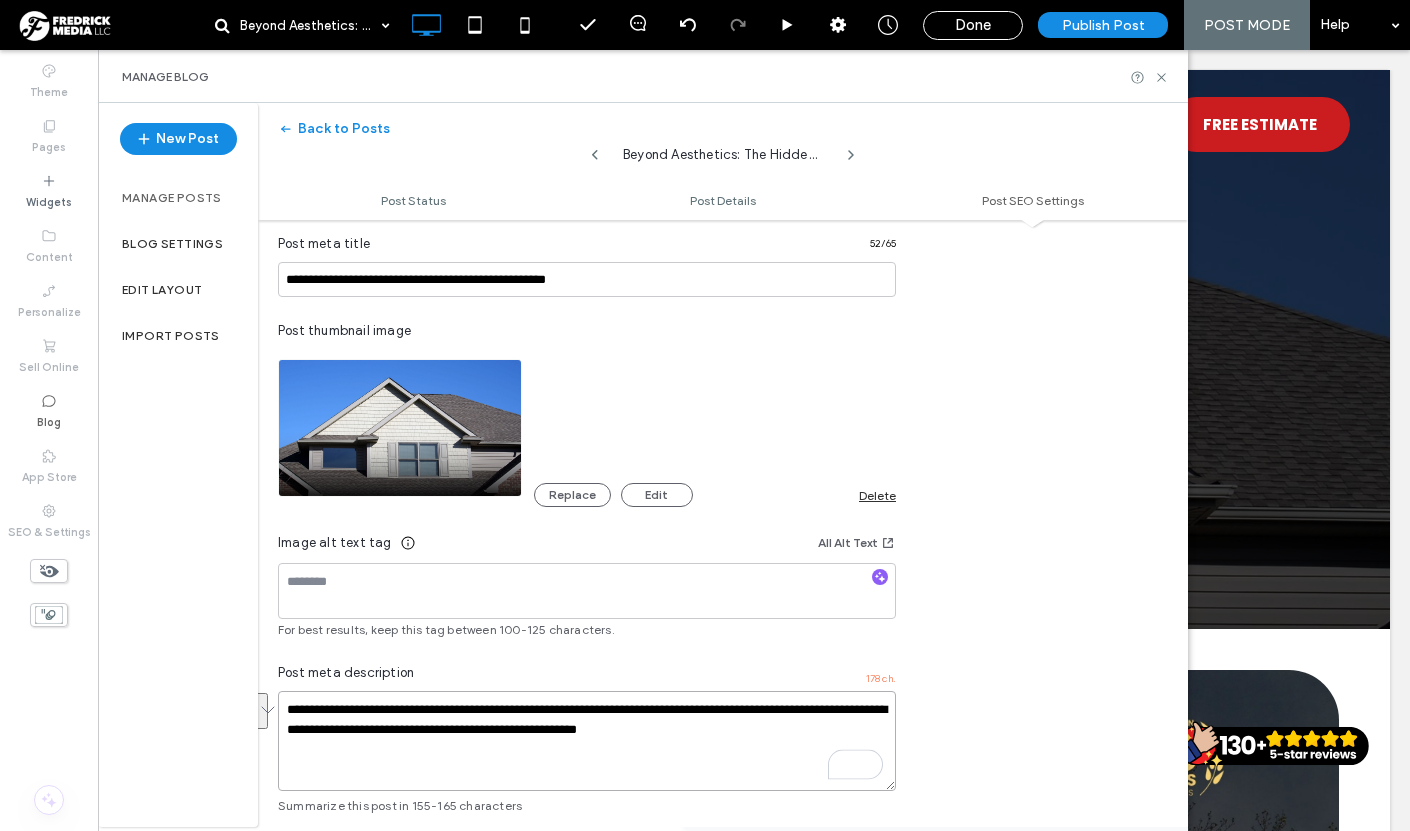 click on "**********" at bounding box center (587, 741) 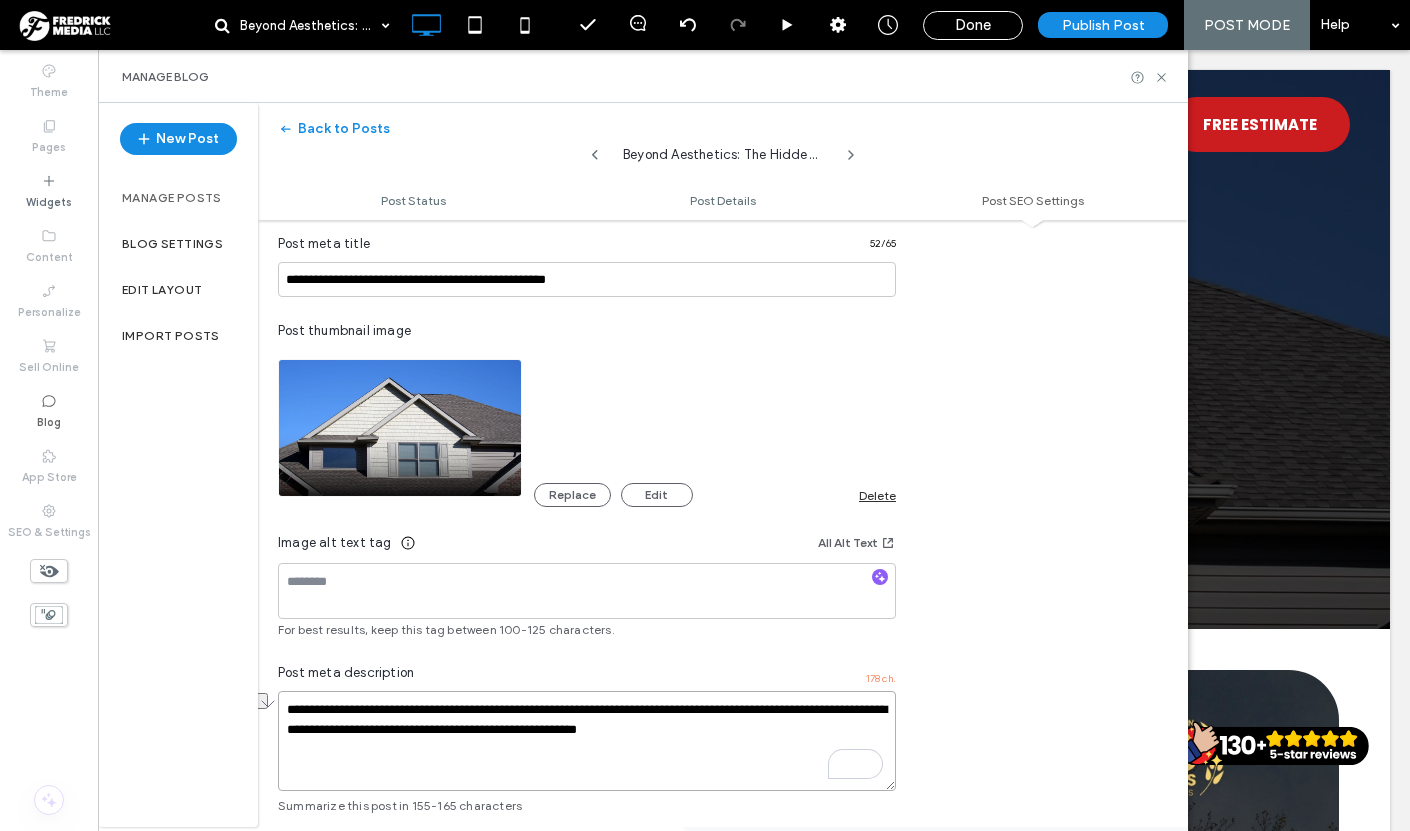 drag, startPoint x: 866, startPoint y: 713, endPoint x: 678, endPoint y: 711, distance: 188.01064 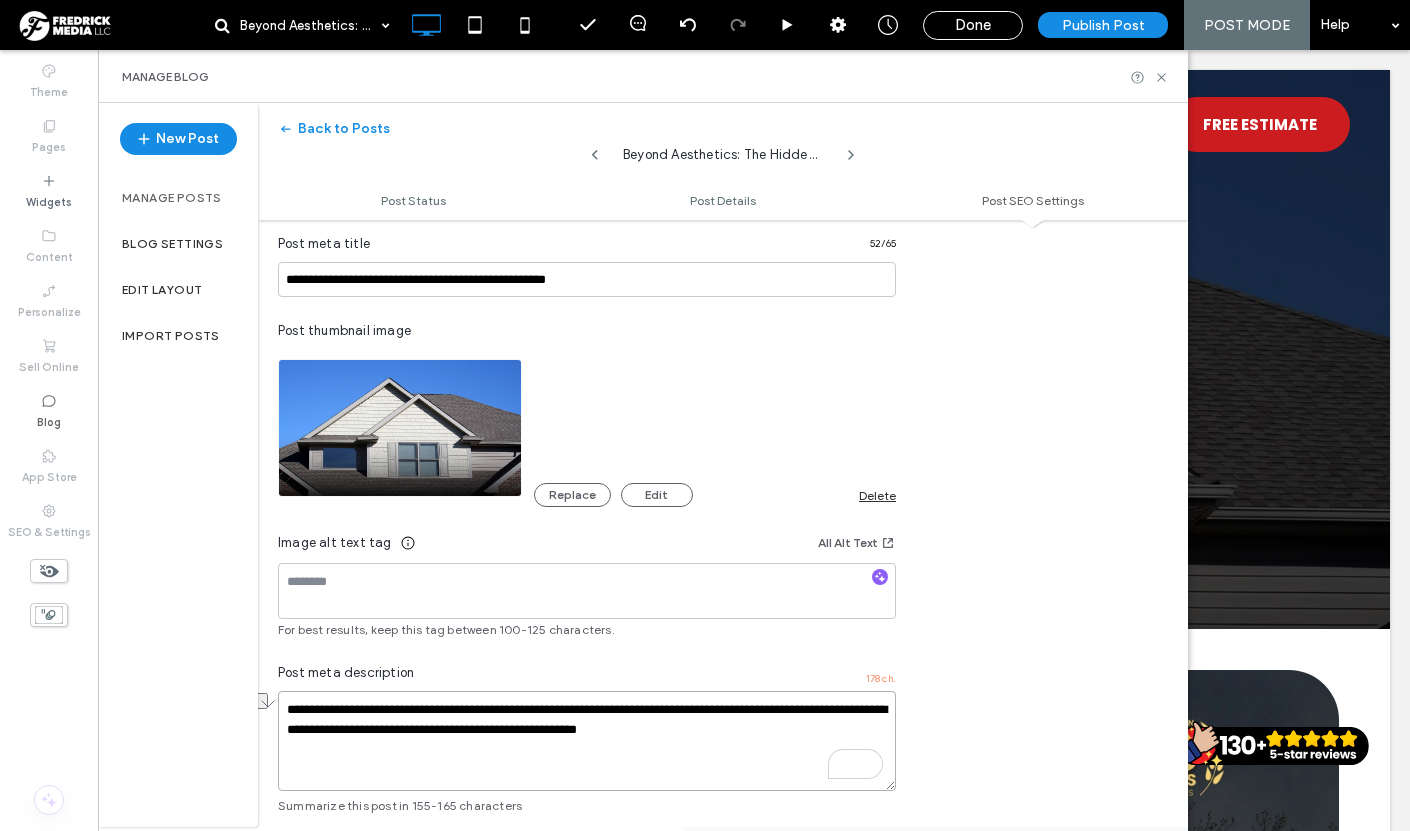 click on "**********" at bounding box center (587, 741) 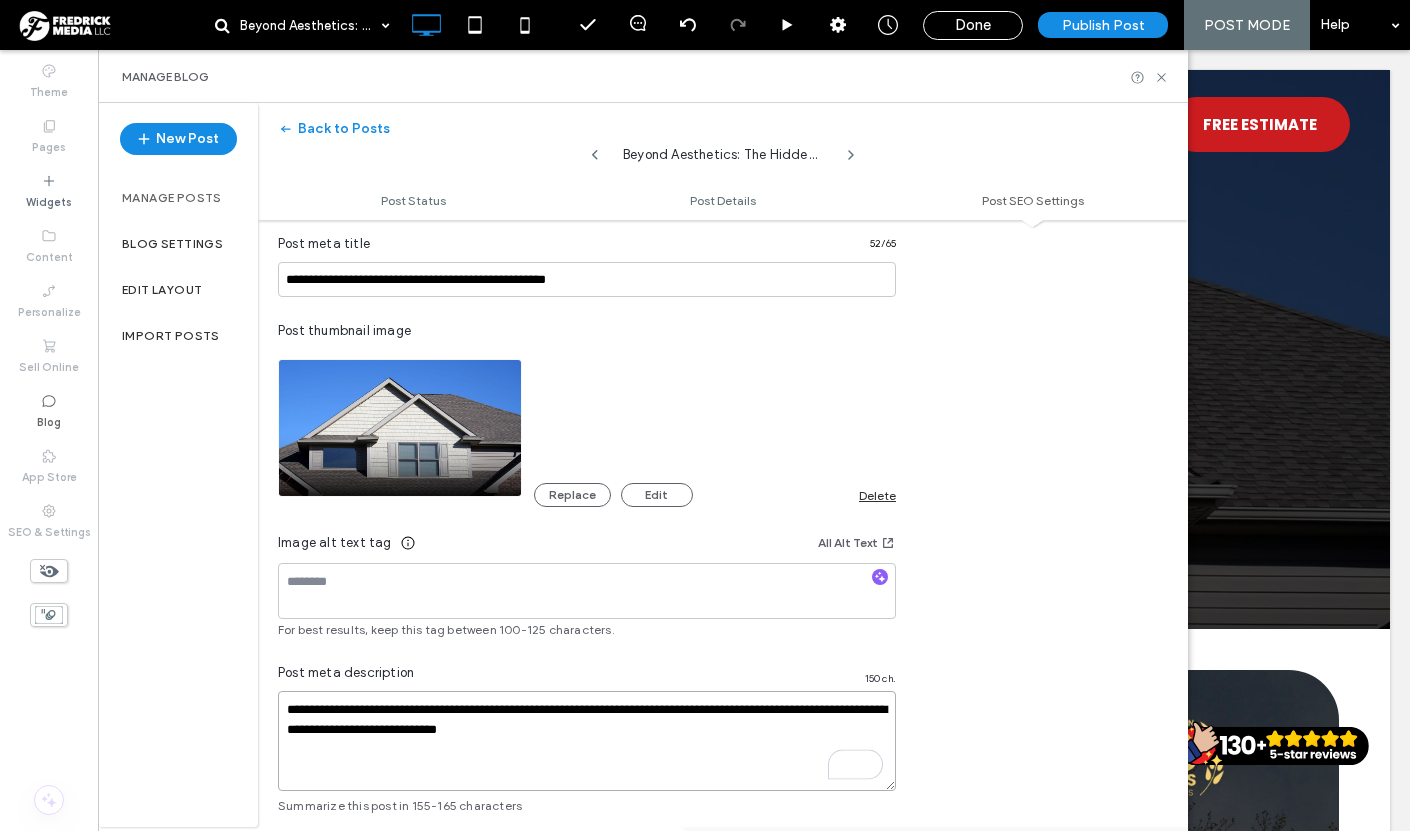 click on "**********" at bounding box center [587, 741] 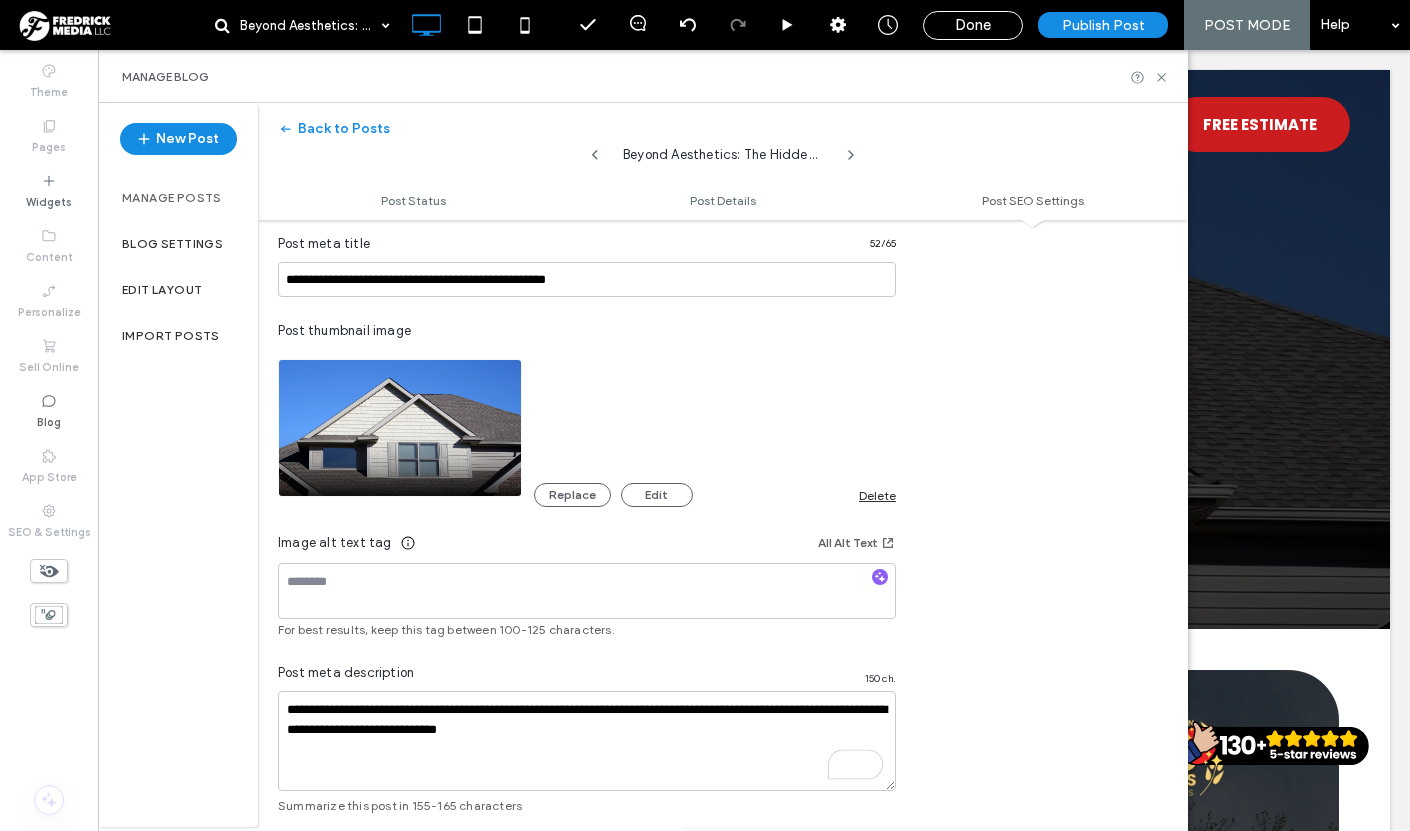 click on "**********" at bounding box center (587, 442) 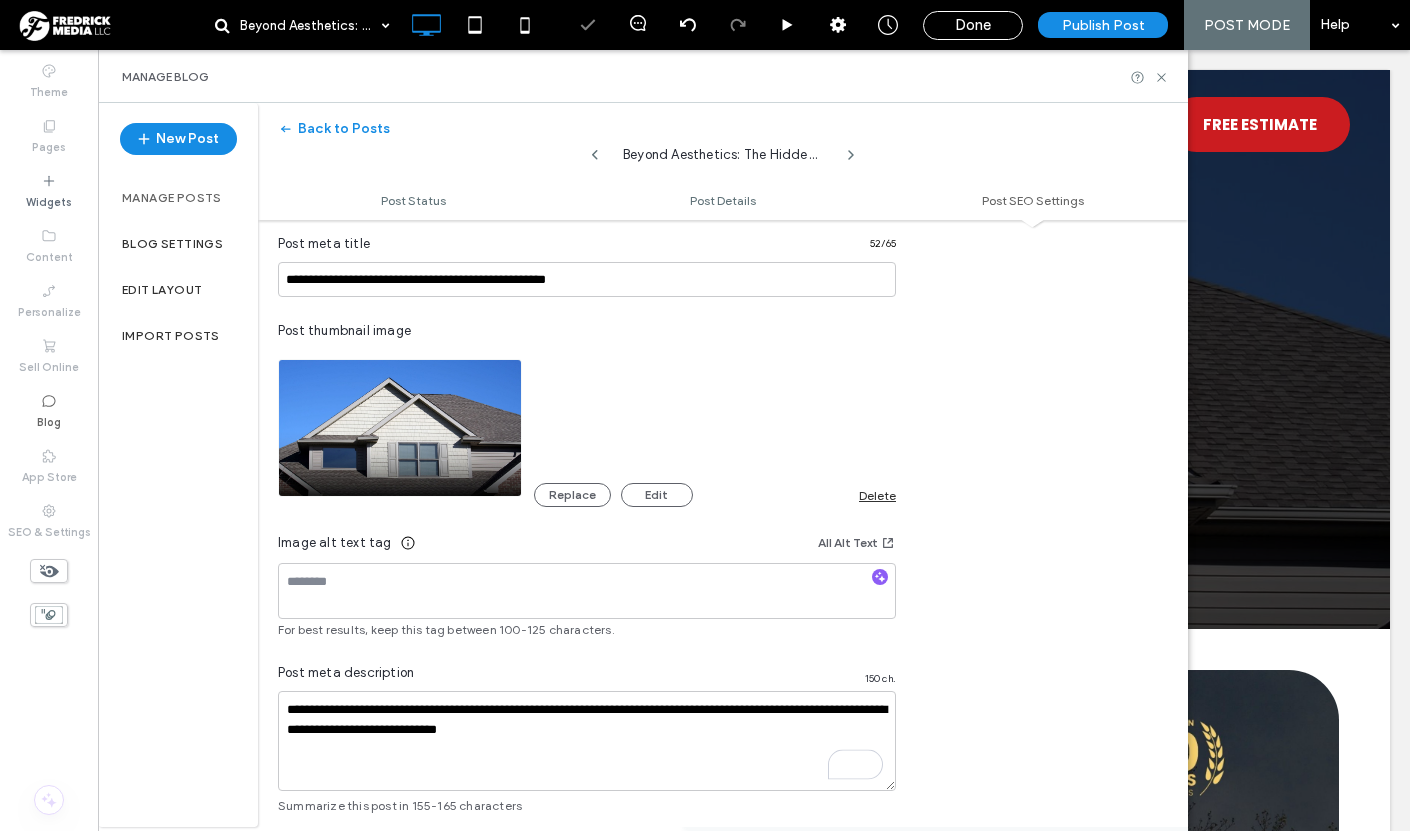 scroll, scrollTop: 0, scrollLeft: 0, axis: both 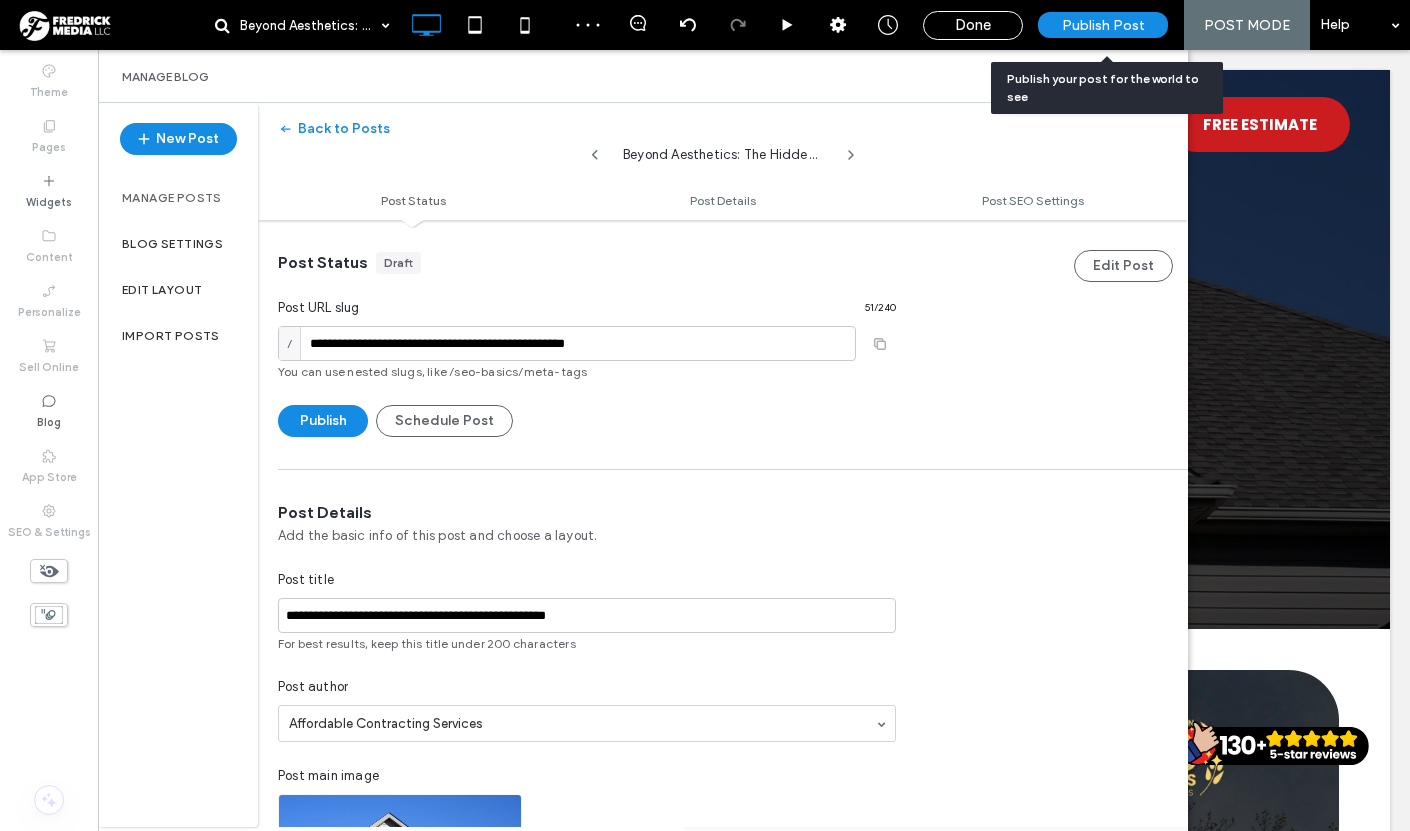 click on "Publish Post" at bounding box center [1103, 25] 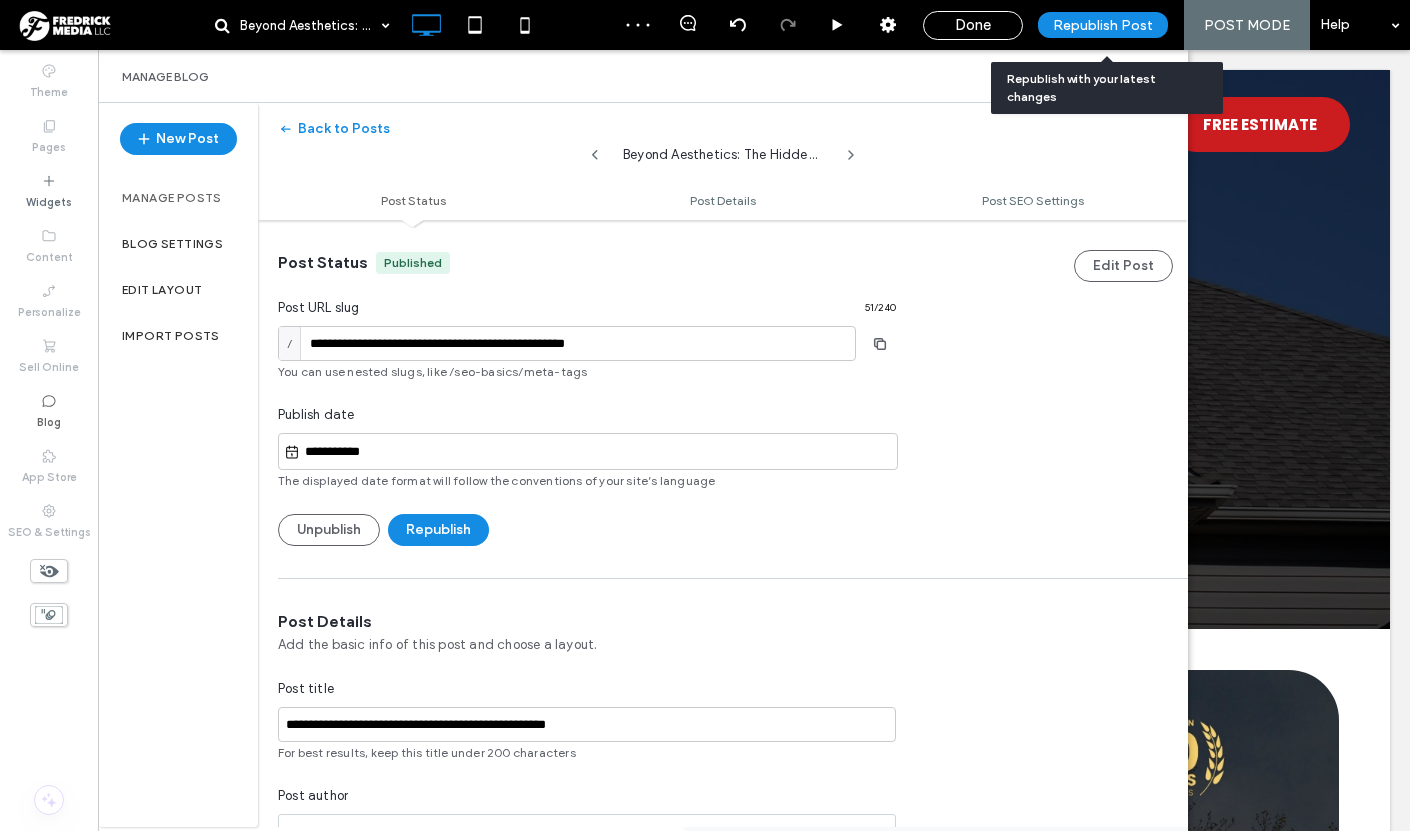 scroll, scrollTop: 0, scrollLeft: 0, axis: both 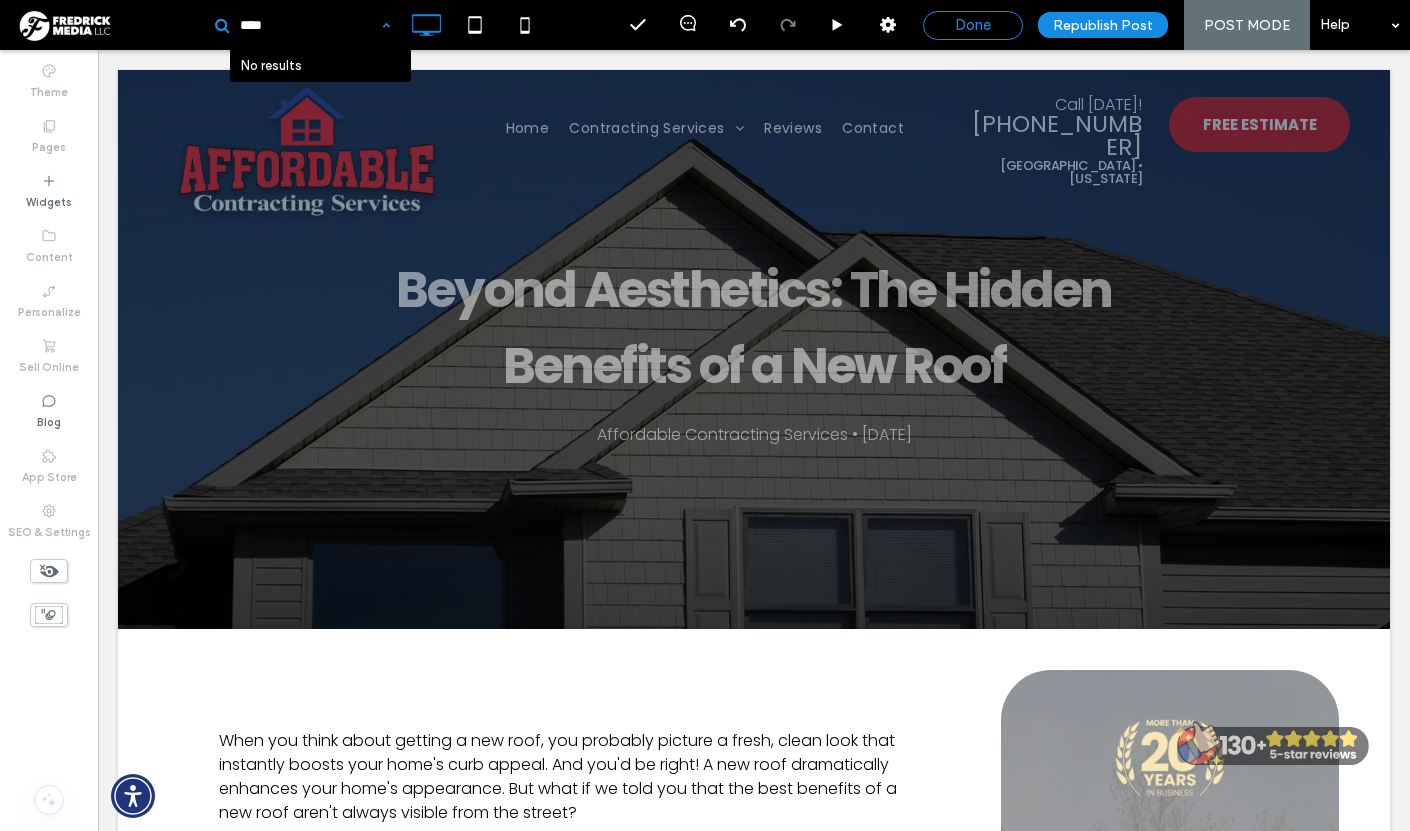 type on "****" 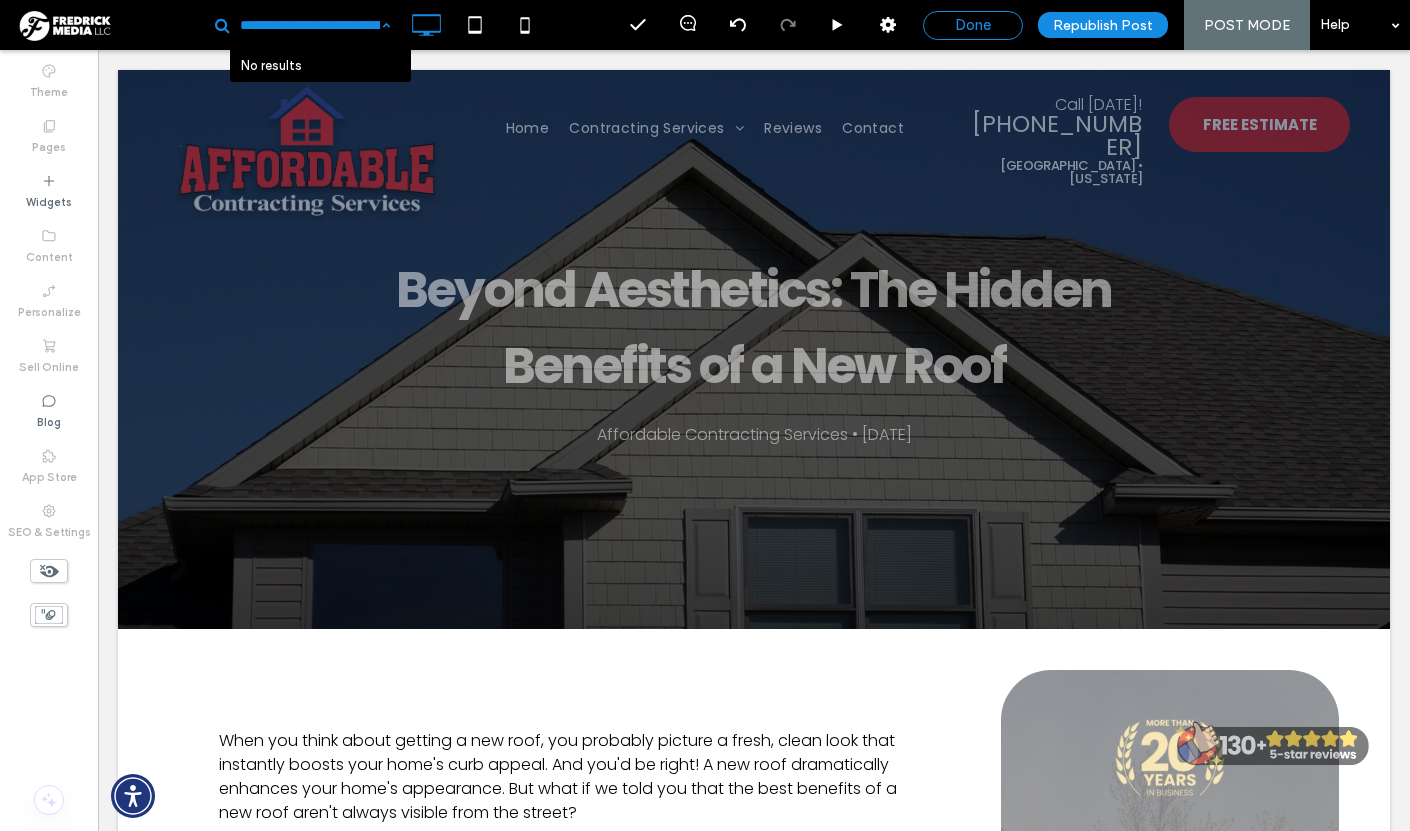 click on "Done" at bounding box center (973, 25) 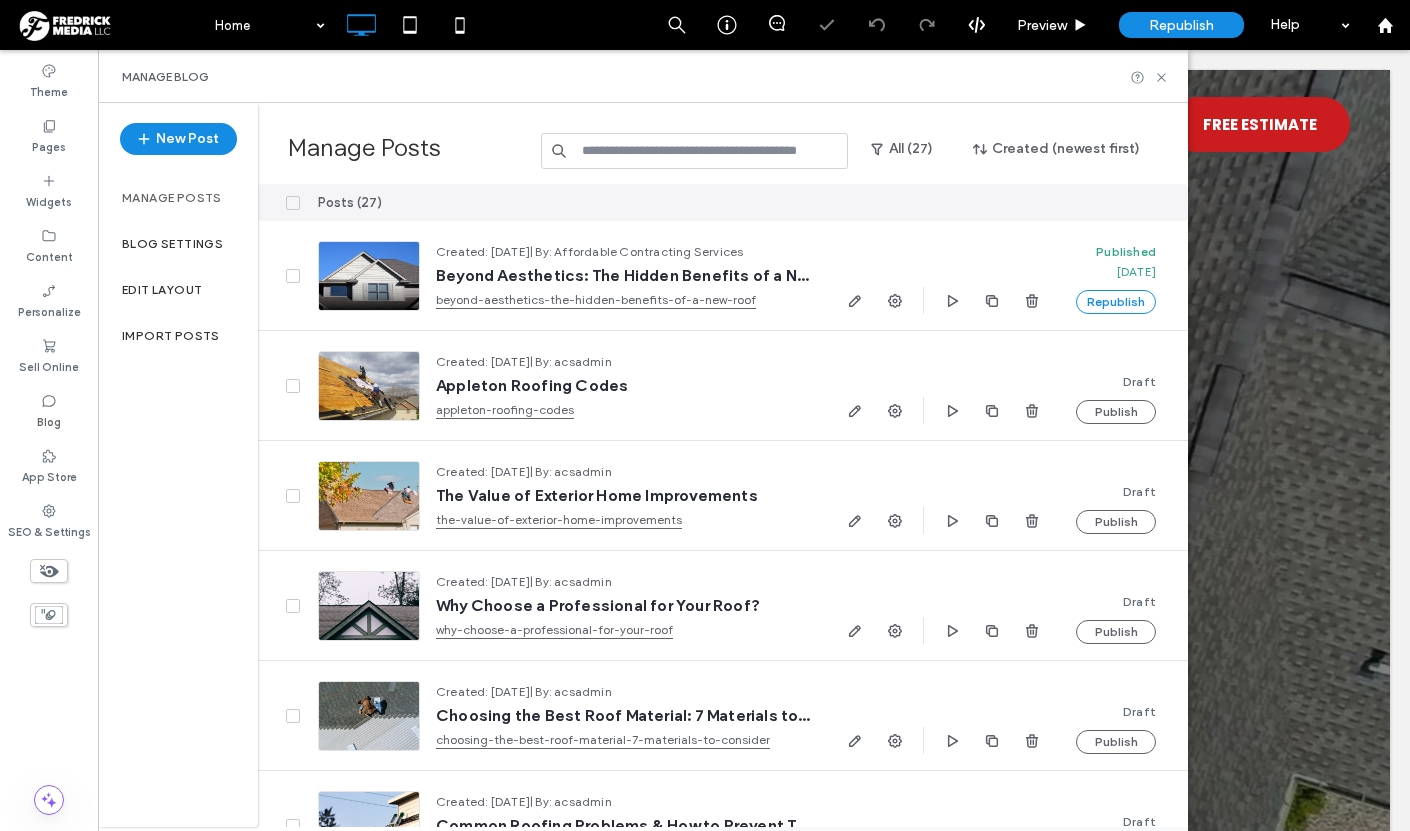 scroll, scrollTop: 0, scrollLeft: 0, axis: both 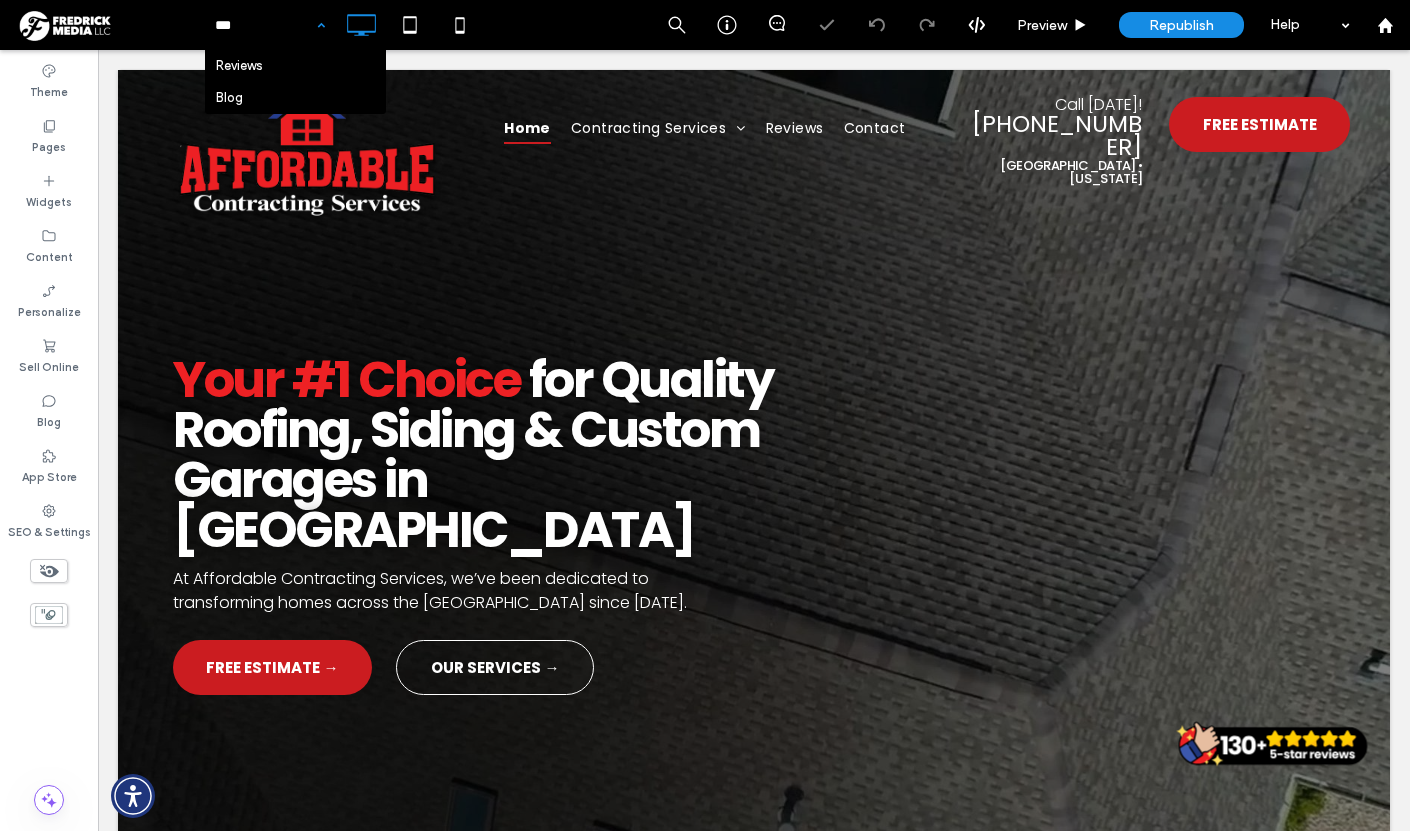 type on "****" 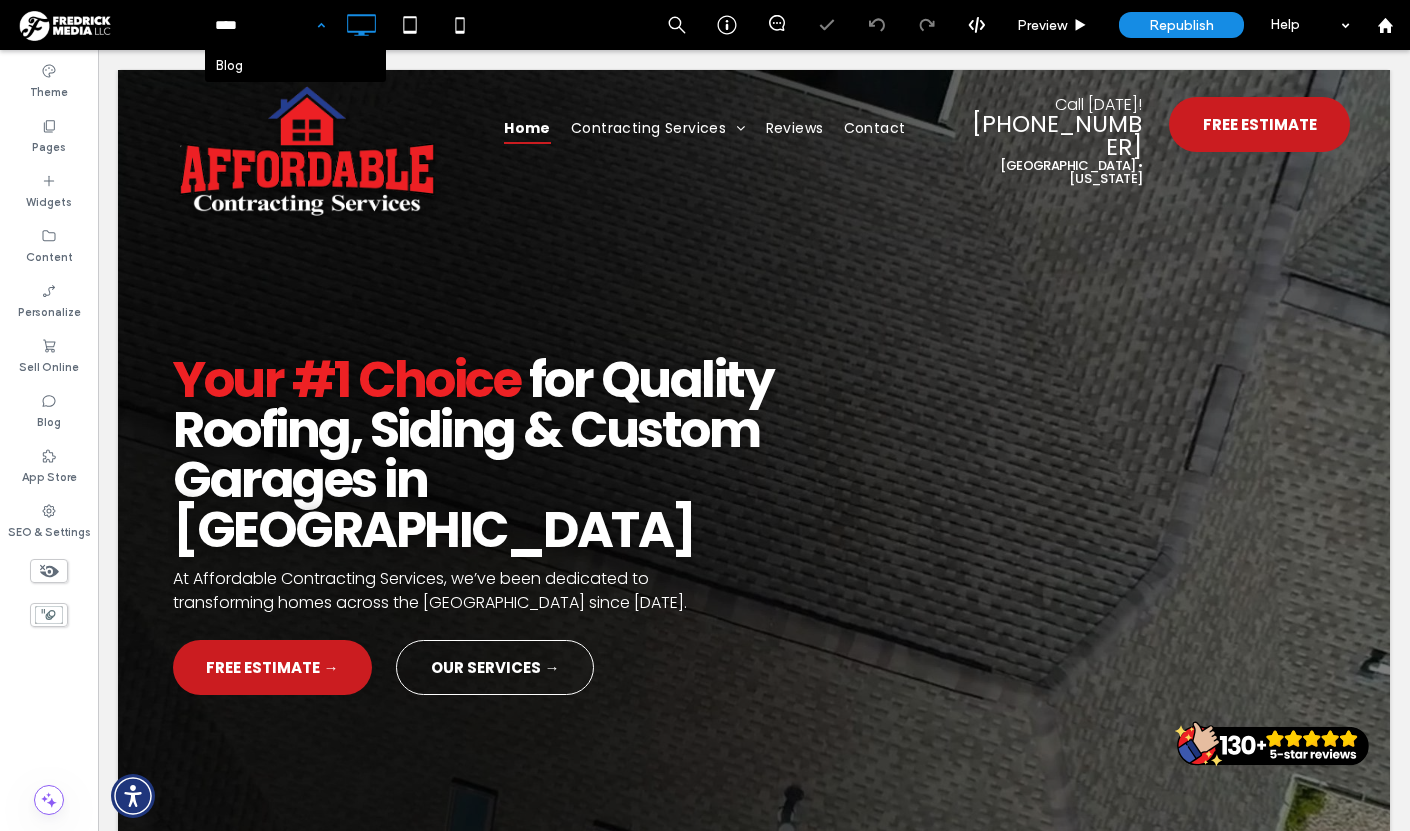 type 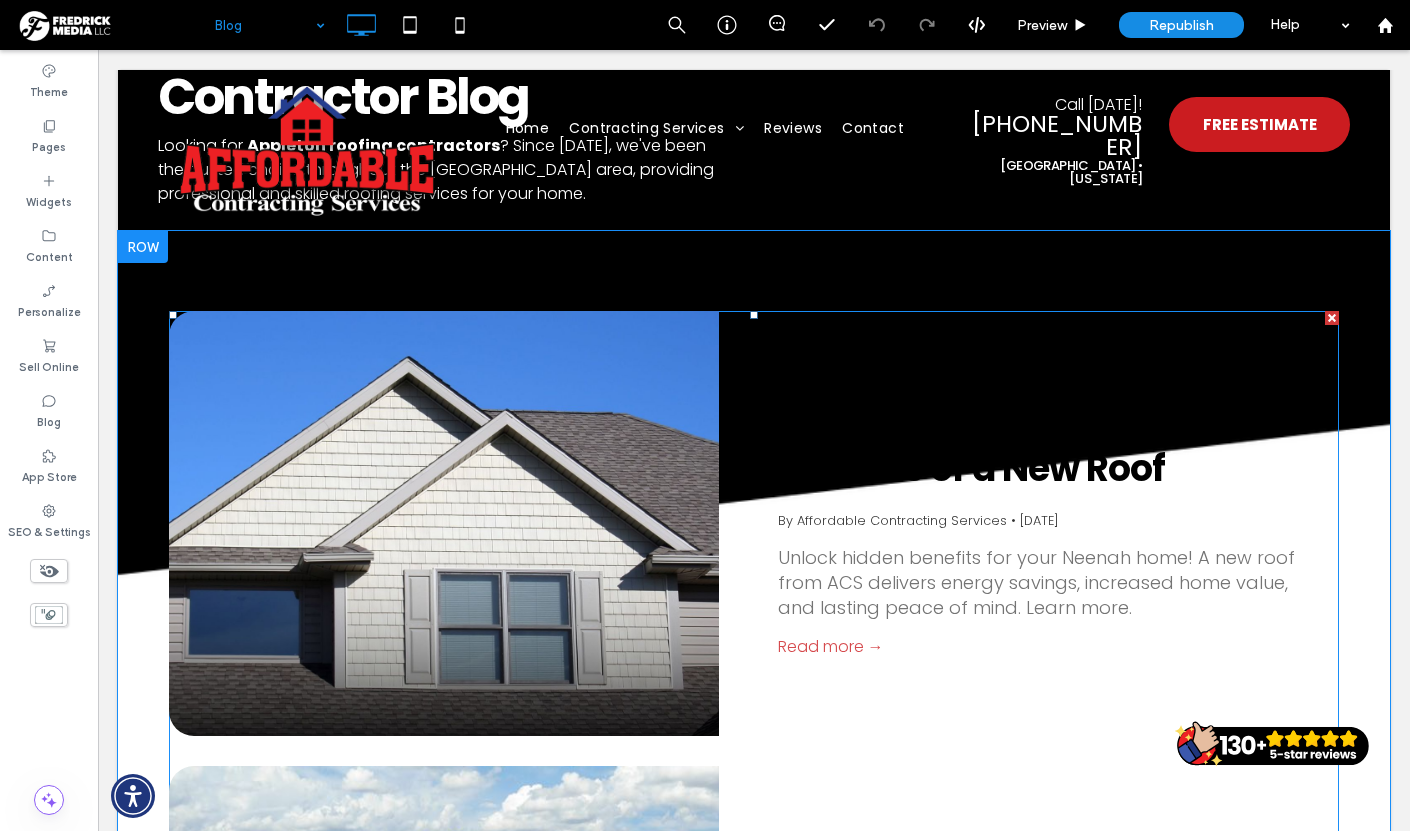 scroll, scrollTop: 130, scrollLeft: 0, axis: vertical 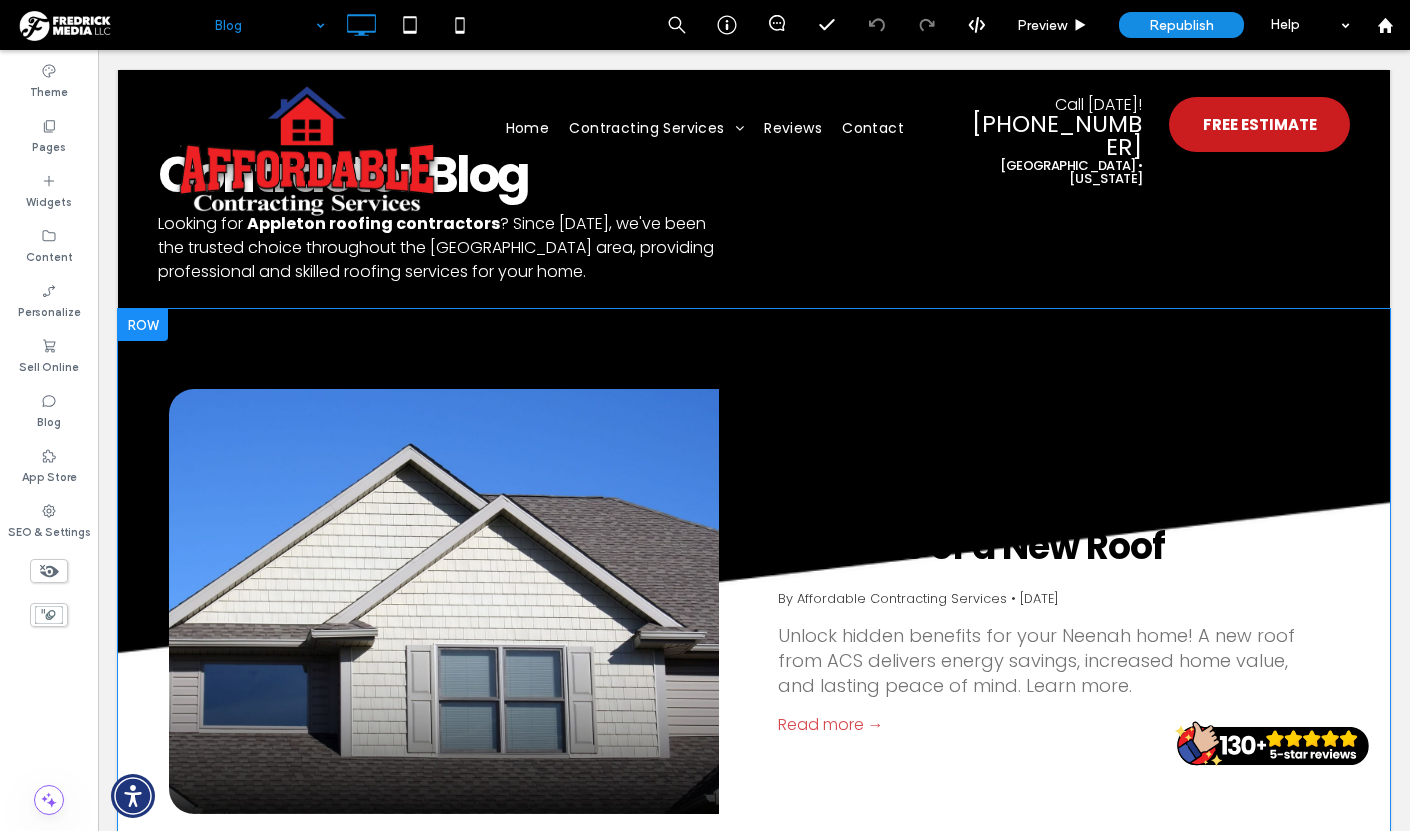 click on "Beyond Aesthetics: The Hidden Benefits of a New Roof
By Affordable Contracting Services
•
July 10, 2025
Unlock hidden benefits for your Neenah home! A new roof from ACS delivers energy savings, increased home value, and lasting peace of mind. Learn more.
Read more →
What is Asphalt Roofing?
By Affordable Contracting Services
•
November 7, 2024
Learn how to maintain your asphalt shingle roof for lasting durability and performance. Our essential guide offers practical tips and best practices.
Read more →
5 Benefits of Asphalt Roofing
By Affordable Contracting Services
•
October 10, 2024
Discover the top 5 benefits of asphalt roofing, including durability, cost-effectiveness, and energy efficiency. Ideal for homes in the Fox Valley WI area.
Read more →
Click To Paste
Row" at bounding box center (754, 1116) 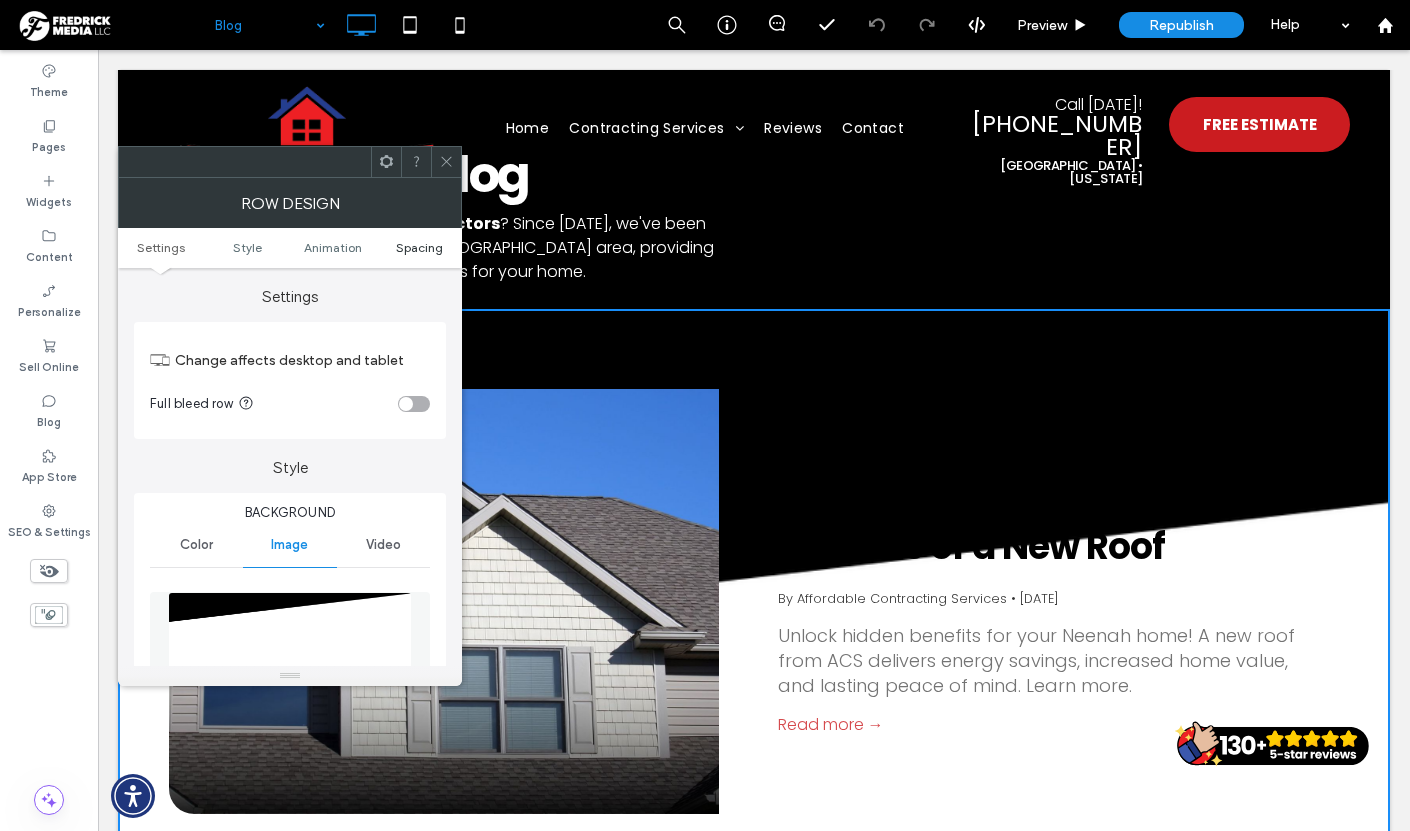 click on "Spacing" at bounding box center [419, 247] 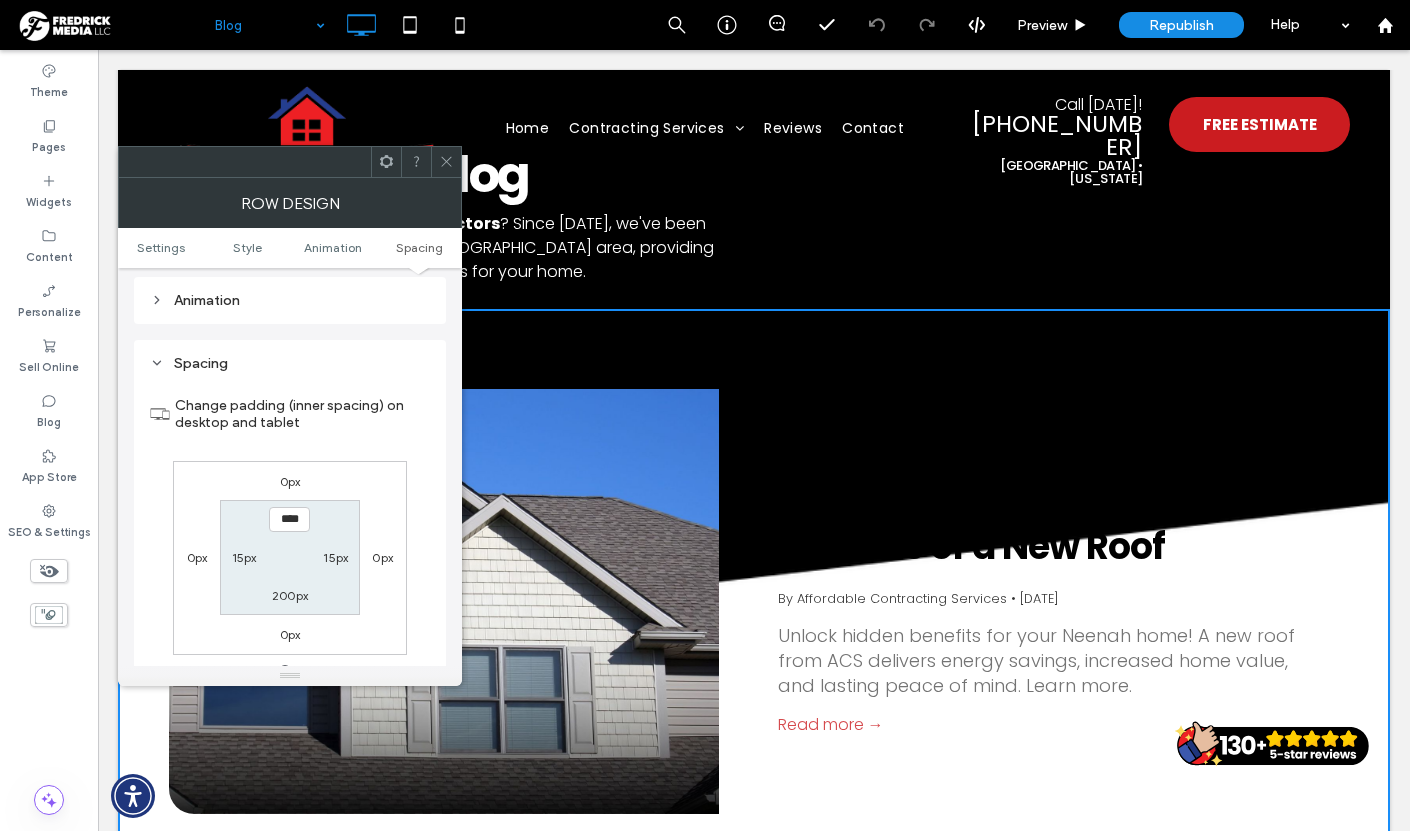 scroll, scrollTop: 1236, scrollLeft: 0, axis: vertical 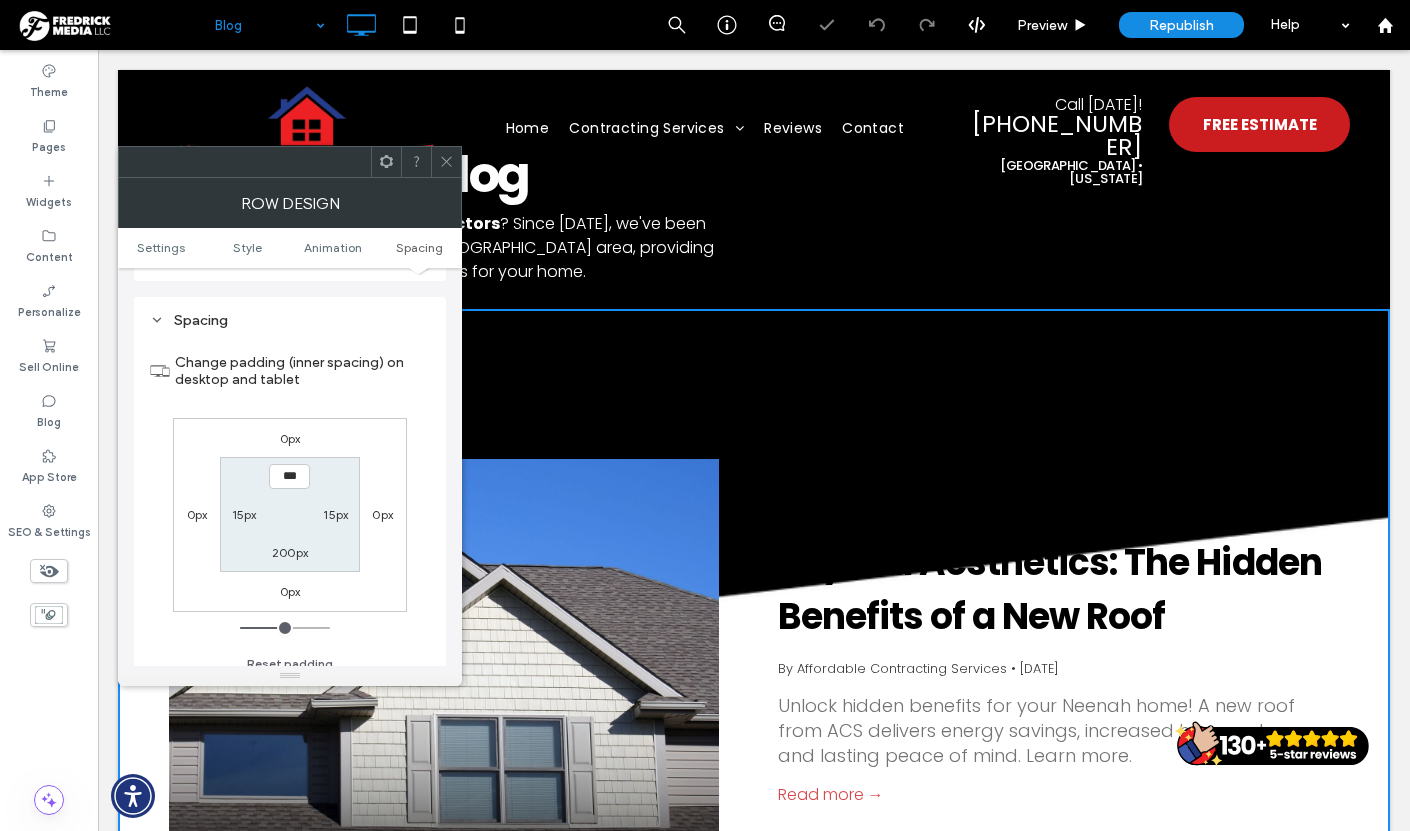 type on "*****" 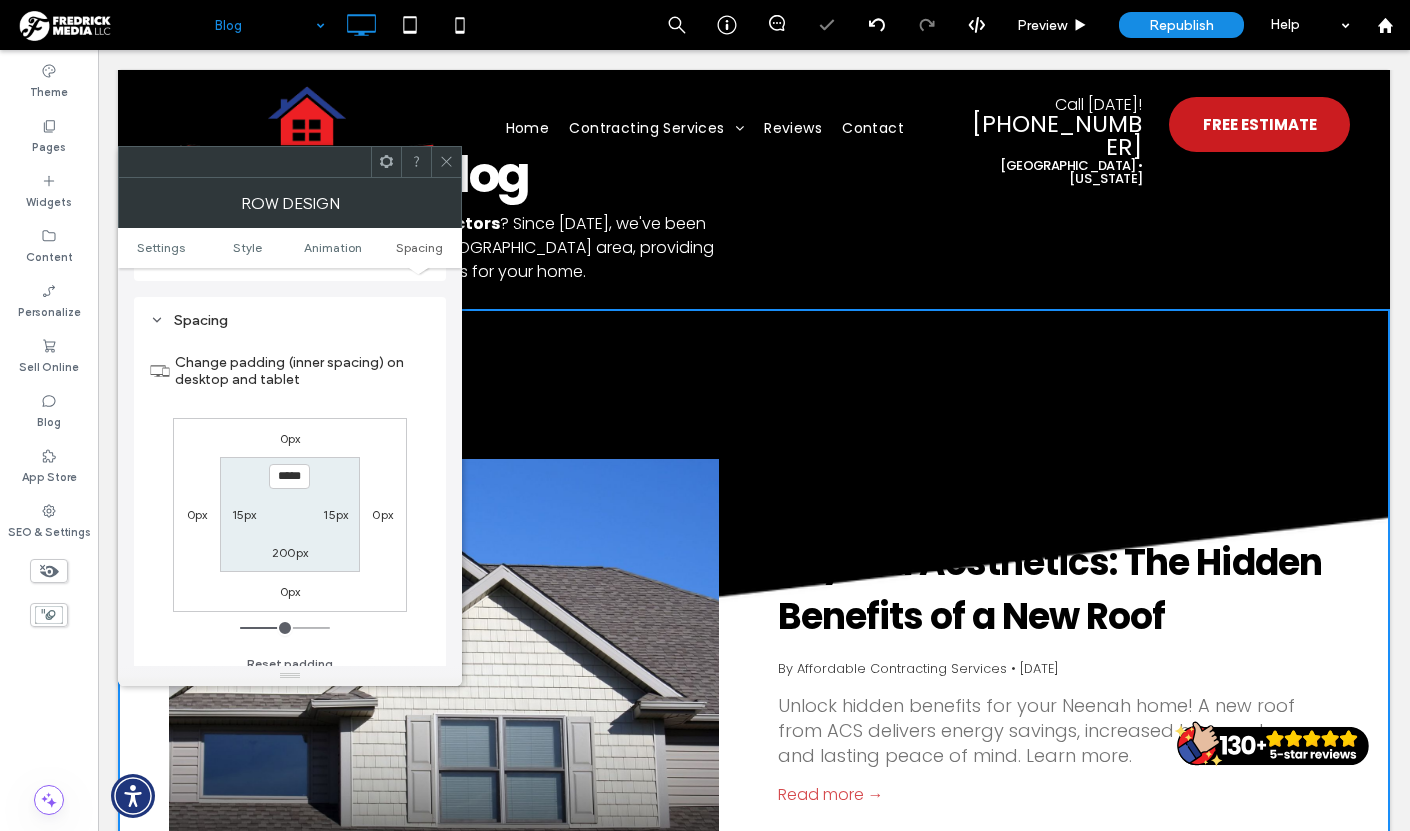 click on "*****" at bounding box center (289, 476) 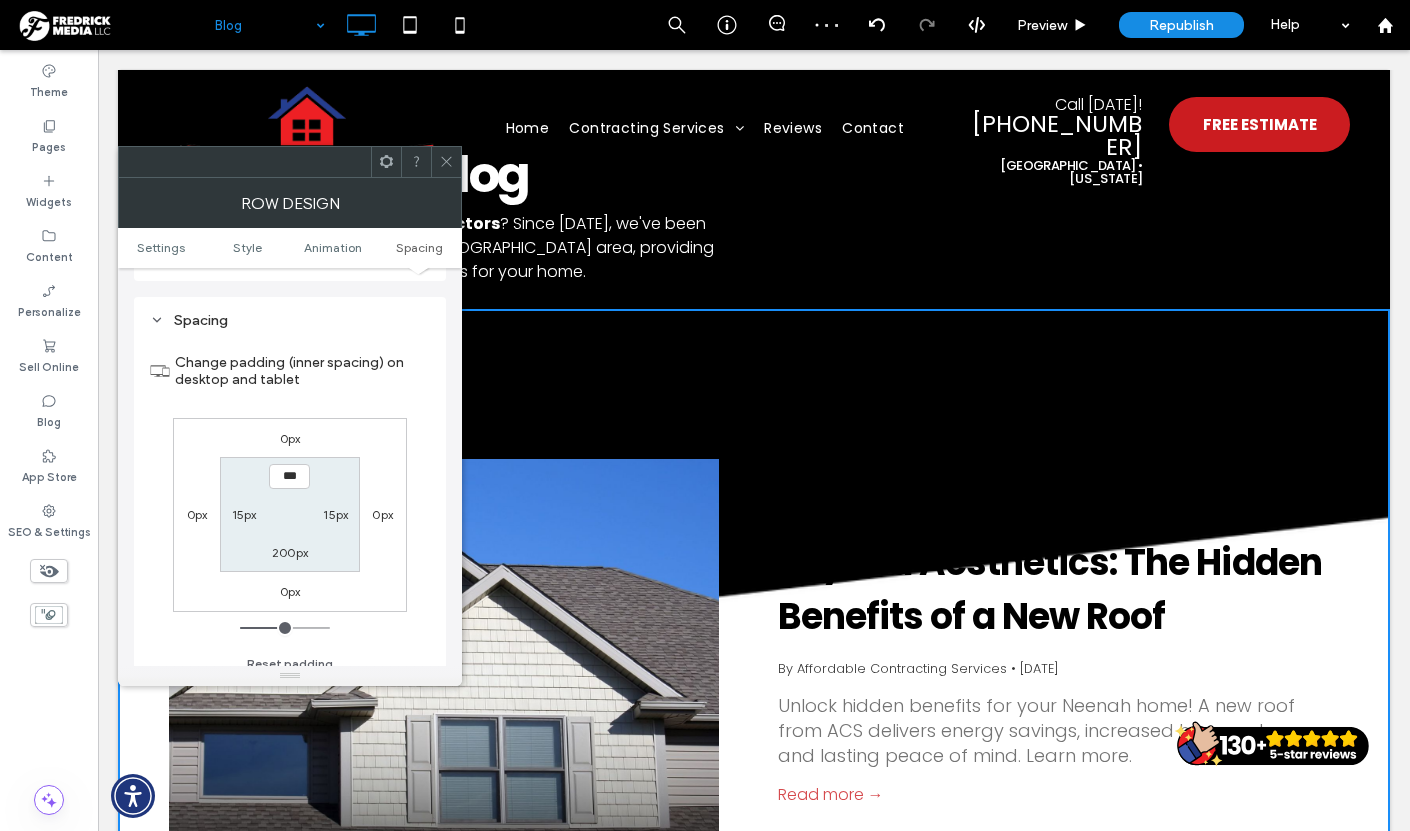 type on "*****" 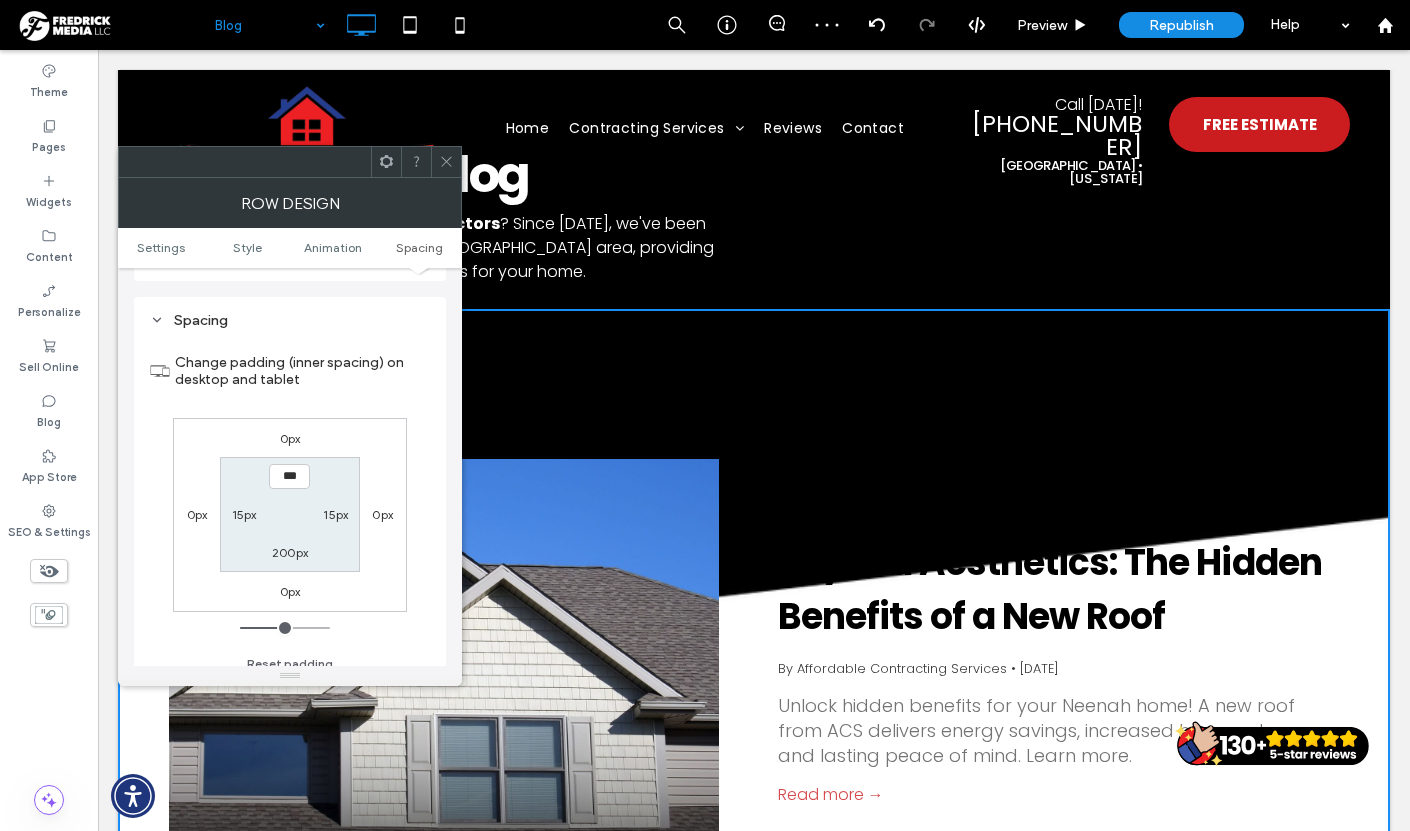 type on "***" 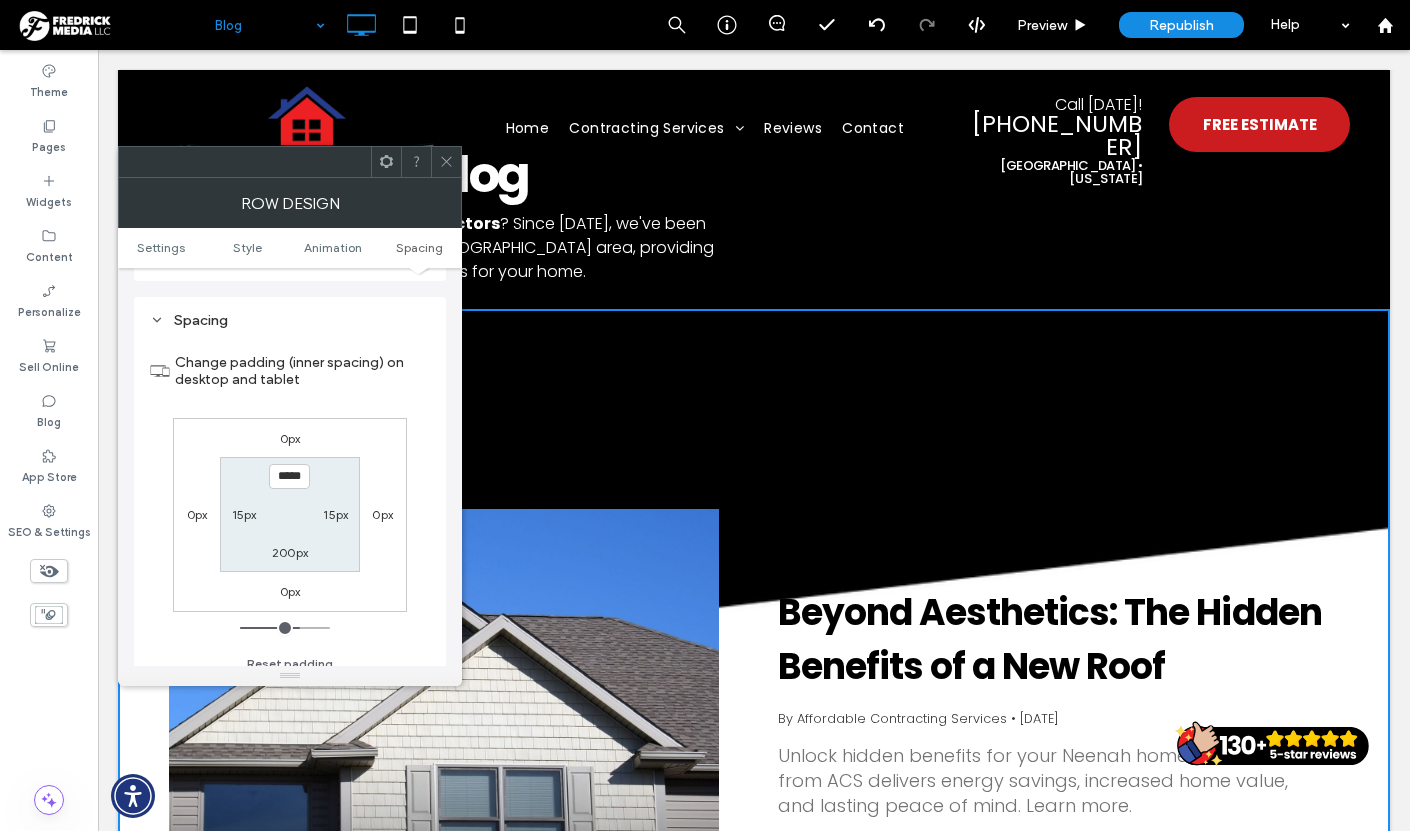 click on "*****" at bounding box center (289, 476) 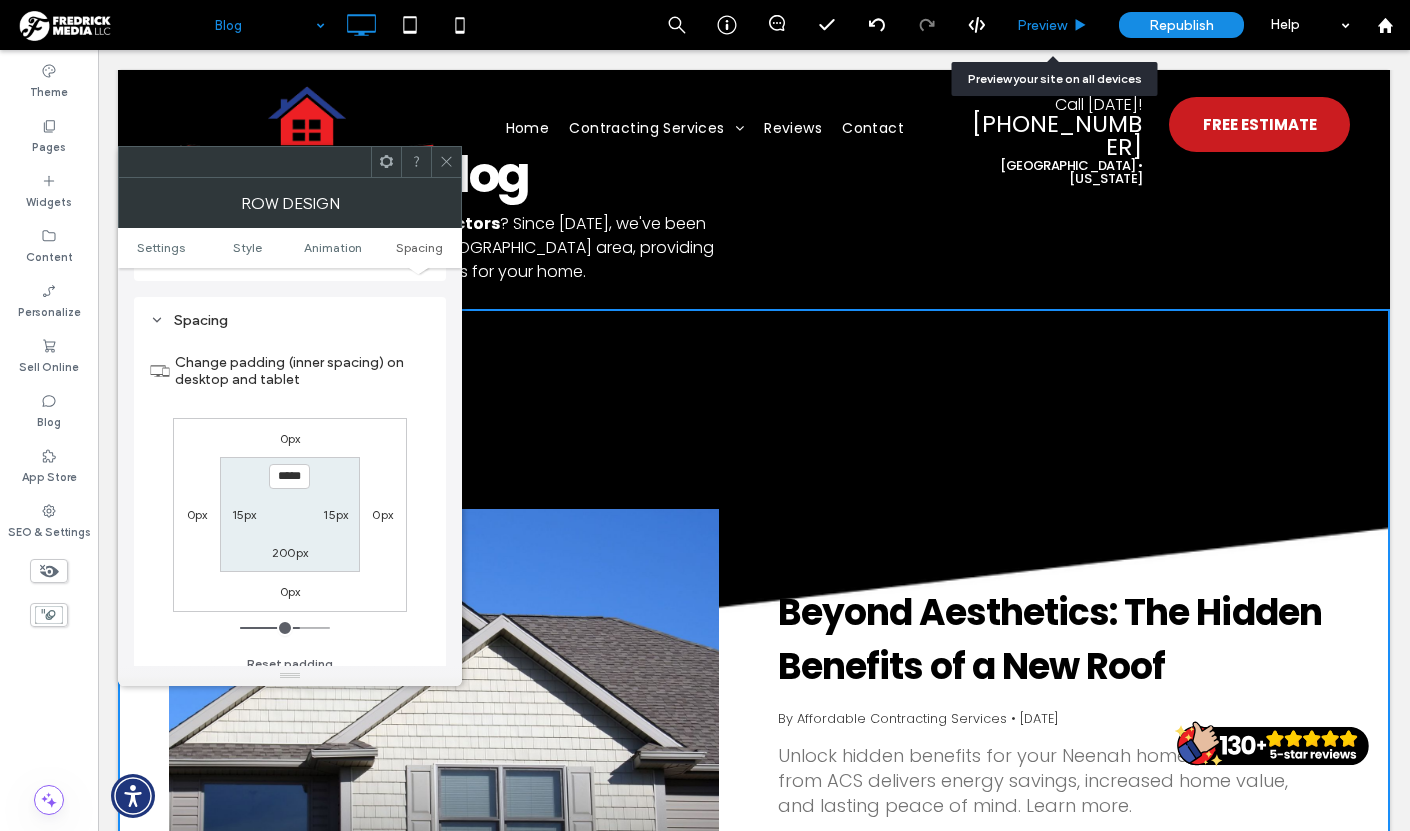 click on "Preview" at bounding box center [1042, 25] 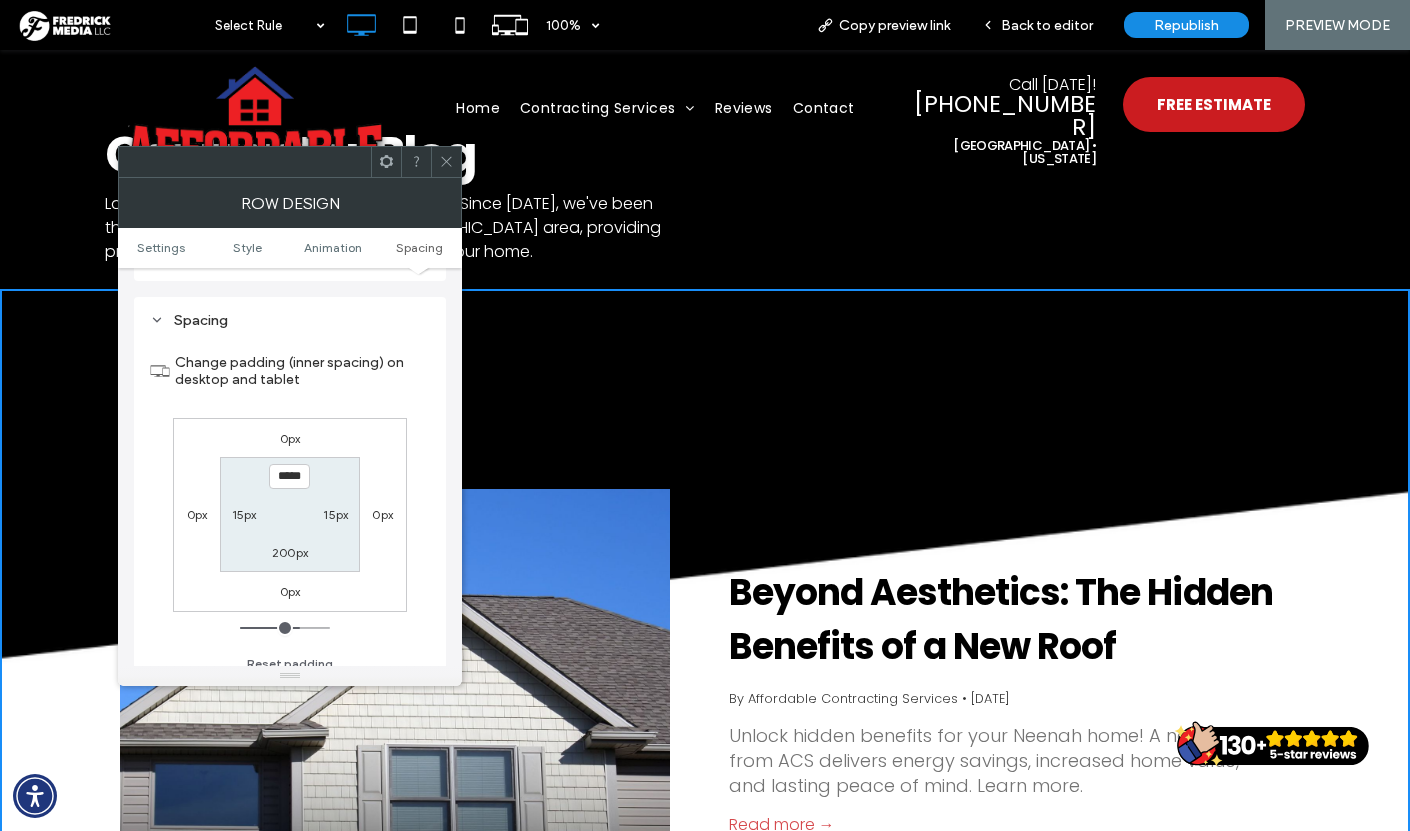 click at bounding box center (446, 162) 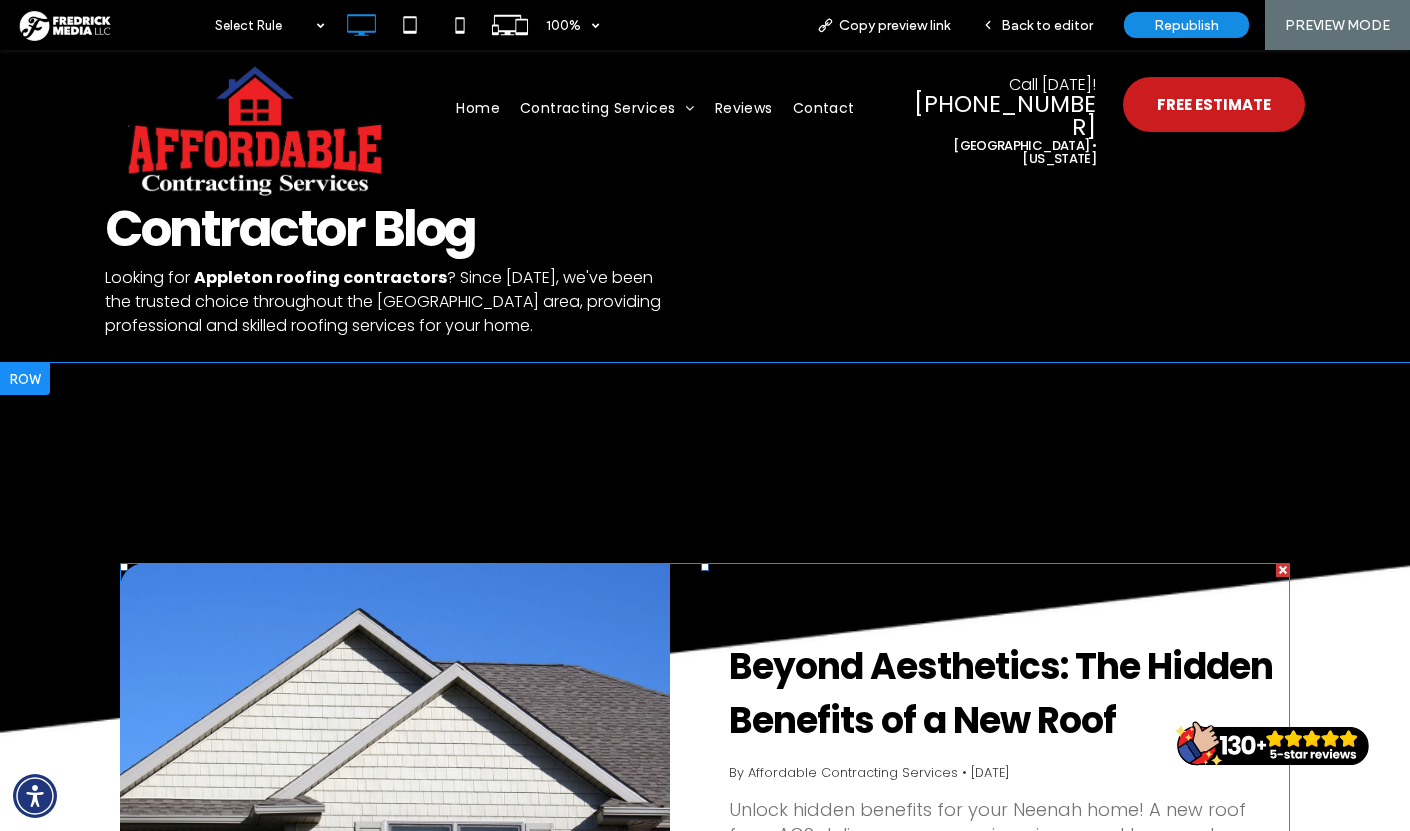 scroll, scrollTop: 0, scrollLeft: 0, axis: both 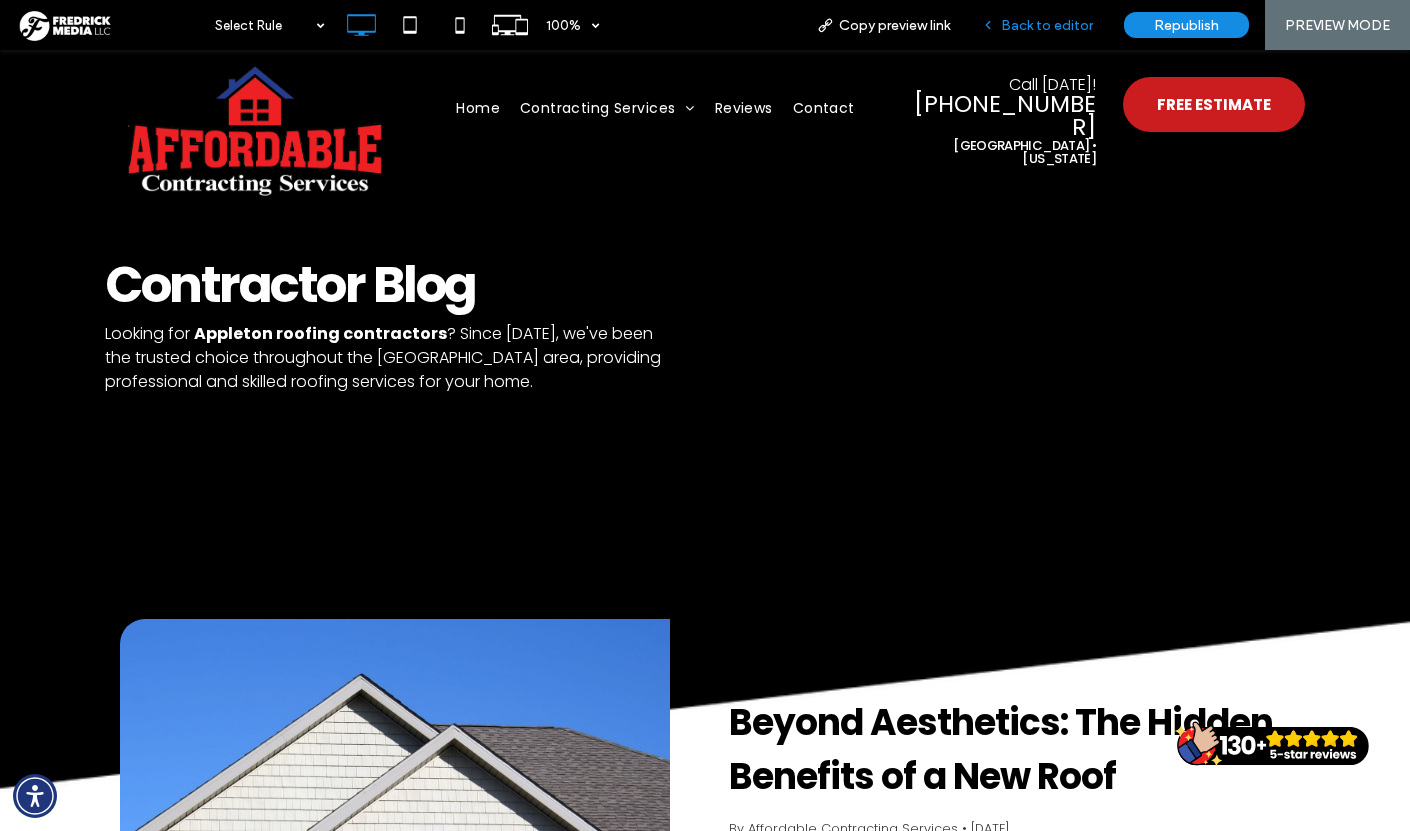 click on "Back to editor" at bounding box center [1047, 25] 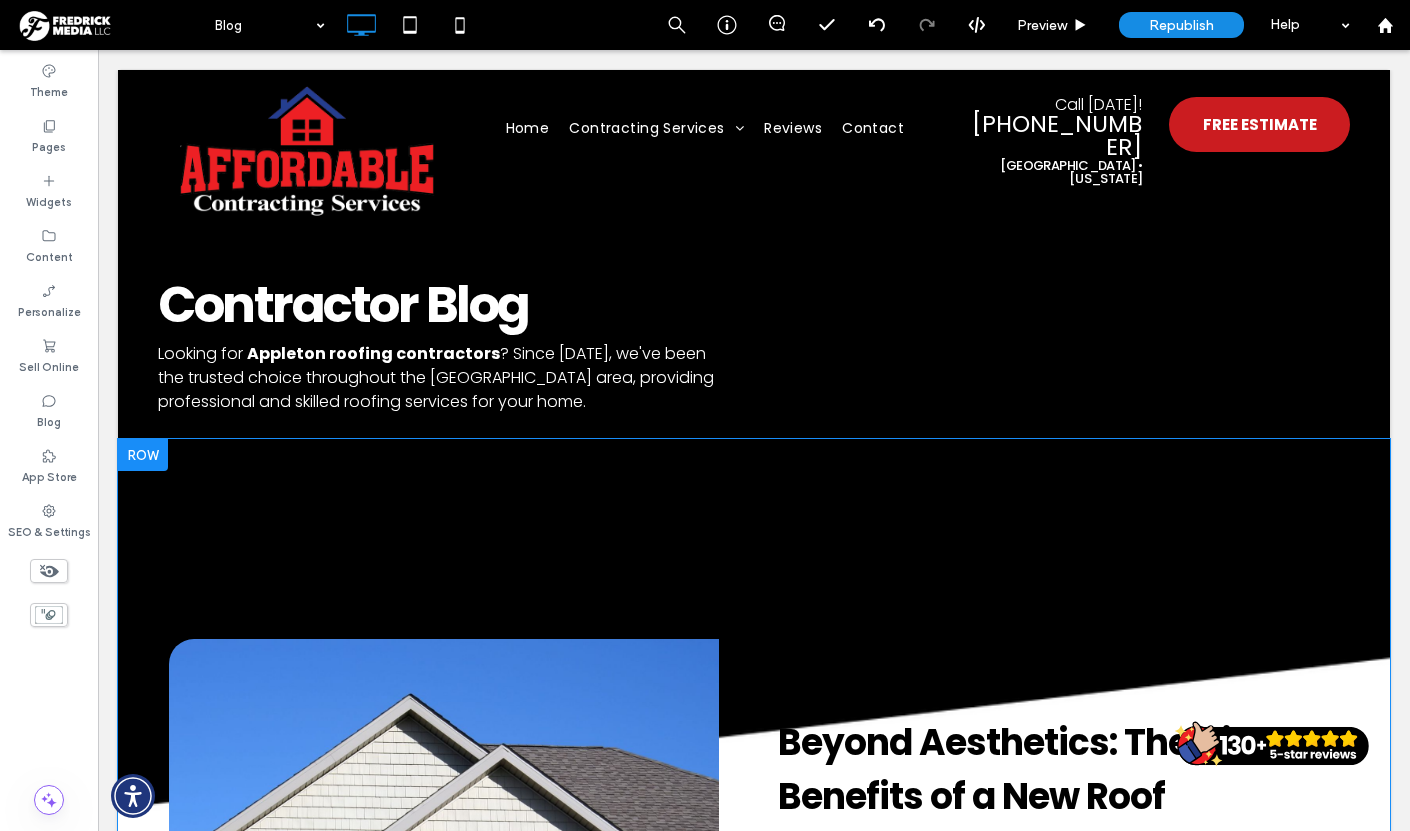 click on "Beyond Aesthetics: The Hidden Benefits of a New Roof
By Affordable Contracting Services
•
July 10, 2025
Unlock hidden benefits for your Neenah home! A new roof from ACS delivers energy savings, increased home value, and lasting peace of mind. Learn more.
Read more →
What is Asphalt Roofing?
By Affordable Contracting Services
•
November 7, 2024
Learn how to maintain your asphalt shingle roof for lasting durability and performance. Our essential guide offers practical tips and best practices.
Read more →
5 Benefits of Asphalt Roofing
By Affordable Contracting Services
•
October 10, 2024
Discover the top 5 benefits of asphalt roofing, including durability, cost-effectiveness, and energy efficiency. Ideal for homes in the Fox Valley WI area.
Read more →
Click To Paste
Row" at bounding box center [754, 1306] 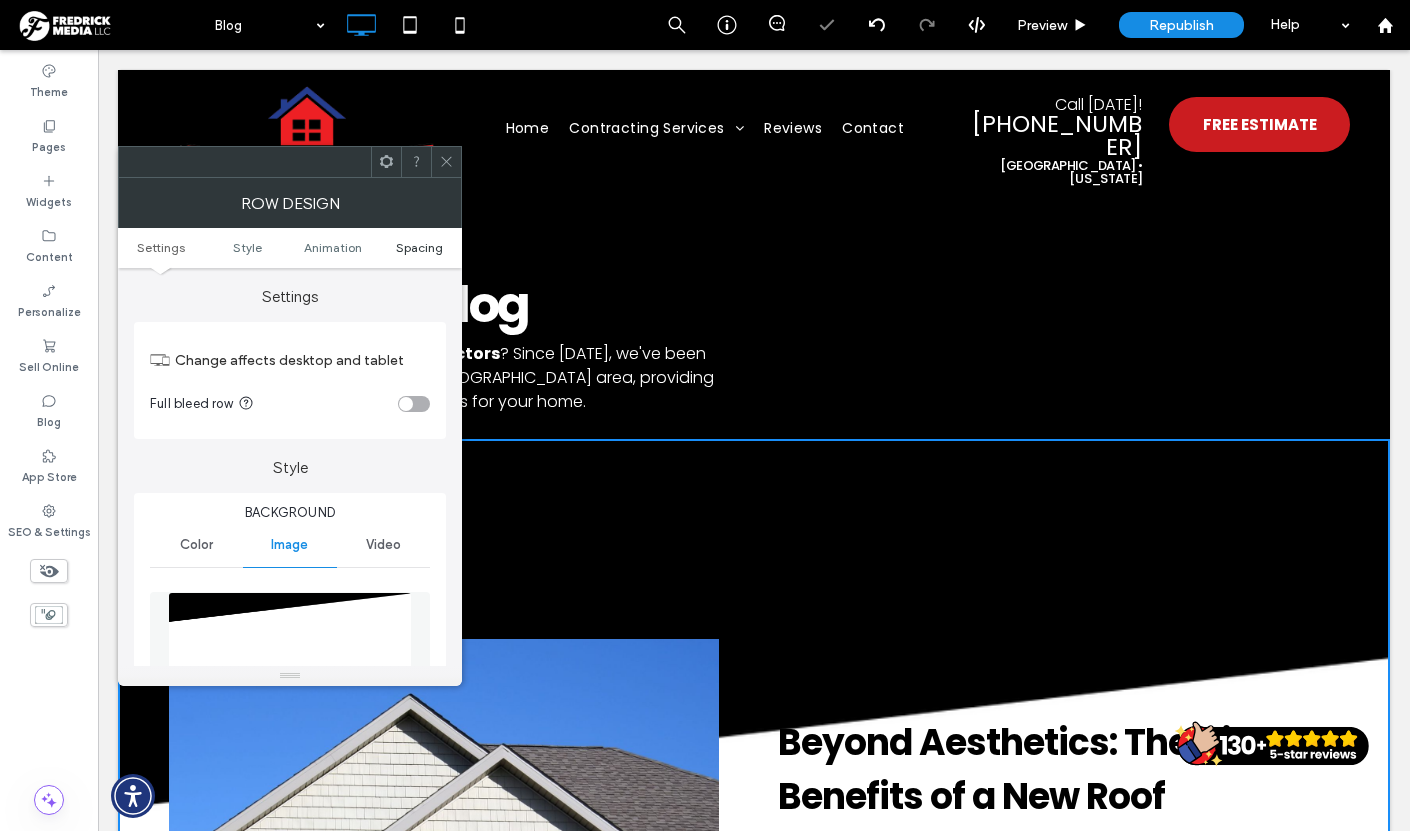 click on "Spacing" at bounding box center [419, 247] 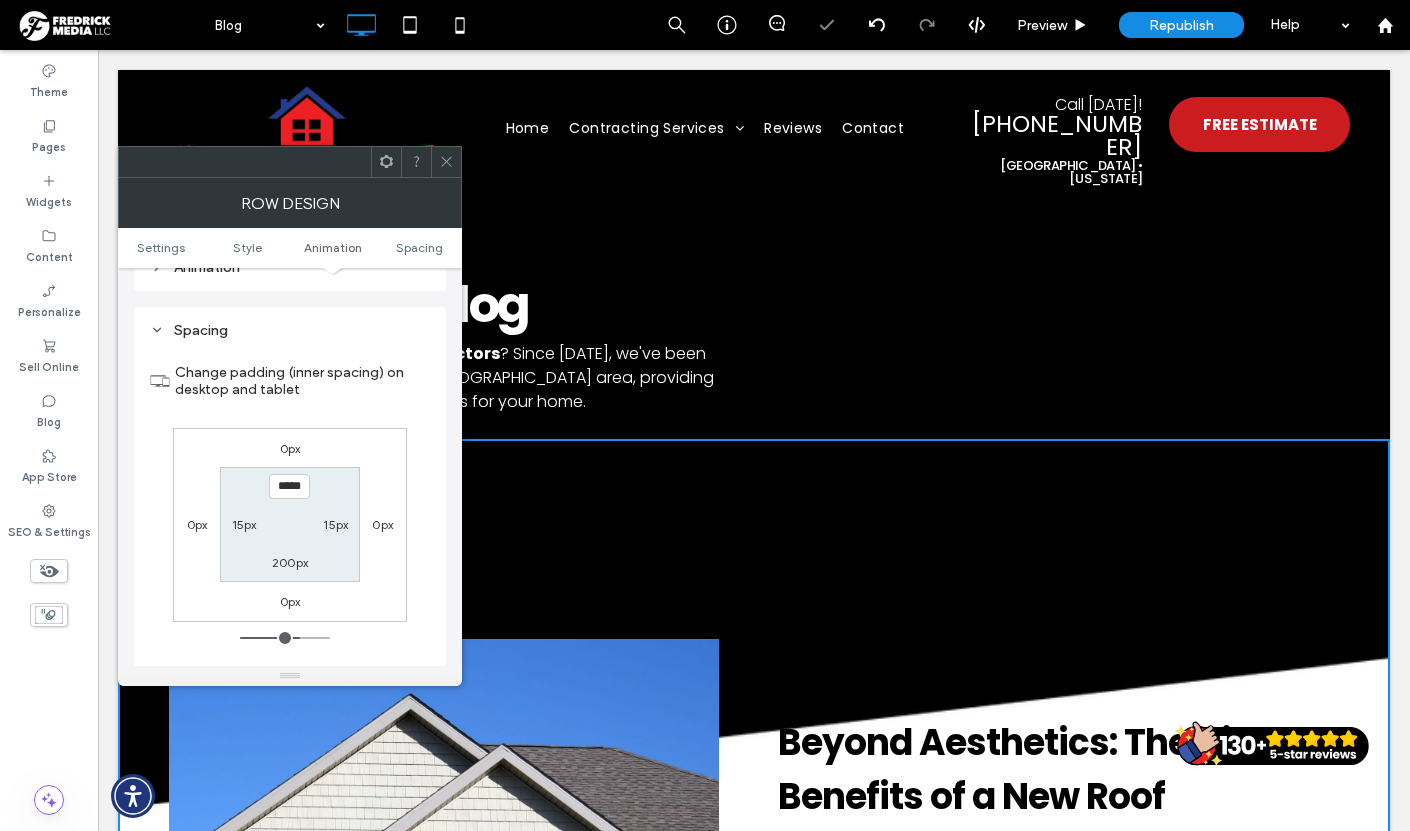 scroll, scrollTop: 1236, scrollLeft: 0, axis: vertical 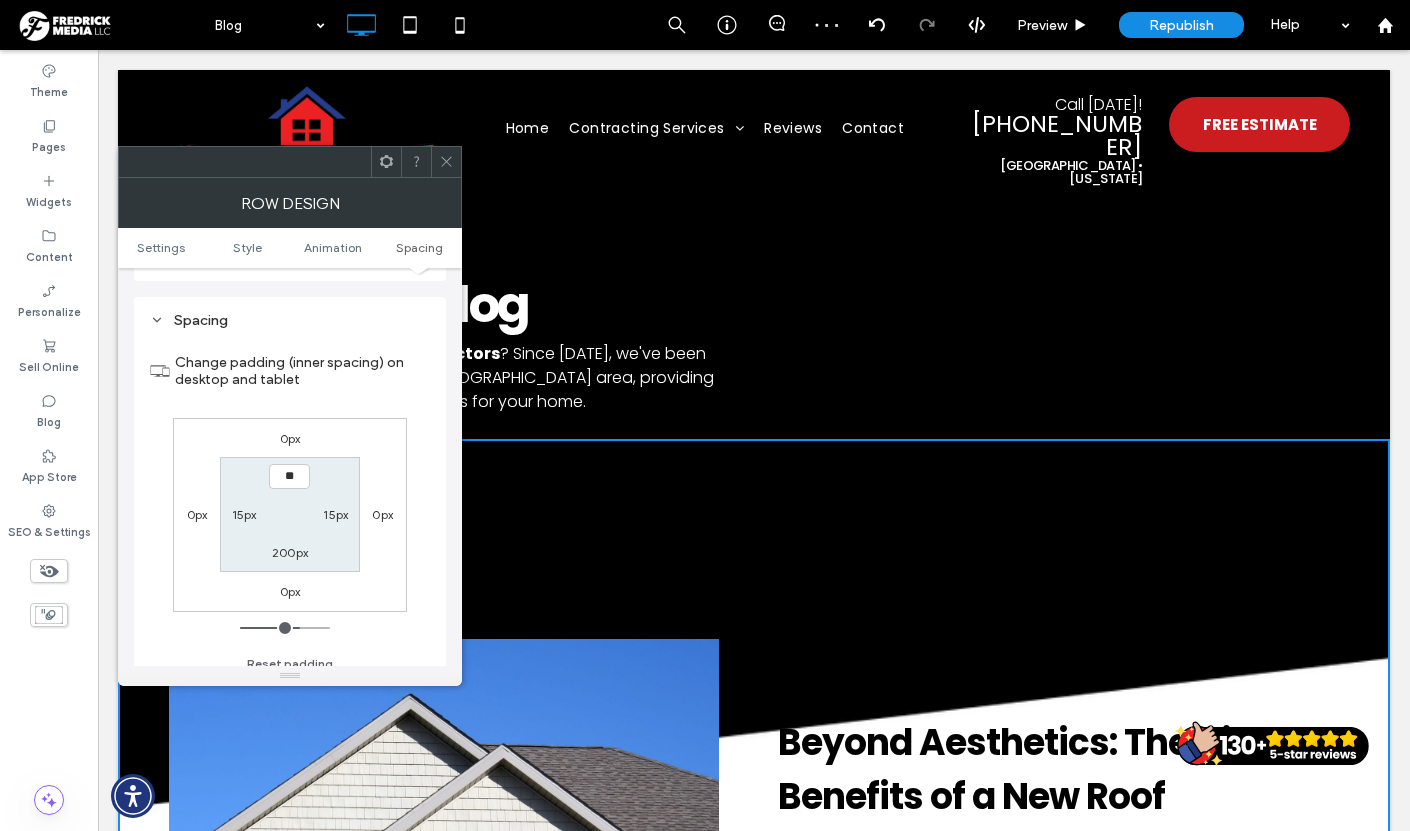 type on "****" 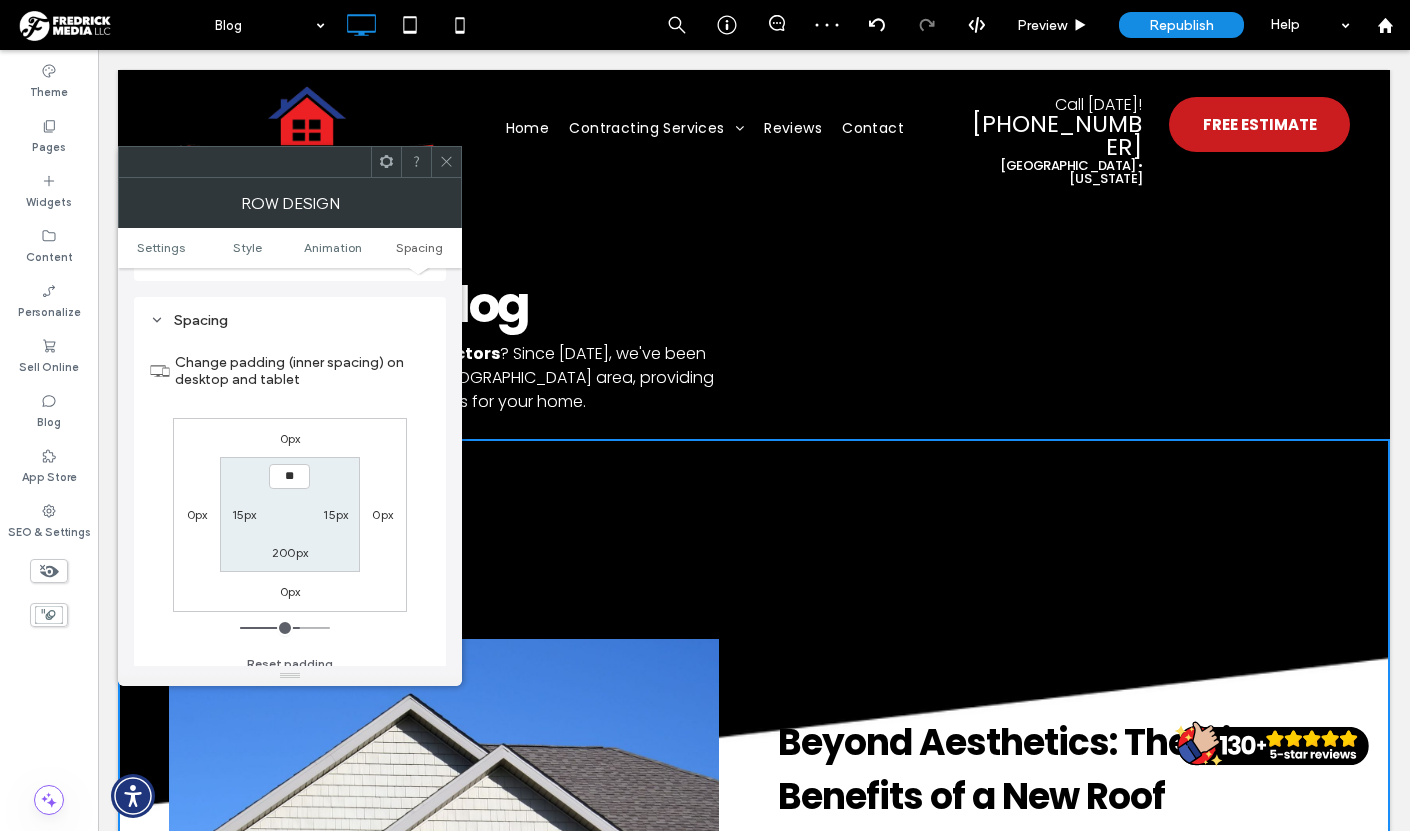 type on "**" 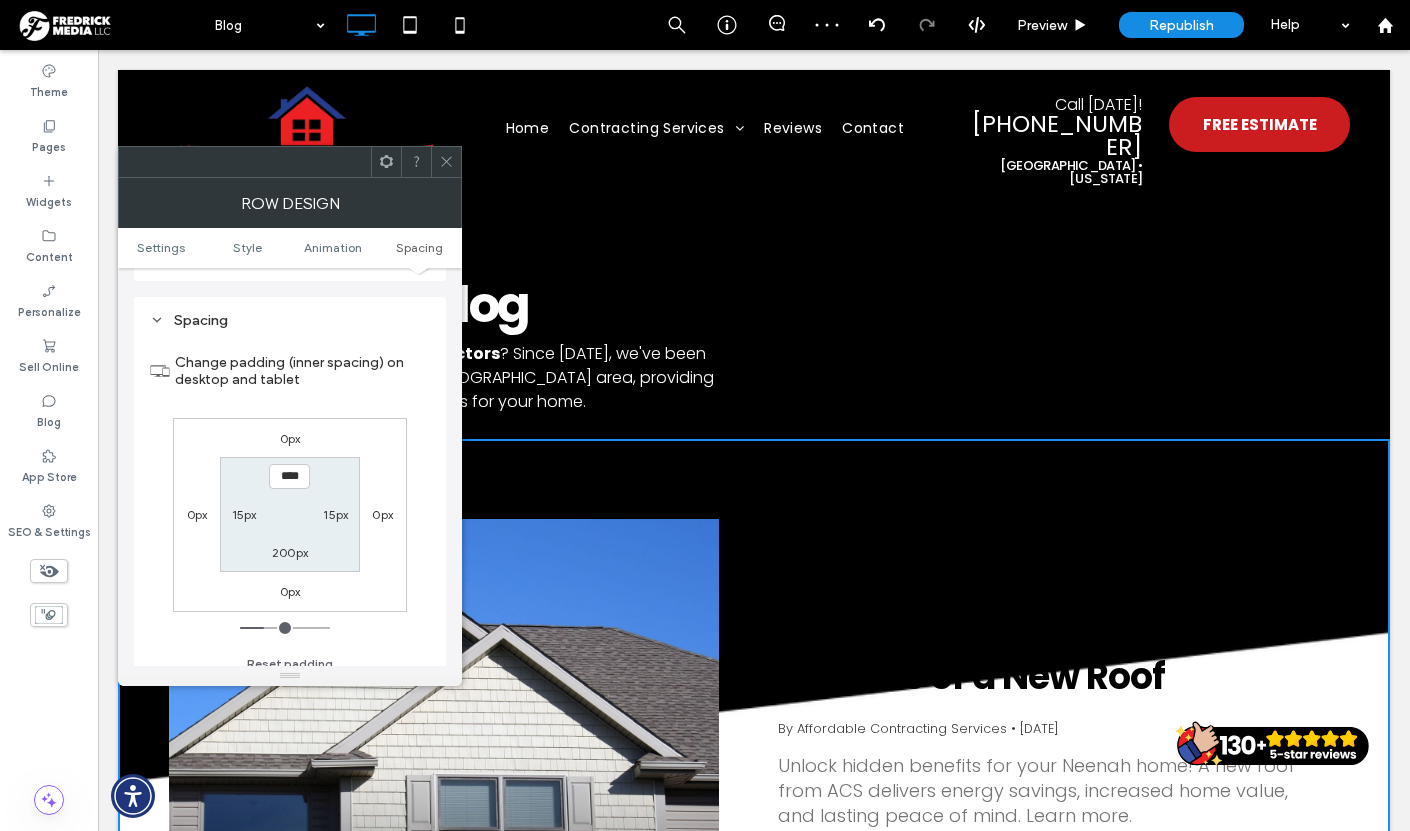 click 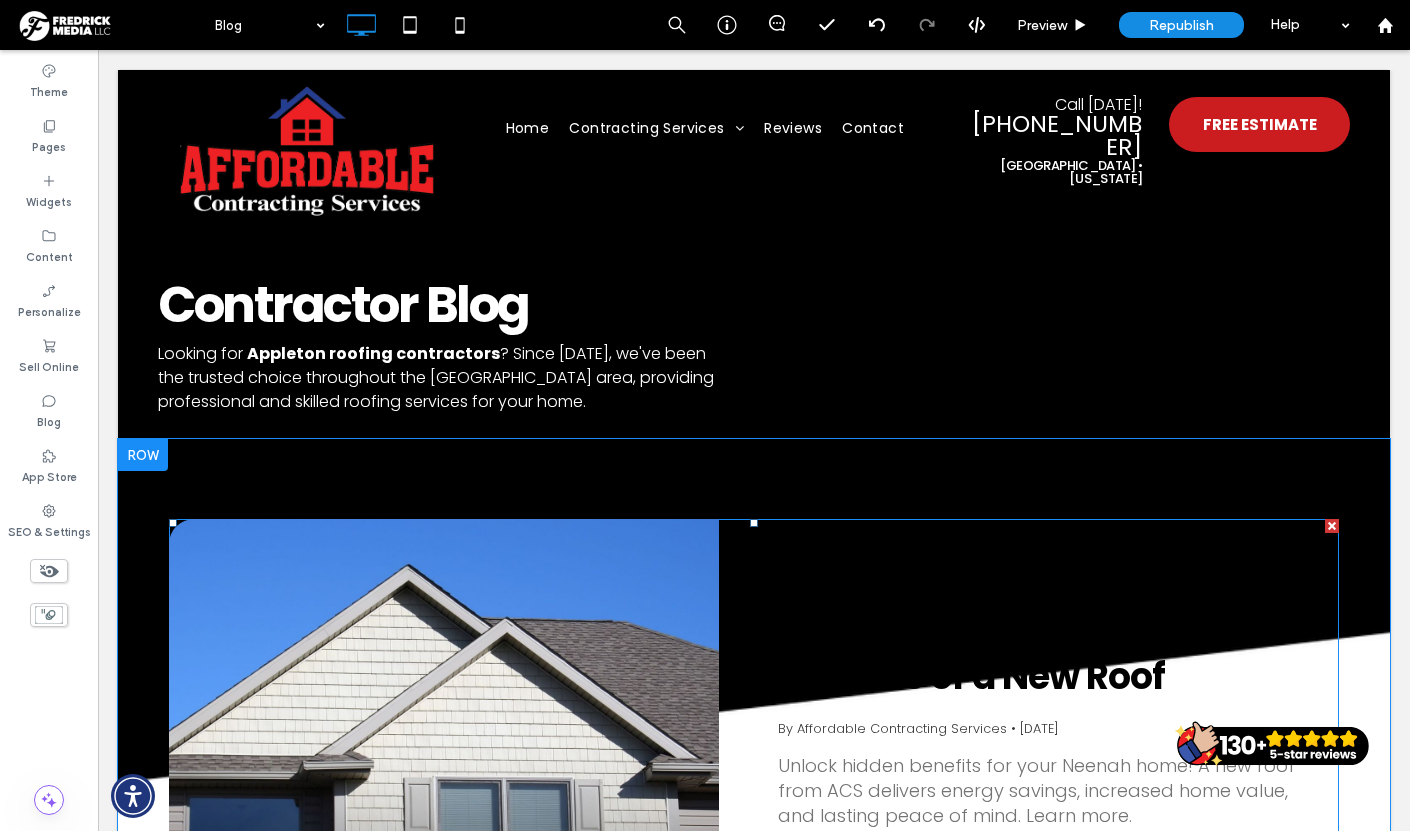 click on "Beyond Aesthetics: The Hidden Benefits of a New Roof
By Affordable Contracting Services
•
July 10, 2025
Unlock hidden benefits for your Neenah home! A new roof from ACS delivers energy savings, increased home value, and lasting peace of mind. Learn more.
Read more →" at bounding box center [1029, 731] 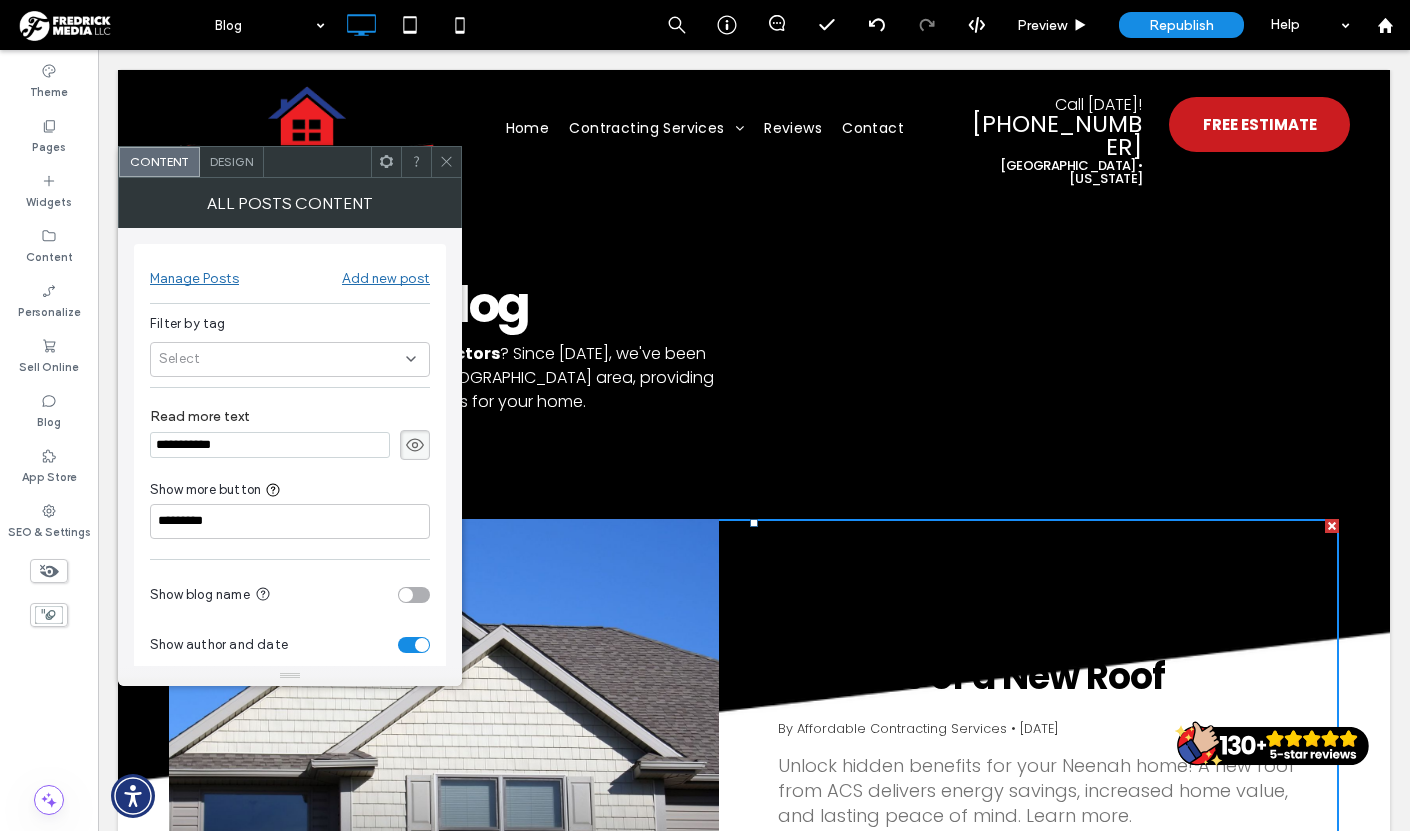 click on "Design" at bounding box center [232, 162] 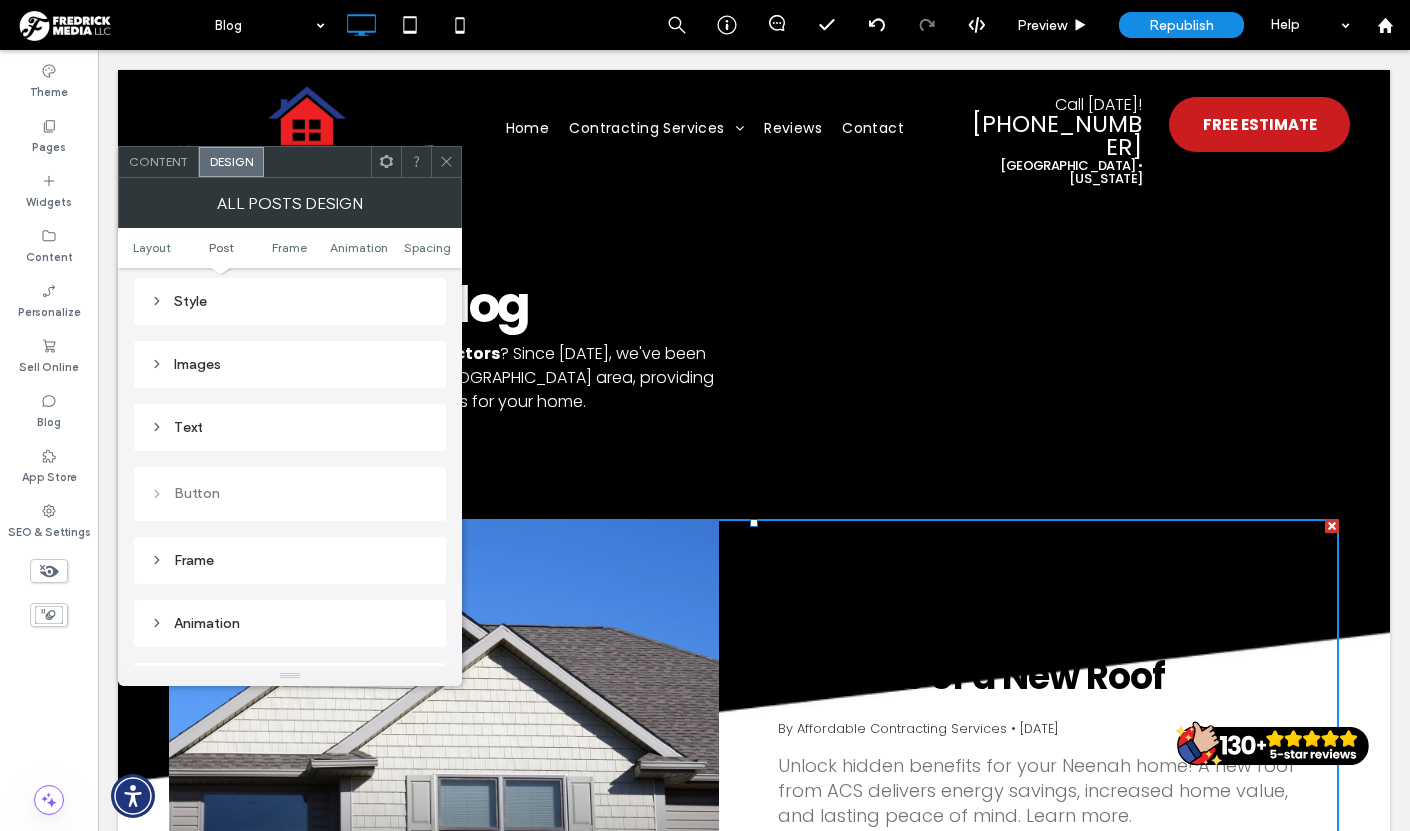 scroll, scrollTop: 634, scrollLeft: 0, axis: vertical 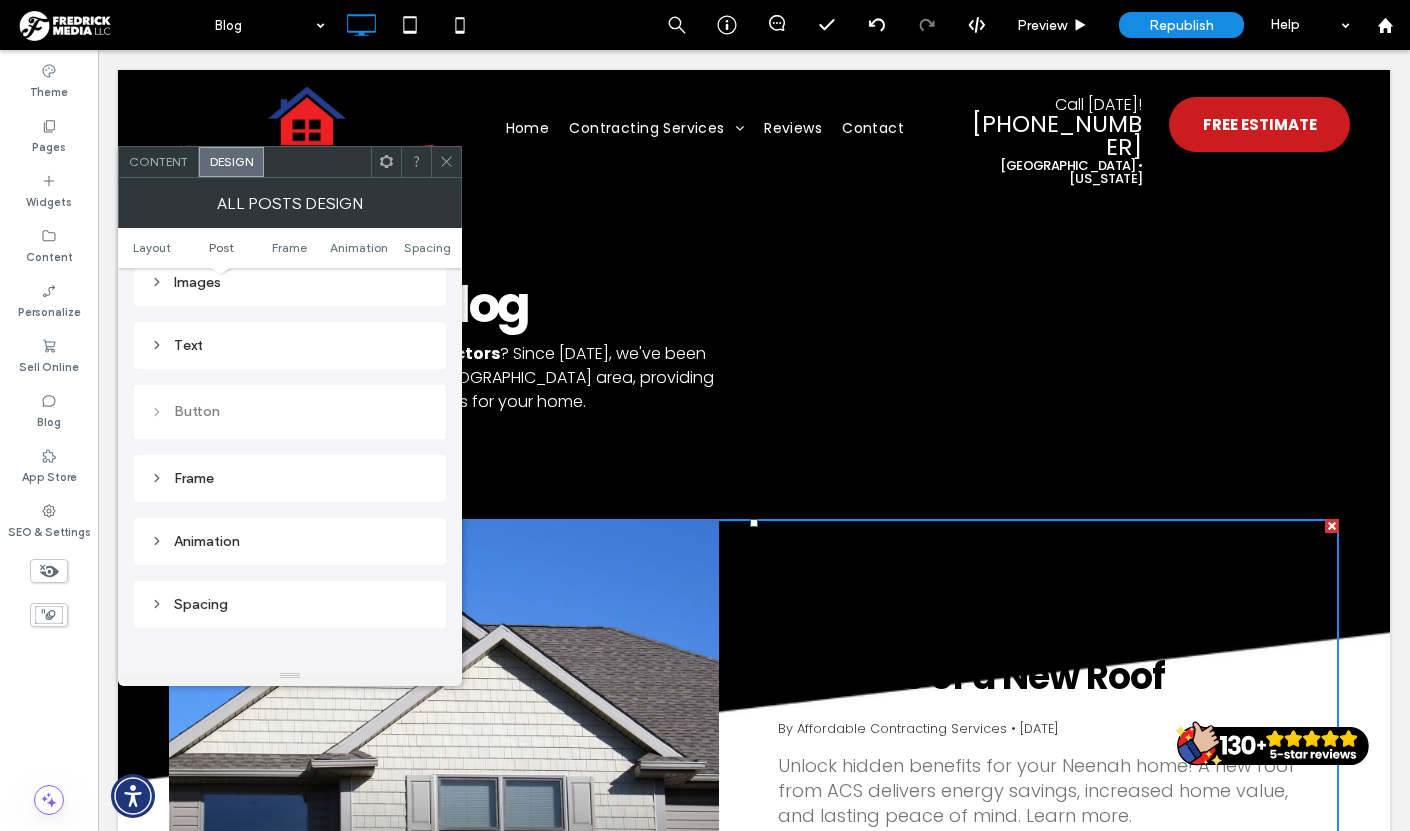 click on "Frame" at bounding box center (290, 478) 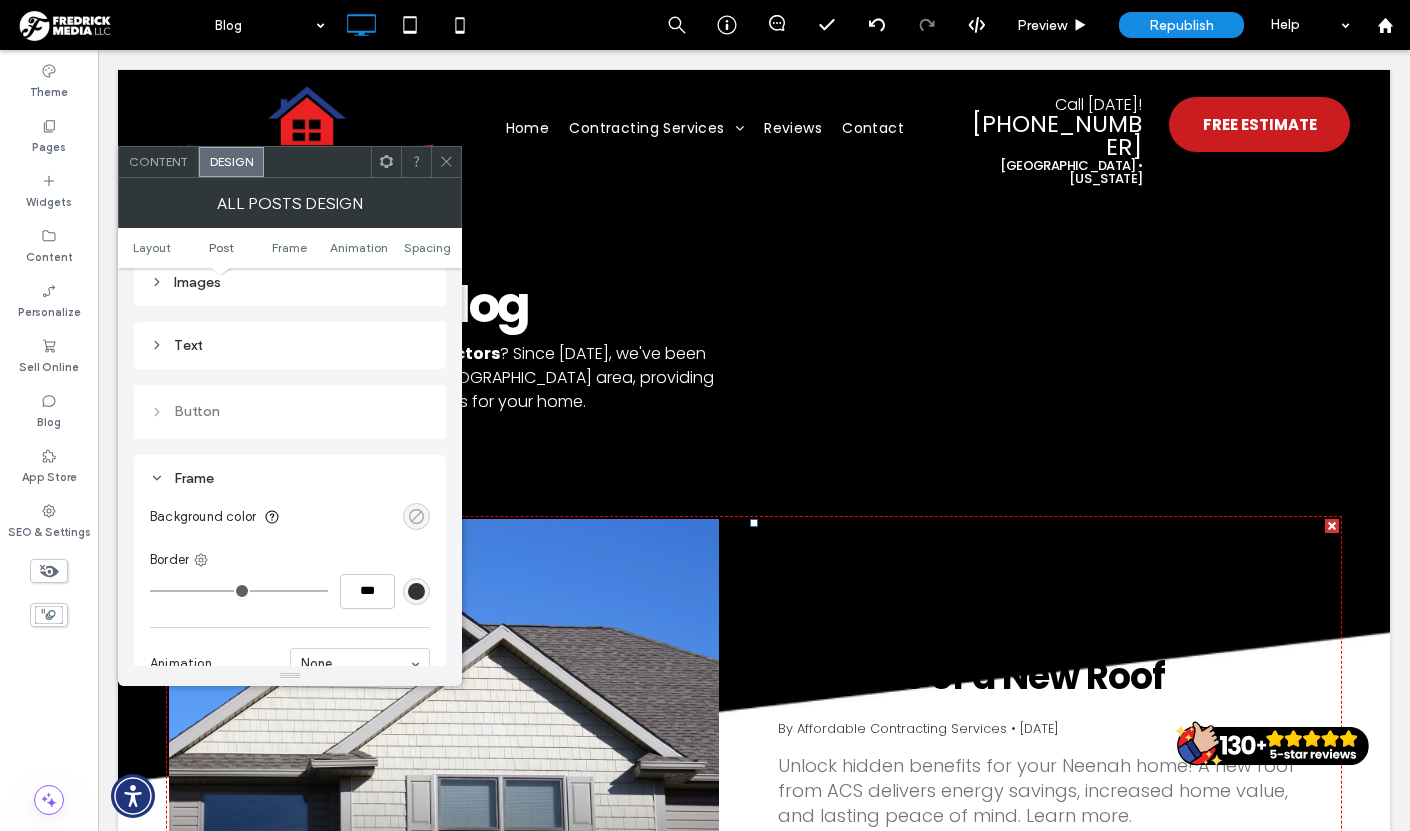 click at bounding box center (416, 516) 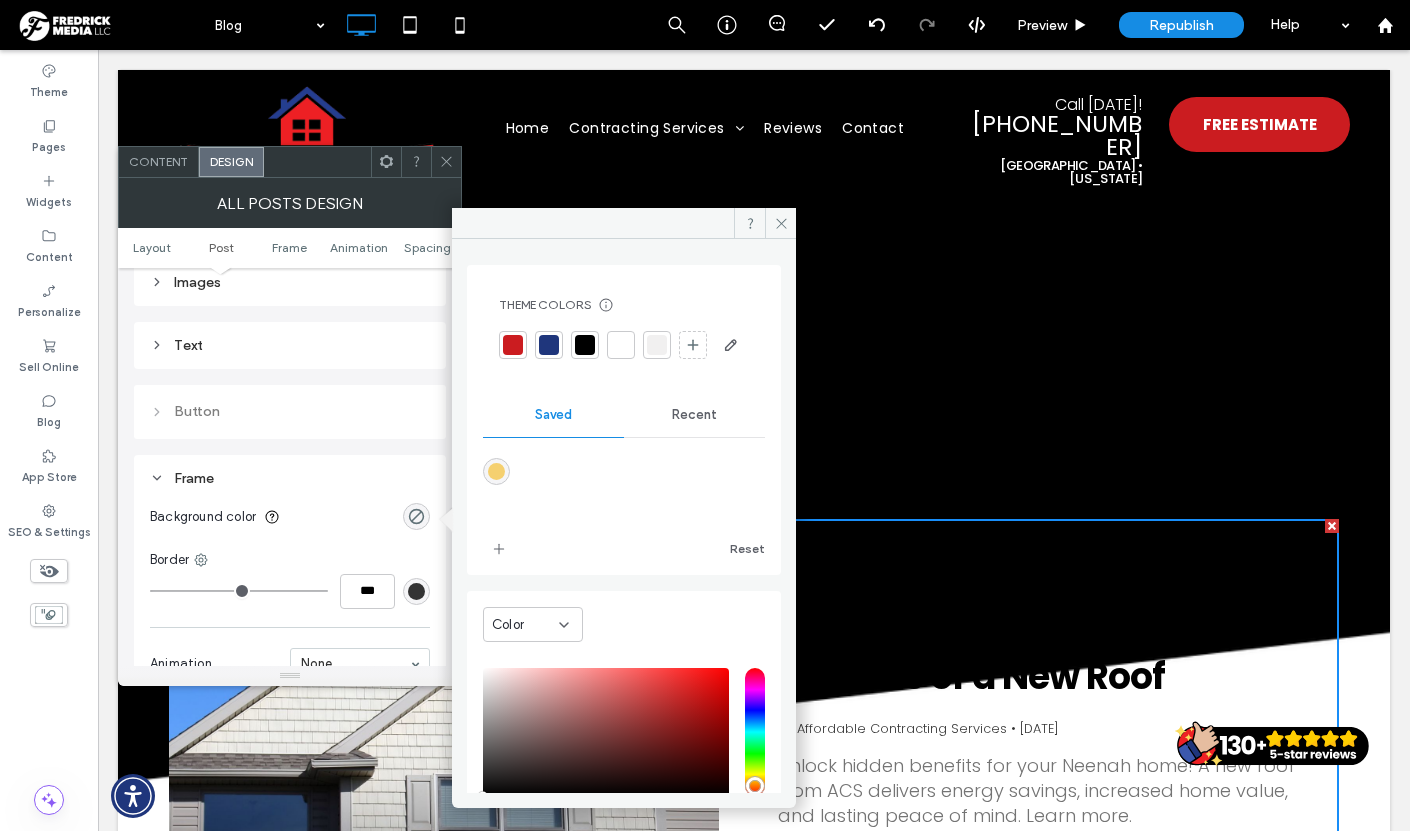 click at bounding box center (621, 345) 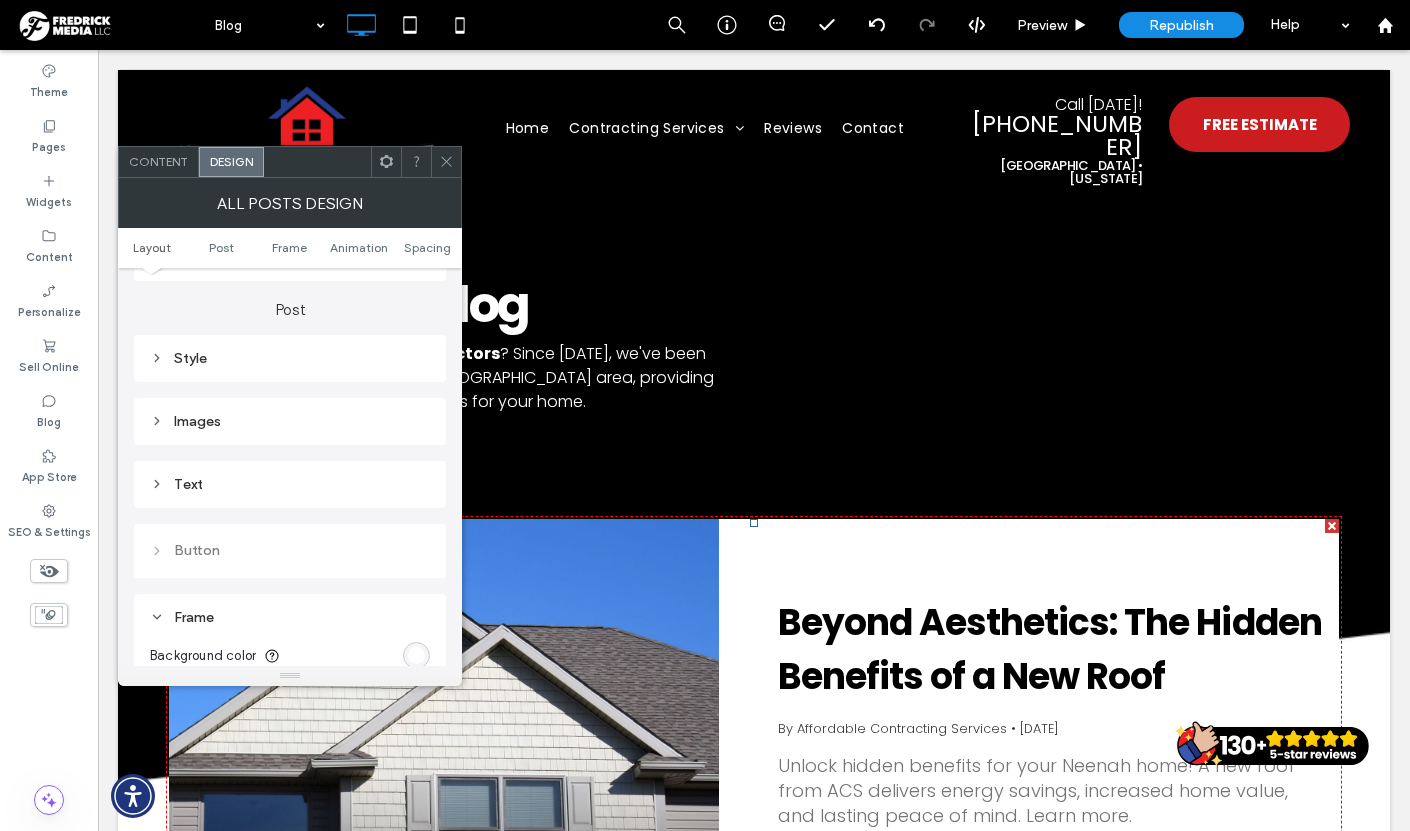 scroll, scrollTop: 493, scrollLeft: 0, axis: vertical 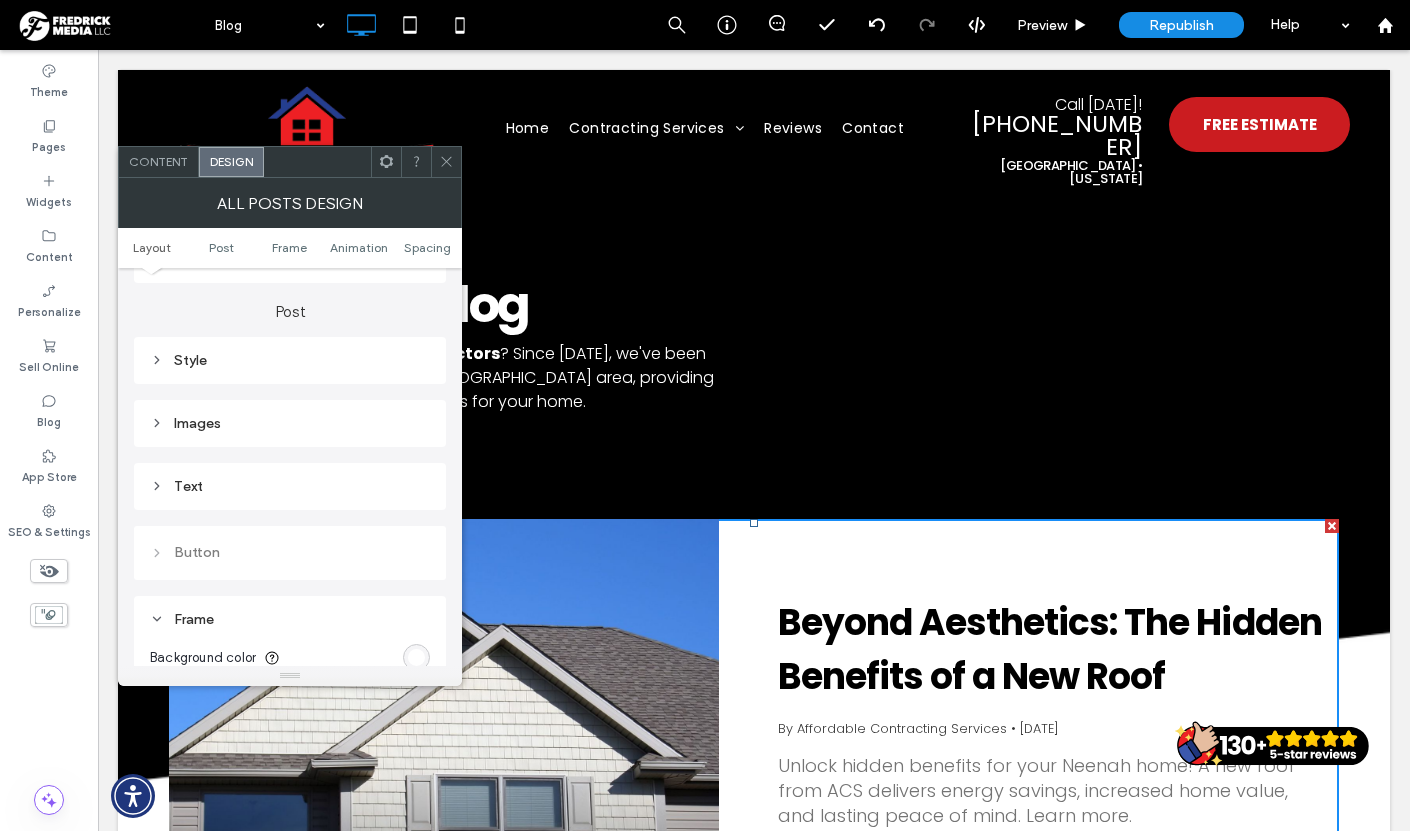 click on "Style" at bounding box center [290, 360] 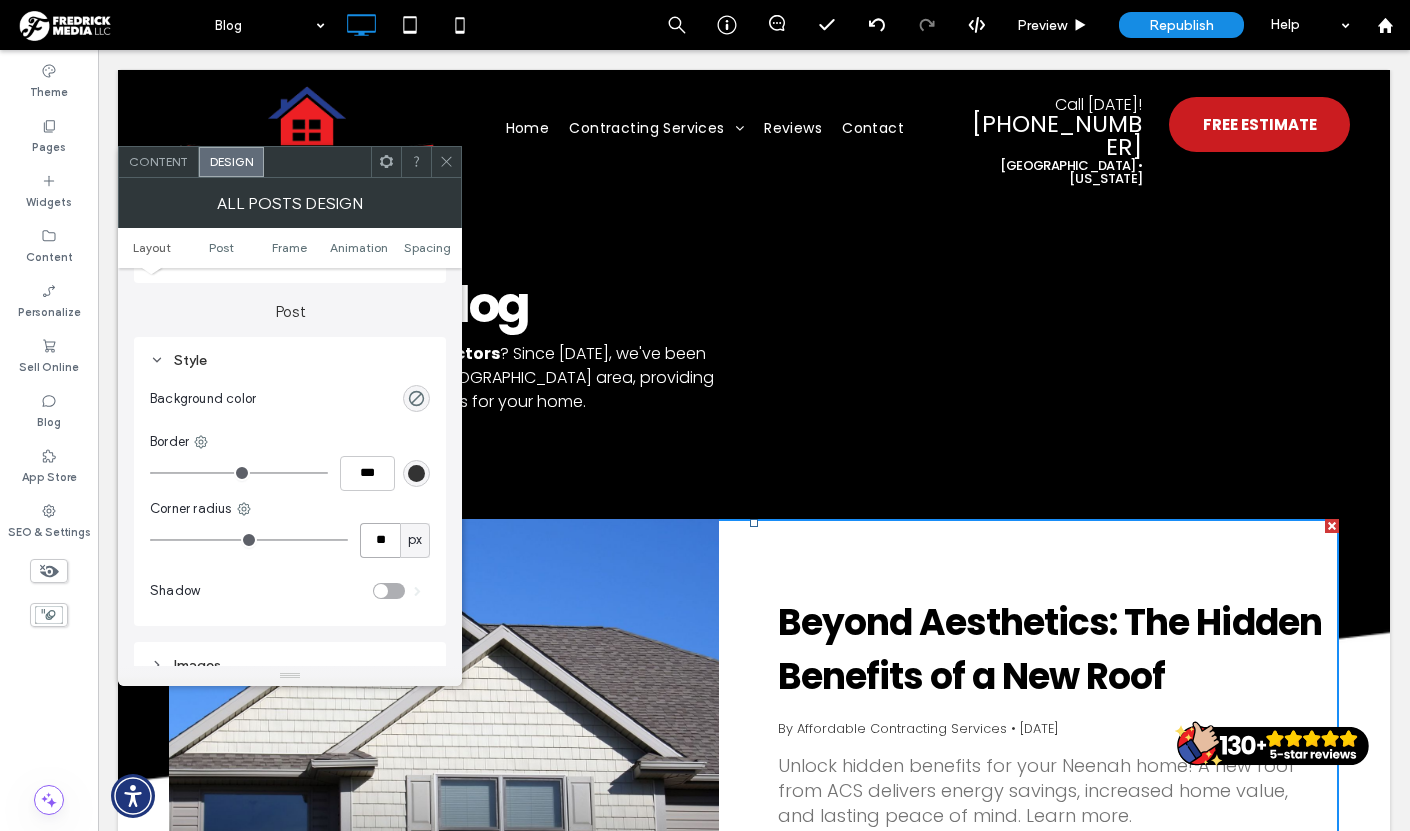 click on "**" at bounding box center [380, 540] 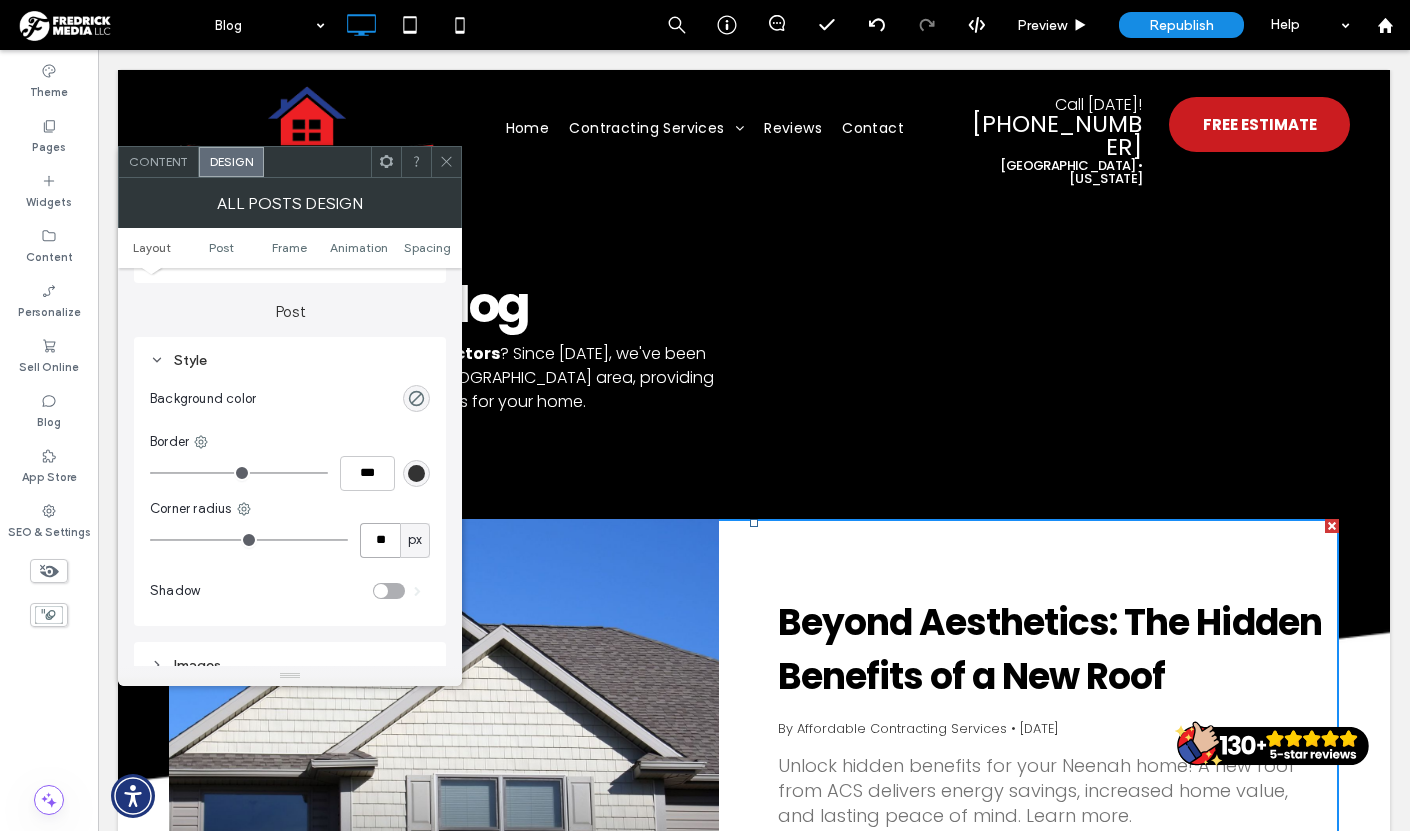 type on "**" 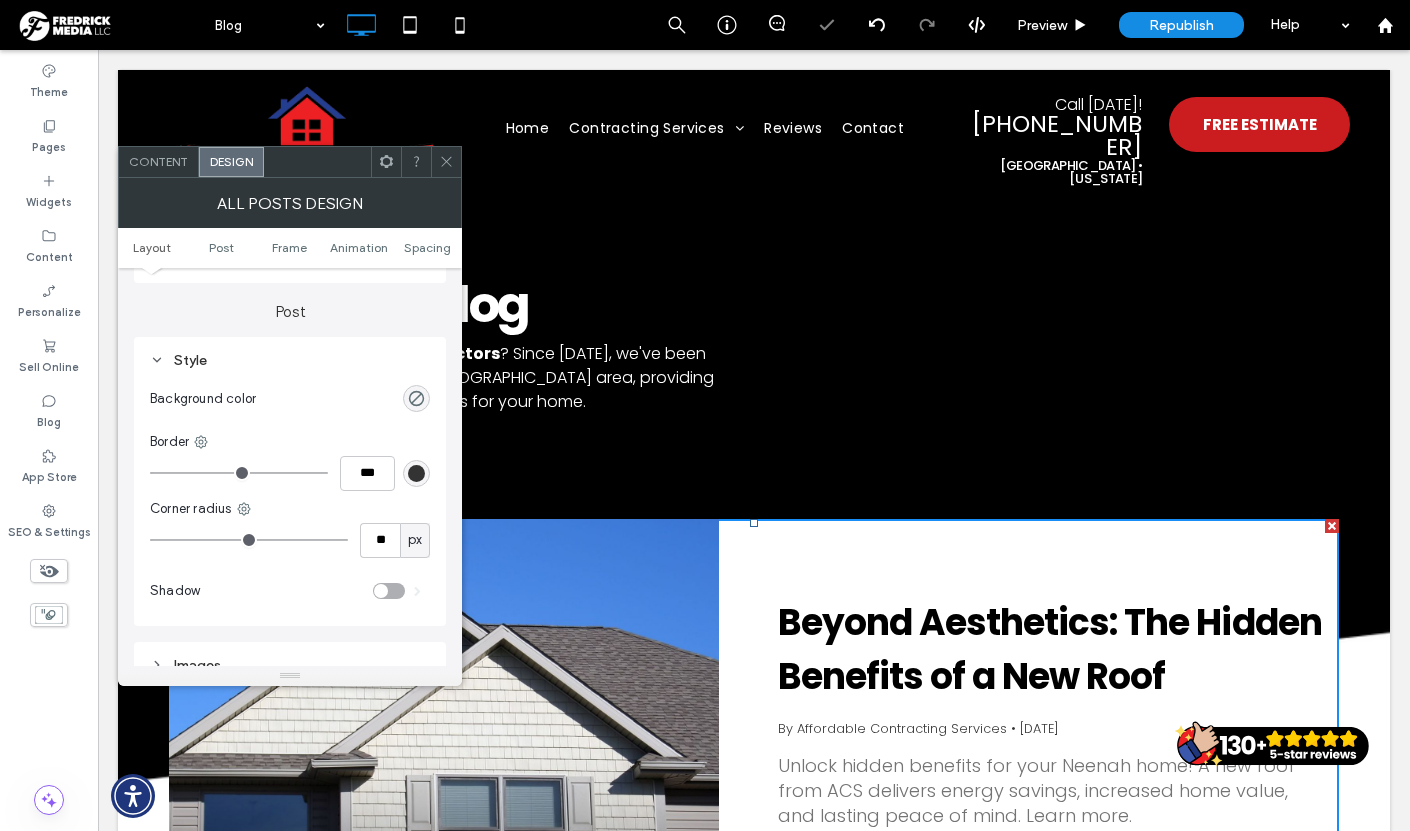 click at bounding box center [446, 162] 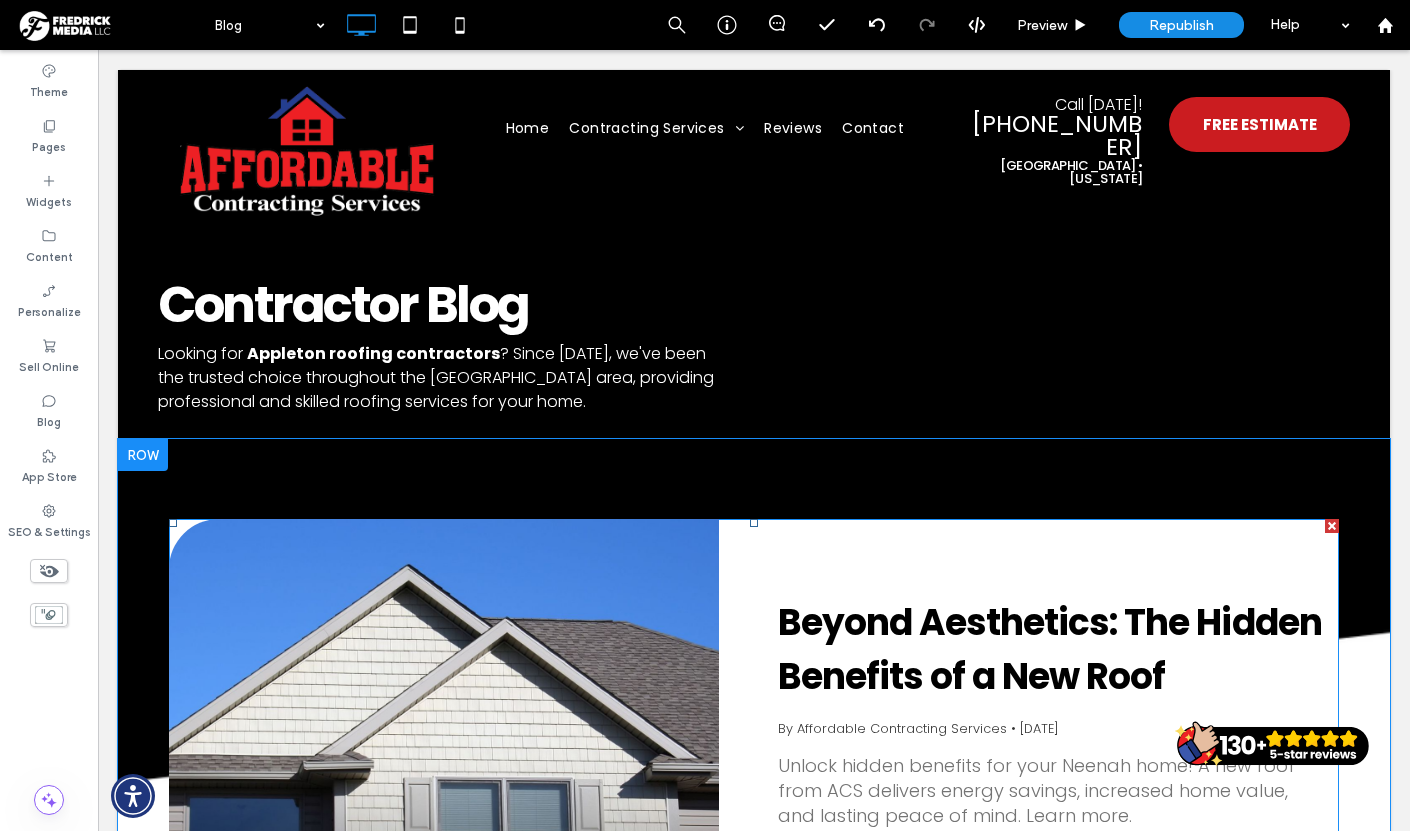 click on "Beyond Aesthetics: The Hidden Benefits of a New Roof
By Affordable Contracting Services
•
July 10, 2025
Unlock hidden benefits for your Neenah home! A new roof from ACS delivers energy savings, increased home value, and lasting peace of mind. Learn more.
Read more →" at bounding box center [1029, 731] 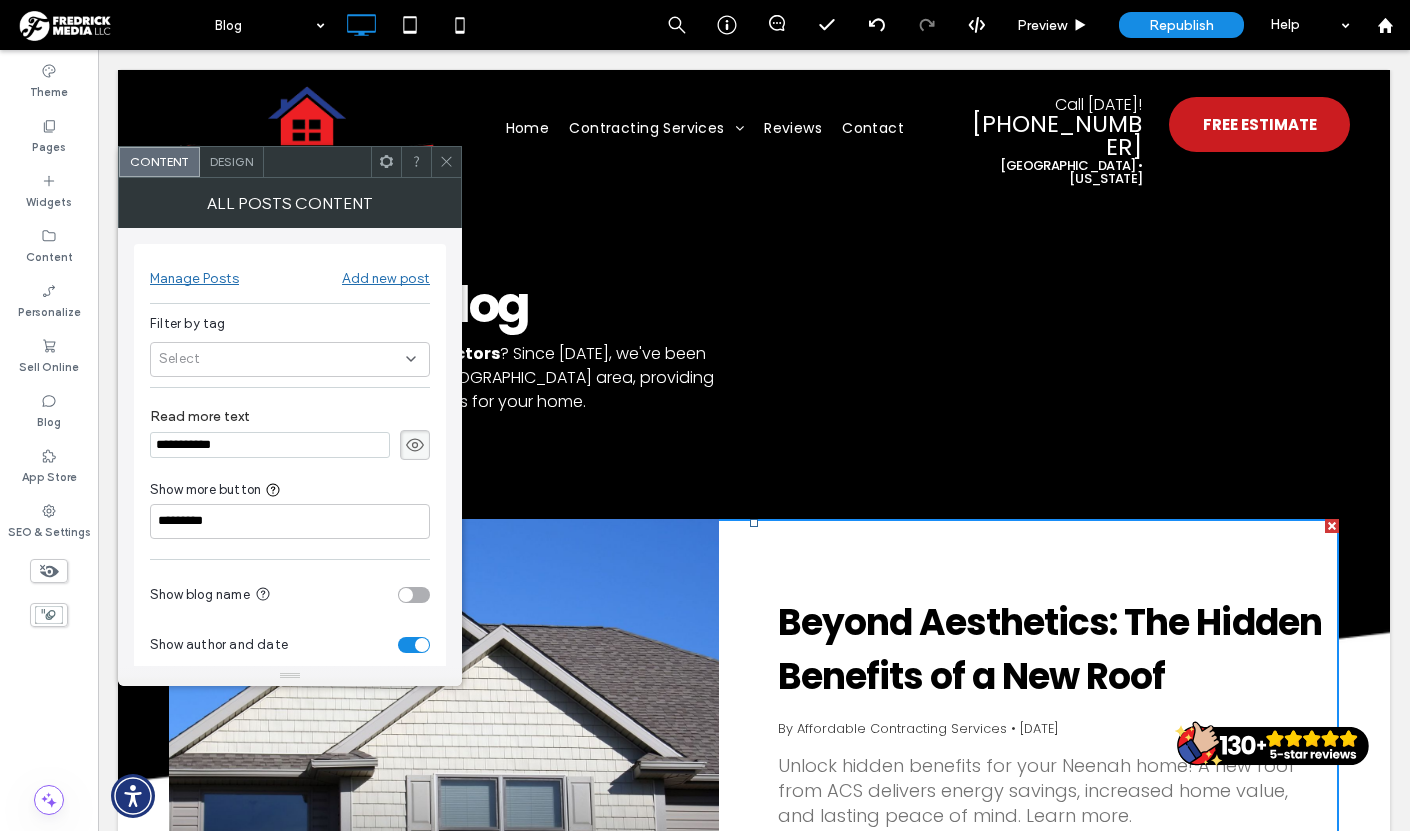 click on "Design" at bounding box center (231, 161) 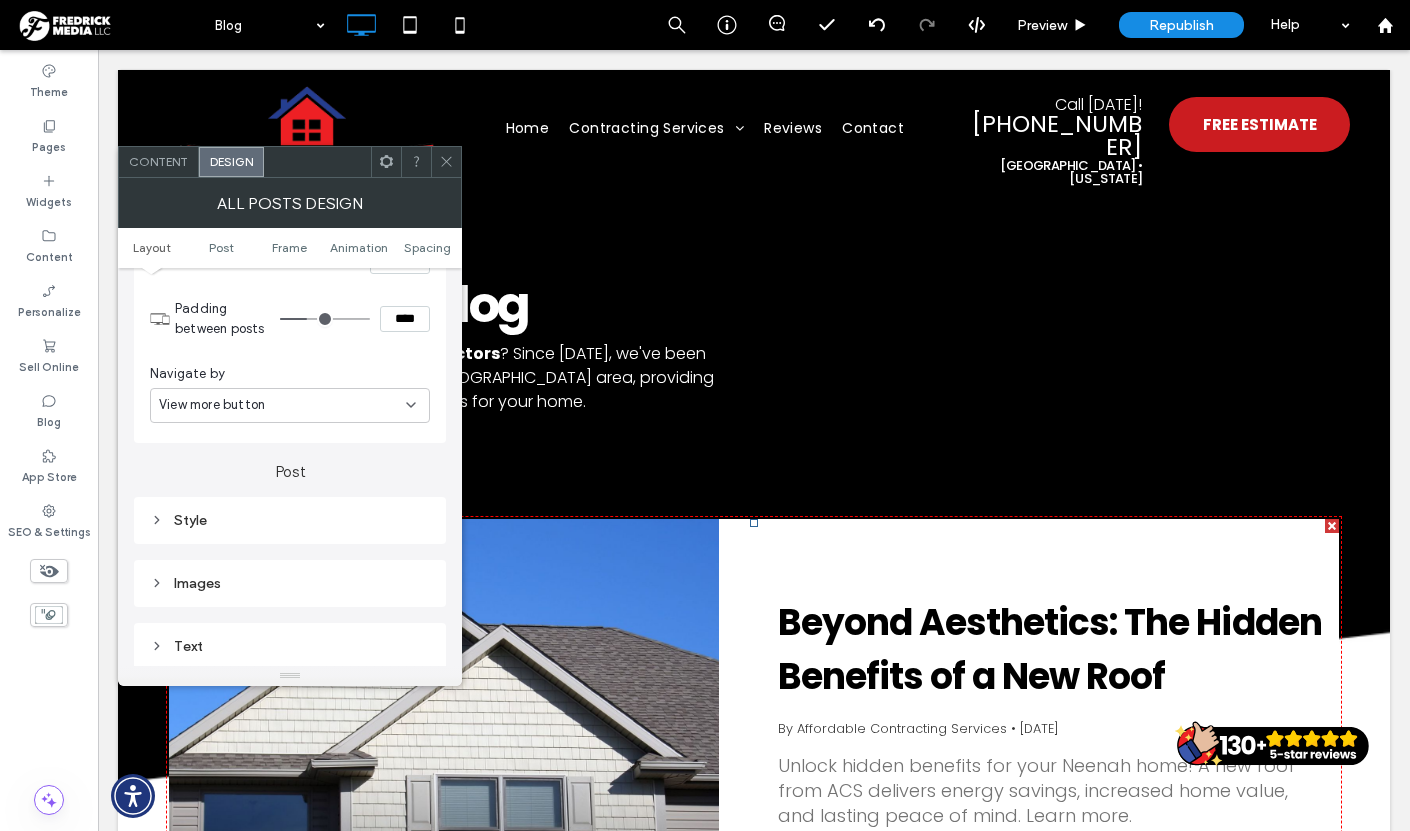 scroll, scrollTop: 354, scrollLeft: 0, axis: vertical 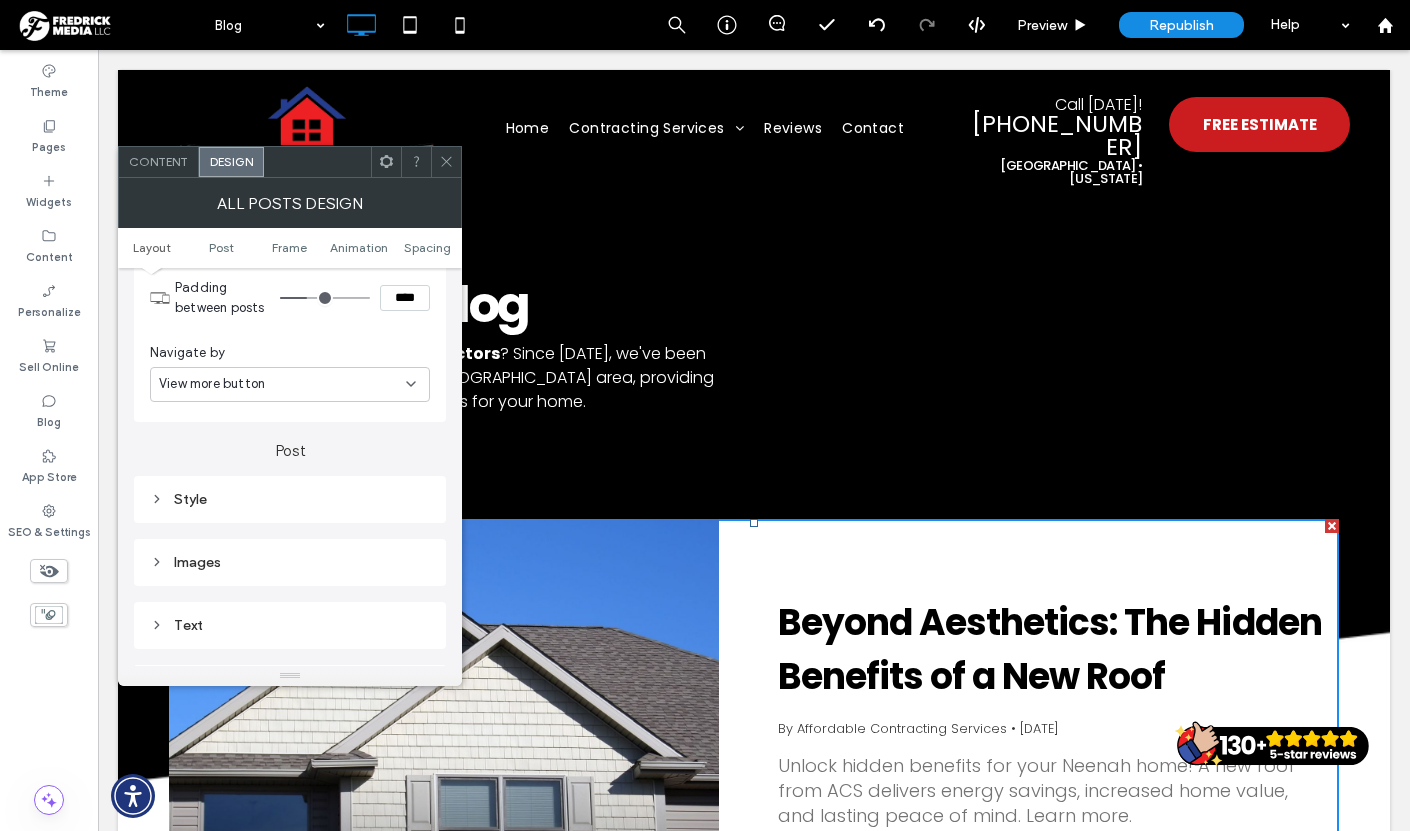 click on "Style" at bounding box center [290, 499] 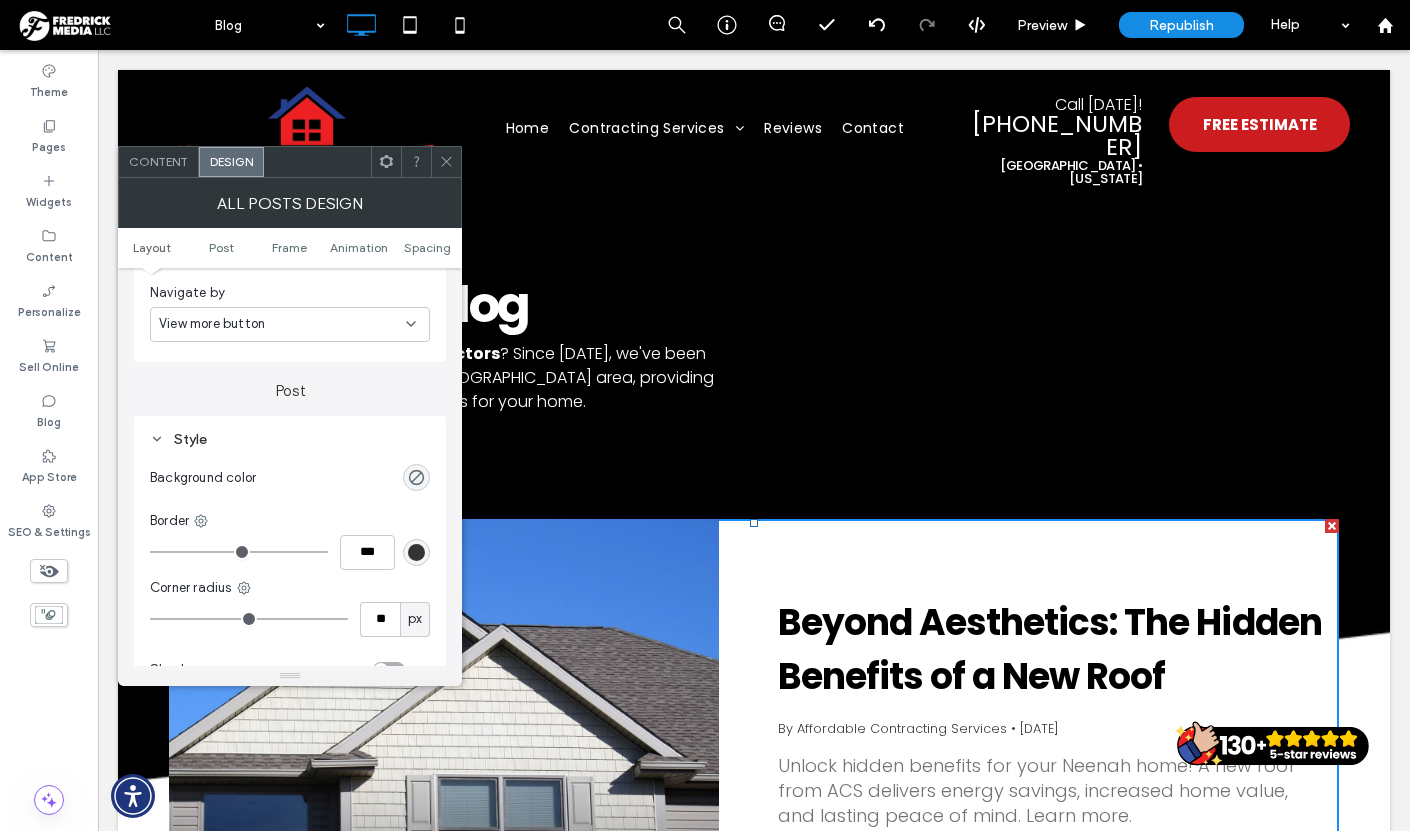 scroll, scrollTop: 446, scrollLeft: 0, axis: vertical 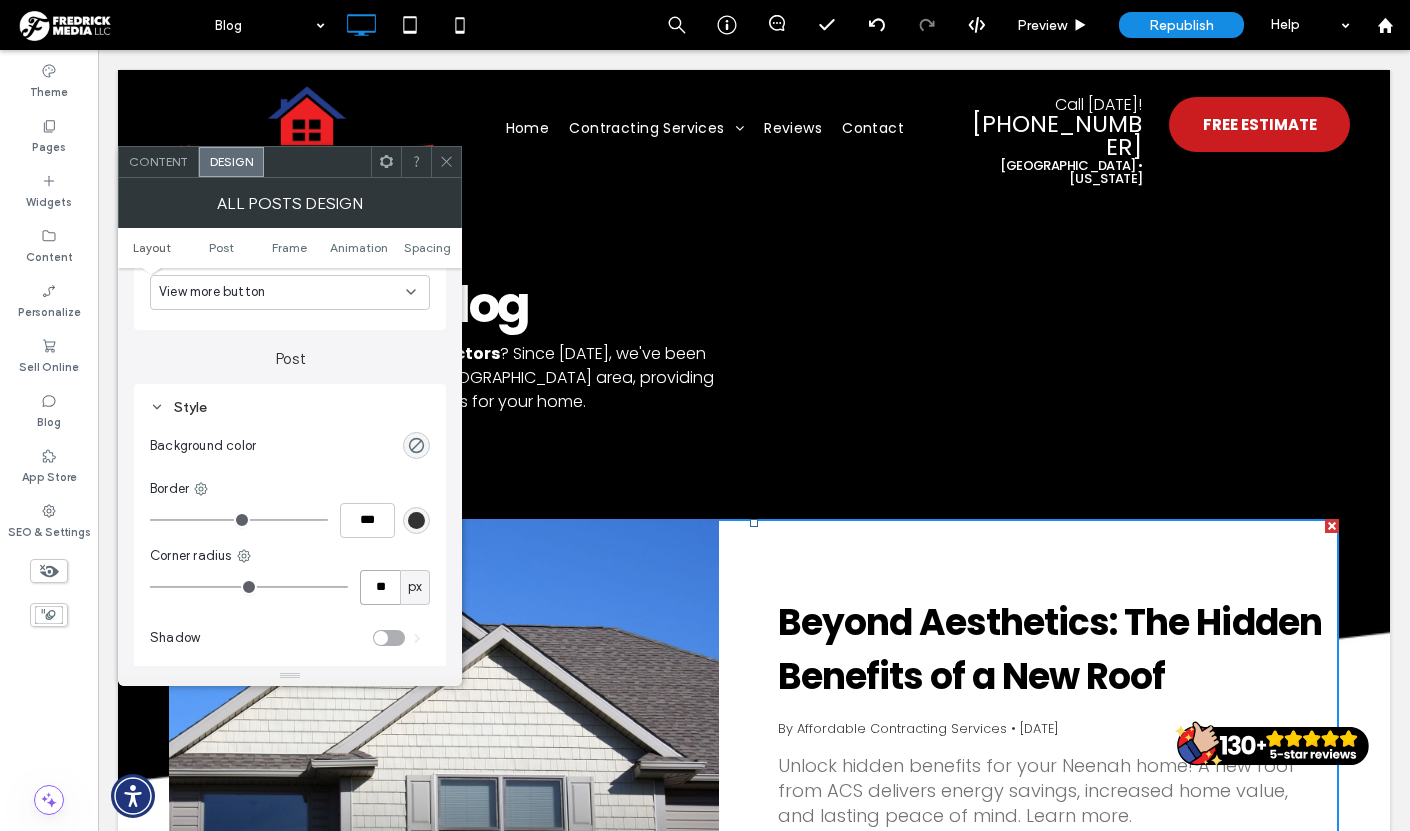 click on "**" at bounding box center (380, 587) 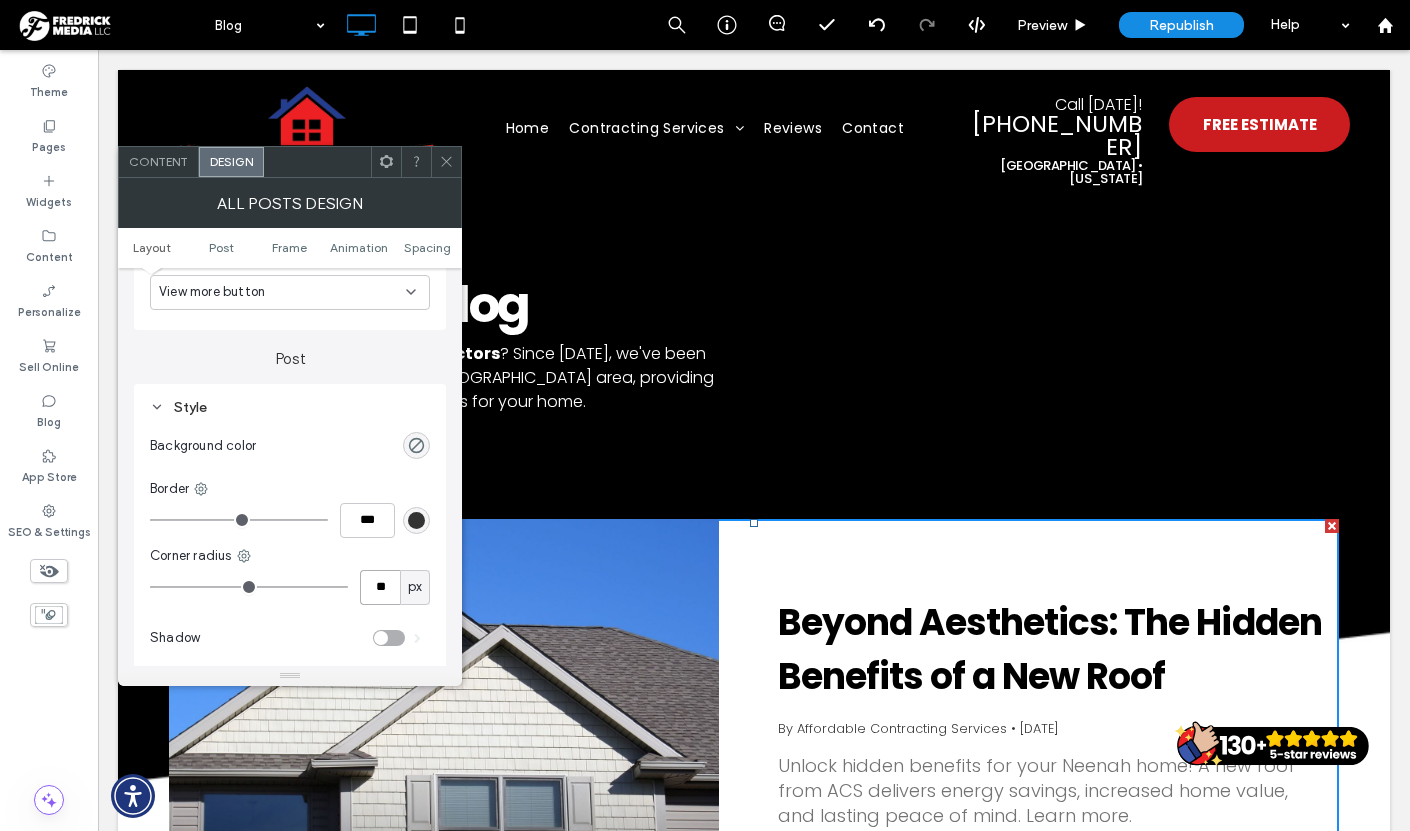 type on "**" 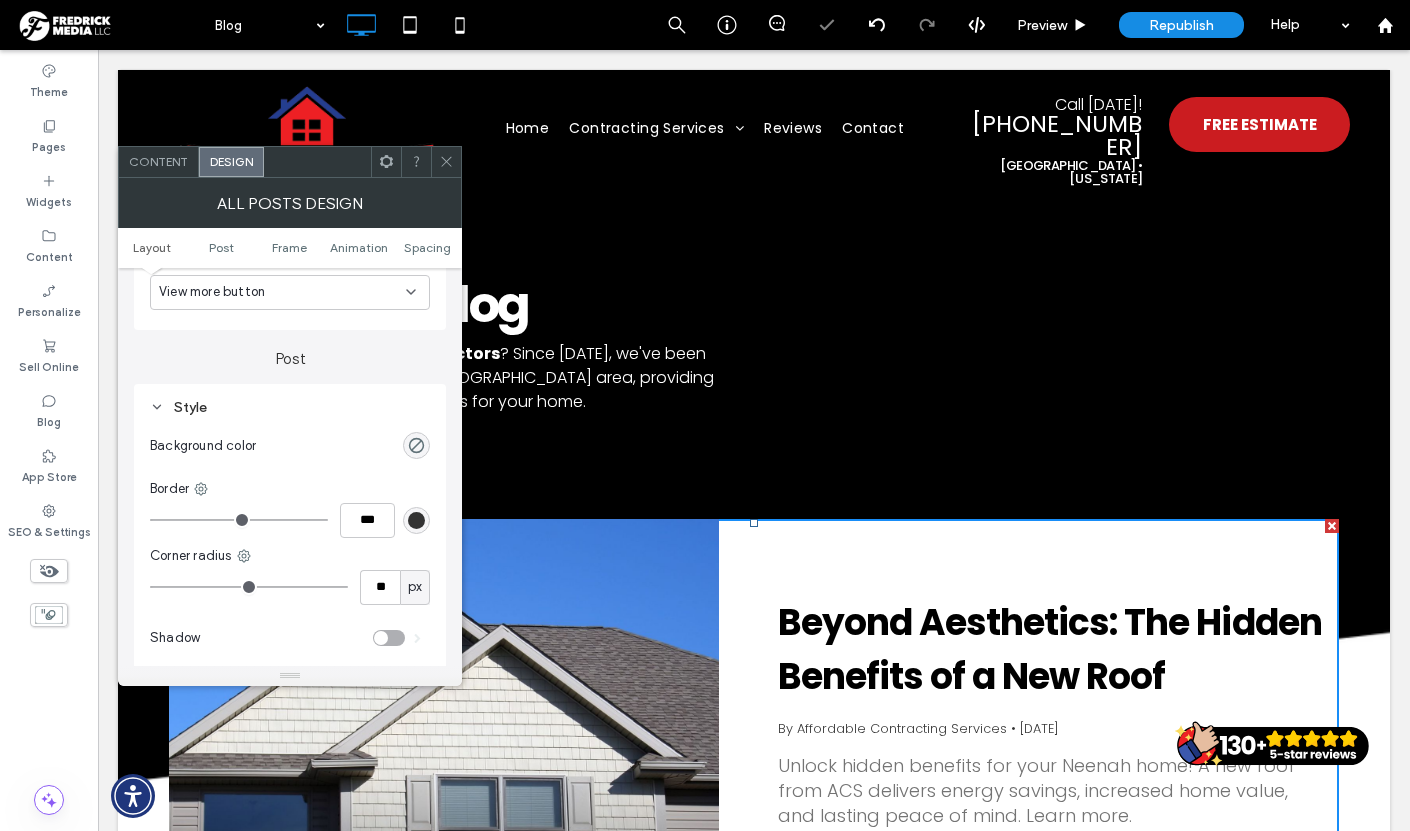 click 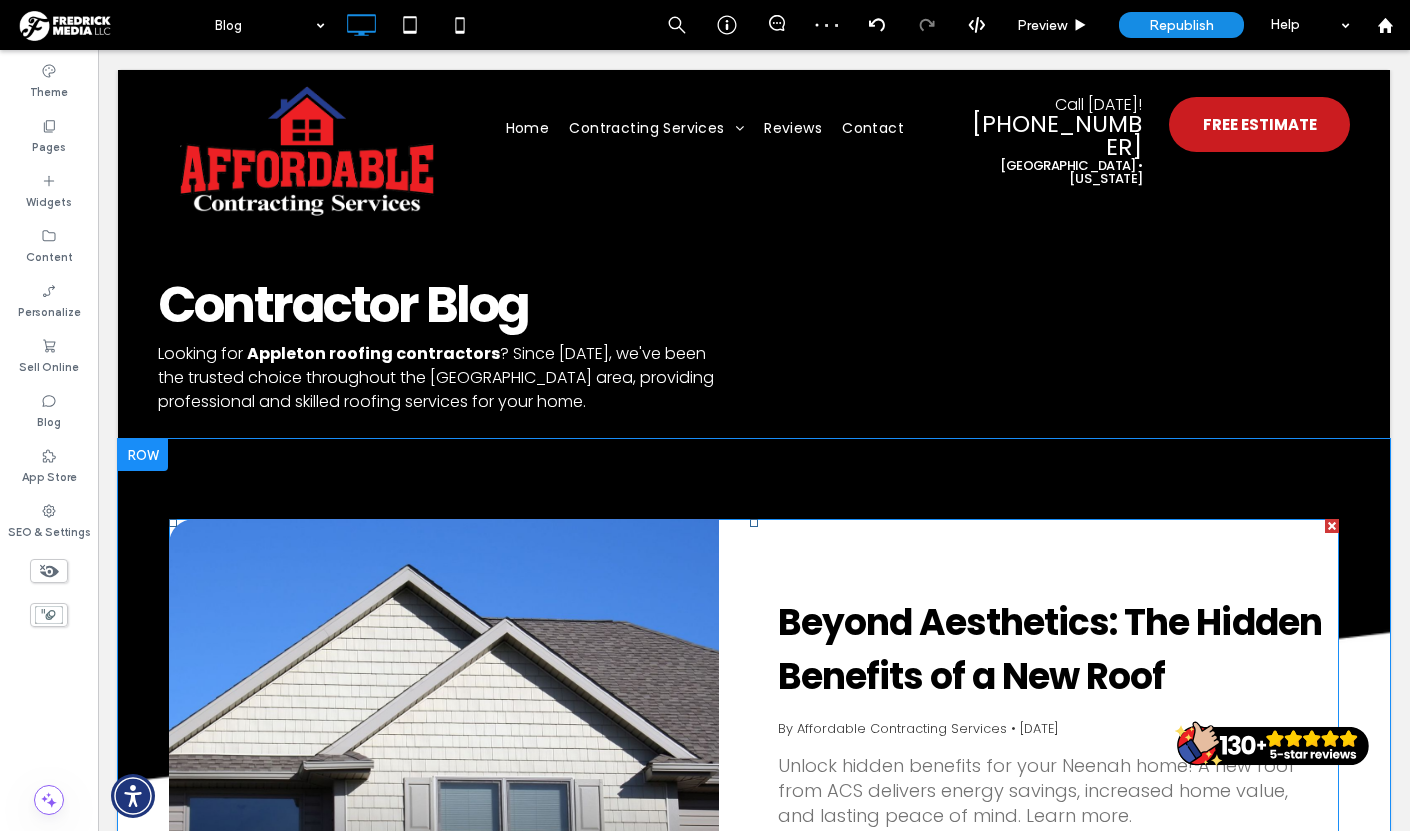 click at bounding box center [444, 731] 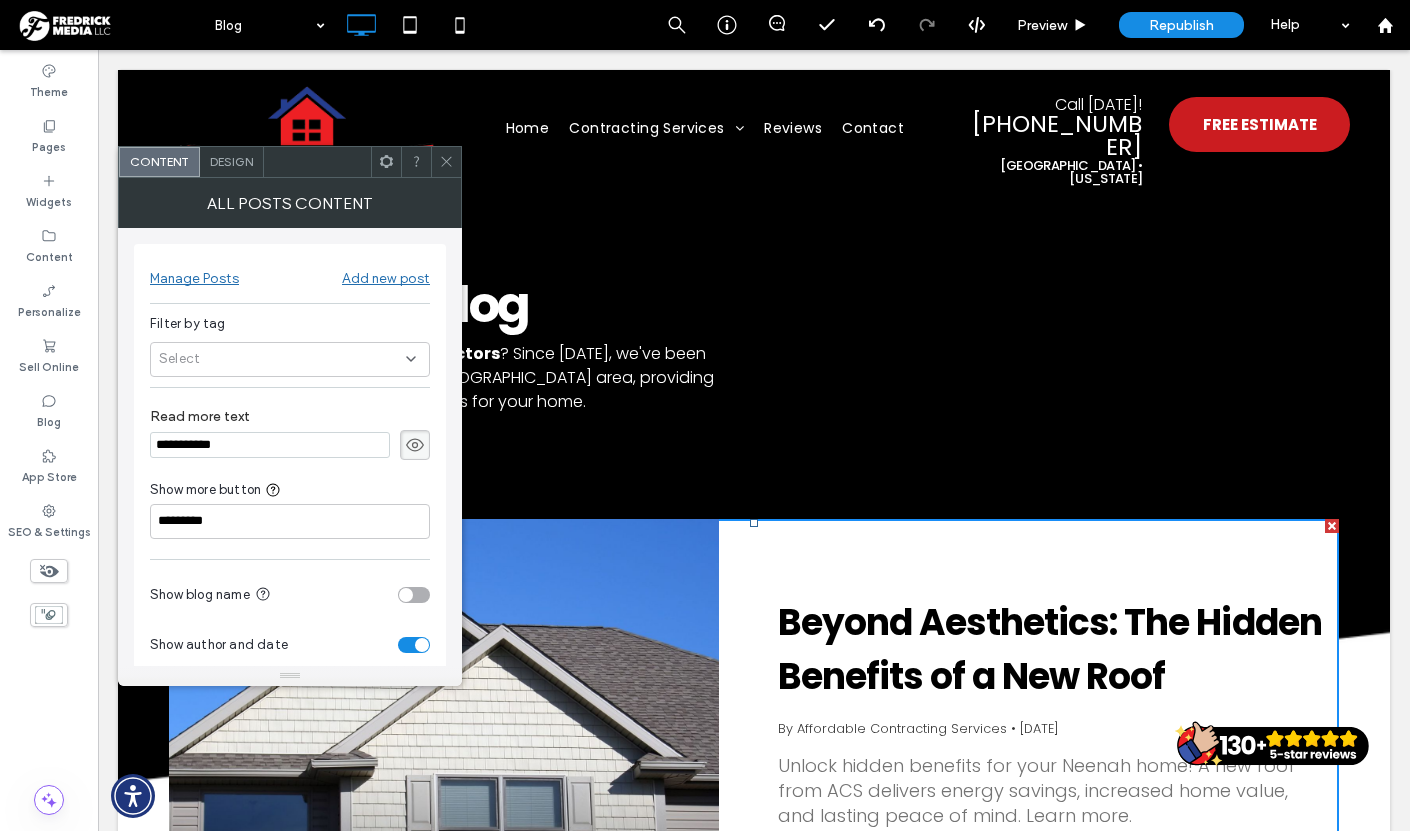 click on "Beyond Aesthetics: The Hidden Benefits of a New Roof
By Affordable Contracting Services
•
July 10, 2025
Unlock hidden benefits for your Neenah home! A new roof from ACS delivers energy savings, increased home value, and lasting peace of mind. Learn more.
Read more →
What is Asphalt Roofing?
By Affordable Contracting Services
•
November 7, 2024
Learn how to maintain your asphalt shingle roof for lasting durability and performance. Our essential guide offers practical tips and best practices.
Read more →
5 Benefits of Asphalt Roofing
By Affordable Contracting Services
•
October 10, 2024
Discover the top 5 benefits of asphalt roofing, including durability, cost-effectiveness, and energy efficiency. Ideal for homes in the Fox Valley WI area.
Read more →
Click To Paste
Row" at bounding box center [754, 1246] 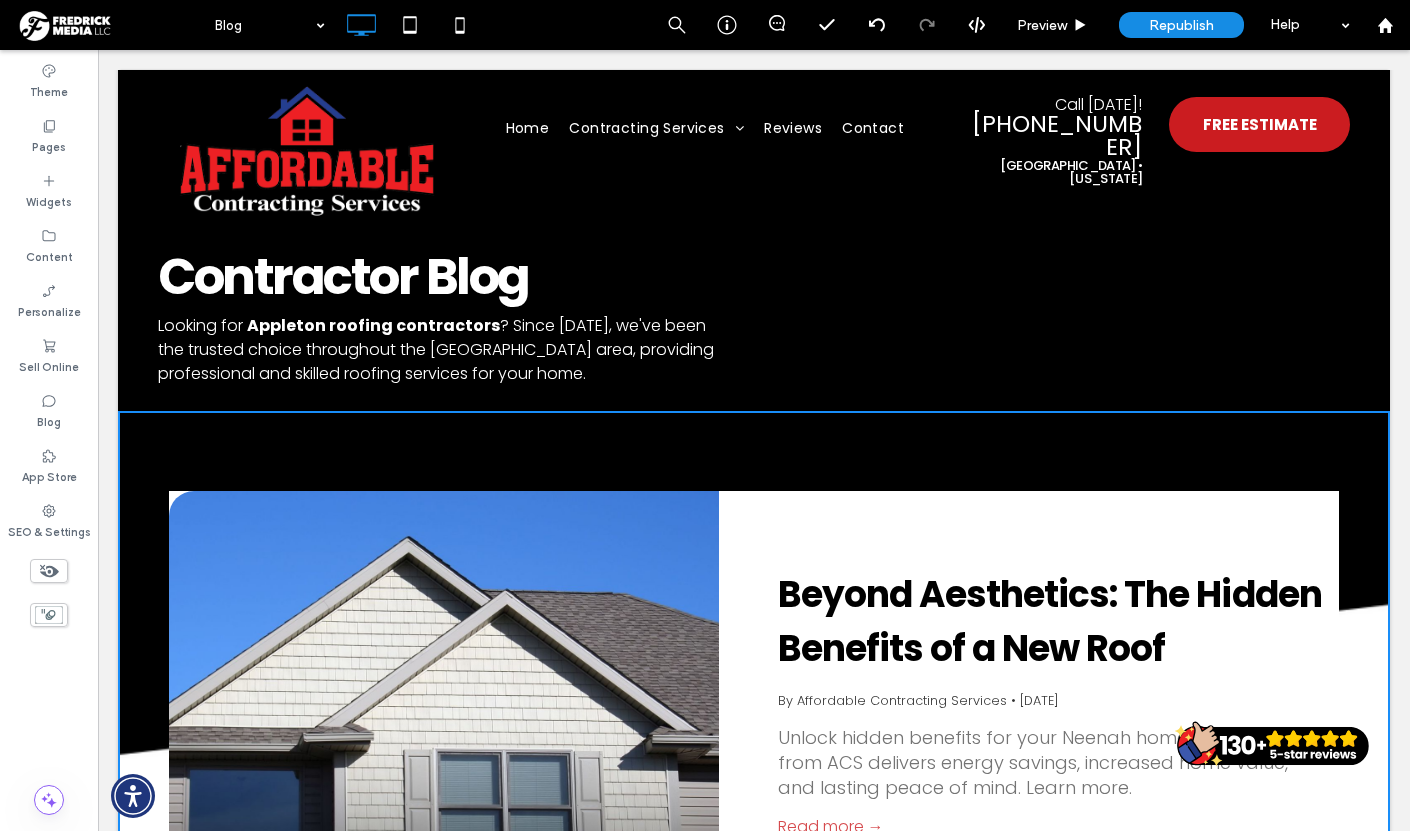 scroll, scrollTop: 0, scrollLeft: 0, axis: both 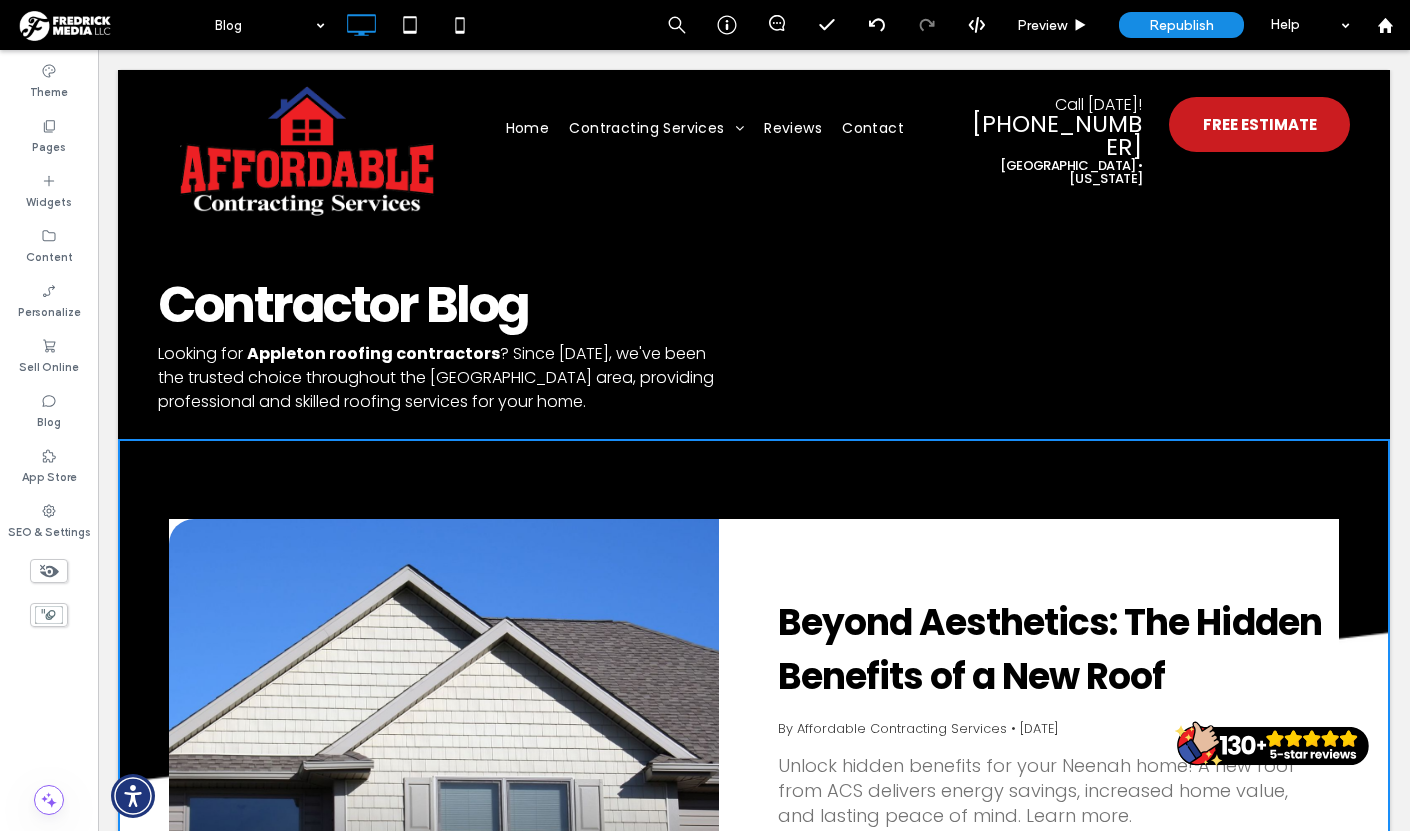 click on "Beyond Aesthetics: The Hidden Benefits of a New Roof
By Affordable Contracting Services
•
July 10, 2025
Unlock hidden benefits for your Neenah home! A new roof from ACS delivers energy savings, increased home value, and lasting peace of mind. Learn more.
Read more →" at bounding box center (1029, 731) 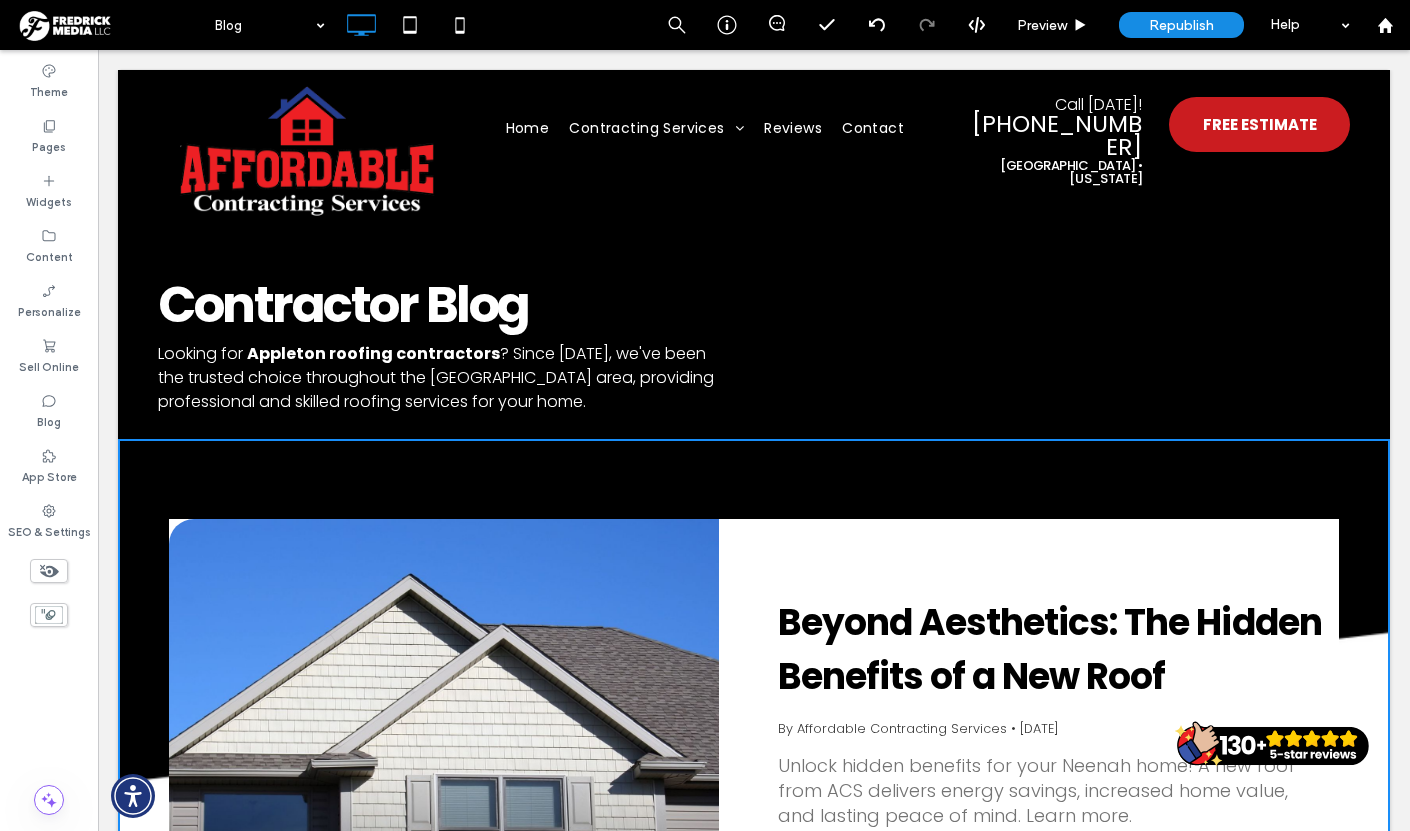 click on "Beyond Aesthetics: The Hidden Benefits of a New Roof
By Affordable Contracting Services
•
July 10, 2025
Unlock hidden benefits for your Neenah home! A new roof from ACS delivers energy savings, increased home value, and lasting peace of mind. Learn more.
Read more →
What is Asphalt Roofing?
By Affordable Contracting Services
•
November 7, 2024
Learn how to maintain your asphalt shingle roof for lasting durability and performance. Our essential guide offers practical tips and best practices.
Read more →
5 Benefits of Asphalt Roofing
By Affordable Contracting Services
•
October 10, 2024
Discover the top 5 benefits of asphalt roofing, including durability, cost-effectiveness, and energy efficiency. Ideal for homes in the Fox Valley WI area.
Read more →
Click To Paste
Row" at bounding box center (754, 1246) 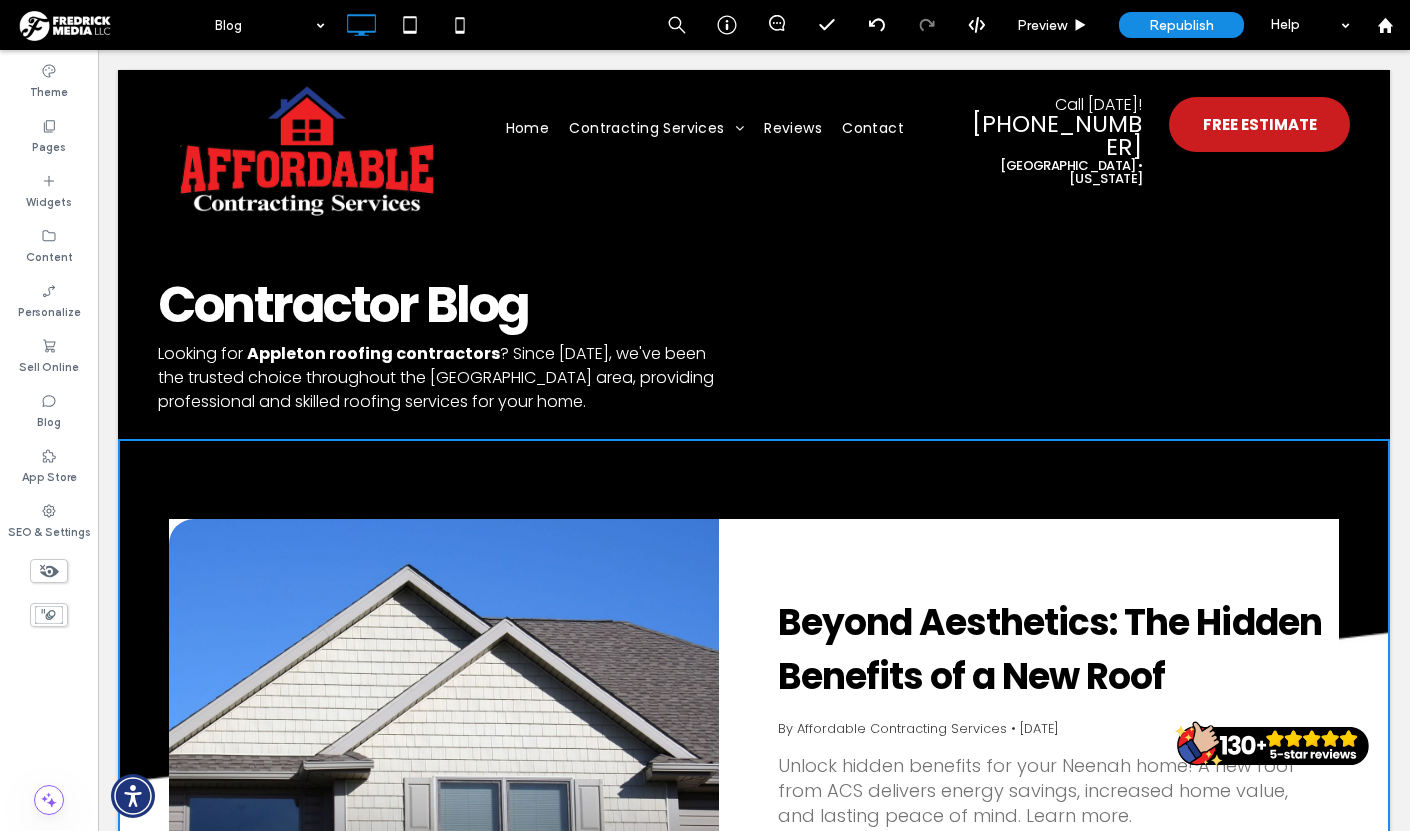 click on "Beyond Aesthetics: The Hidden Benefits of a New Roof
By Affordable Contracting Services
•
July 10, 2025
Unlock hidden benefits for your Neenah home! A new roof from ACS delivers energy savings, increased home value, and lasting peace of mind. Learn more.
Read more →" at bounding box center (1029, 731) 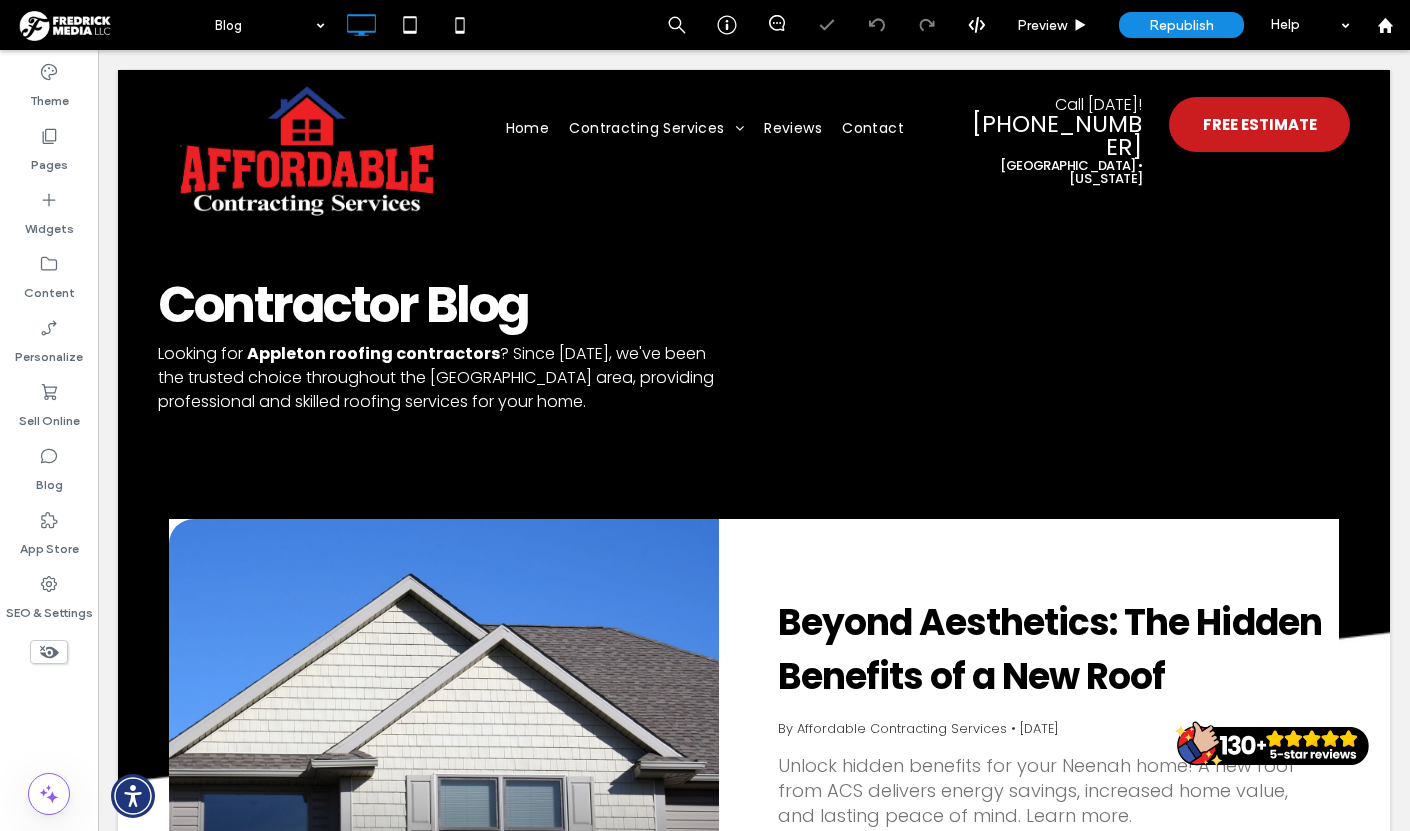 scroll, scrollTop: 0, scrollLeft: 0, axis: both 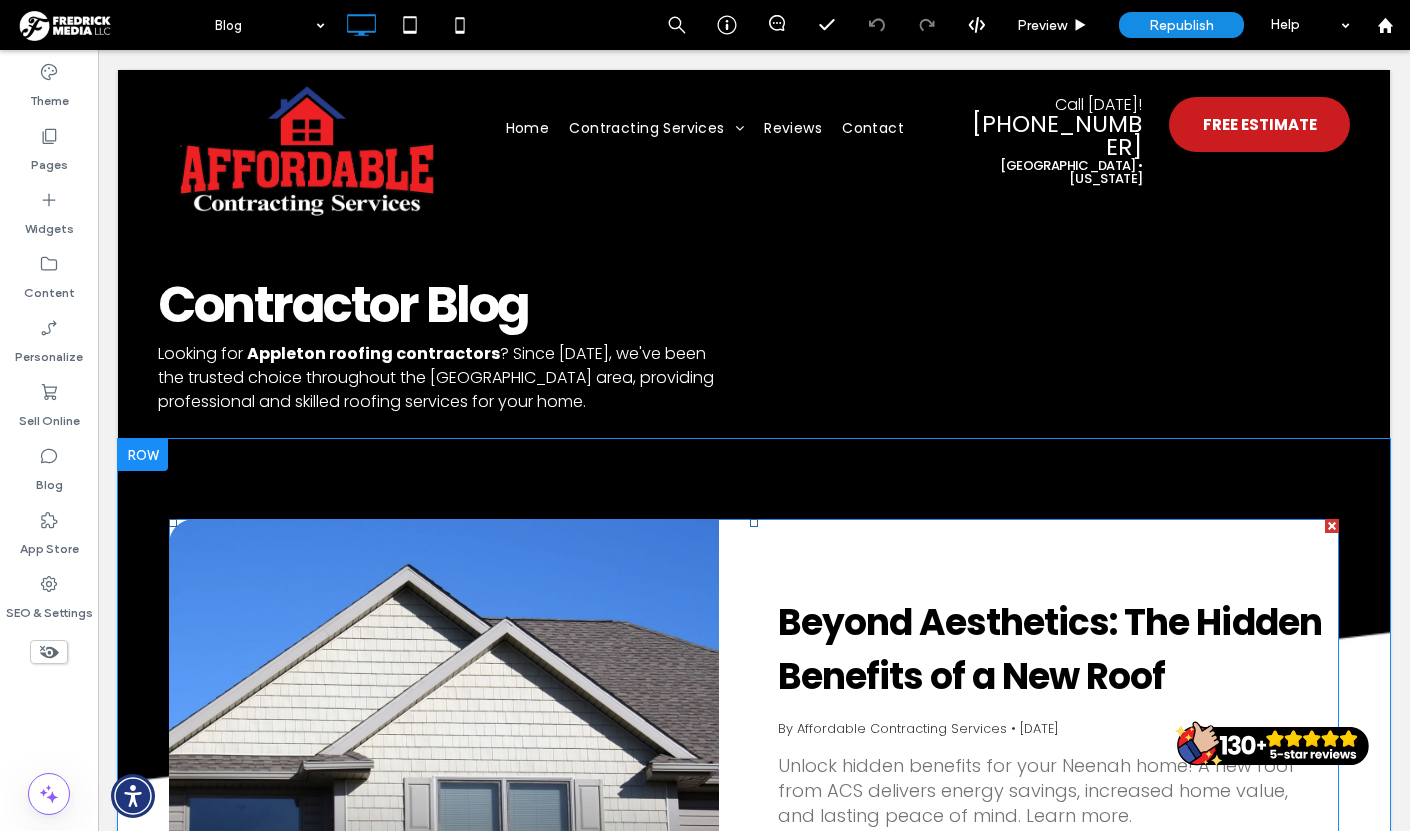 click on "Beyond Aesthetics: The Hidden Benefits of a New Roof
By Affordable Contracting Services
•
July 10, 2025
Unlock hidden benefits for your Neenah home! A new roof from ACS delivers energy savings, increased home value, and lasting peace of mind. Learn more.
Read more →" at bounding box center [1029, 731] 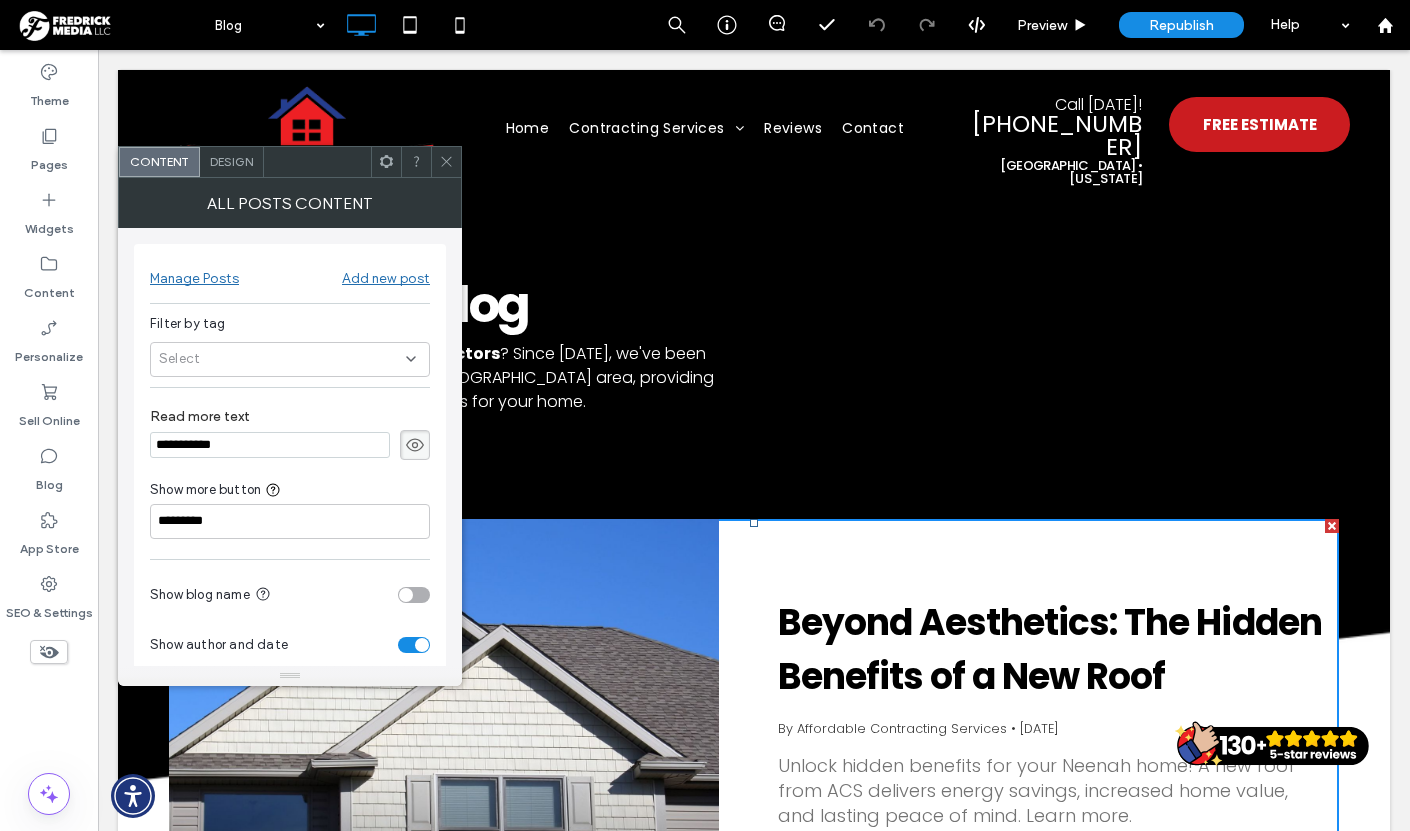 click on "Design" at bounding box center [231, 161] 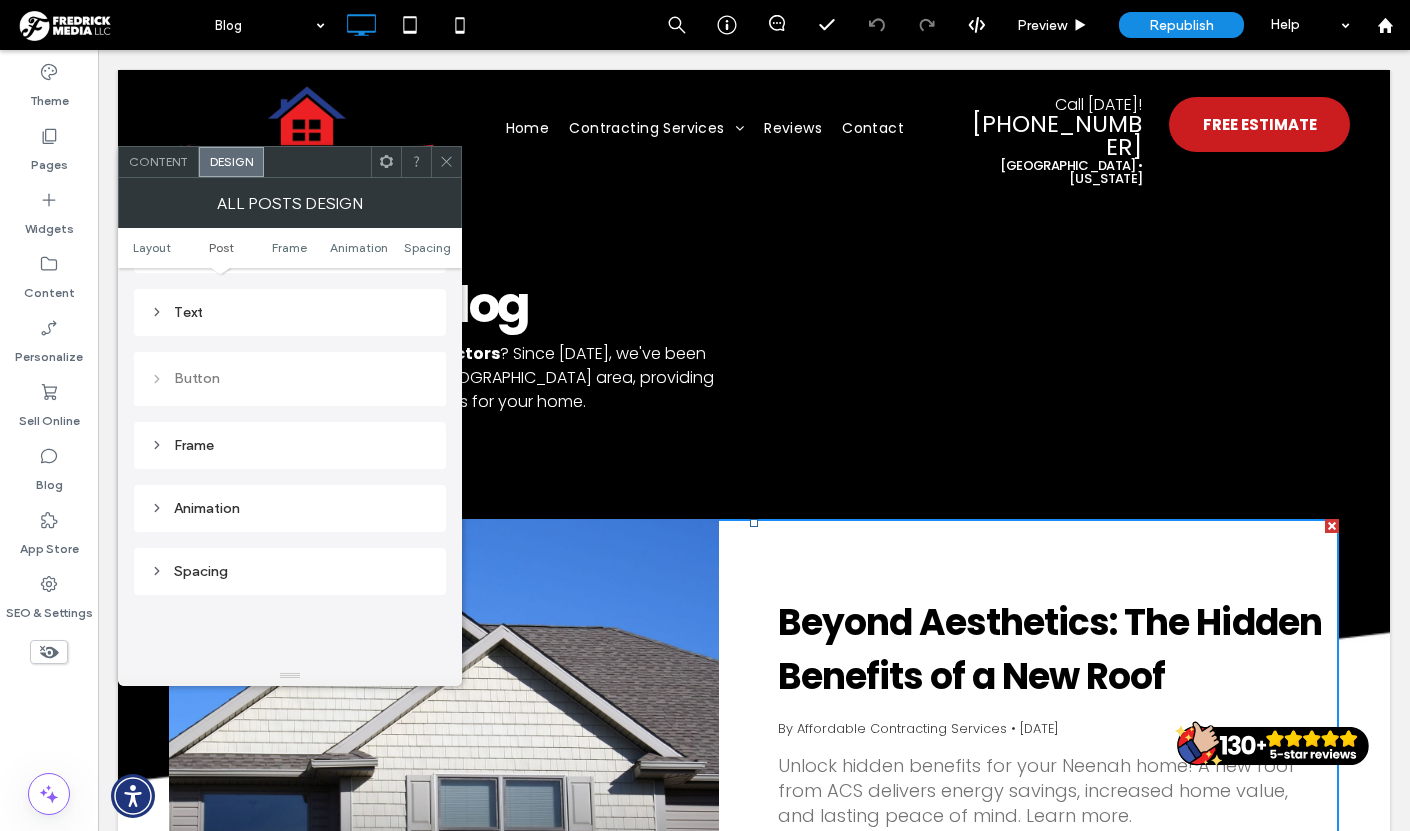 scroll, scrollTop: 661, scrollLeft: 0, axis: vertical 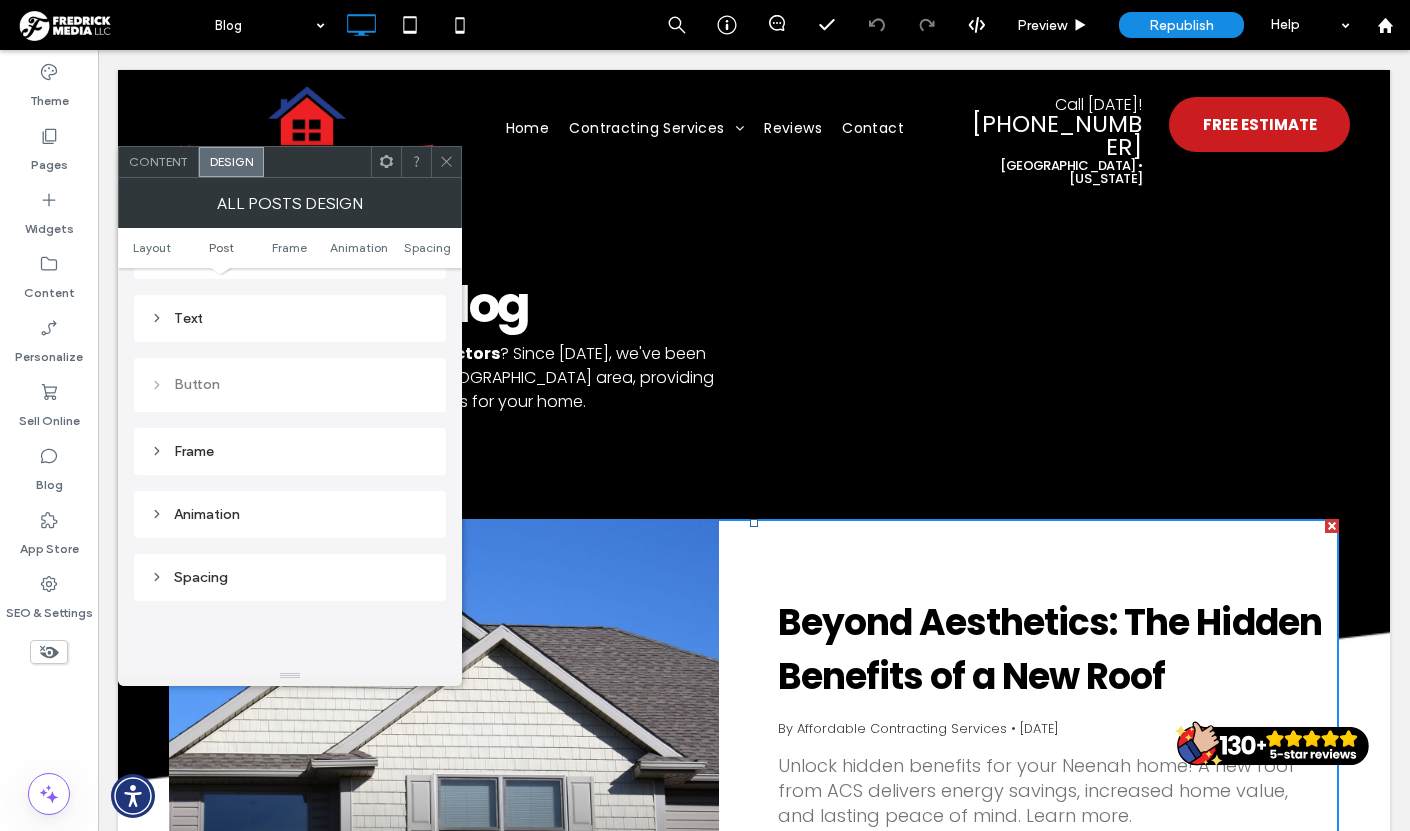click on "Frame" at bounding box center [290, 451] 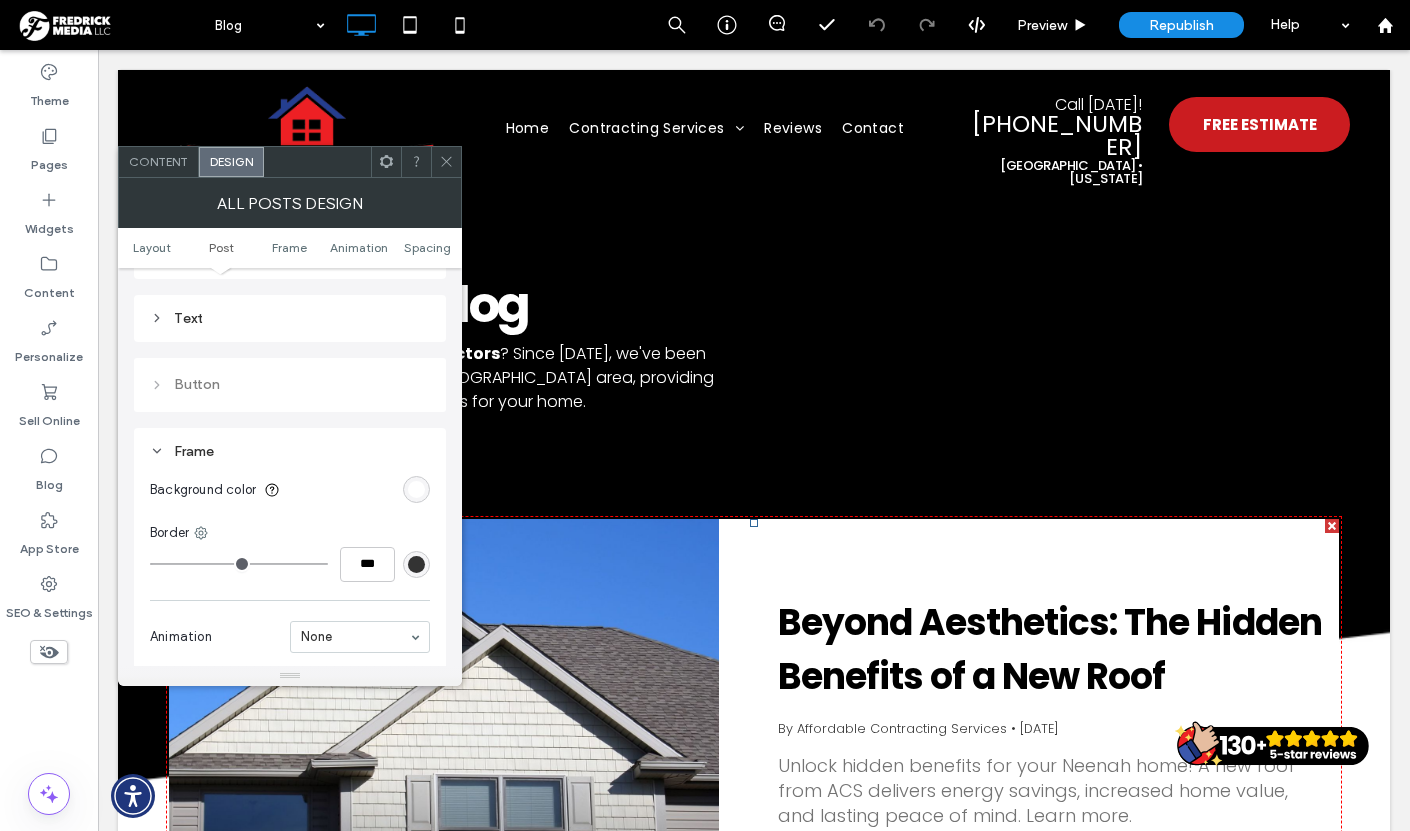 click at bounding box center [416, 489] 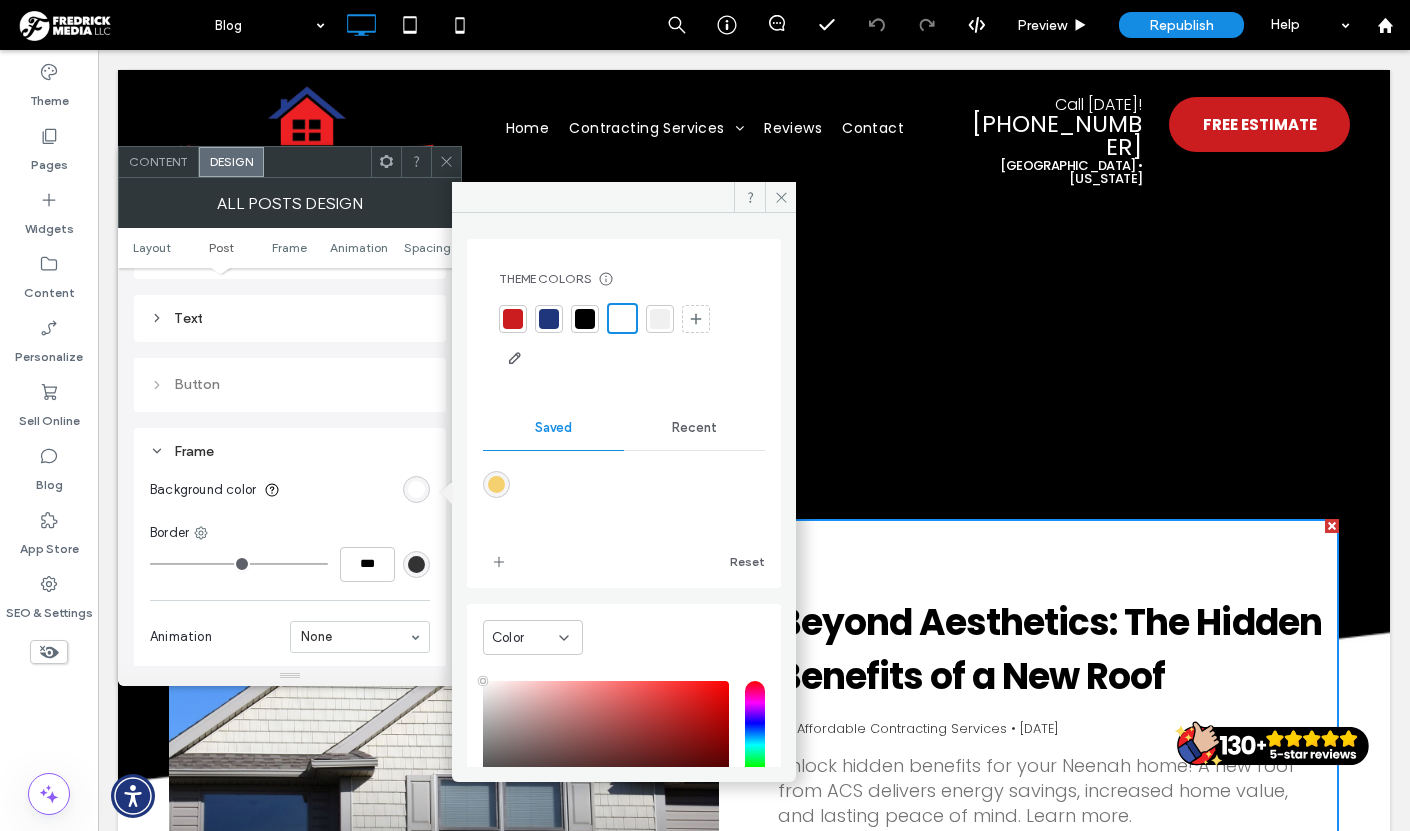 click on "Recent" at bounding box center [694, 428] 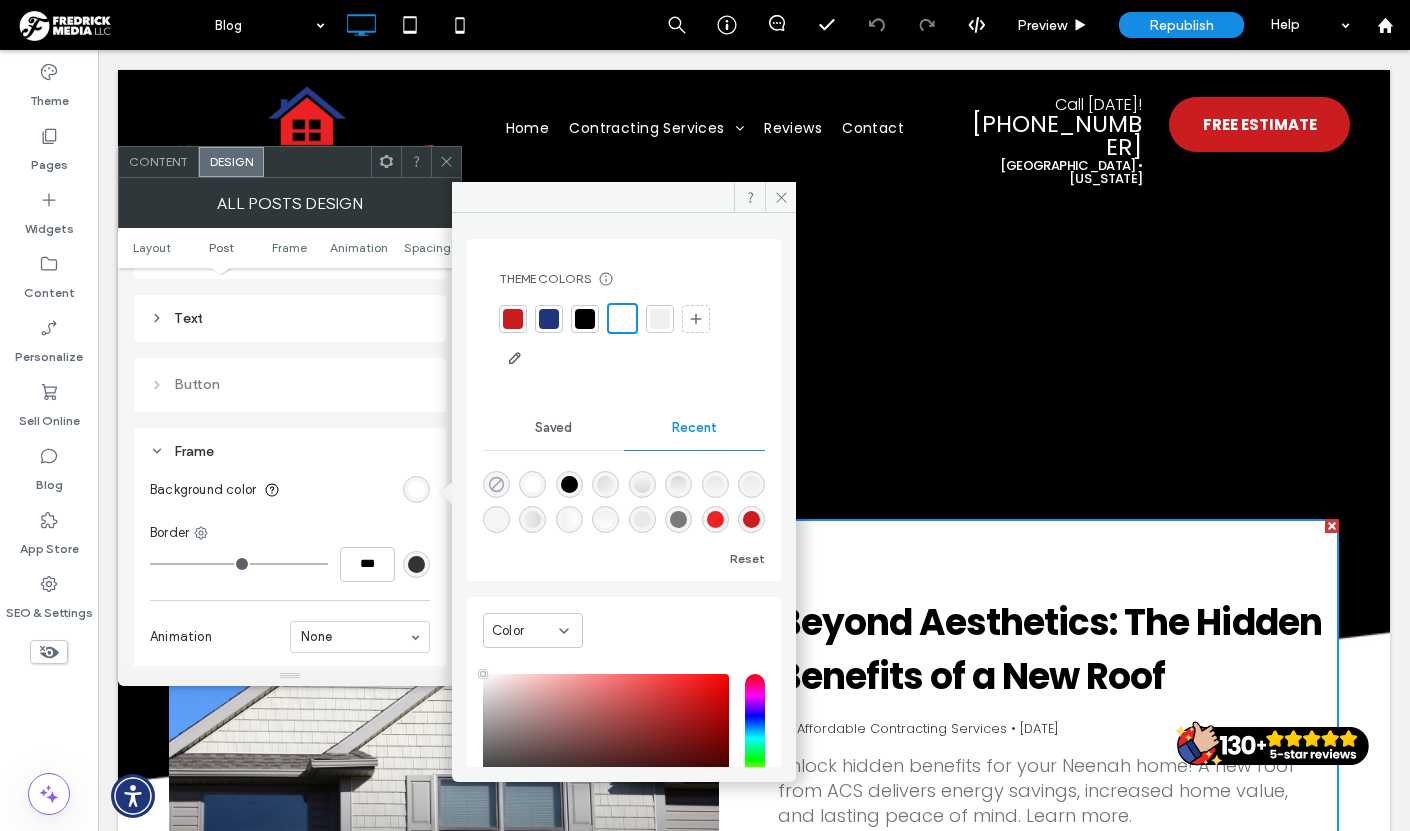 click 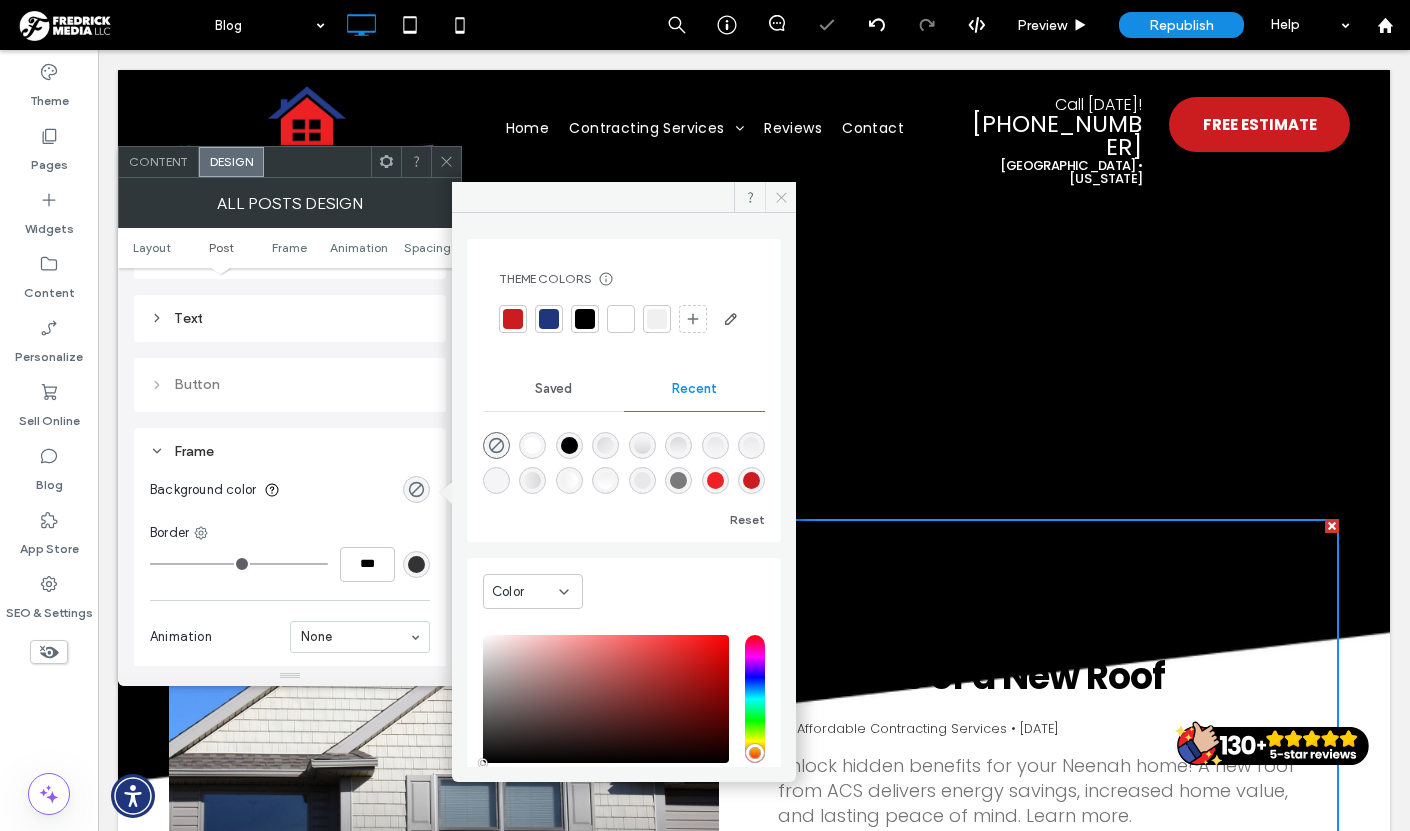 click at bounding box center [780, 197] 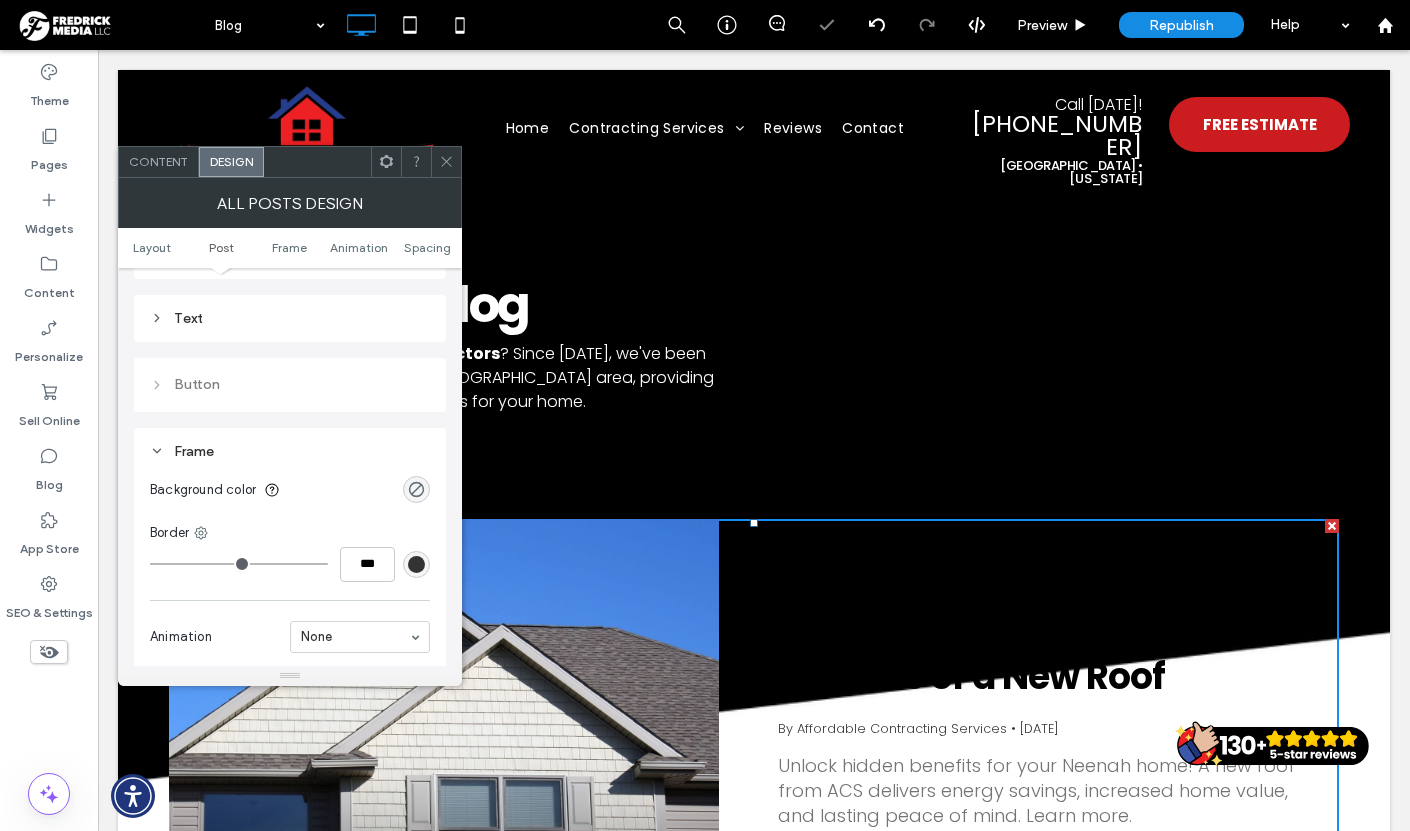 click 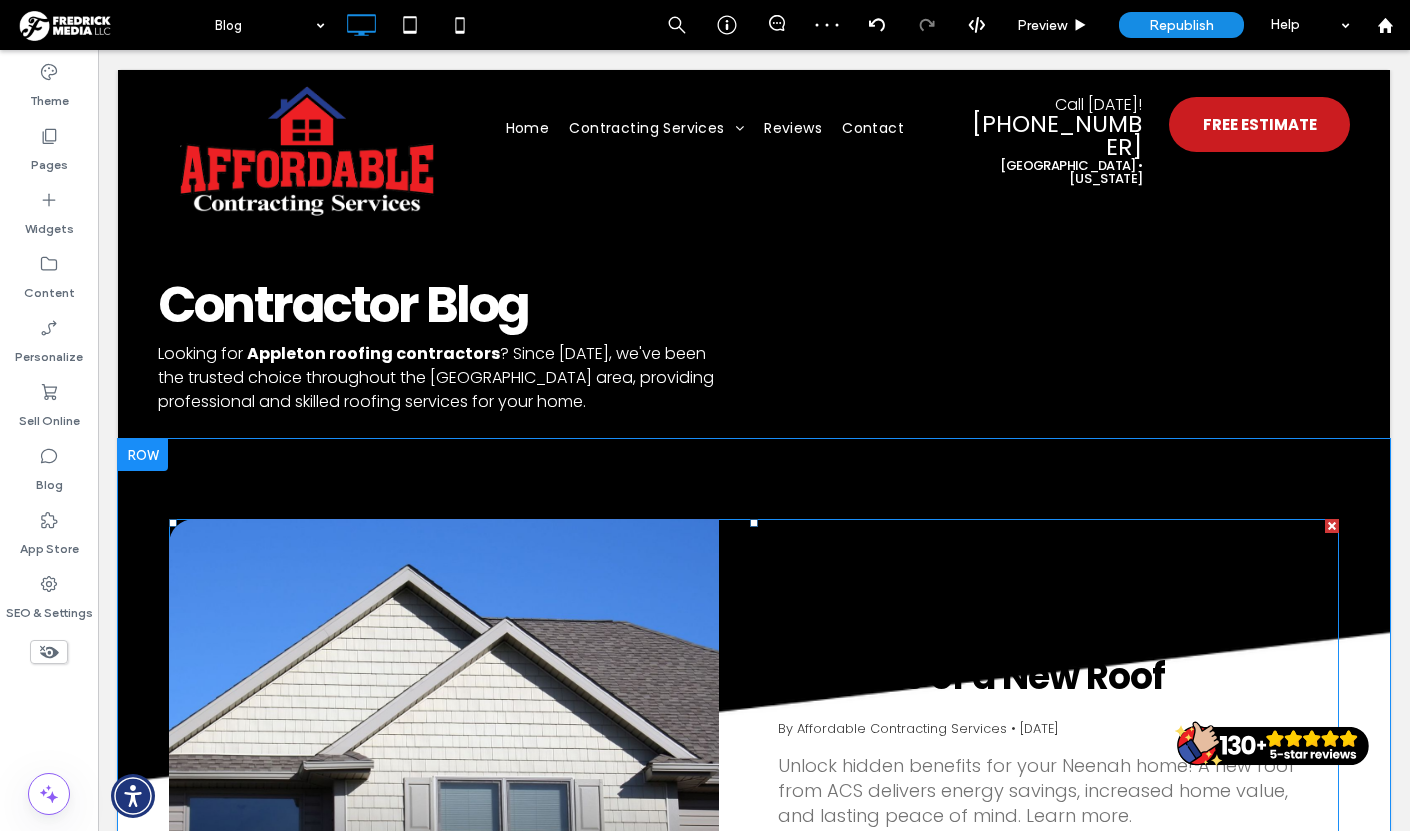 click on "Beyond Aesthetics: The Hidden Benefits of a New Roof
By Affordable Contracting Services
•
July 10, 2025
Unlock hidden benefits for your Neenah home! A new roof from ACS delivers energy savings, increased home value, and lasting peace of mind. Learn more.
Read more →" at bounding box center (1029, 731) 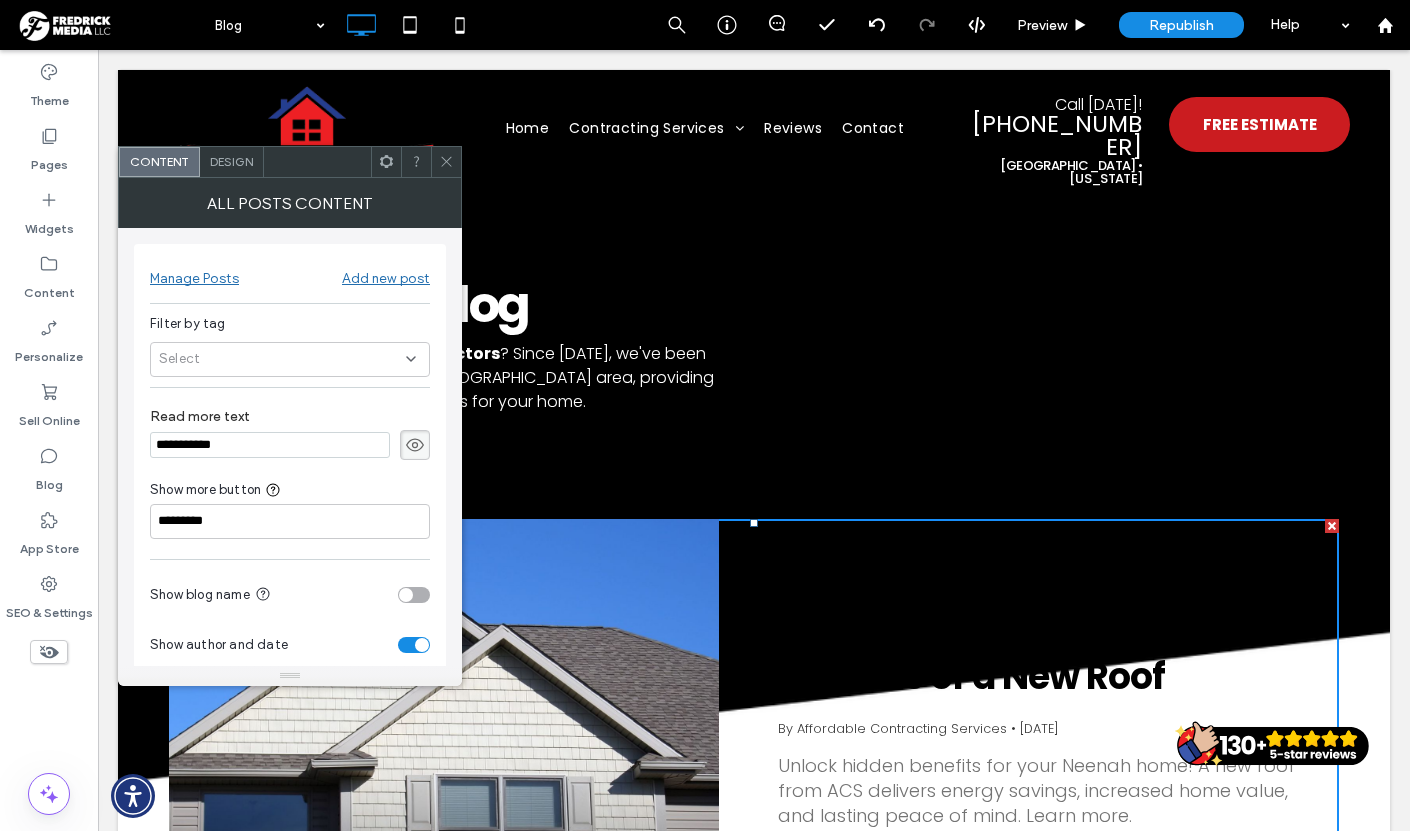 click on "Design" at bounding box center [232, 162] 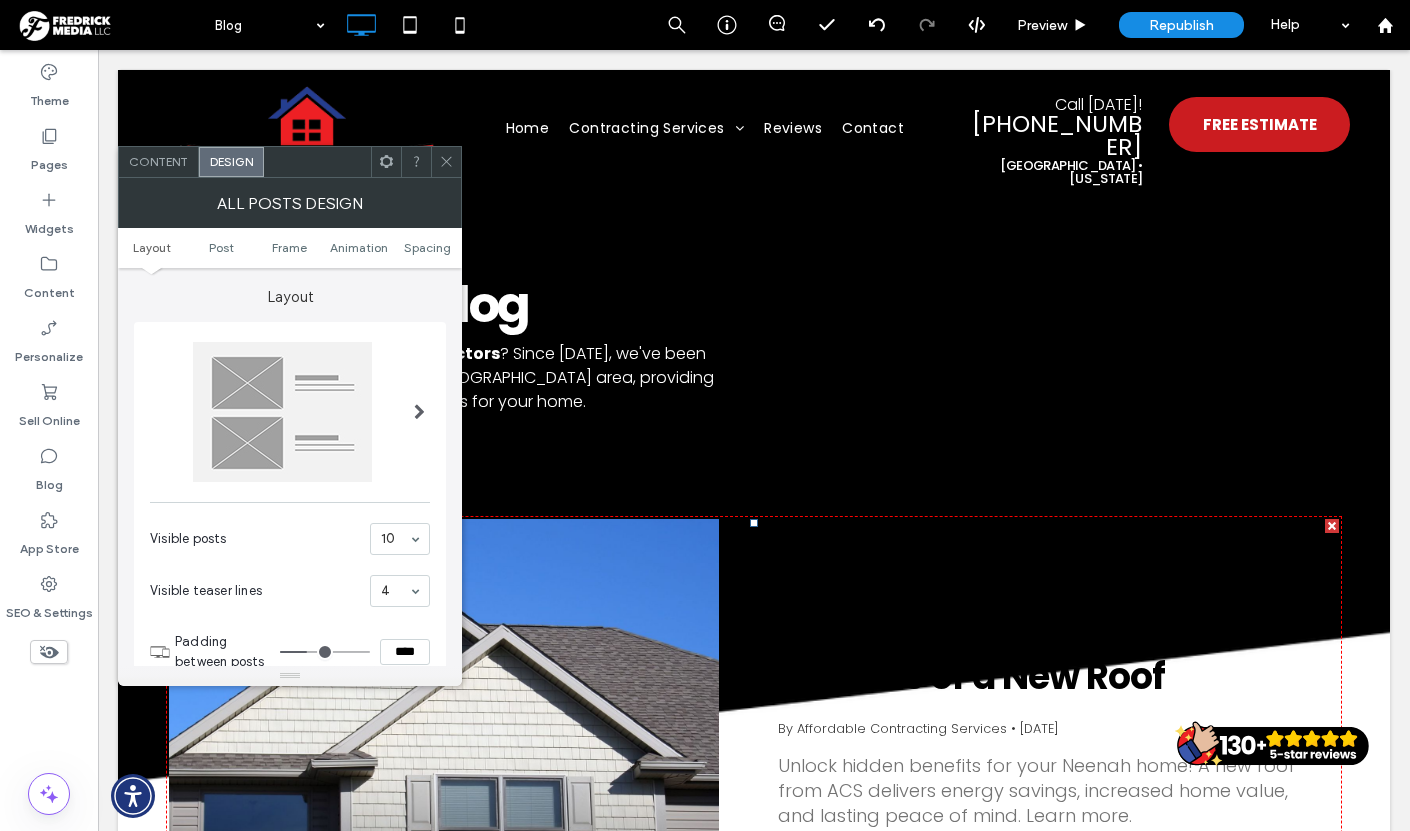 click at bounding box center [419, 412] 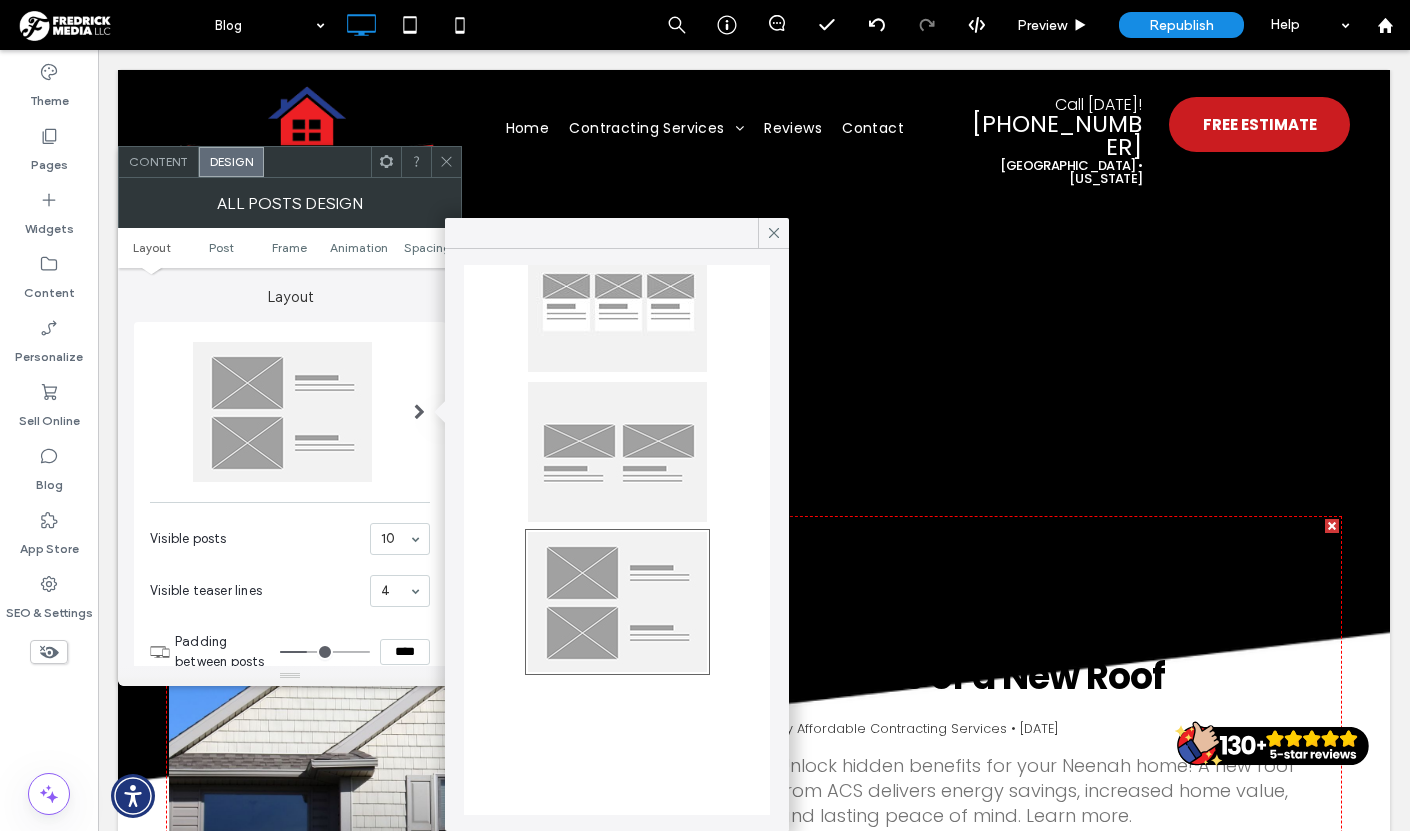 scroll, scrollTop: 67, scrollLeft: 0, axis: vertical 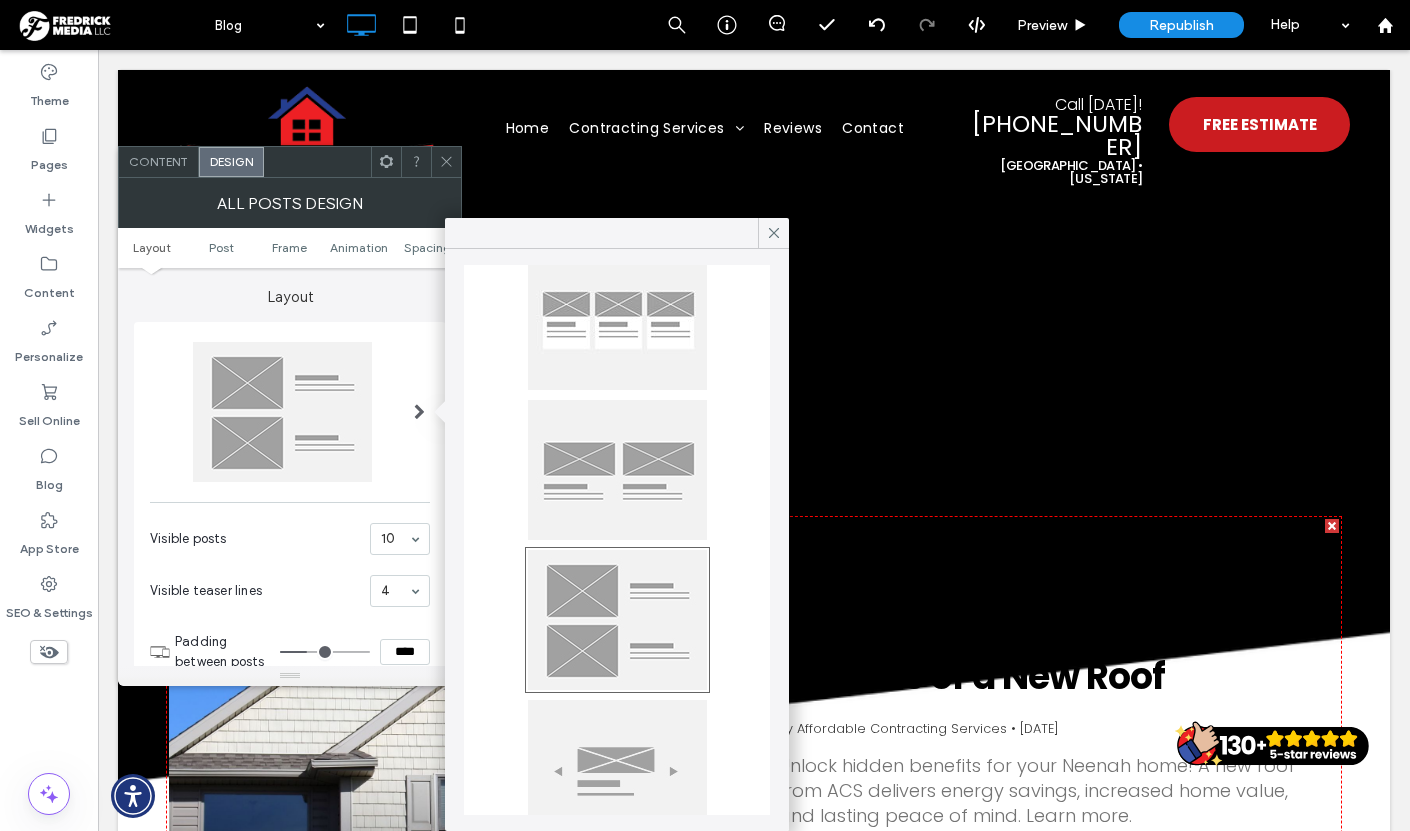 click at bounding box center (617, 320) 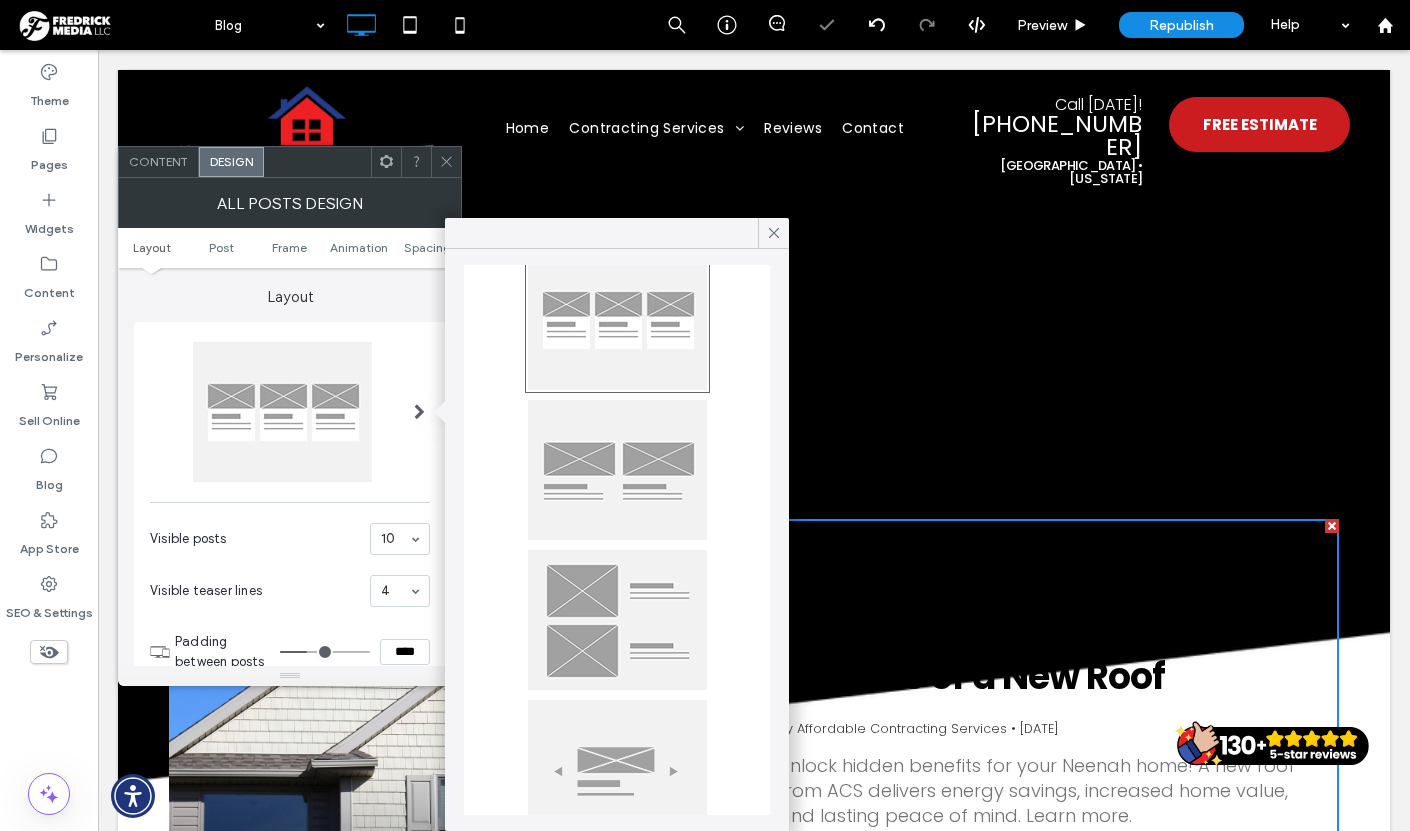 type on "**" 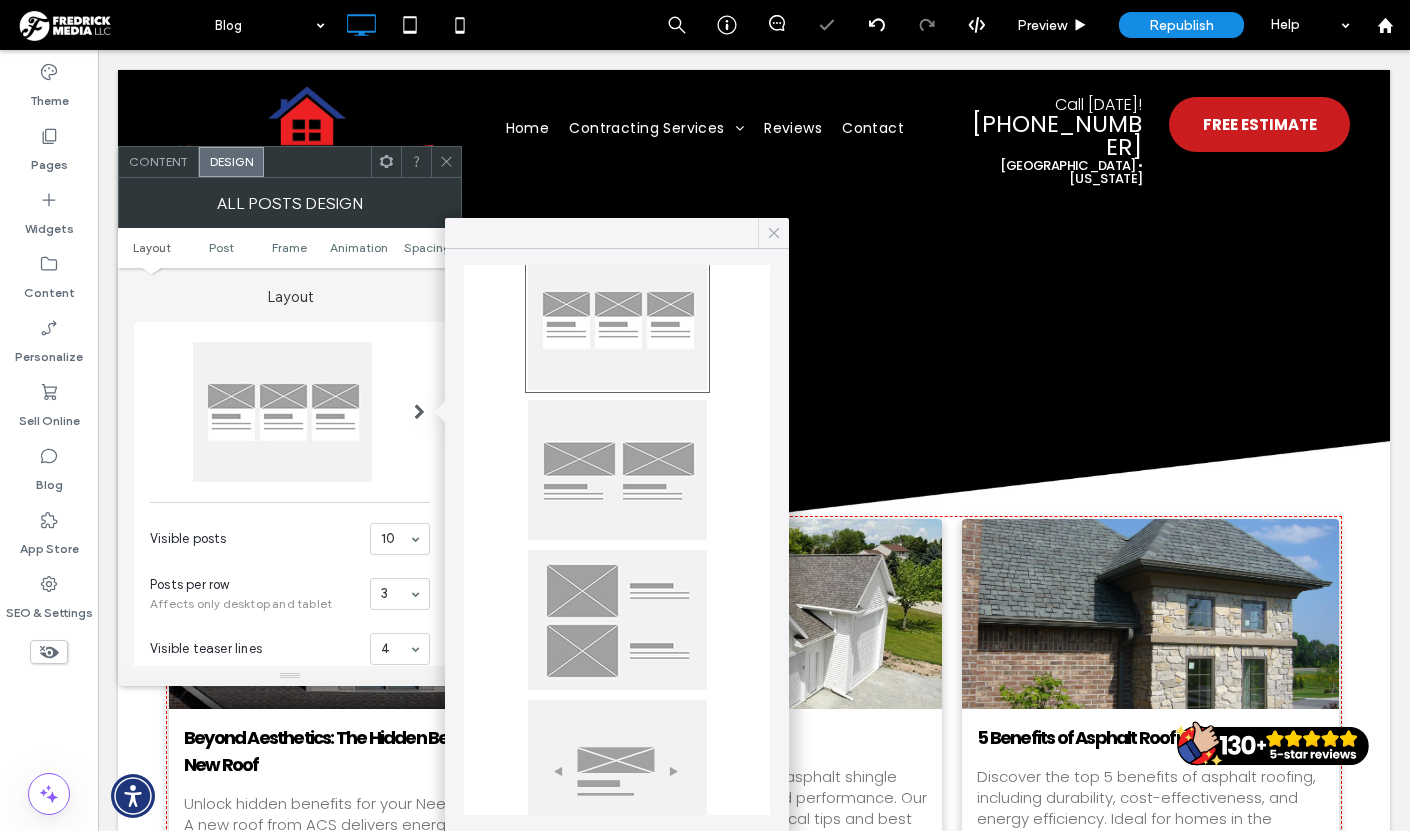 click 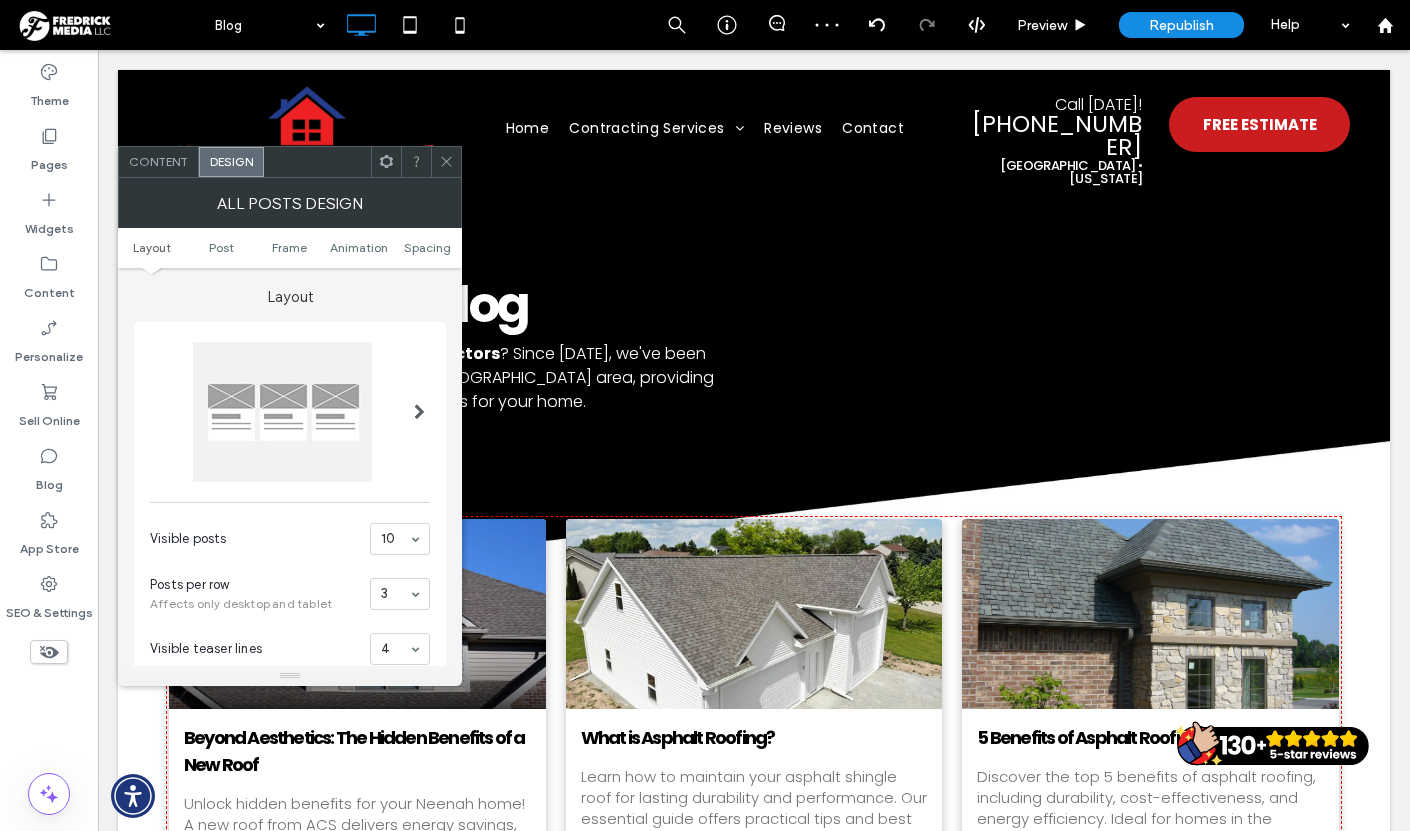 click 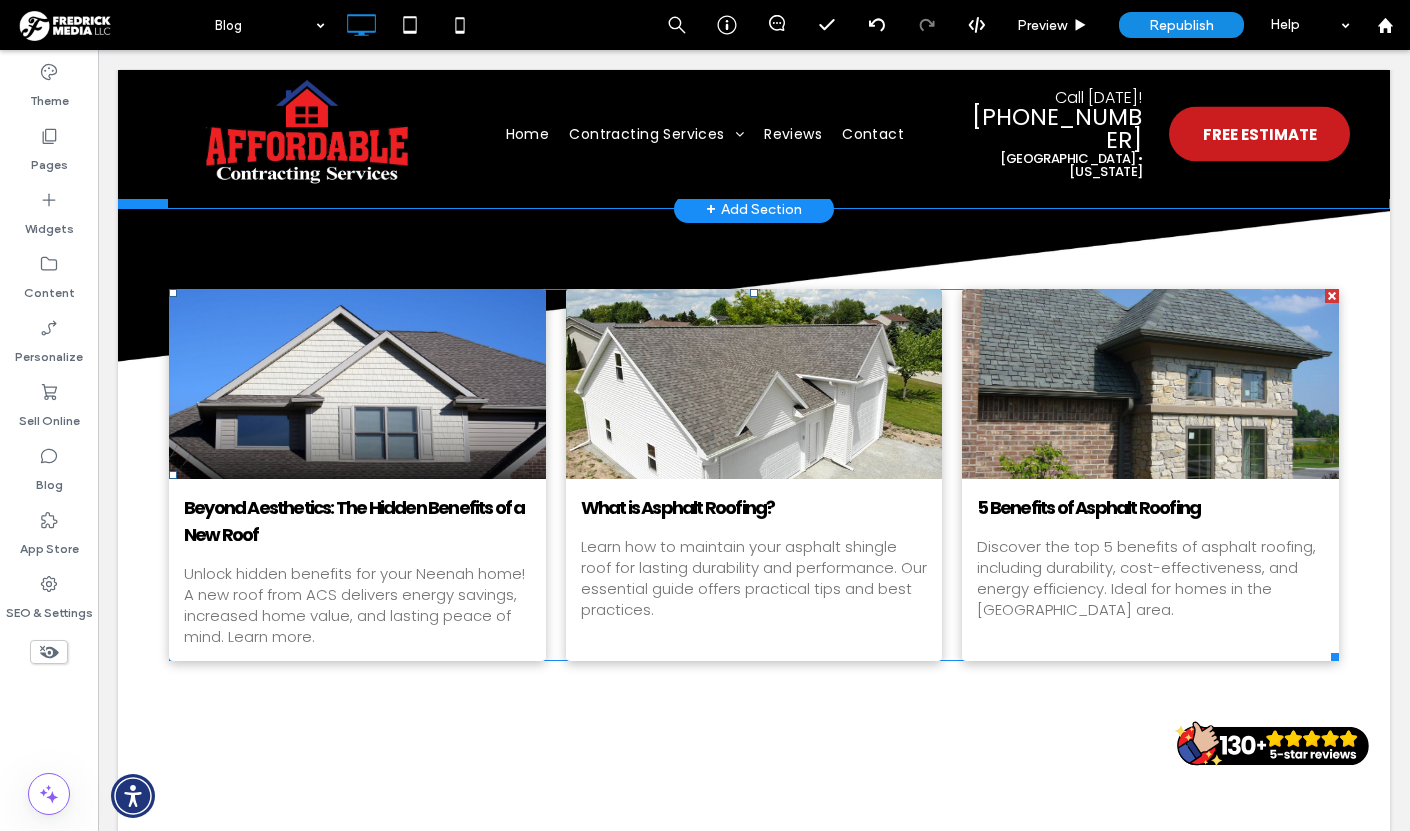 scroll, scrollTop: 262, scrollLeft: 0, axis: vertical 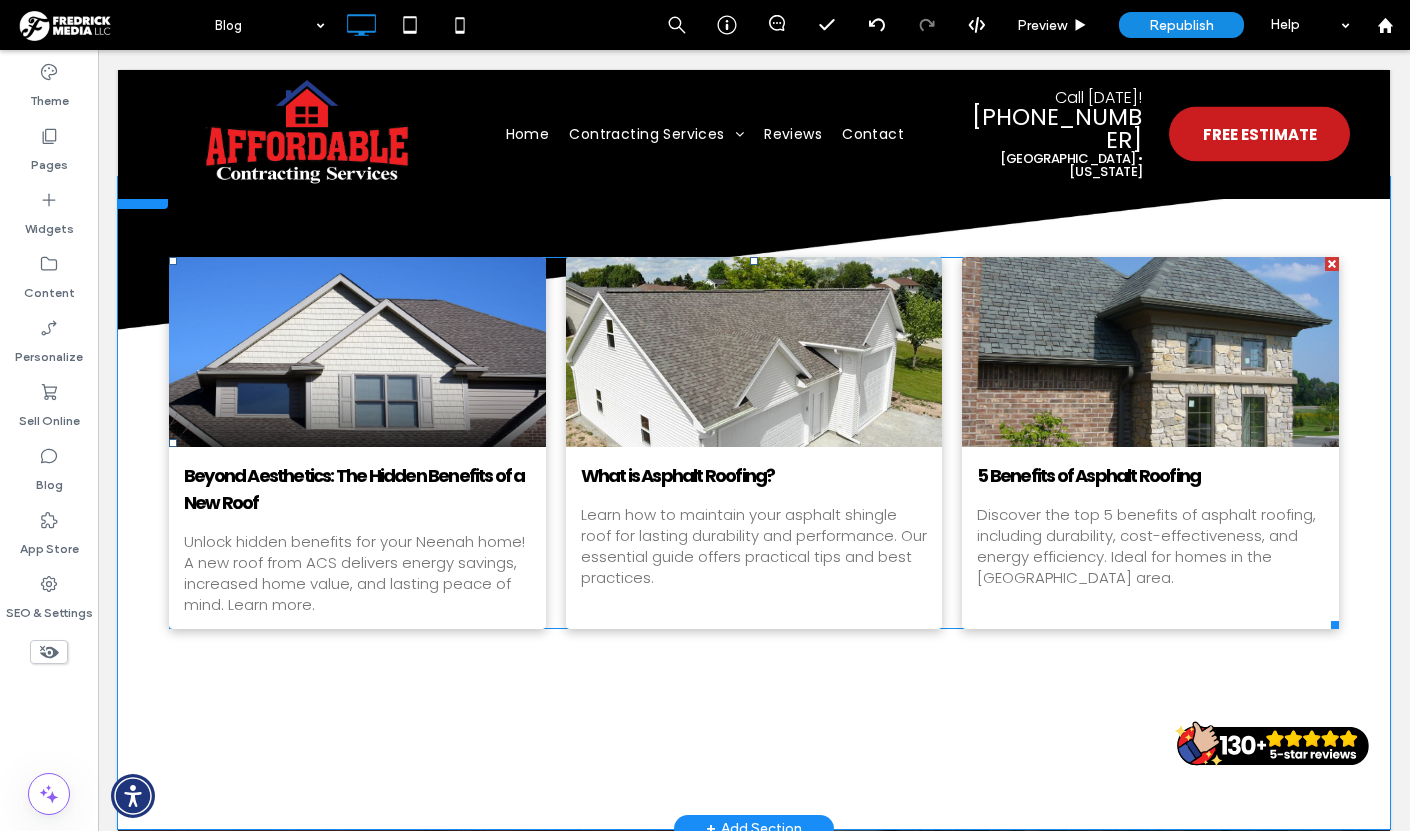 click on "What is Asphalt Roofing?
By Affordable Contracting Services
•
November 7, 2024
Learn how to maintain your asphalt shingle roof for lasting durability and performance. Our essential guide offers practical tips and best practices." at bounding box center [754, 538] 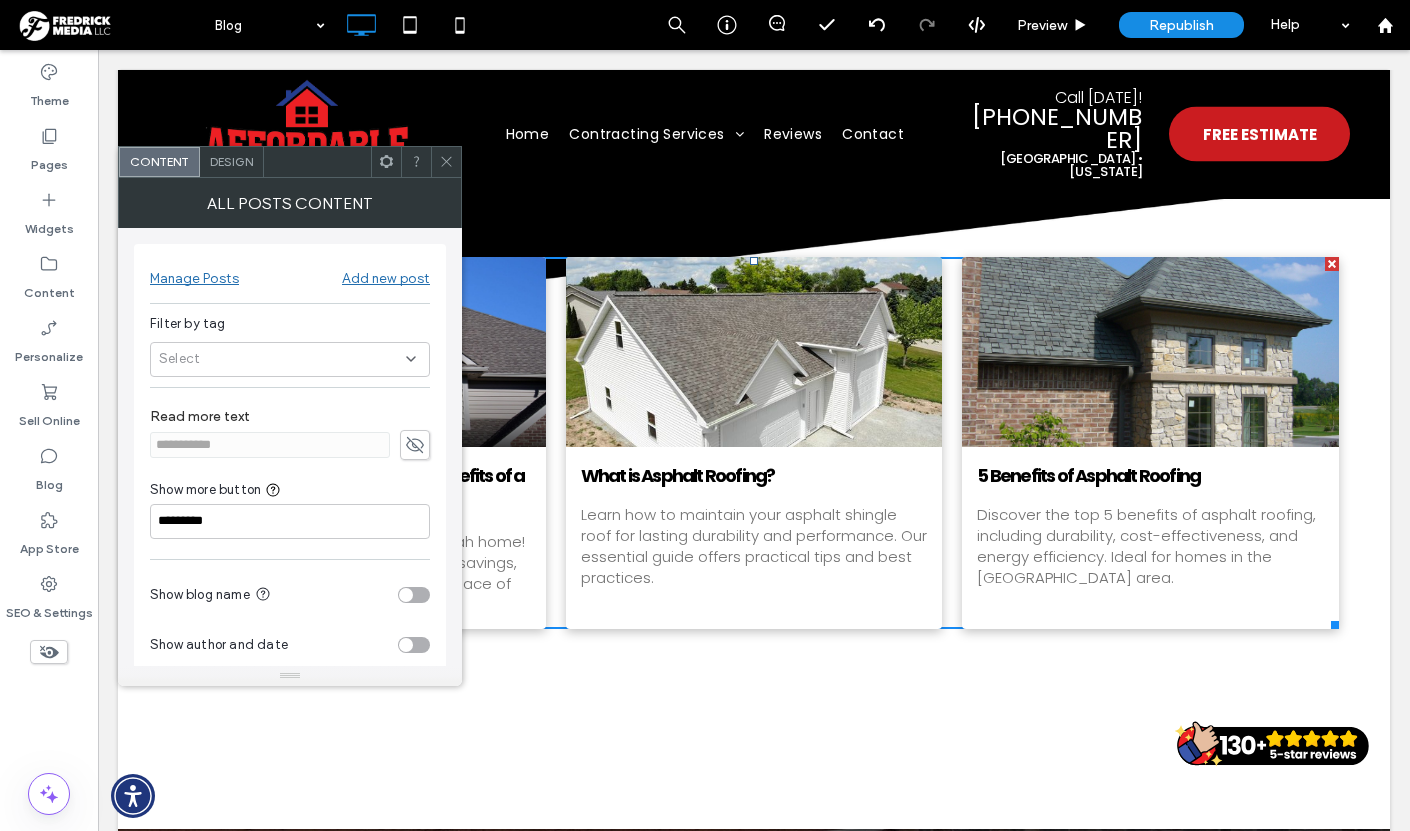 scroll, scrollTop: 124, scrollLeft: 0, axis: vertical 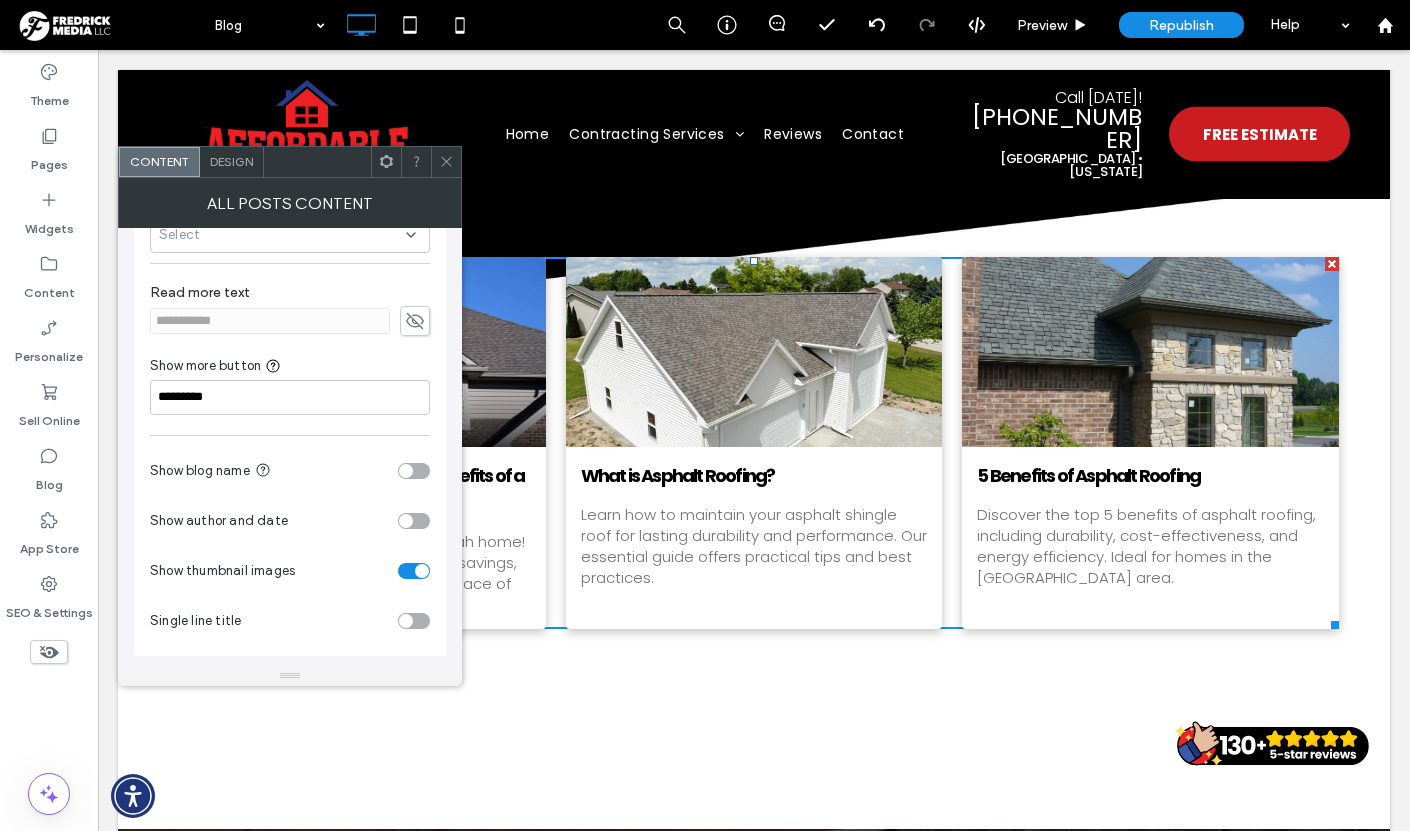 click on "Design" at bounding box center (231, 161) 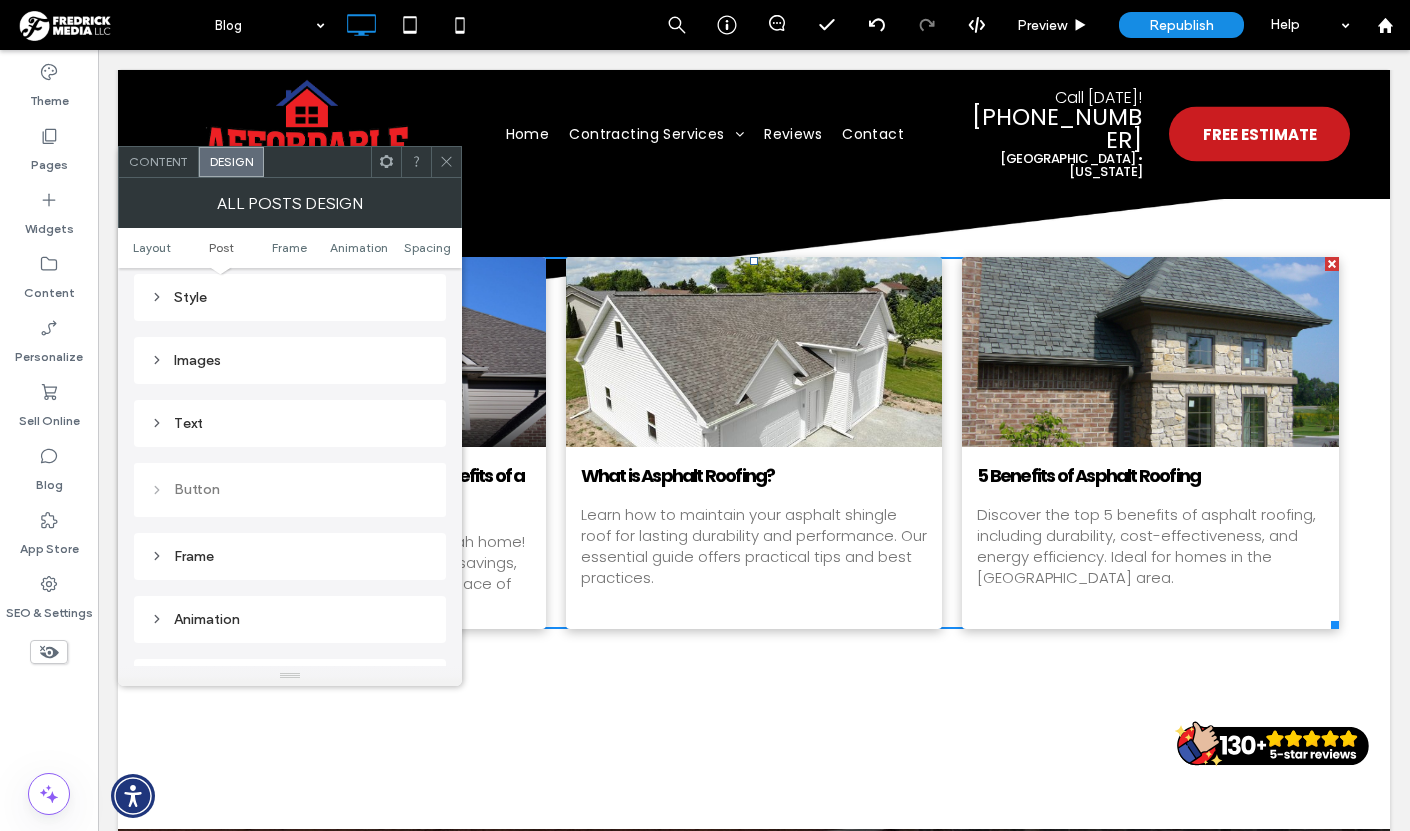 scroll, scrollTop: 645, scrollLeft: 0, axis: vertical 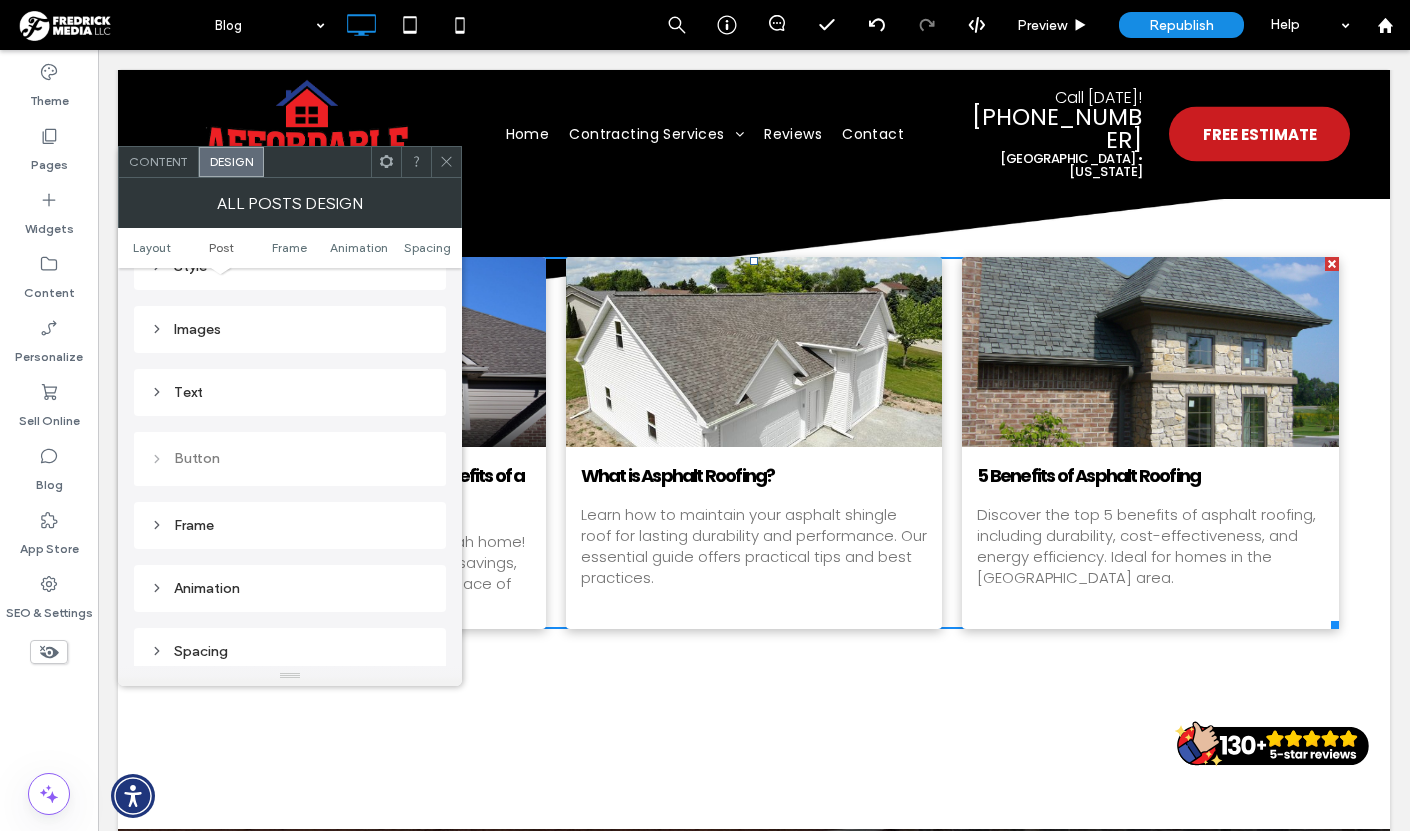 click 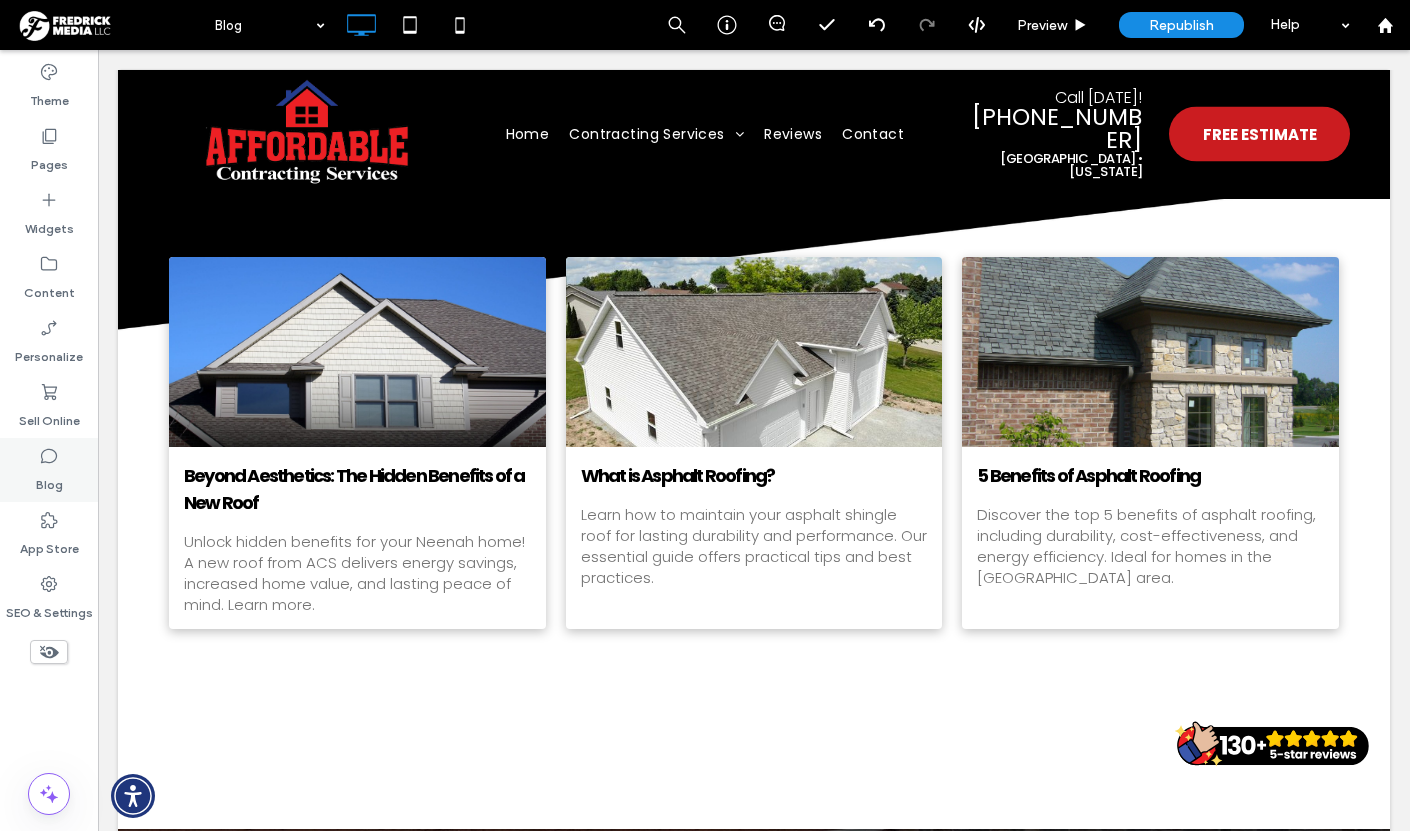 click on "Blog" at bounding box center (49, 480) 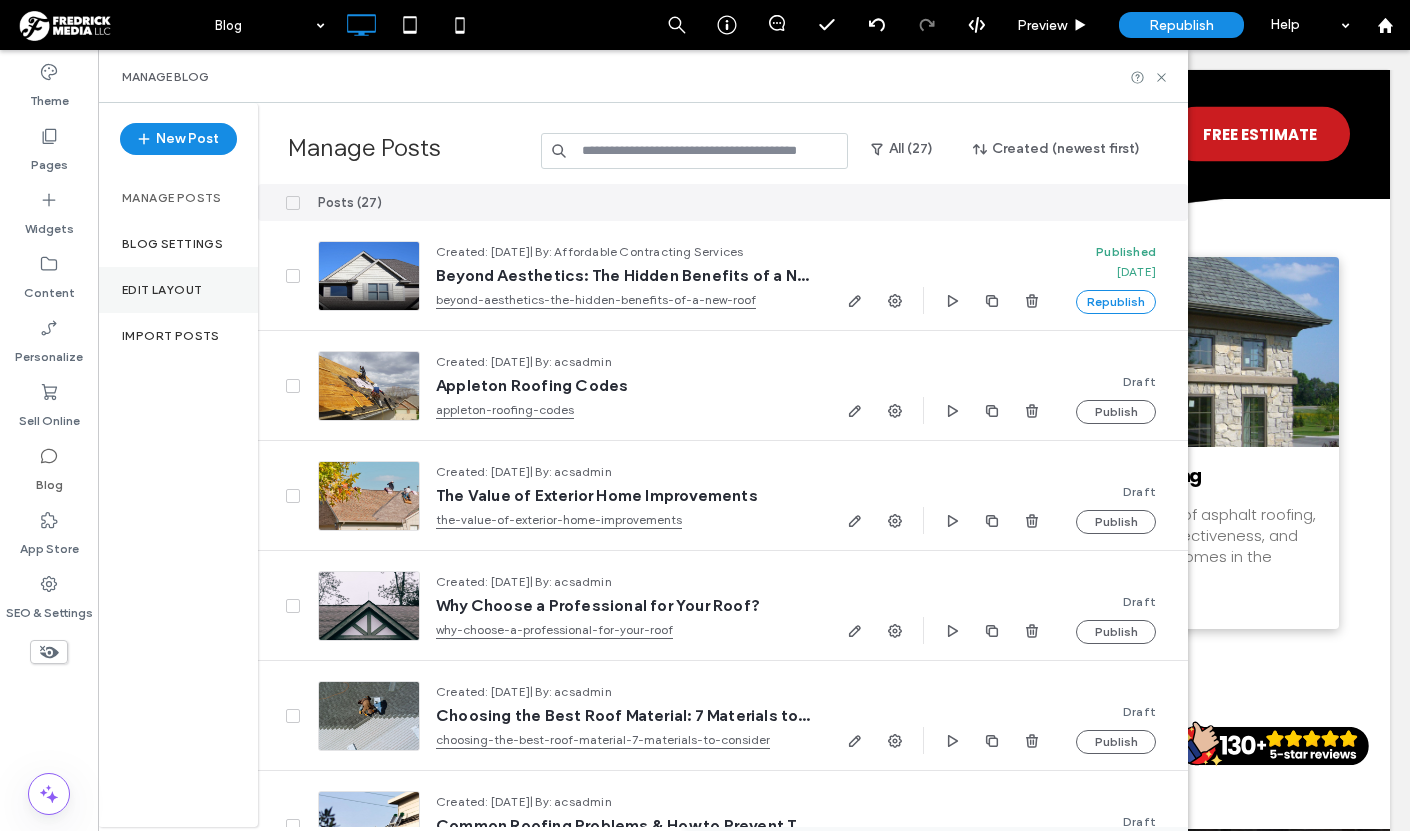 click on "Edit Layout" at bounding box center [162, 290] 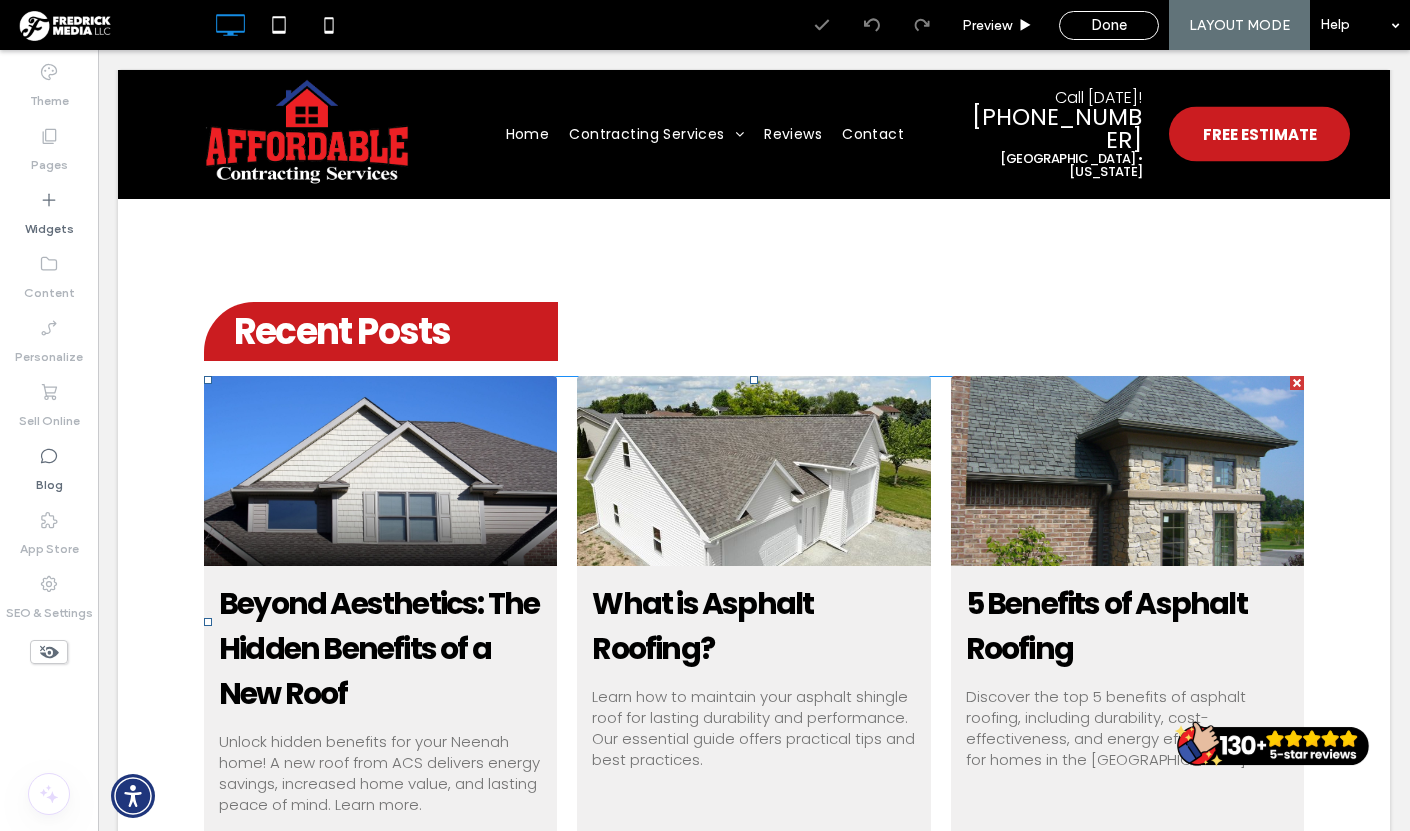 scroll, scrollTop: 1199, scrollLeft: 0, axis: vertical 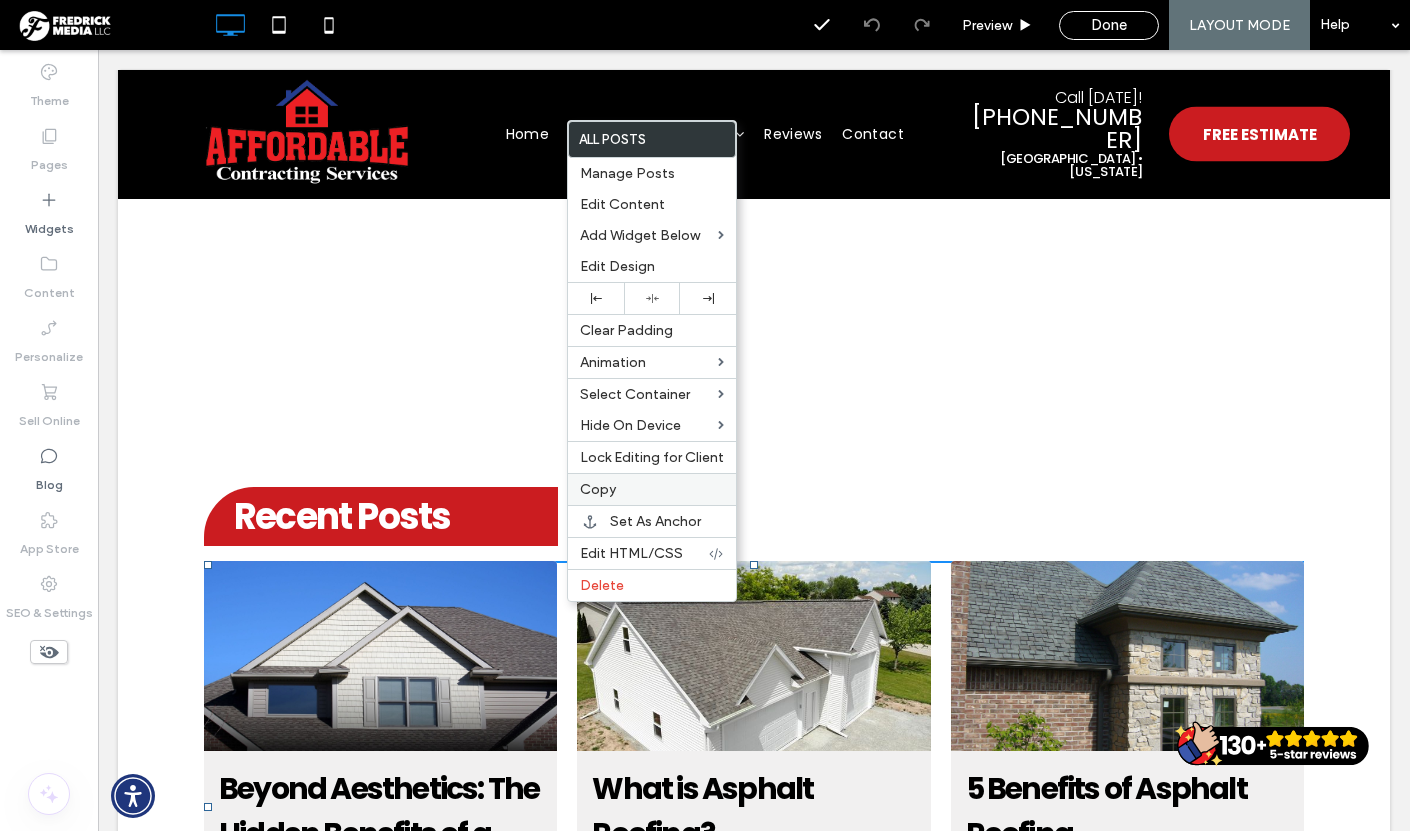 click on "Copy" at bounding box center (598, 489) 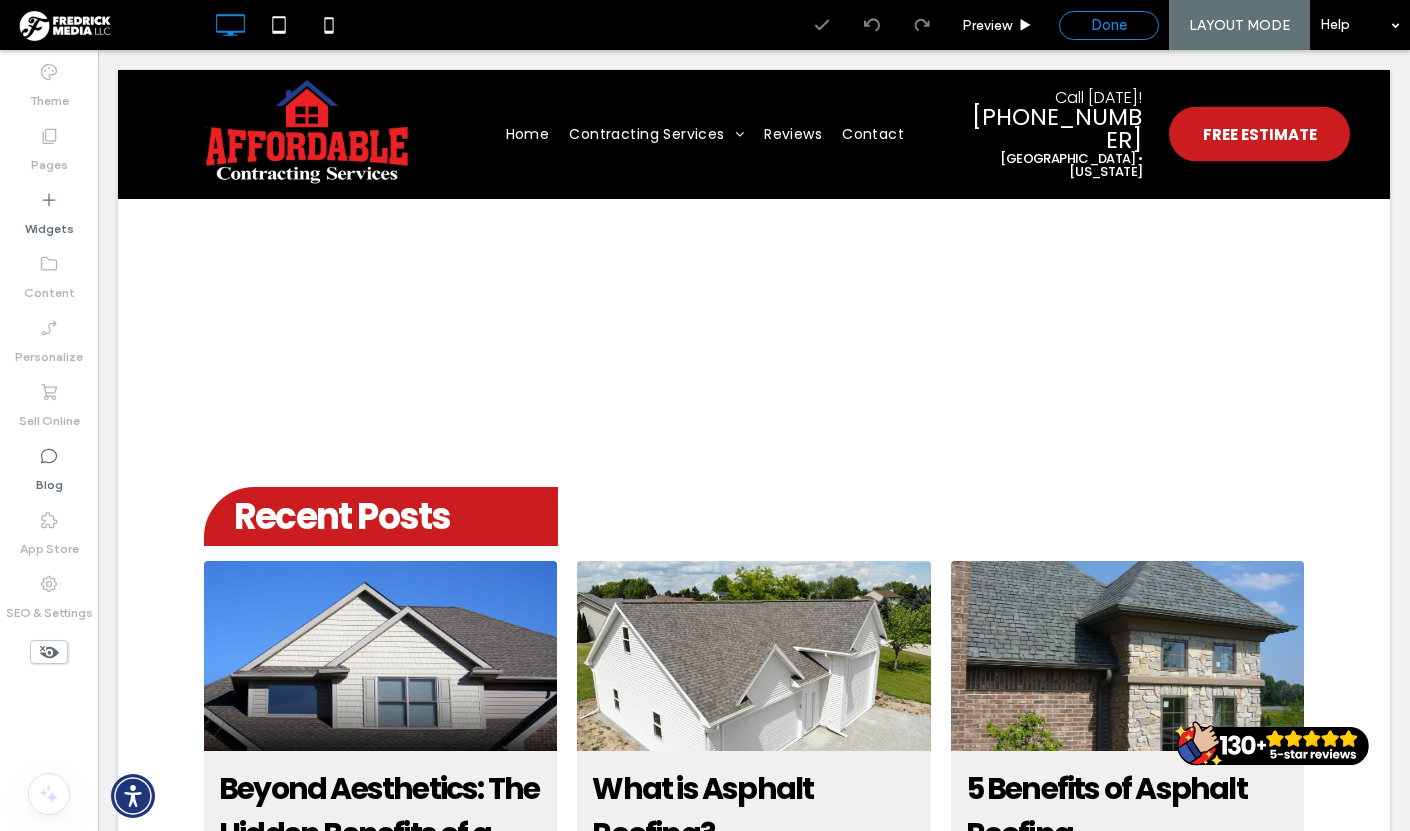 click on "Done" at bounding box center [1109, 25] 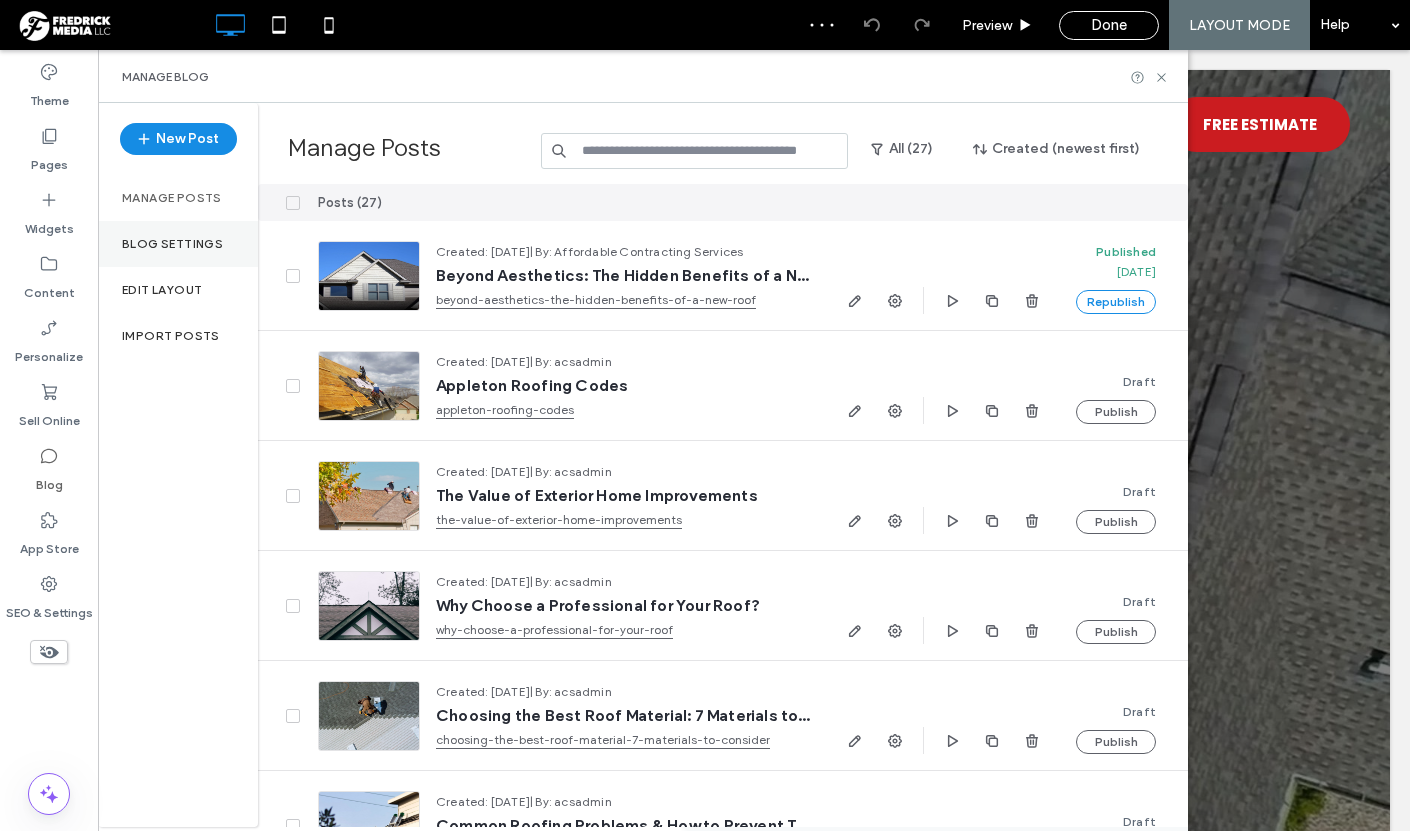 scroll, scrollTop: 0, scrollLeft: 0, axis: both 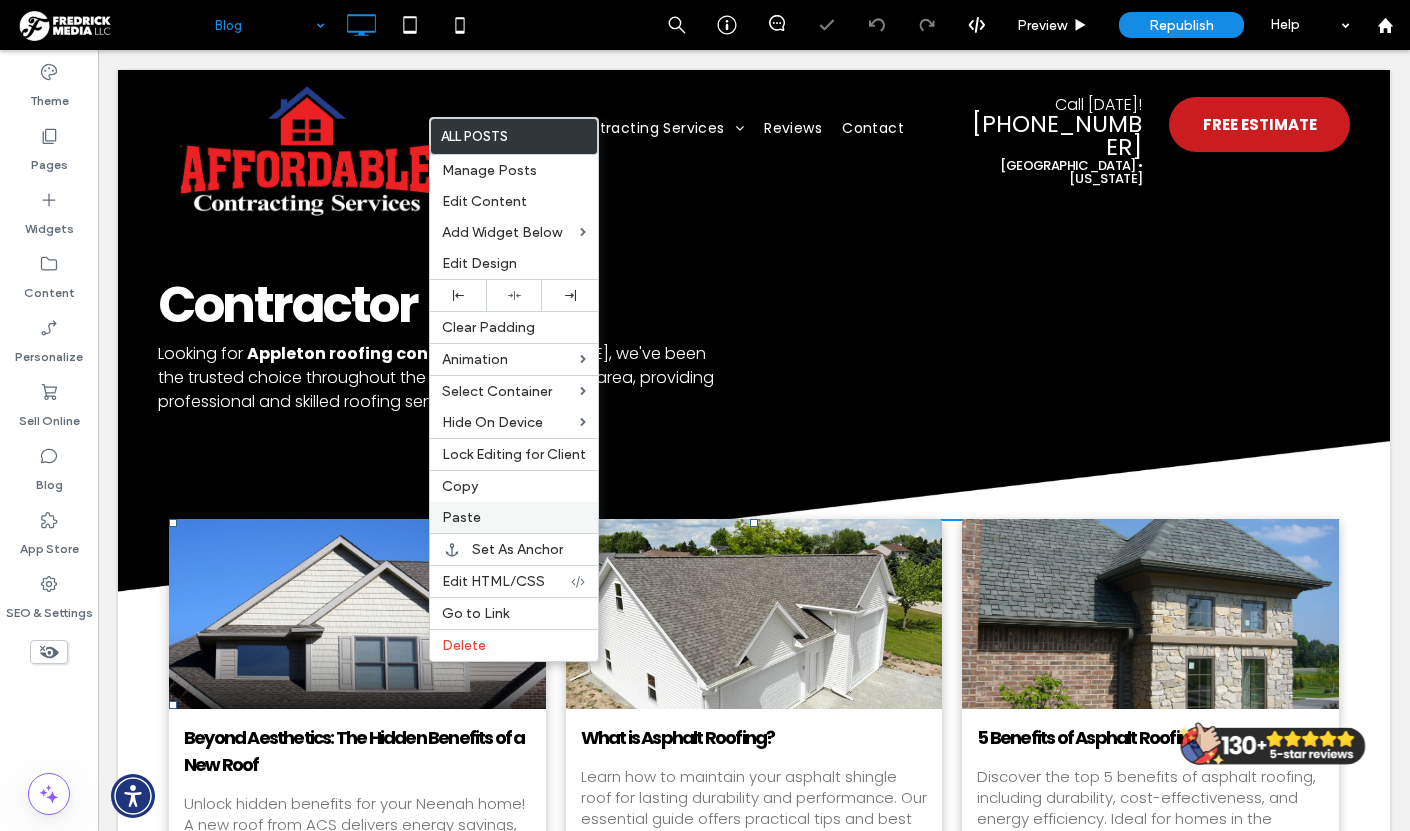 click on "Paste" at bounding box center [514, 517] 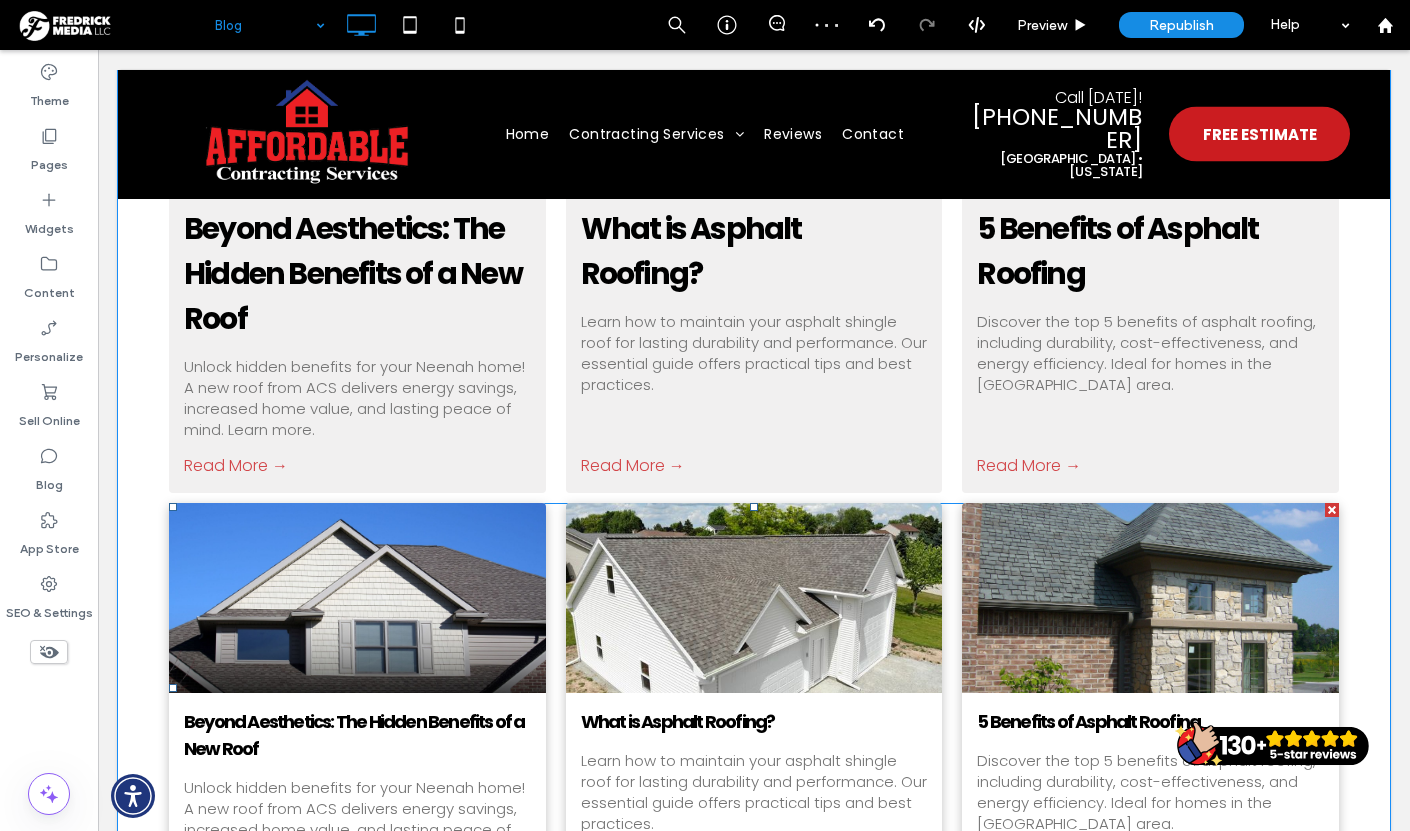 scroll, scrollTop: 527, scrollLeft: 0, axis: vertical 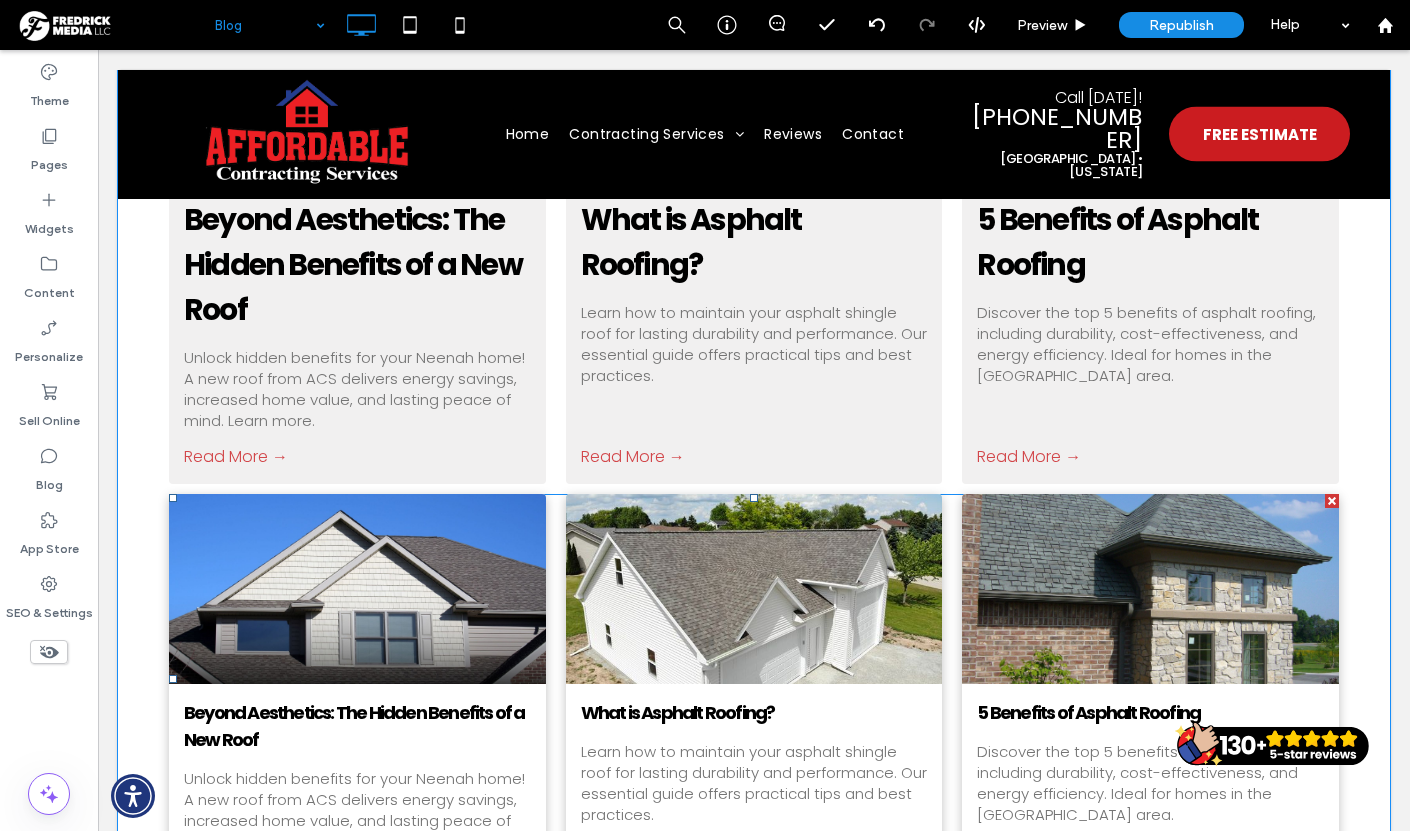 click at bounding box center (1332, 501) 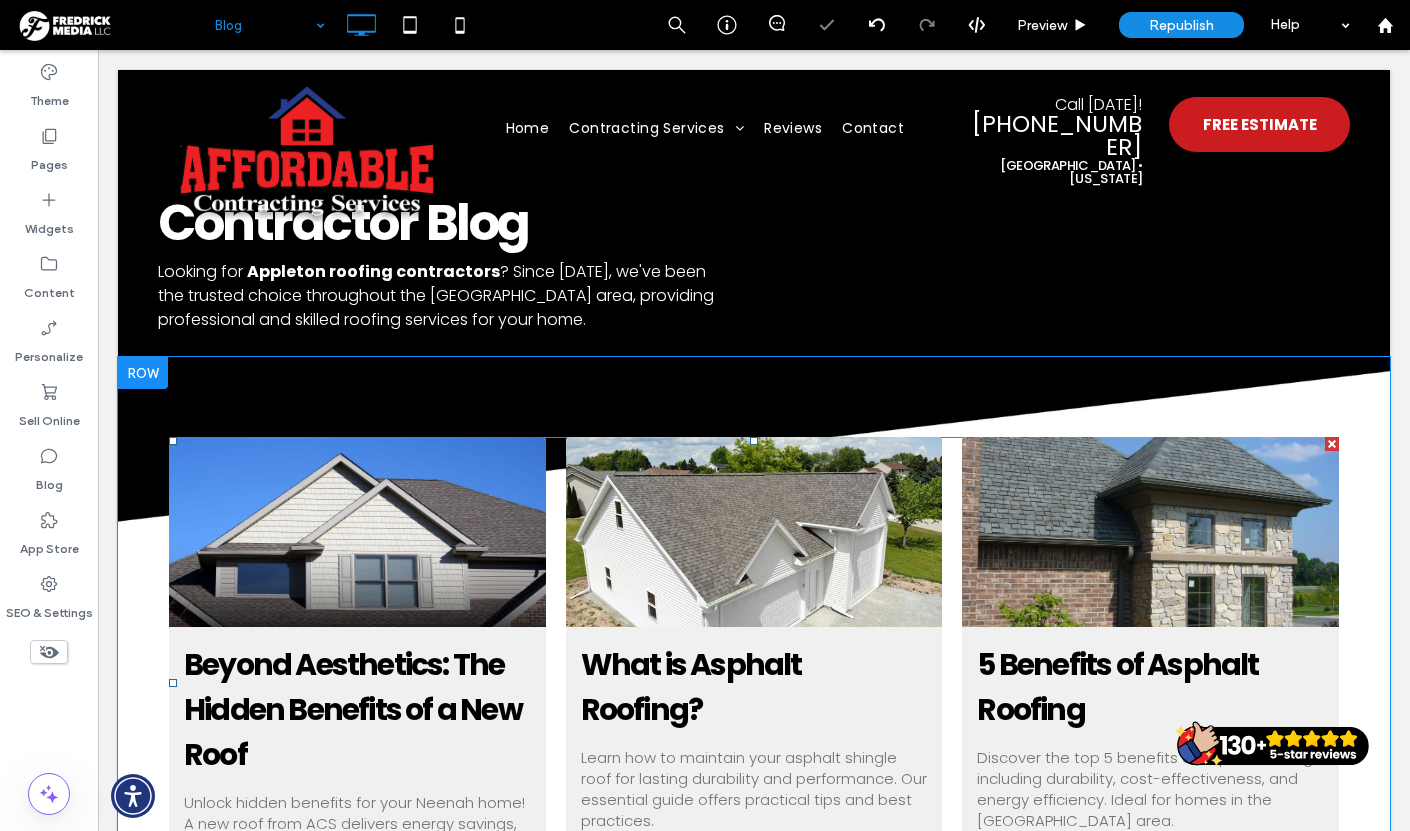 scroll, scrollTop: 79, scrollLeft: 0, axis: vertical 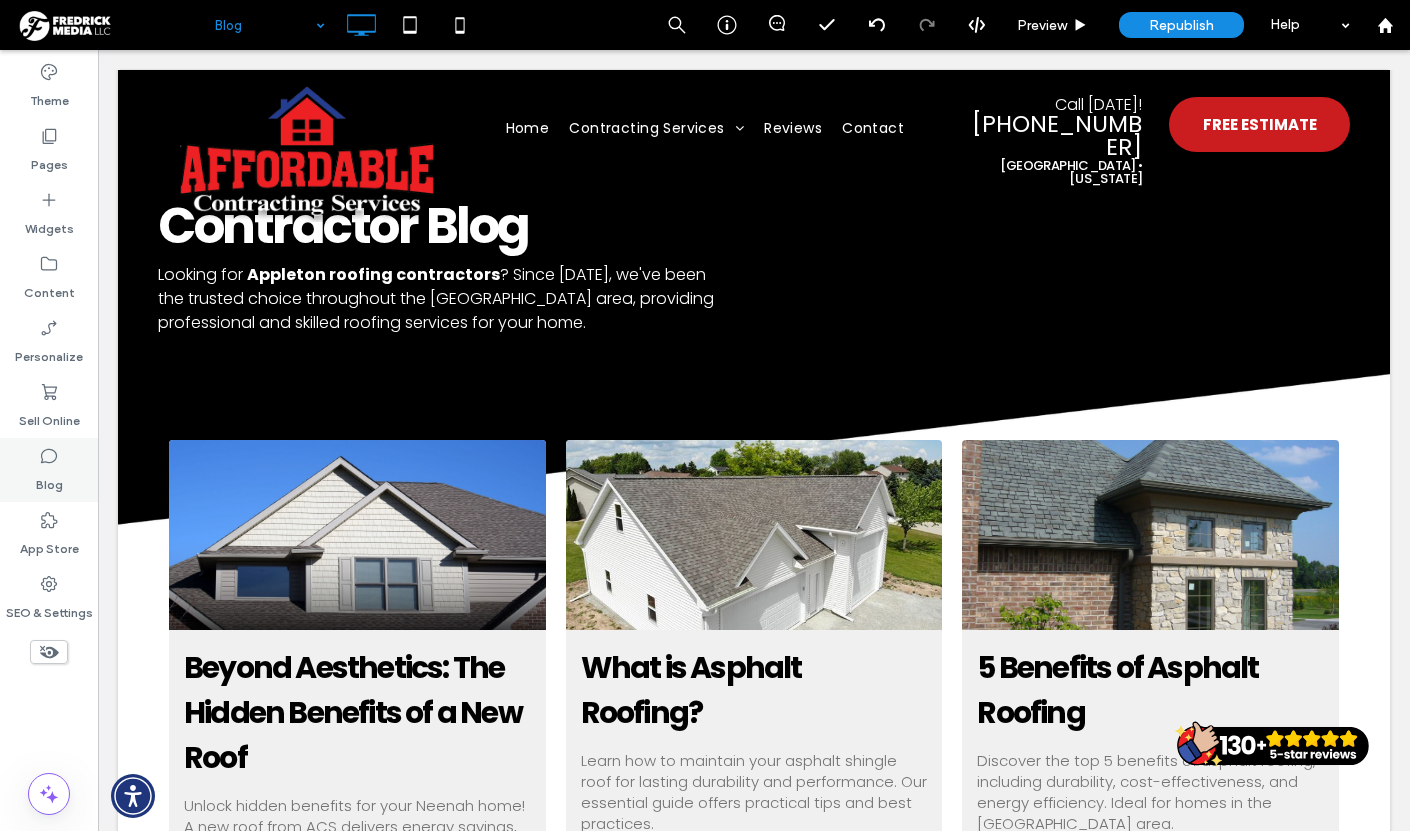 click on "Blog" at bounding box center [49, 480] 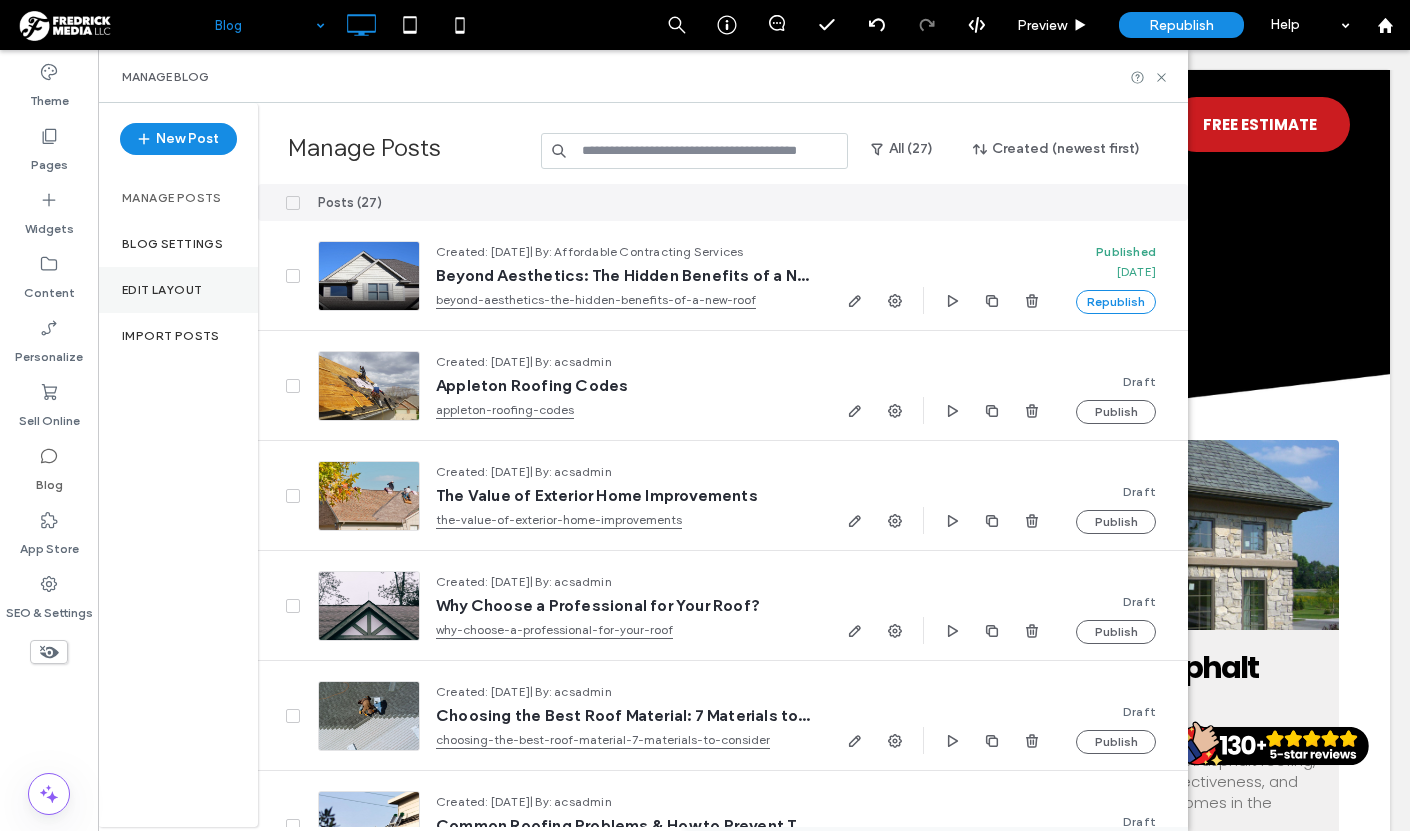 click on "Edit Layout" at bounding box center (162, 290) 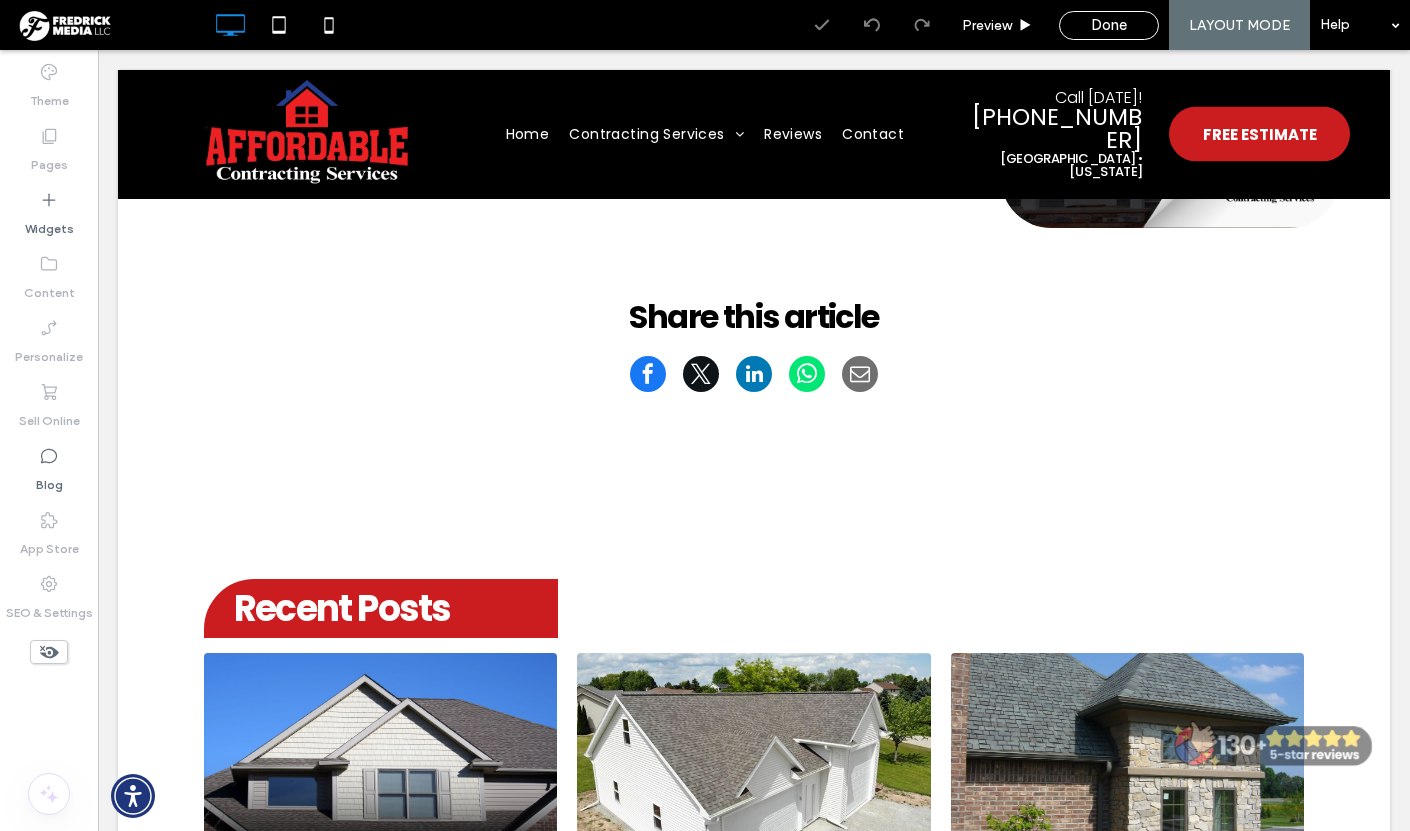scroll, scrollTop: 933, scrollLeft: 0, axis: vertical 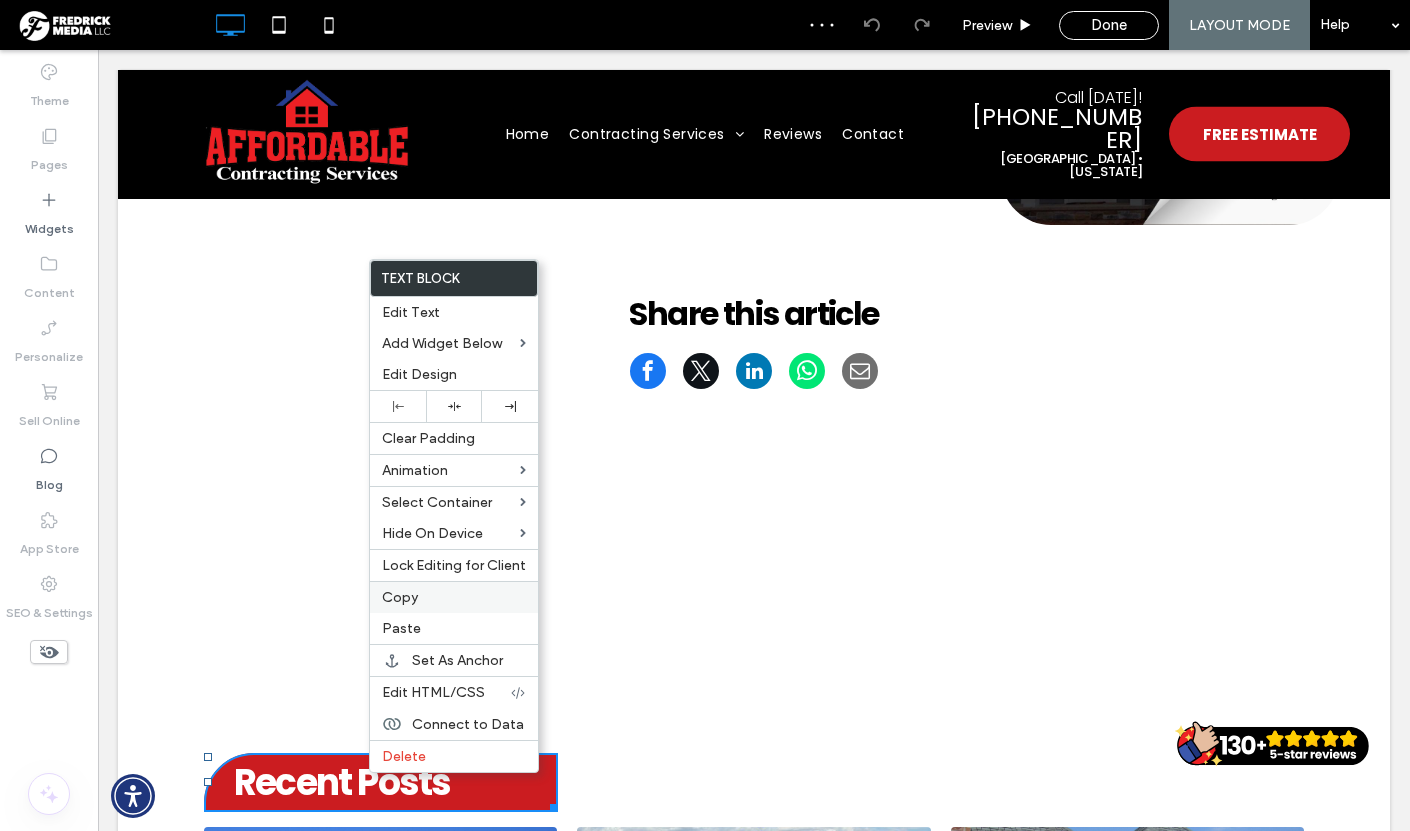 click on "Copy" at bounding box center [400, 597] 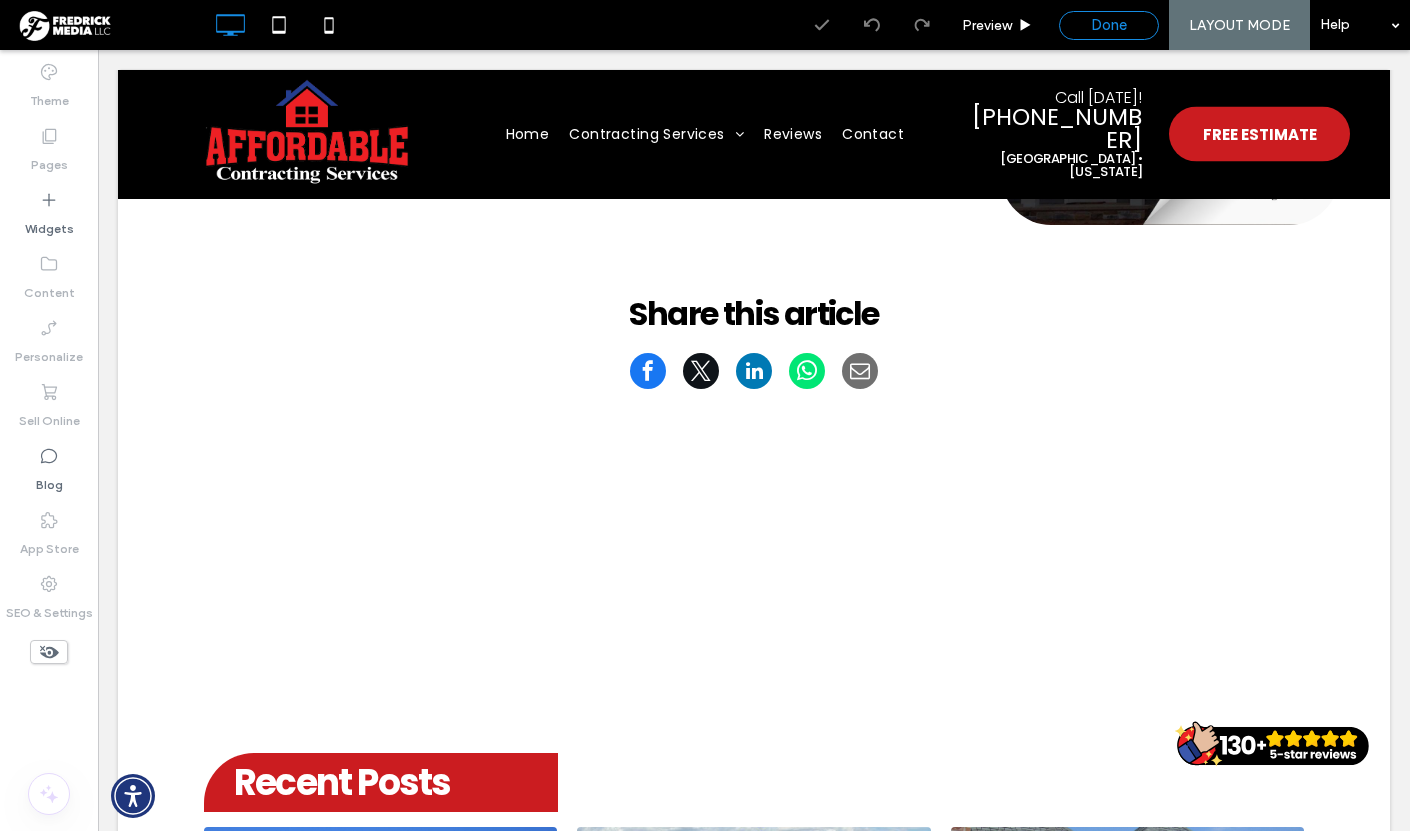 click on "Done" at bounding box center (1109, 25) 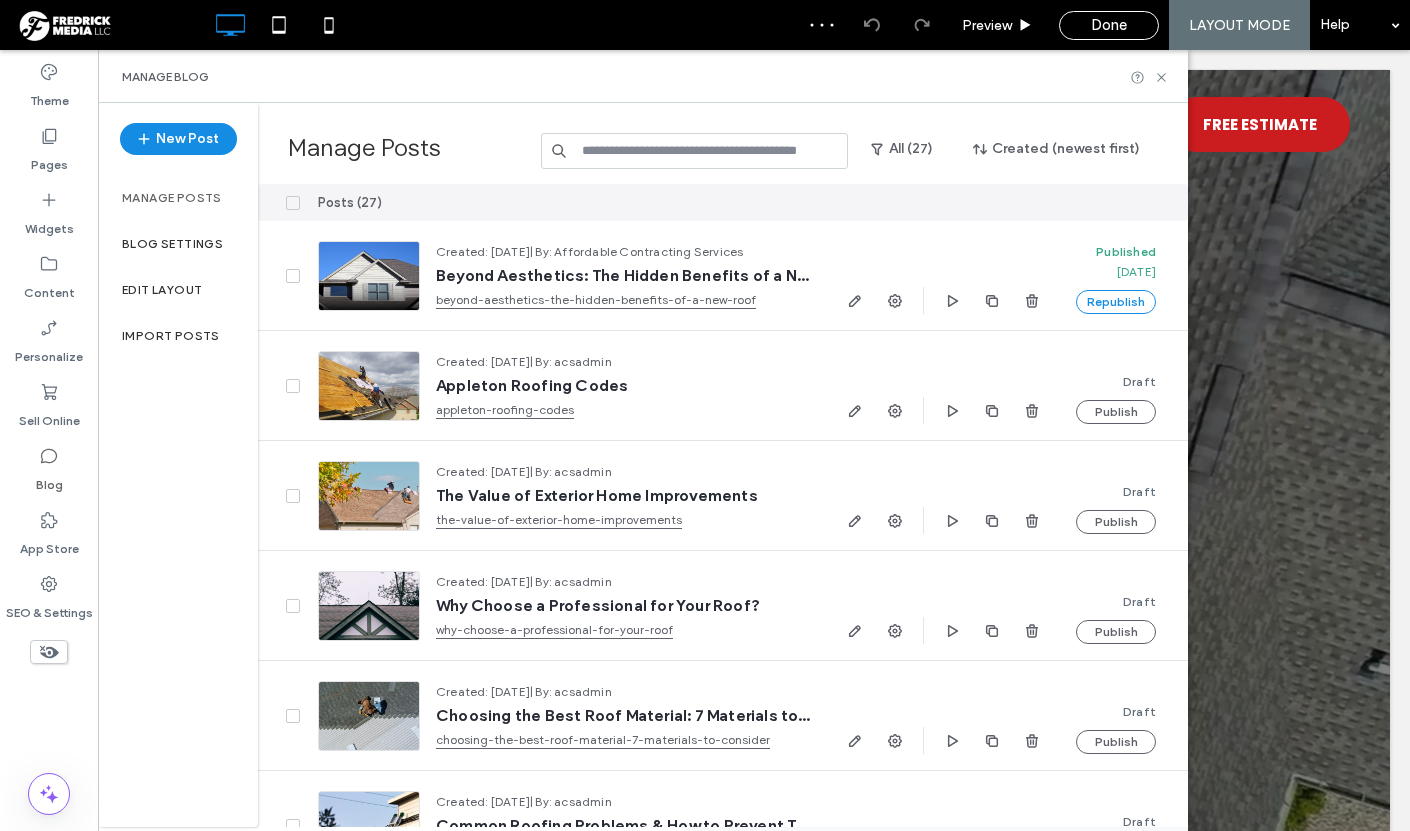 scroll, scrollTop: 0, scrollLeft: 0, axis: both 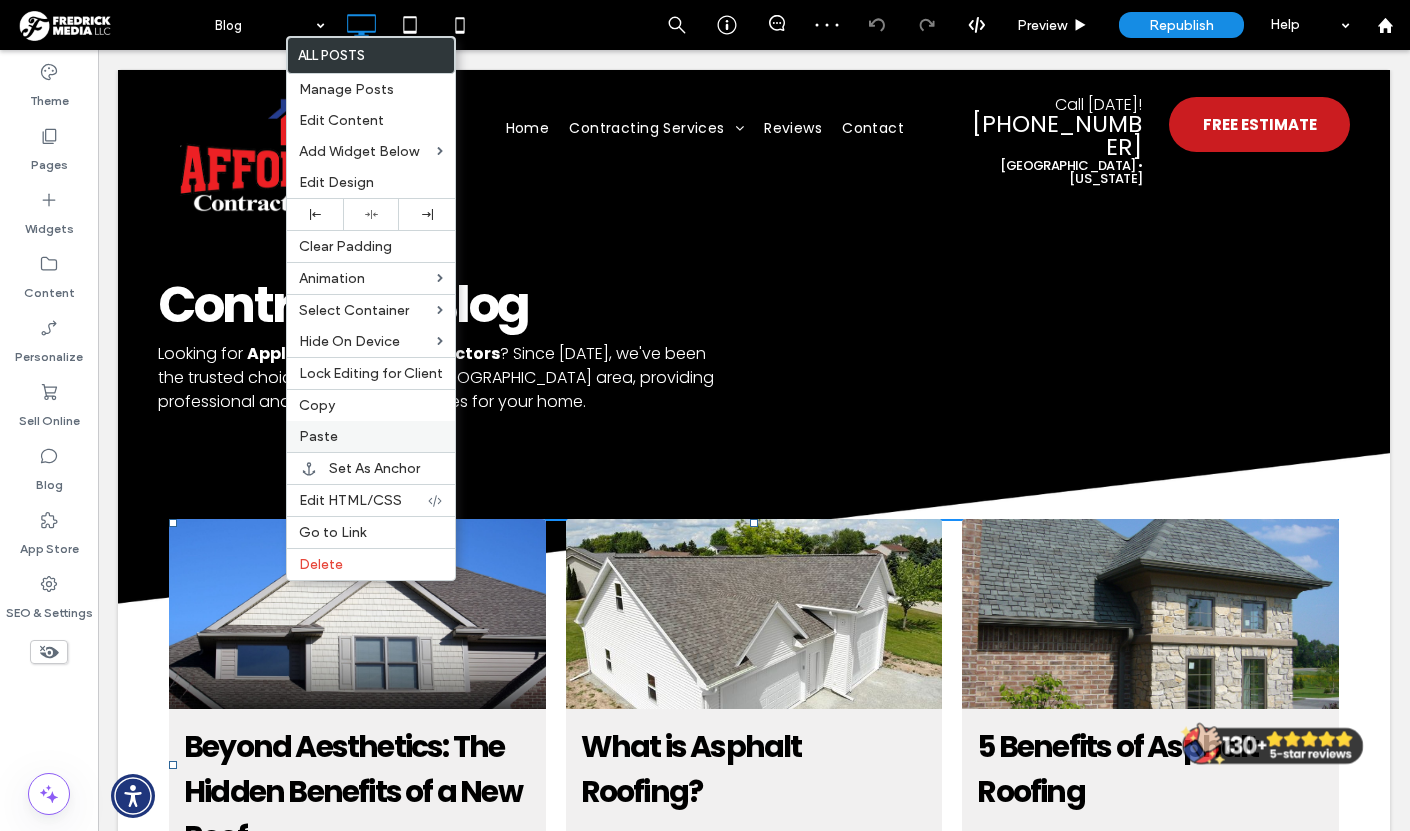 click on "Paste" at bounding box center (318, 436) 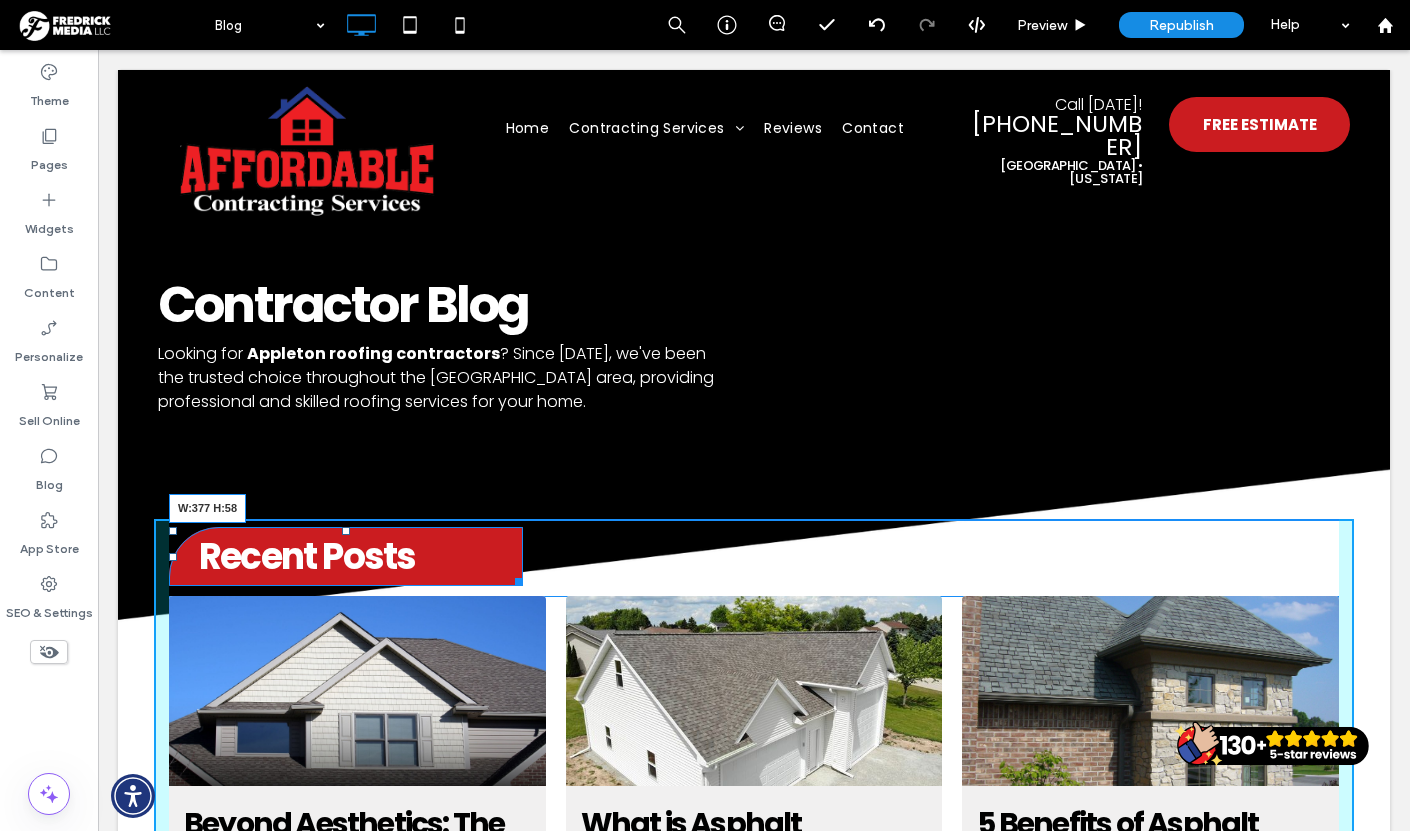 drag, startPoint x: 514, startPoint y: 579, endPoint x: 537, endPoint y: 588, distance: 24.698177 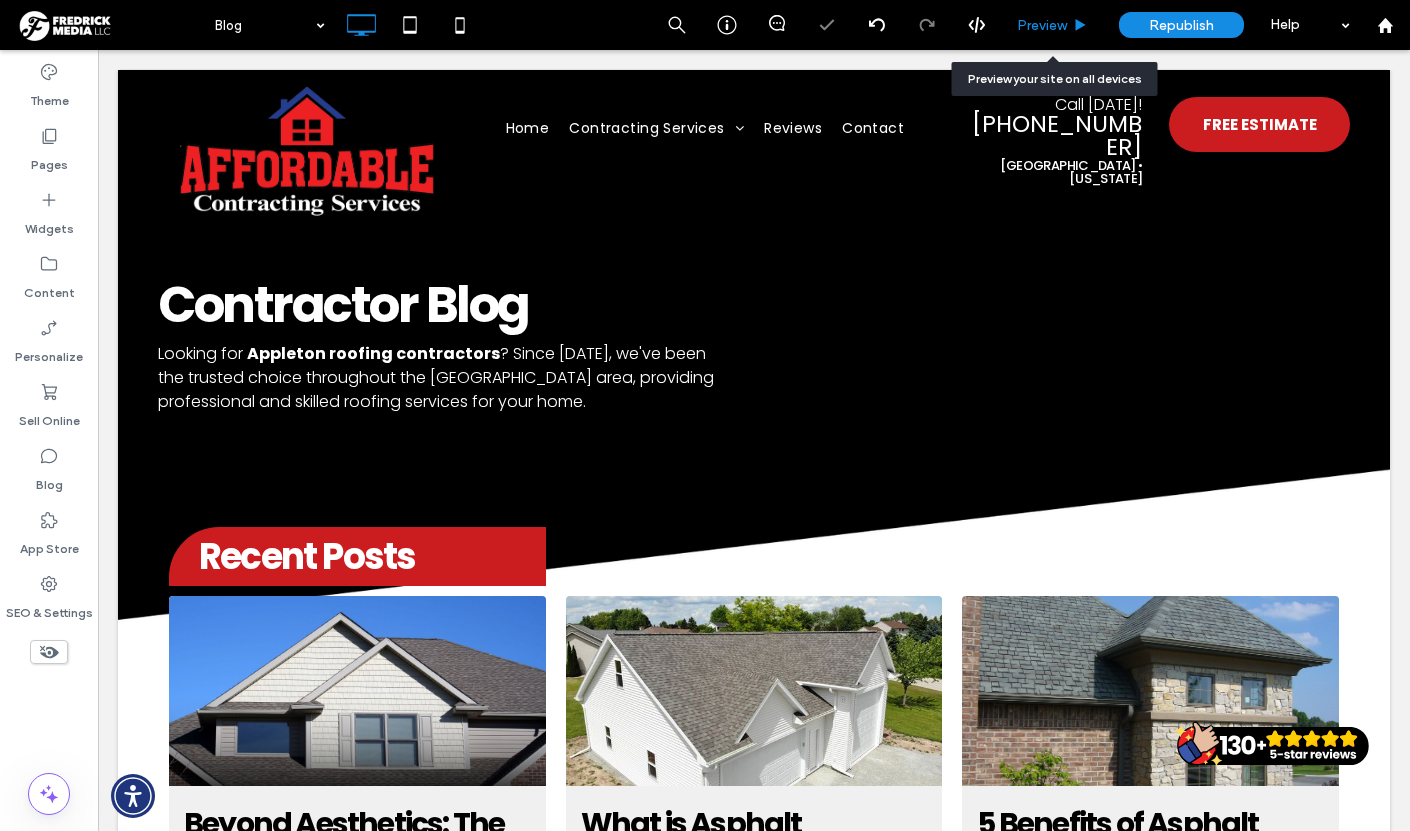 click on "Preview" at bounding box center [1052, 25] 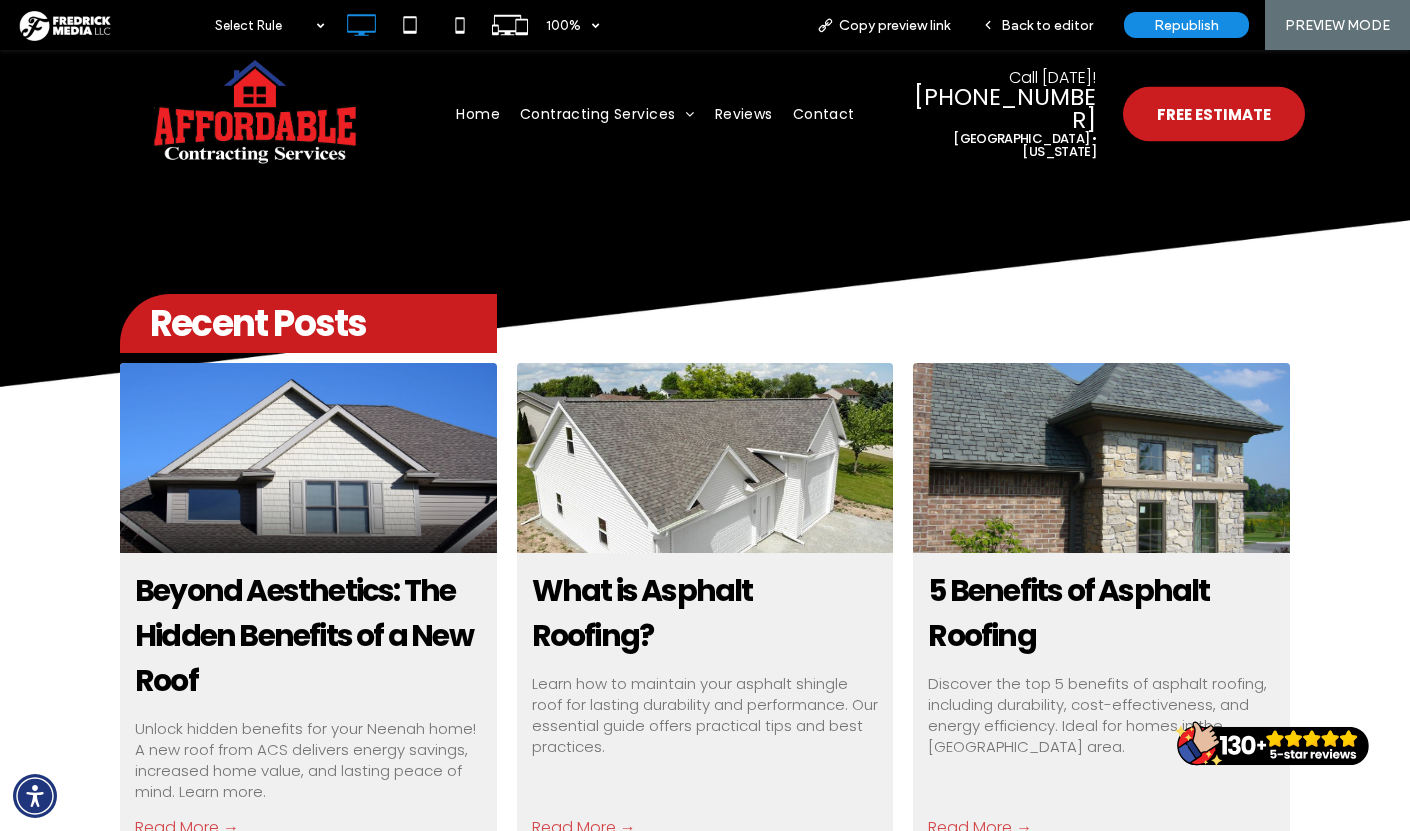 scroll, scrollTop: 210, scrollLeft: 0, axis: vertical 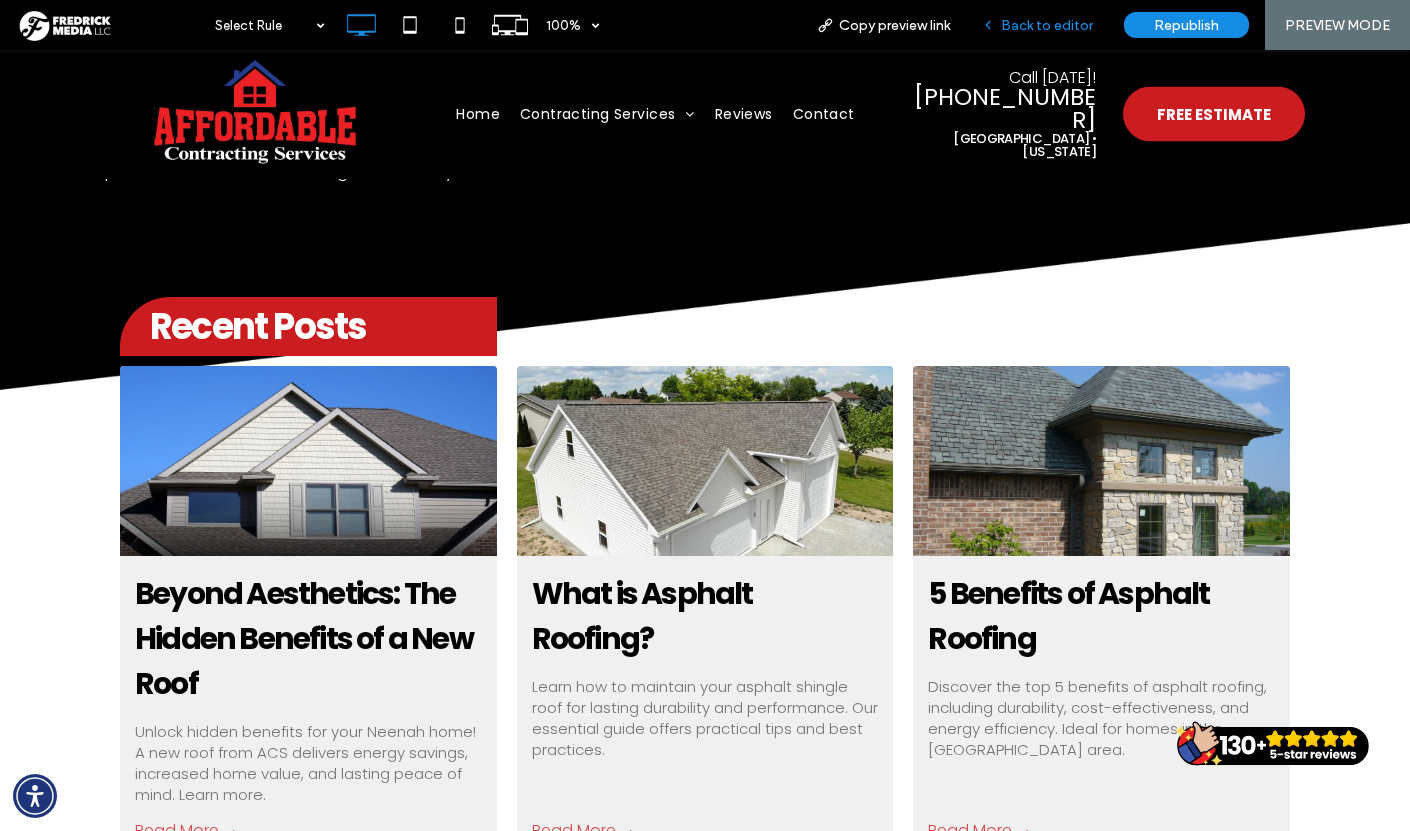 drag, startPoint x: 1071, startPoint y: 30, endPoint x: 453, endPoint y: 410, distance: 725.48193 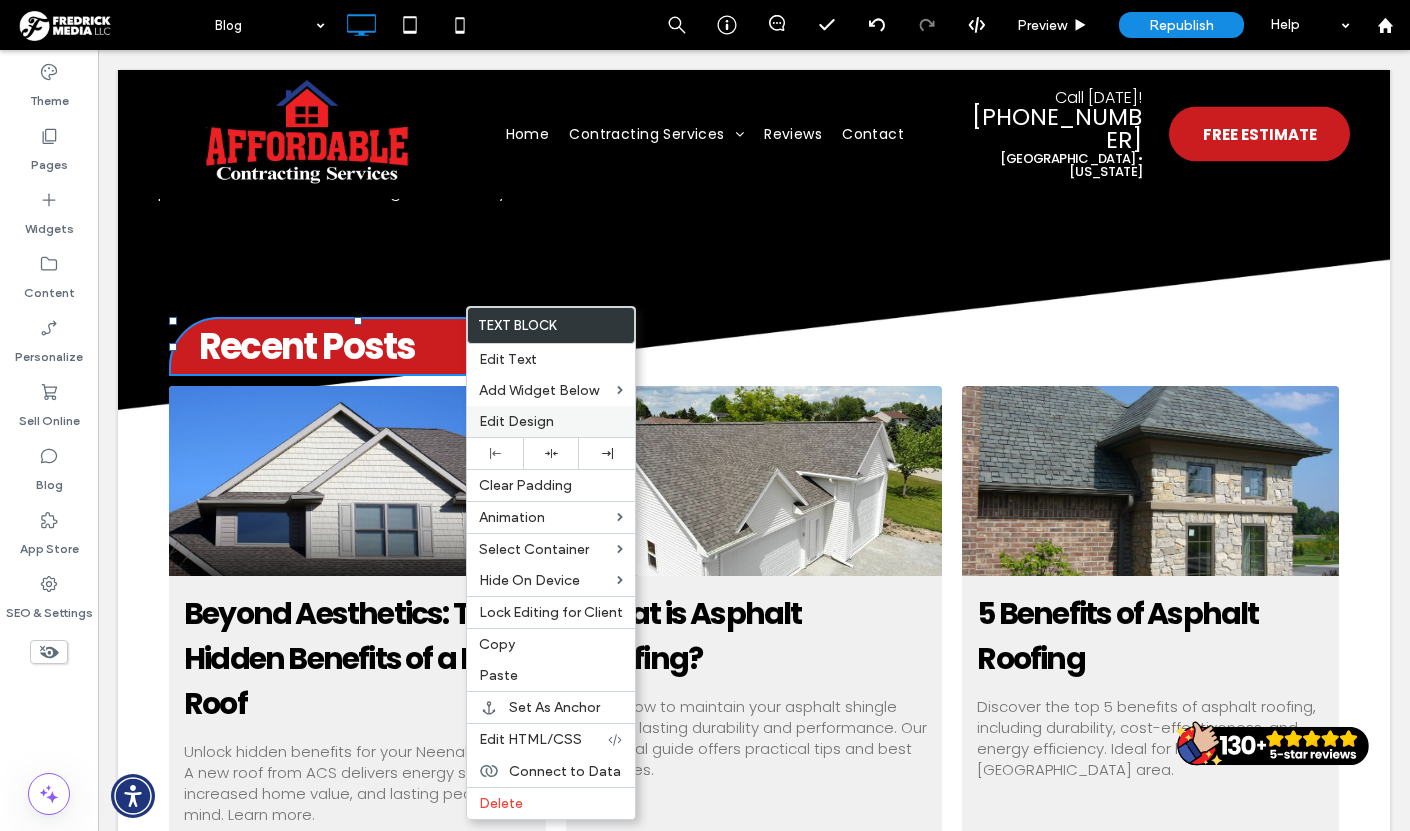 click on "Edit Design" at bounding box center [516, 421] 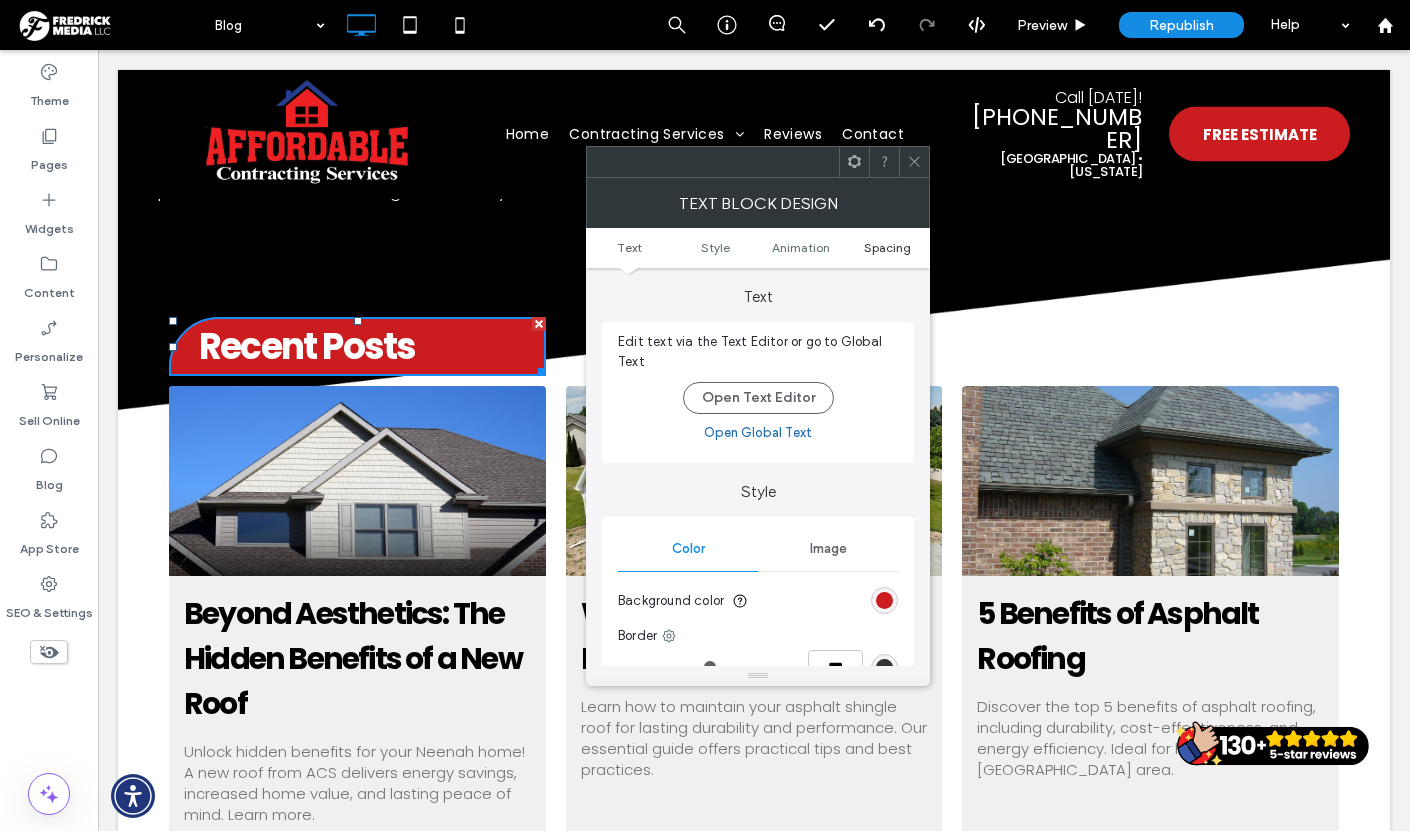 click on "Spacing" at bounding box center (887, 247) 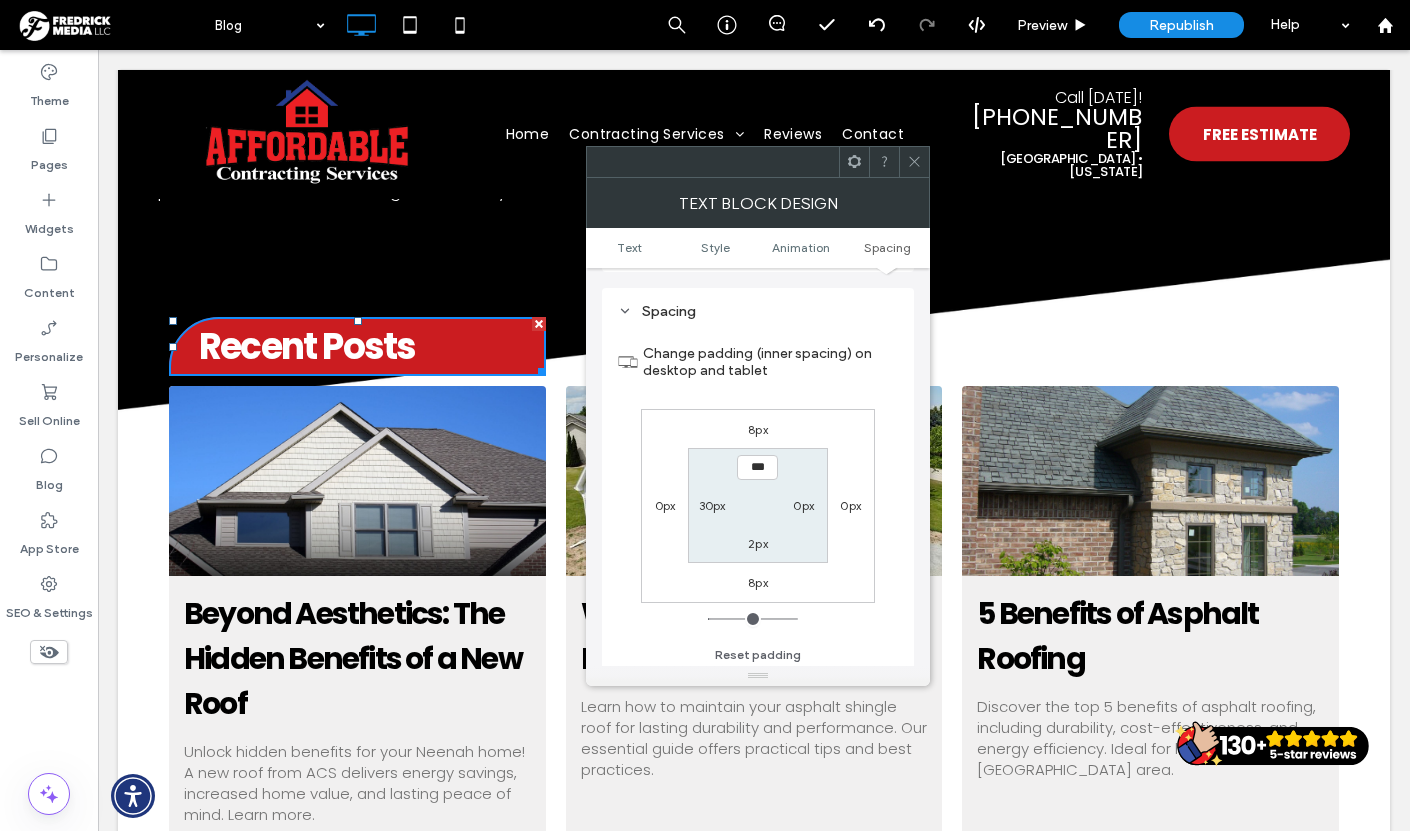 scroll, scrollTop: 574, scrollLeft: 0, axis: vertical 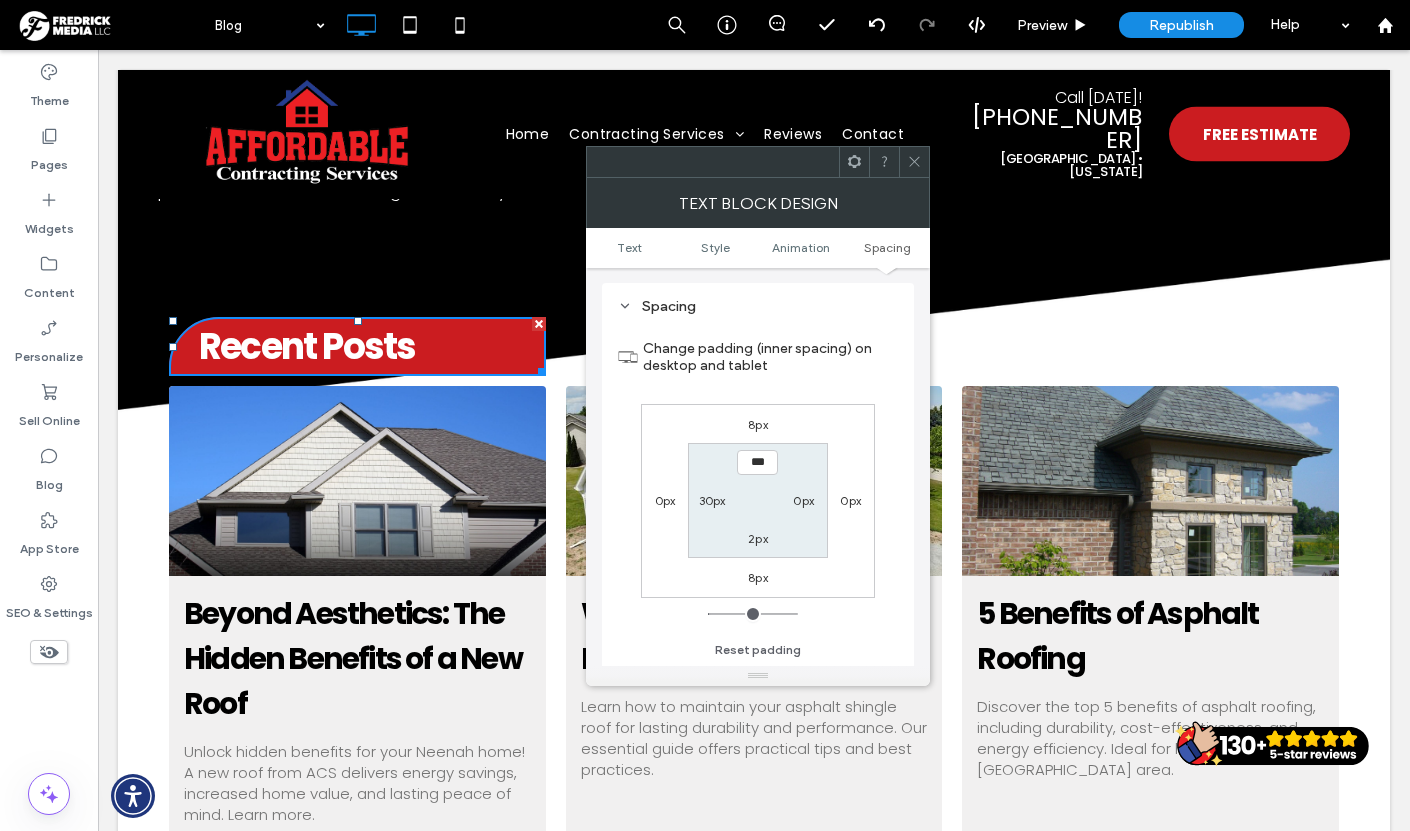 click 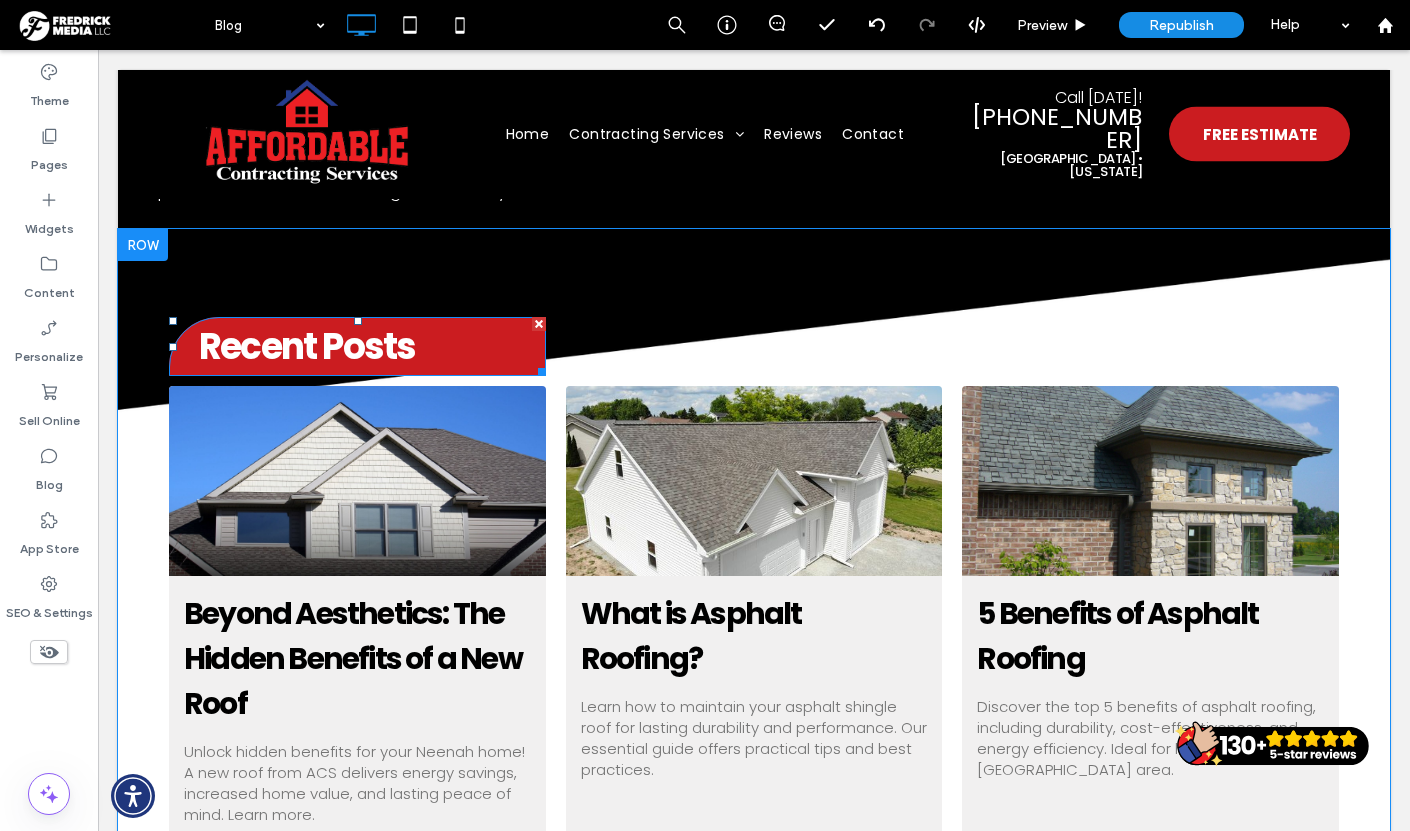 click at bounding box center (539, 324) 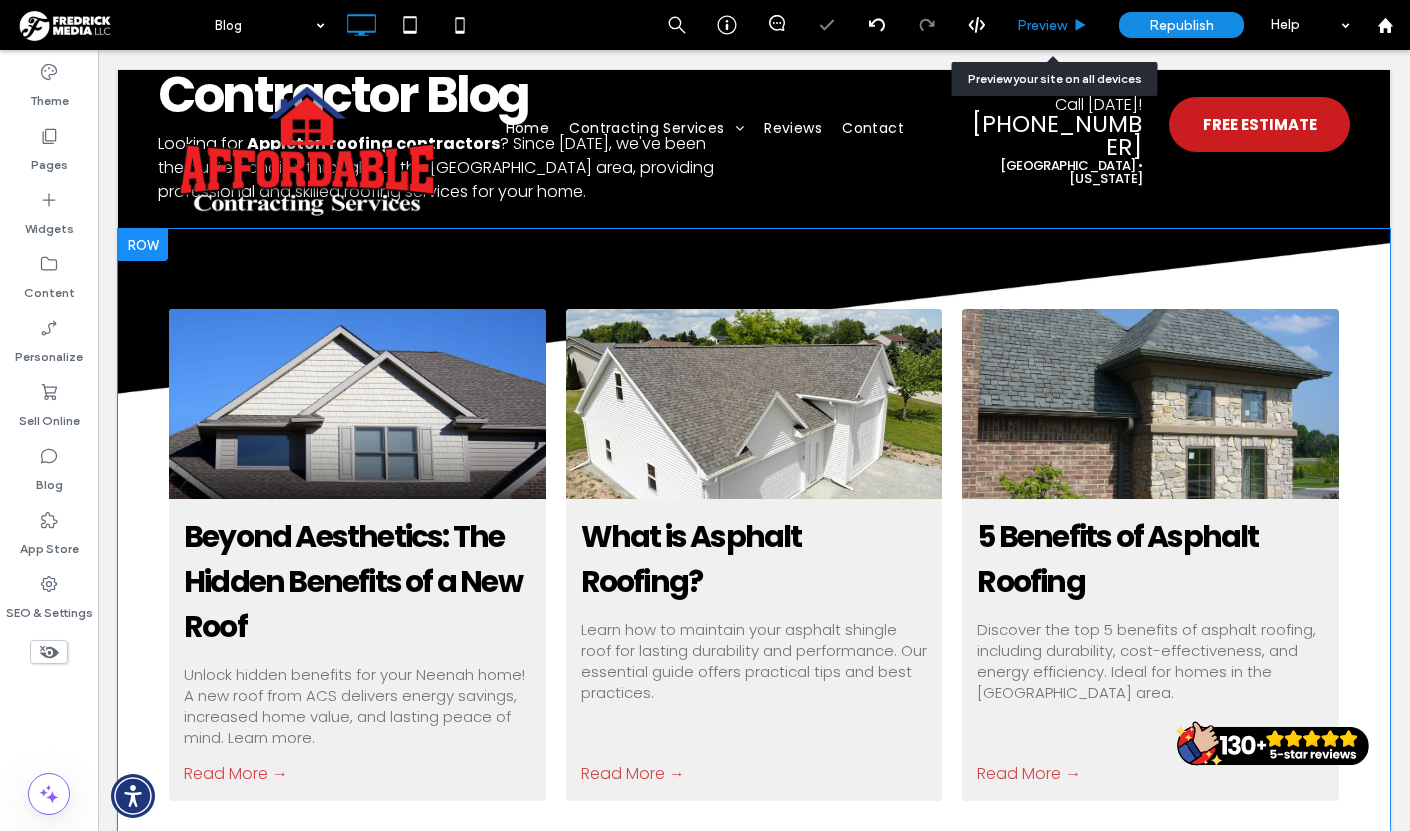 click on "Preview" at bounding box center (1042, 25) 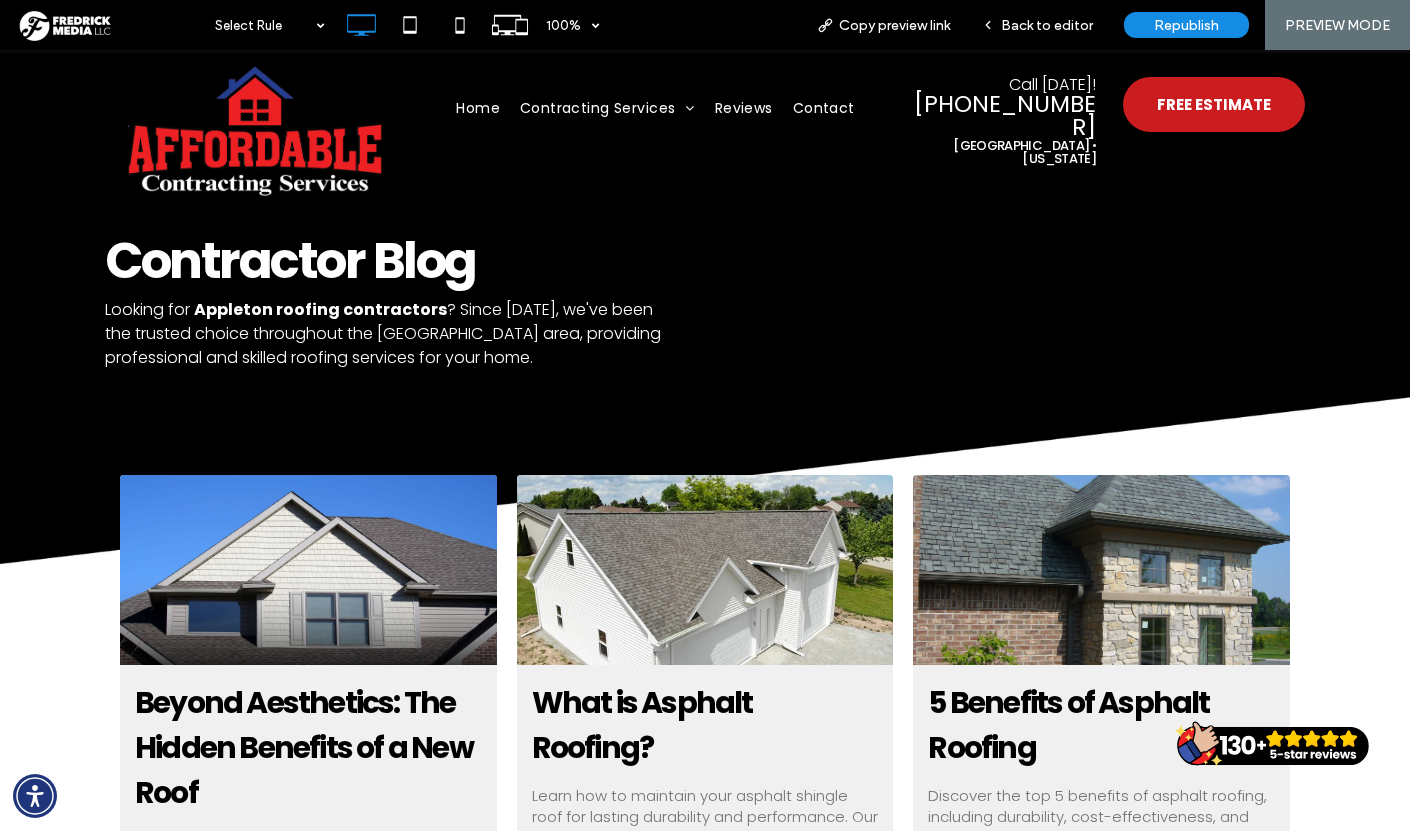 scroll, scrollTop: 0, scrollLeft: 0, axis: both 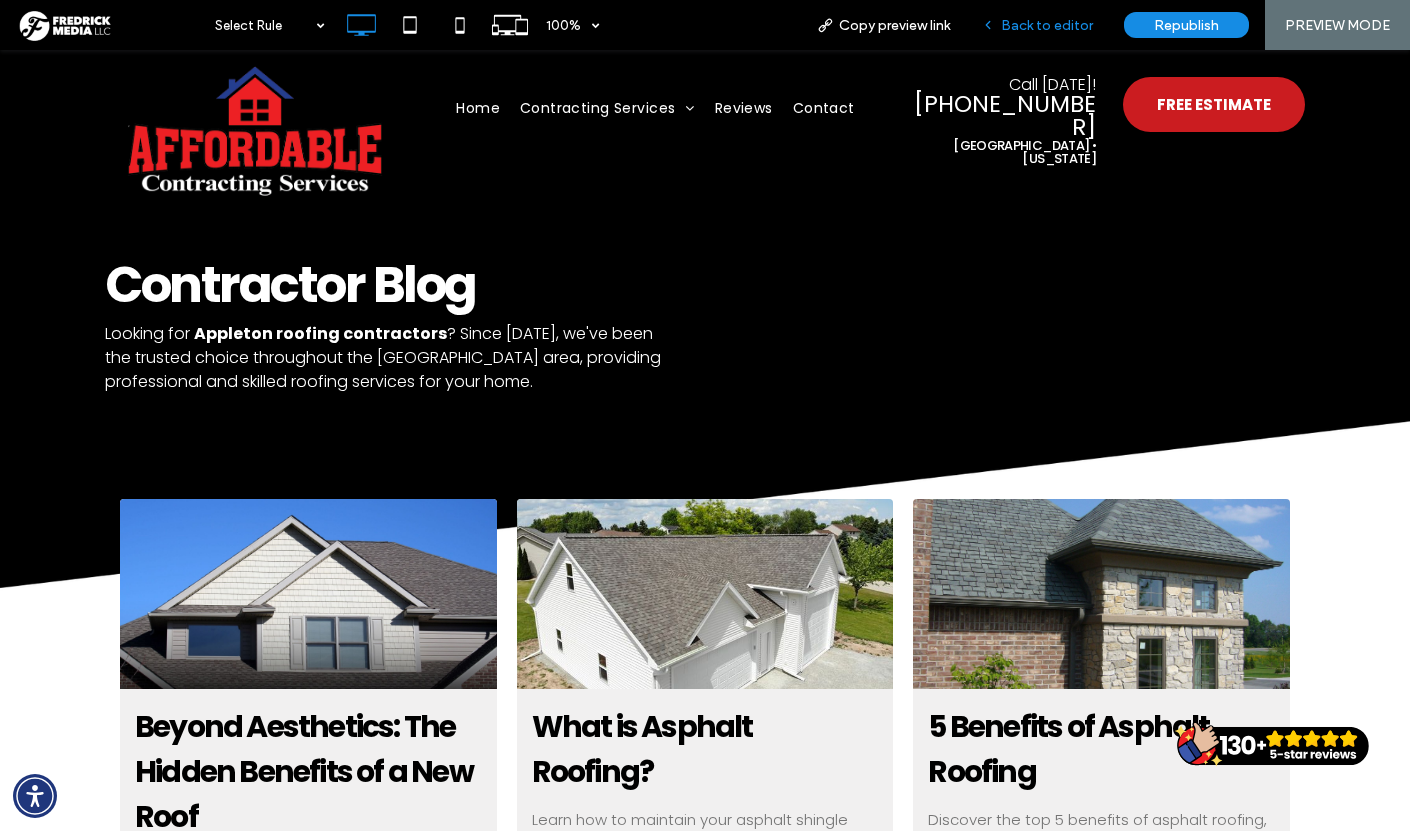 click on "Back to editor" at bounding box center (1047, 25) 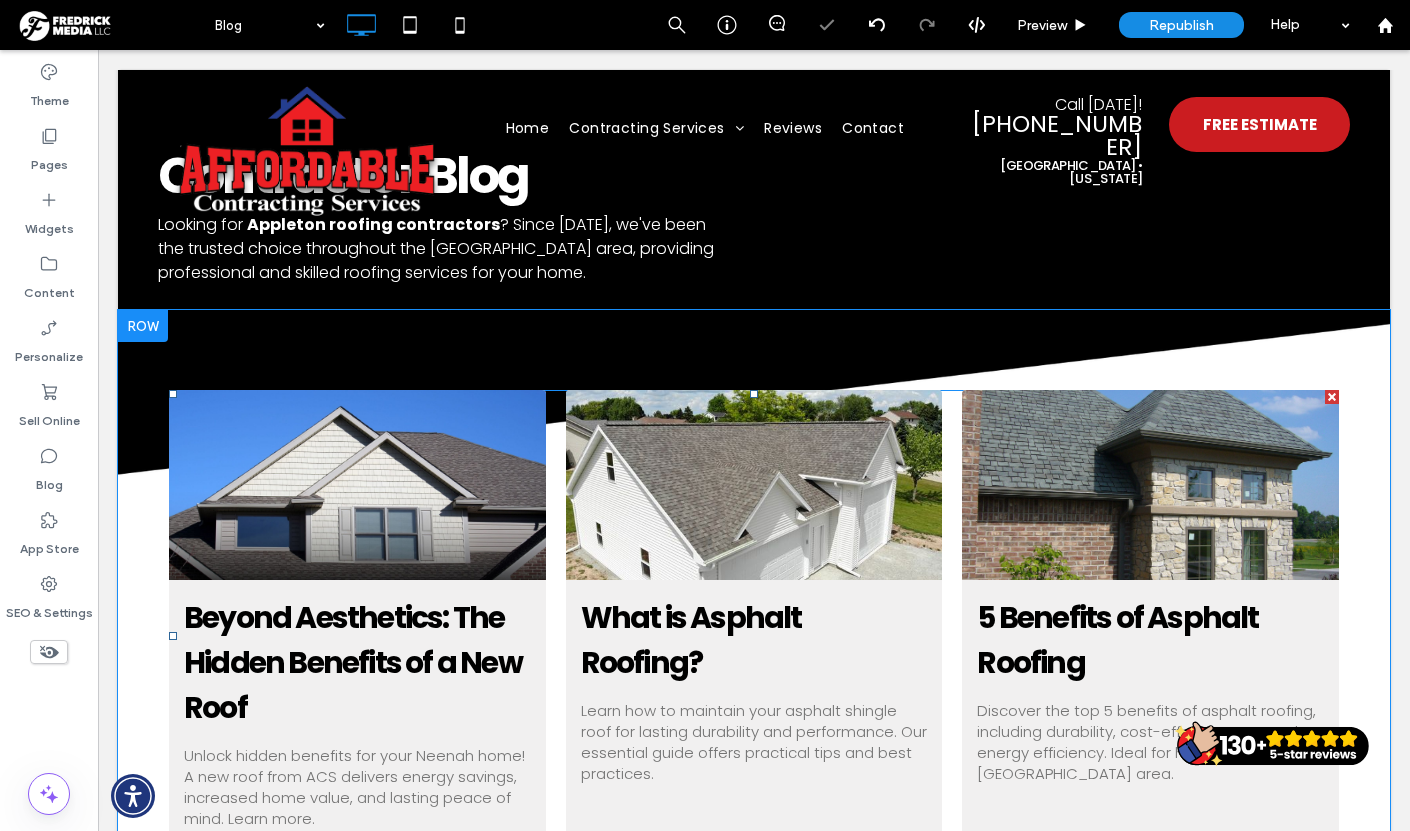 scroll, scrollTop: 0, scrollLeft: 0, axis: both 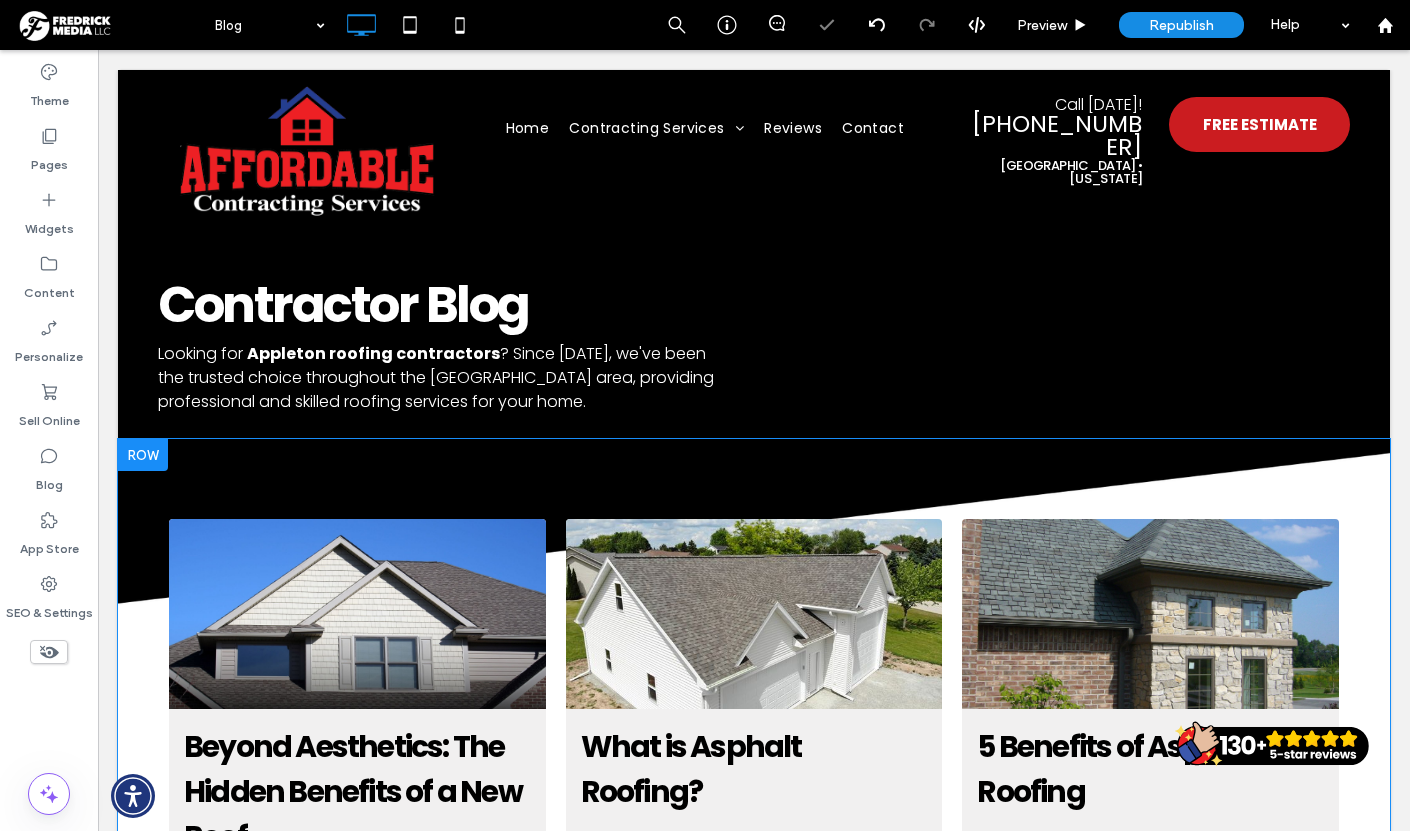 click on "Beyond Aesthetics: The Hidden Benefits of a New Roof
By Affordable Contracting Services
•
July 10, 2025
Unlock hidden benefits for your Neenah home! A new roof from ACS delivers energy savings, increased home value, and lasting peace of mind. Learn more.
Read More →
What is Asphalt Roofing?
By Affordable Contracting Services
•
November 7, 2024
Learn how to maintain your asphalt shingle roof for lasting durability and performance. Our essential guide offers practical tips and best practices.
Read More →
5 Benefits of Asphalt Roofing
By Affordable Contracting Services
•
October 10, 2024
Discover the top 5 benefits of asphalt roofing, including durability, cost-effectiveness, and energy efficiency. Ideal for homes in the Fox Valley WI area.
Read More →
Click To Paste" at bounding box center (754, 825) 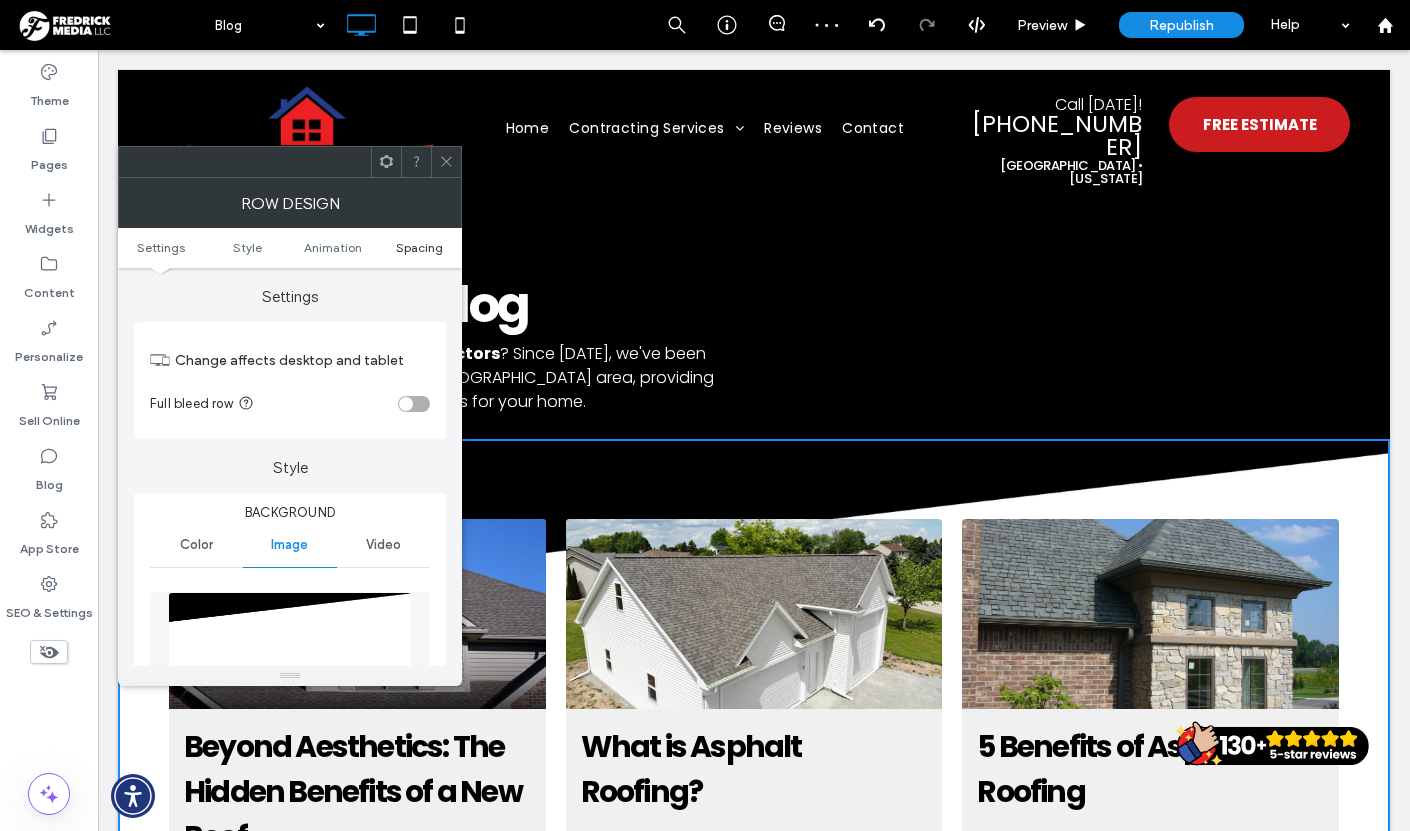 click on "Spacing" at bounding box center [419, 247] 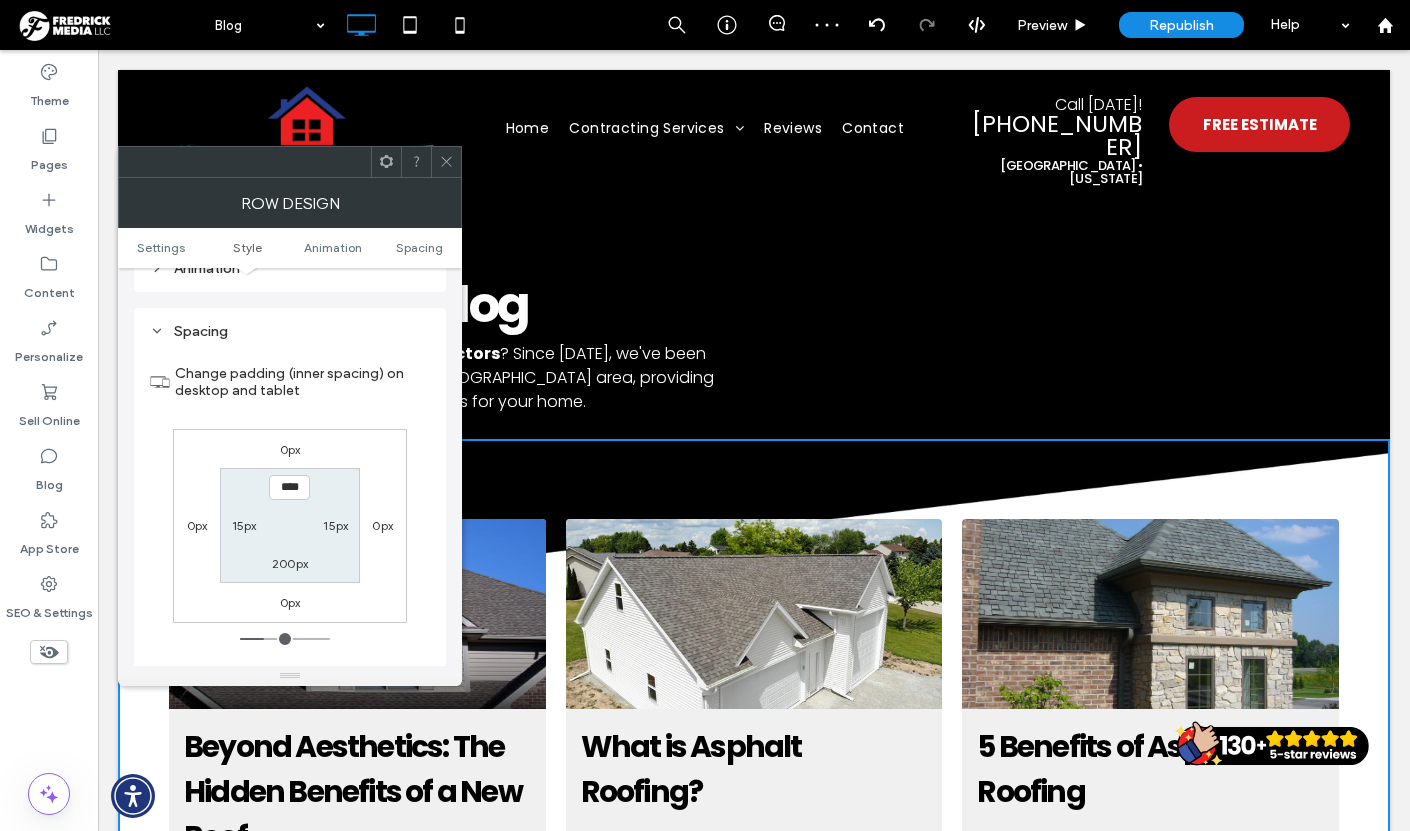 scroll, scrollTop: 1236, scrollLeft: 0, axis: vertical 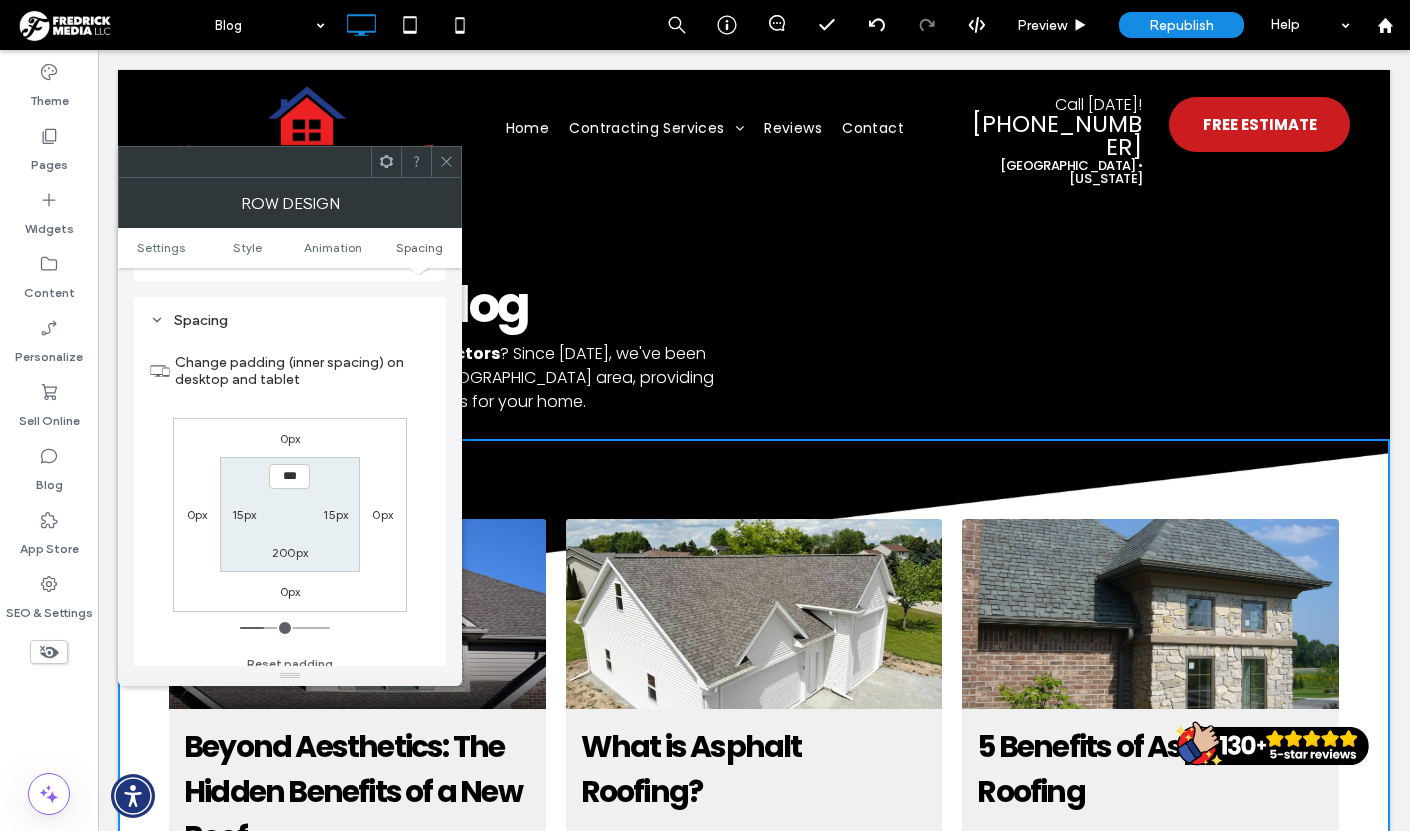 type on "*****" 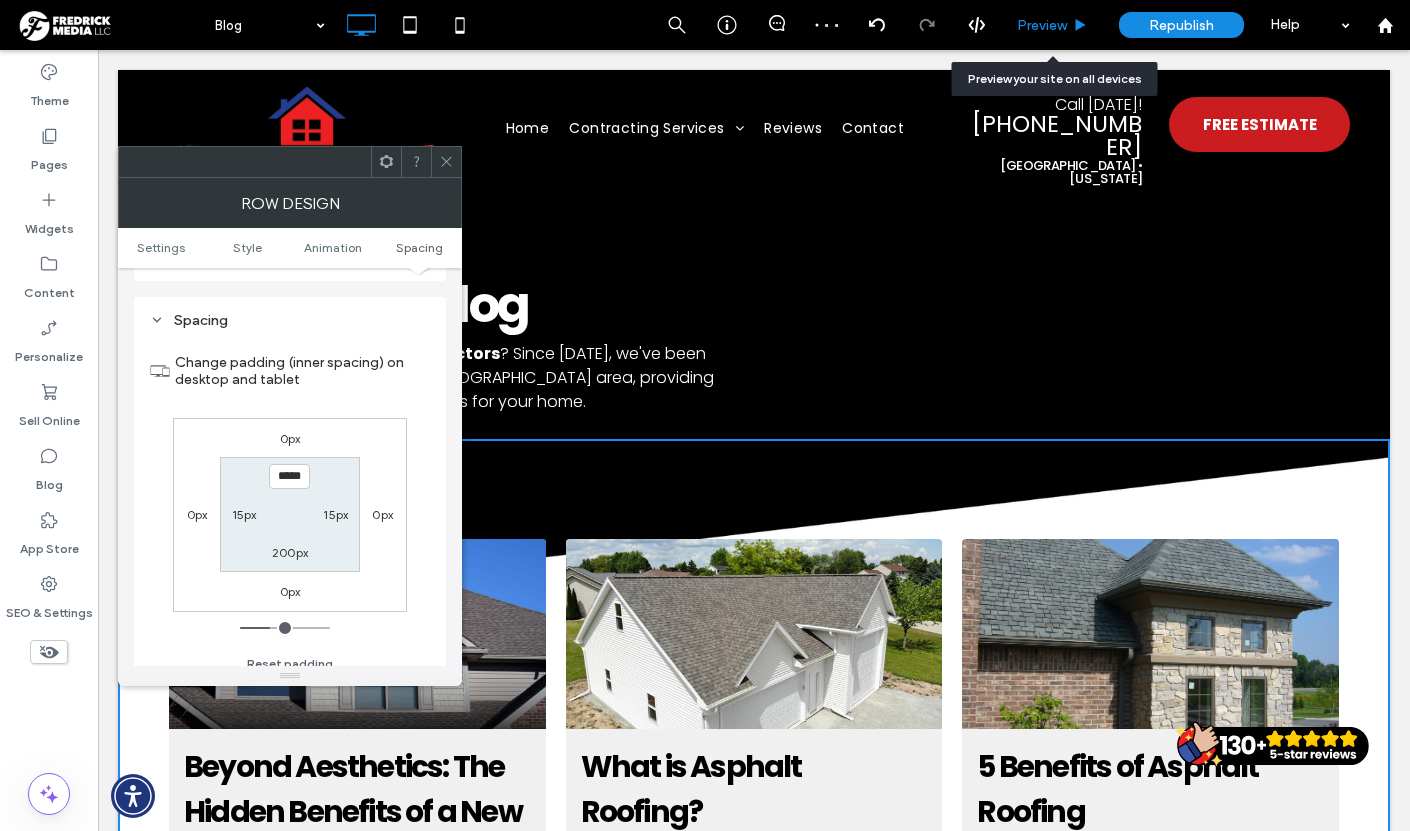 click on "Preview" at bounding box center [1042, 25] 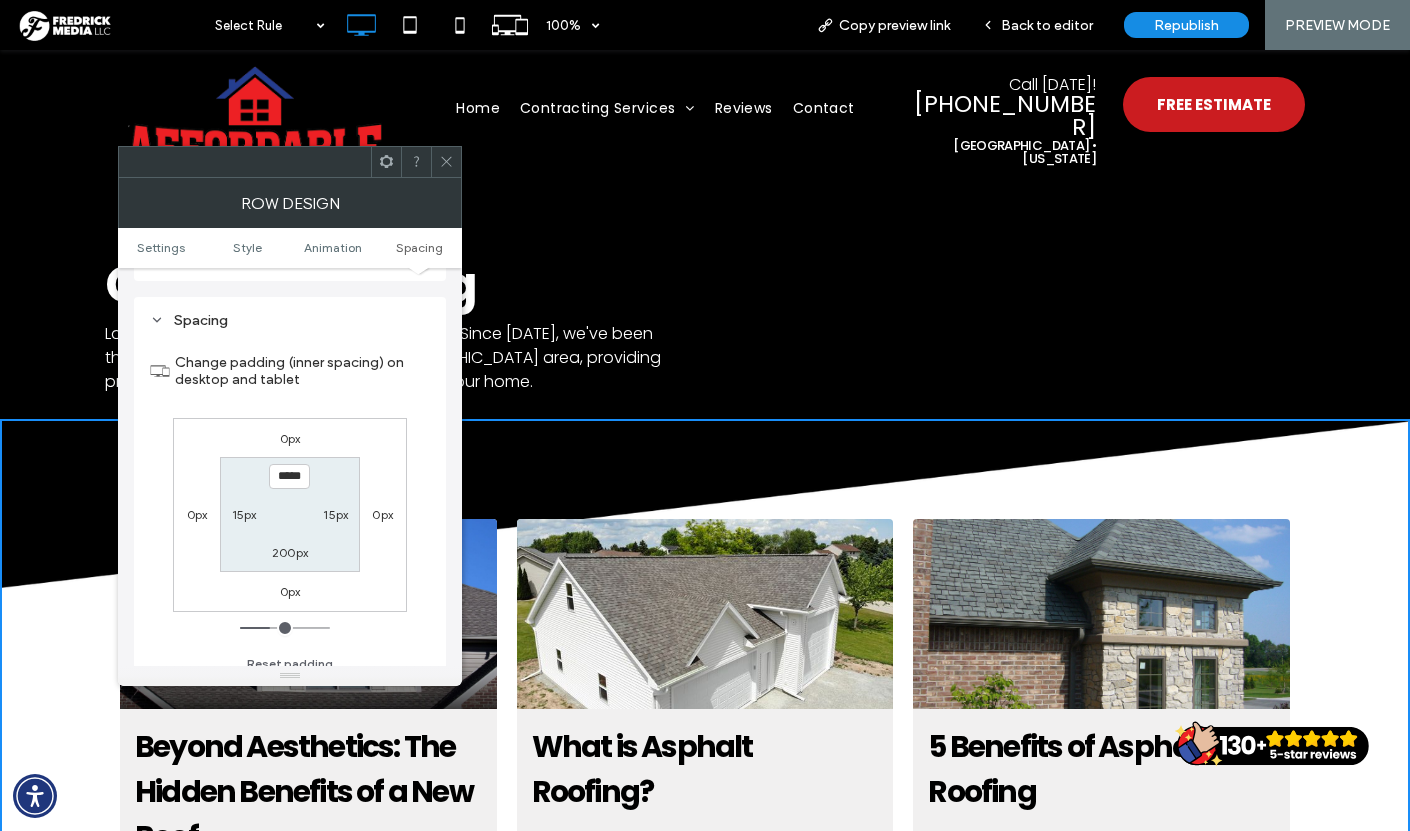 click 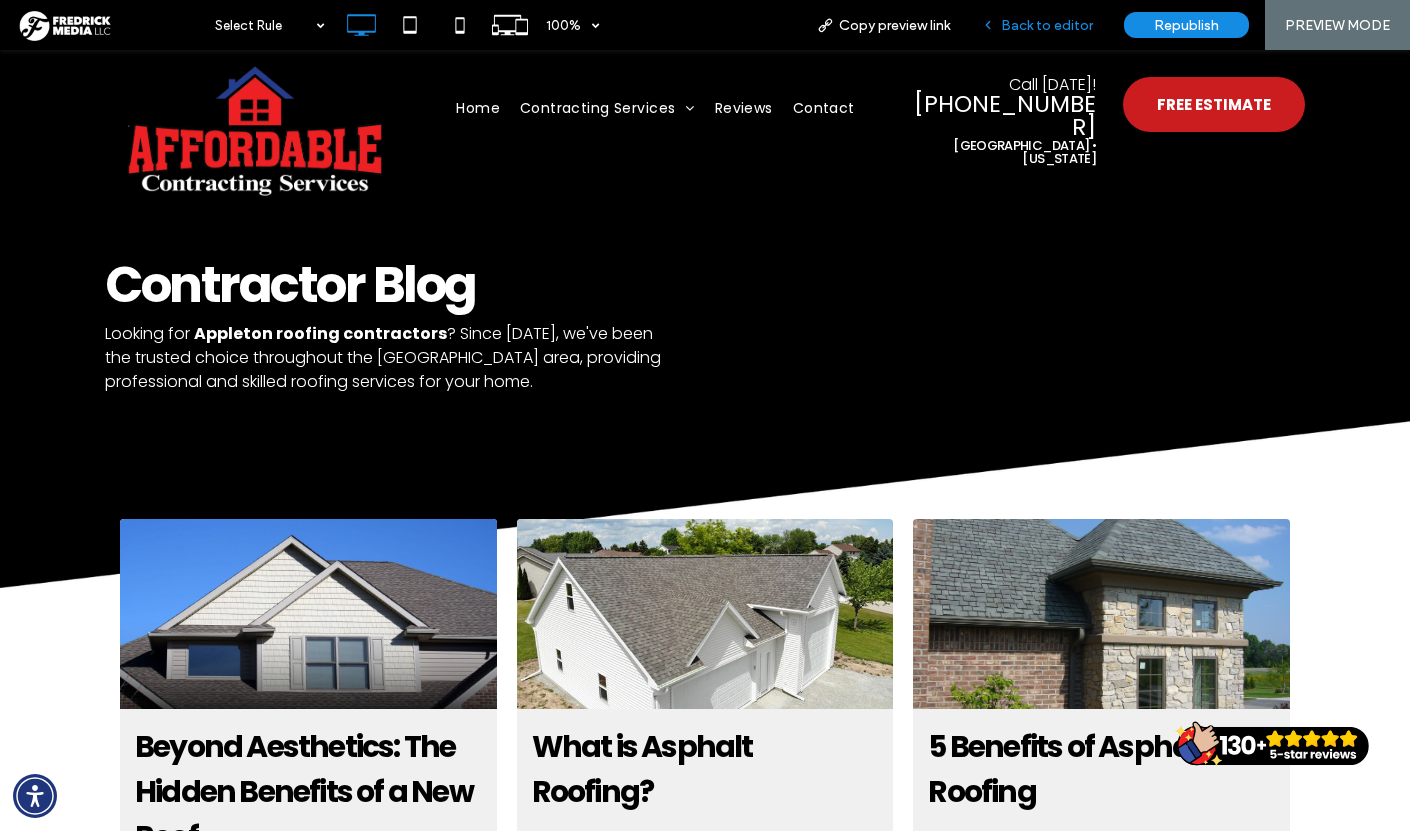 click on "Back to editor" at bounding box center (1047, 25) 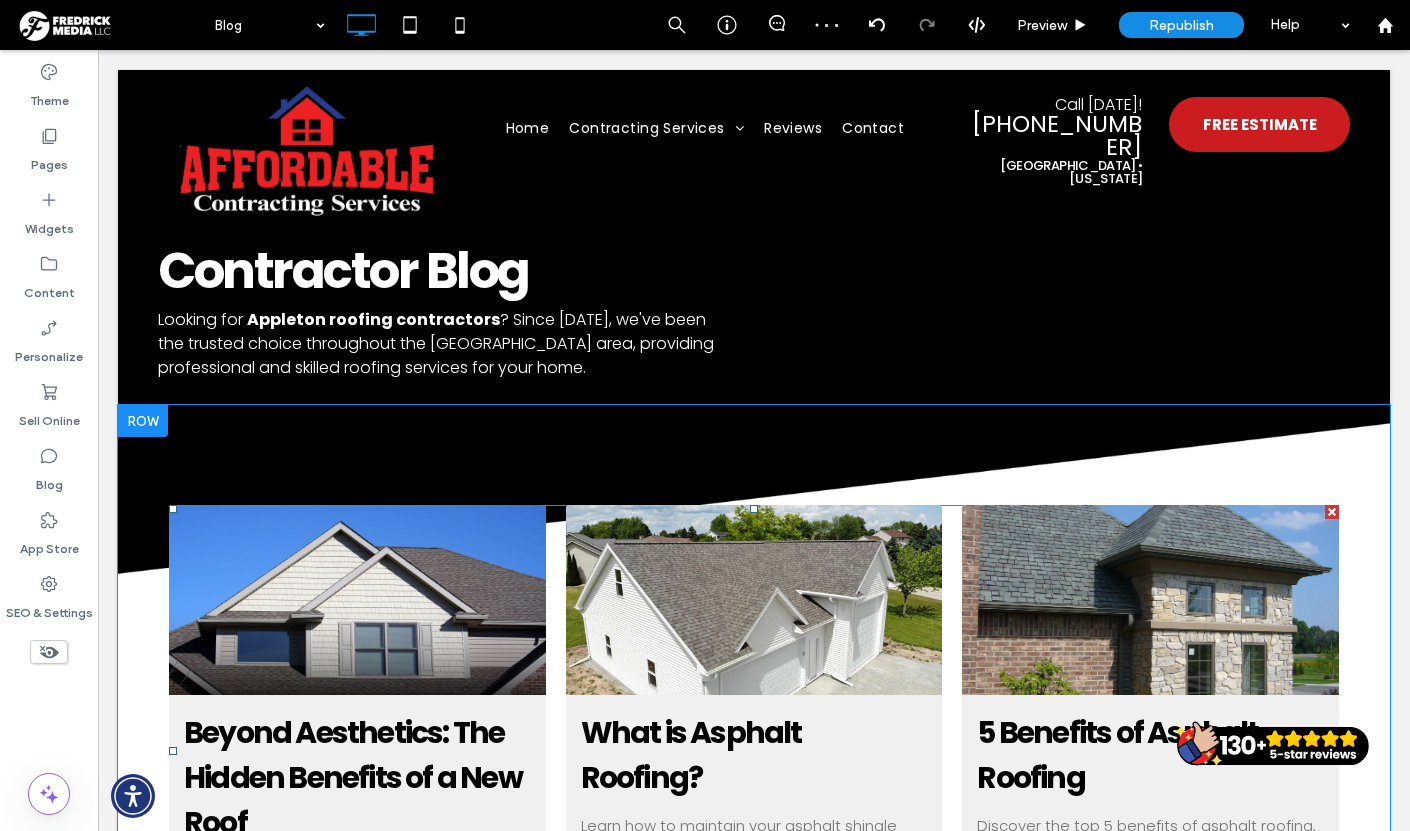 scroll, scrollTop: 0, scrollLeft: 0, axis: both 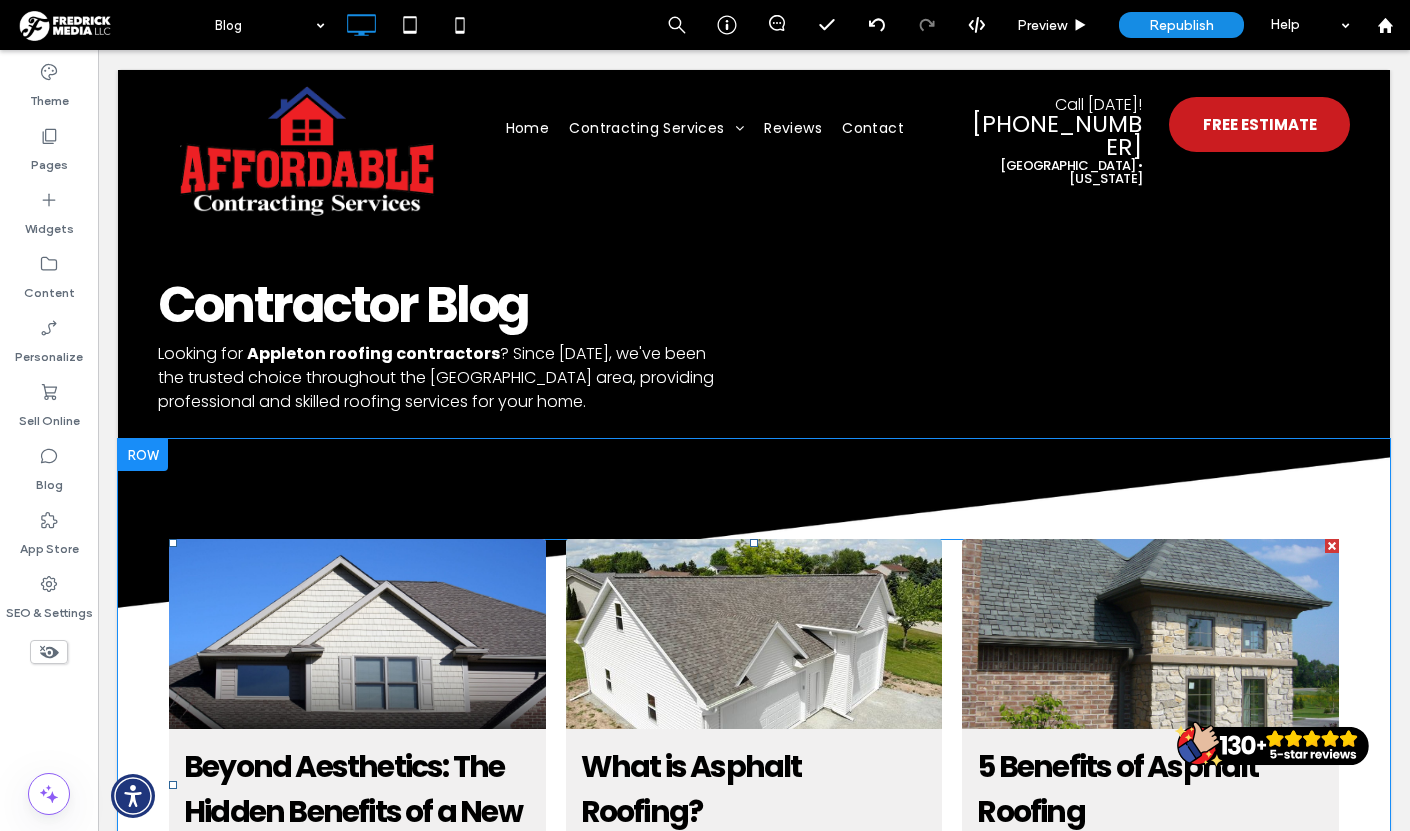 click on "Beyond Aesthetics: The Hidden Benefits of a New Roof
By Affordable Contracting Services
•
July 10, 2025
Unlock hidden benefits for your Neenah home! A new roof from ACS delivers energy savings, increased home value, and lasting peace of mind. Learn more.
Read More →
What is Asphalt Roofing?
By Affordable Contracting Services
•
November 7, 2024
Learn how to maintain your asphalt shingle roof for lasting durability and performance. Our essential guide offers practical tips and best practices.
Read More →
5 Benefits of Asphalt Roofing
By Affordable Contracting Services
•
October 10, 2024
Discover the top 5 benefits of asphalt roofing, including durability, cost-effectiveness, and energy efficiency. Ideal for homes in the Fox Valley WI area.
Read More →" at bounding box center [754, 785] 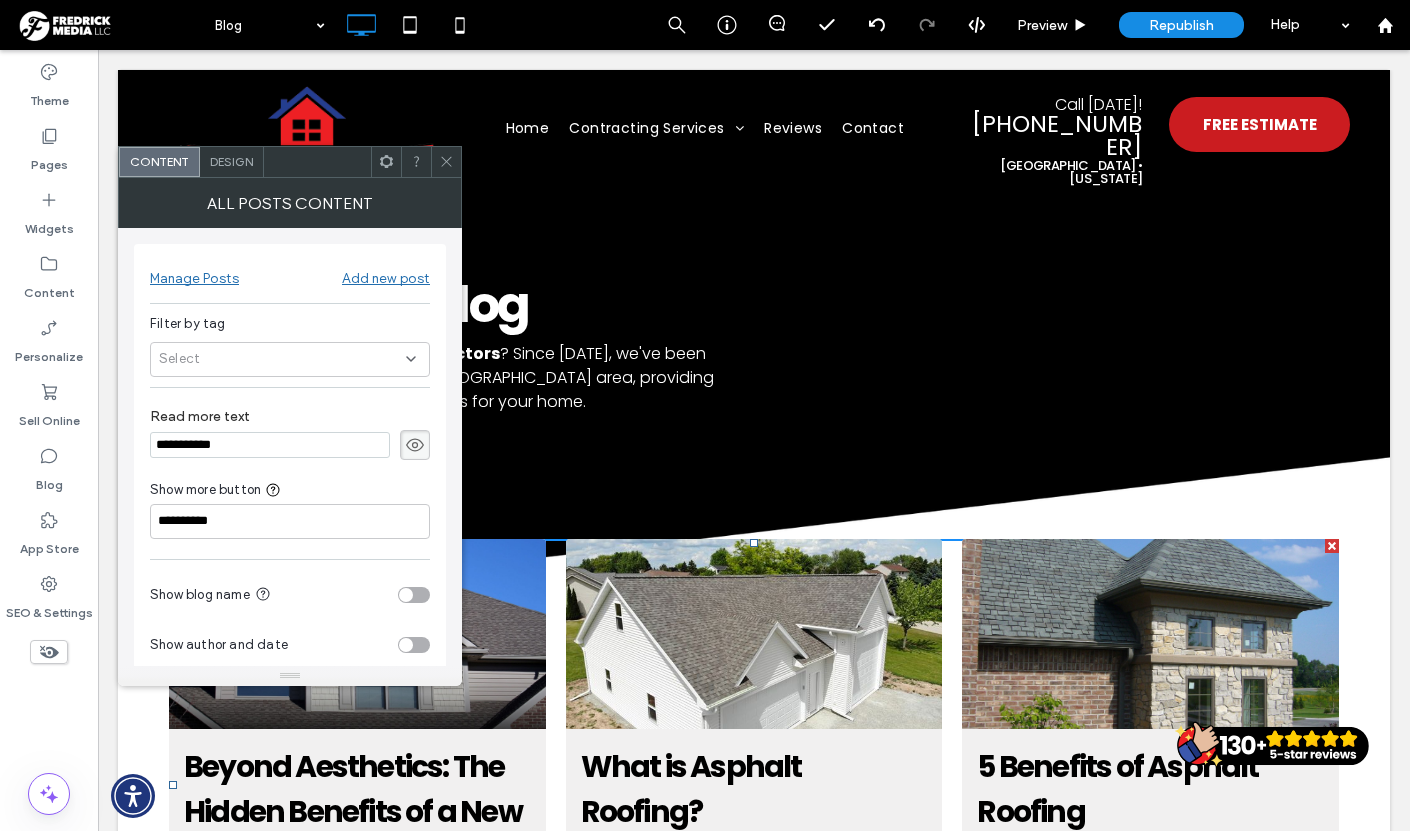 click on "Design" at bounding box center (232, 162) 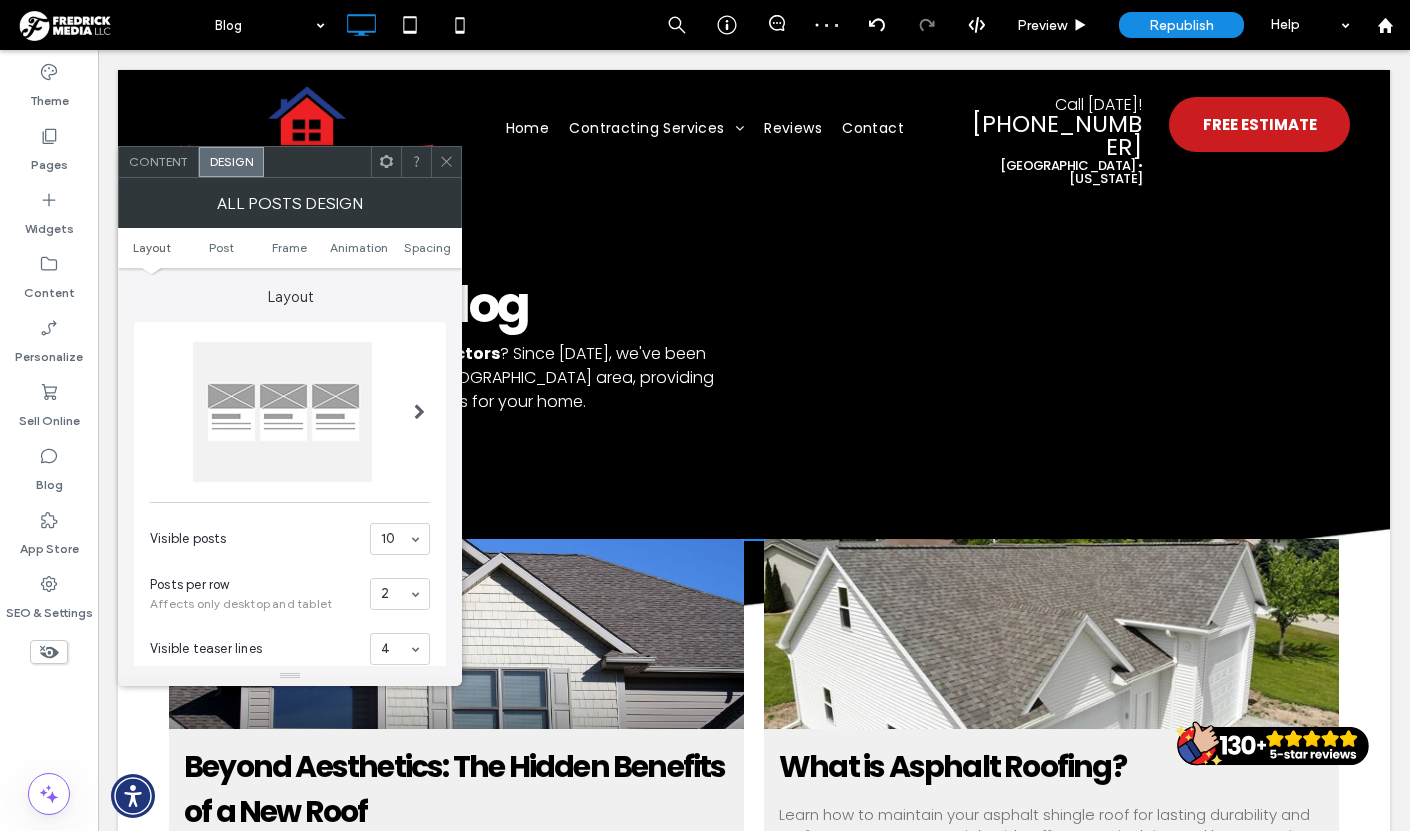 click at bounding box center [446, 162] 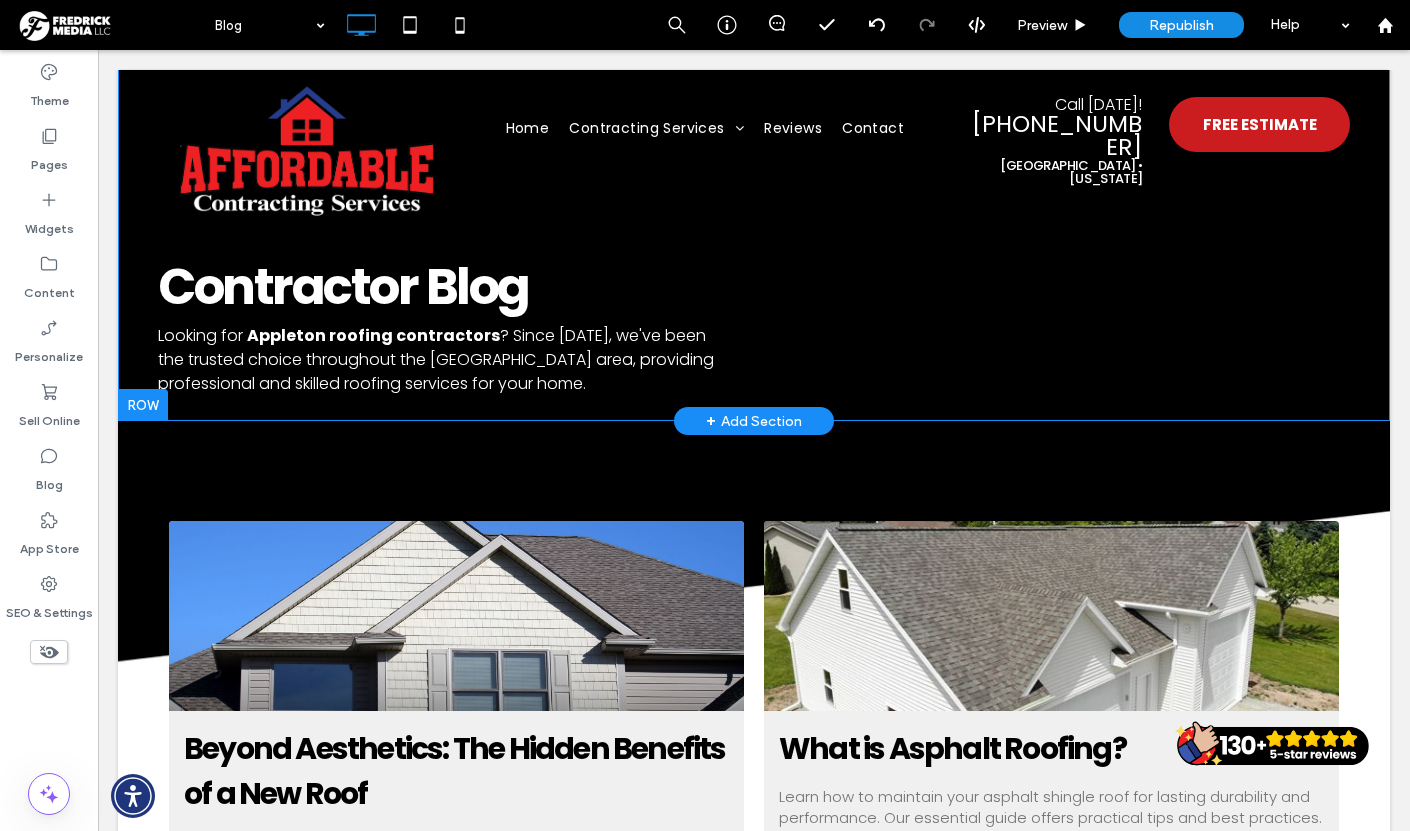 scroll, scrollTop: 0, scrollLeft: 0, axis: both 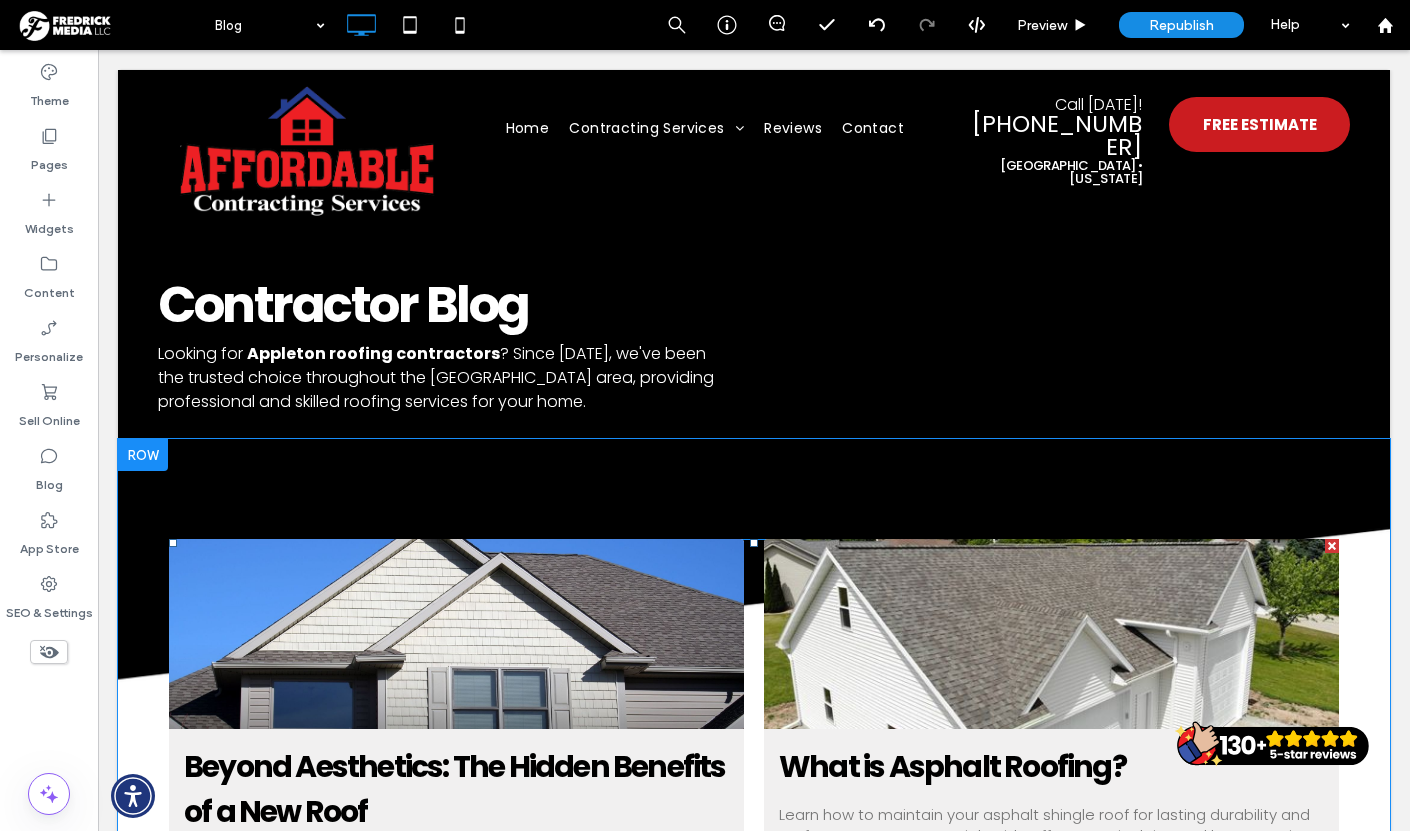 click on "Beyond Aesthetics: The Hidden Benefits of a New Roof
By Affordable Contracting Services
•
July 10, 2025
Unlock hidden benefits for your Neenah home! A new roof from ACS delivers energy savings, increased home value, and lasting peace of mind. Learn more.
Read More →
What is Asphalt Roofing?
By Affordable Contracting Services
•
November 7, 2024
Learn how to maintain your asphalt shingle roof for lasting durability and performance. Our essential guide offers practical tips and best practices.
Read More →
5 Benefits of Asphalt Roofing
By Affordable Contracting Services
•
October 10, 2024
Discover the top 5 benefits of asphalt roofing, including durability, cost-effectiveness, and energy efficiency. Ideal for homes in the Fox Valley WI area.
Read More →" at bounding box center [754, 953] 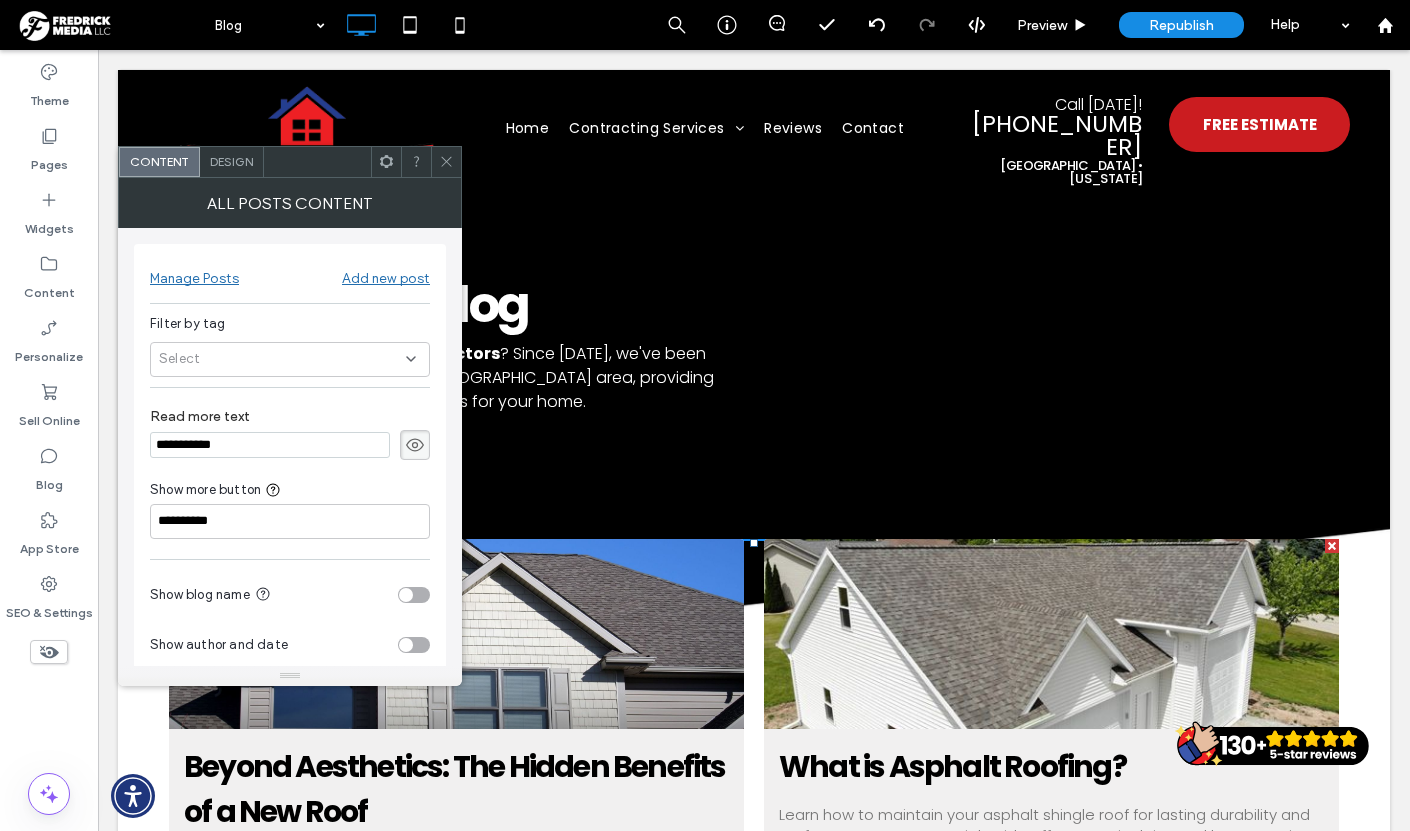 click on "Design" at bounding box center (231, 161) 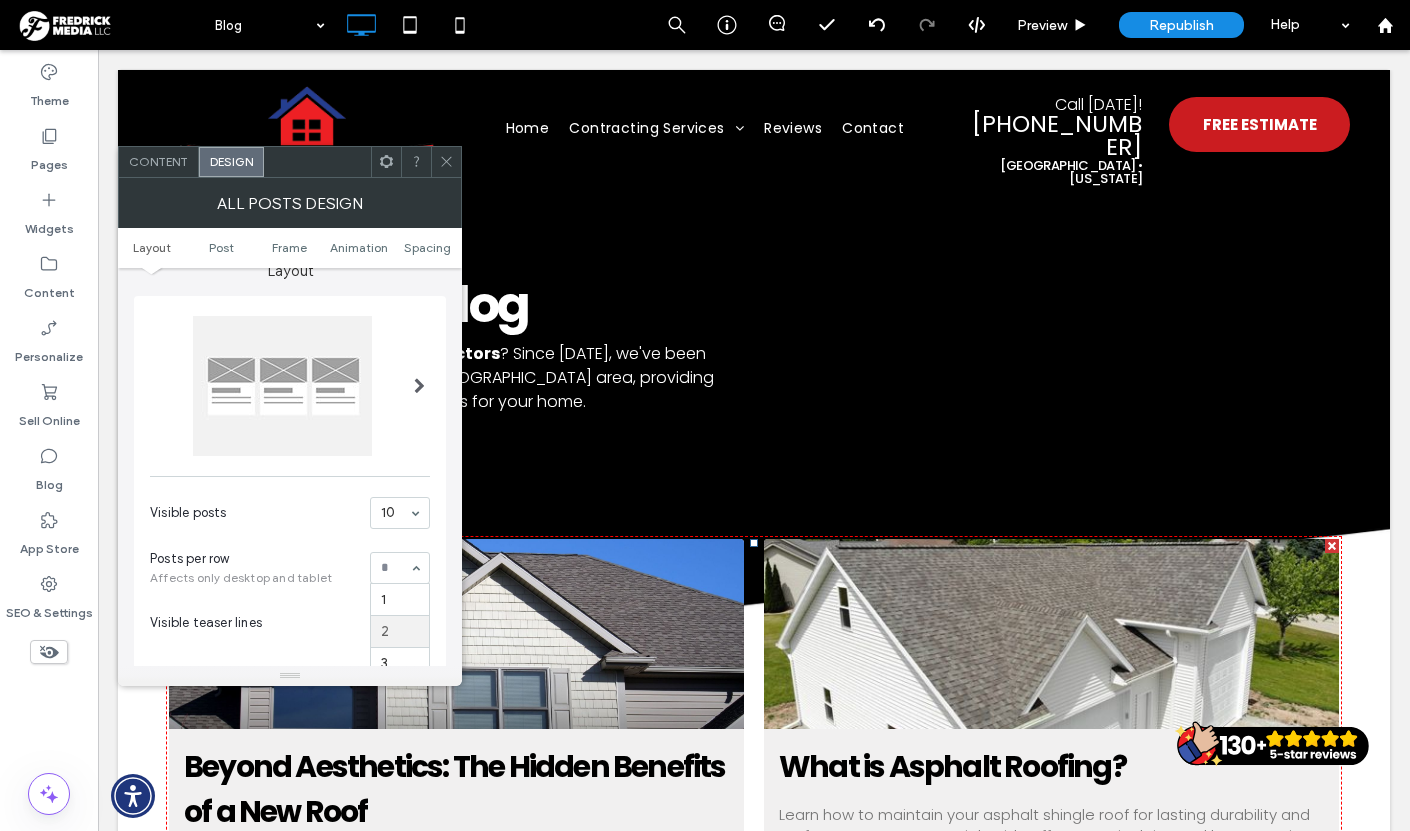 scroll, scrollTop: 27, scrollLeft: 0, axis: vertical 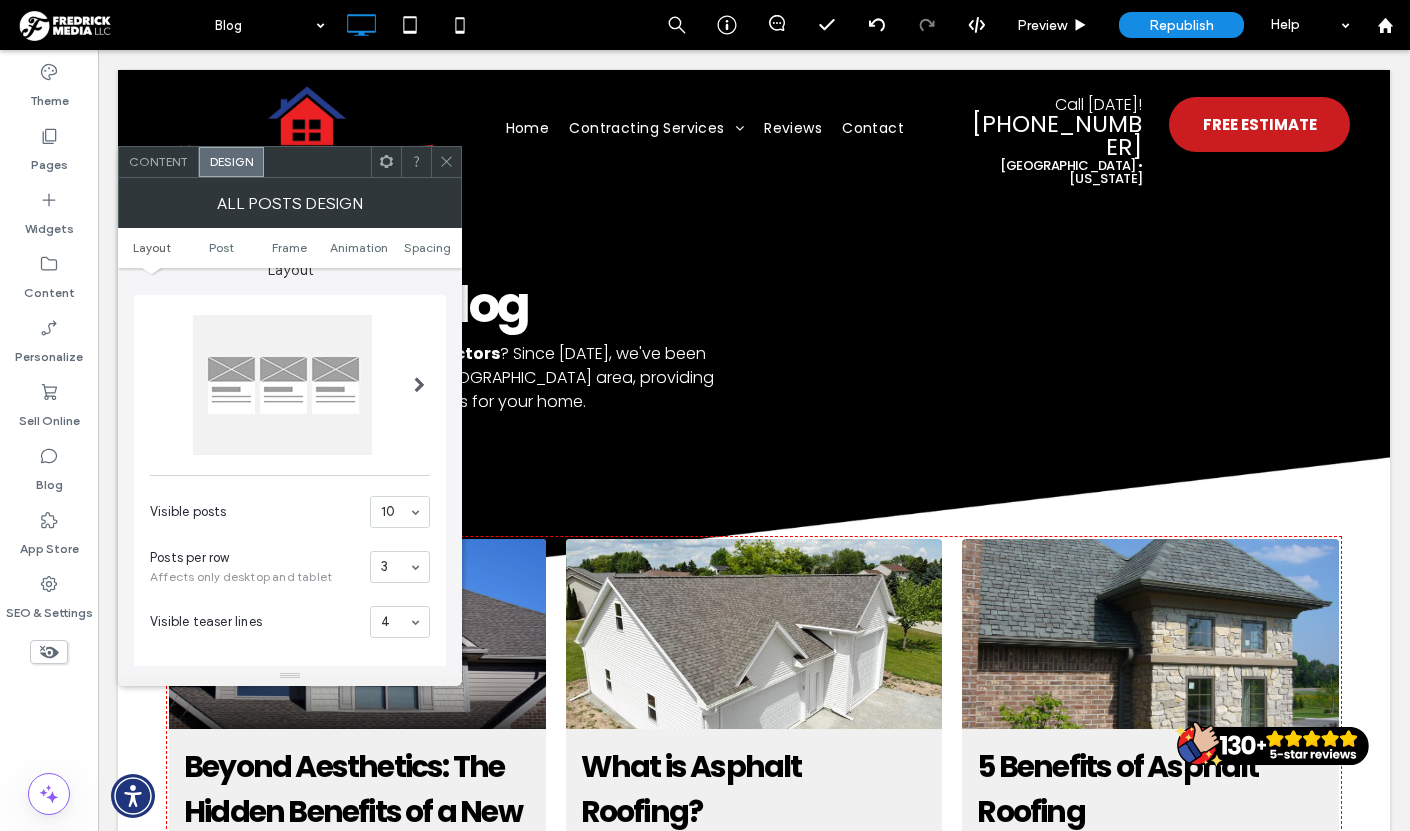 click at bounding box center [419, 385] 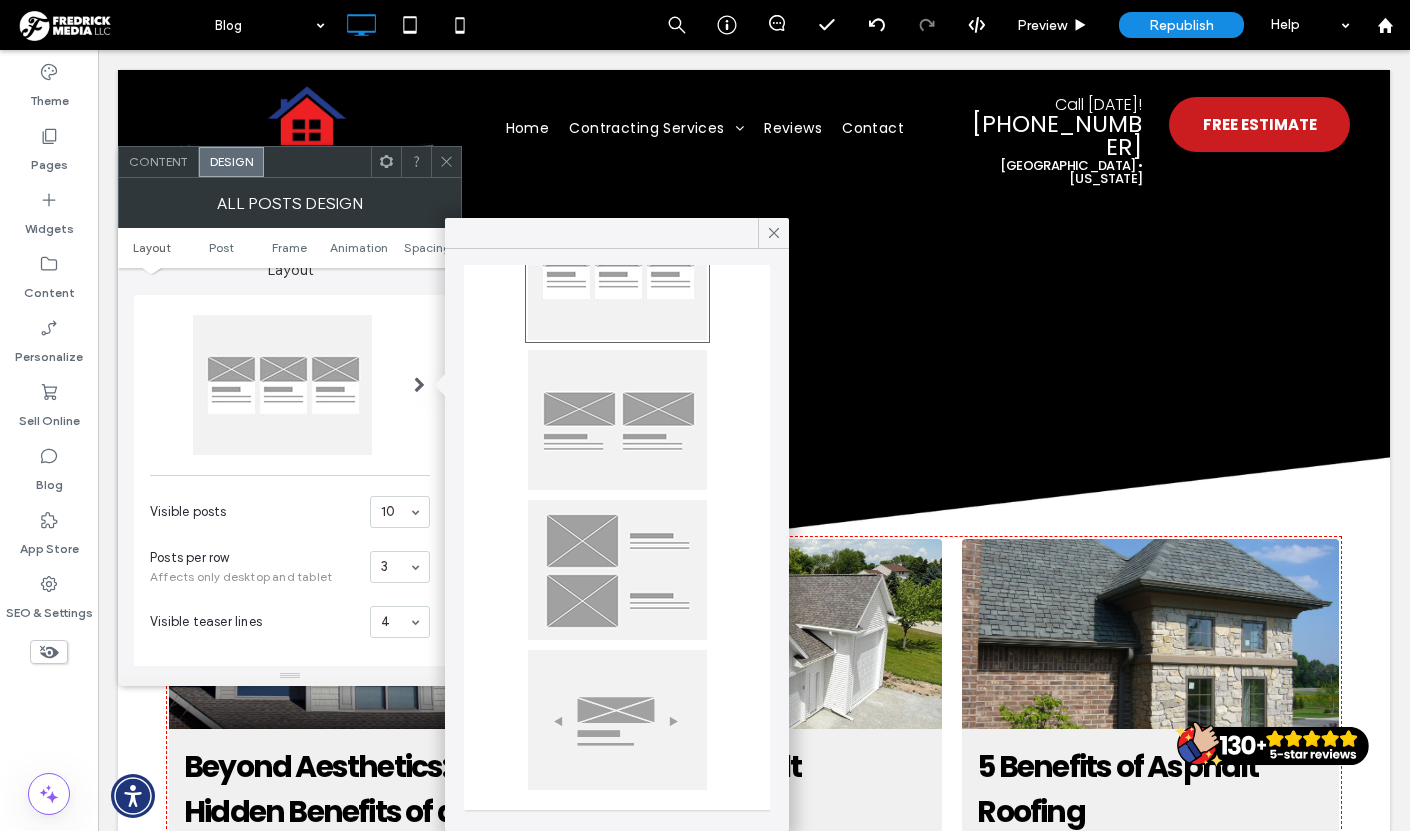 scroll, scrollTop: 0, scrollLeft: 0, axis: both 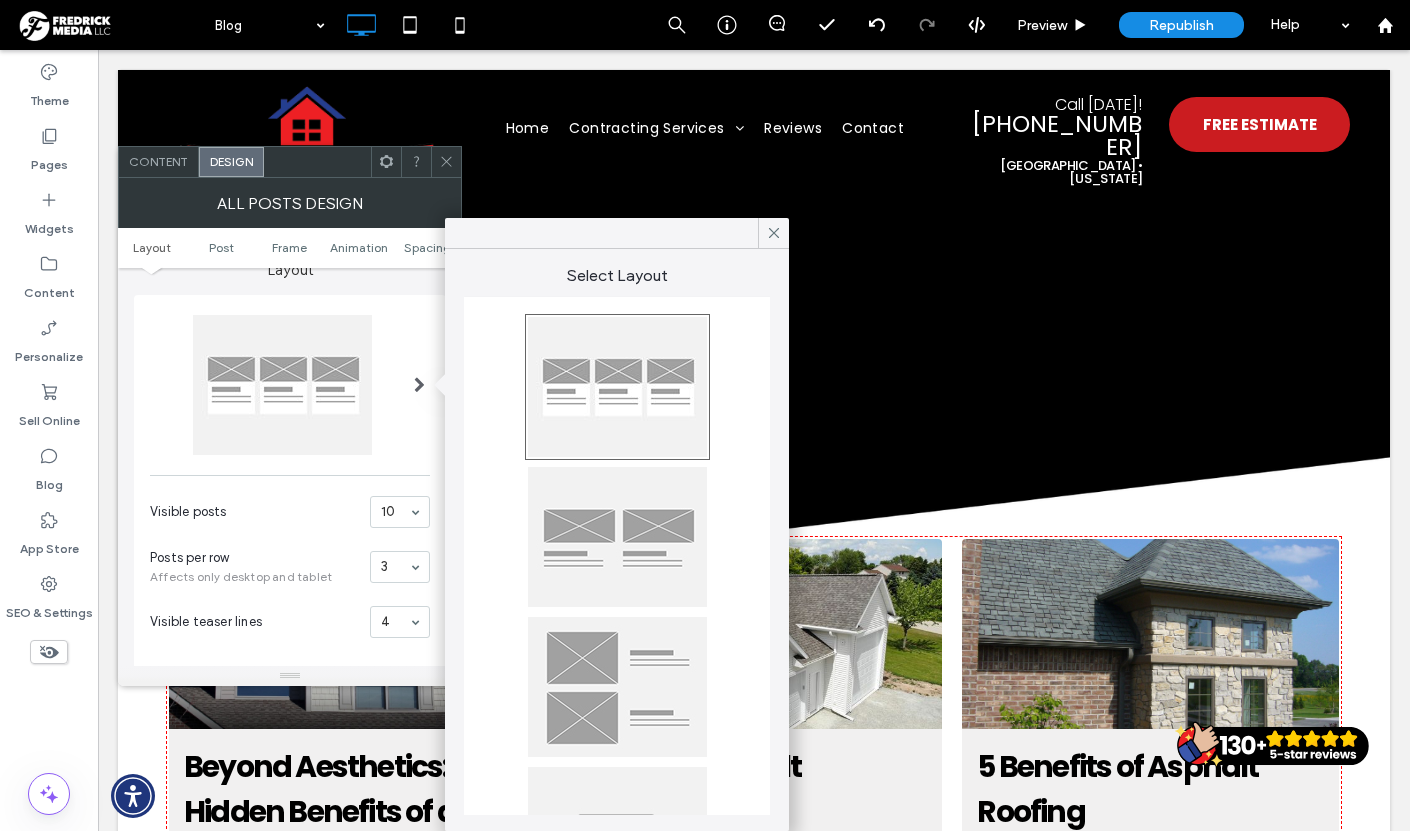click at bounding box center [617, 537] 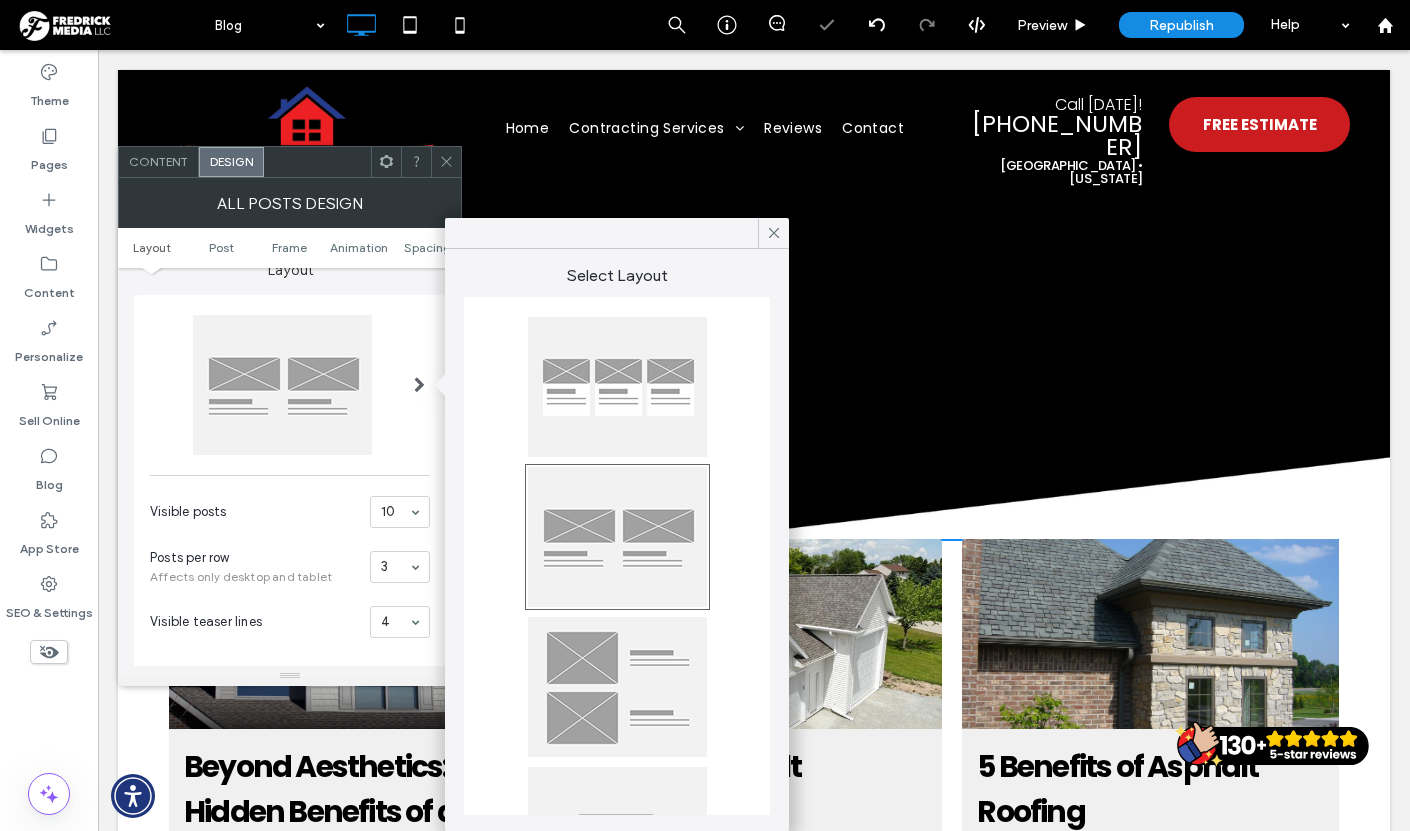 type on "**" 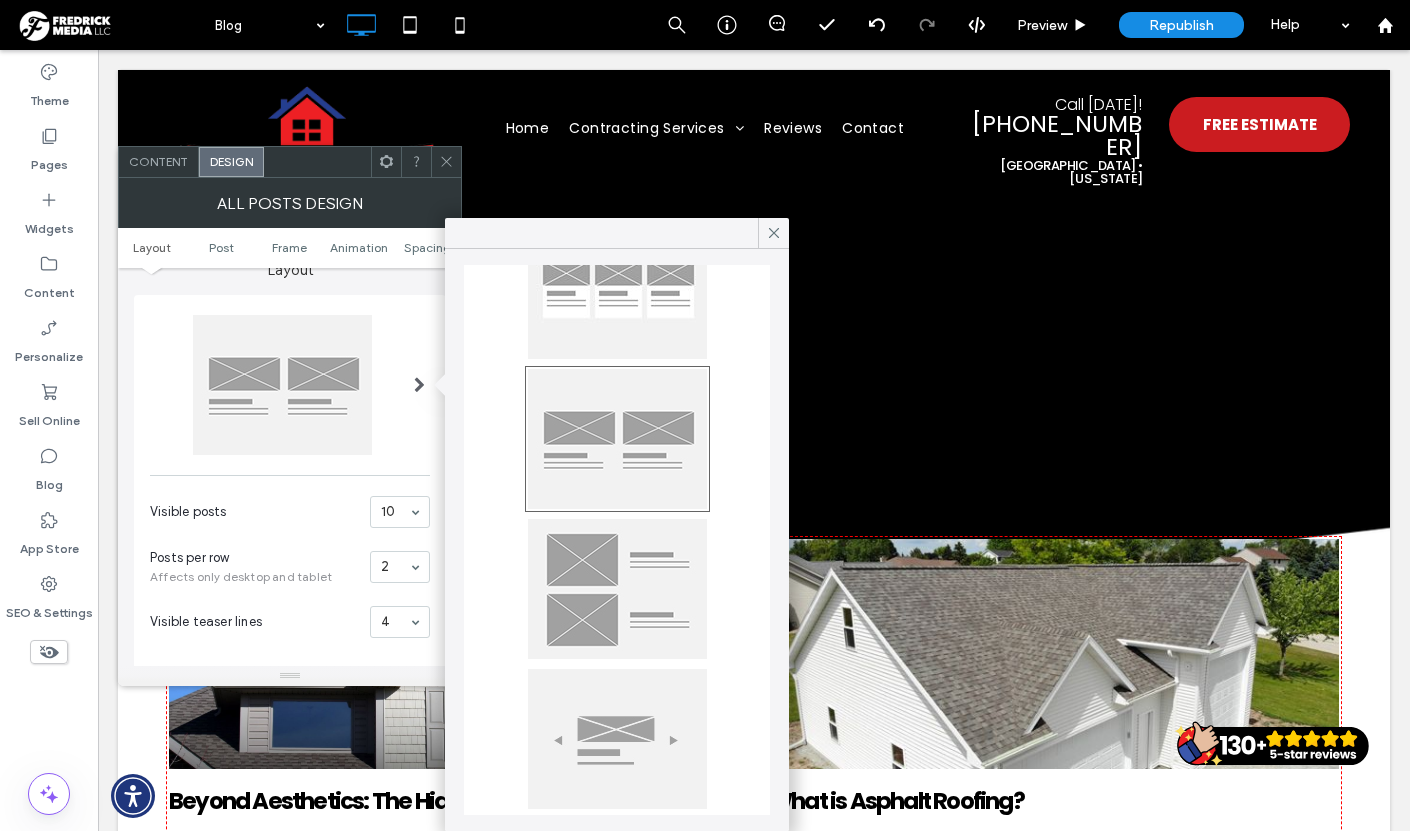 scroll, scrollTop: 104, scrollLeft: 0, axis: vertical 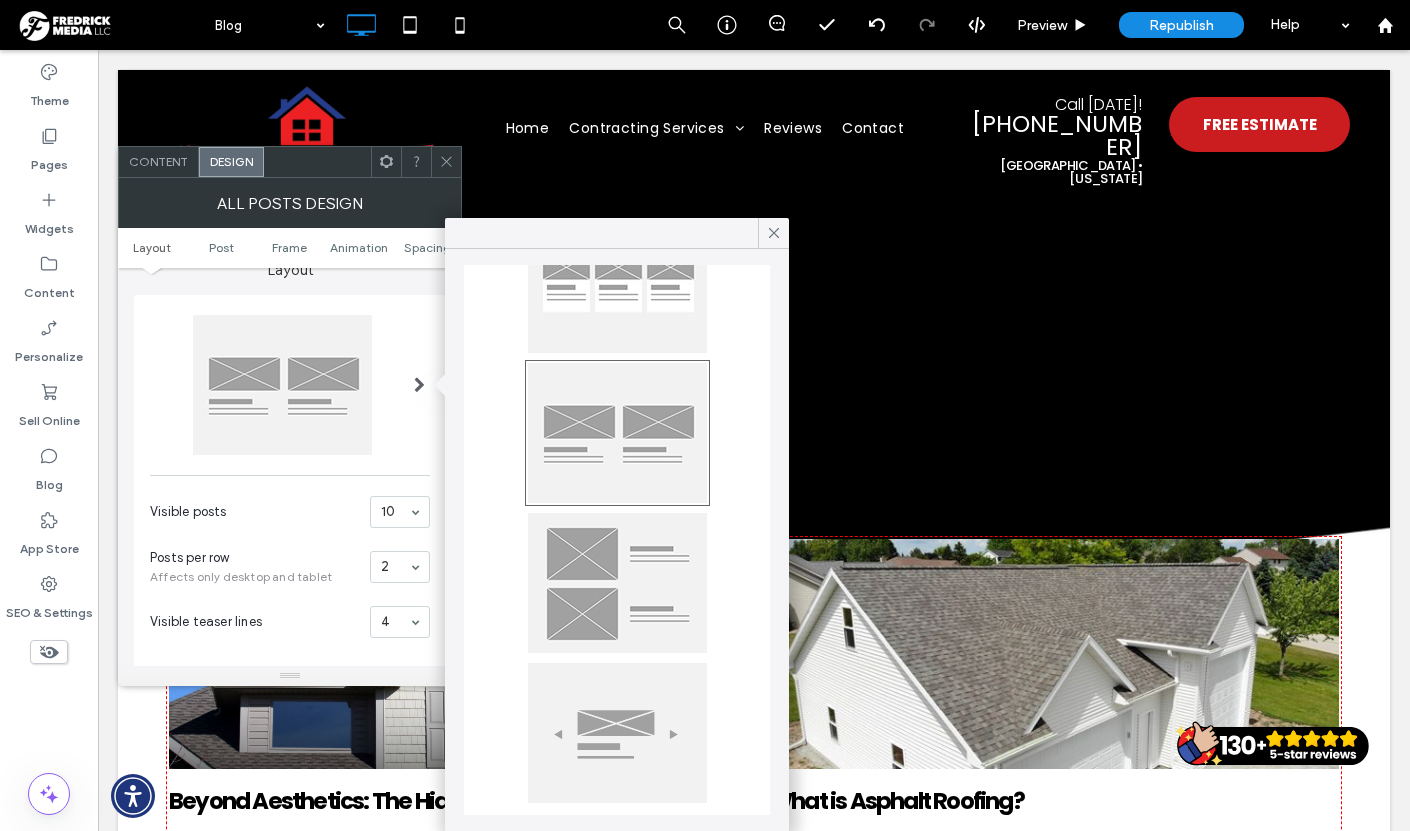 click at bounding box center [617, 583] 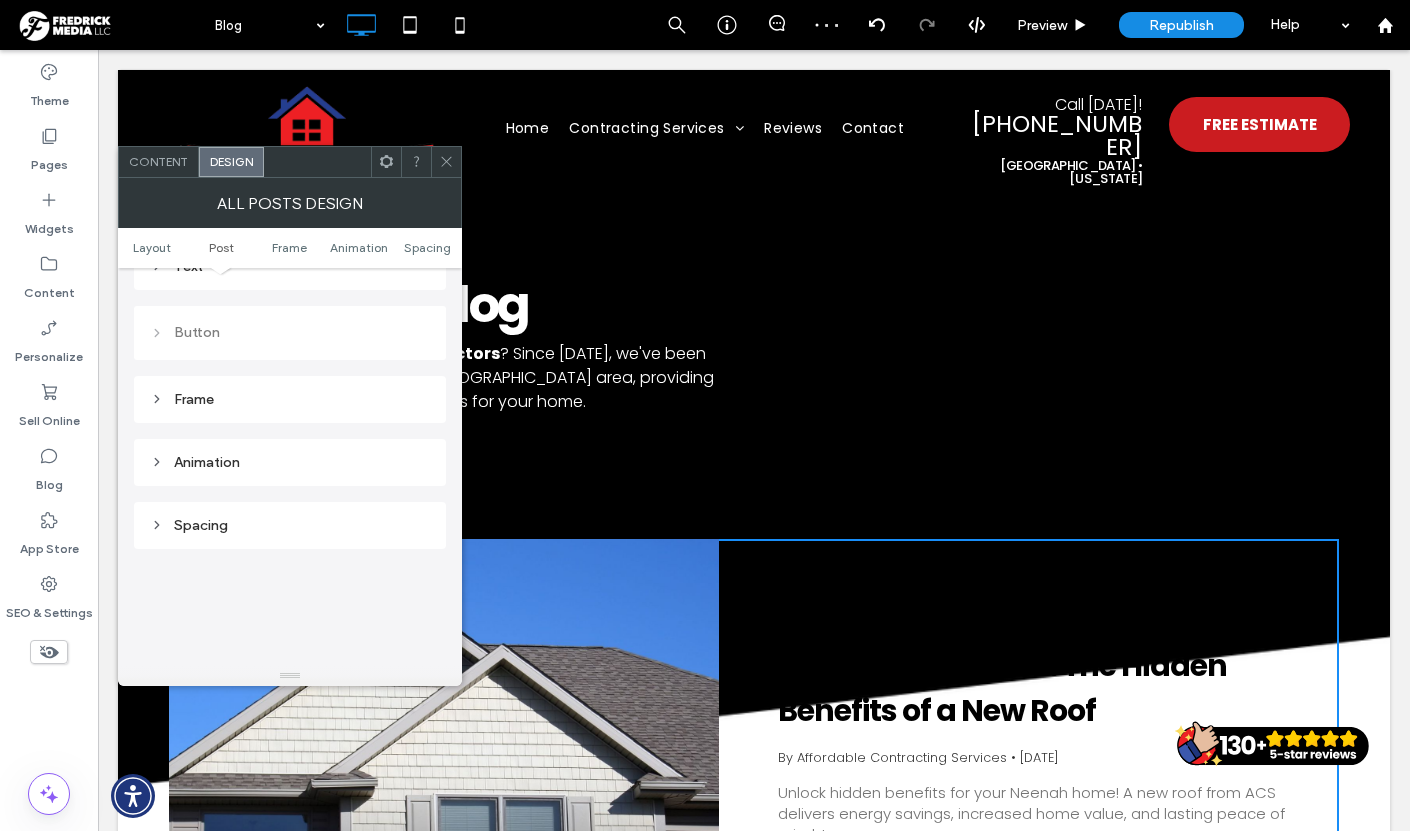 scroll, scrollTop: 698, scrollLeft: 0, axis: vertical 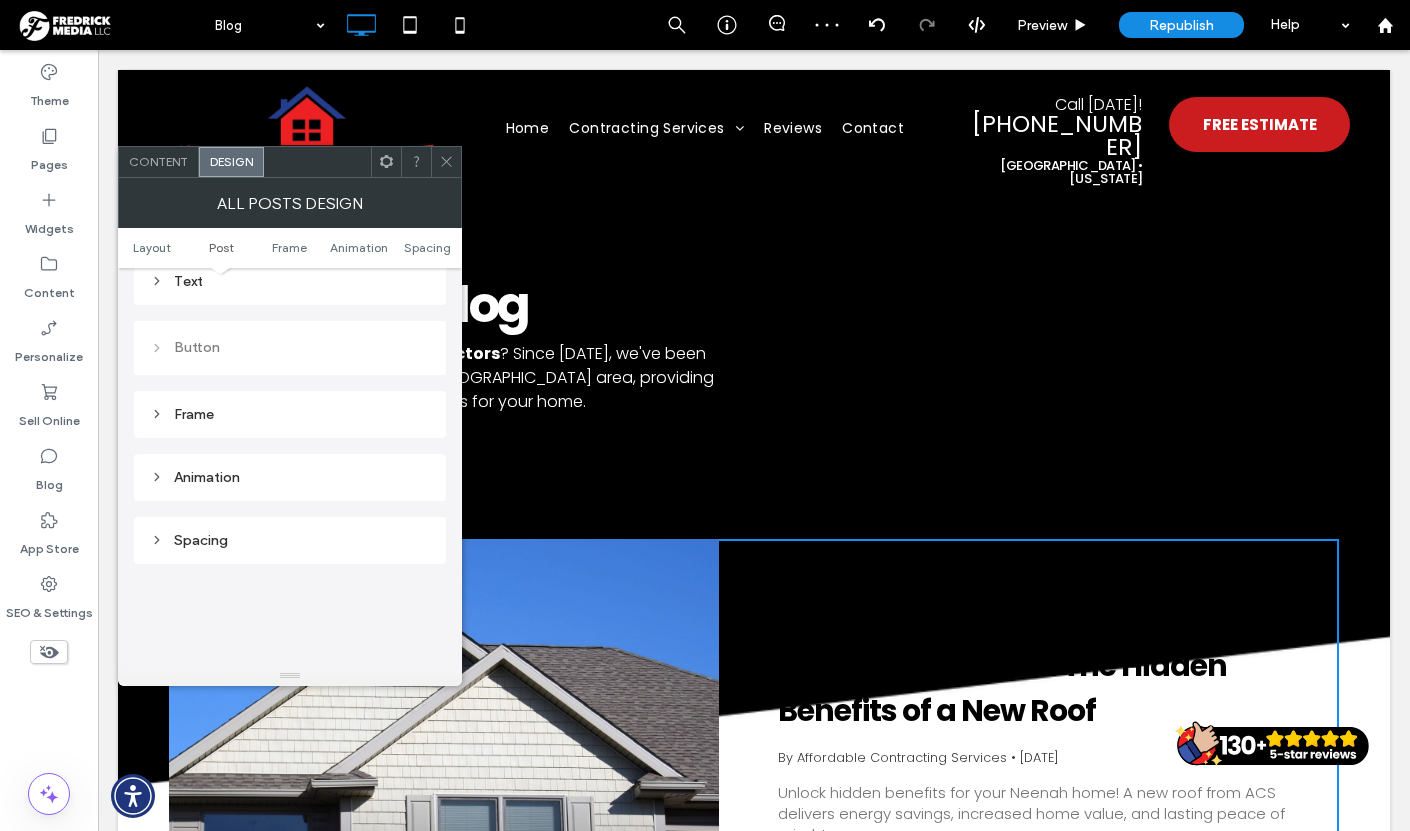 click on "Frame" at bounding box center [290, 414] 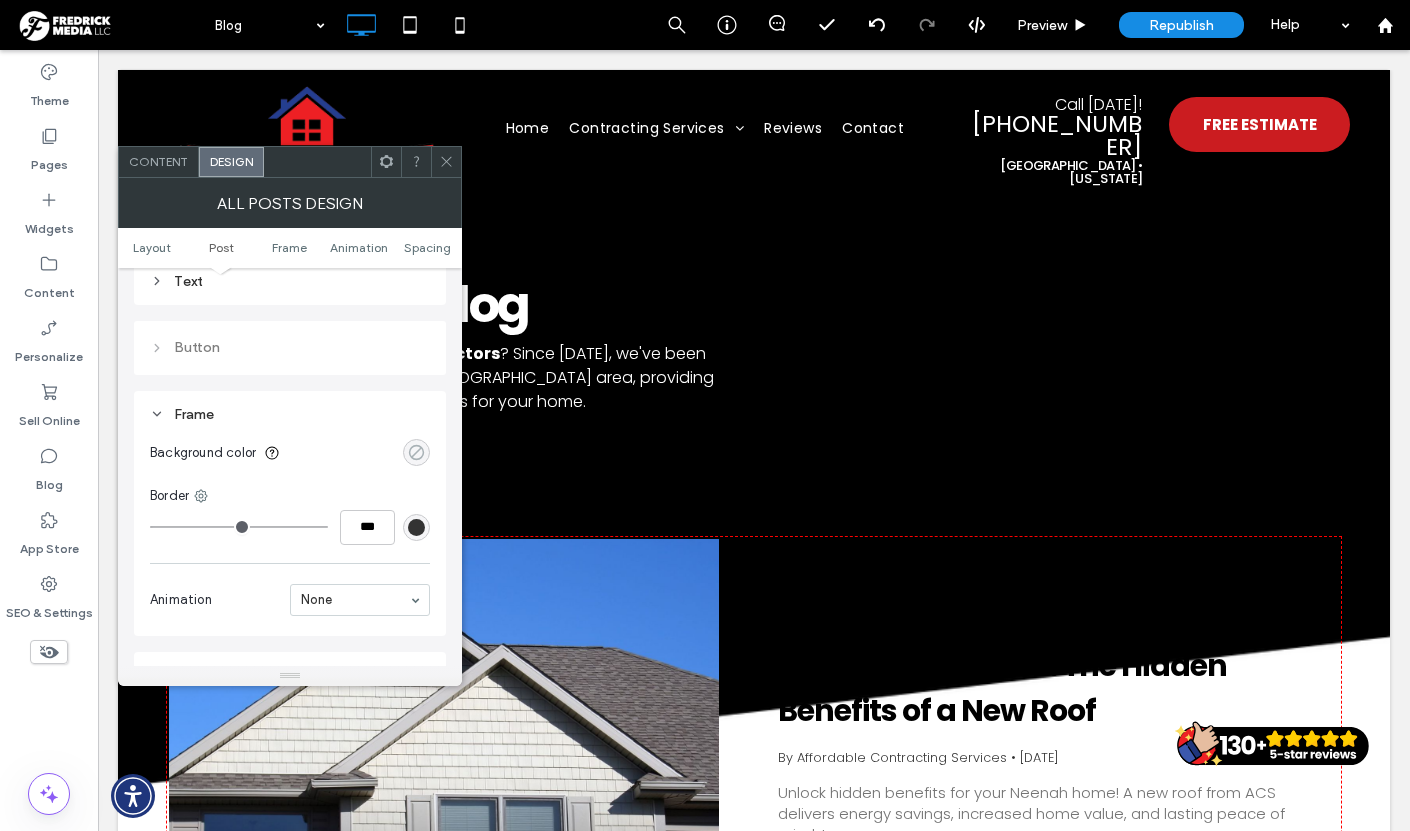click 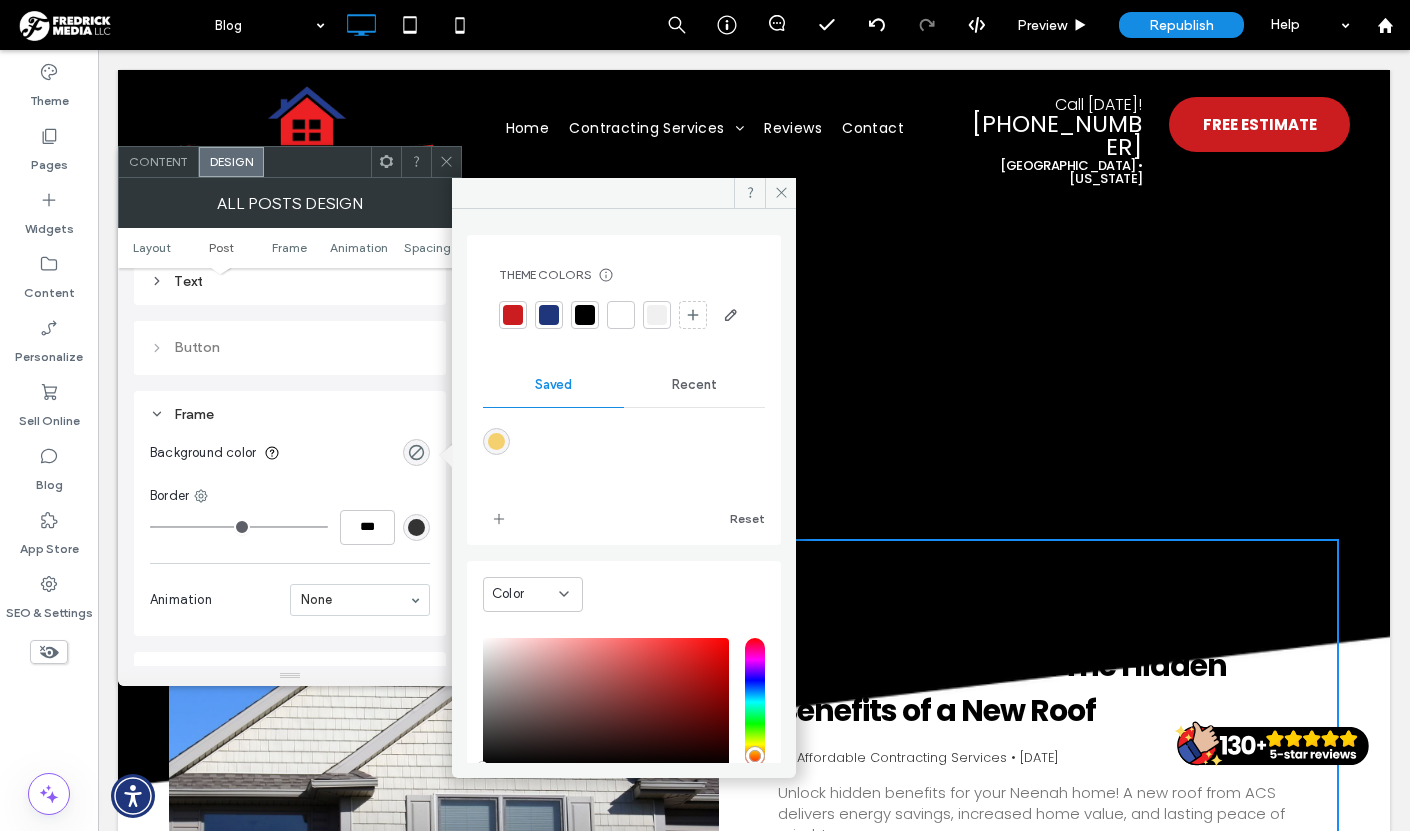 click at bounding box center (657, 315) 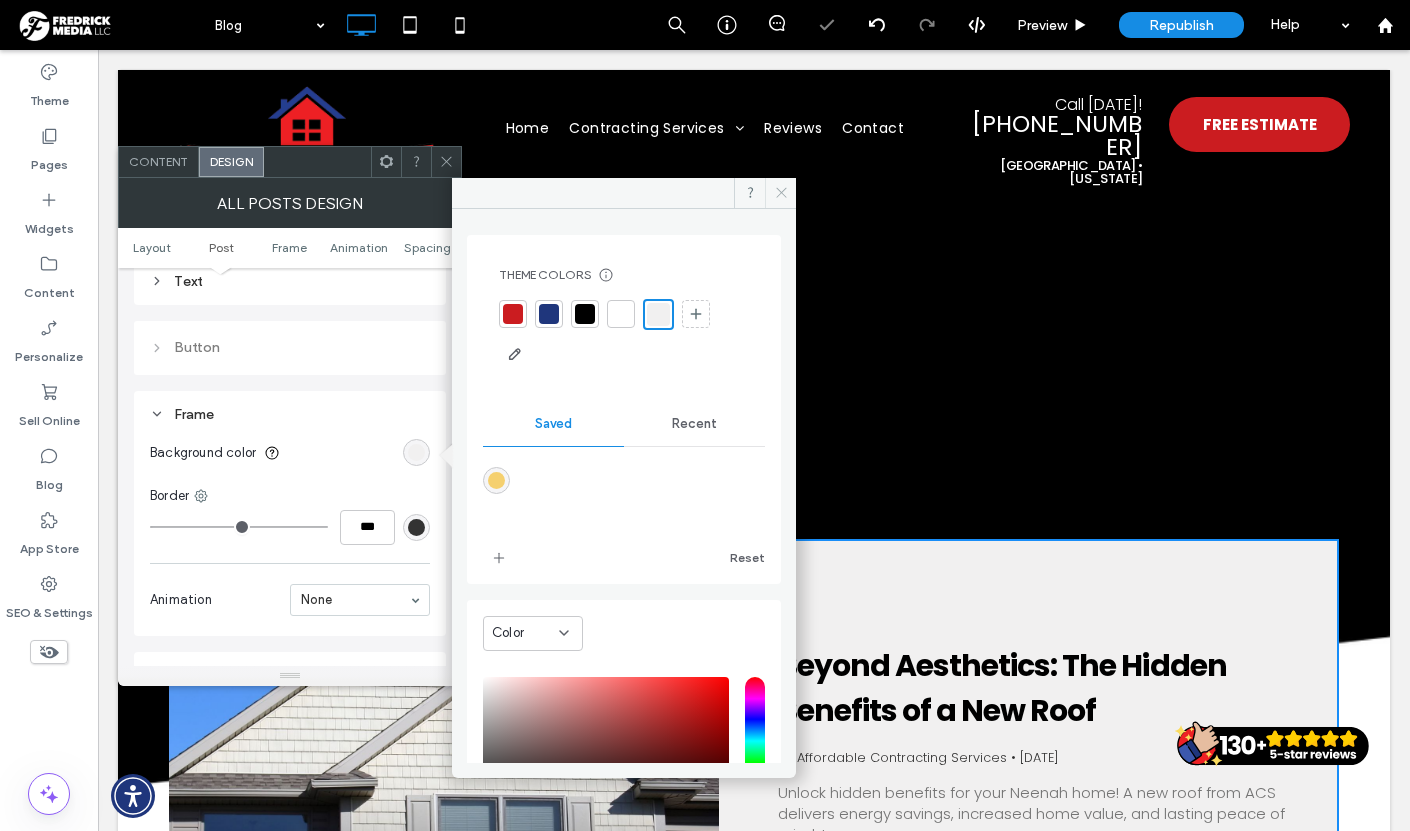 click 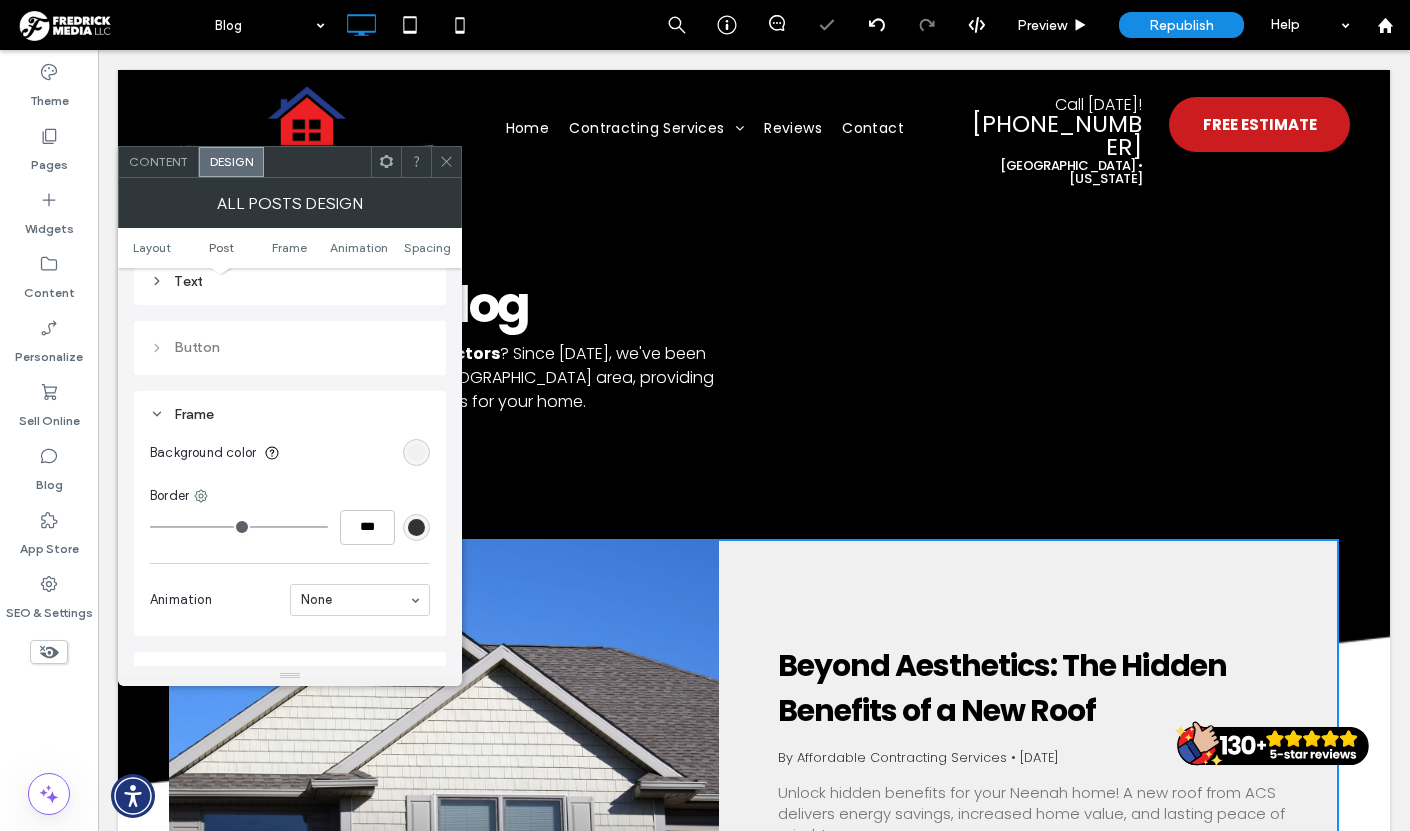 click 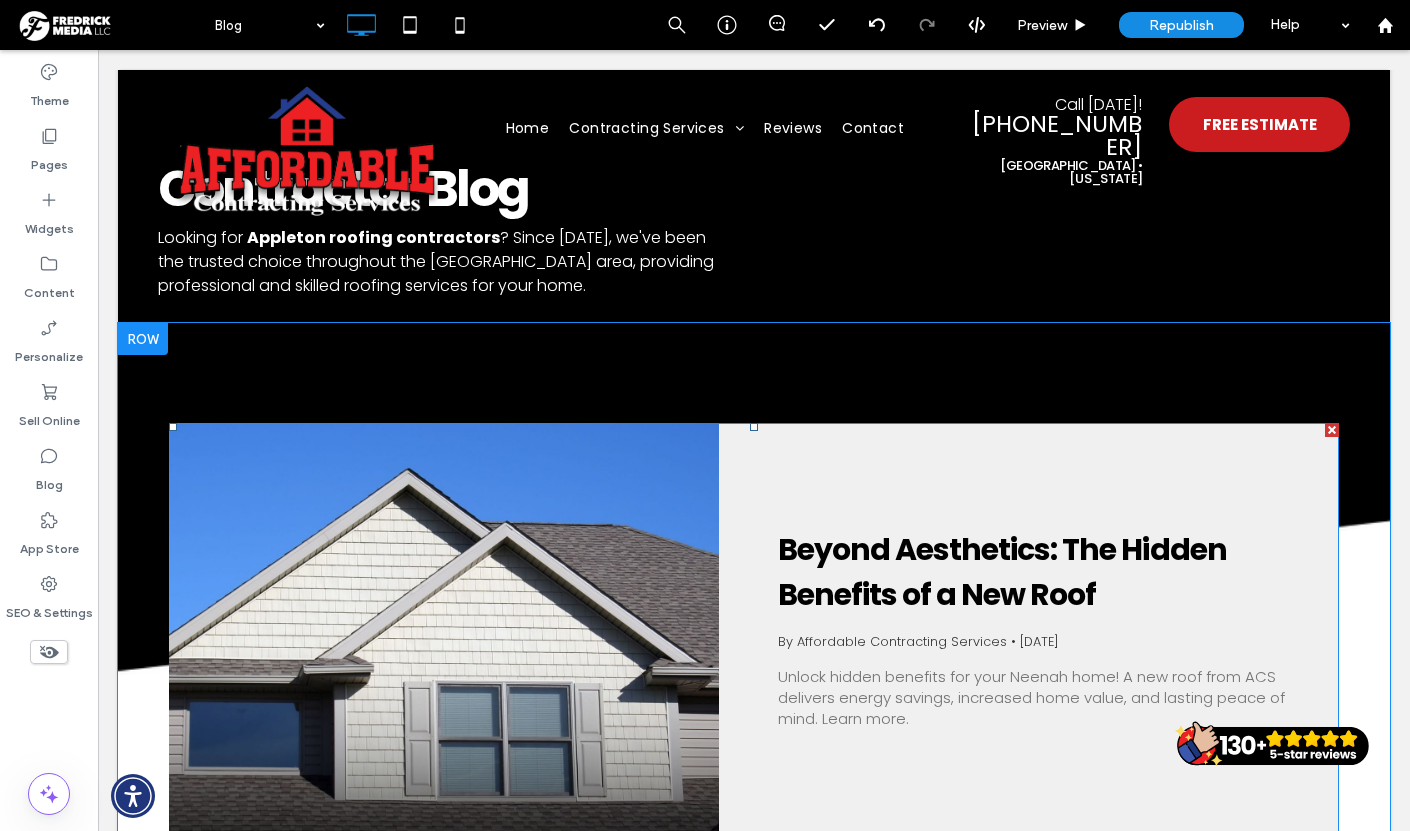 scroll, scrollTop: 138, scrollLeft: 0, axis: vertical 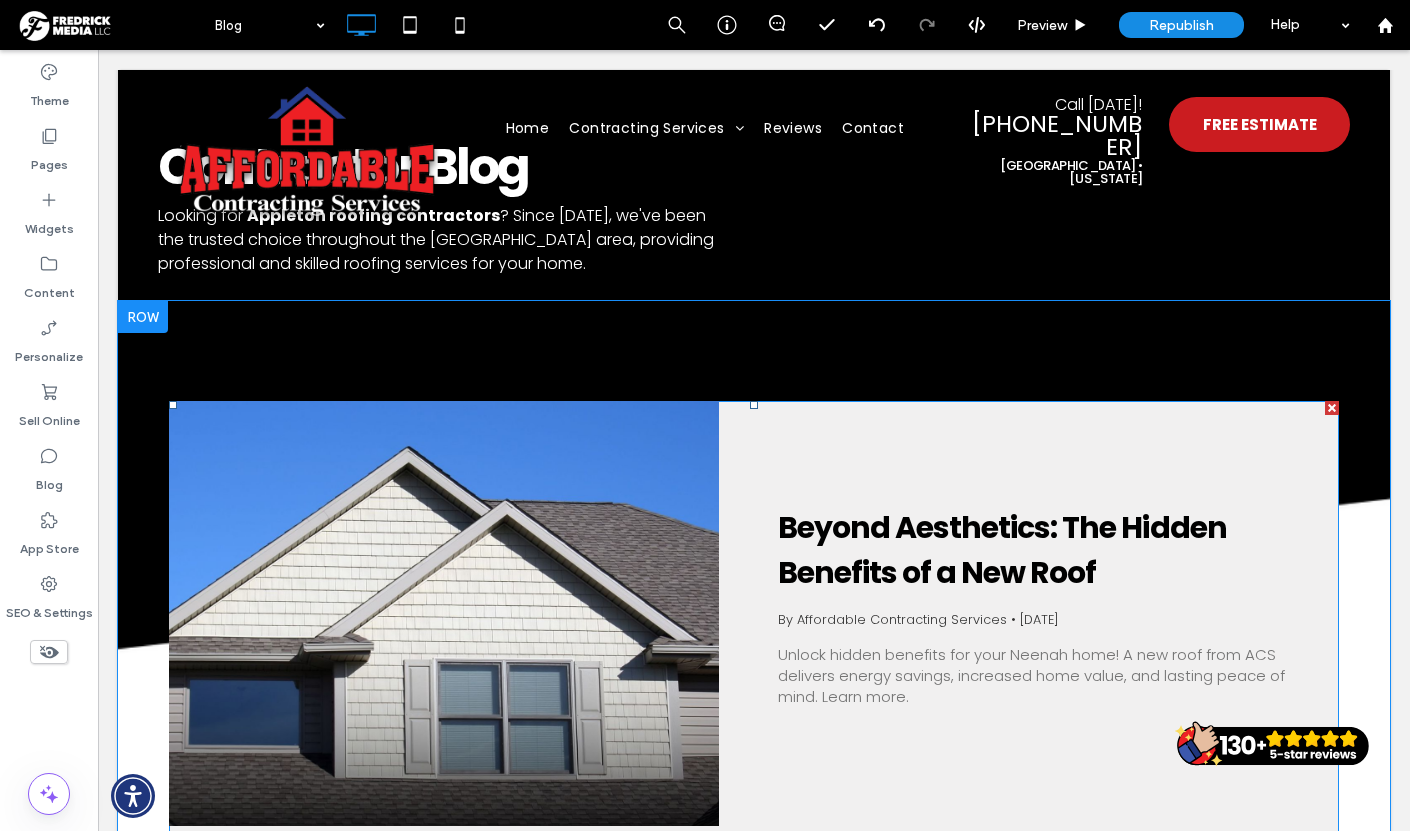 click on "Beyond Aesthetics: The Hidden Benefits of a New Roof
By Affordable Contracting Services
•
July 10, 2025
Unlock hidden benefits for your Neenah home! A new roof from ACS delivers energy savings, increased home value, and lasting peace of mind. Learn more." at bounding box center (1029, 613) 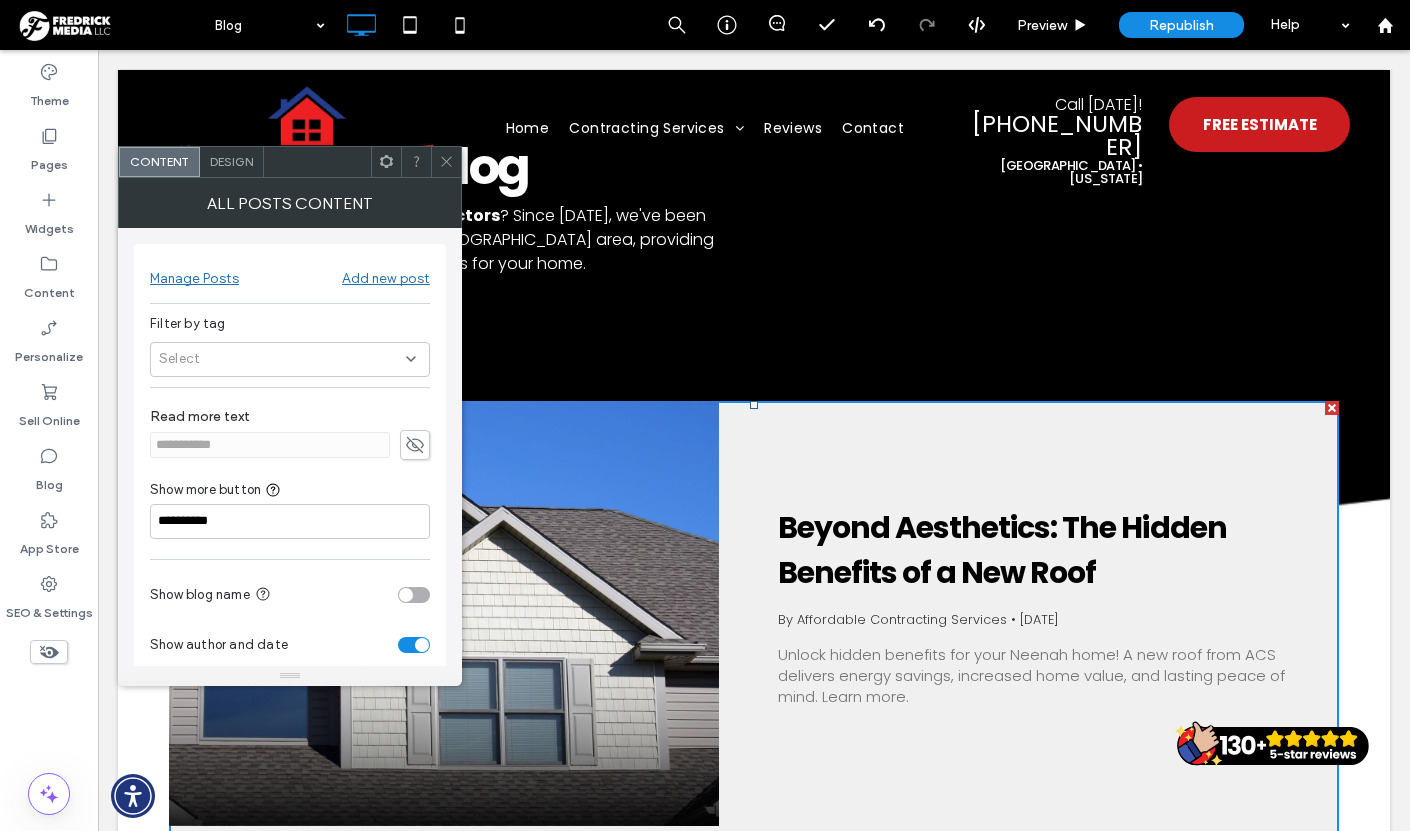 click 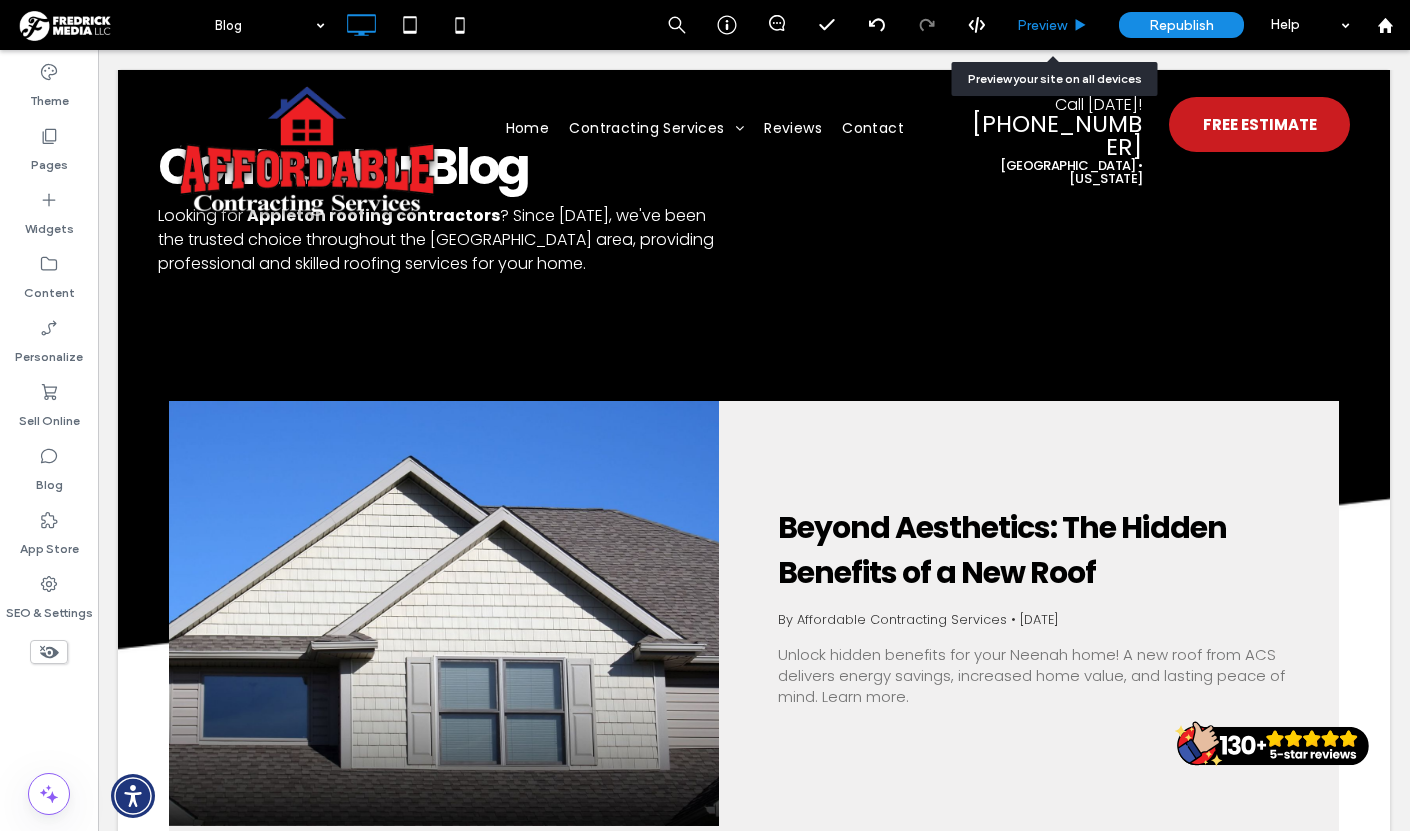 click on "Preview" at bounding box center (1042, 25) 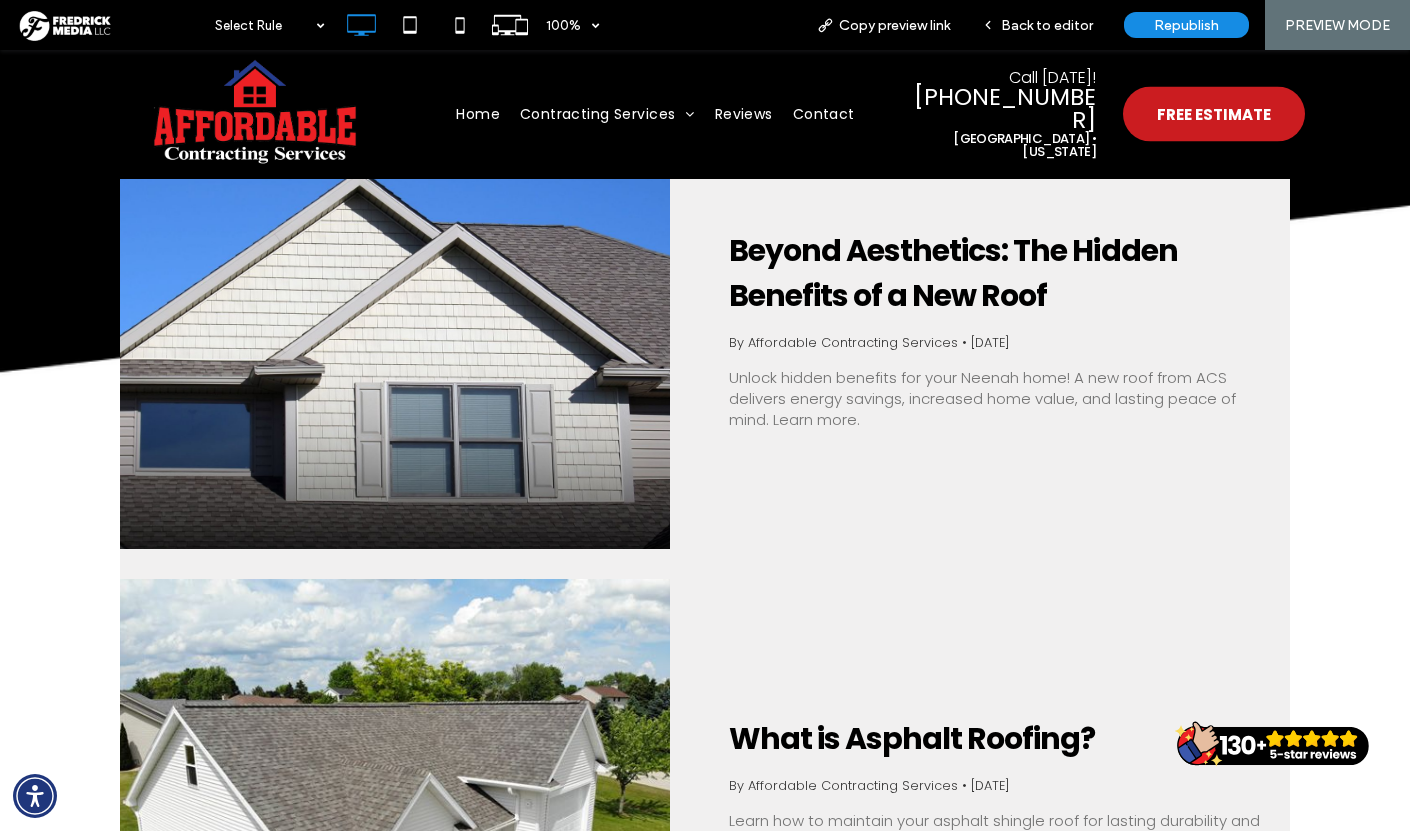 scroll, scrollTop: 397, scrollLeft: 0, axis: vertical 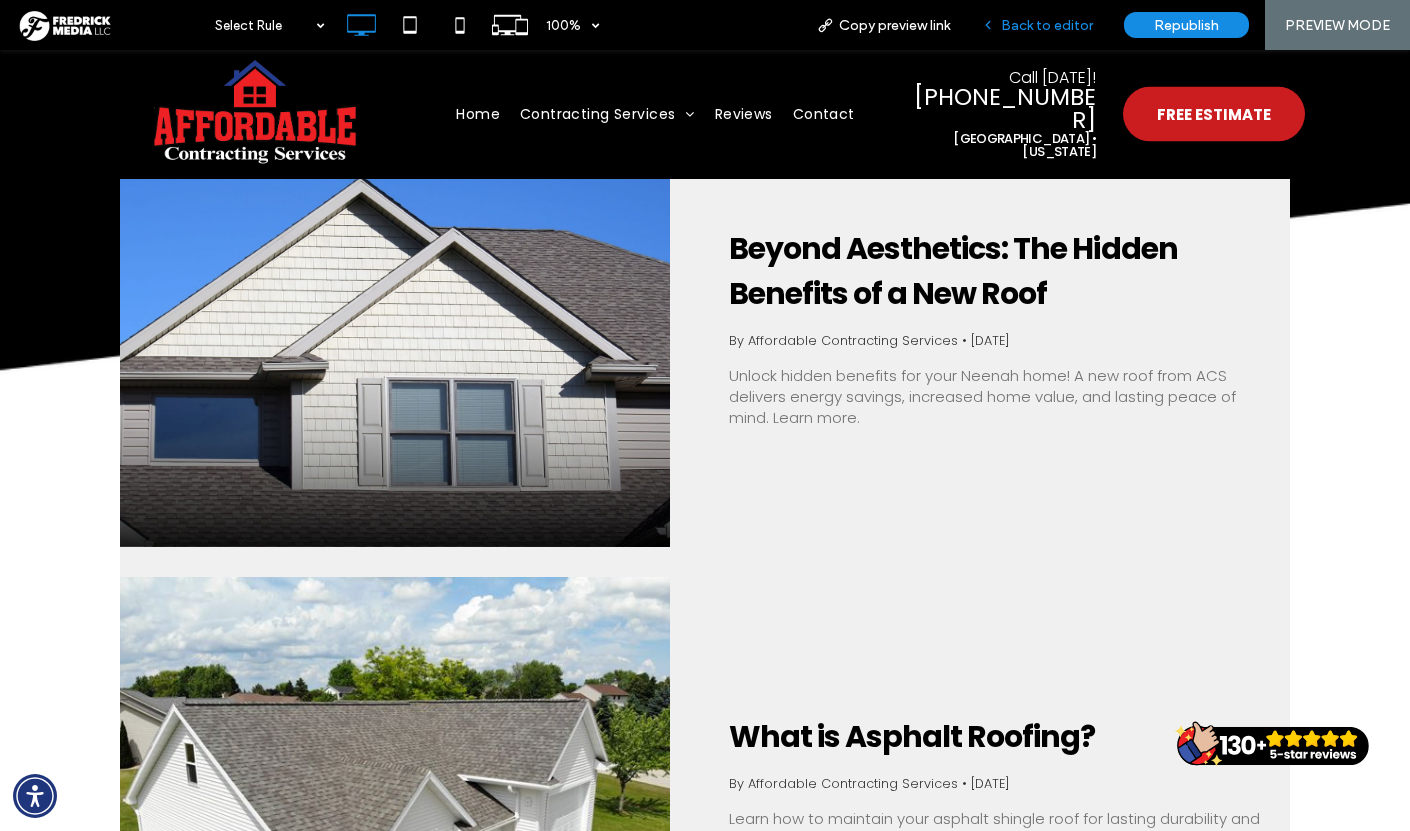click on "Back to editor" at bounding box center [1047, 25] 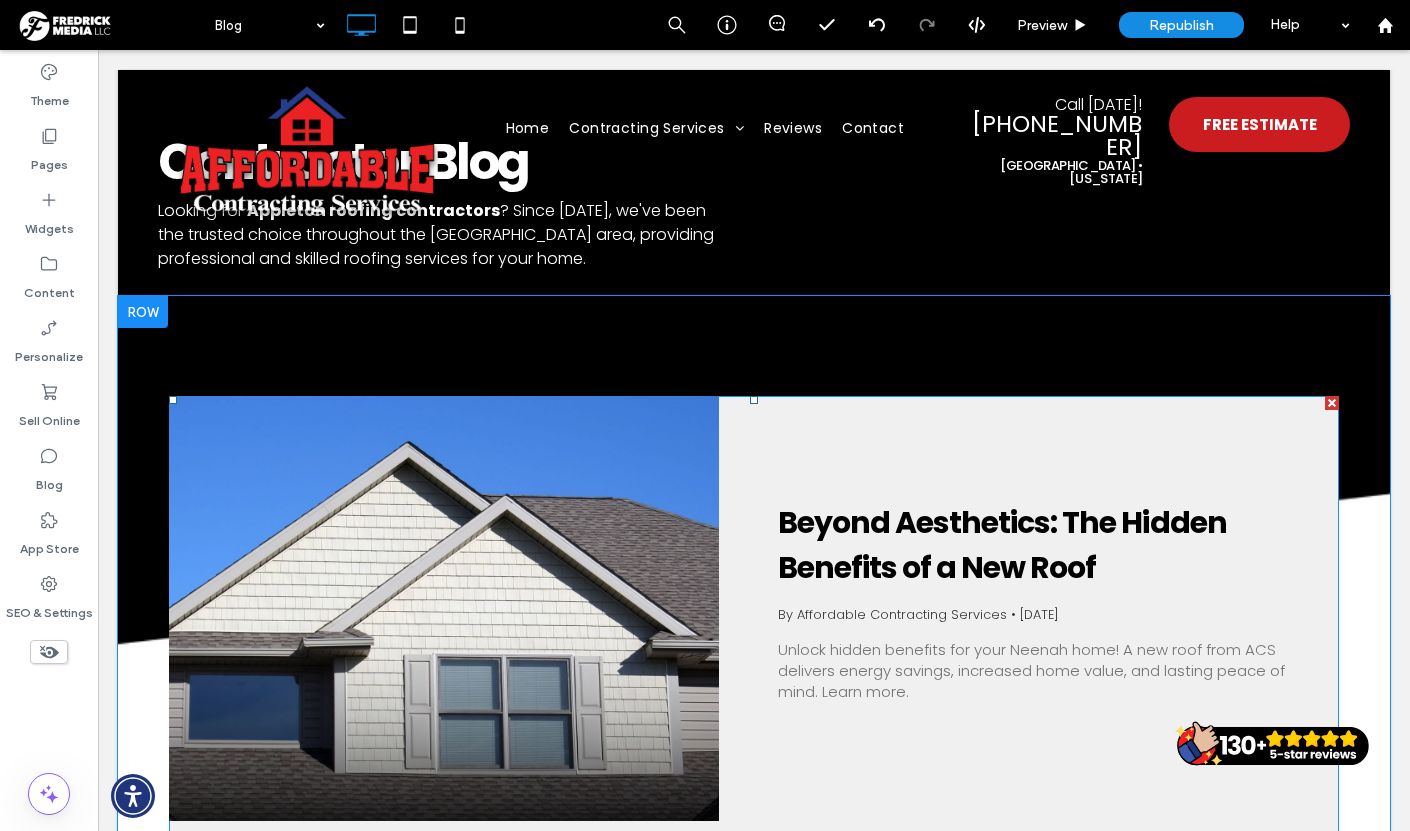 scroll, scrollTop: 152, scrollLeft: 0, axis: vertical 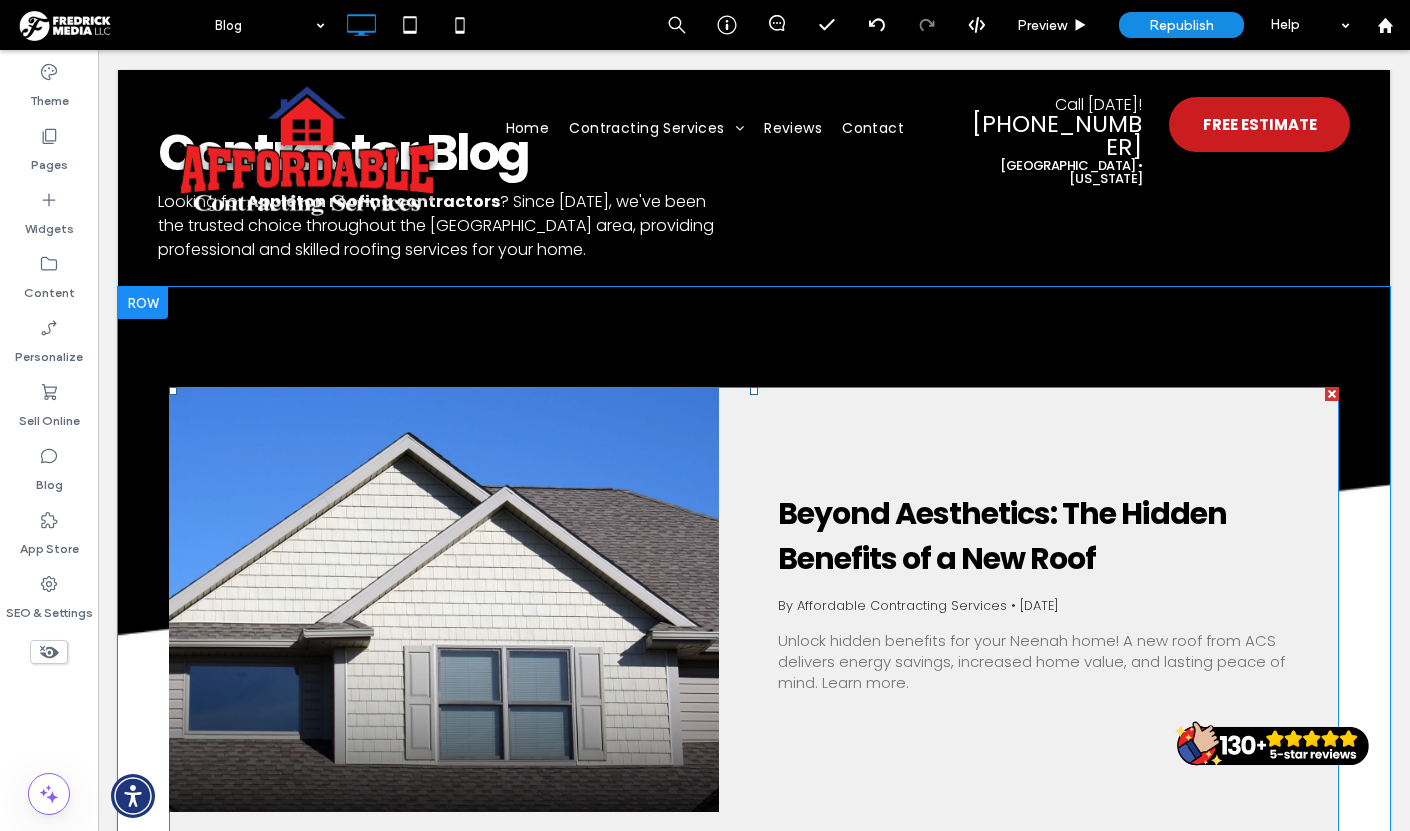 click on "Beyond Aesthetics: The Hidden Benefits of a New Roof
By Affordable Contracting Services
•
July 10, 2025
Unlock hidden benefits for your Neenah home! A new roof from ACS delivers energy savings, increased home value, and lasting peace of mind. Learn more." at bounding box center [1029, 599] 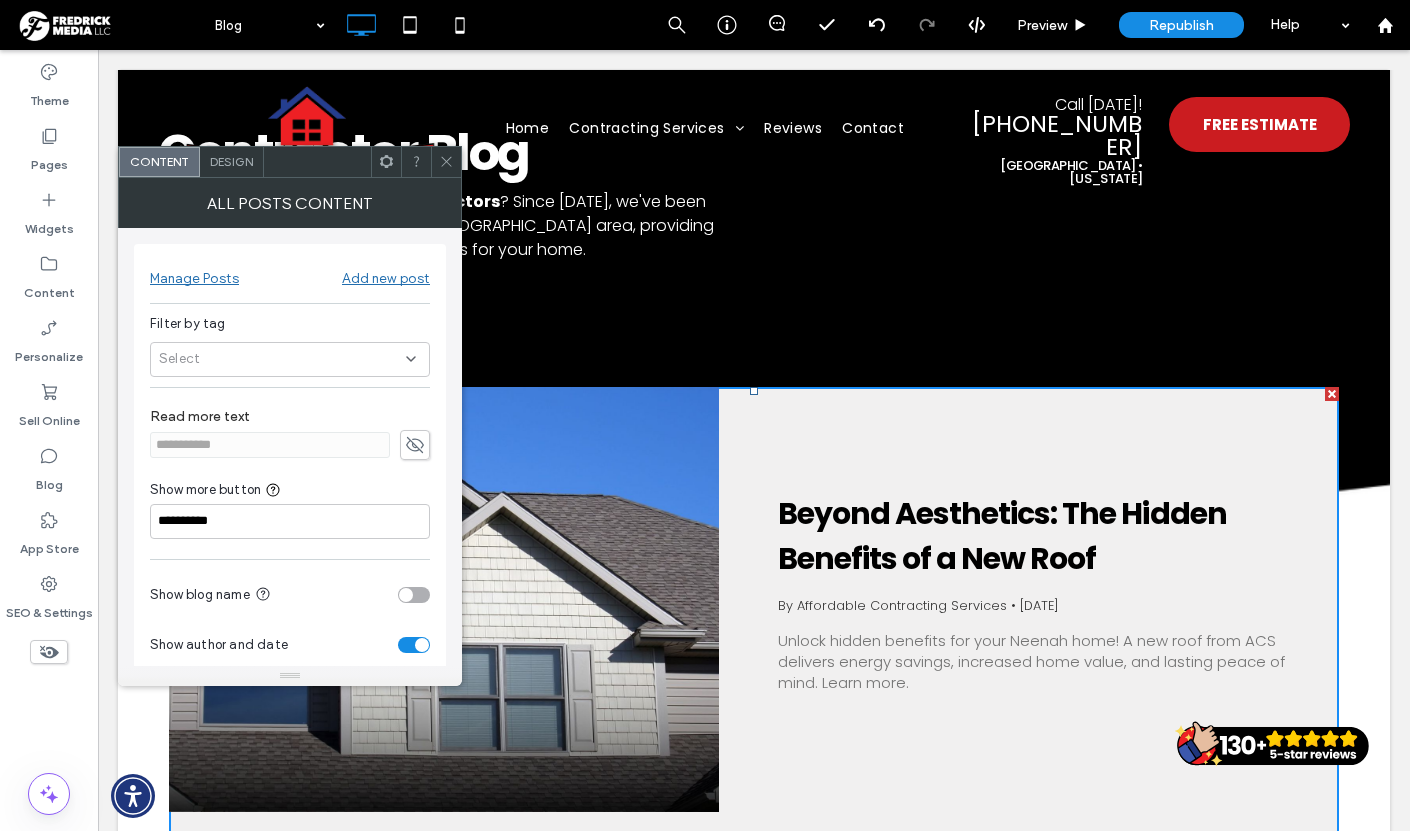 click on "Design" at bounding box center [231, 161] 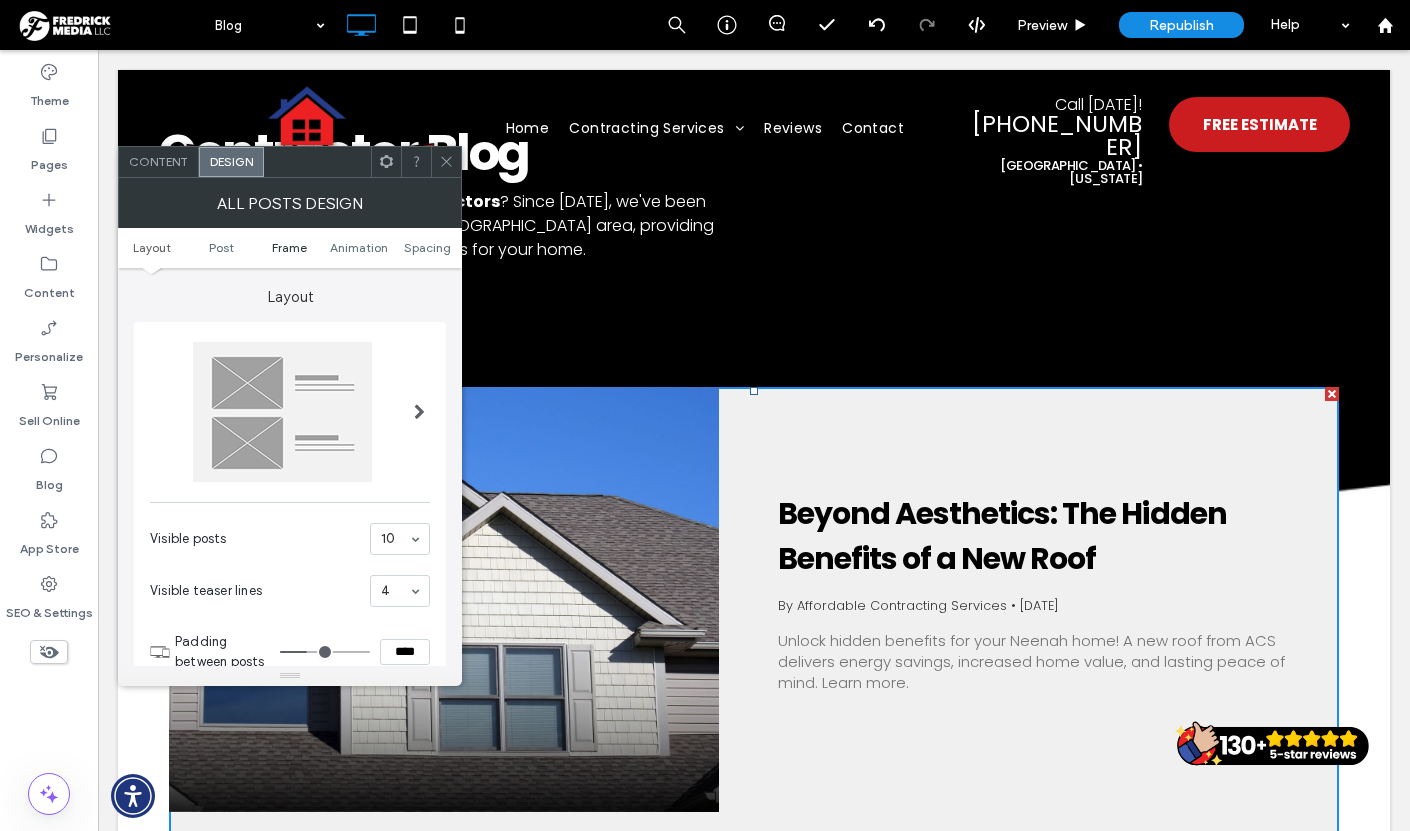 click on "Frame" at bounding box center (289, 247) 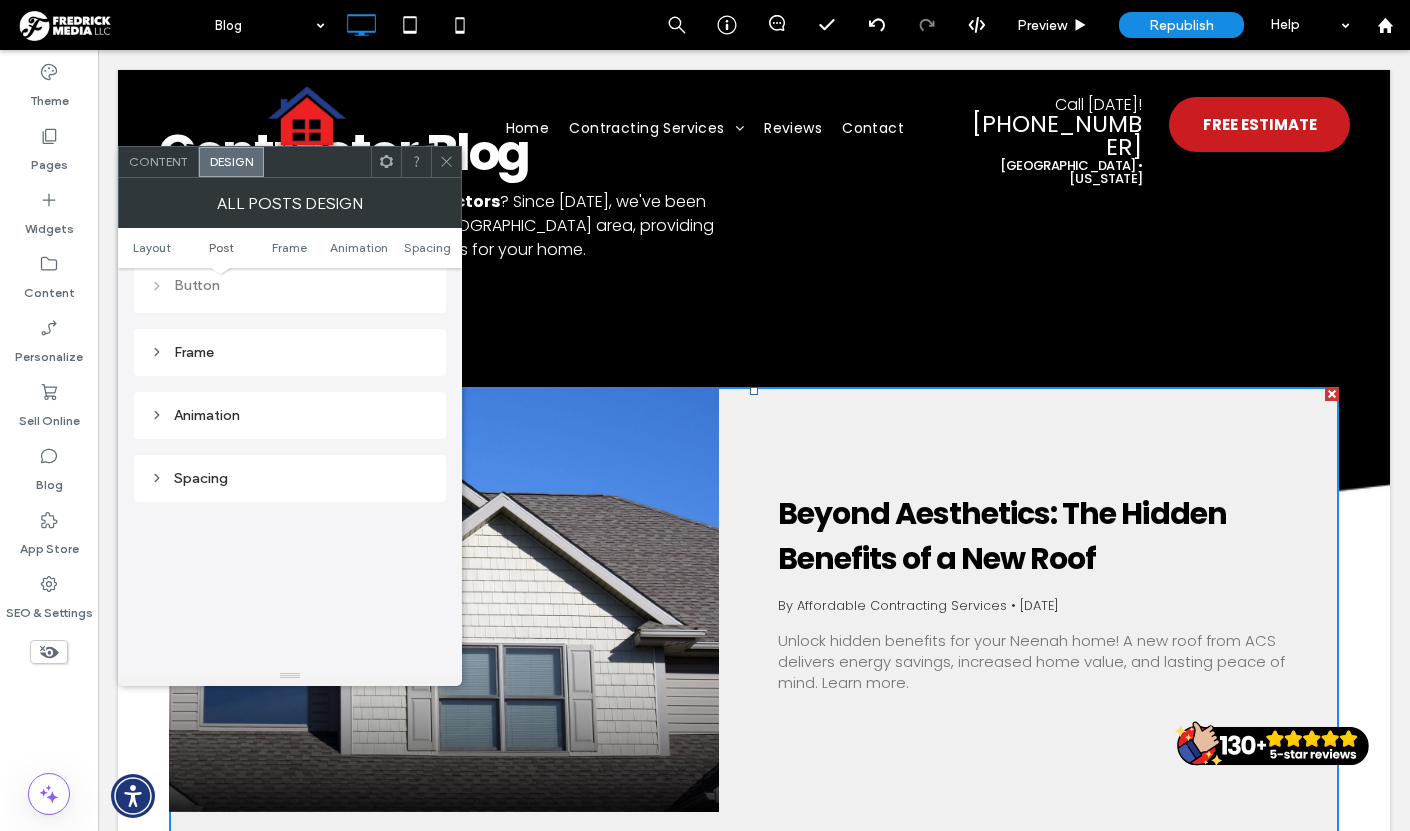 scroll, scrollTop: 759, scrollLeft: 0, axis: vertical 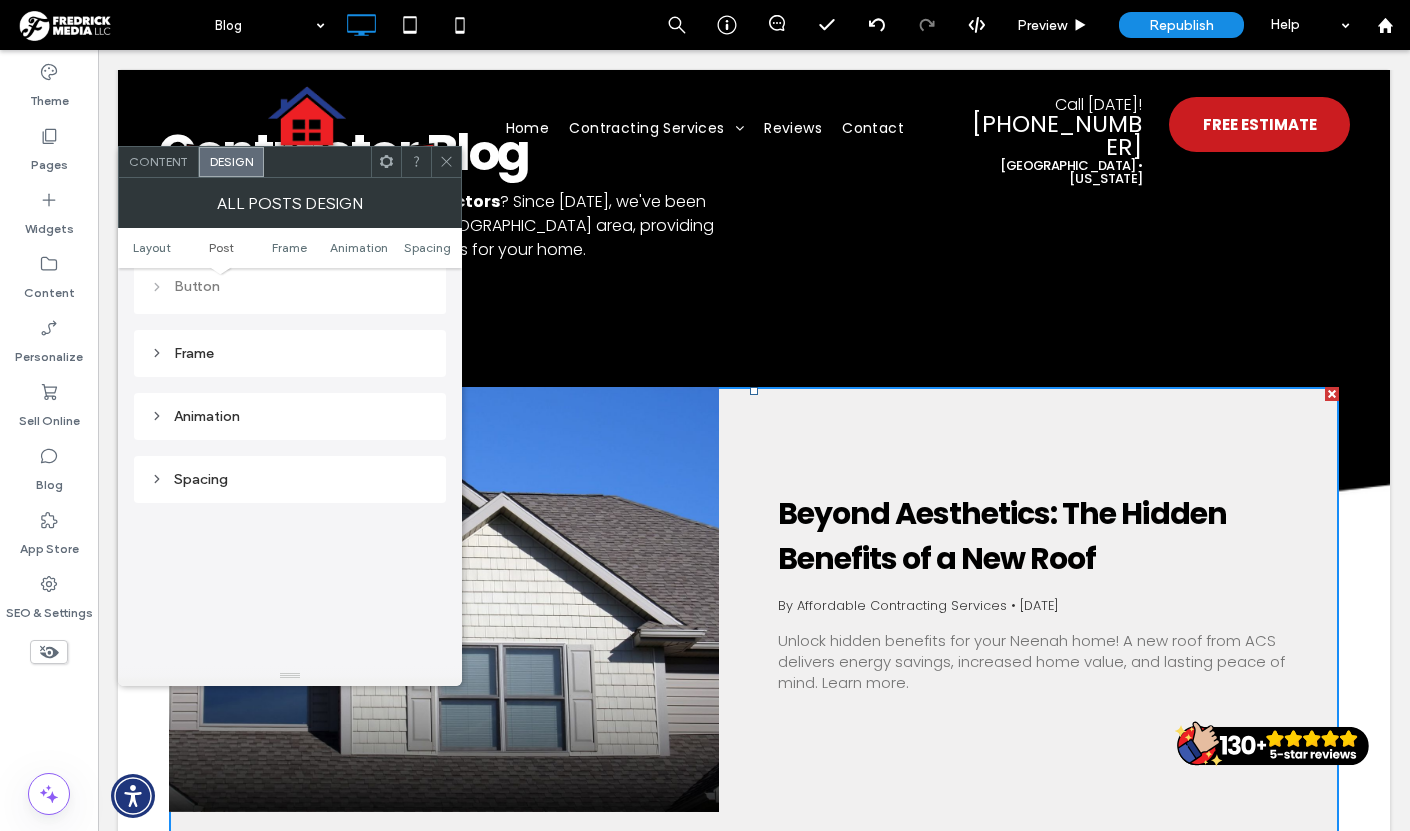 click on "Frame" at bounding box center (290, 353) 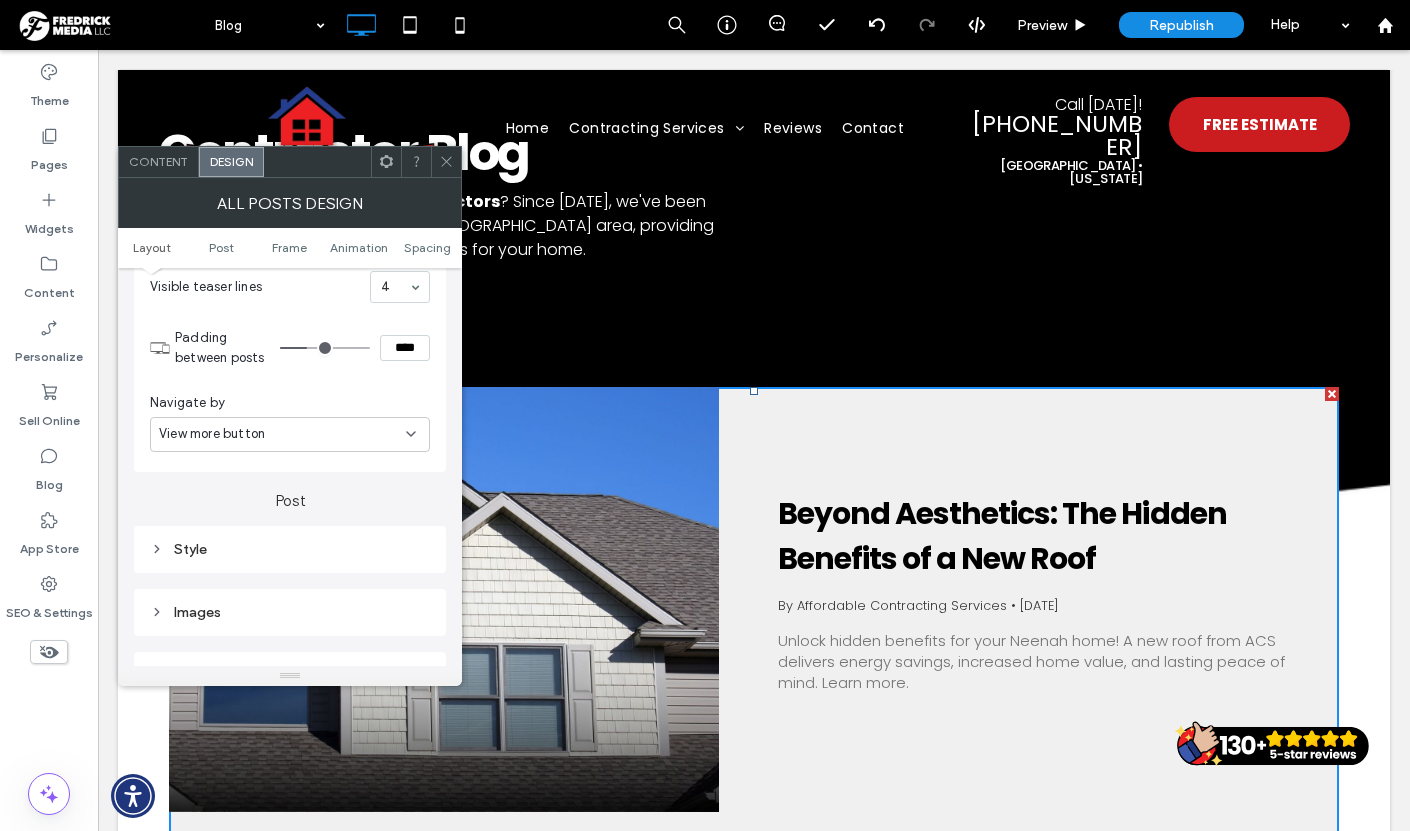 scroll, scrollTop: 237, scrollLeft: 0, axis: vertical 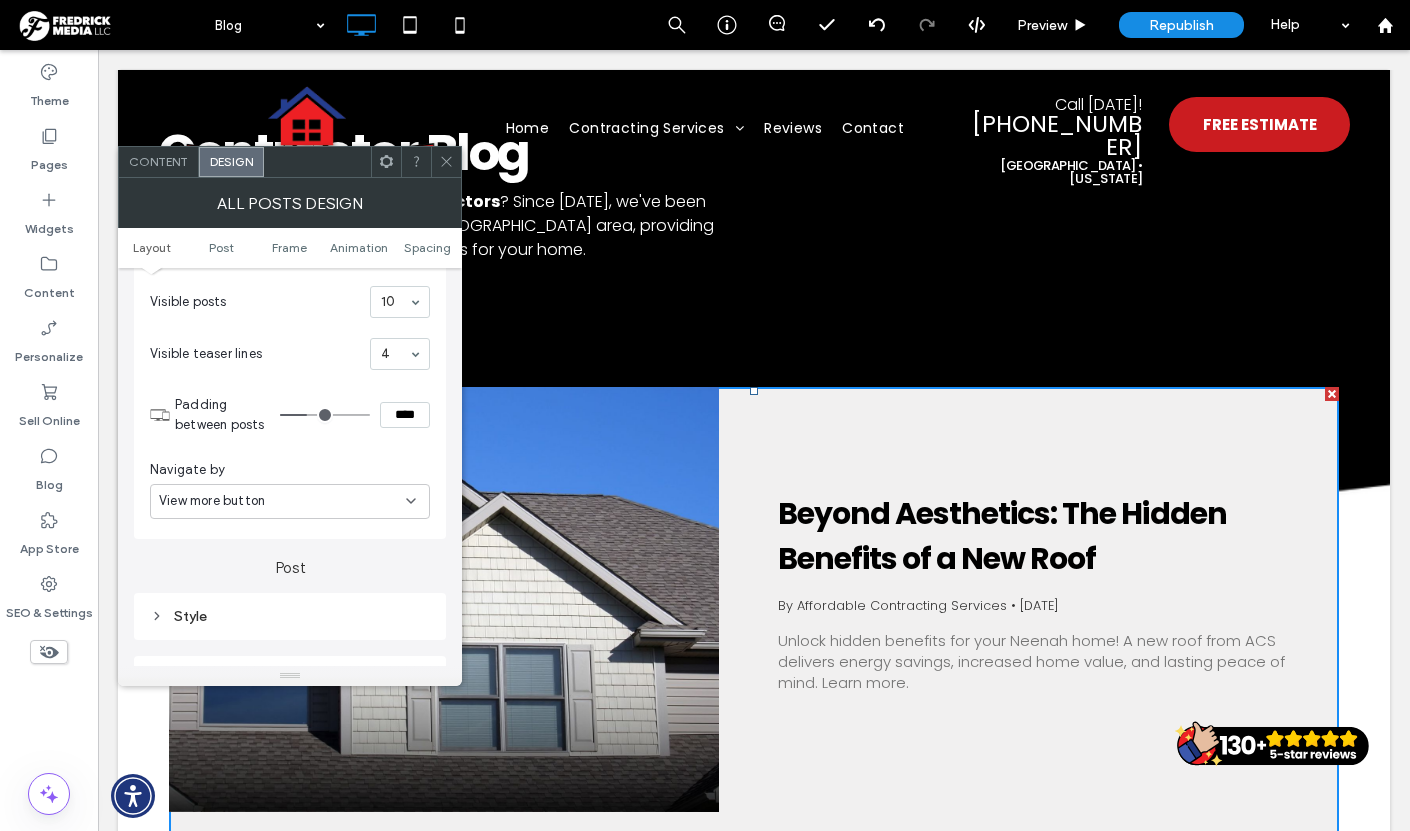 click on "Style" at bounding box center [290, 616] 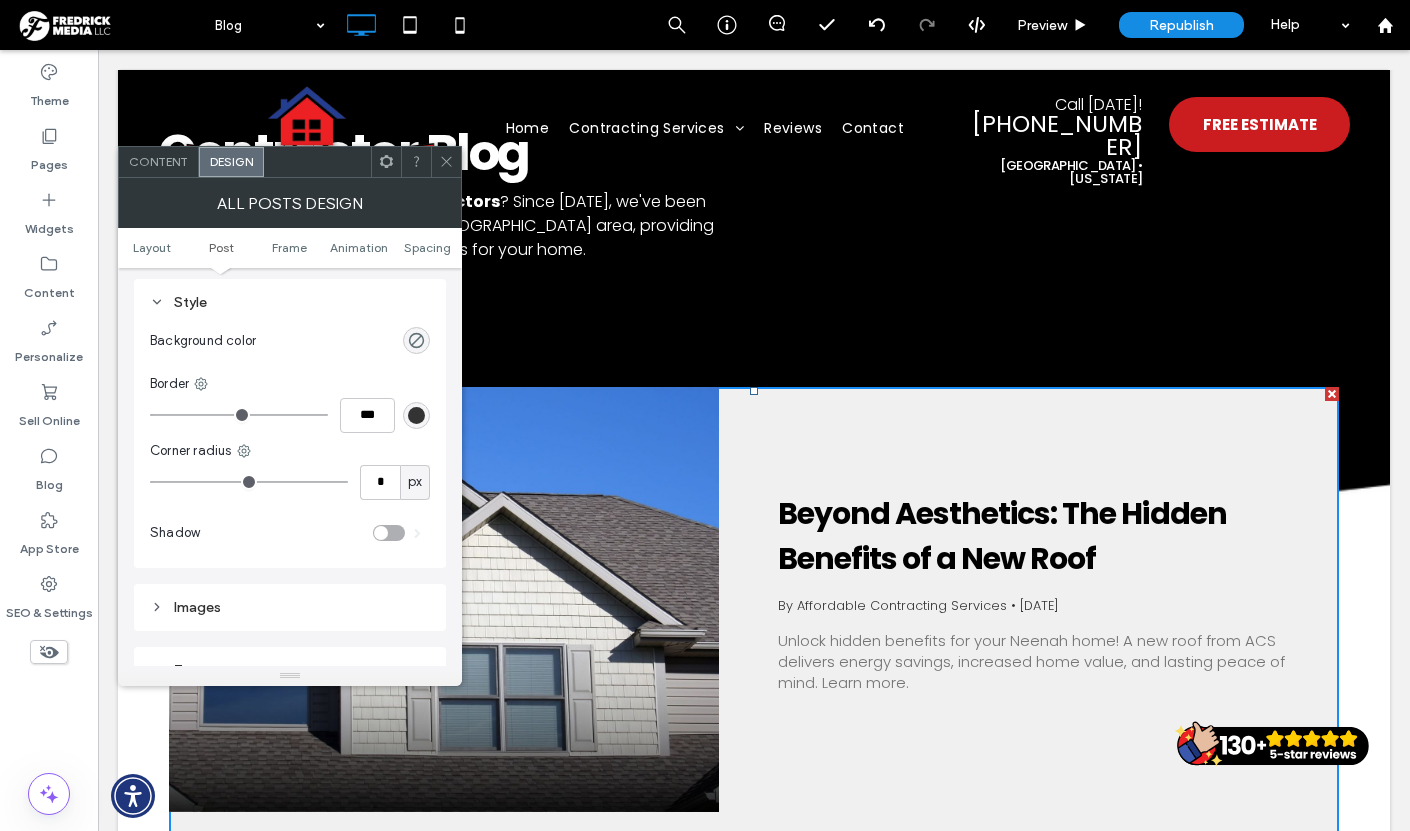 scroll, scrollTop: 553, scrollLeft: 0, axis: vertical 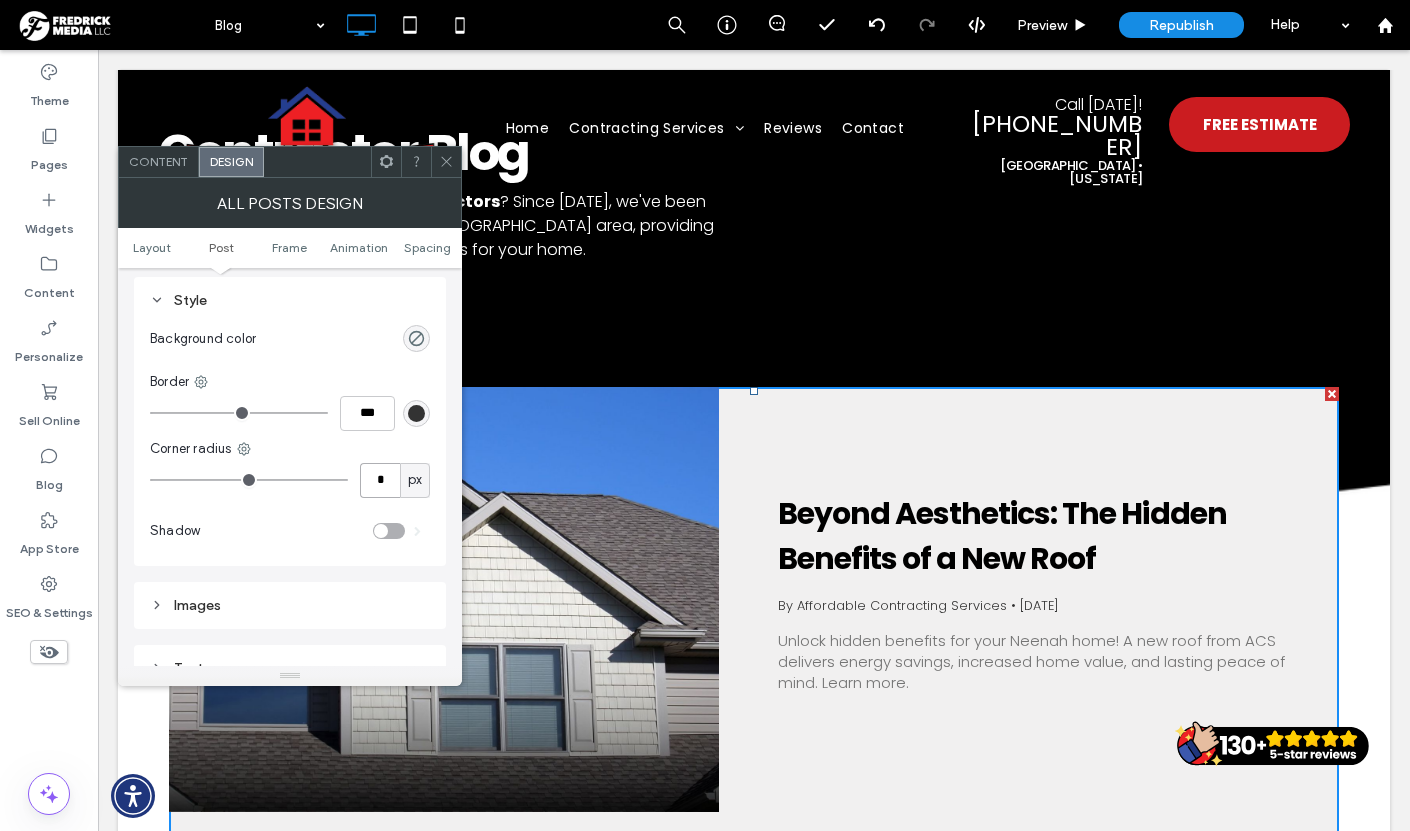click on "*" at bounding box center (380, 480) 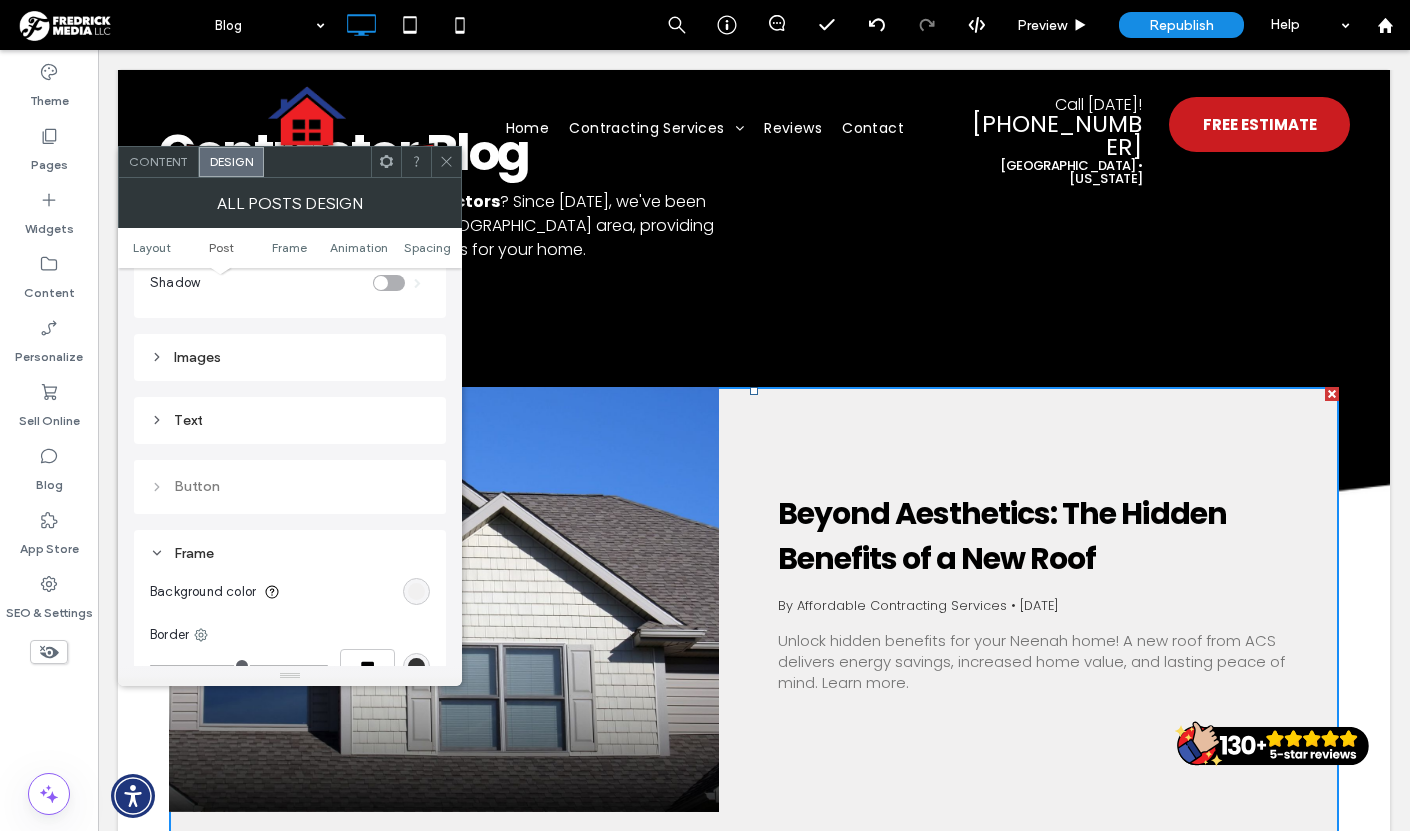 scroll, scrollTop: 819, scrollLeft: 0, axis: vertical 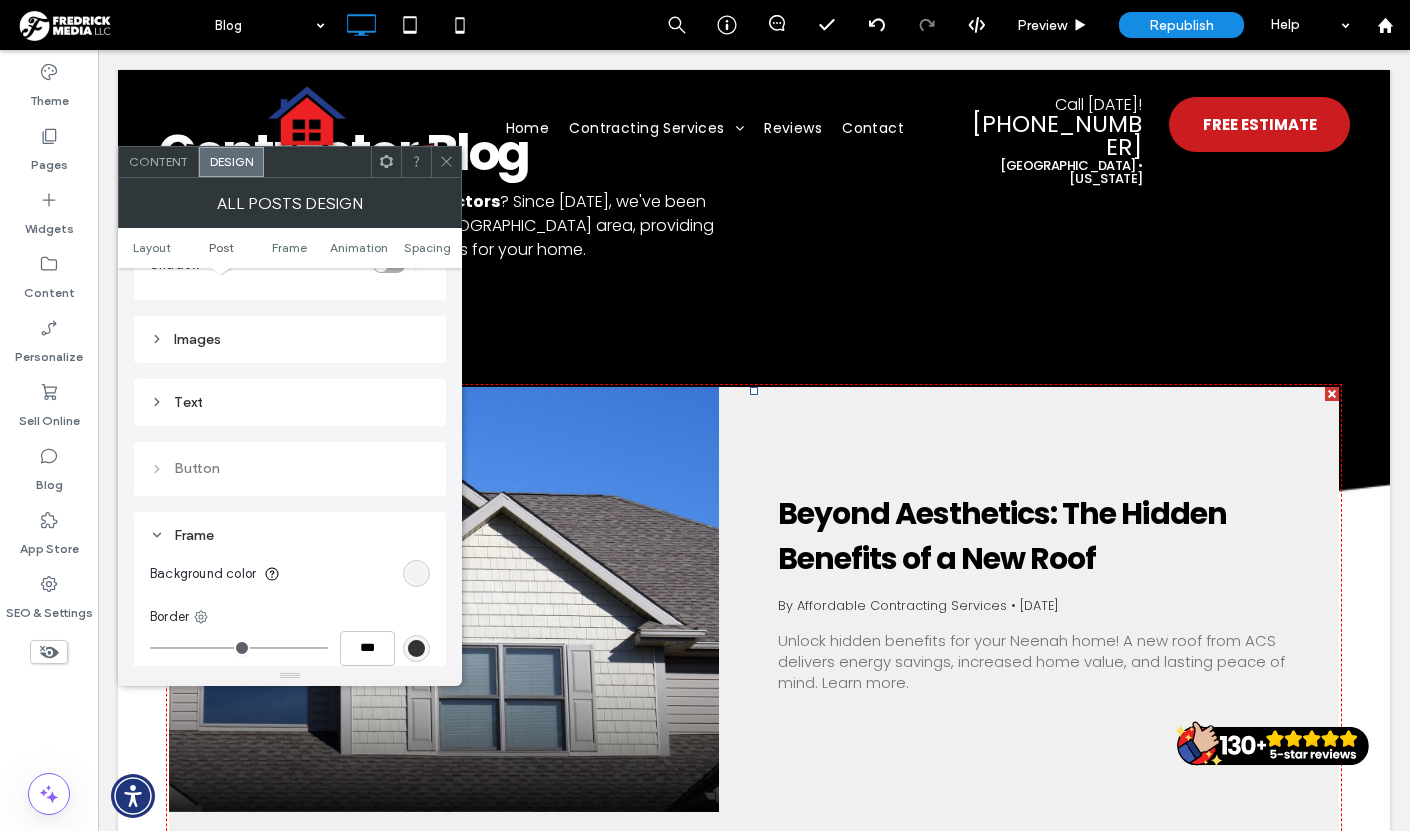 click at bounding box center [416, 573] 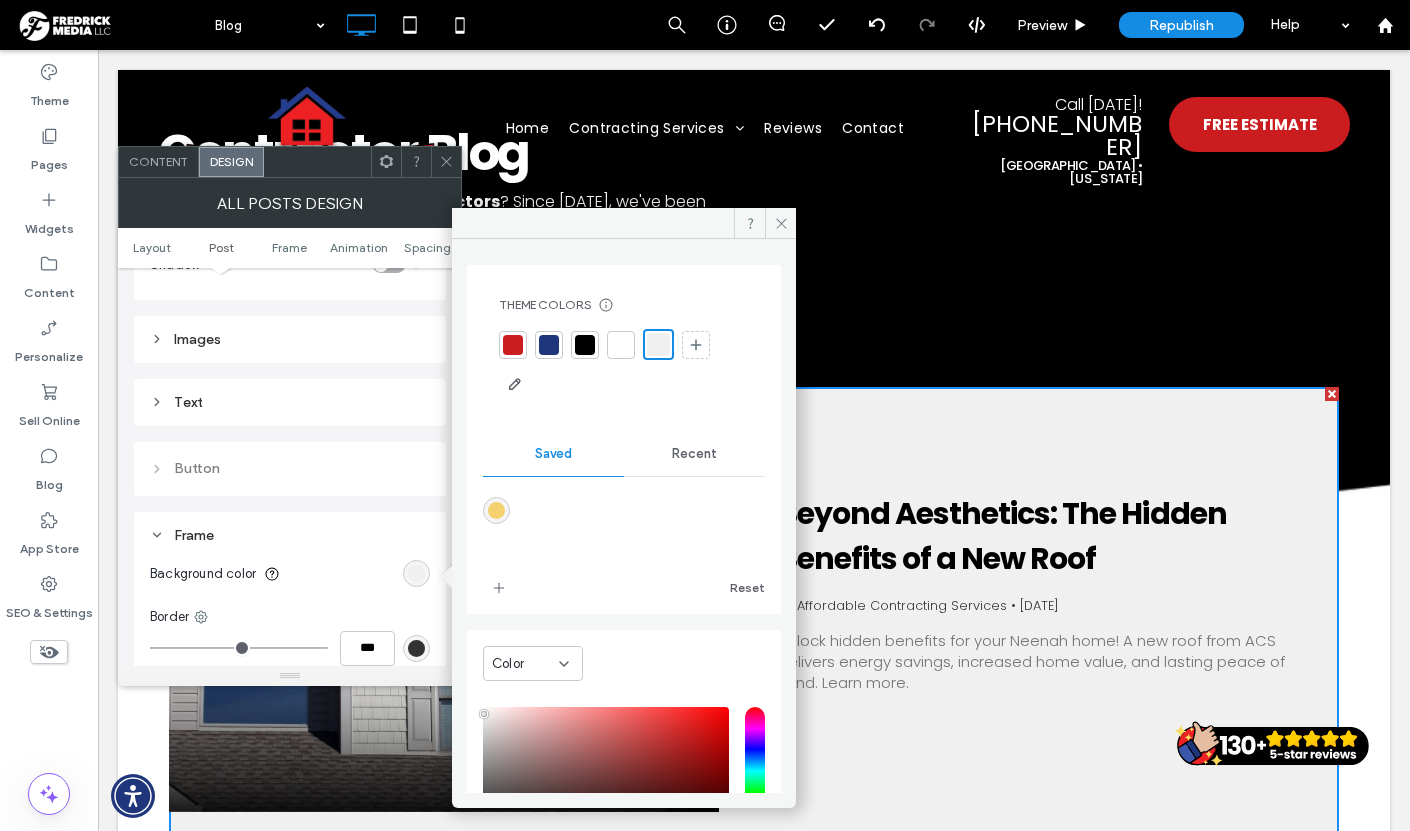 click on "Recent" at bounding box center (694, 454) 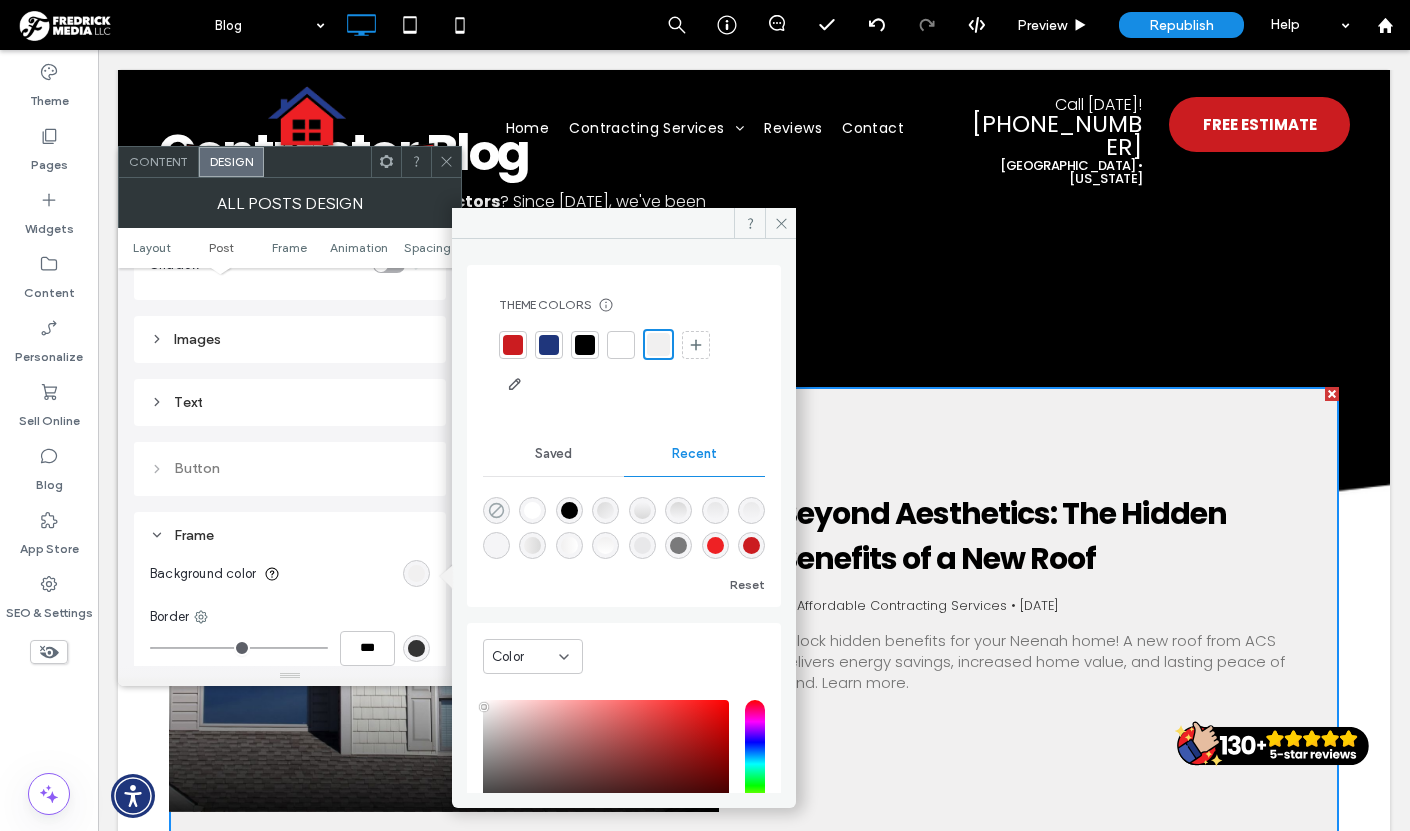 click 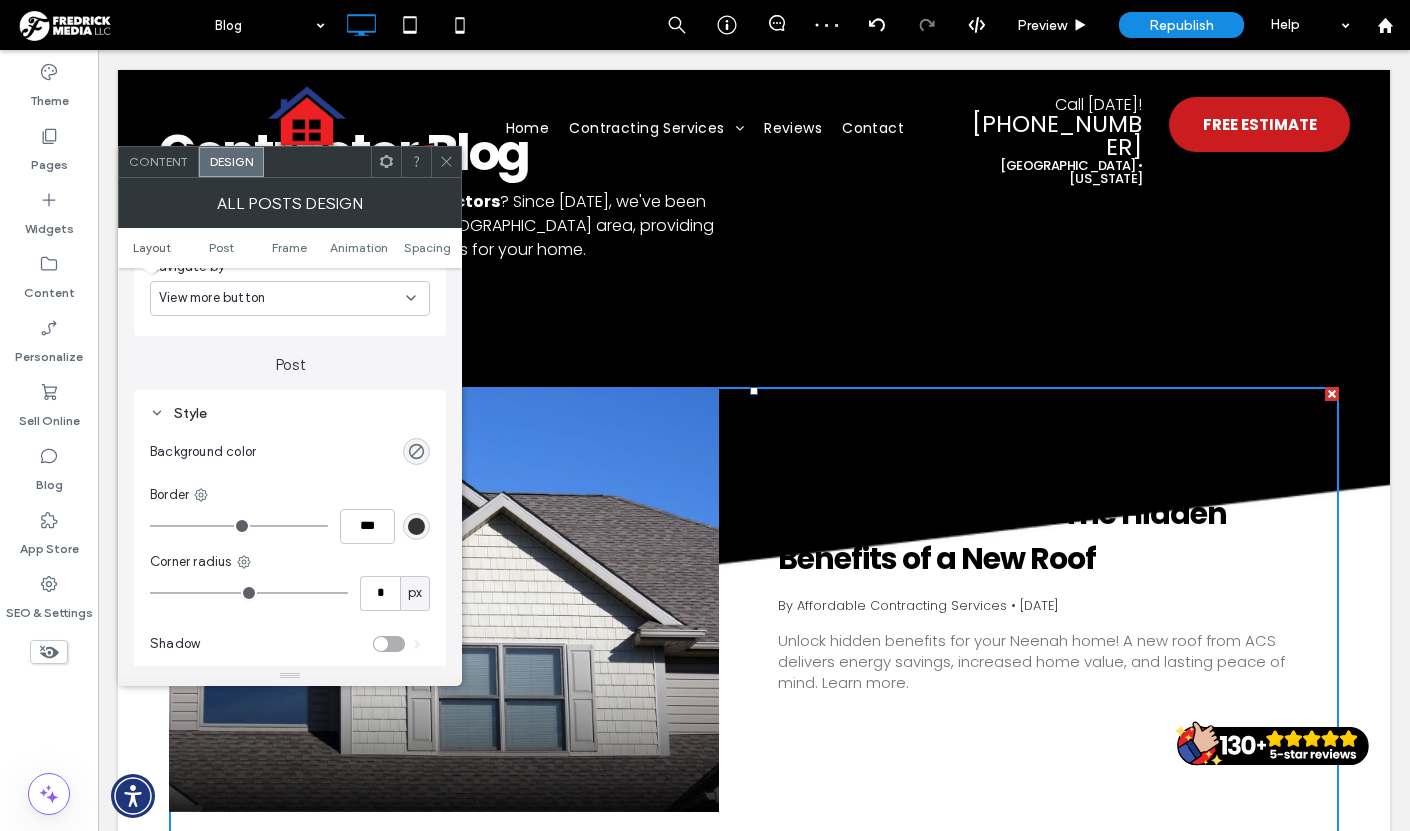 scroll, scrollTop: 439, scrollLeft: 0, axis: vertical 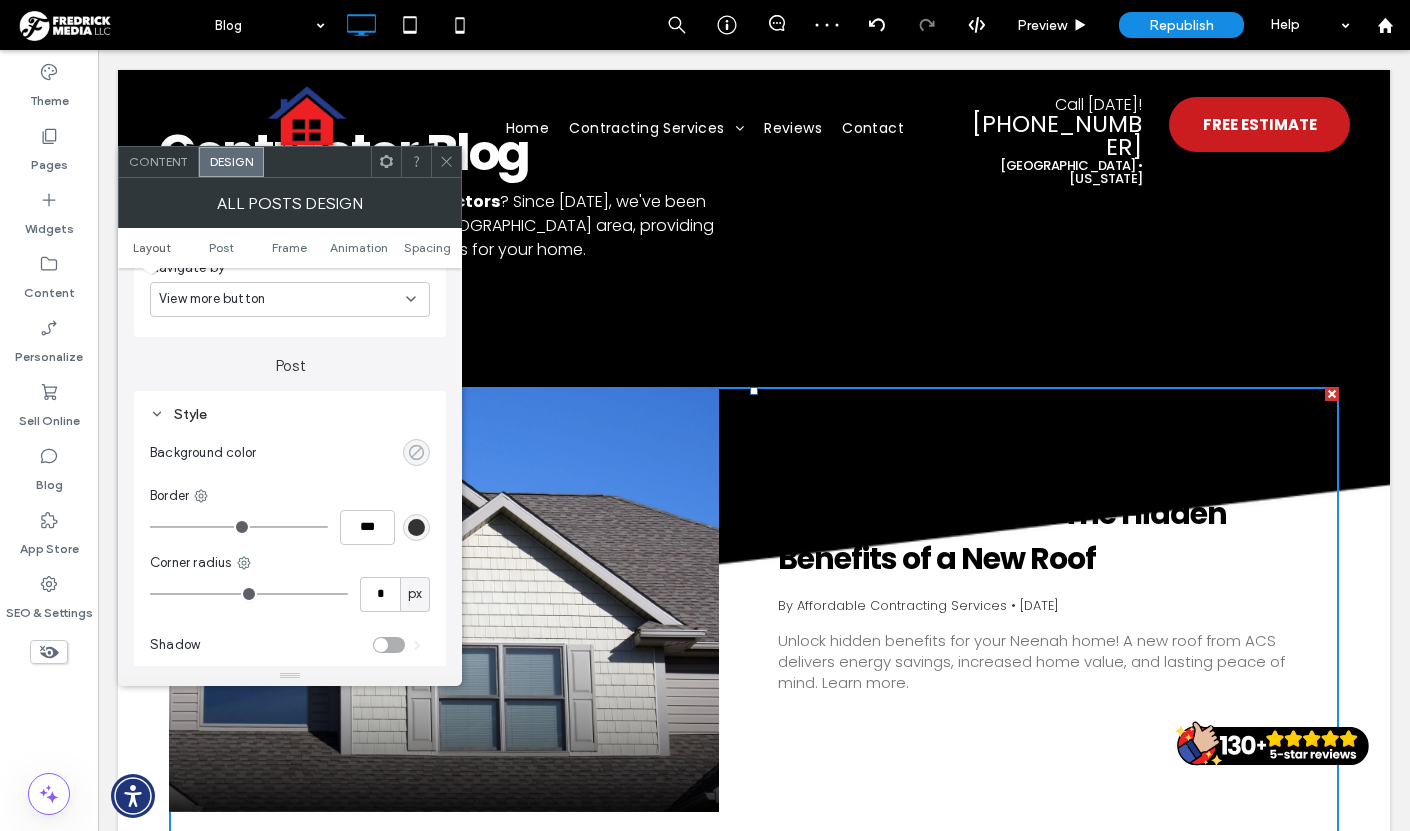 click at bounding box center (416, 452) 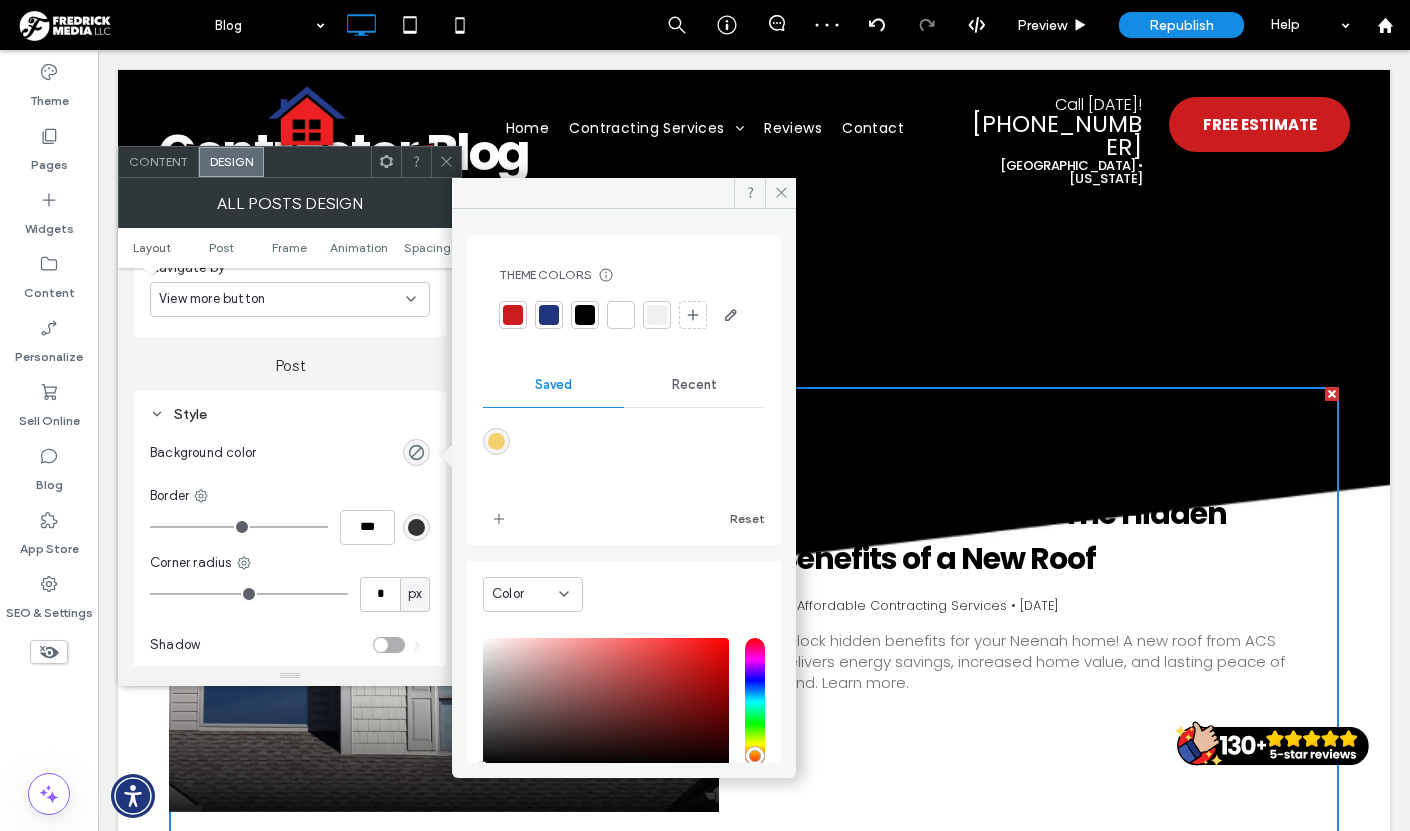 click at bounding box center [657, 315] 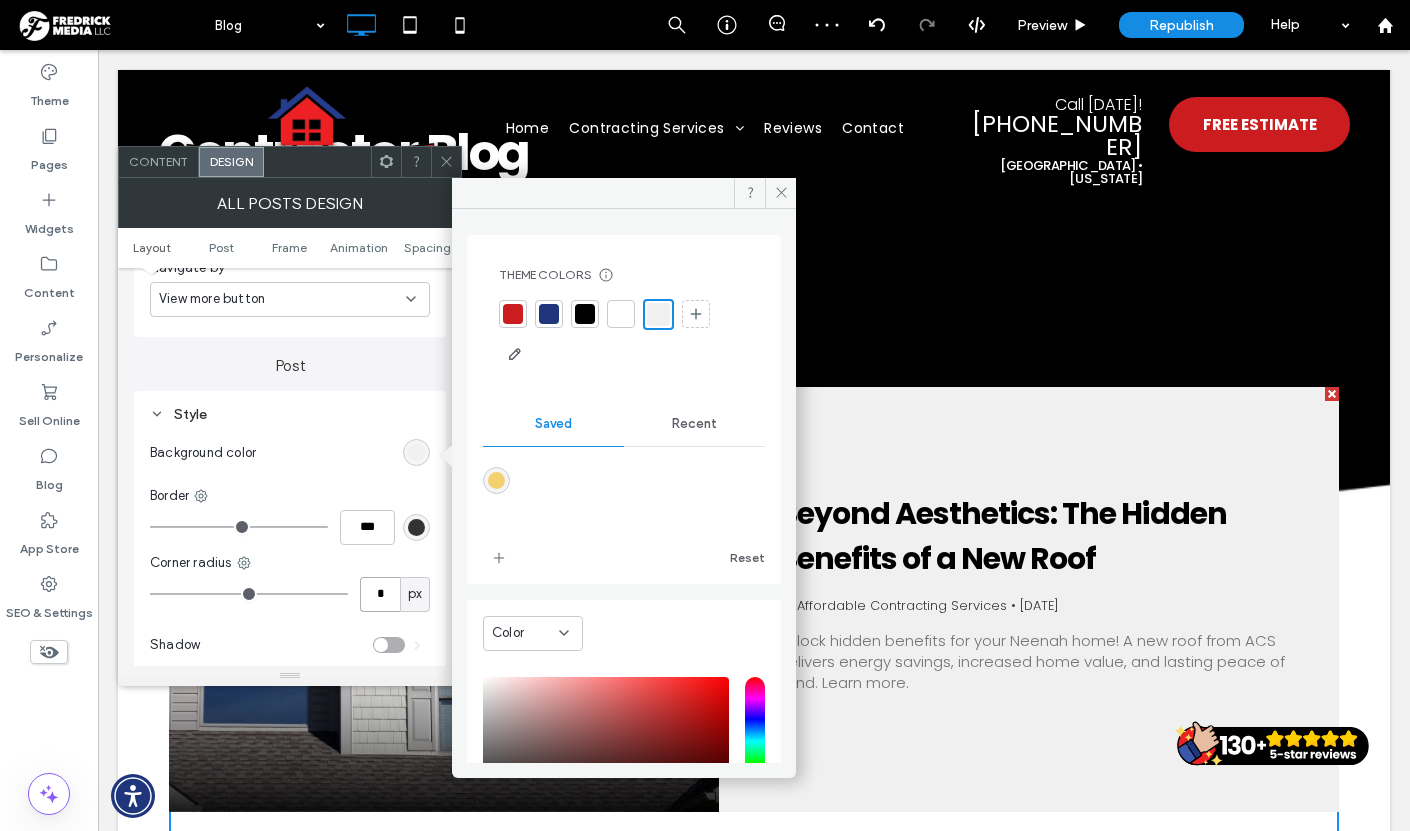 click on "*" at bounding box center [380, 594] 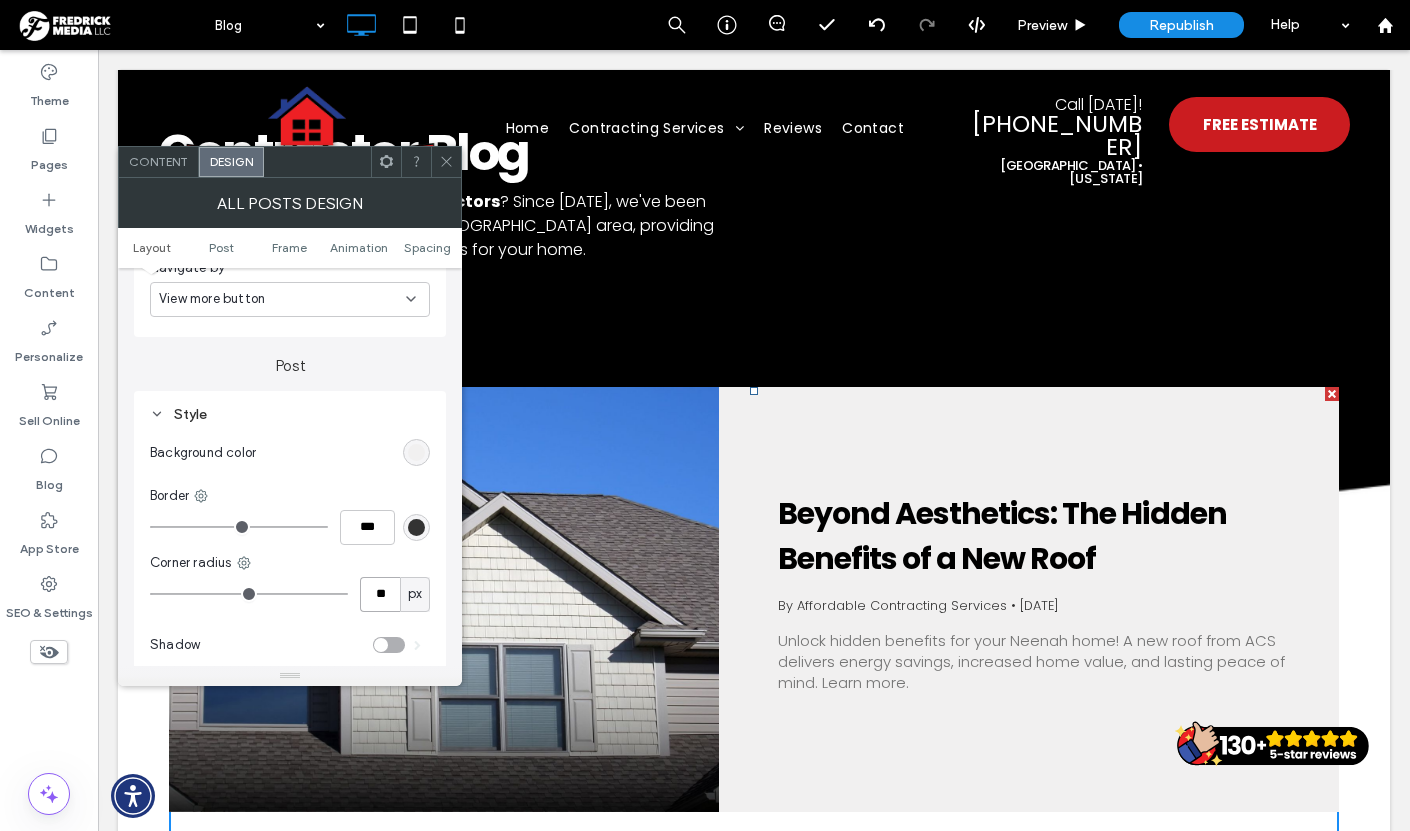 type on "**" 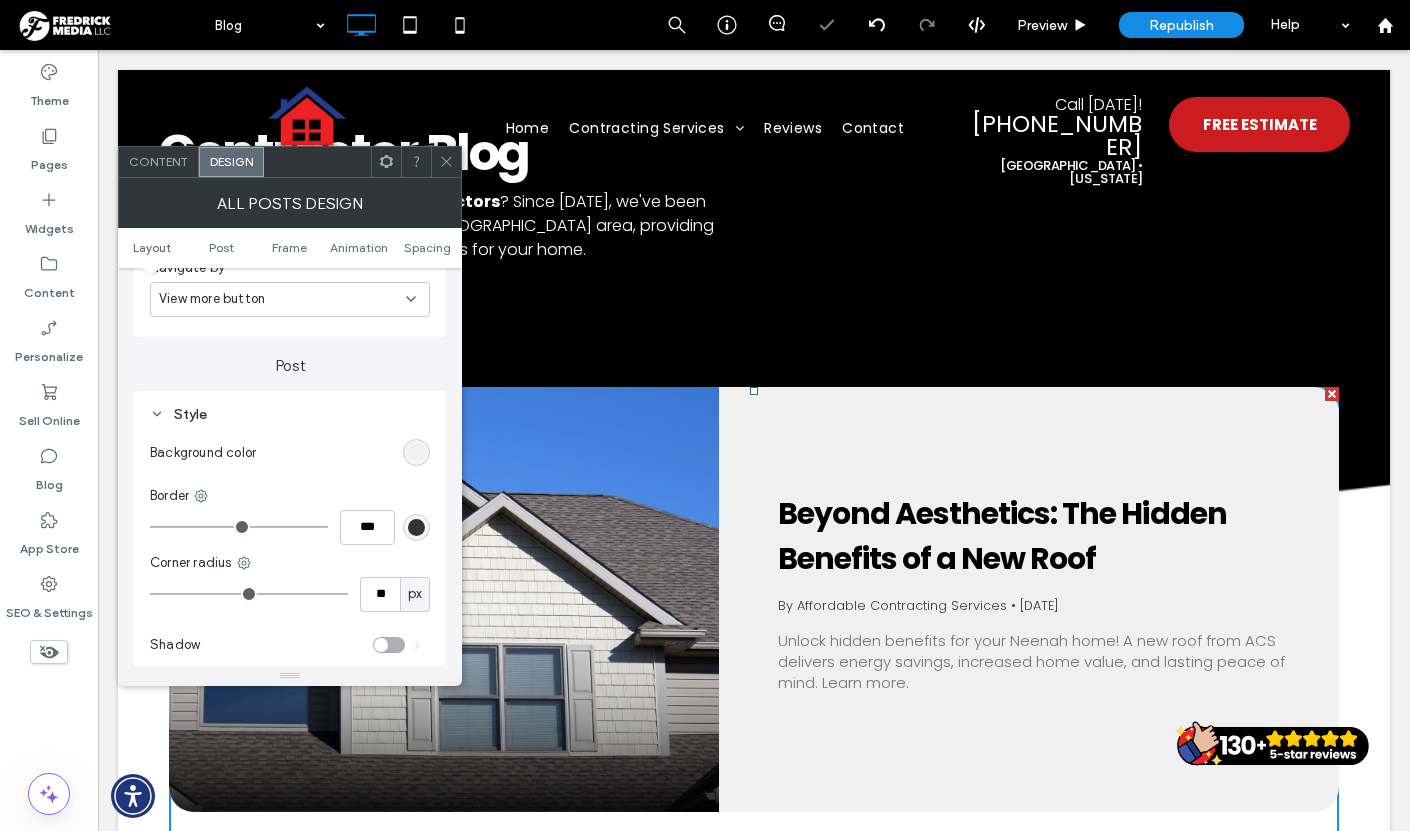 click at bounding box center [446, 162] 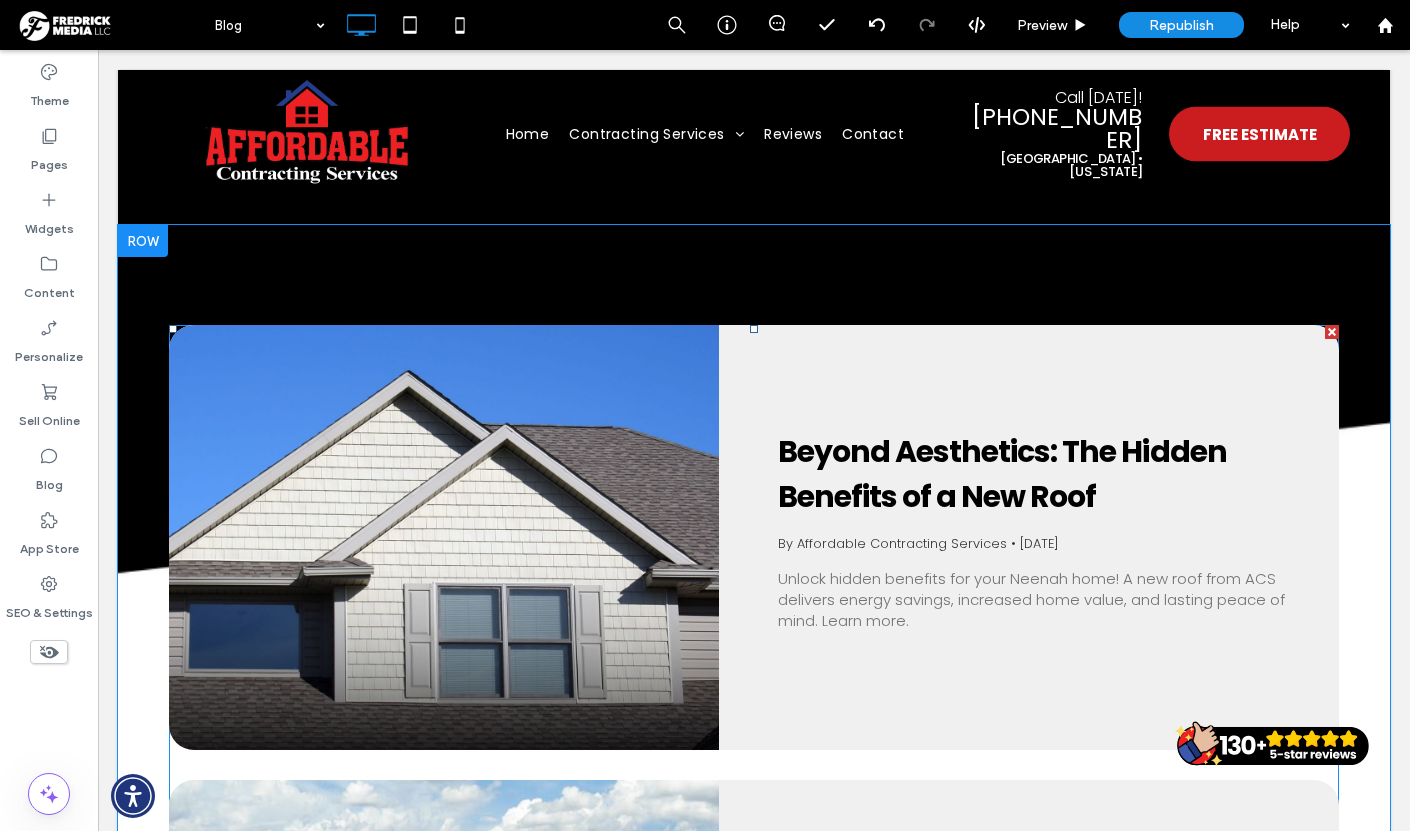 scroll, scrollTop: 197, scrollLeft: 0, axis: vertical 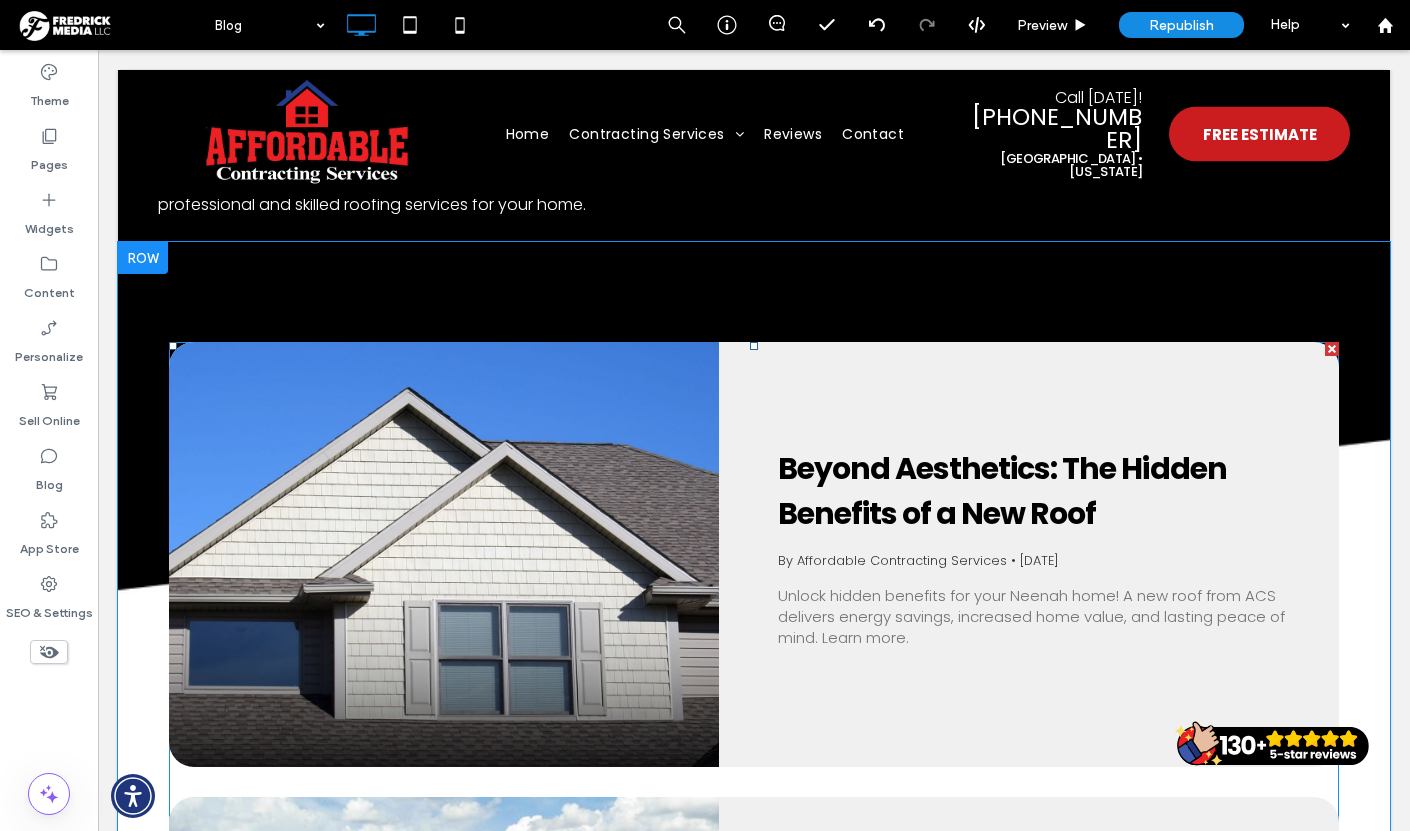 click on "Beyond Aesthetics: The Hidden Benefits of a New Roof
By Affordable Contracting Services
•
July 10, 2025
Unlock hidden benefits for your Neenah home! A new roof from ACS delivers energy savings, increased home value, and lasting peace of mind. Learn more." at bounding box center [1029, 554] 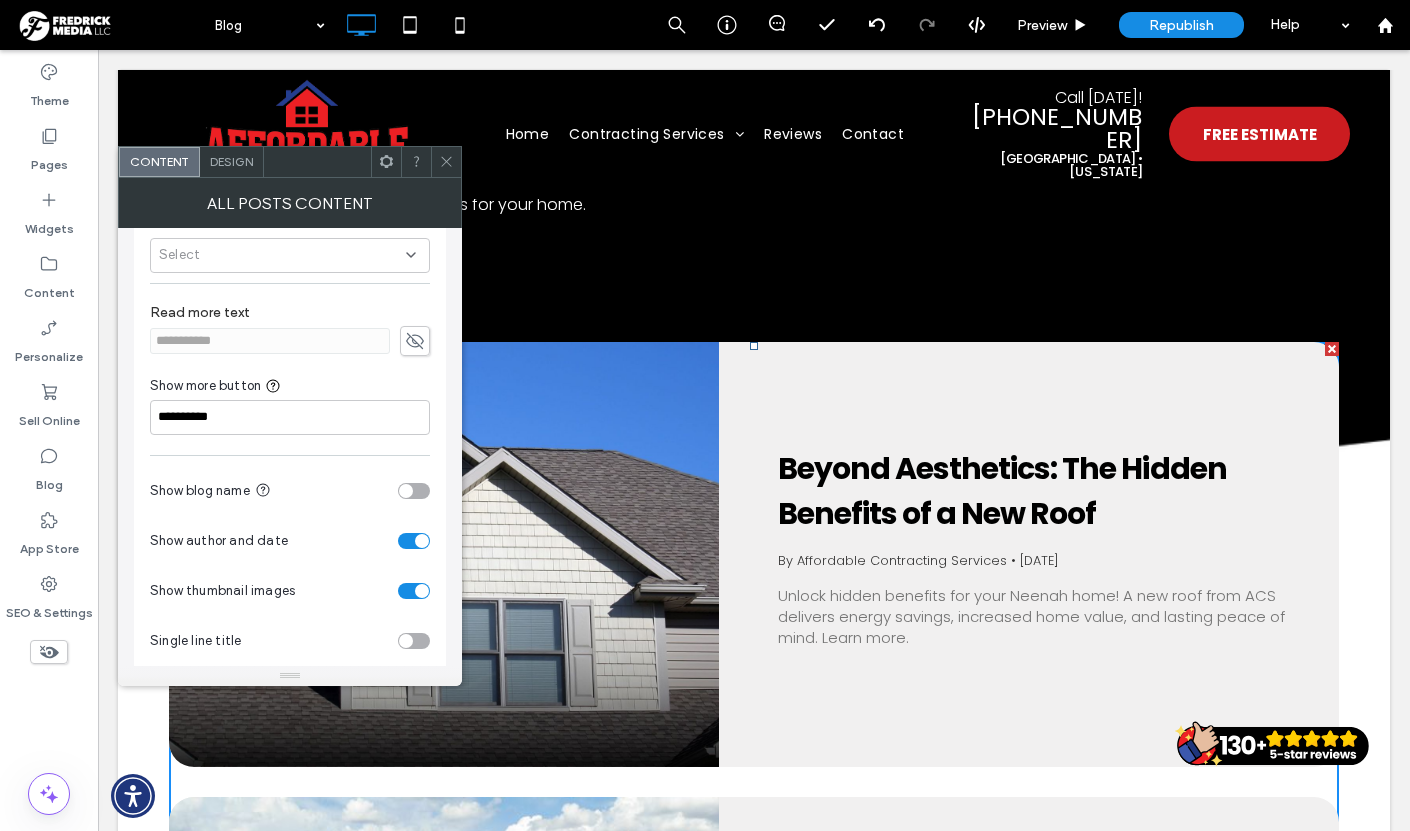 scroll, scrollTop: 0, scrollLeft: 0, axis: both 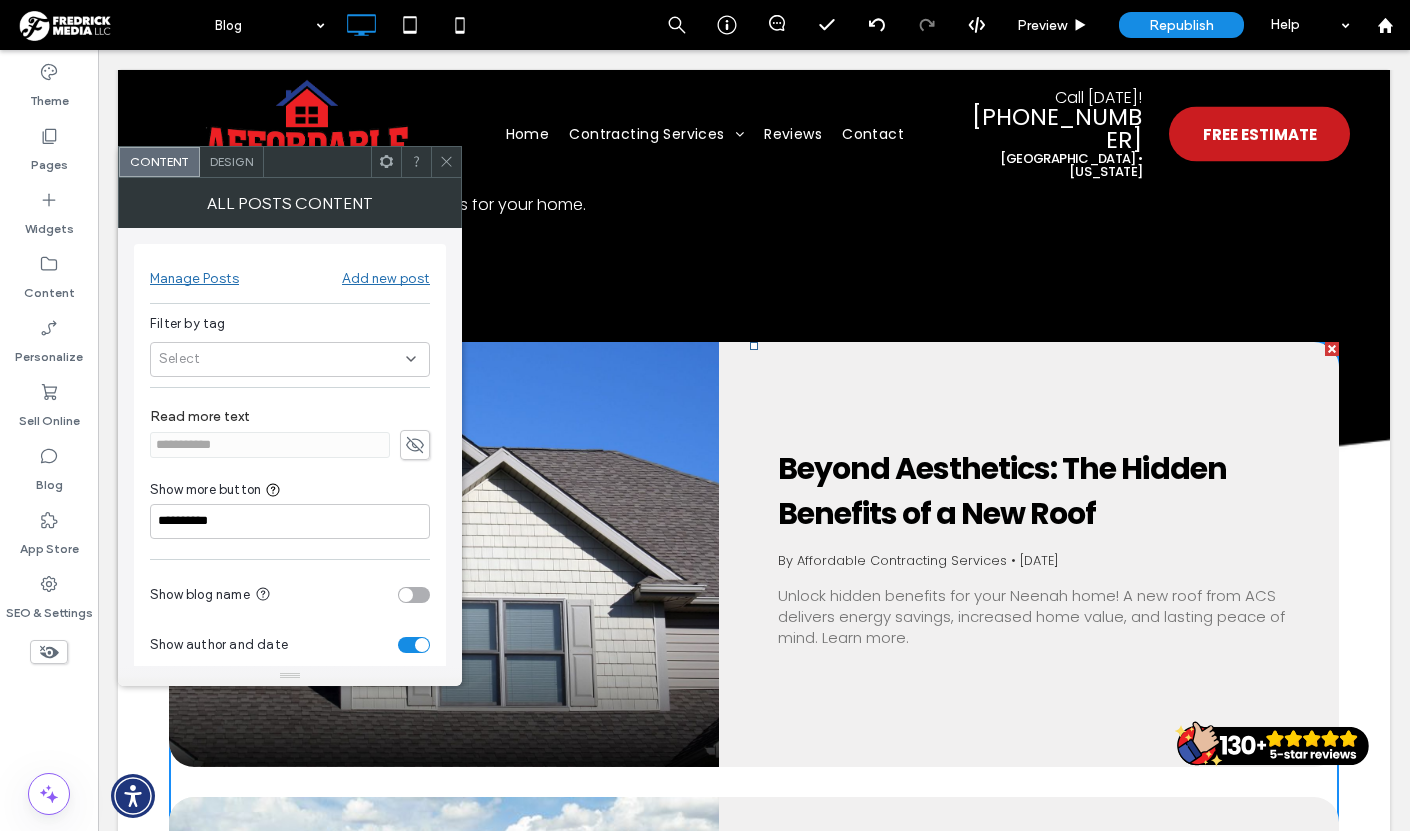 click on "Design" at bounding box center [231, 161] 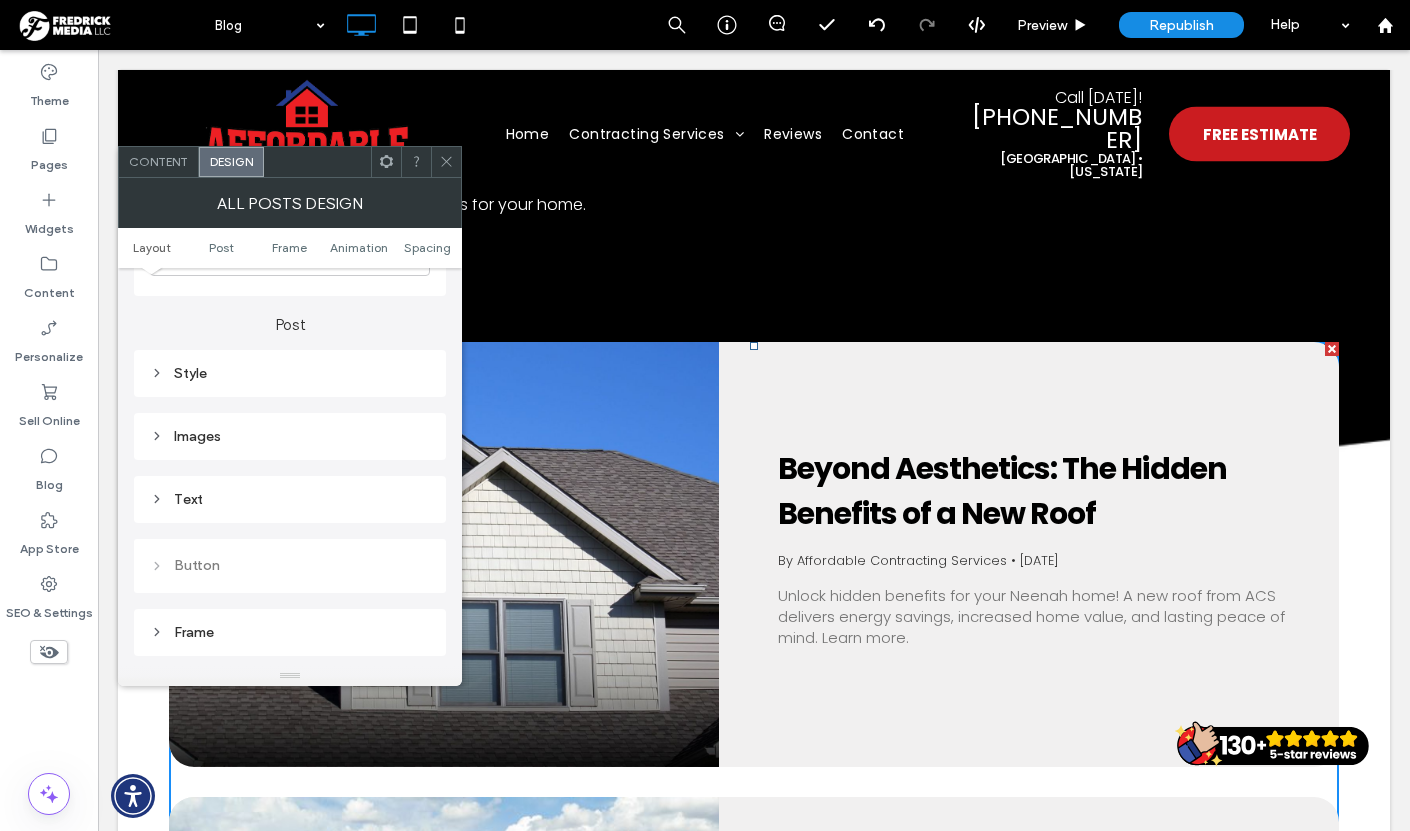 scroll, scrollTop: 484, scrollLeft: 0, axis: vertical 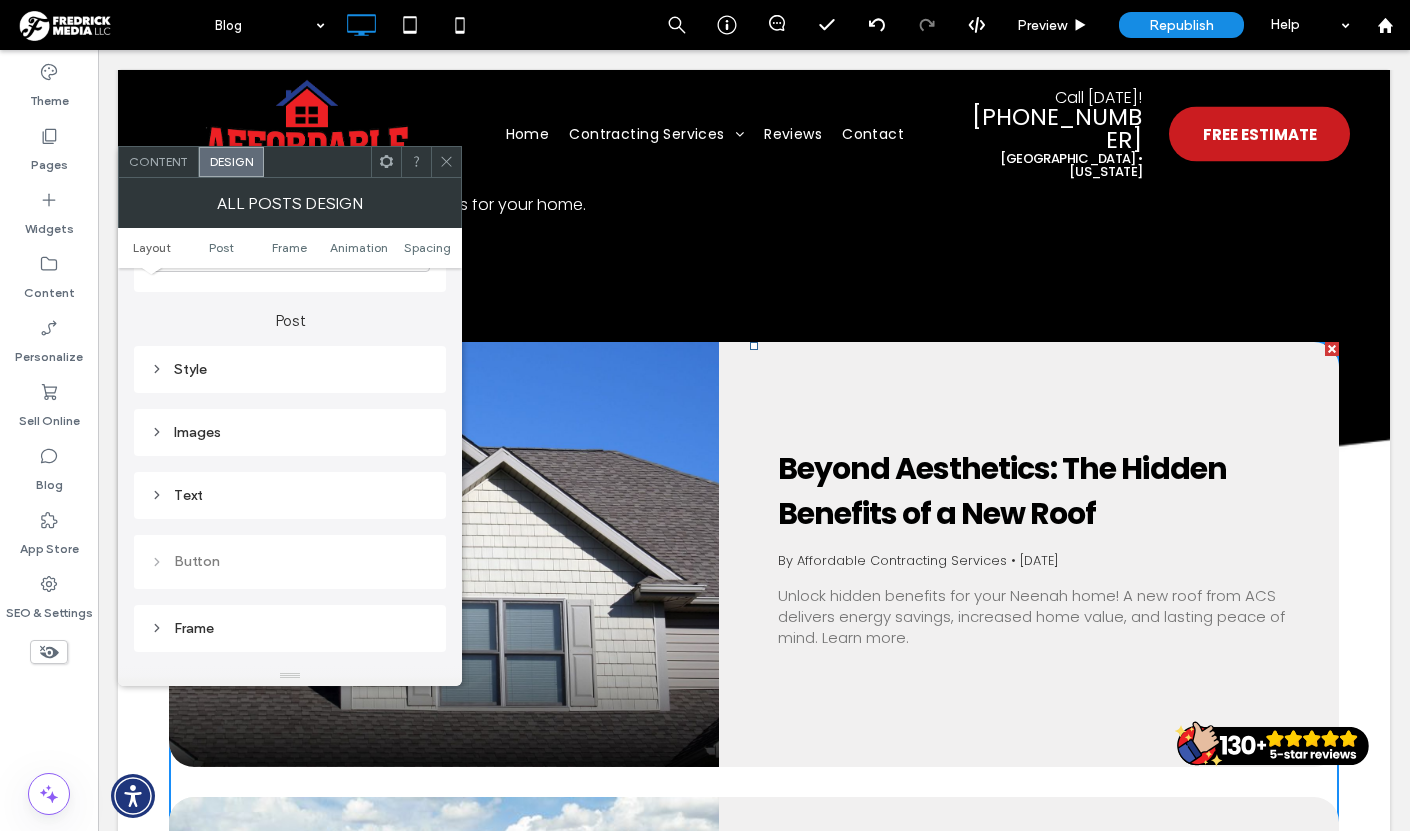 click on "Text" at bounding box center (290, 495) 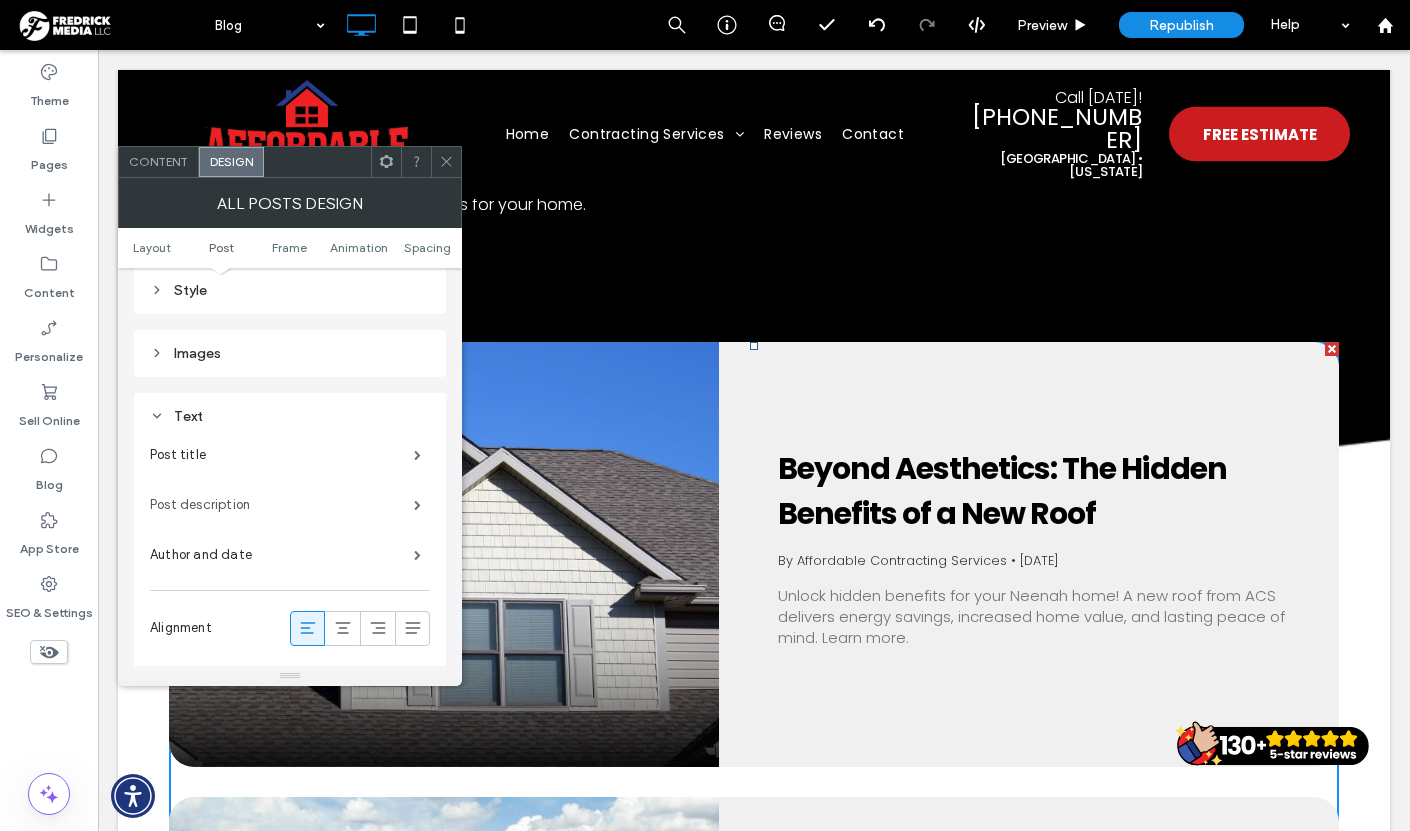 scroll, scrollTop: 0, scrollLeft: 0, axis: both 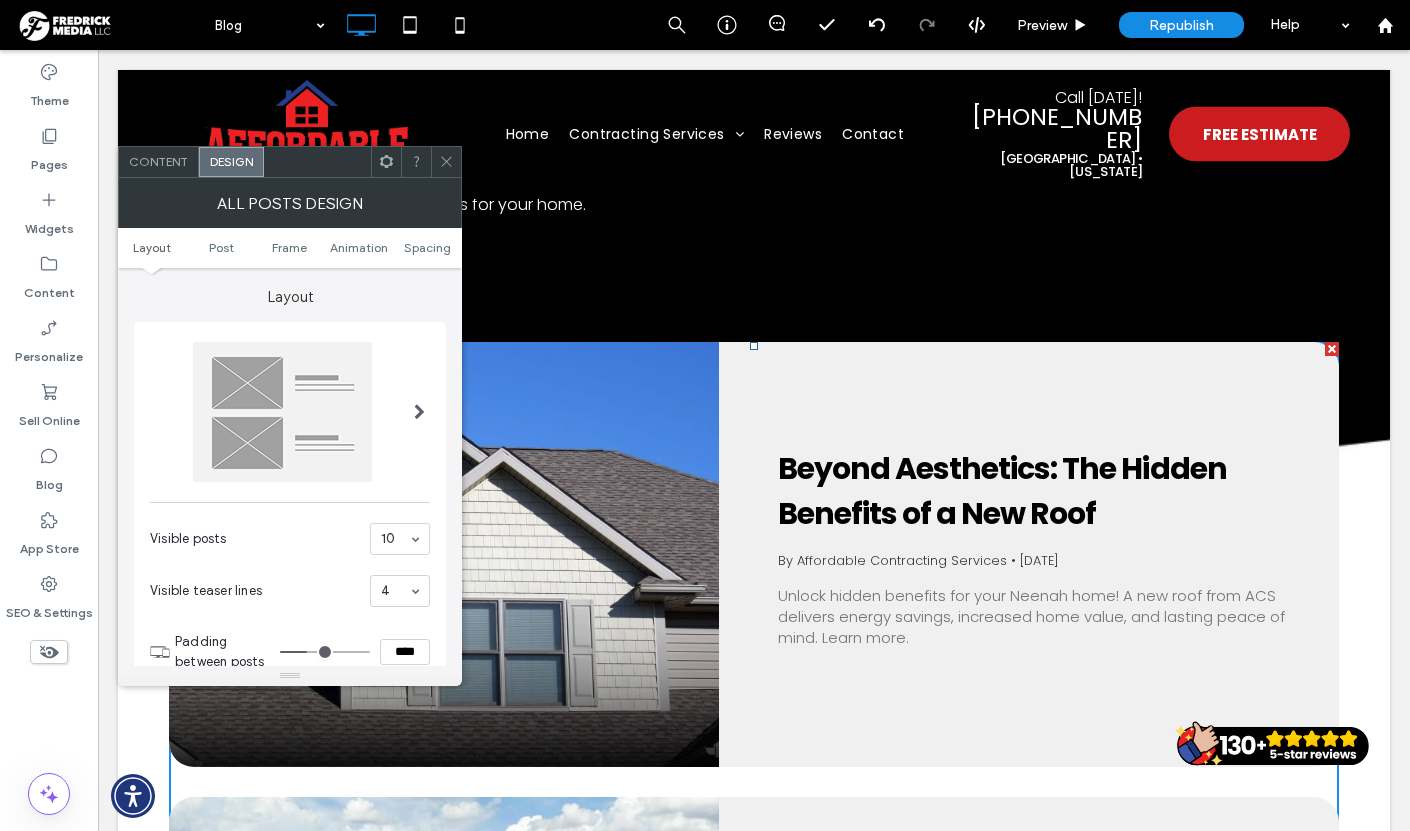 click on "All Posts Design" at bounding box center (290, 203) 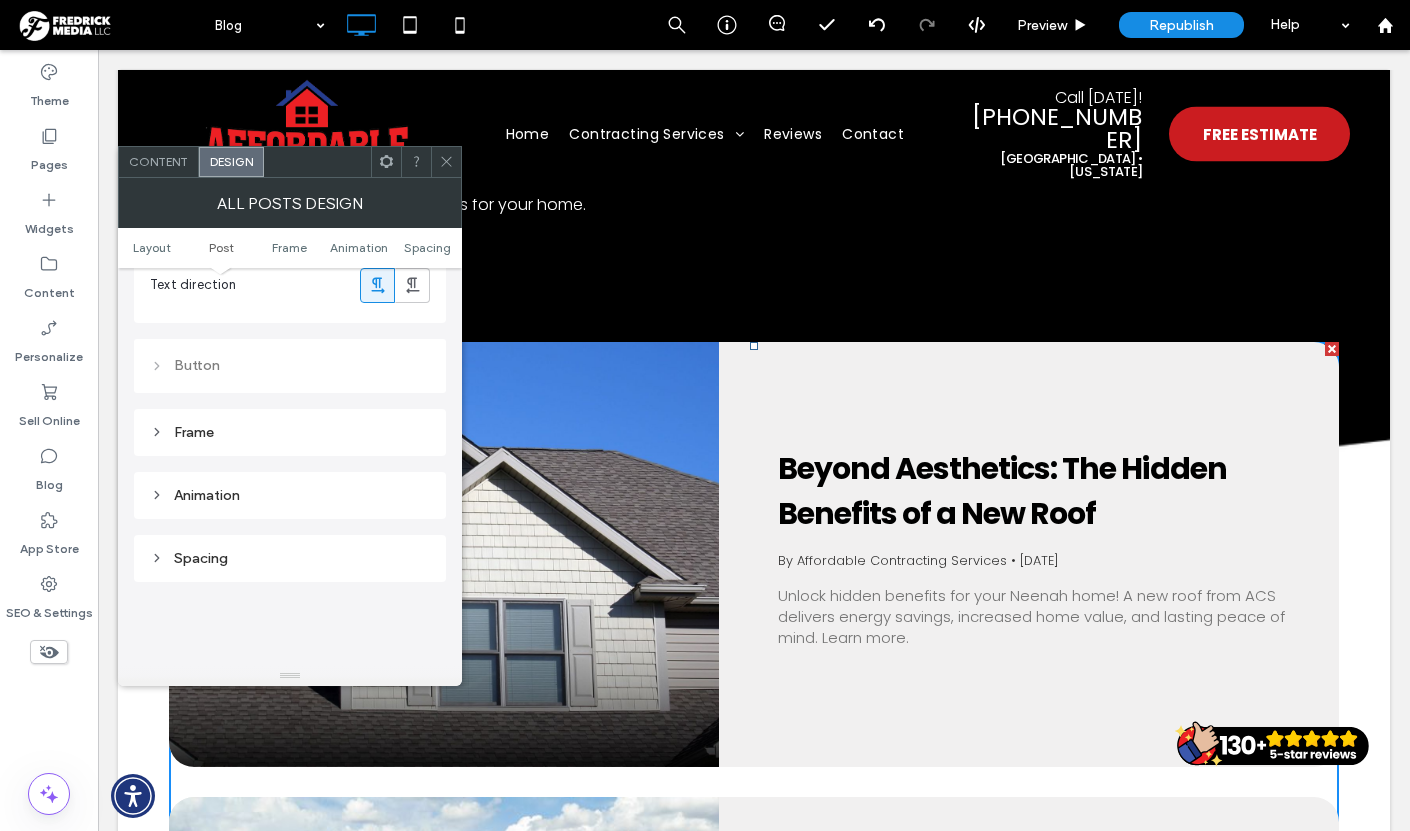 scroll, scrollTop: 958, scrollLeft: 0, axis: vertical 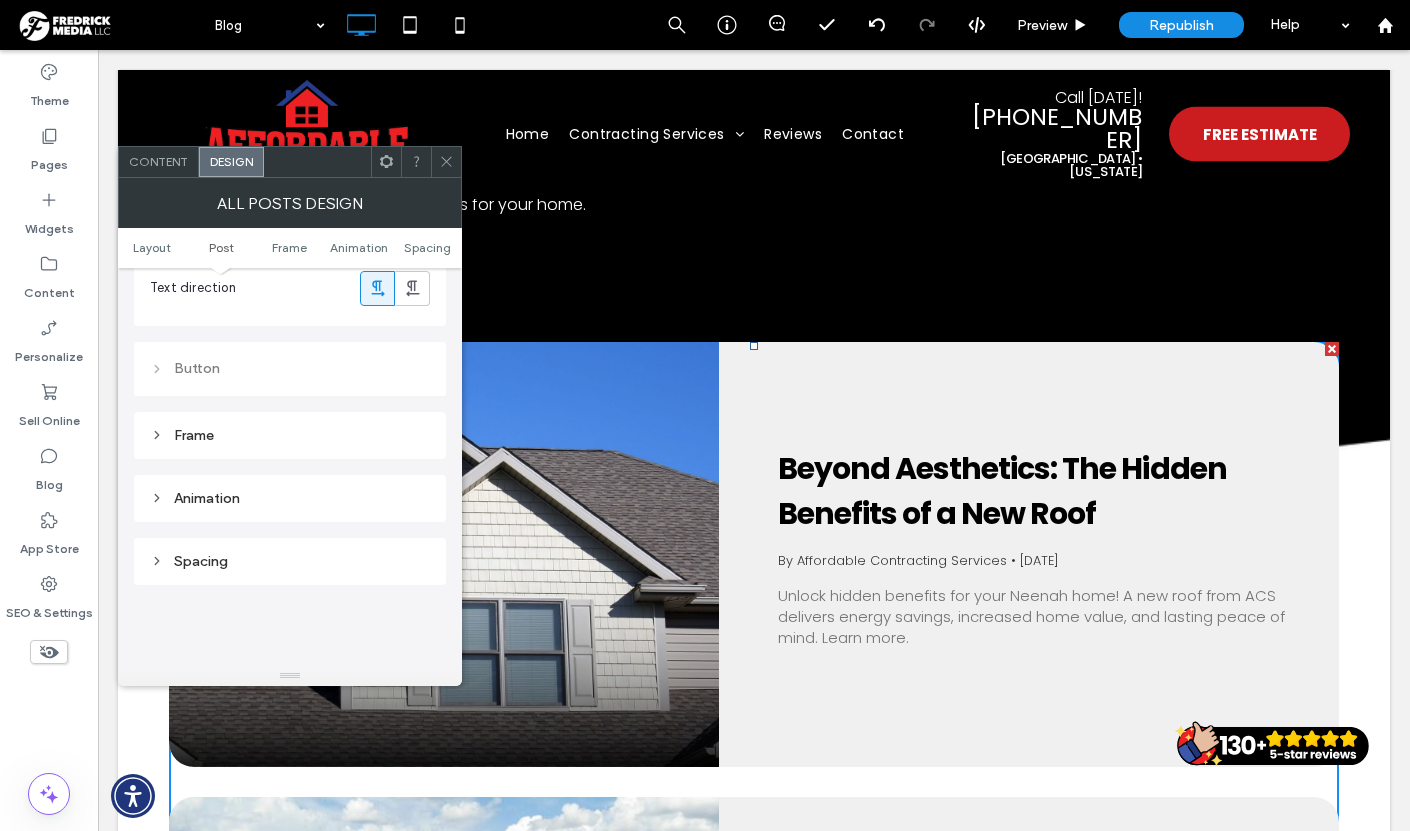 click on "Frame" at bounding box center [290, 435] 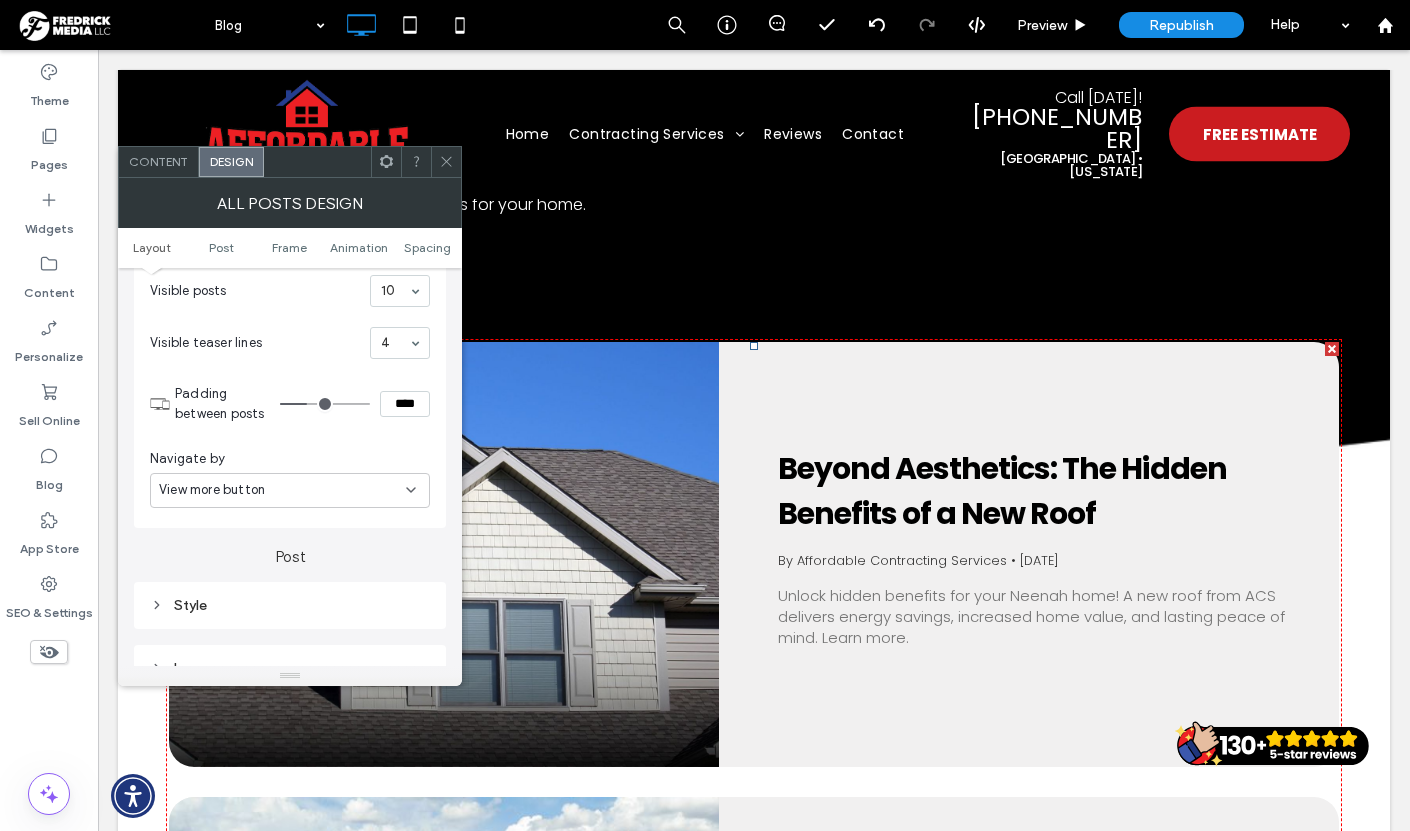 scroll, scrollTop: 250, scrollLeft: 0, axis: vertical 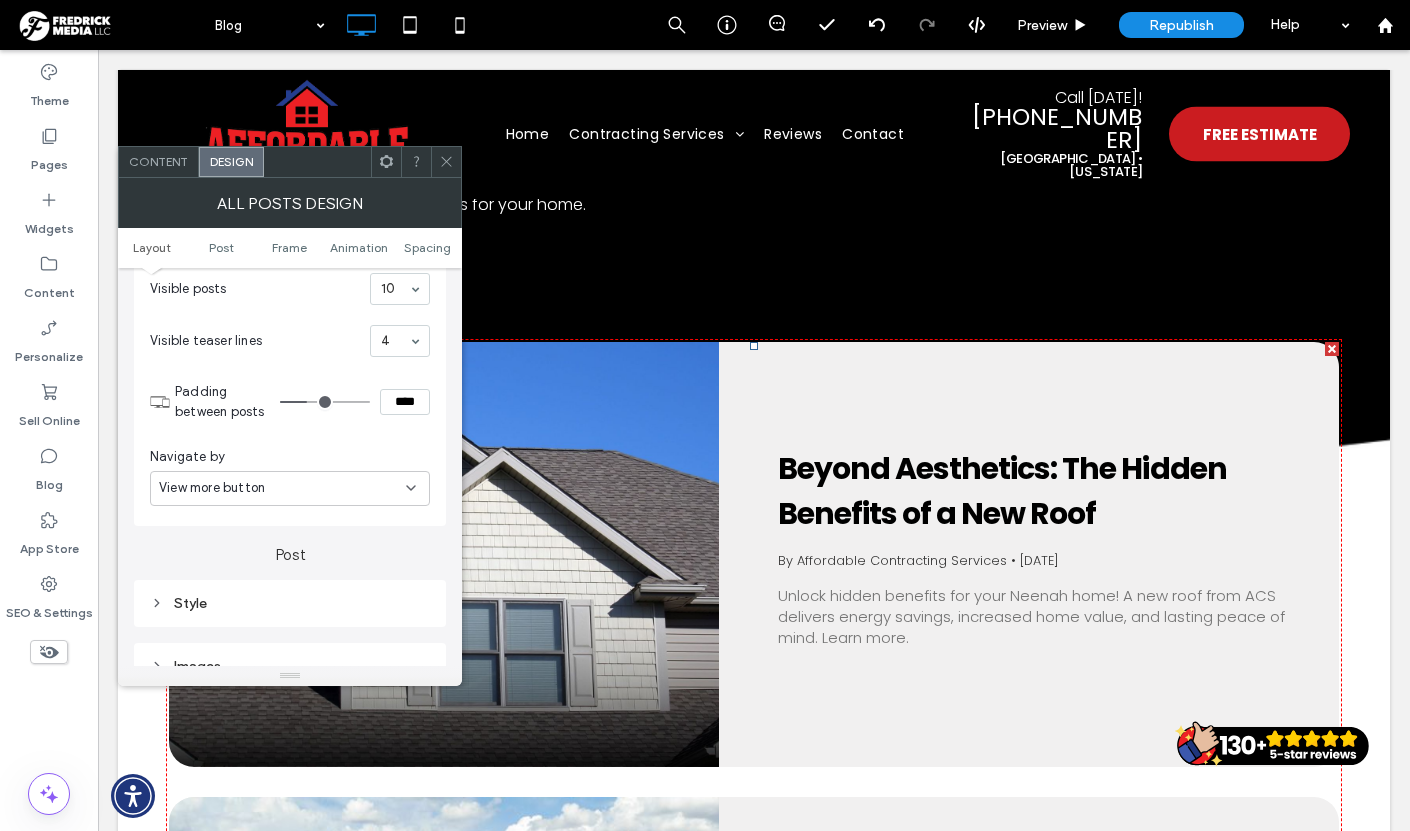 click on "View more button" at bounding box center (212, 488) 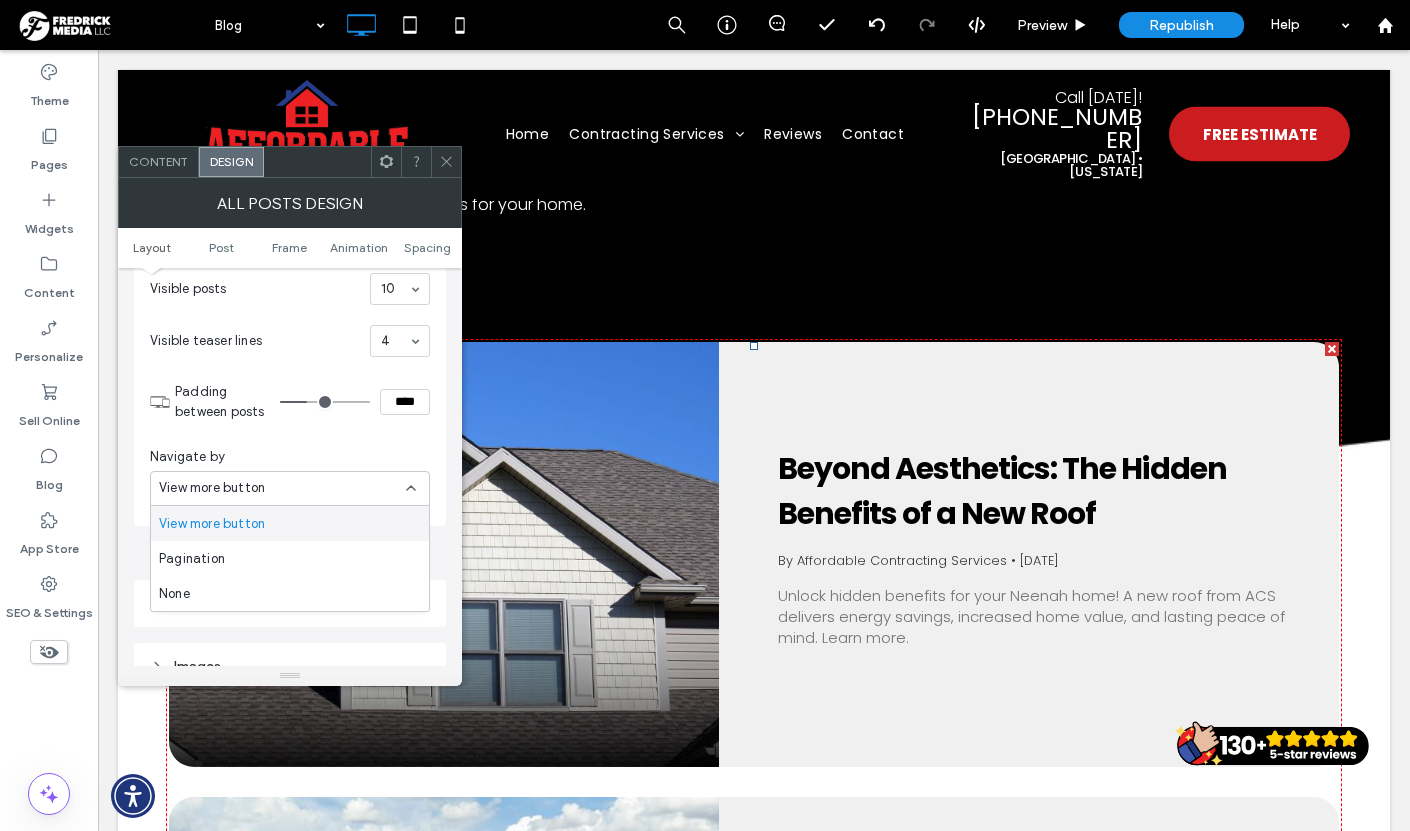 click on "View more button" at bounding box center [212, 488] 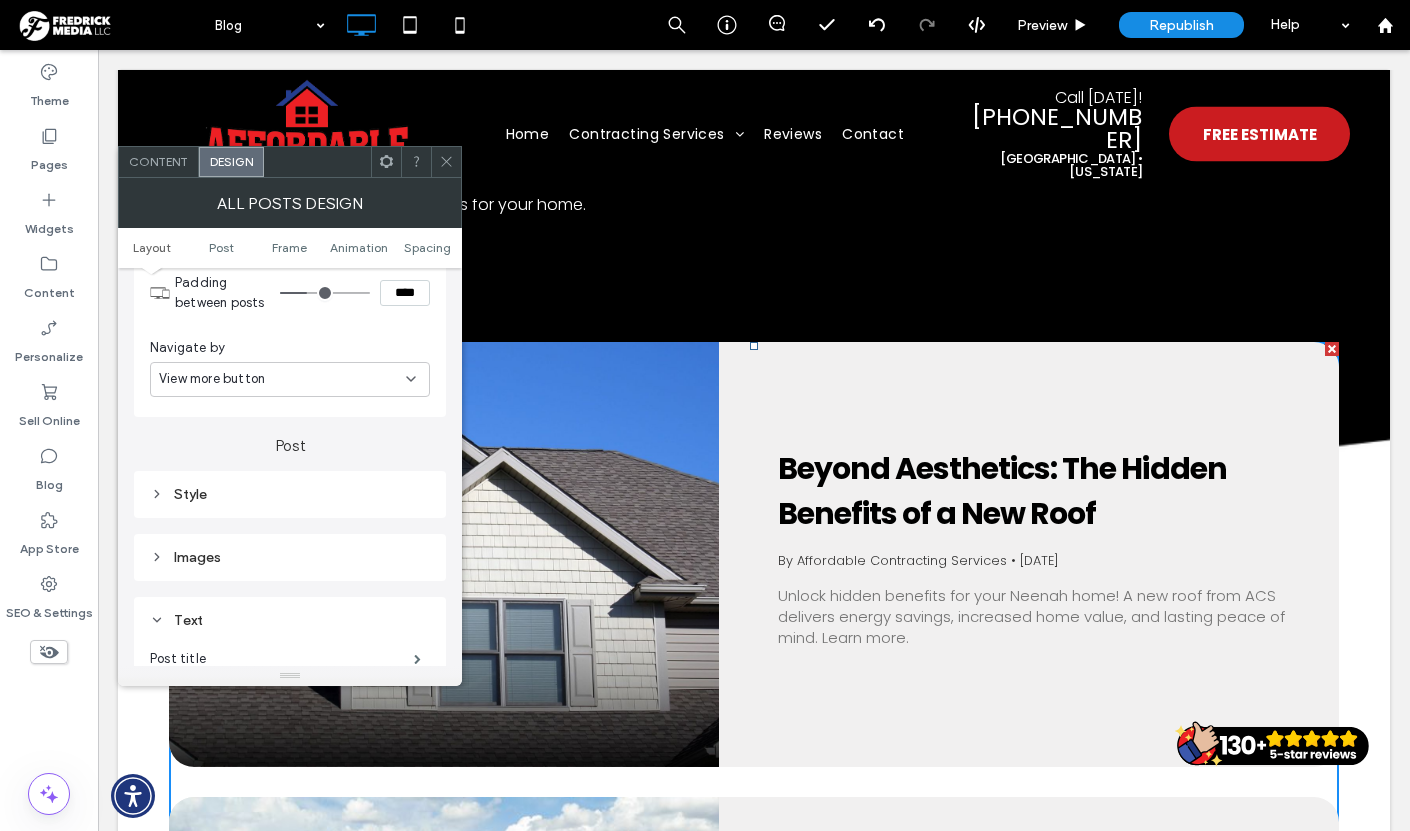 click on "Style" at bounding box center (290, 494) 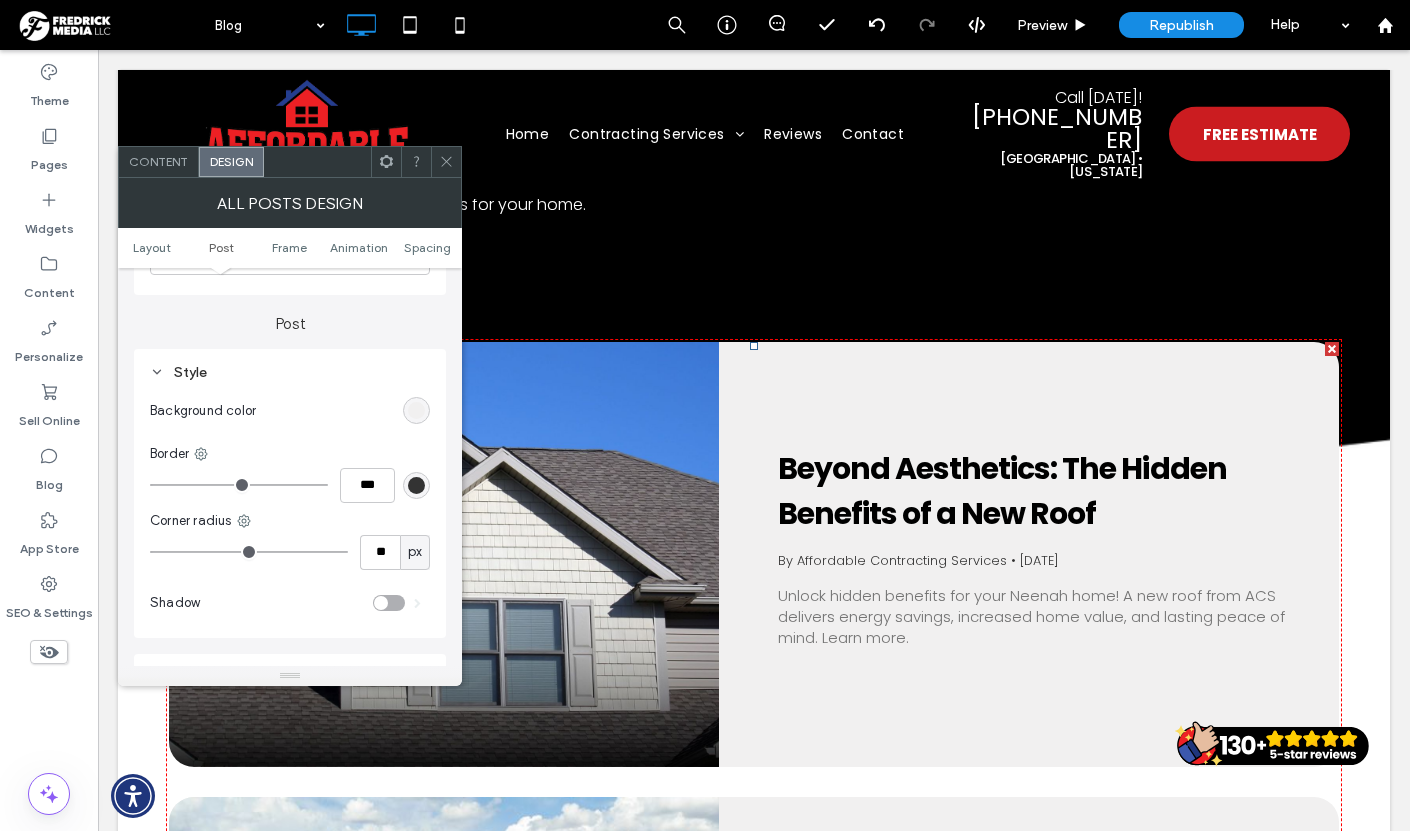 scroll, scrollTop: 0, scrollLeft: 0, axis: both 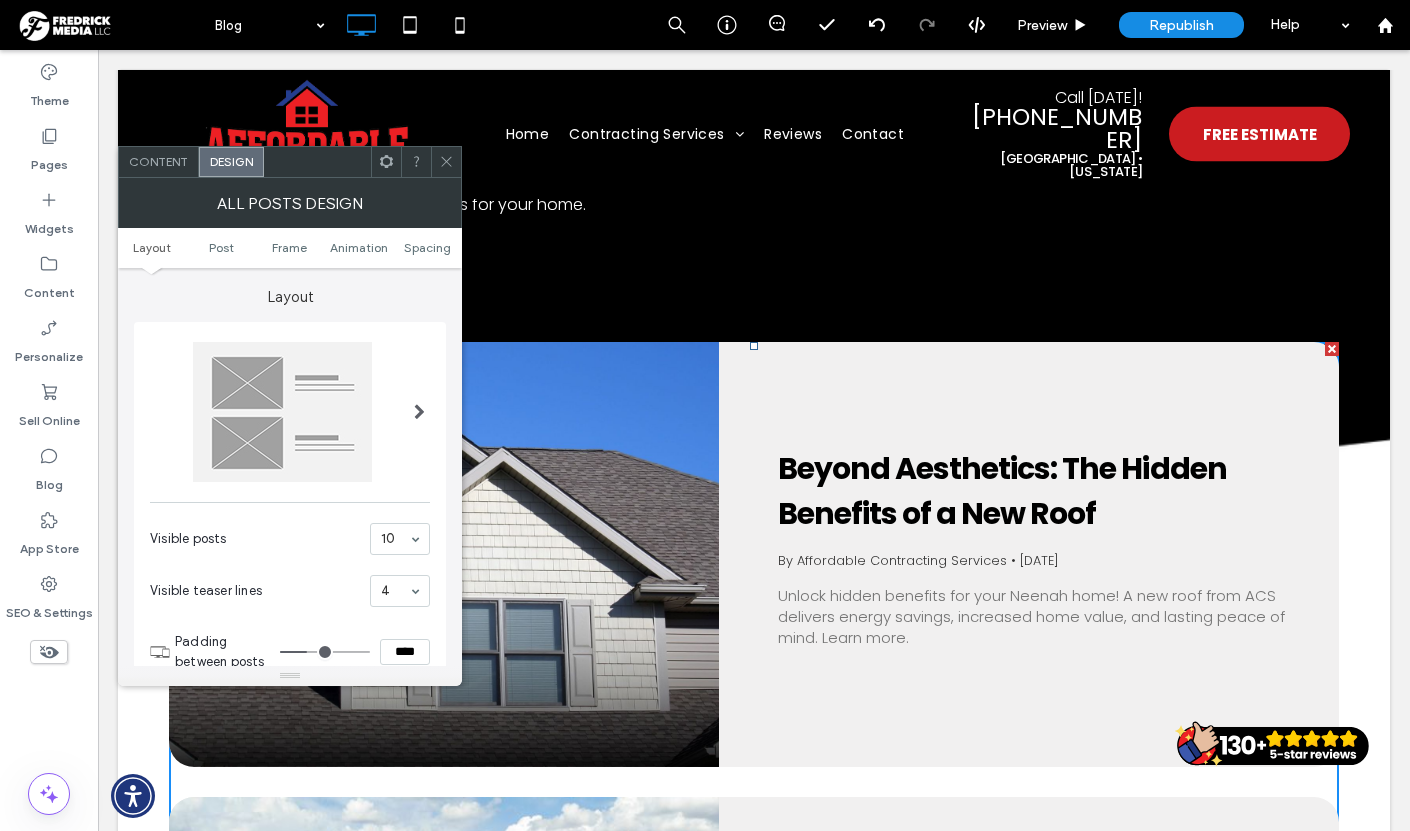 click on "Content" at bounding box center [159, 162] 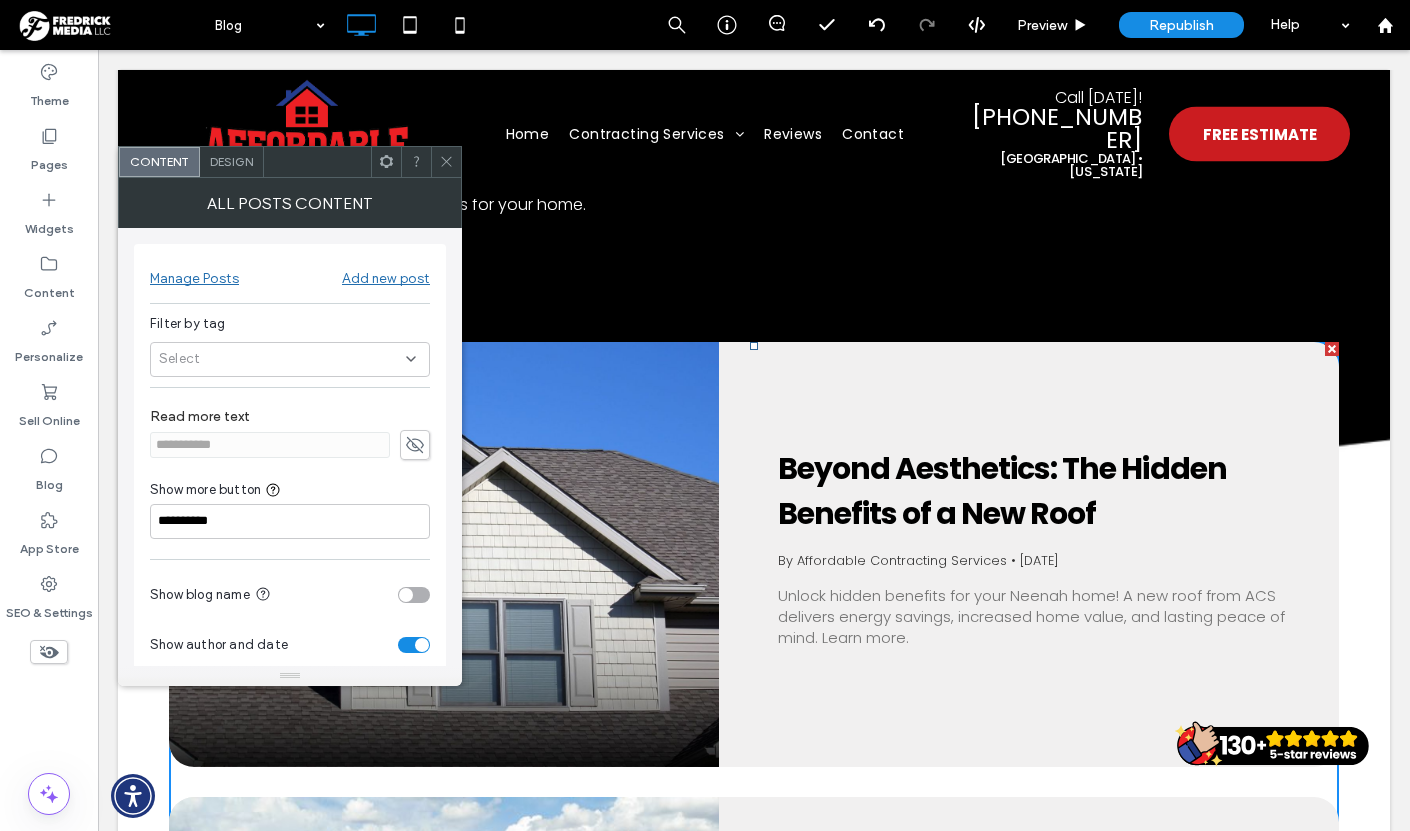 click 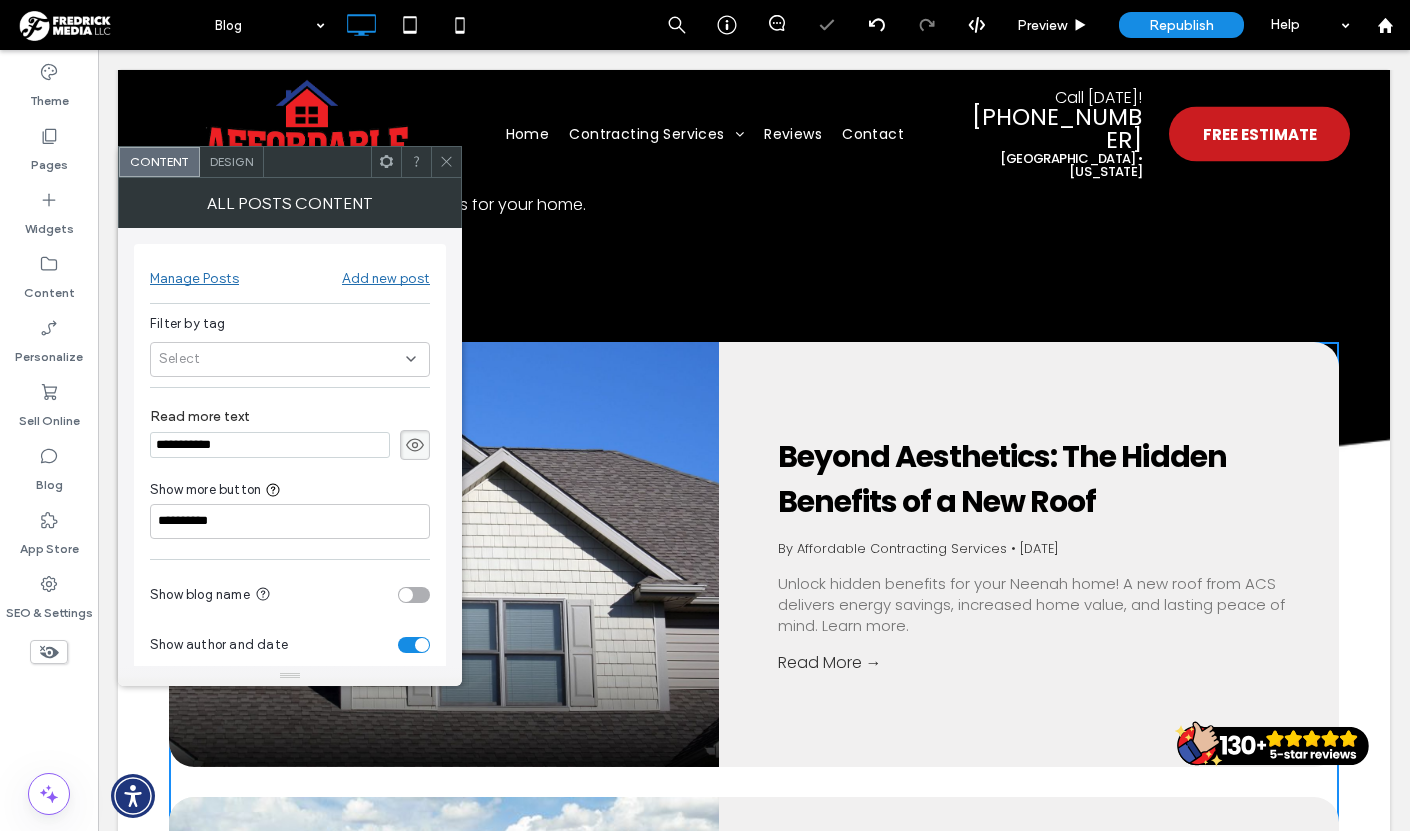 click on "Design" at bounding box center (231, 161) 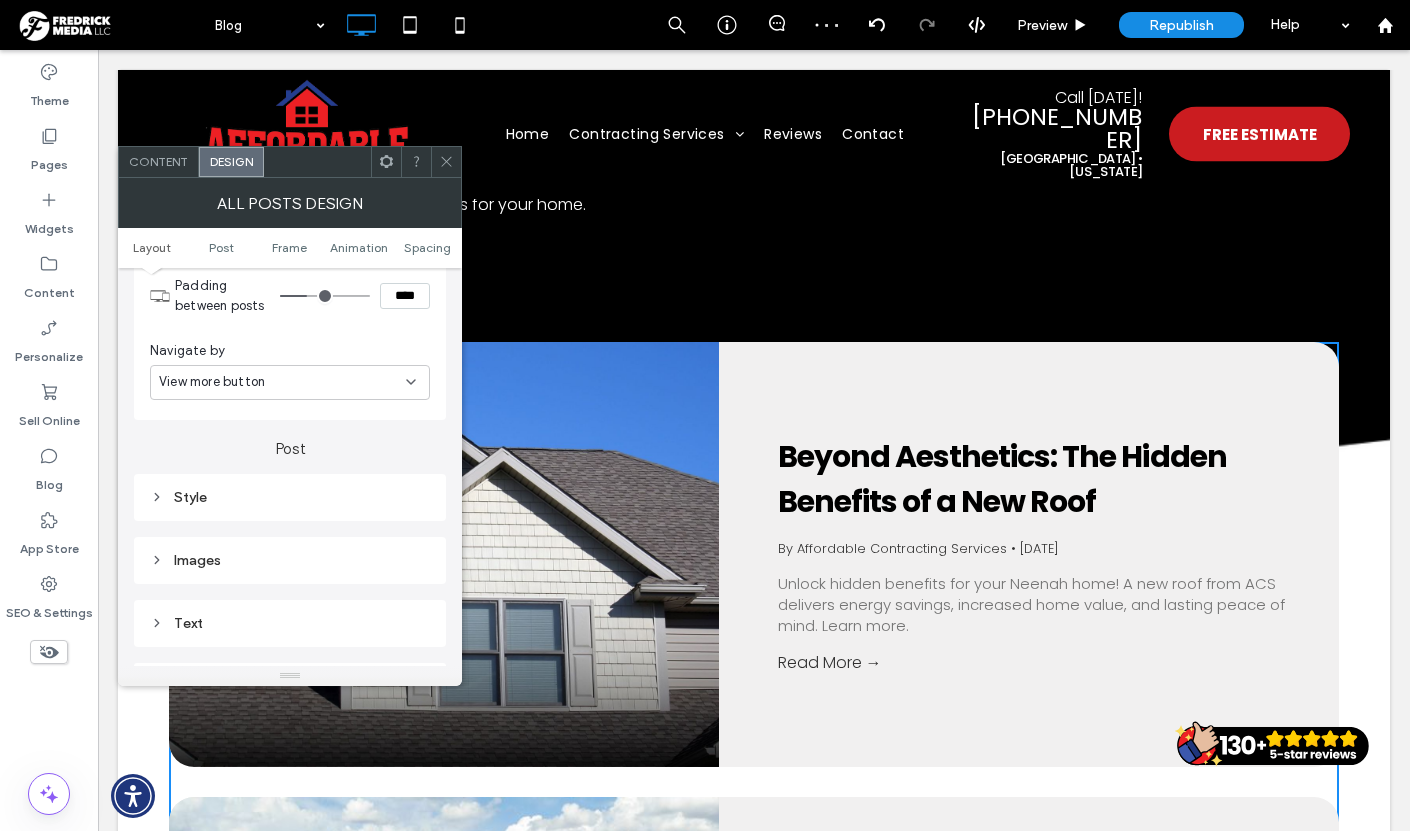 scroll, scrollTop: 493, scrollLeft: 0, axis: vertical 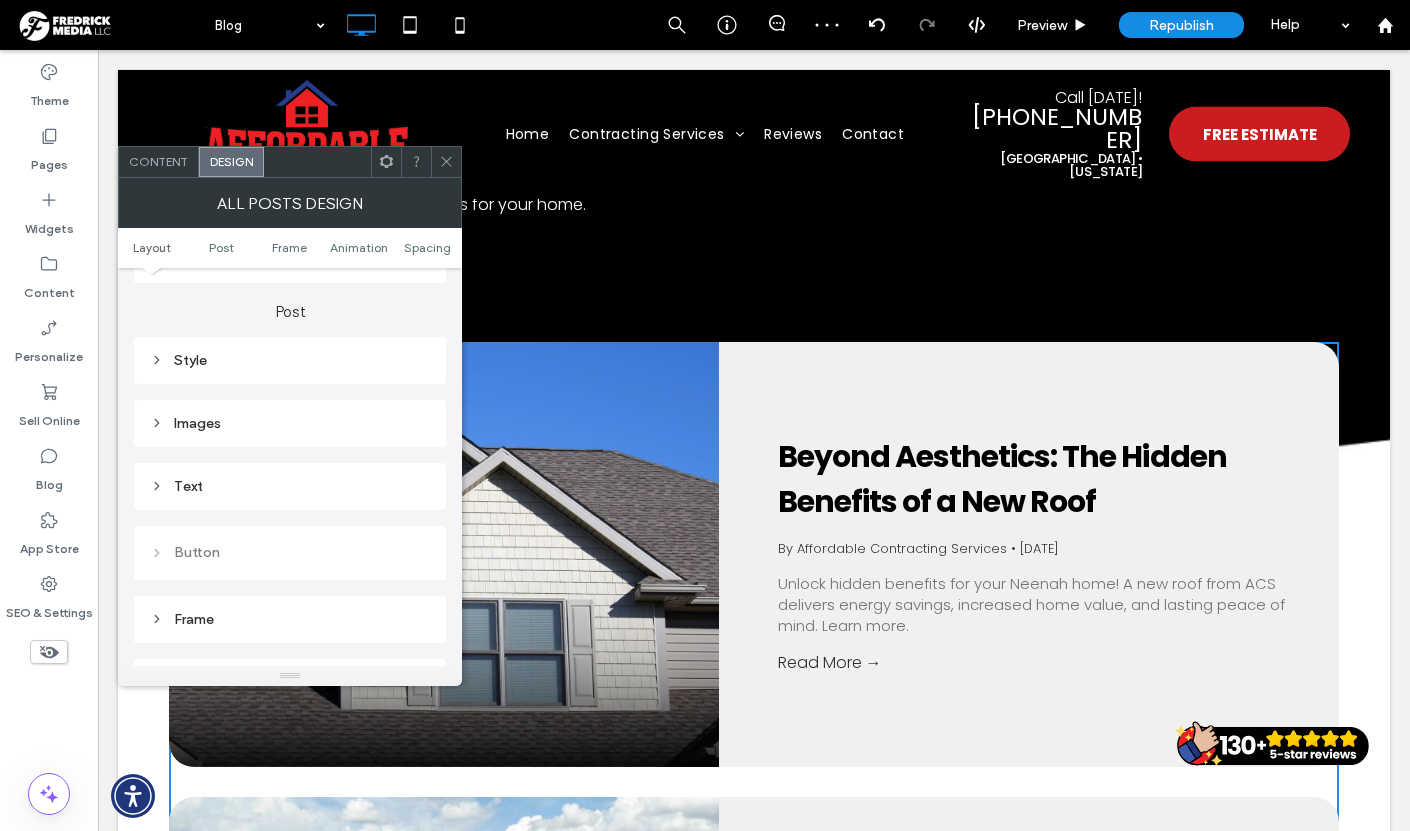 click on "Text" at bounding box center (290, 486) 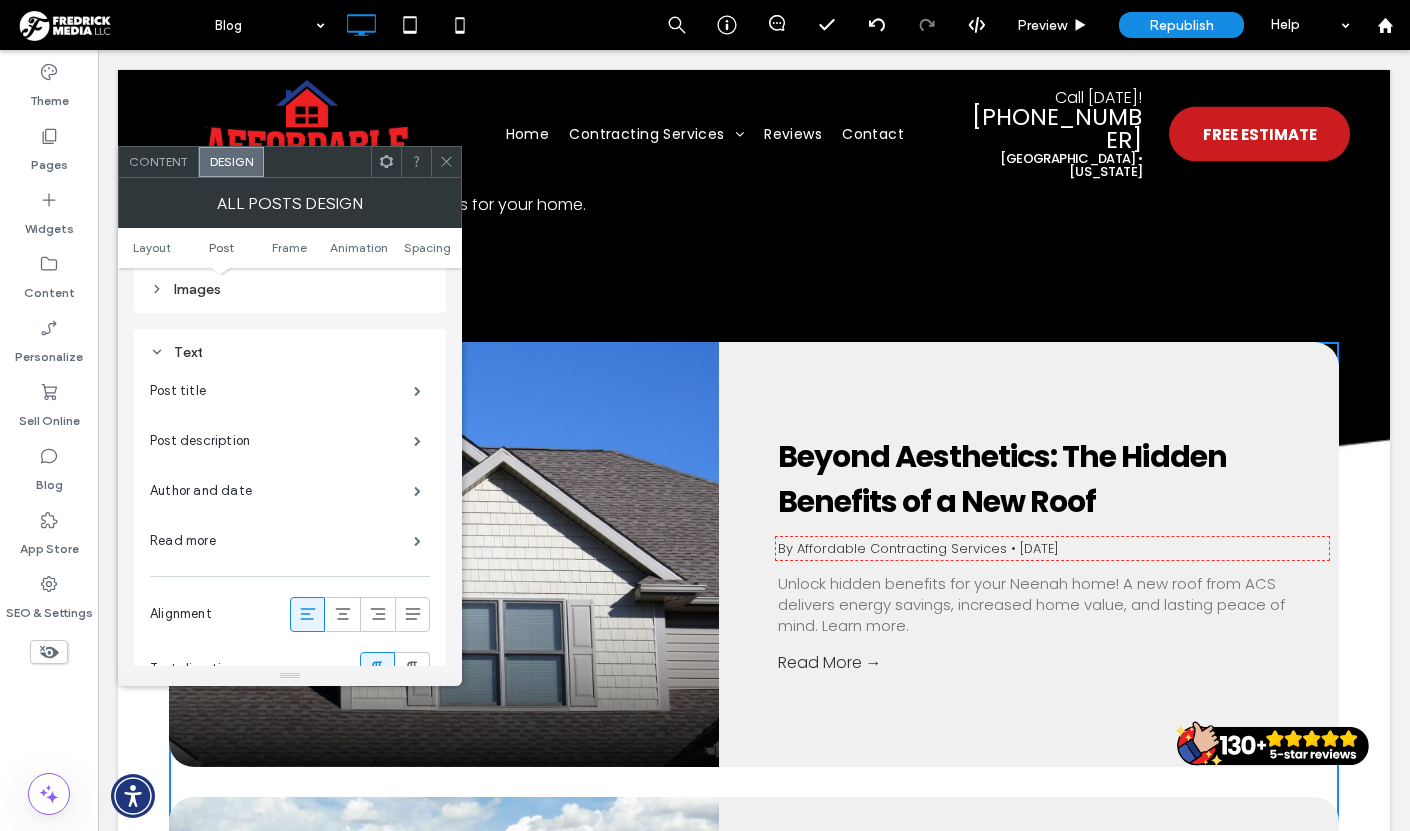 scroll, scrollTop: 670, scrollLeft: 0, axis: vertical 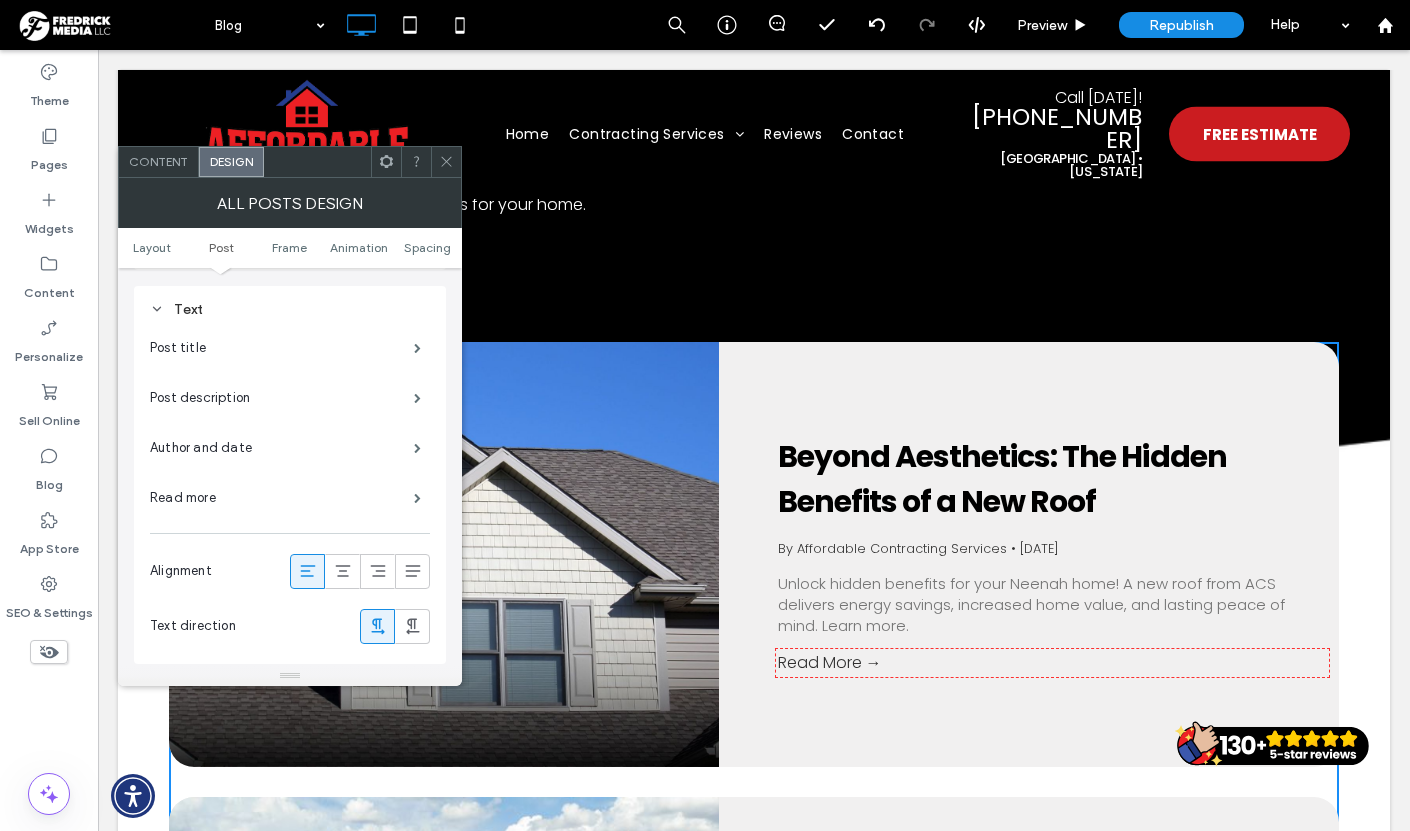 click on "Read more" at bounding box center (282, 498) 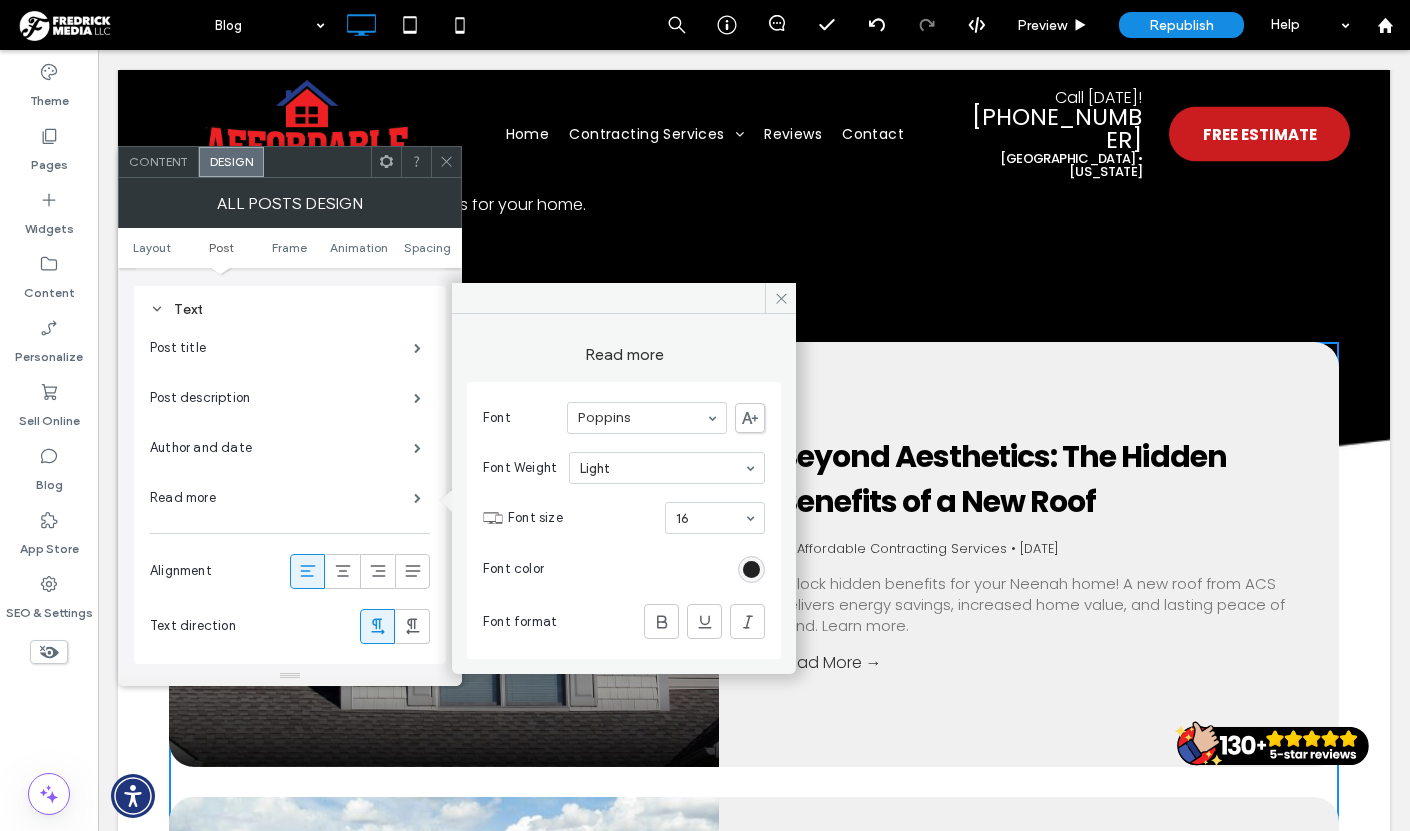 click at bounding box center (751, 569) 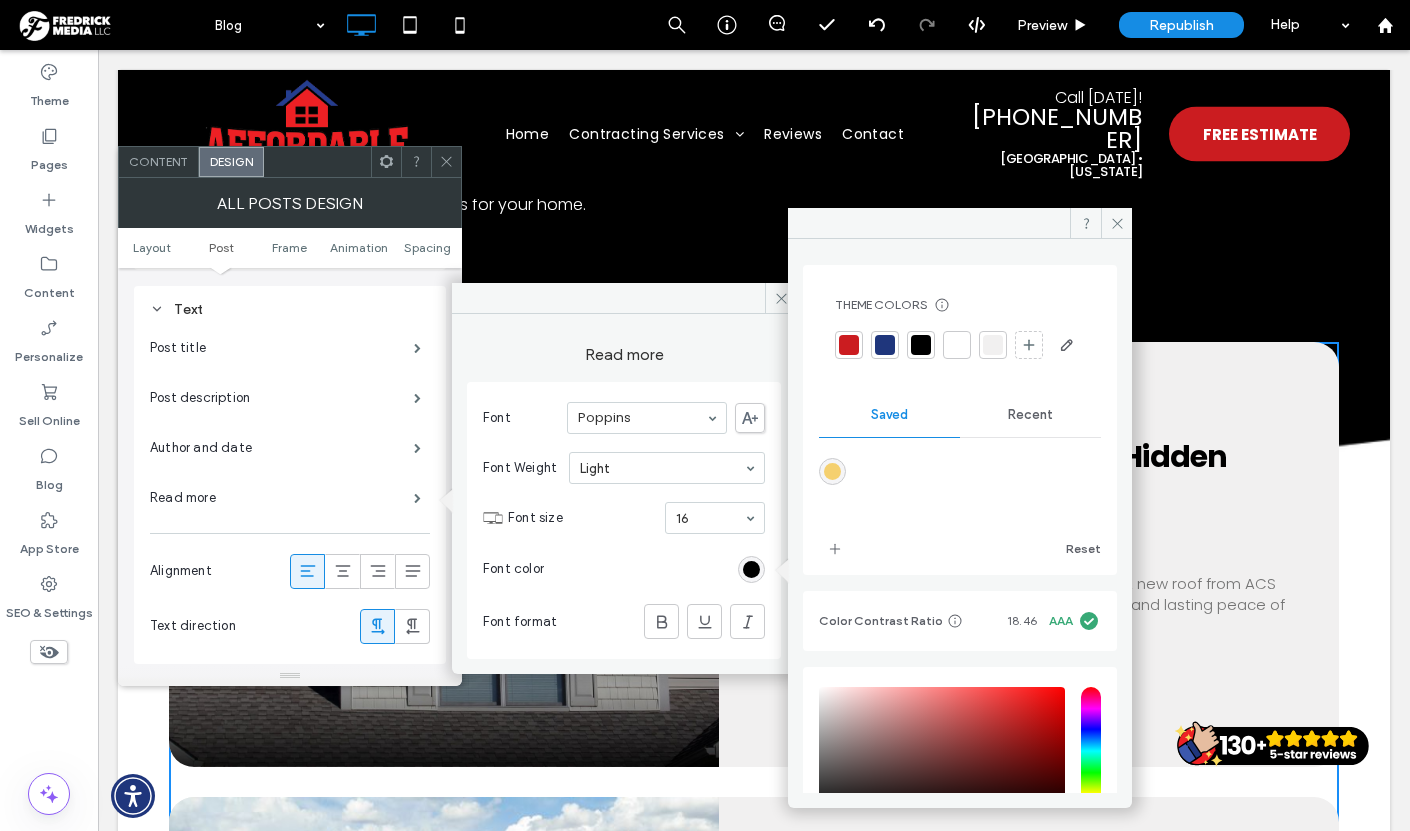 click at bounding box center (849, 345) 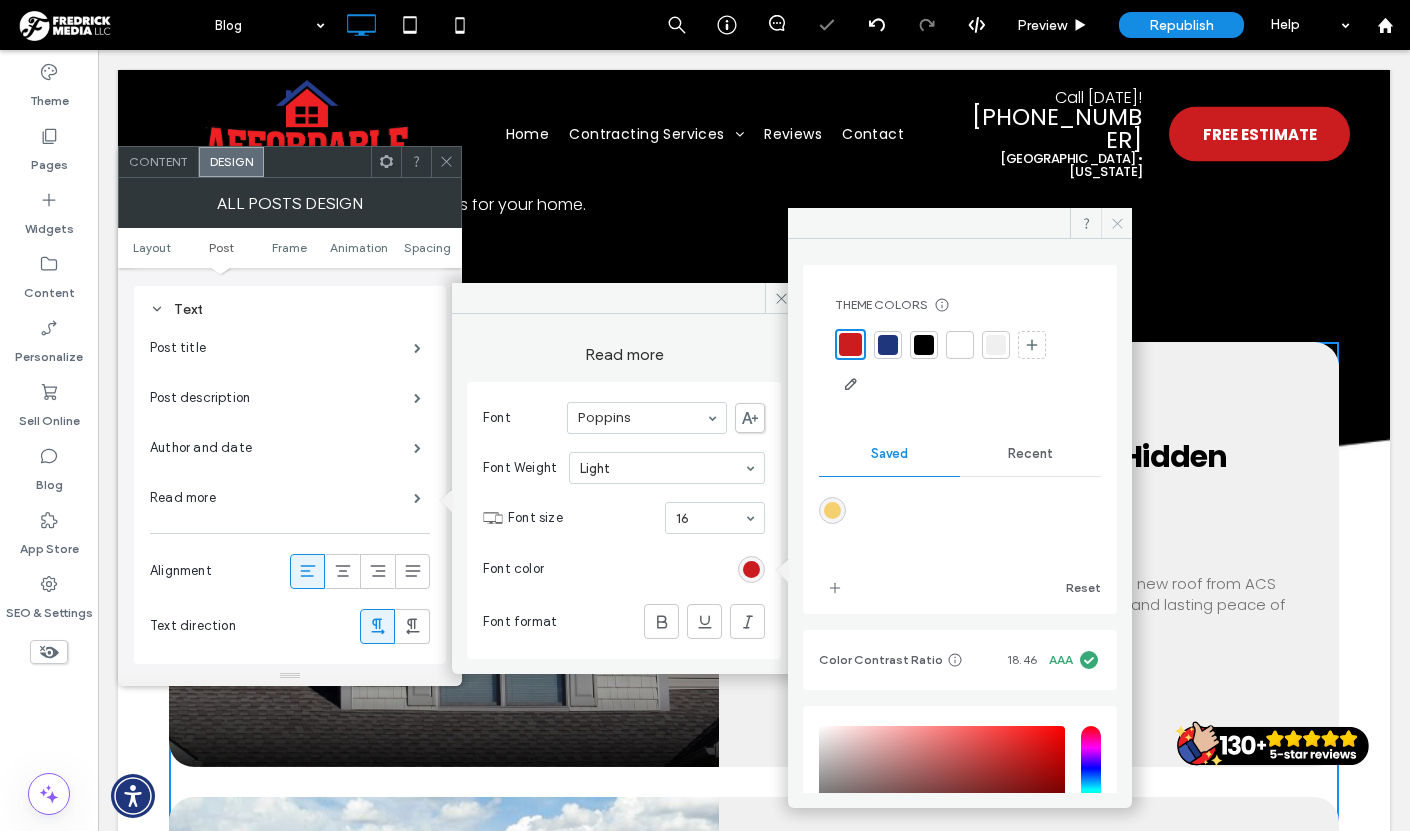 click 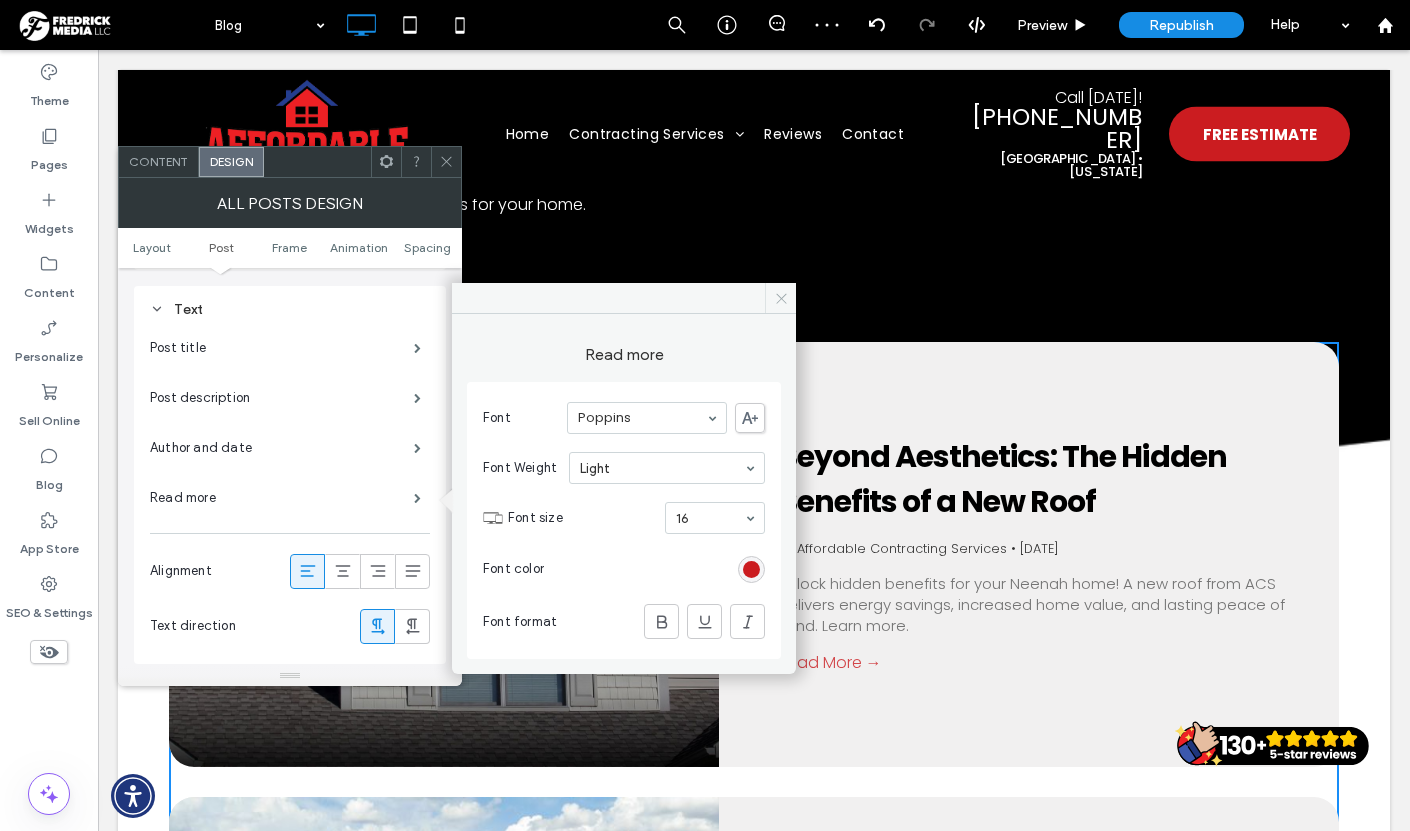 click 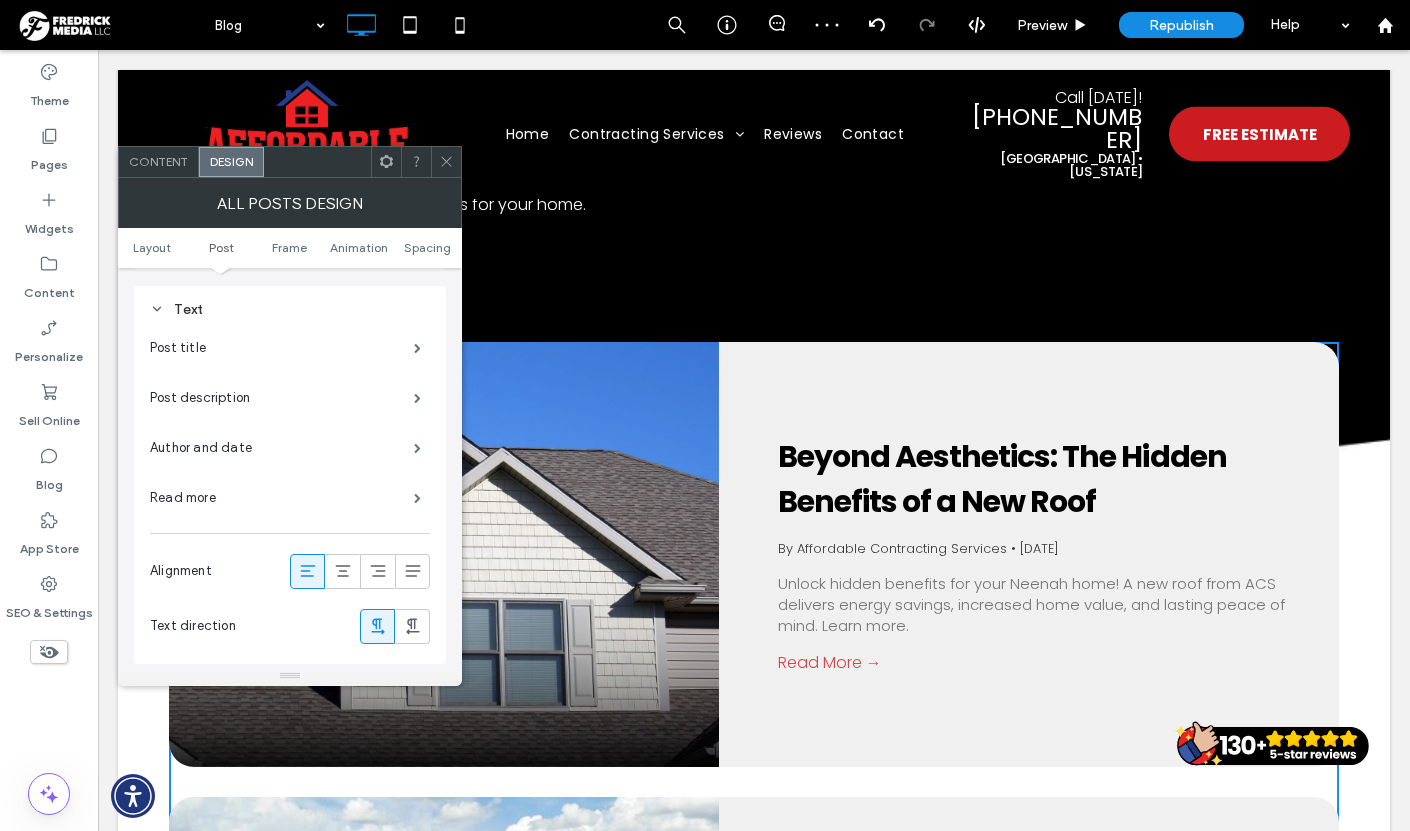 click at bounding box center [446, 162] 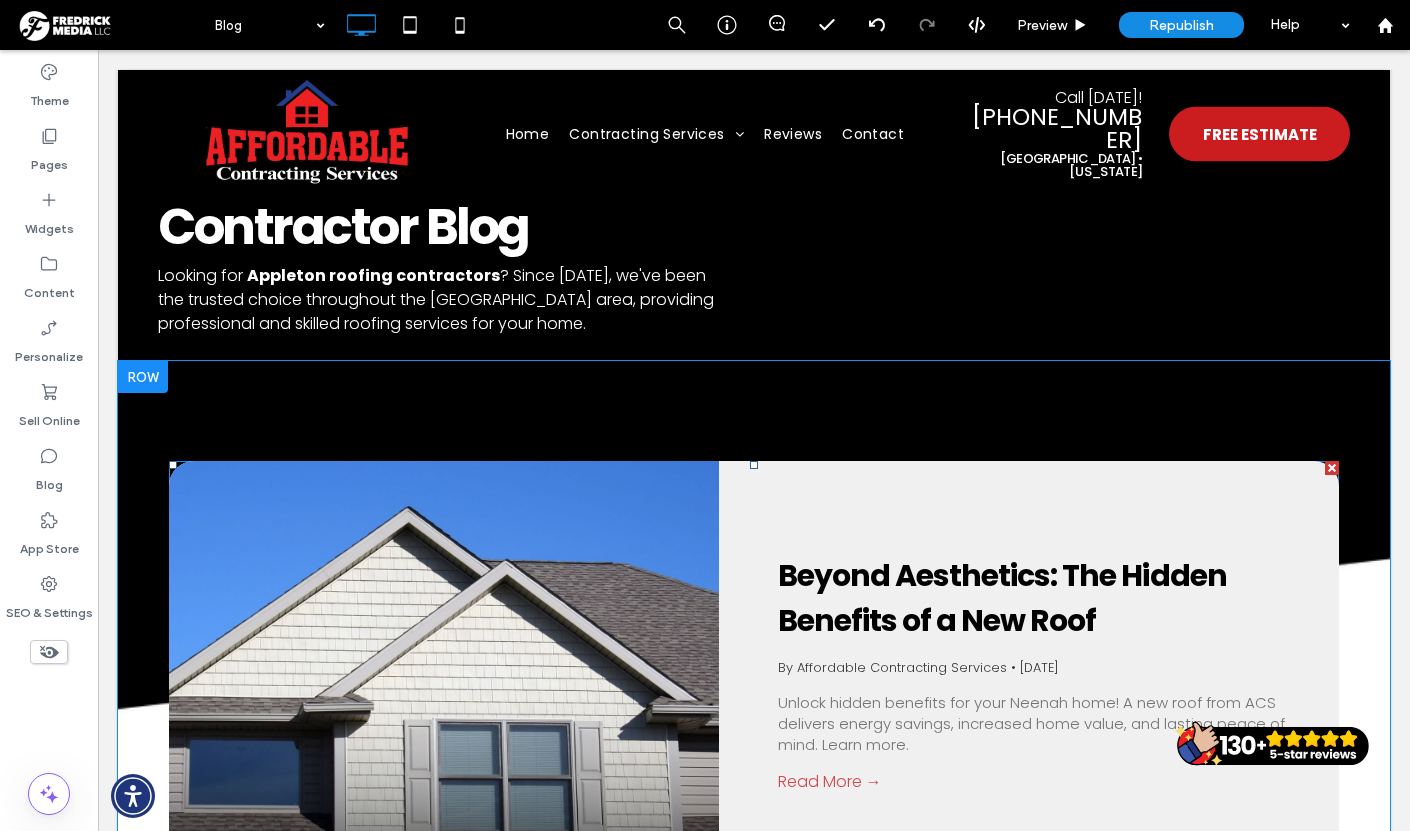 scroll, scrollTop: 0, scrollLeft: 0, axis: both 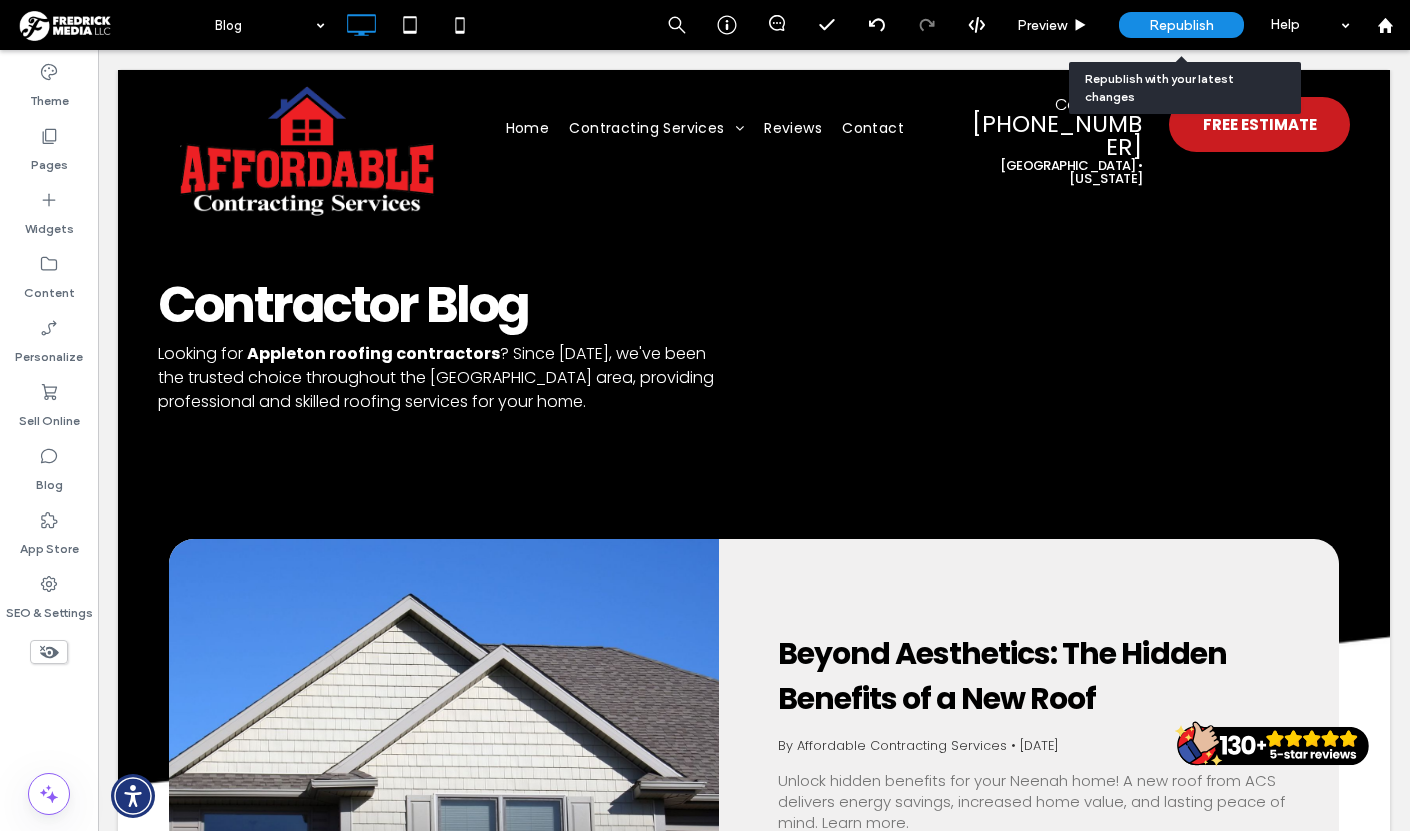 click on "Republish" at bounding box center [1181, 25] 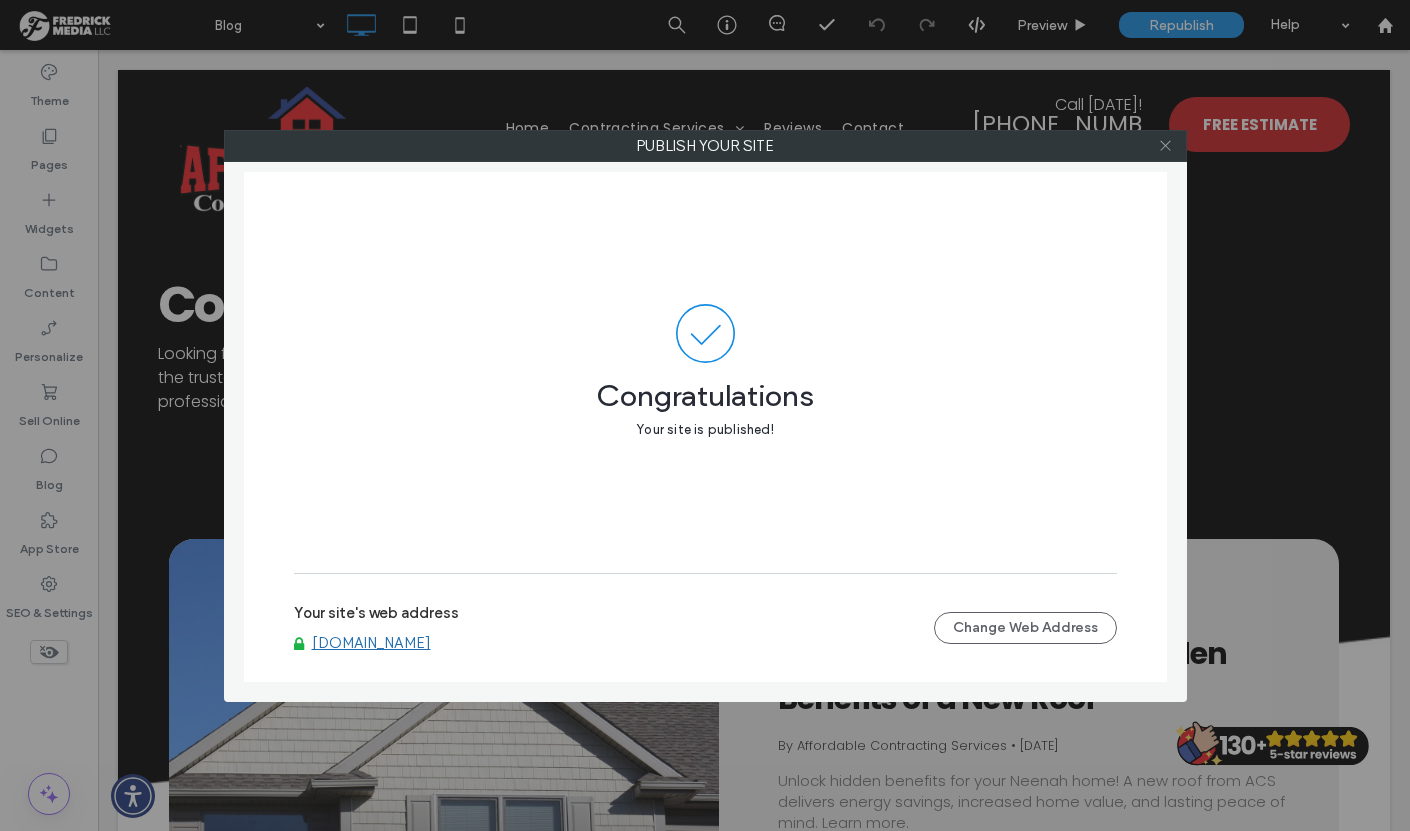 click 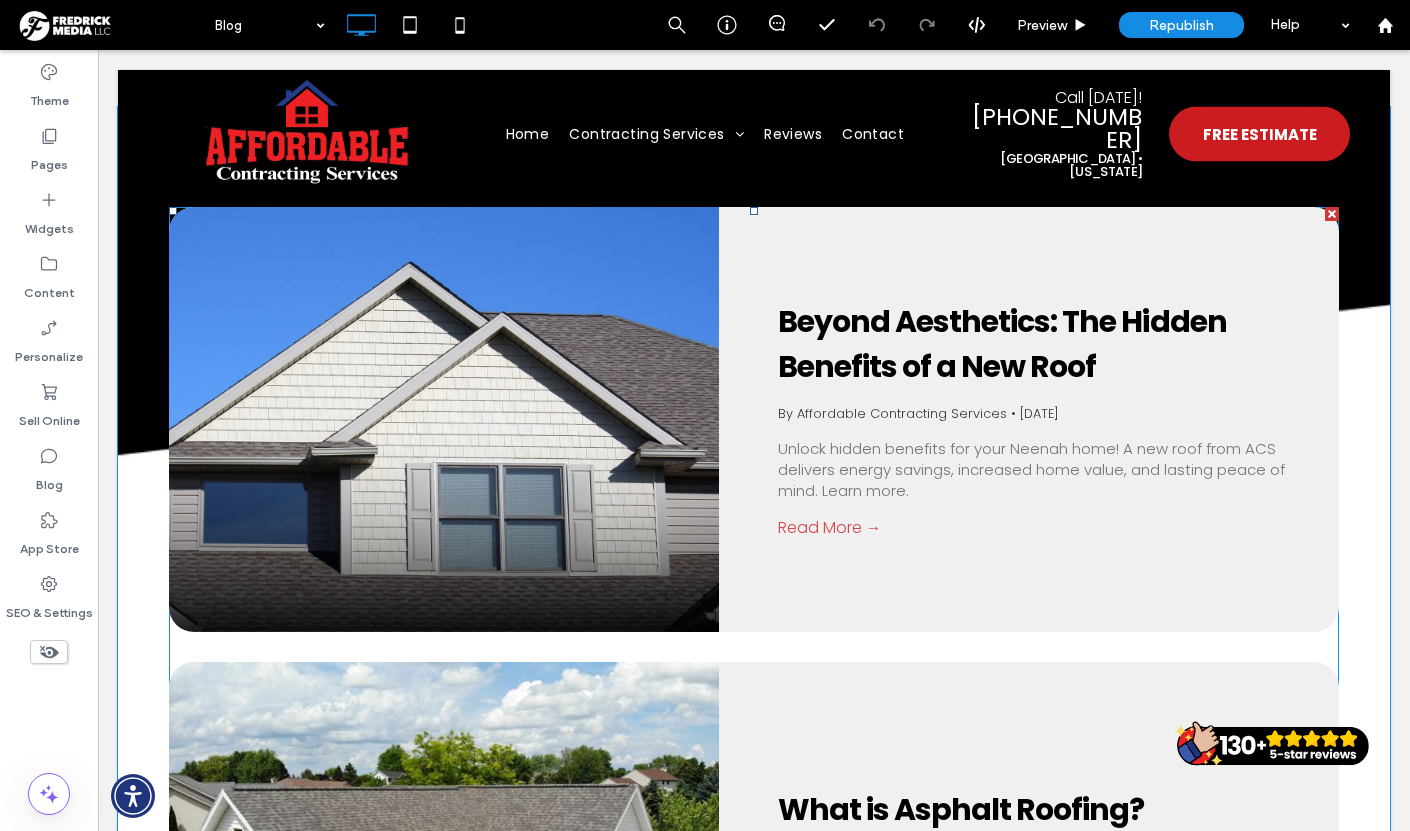 scroll, scrollTop: 375, scrollLeft: 0, axis: vertical 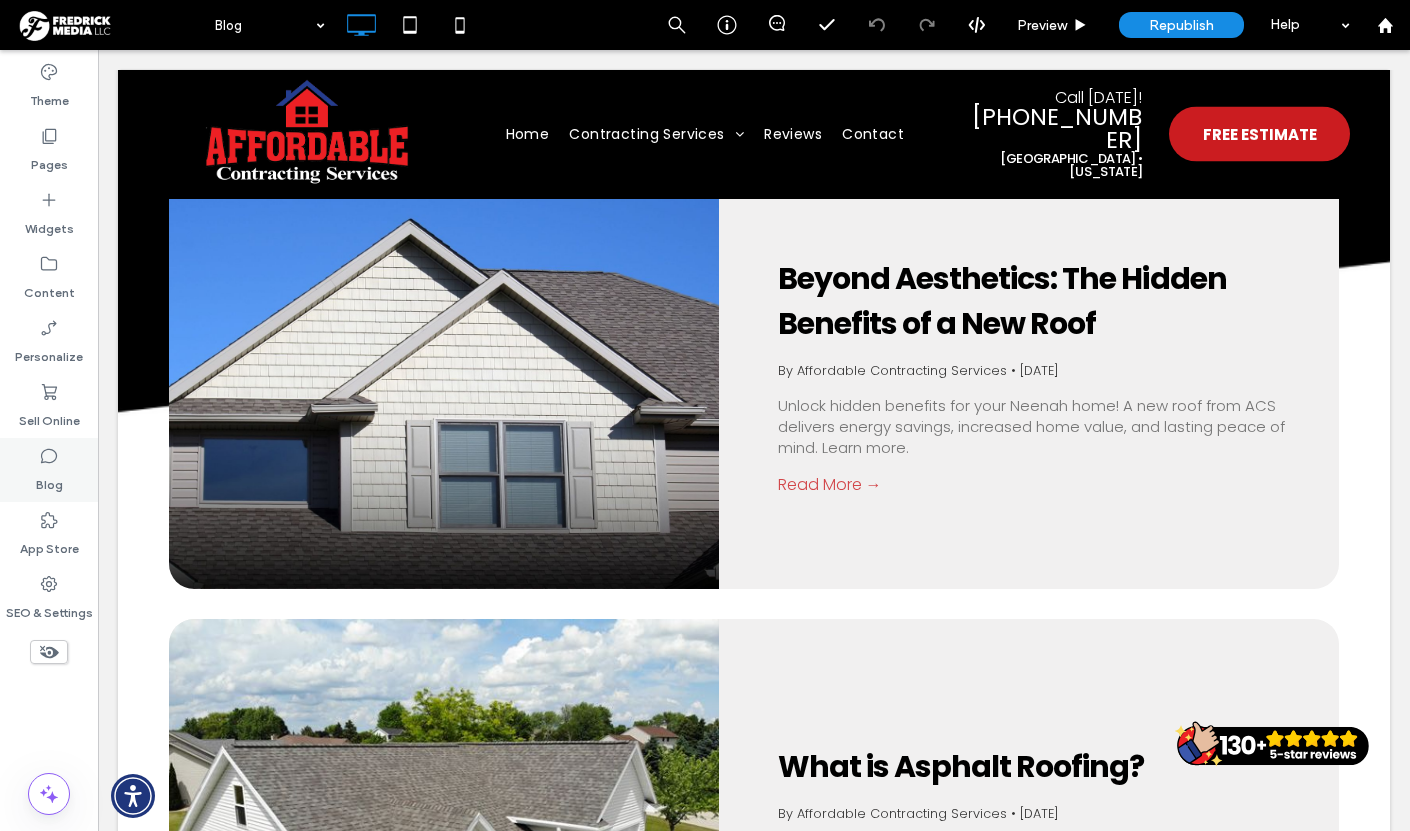 click 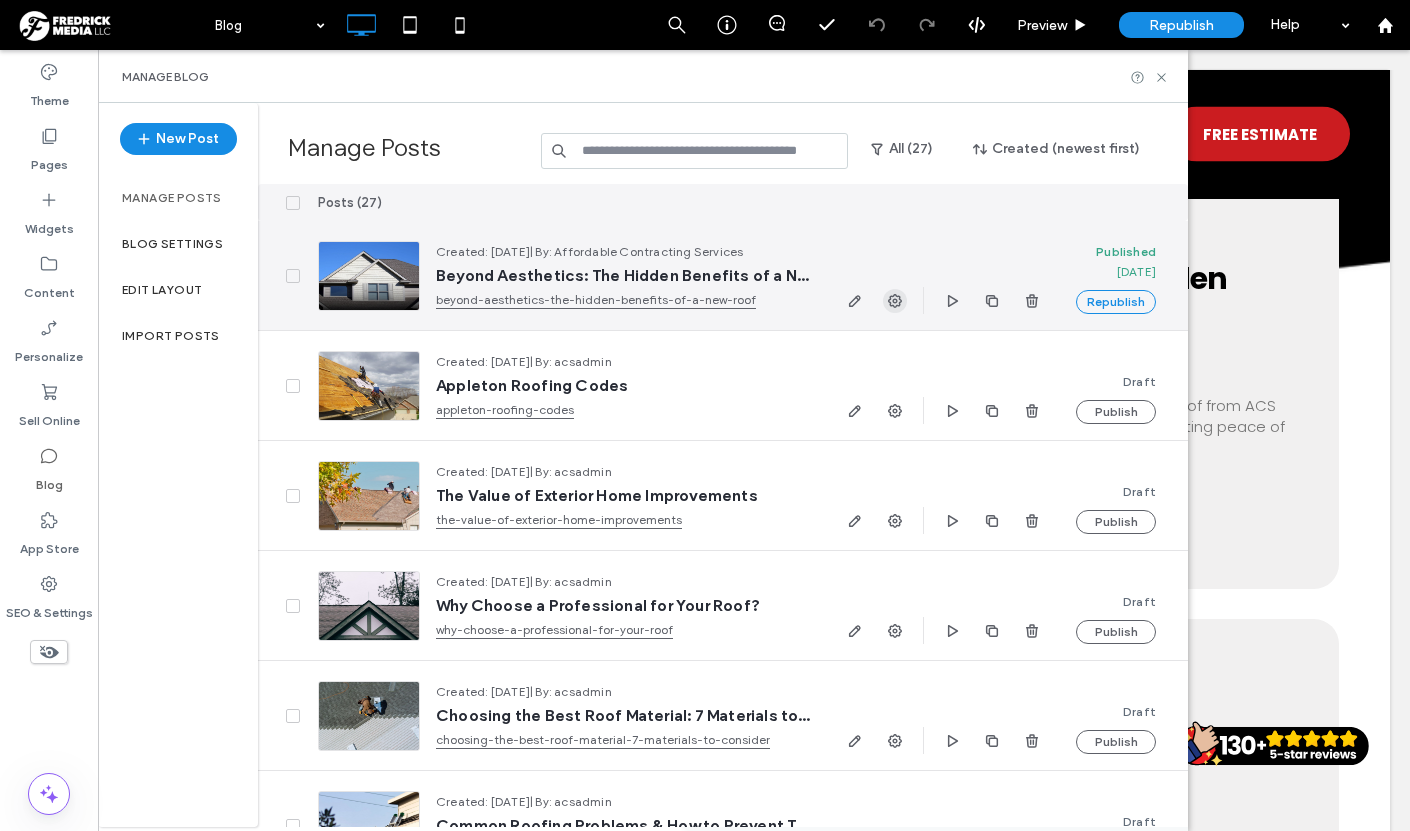 click 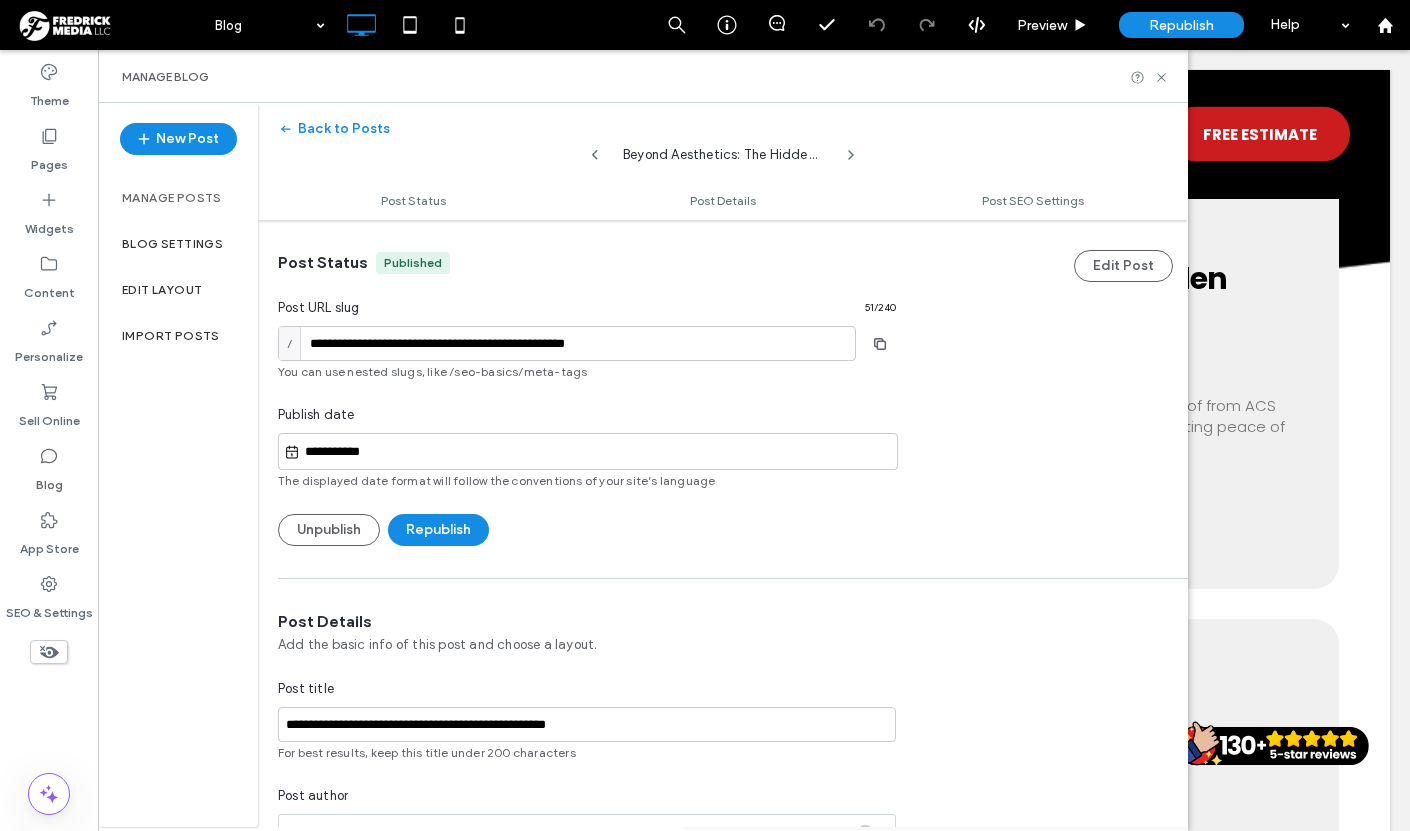 scroll, scrollTop: 1, scrollLeft: 0, axis: vertical 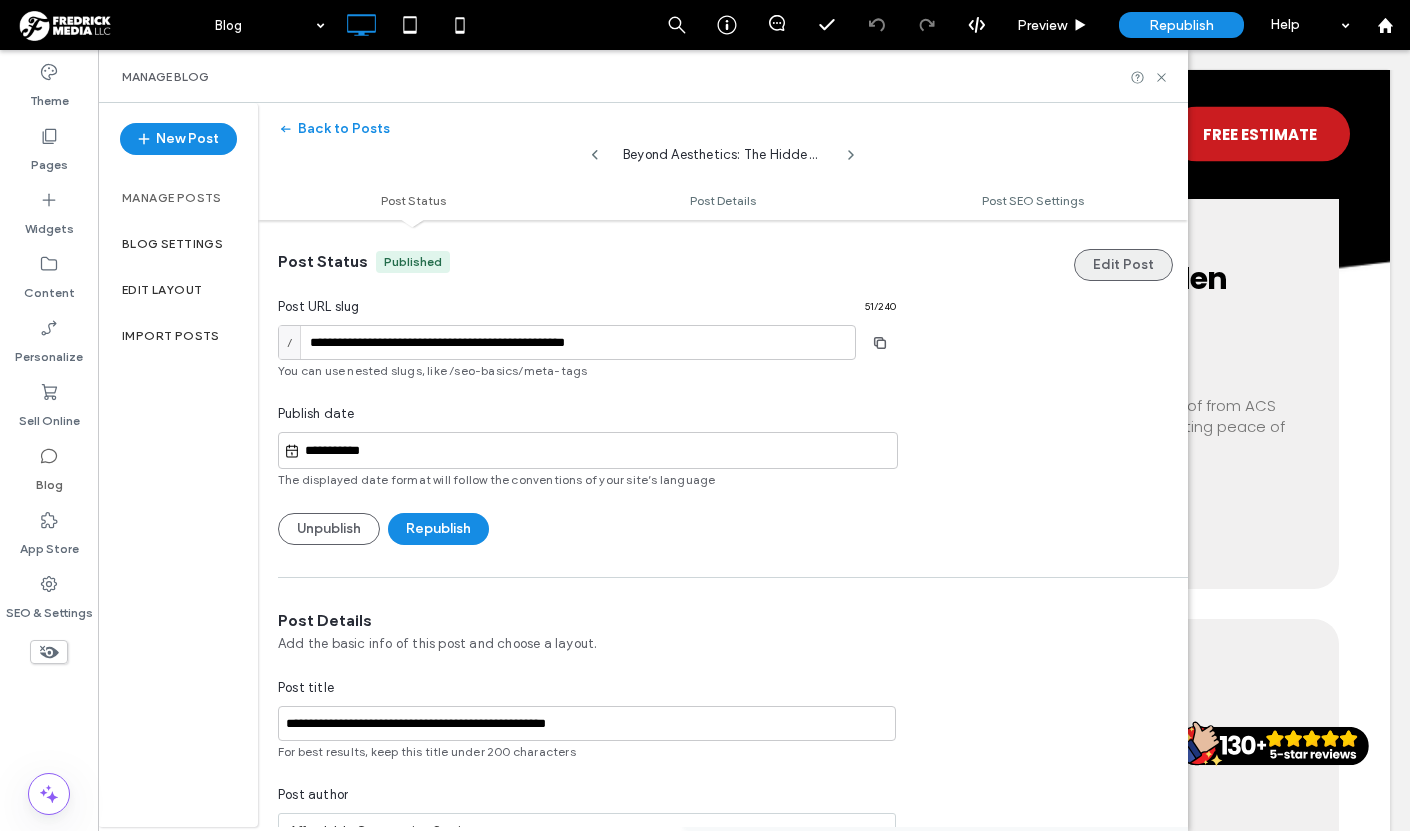 click on "Edit Post" at bounding box center [1123, 265] 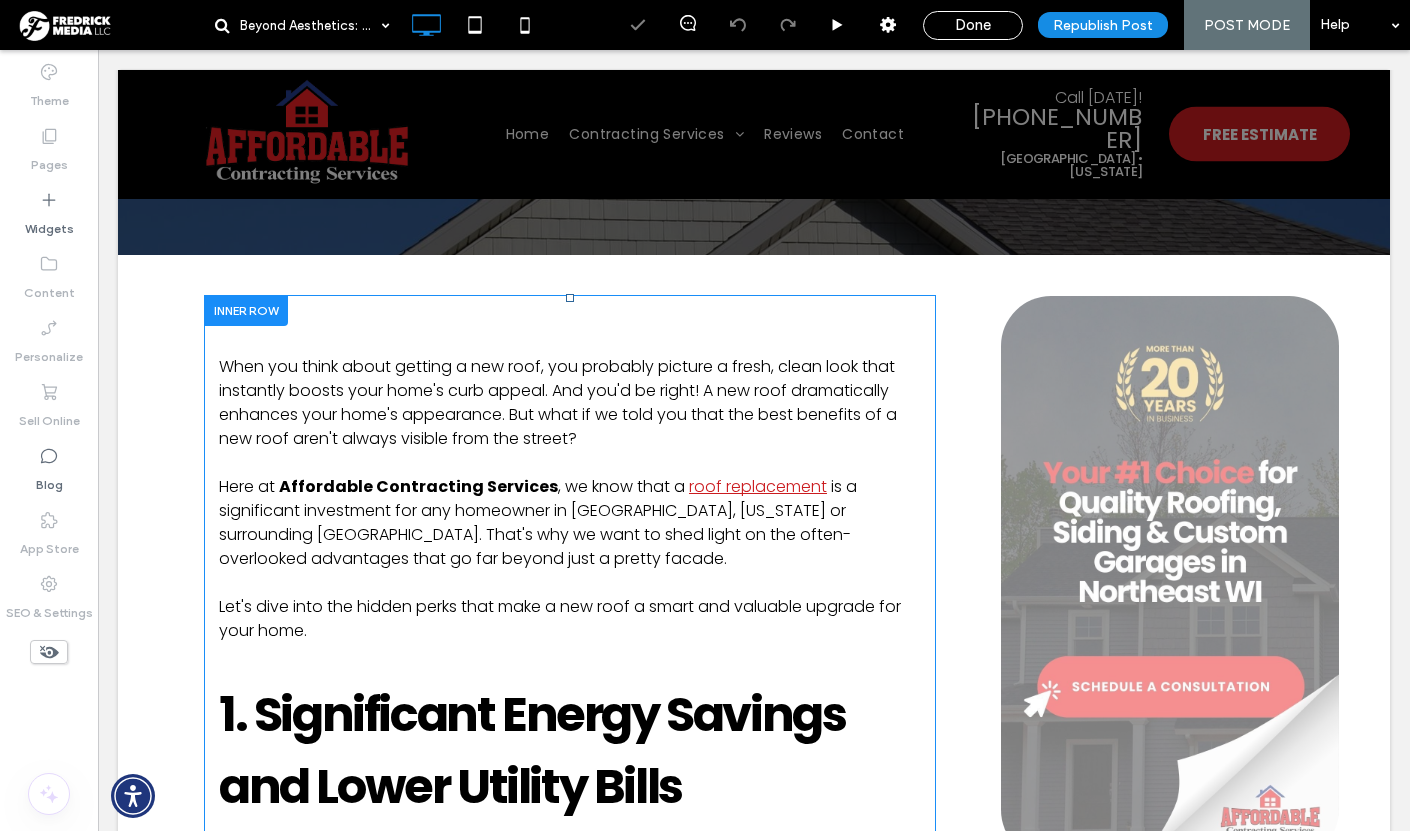 scroll, scrollTop: 641, scrollLeft: 0, axis: vertical 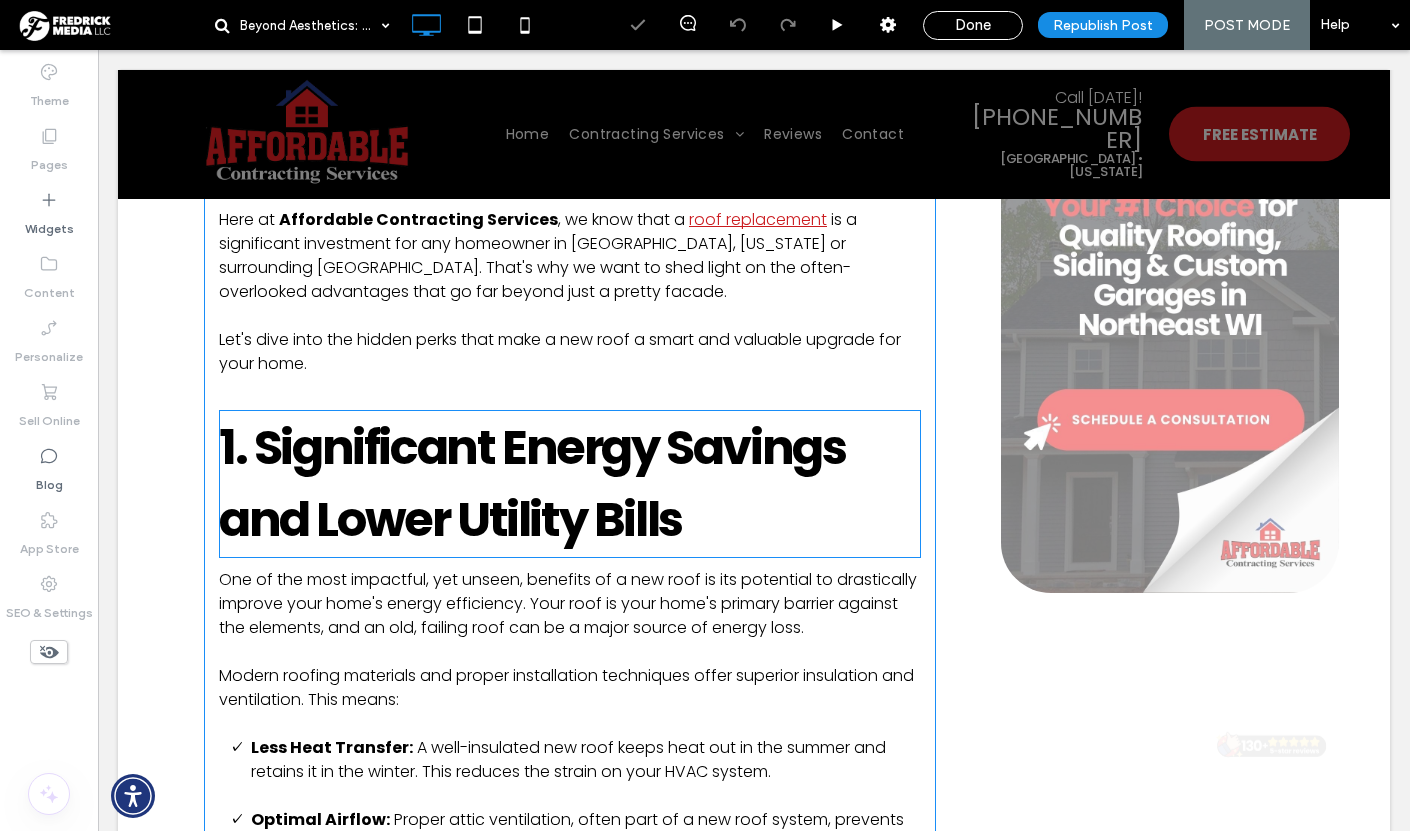 click on "1. Significant Energy Savings and Lower Utility Bills" at bounding box center [532, 483] 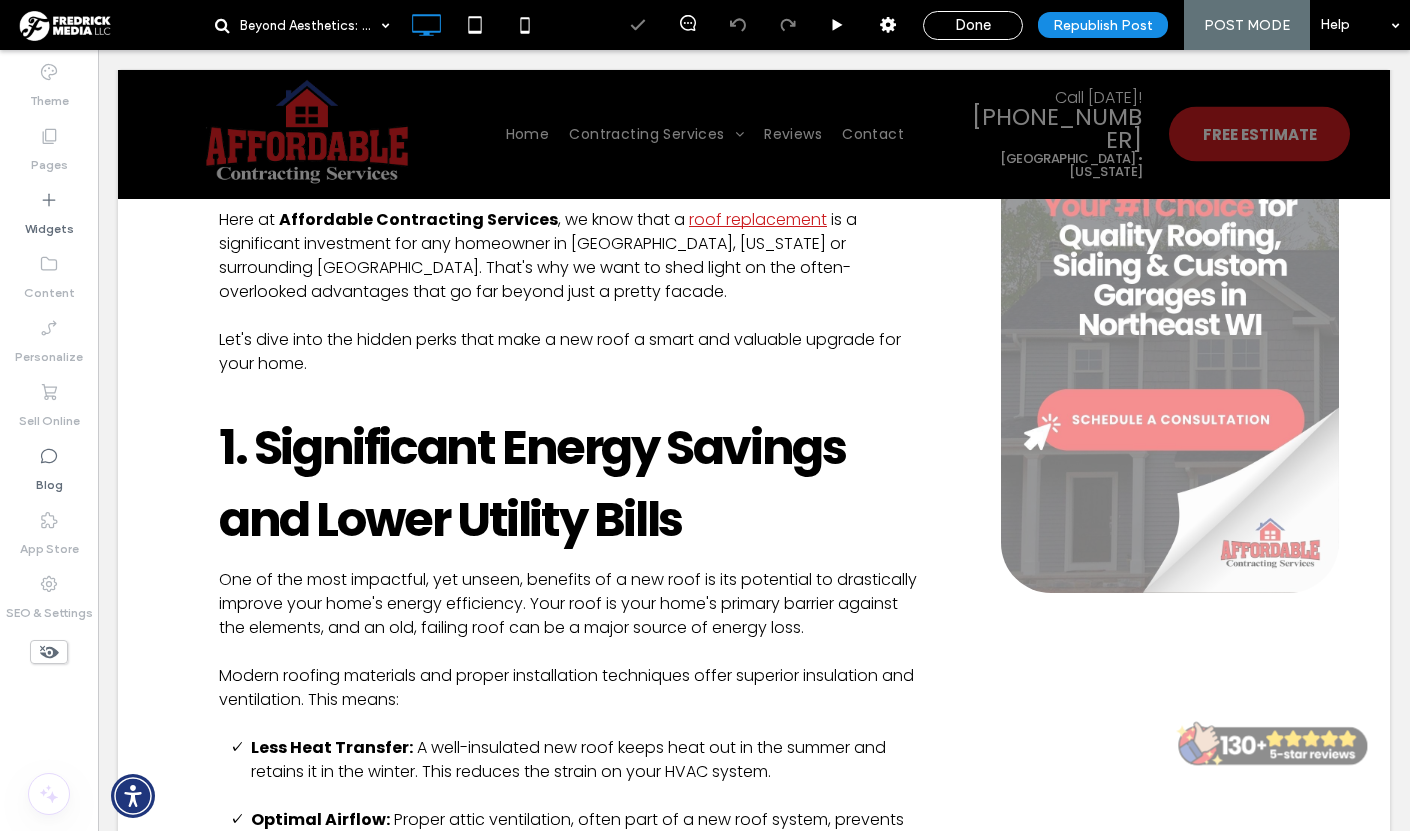 click on "1. Significant Energy Savings and Lower Utility Bills" at bounding box center (532, 483) 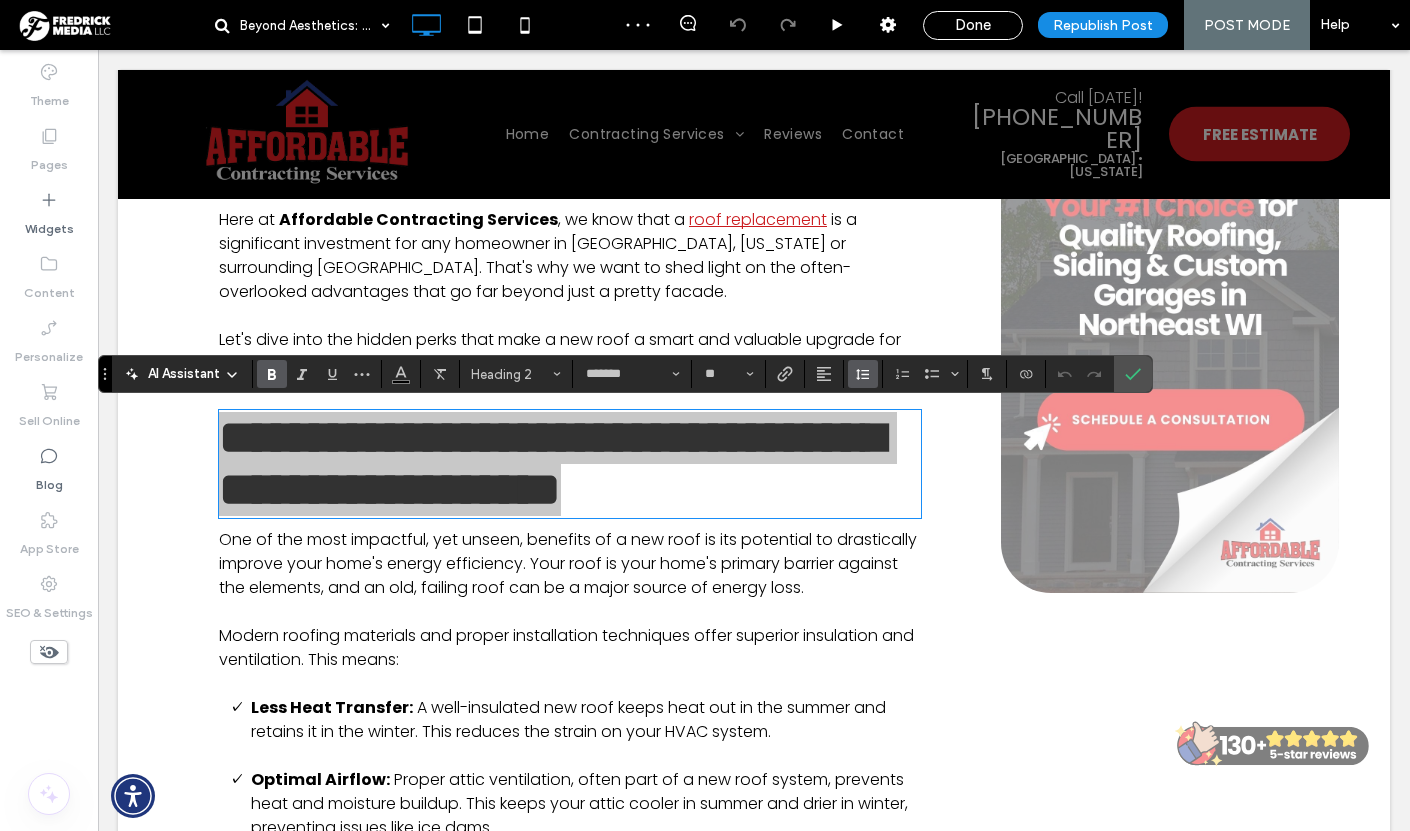 click 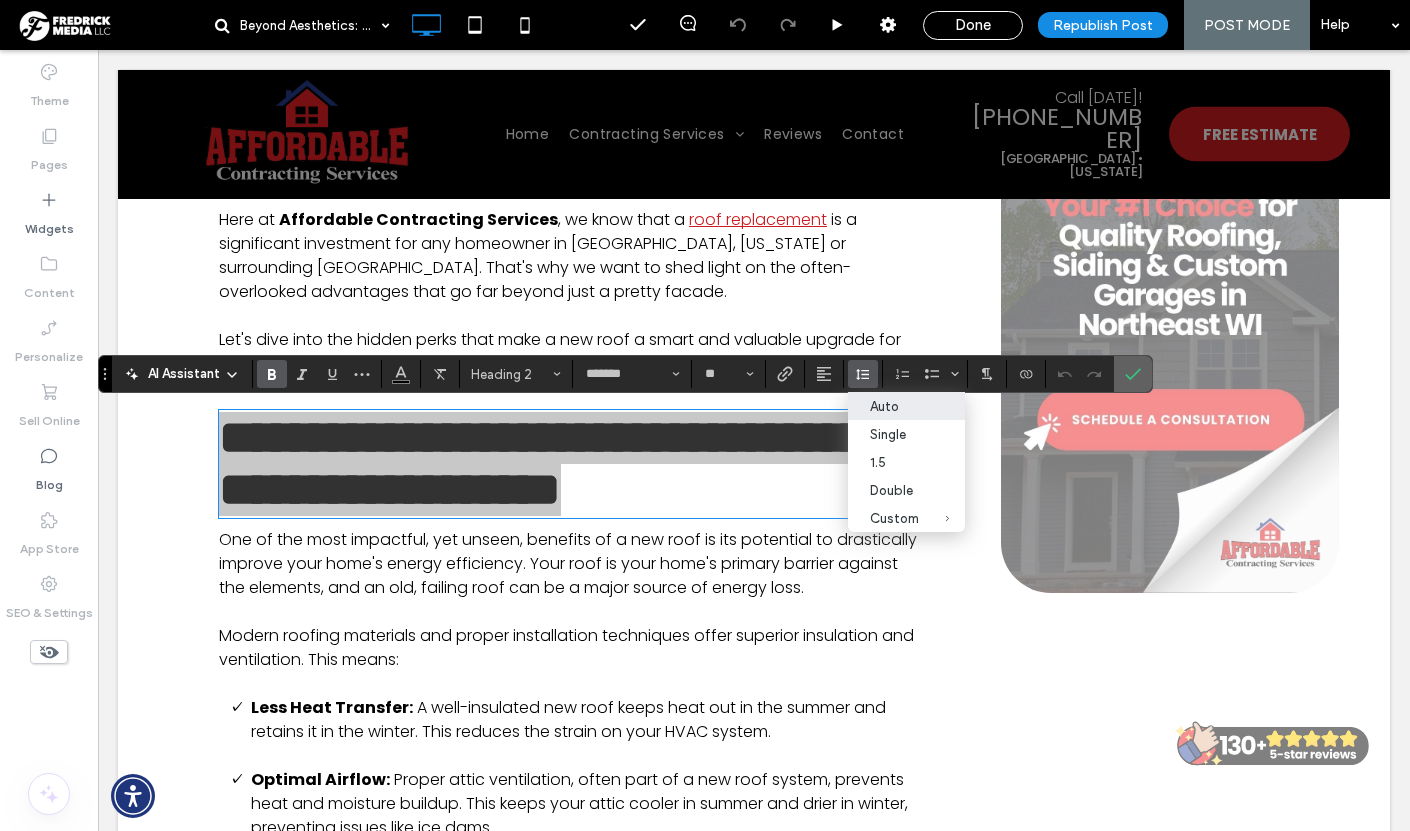 click 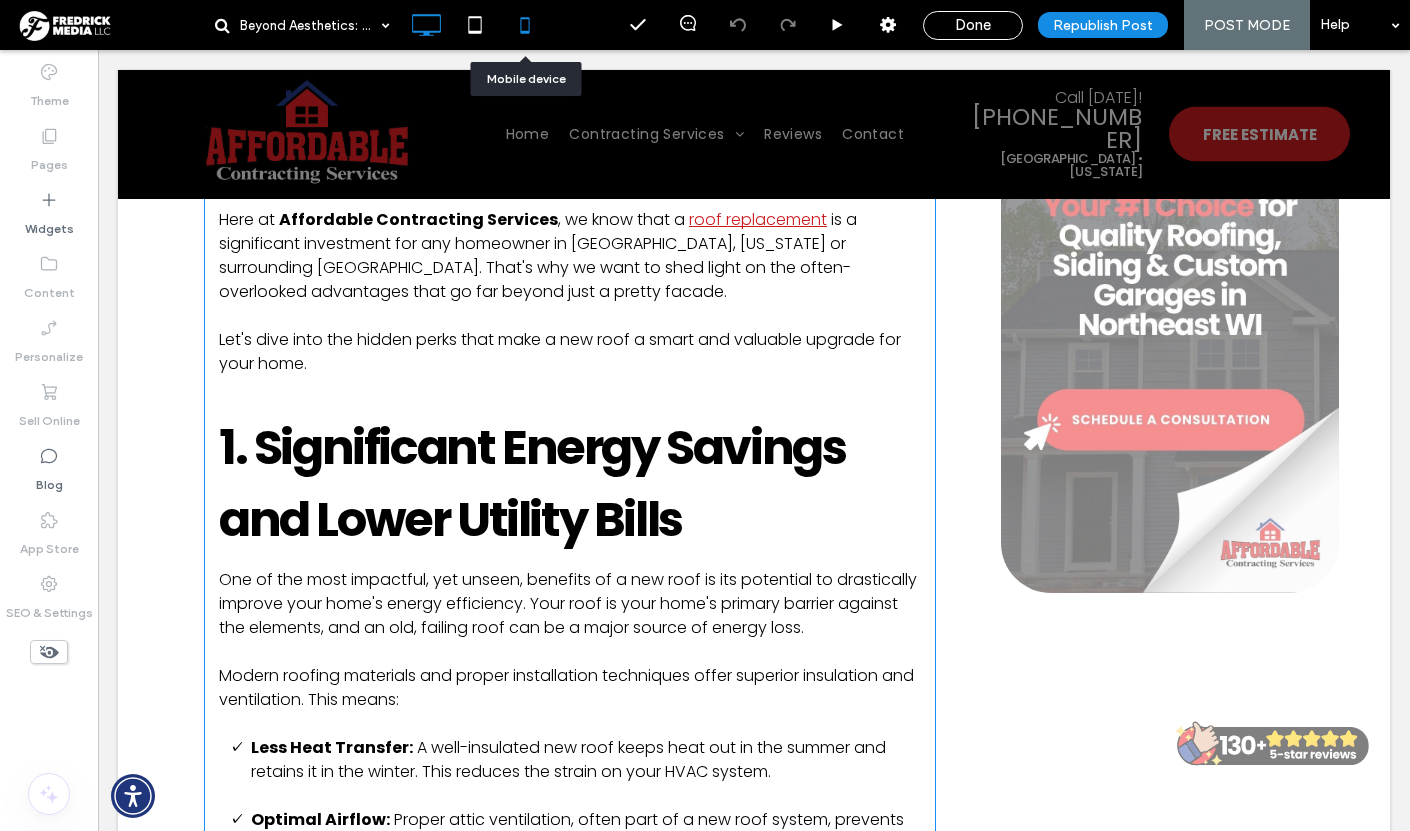 click 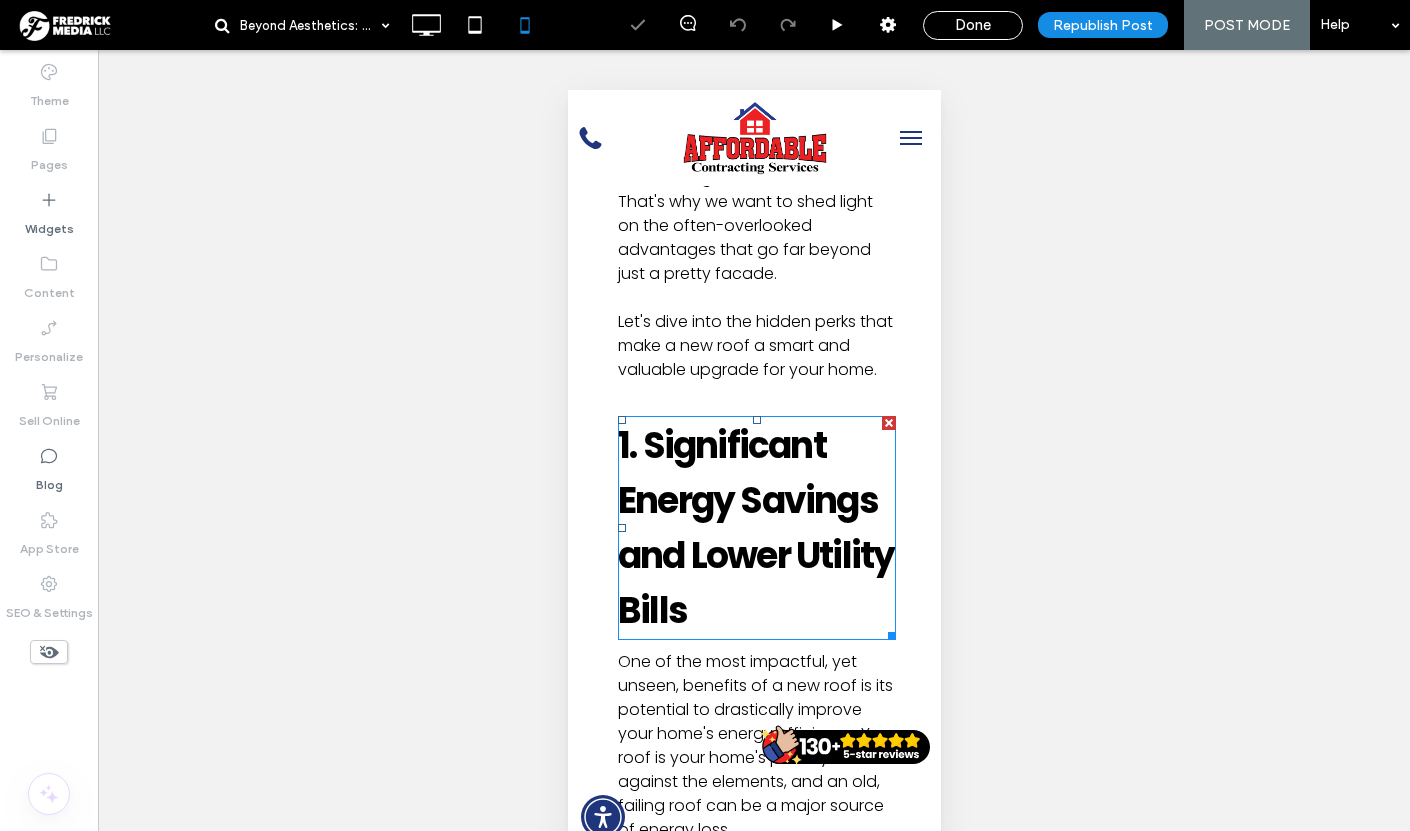 scroll, scrollTop: 908, scrollLeft: 0, axis: vertical 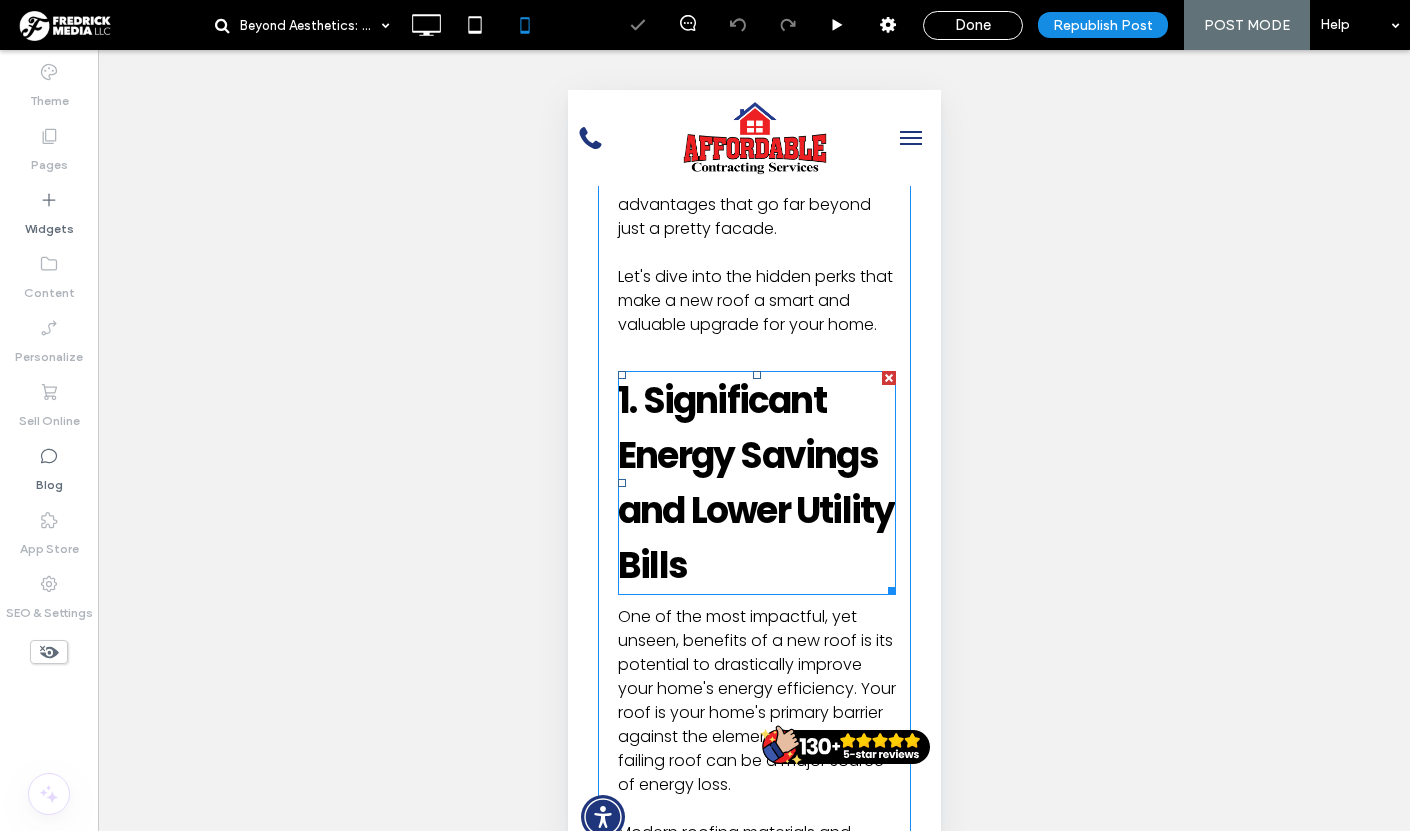 click on "1. Significant Energy Savings and Lower Utility Bills" at bounding box center (755, 483) 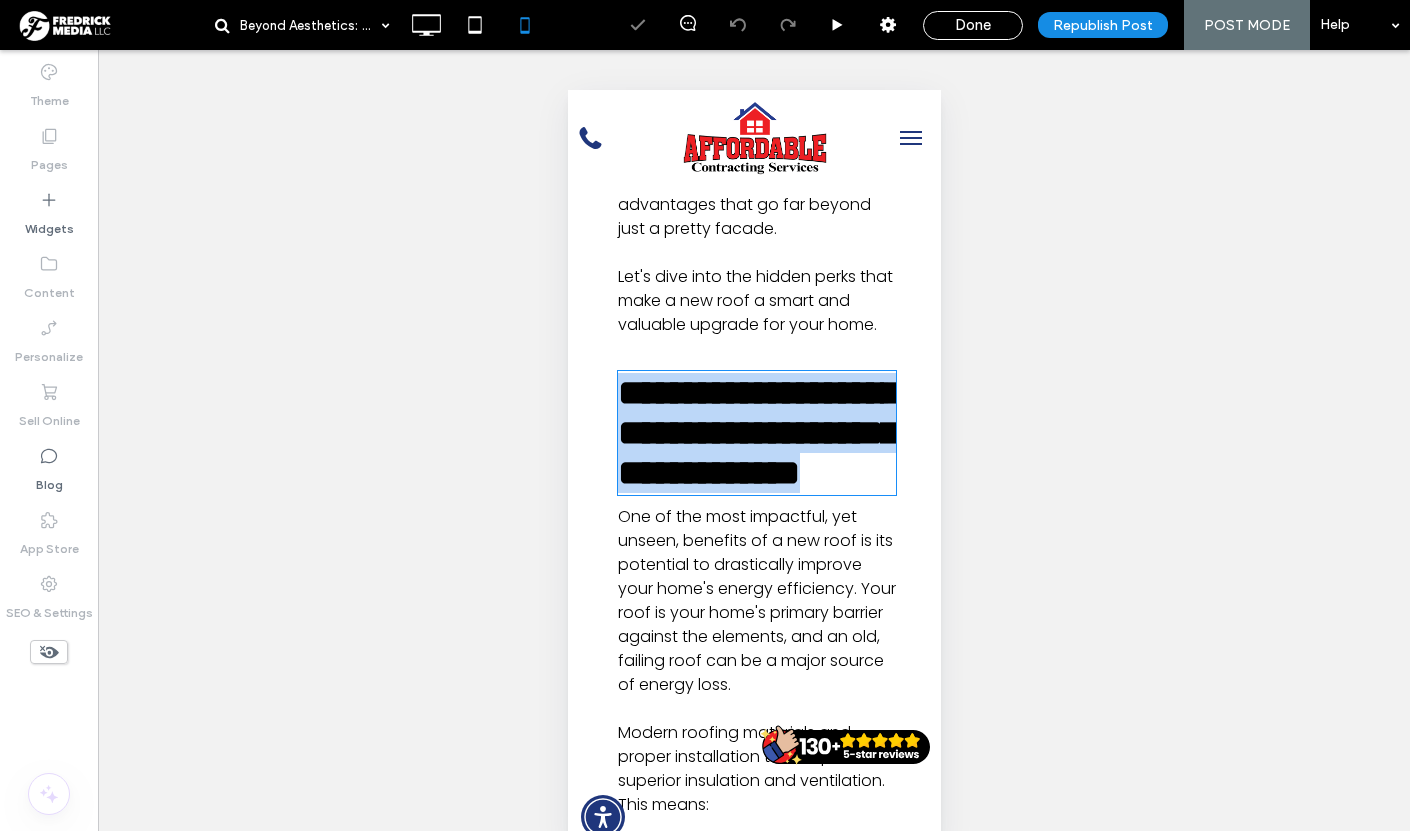 click on "**********" at bounding box center [757, 433] 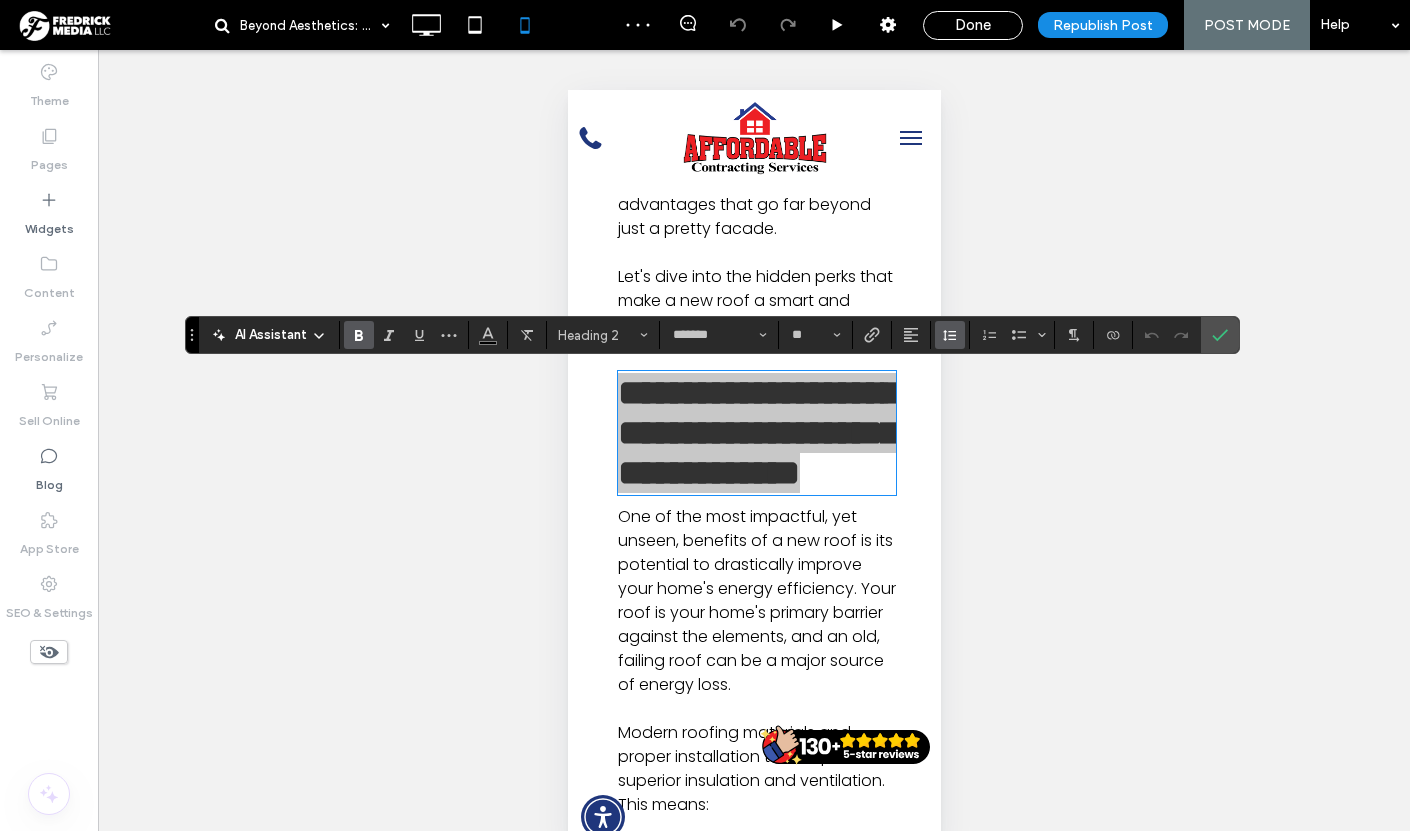 click 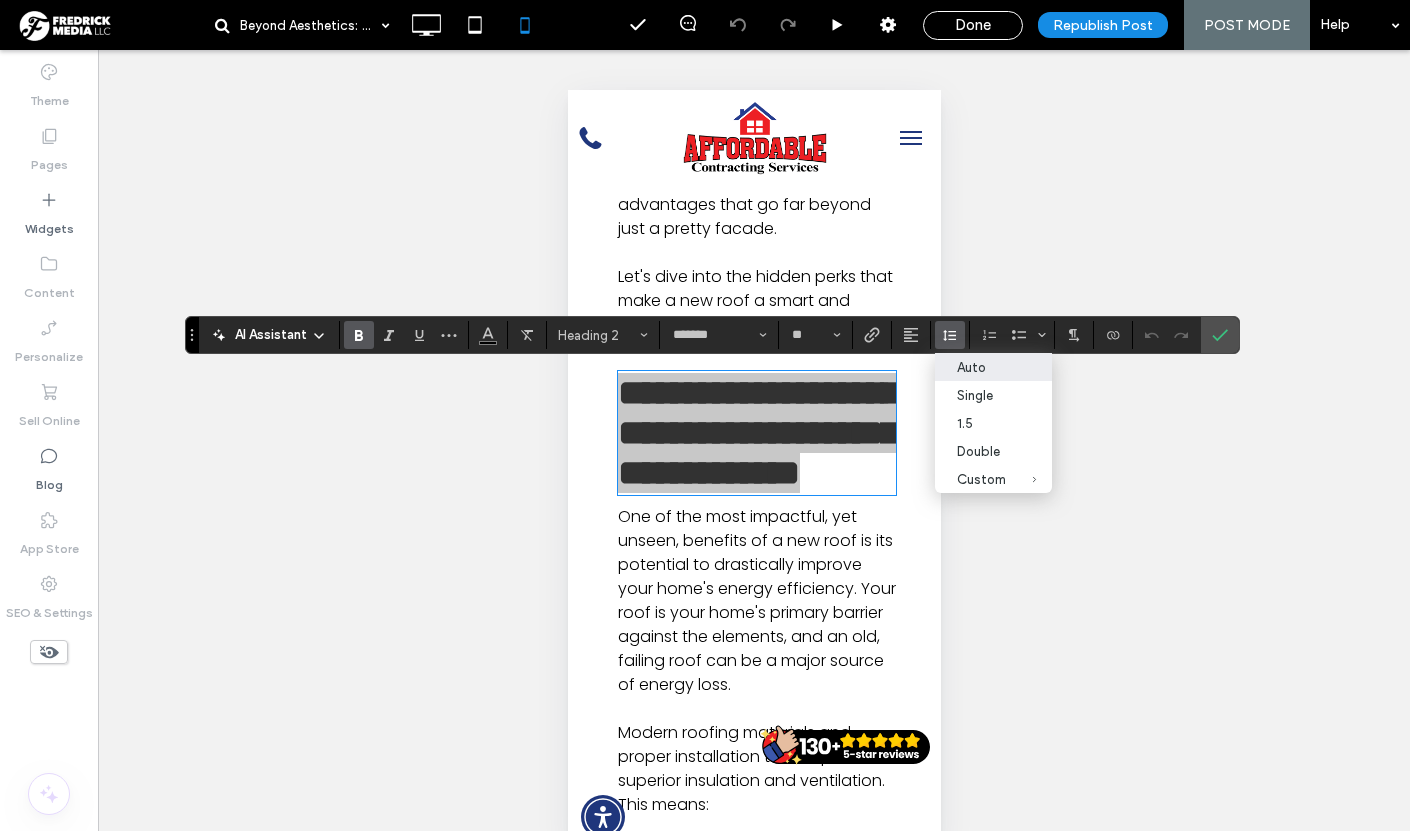 scroll, scrollTop: 913, scrollLeft: 0, axis: vertical 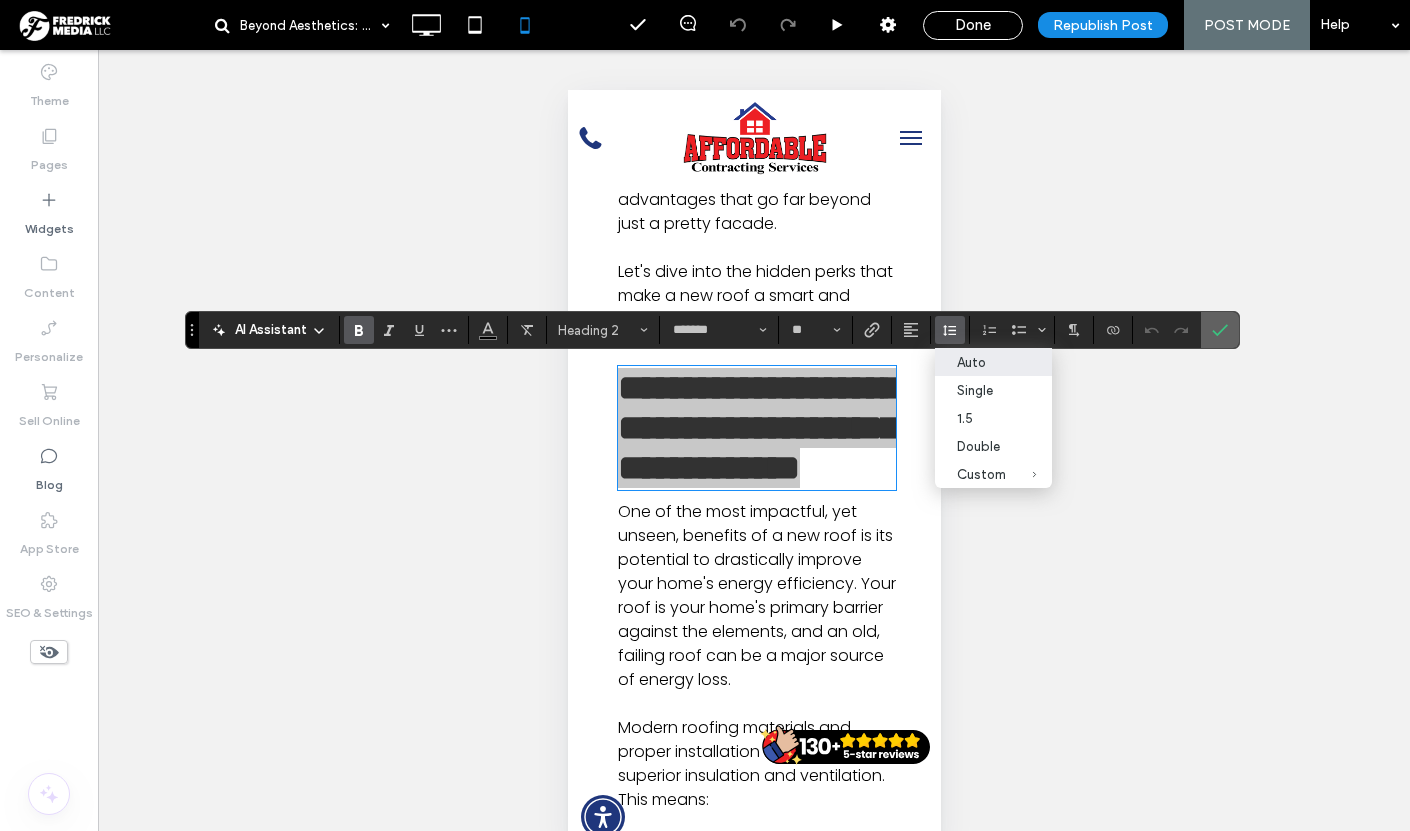 click 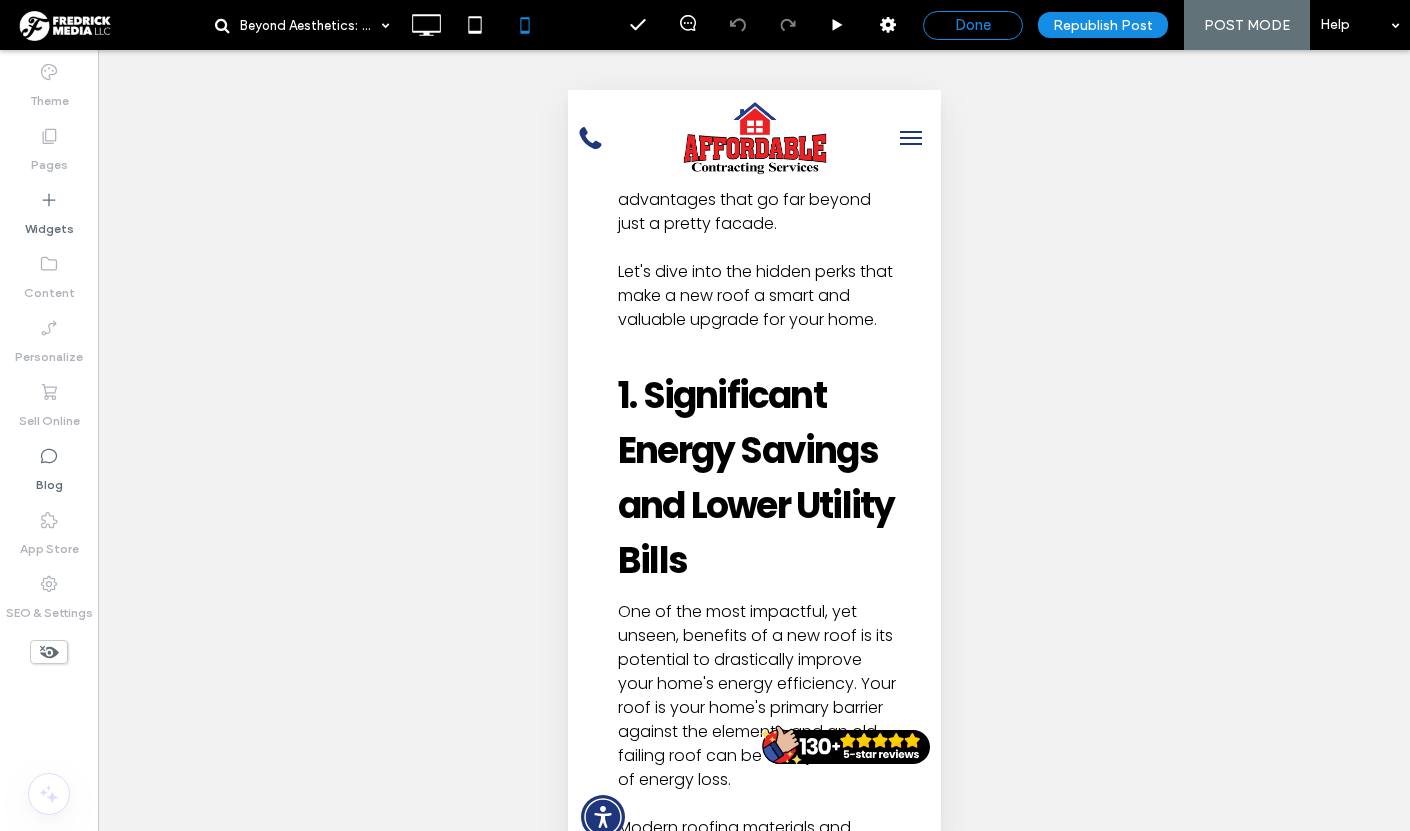 click on "Done" at bounding box center [973, 25] 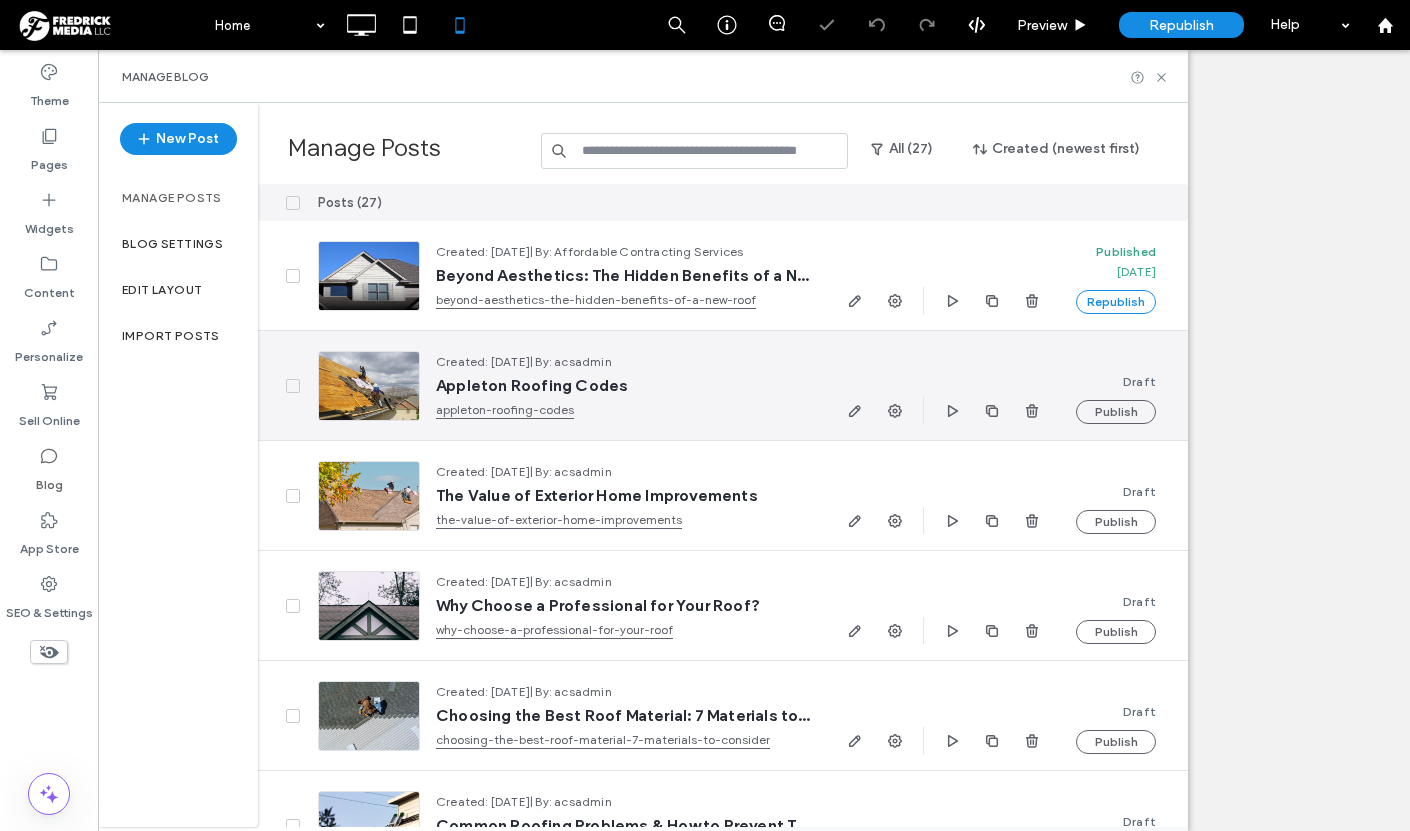 scroll, scrollTop: 0, scrollLeft: 0, axis: both 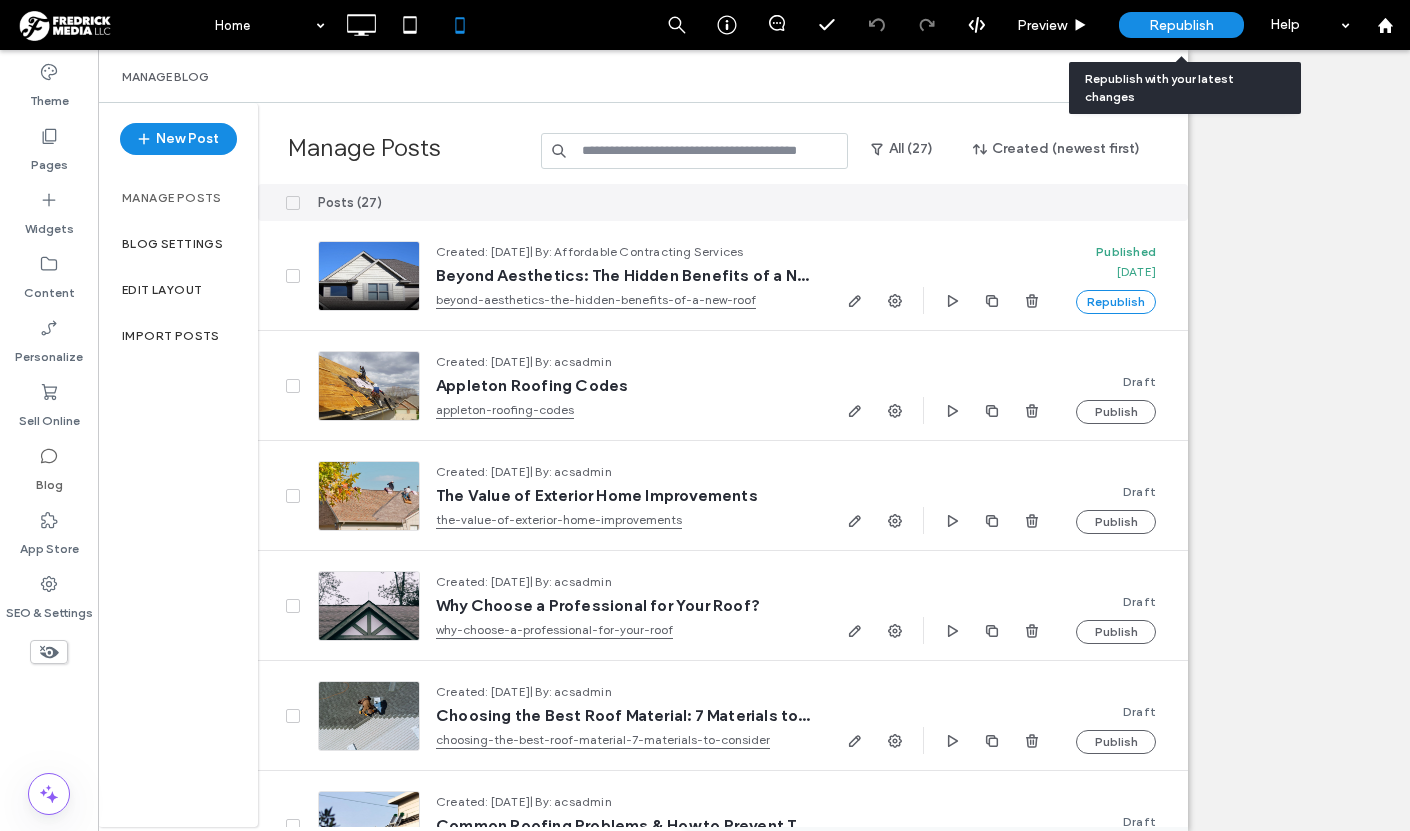 click on "Republish" at bounding box center [1181, 25] 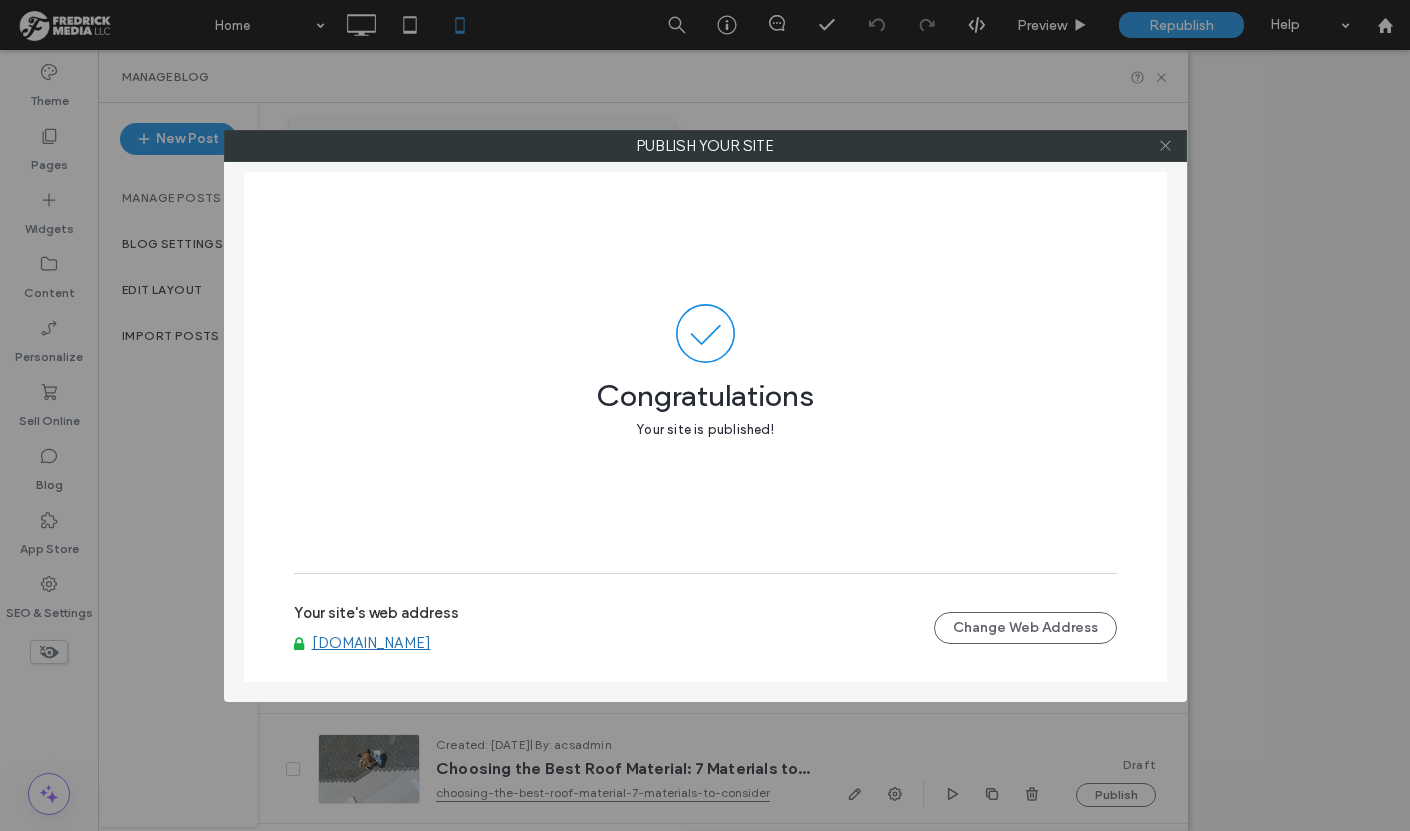 click 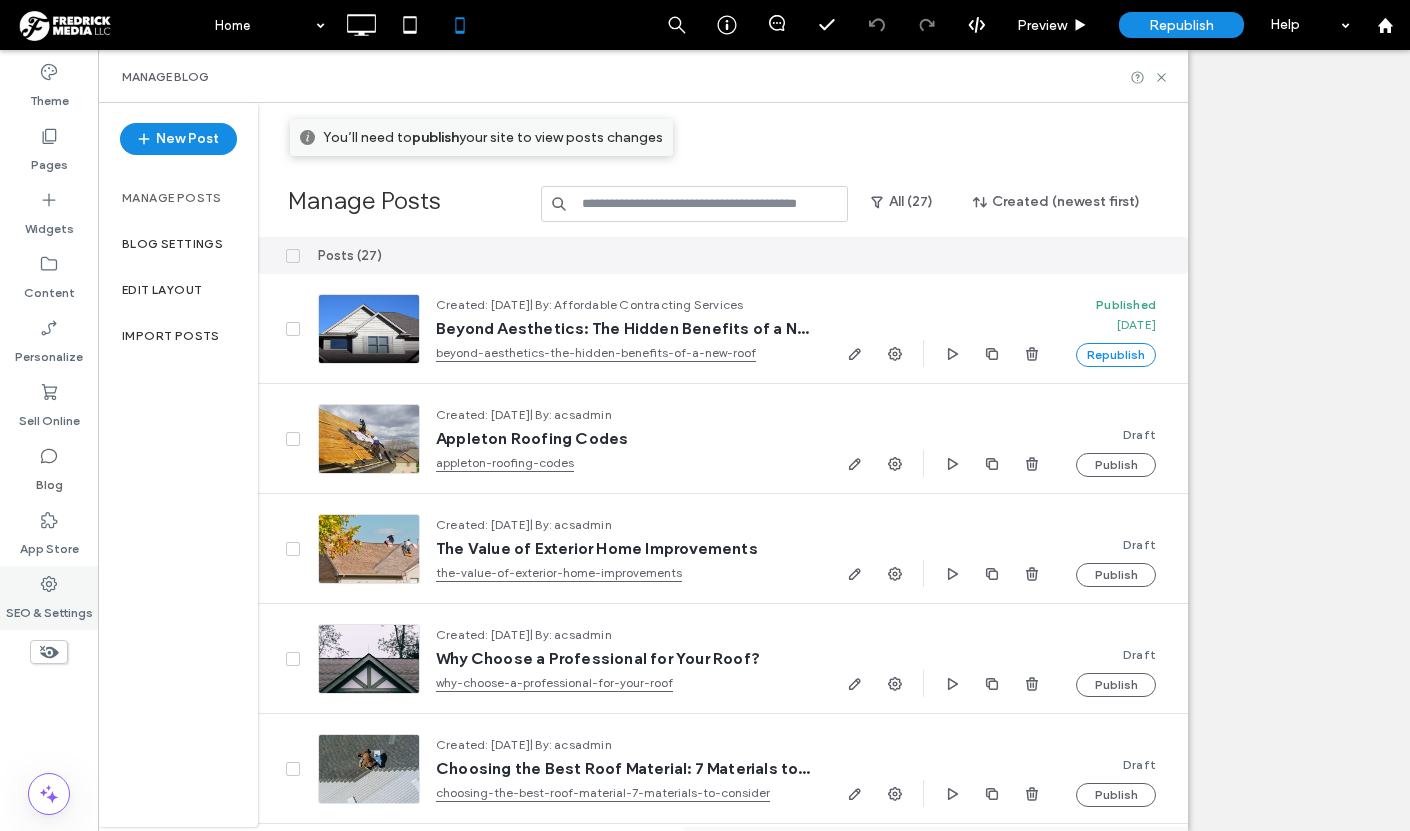 click 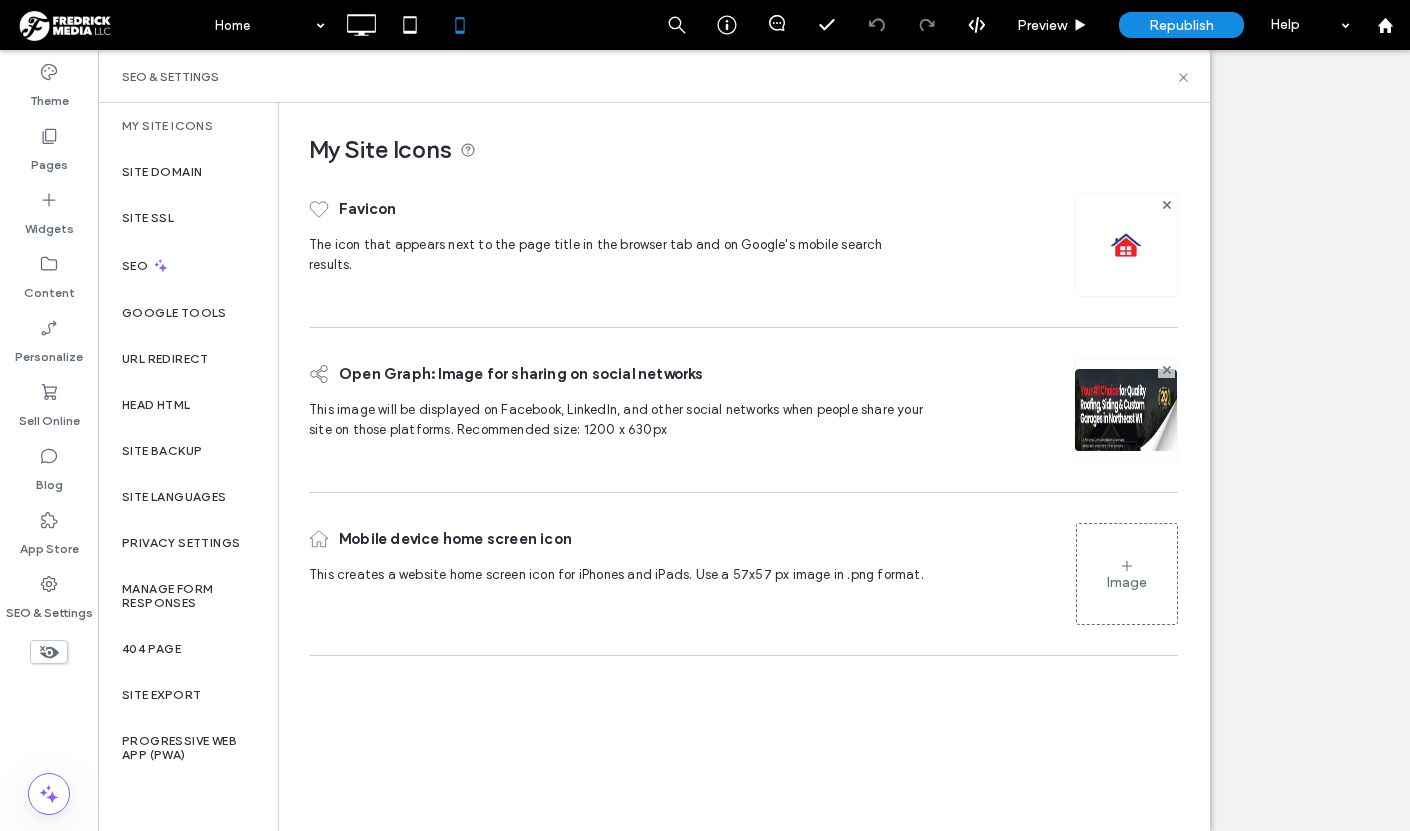 click on "Blog Settings" at bounding box center (178, 244) 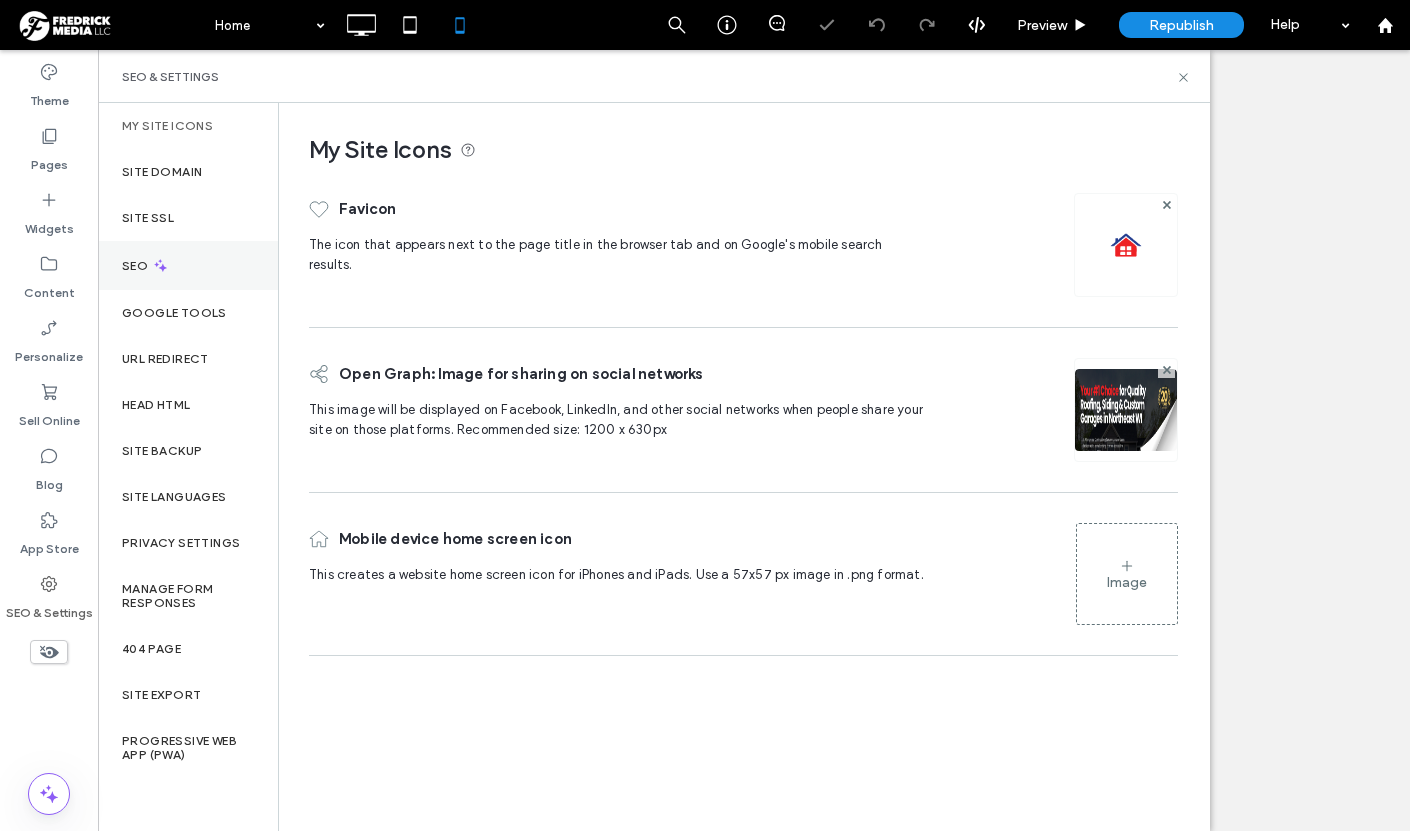 click on "SEO" at bounding box center [137, 266] 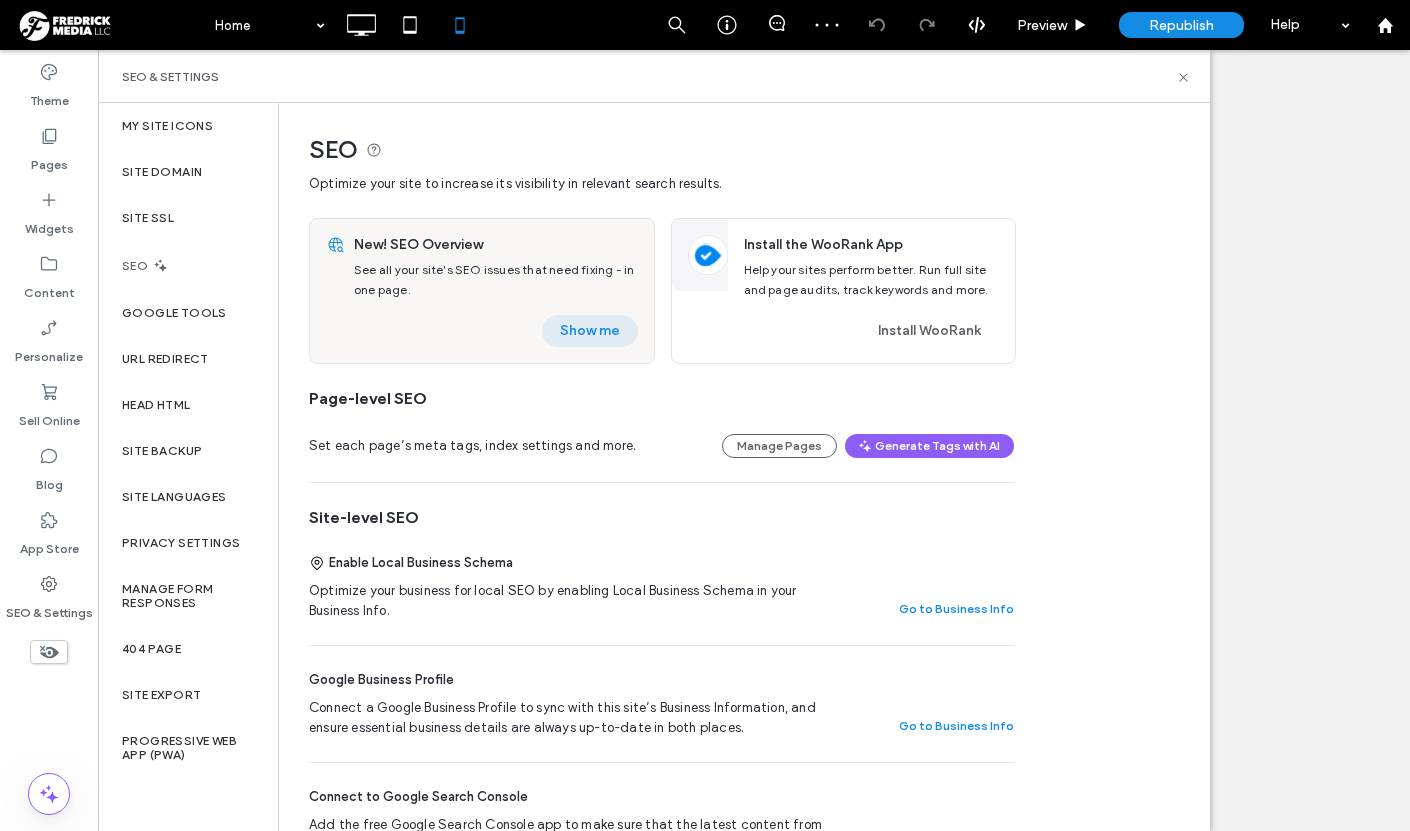 click on "Show me" at bounding box center (590, 331) 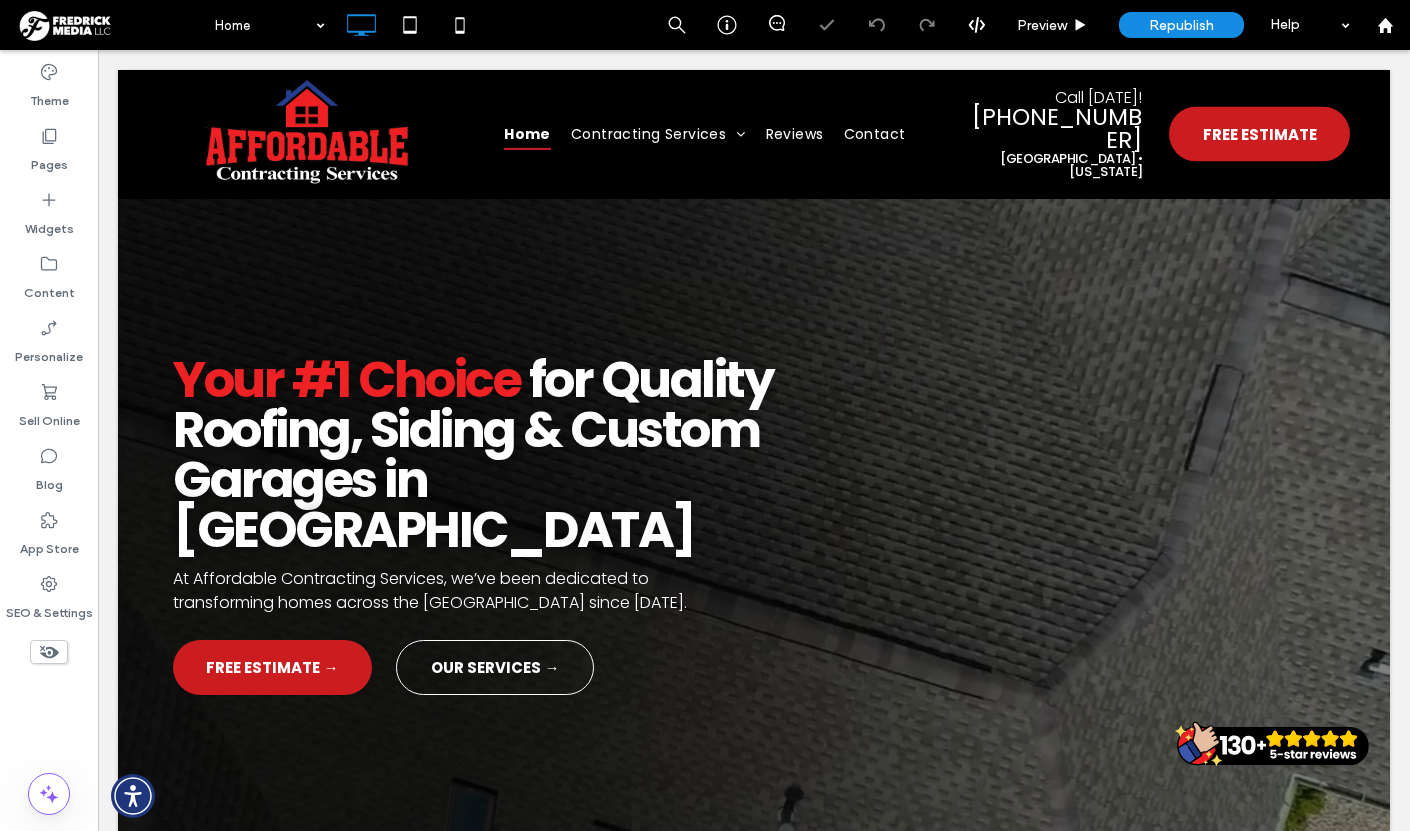 scroll, scrollTop: 766, scrollLeft: 0, axis: vertical 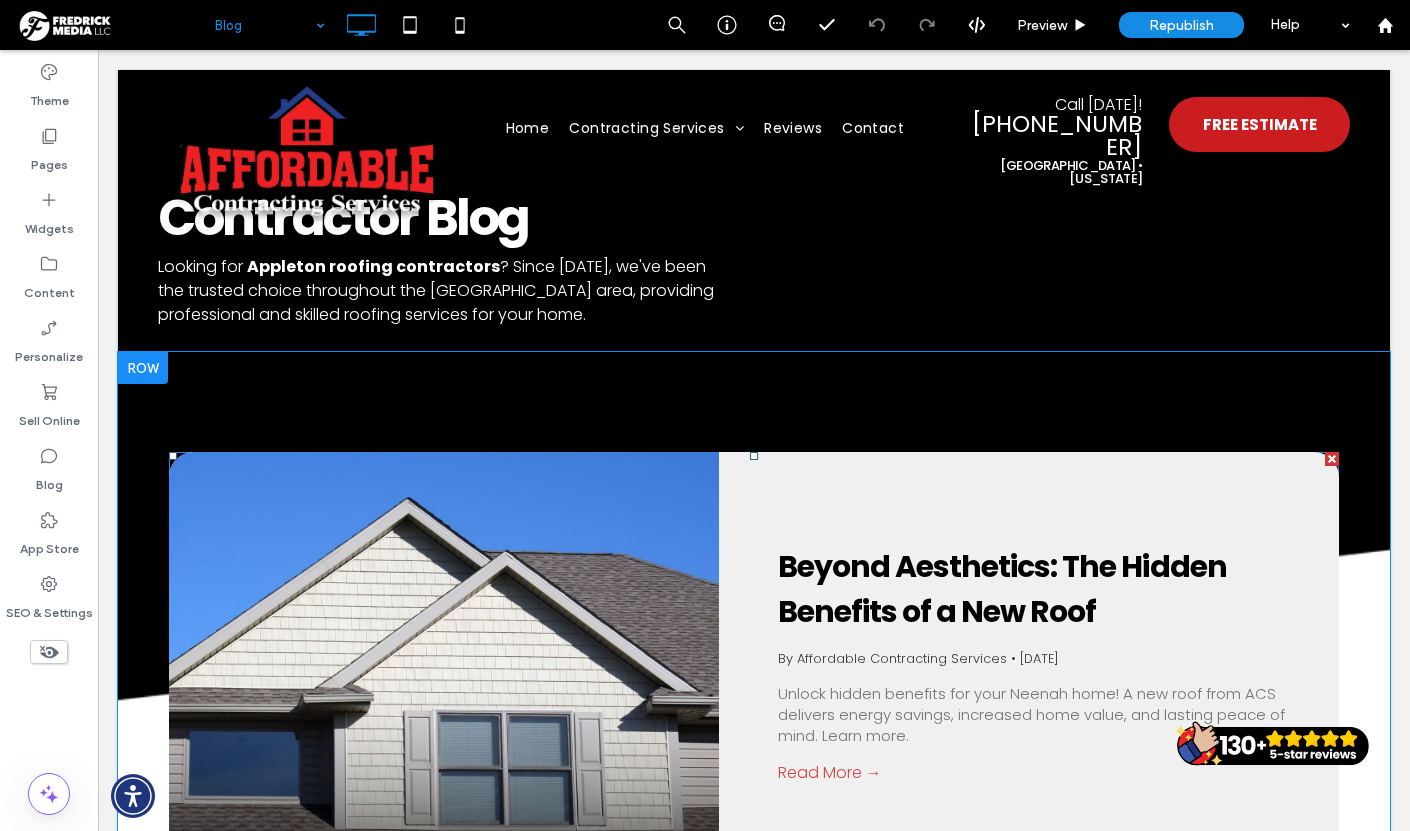 click at bounding box center [444, 664] 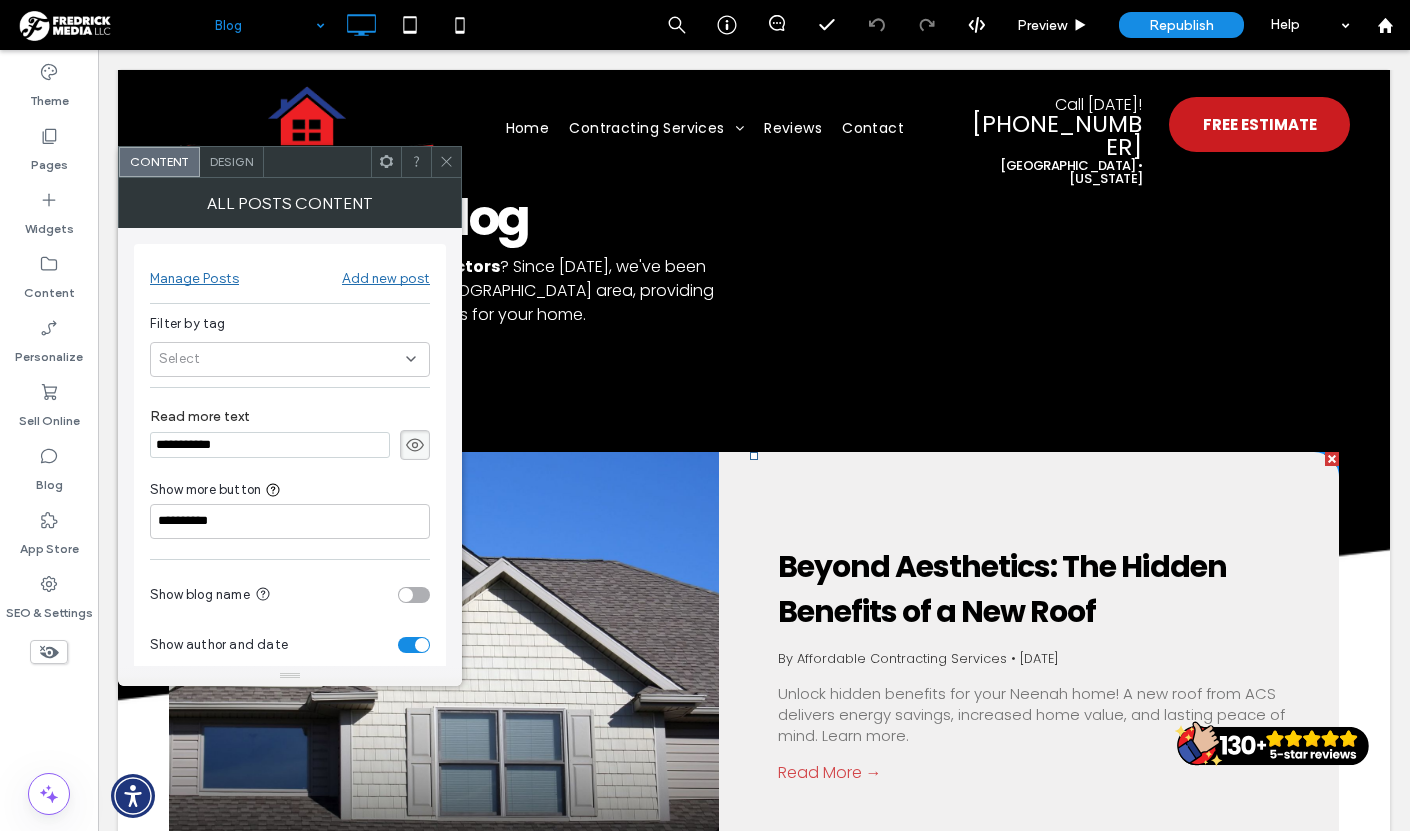 click 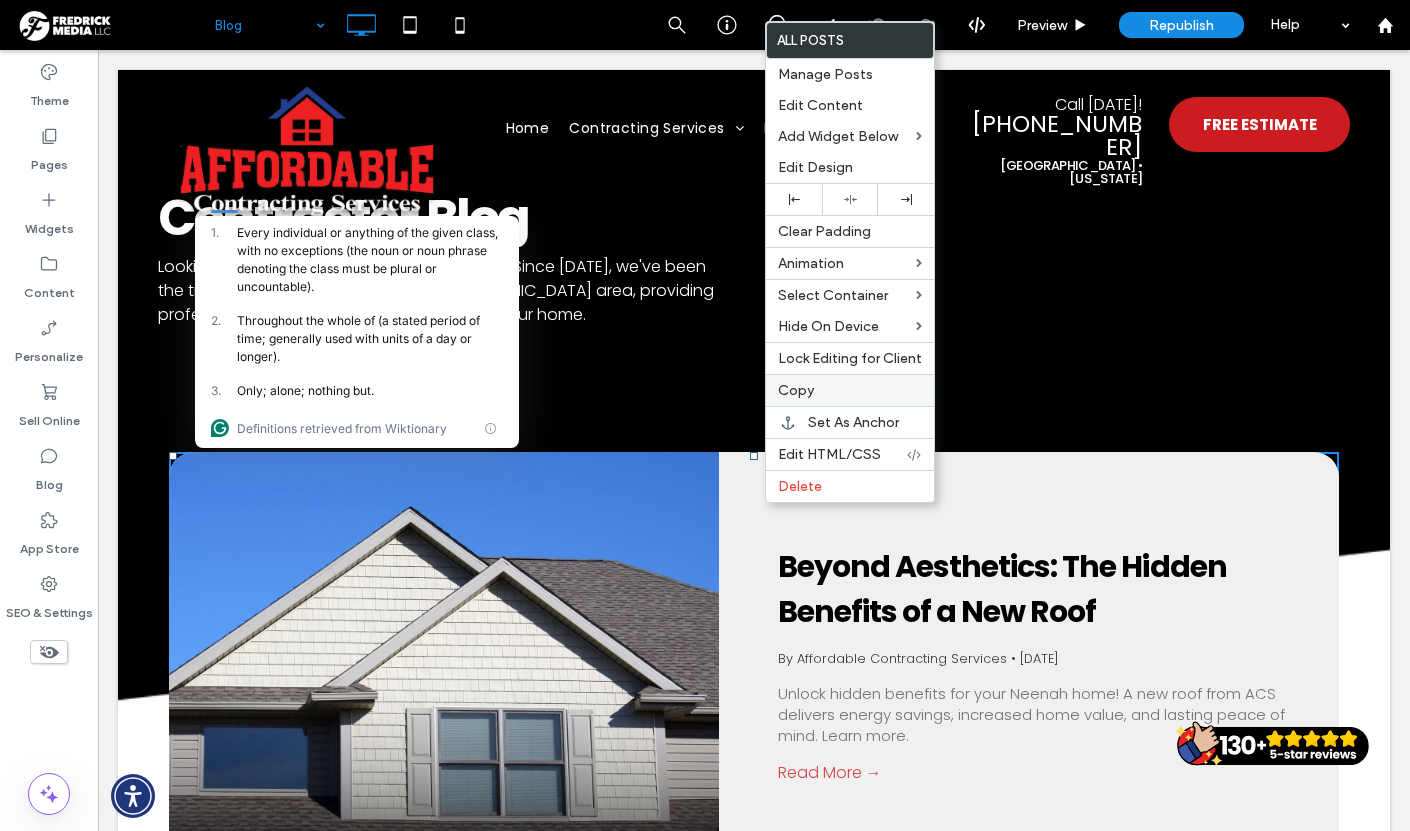 click on "Copy" at bounding box center (850, 390) 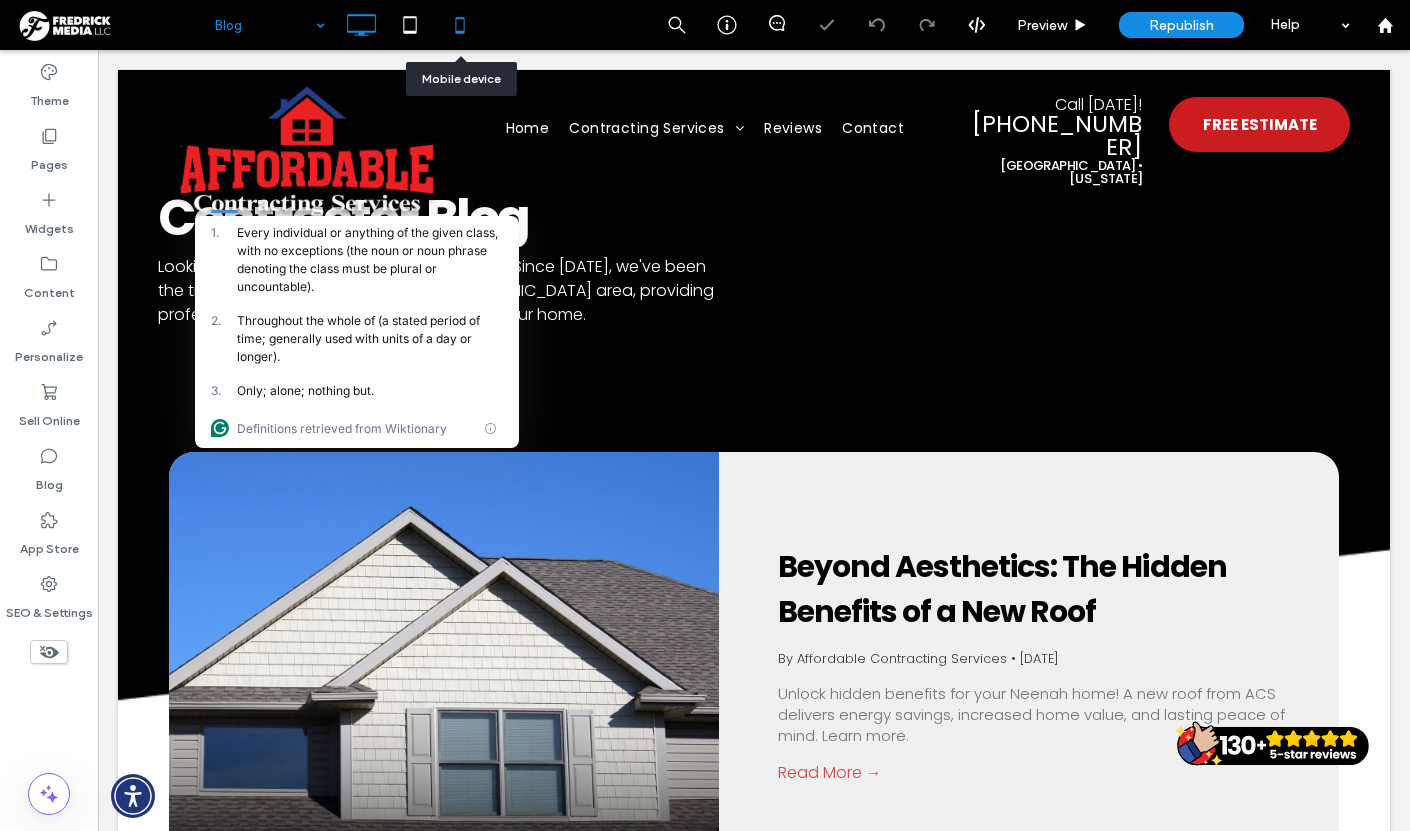click 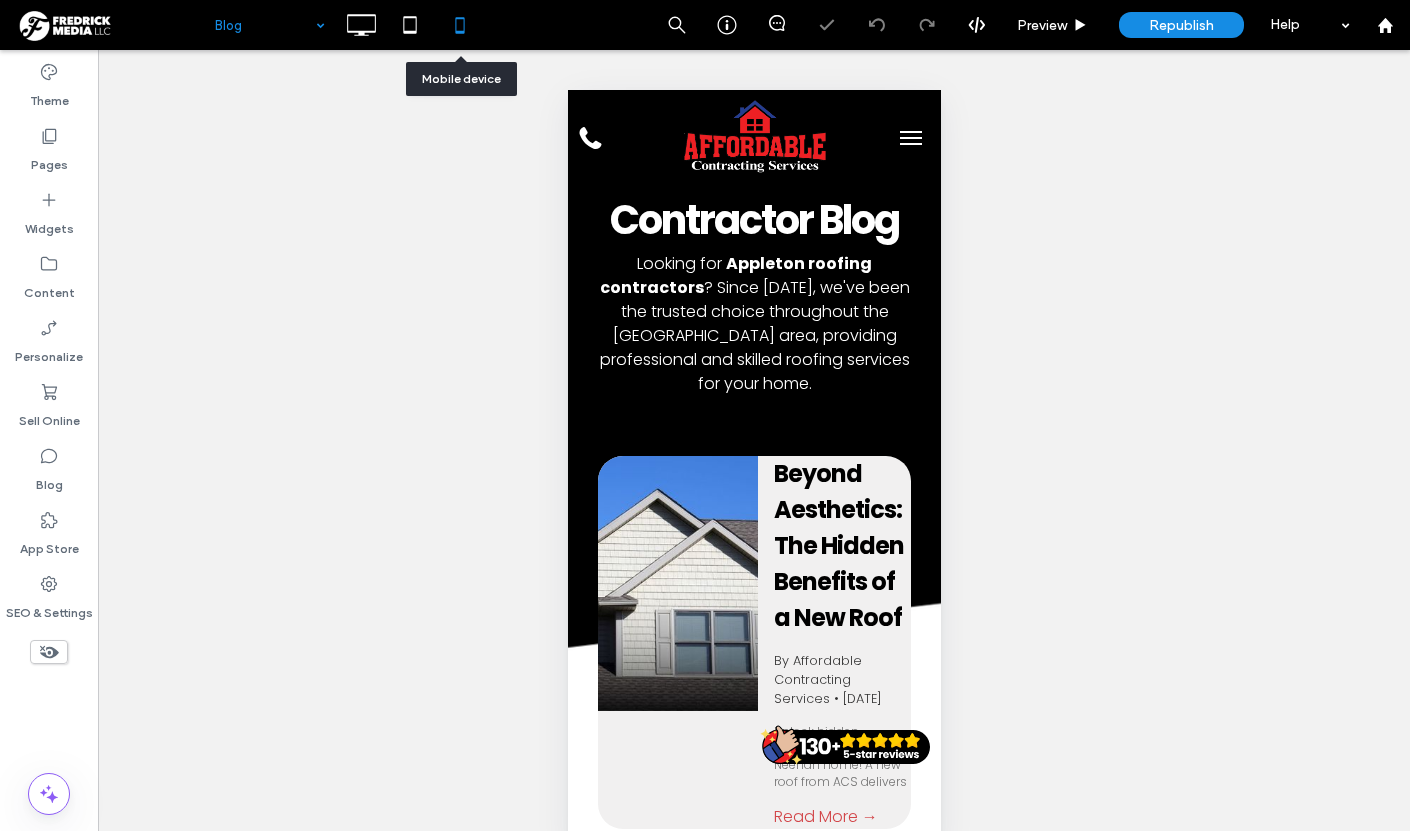 scroll, scrollTop: 0, scrollLeft: 0, axis: both 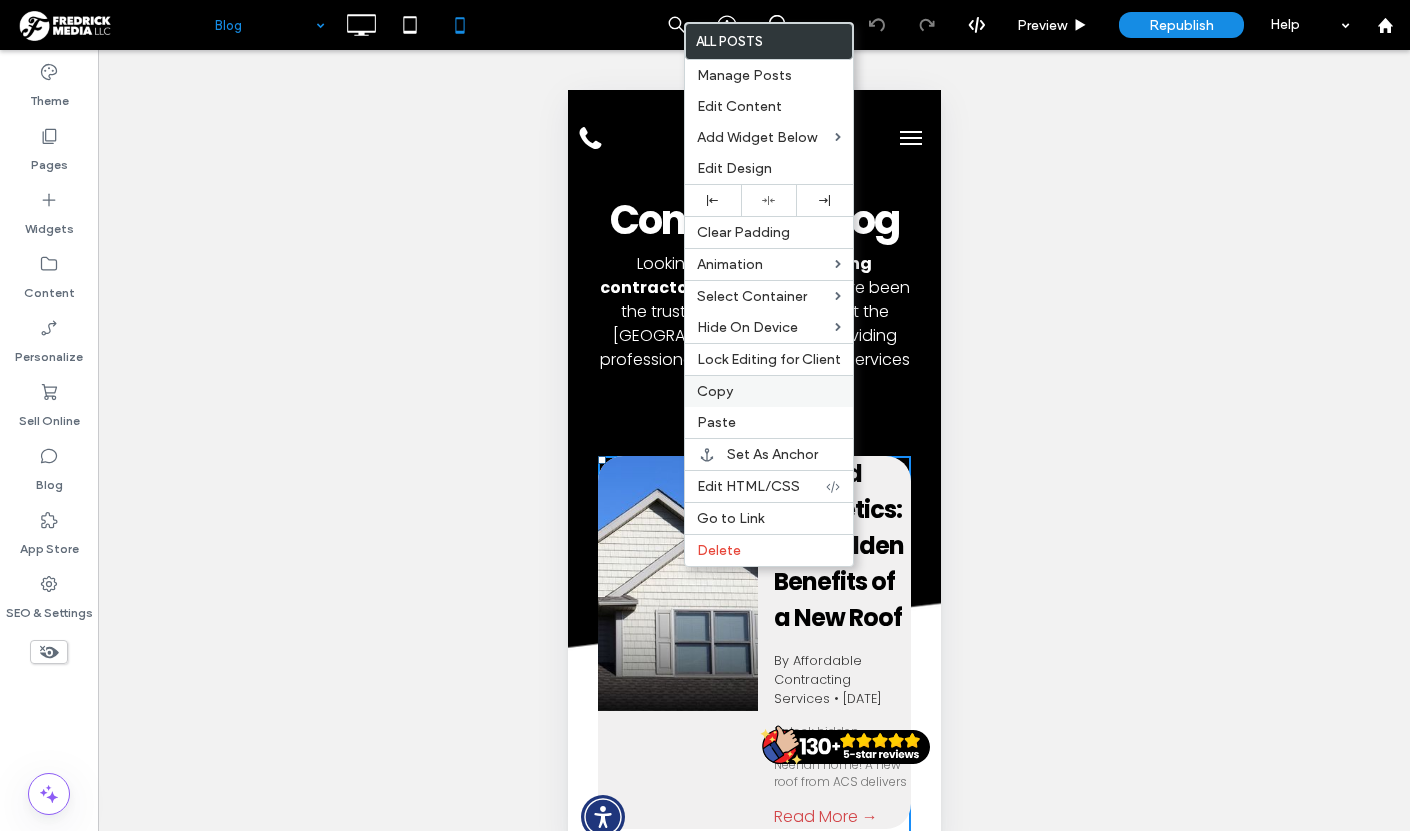 click on "Copy" at bounding box center [715, 391] 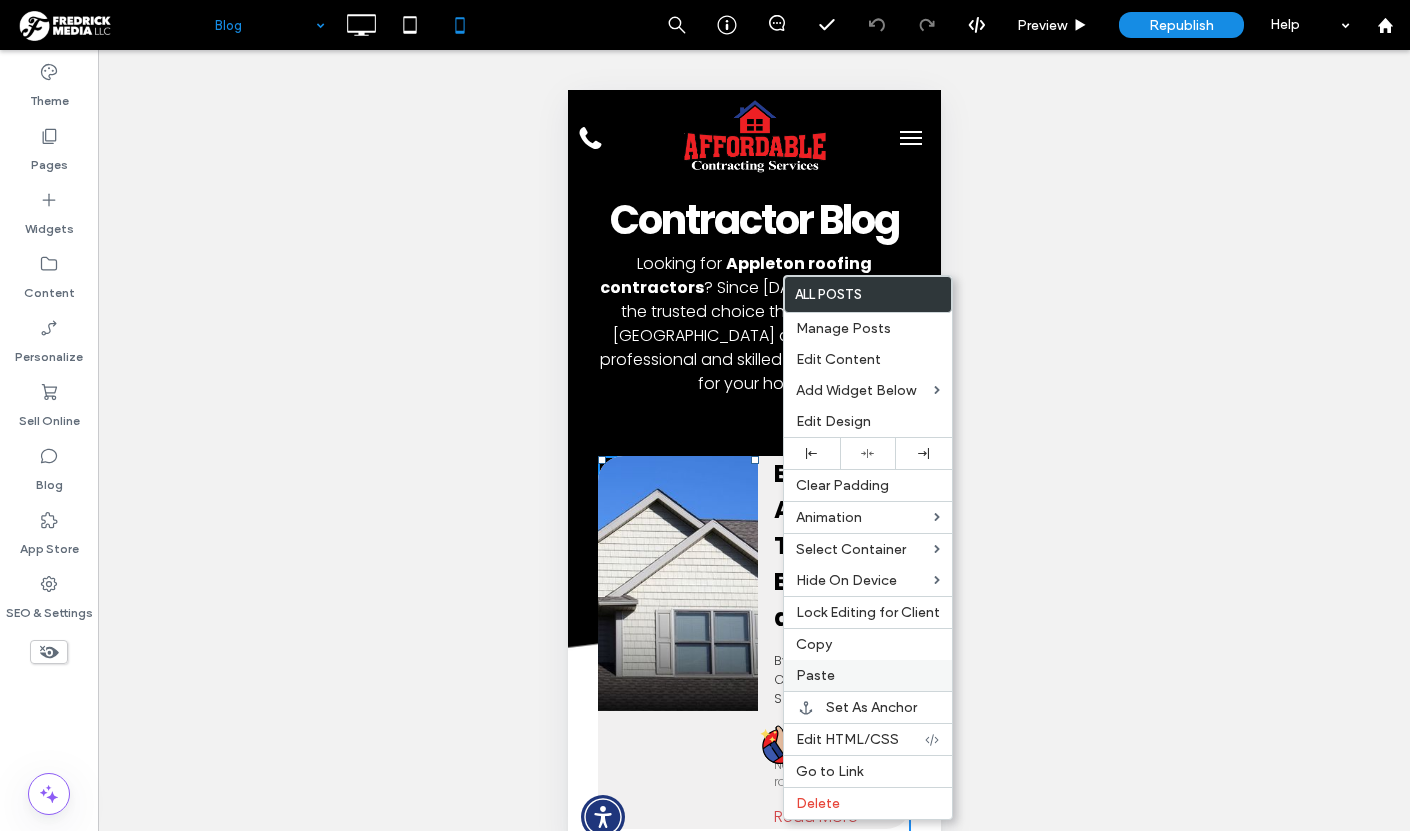 click on "Paste" at bounding box center [815, 675] 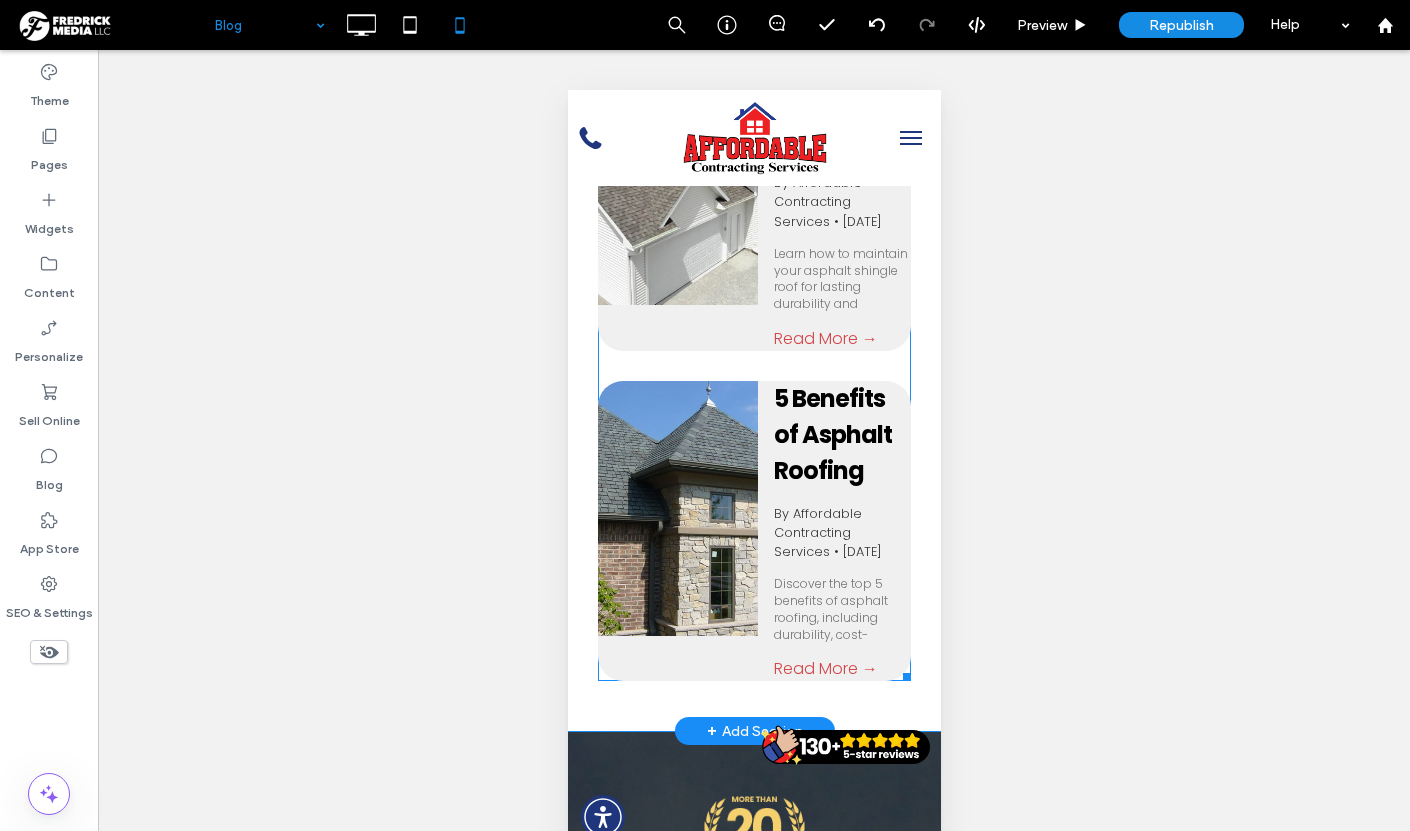 scroll, scrollTop: 1856, scrollLeft: 0, axis: vertical 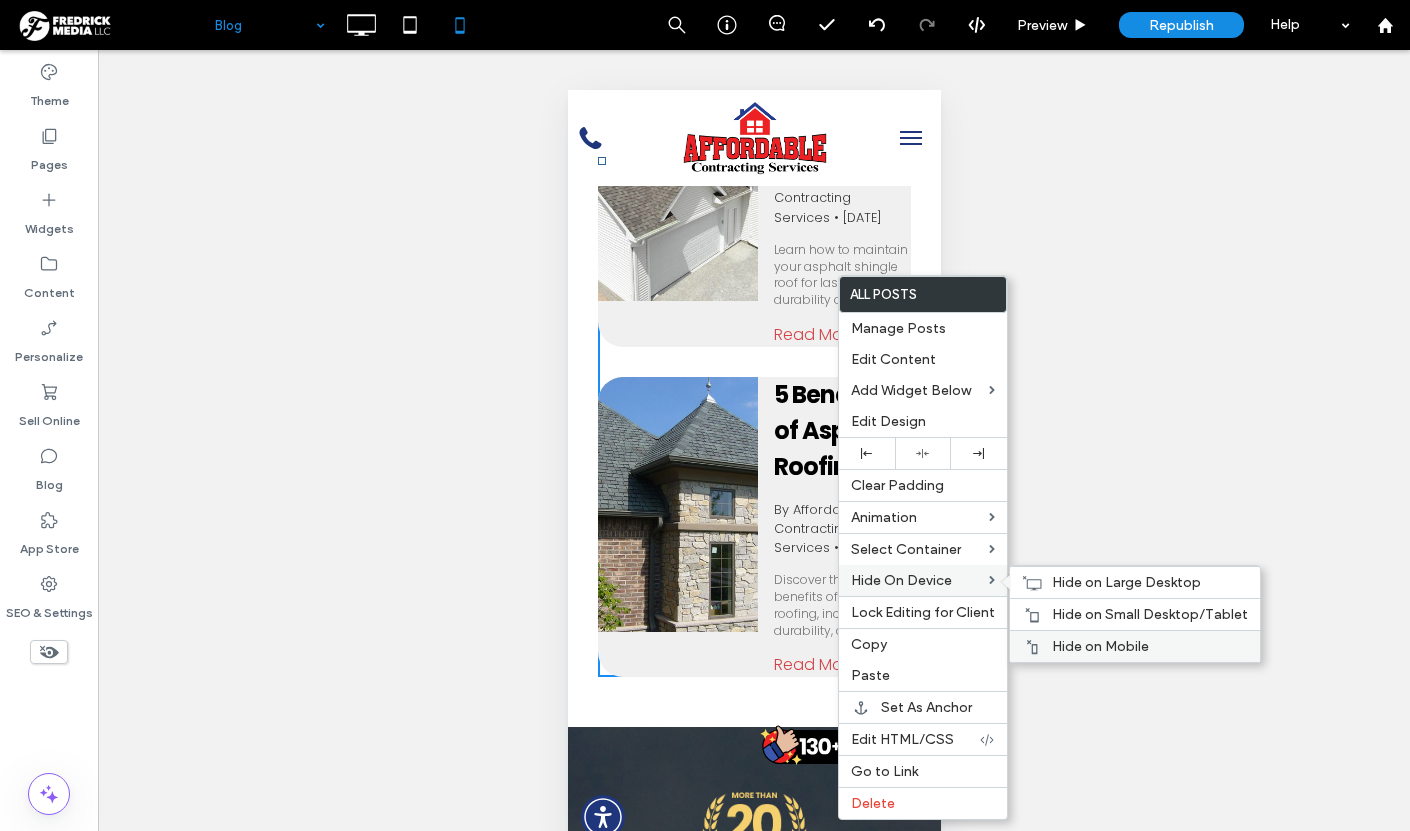 click on "Hide on Mobile" at bounding box center [1100, 646] 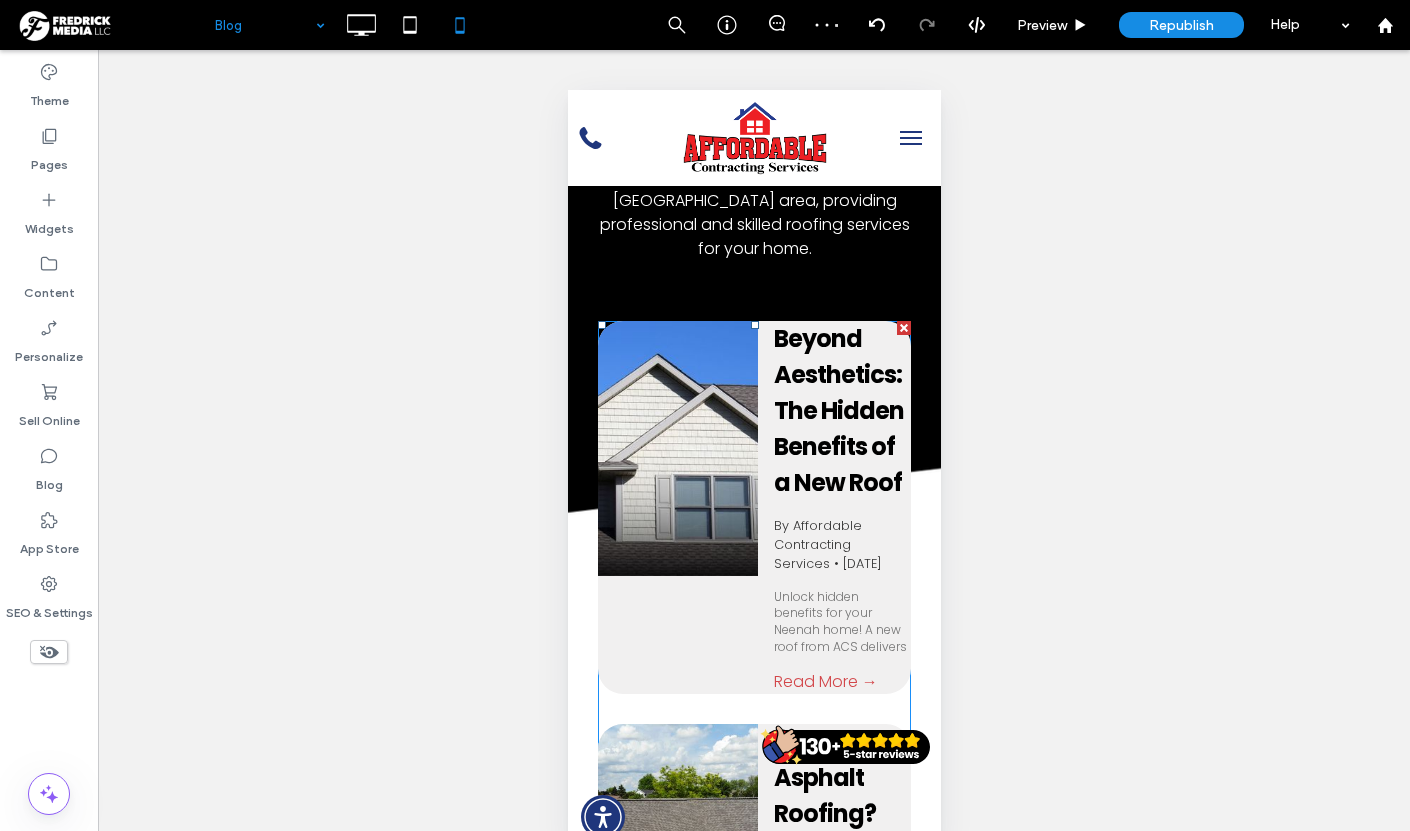 scroll, scrollTop: 134, scrollLeft: 0, axis: vertical 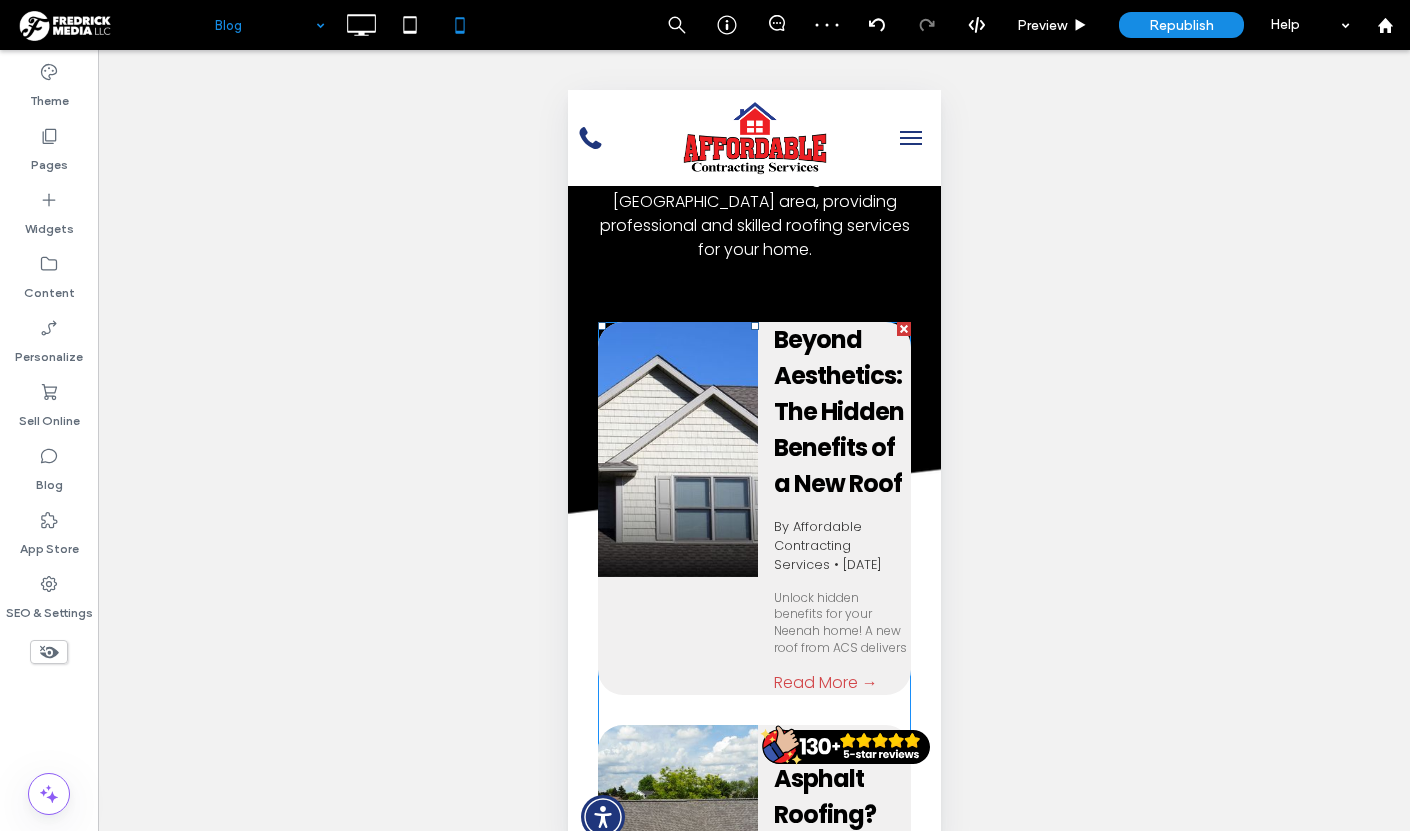 click at bounding box center [677, 449] 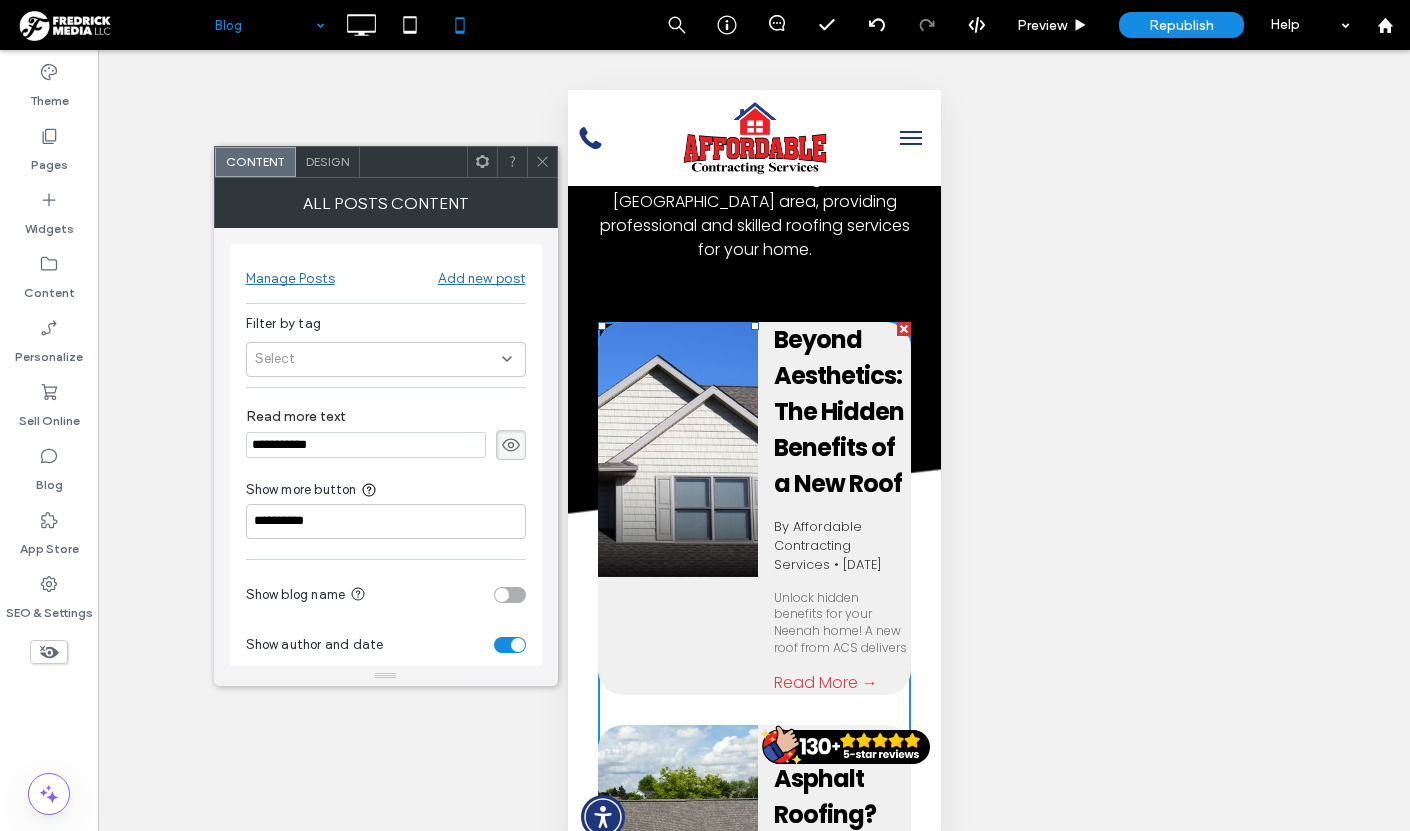 click on "Design" at bounding box center (327, 161) 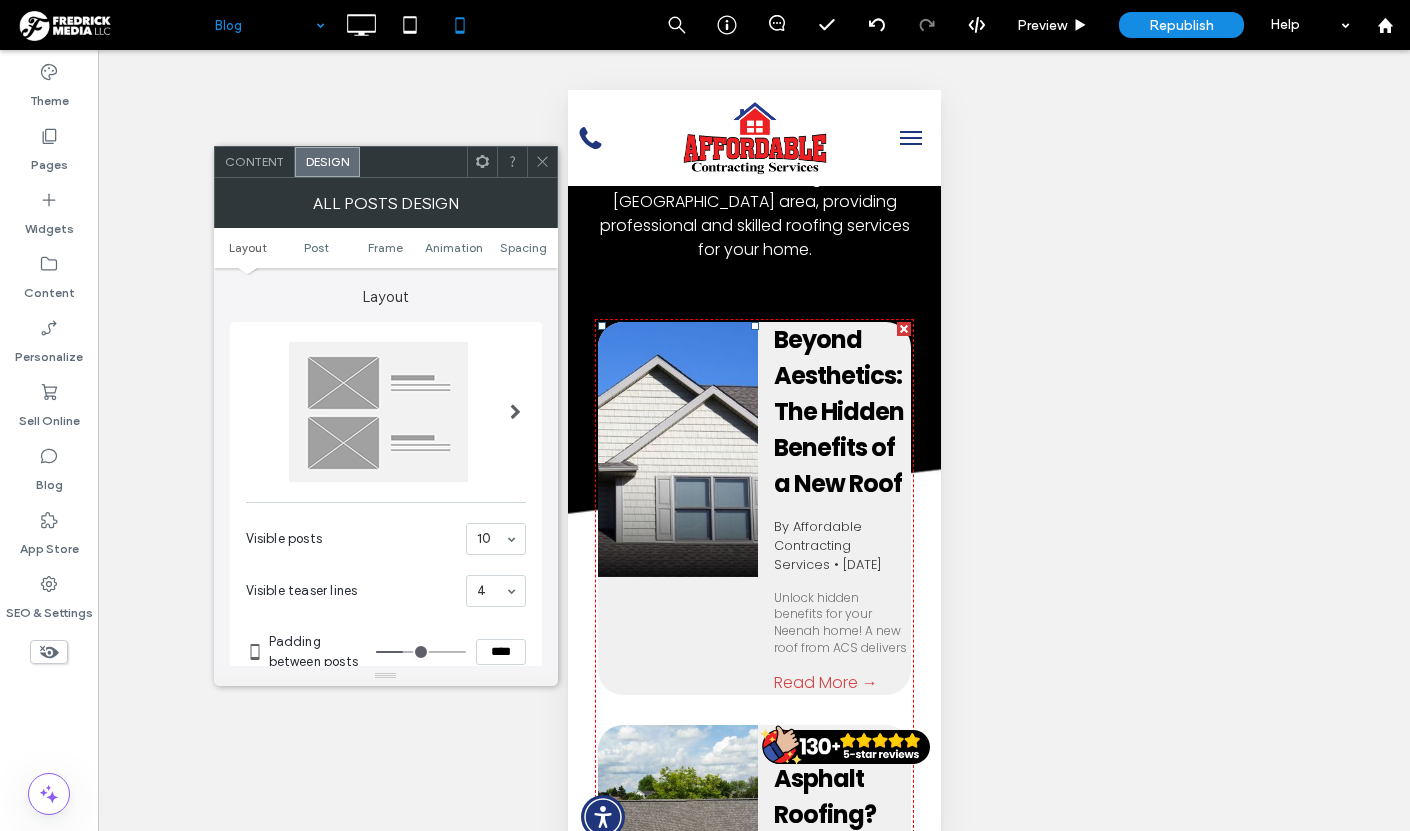 click at bounding box center [515, 412] 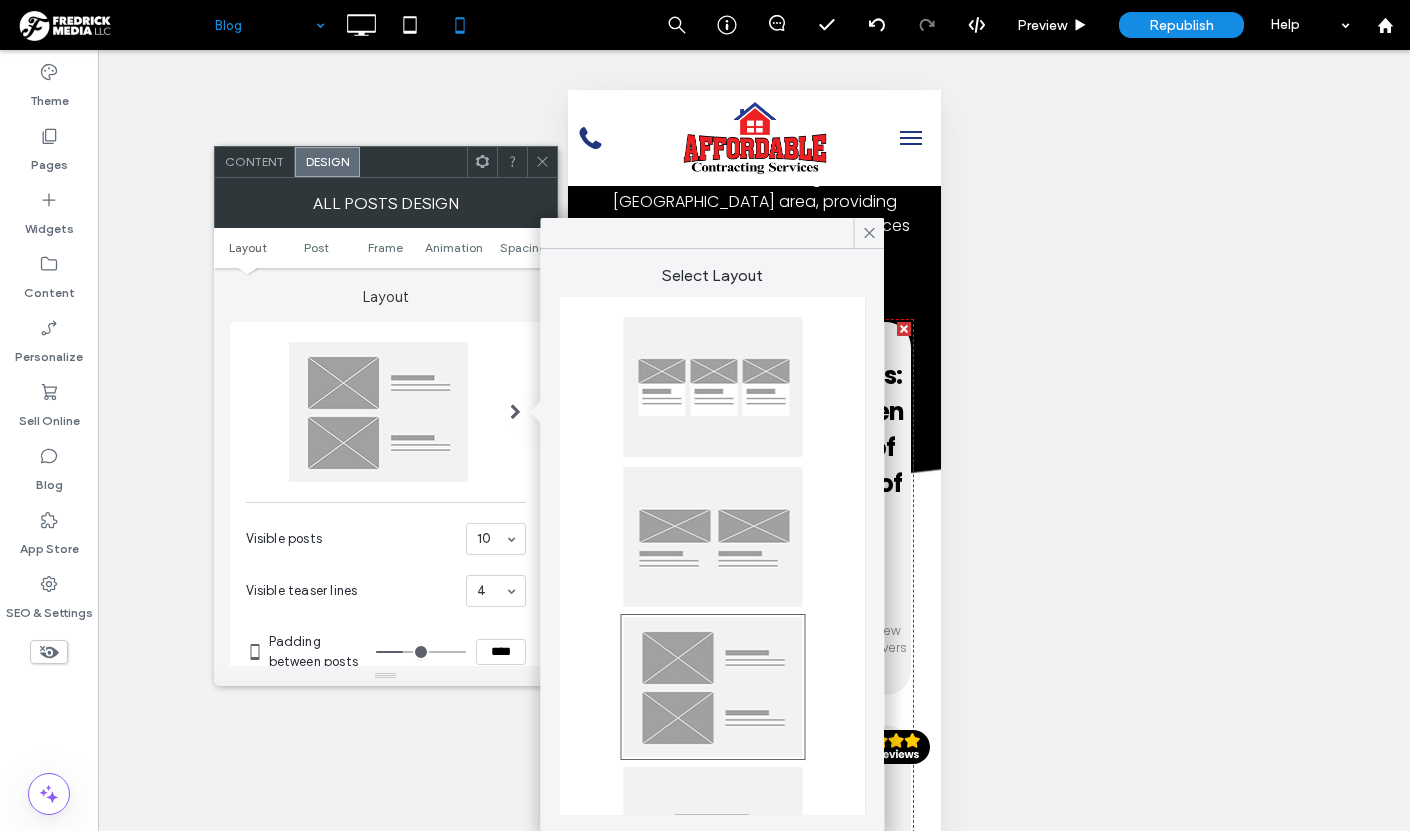 scroll, scrollTop: 117, scrollLeft: 0, axis: vertical 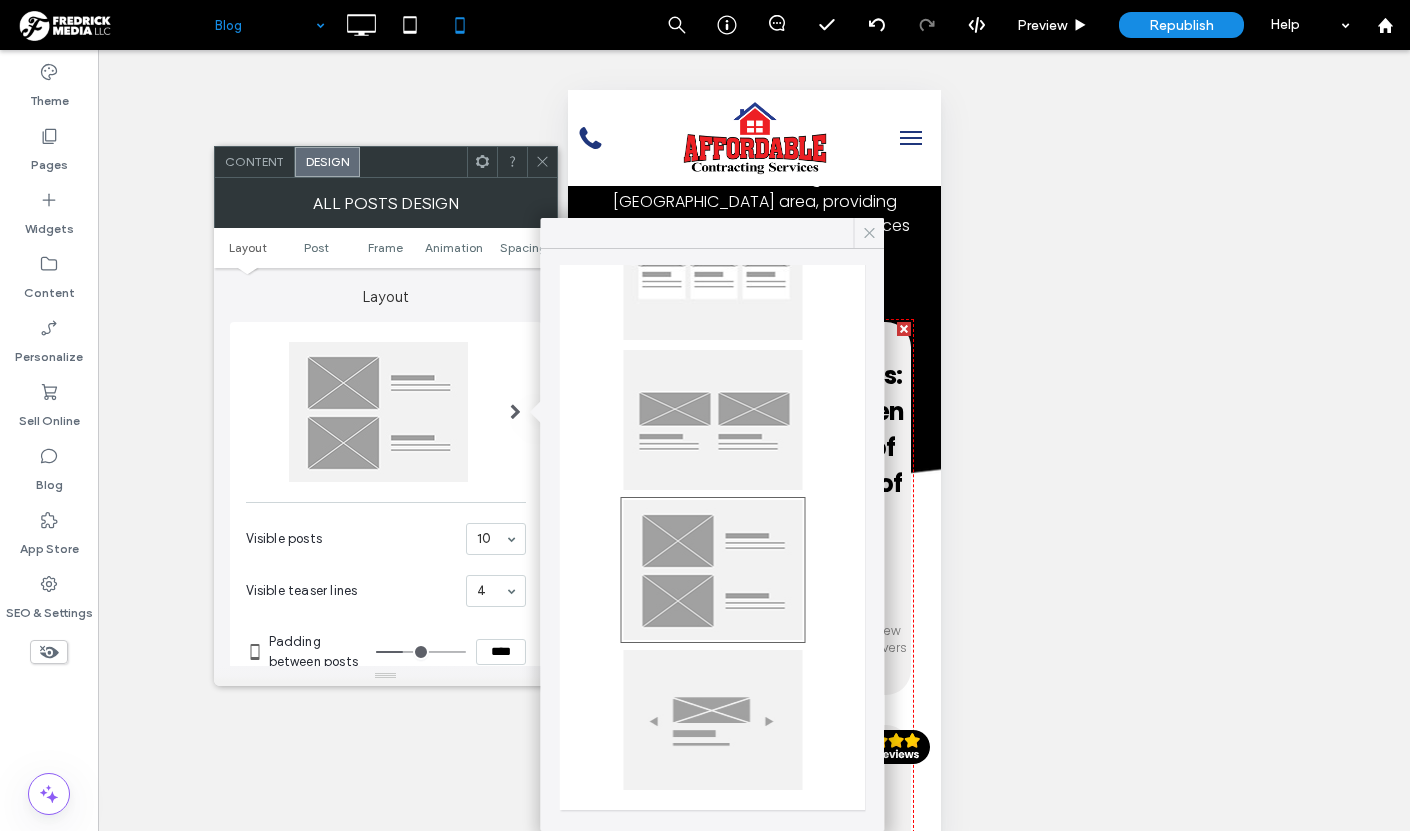 click 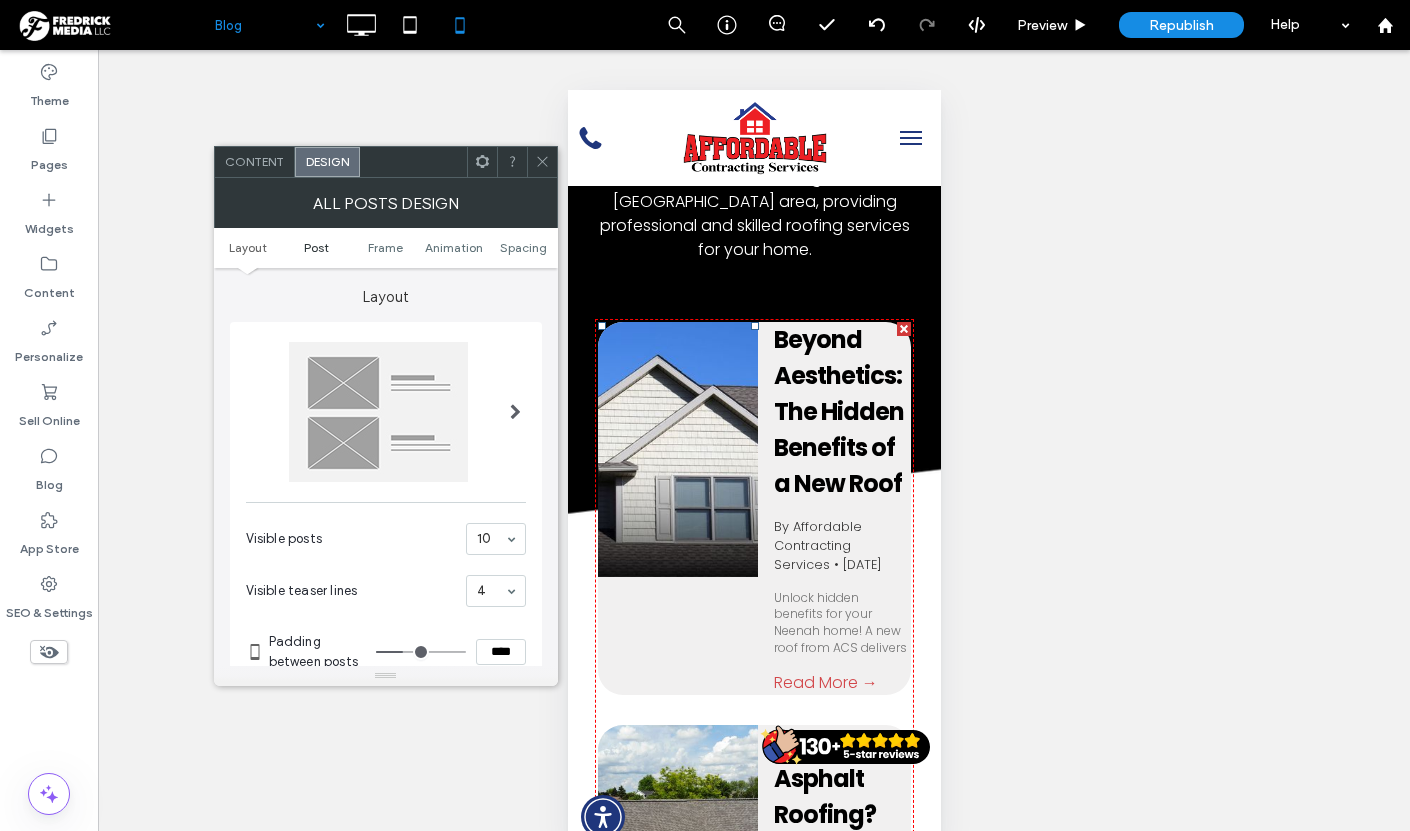 click on "Post" at bounding box center (316, 247) 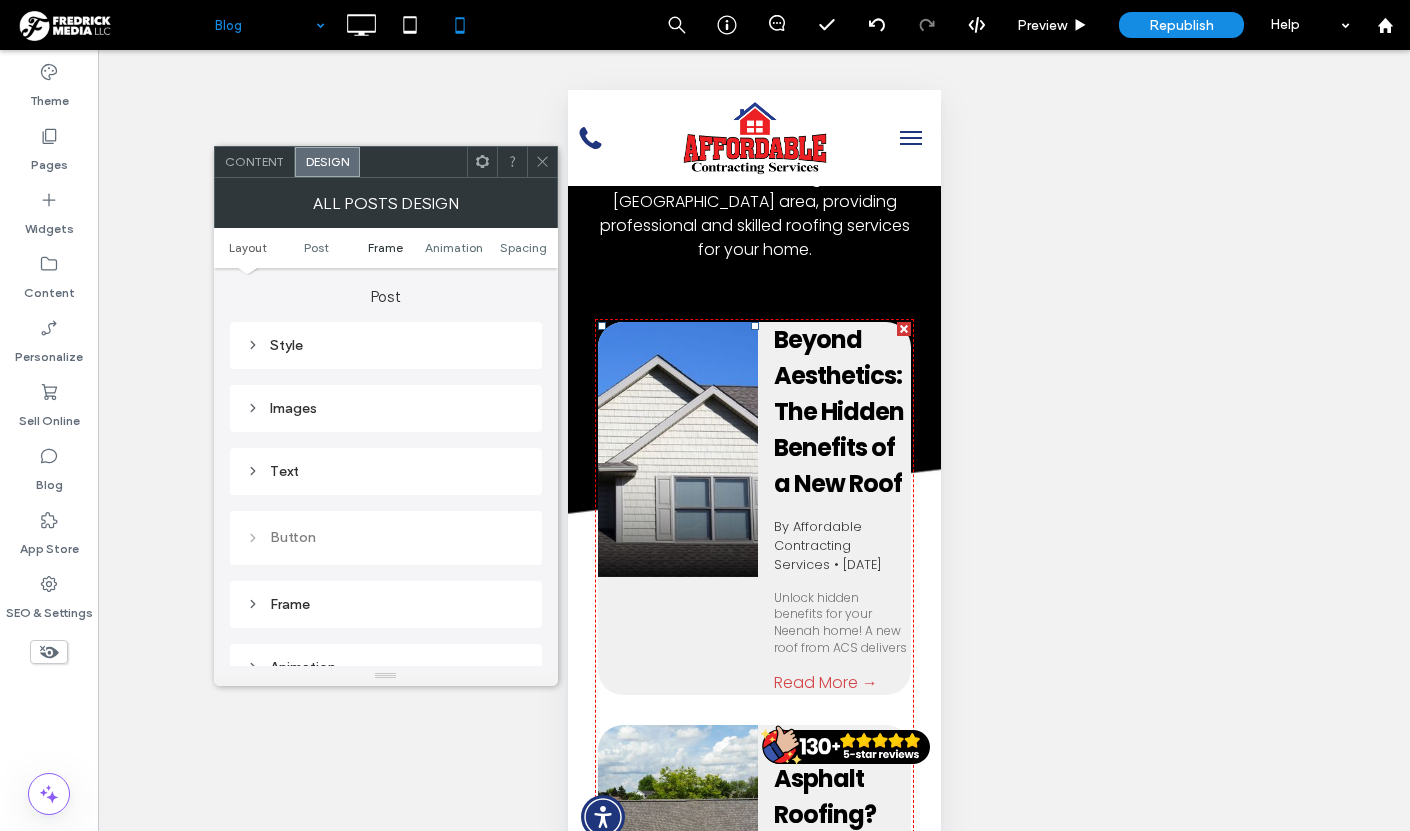 scroll, scrollTop: 509, scrollLeft: 0, axis: vertical 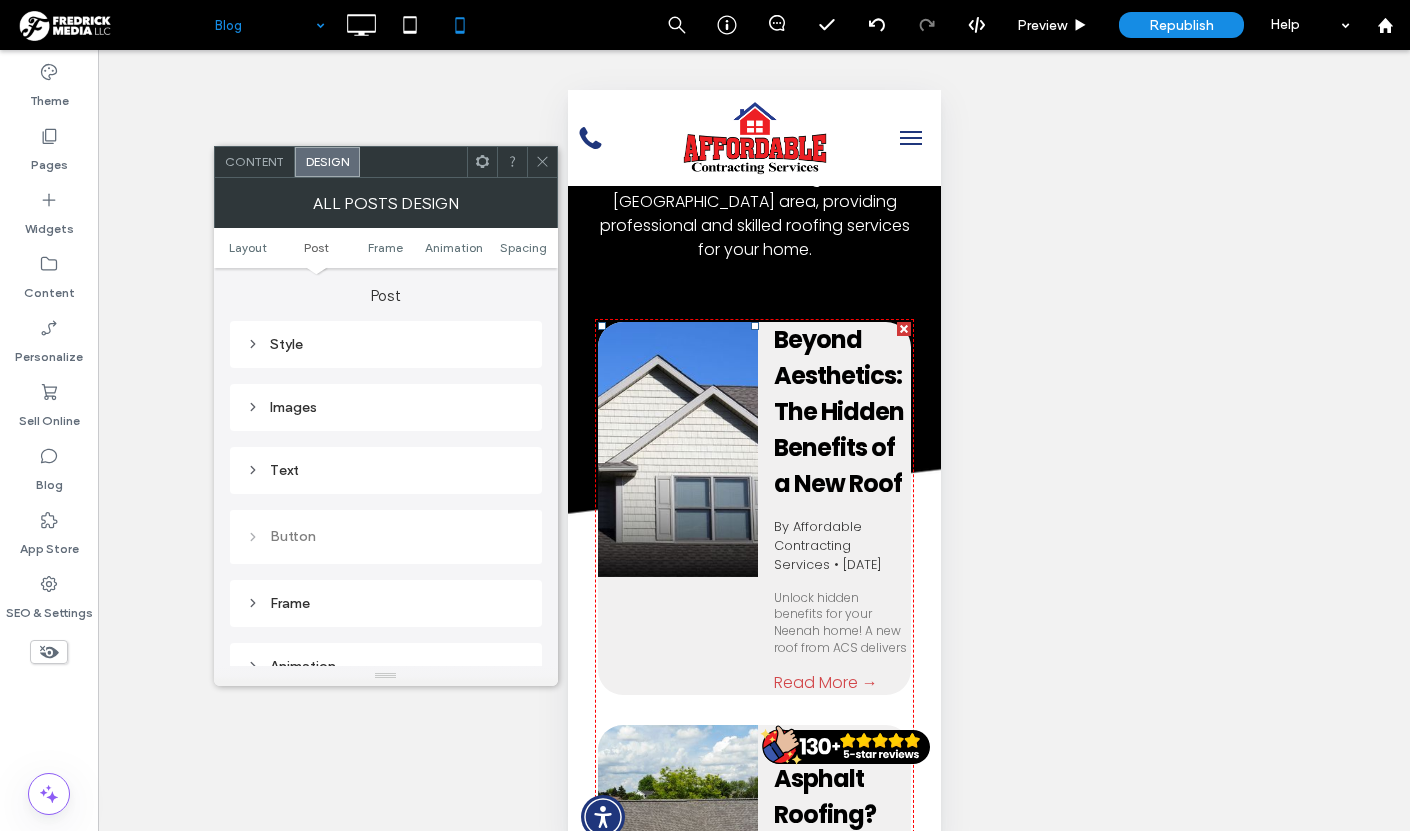 click on "Text" at bounding box center [386, 470] 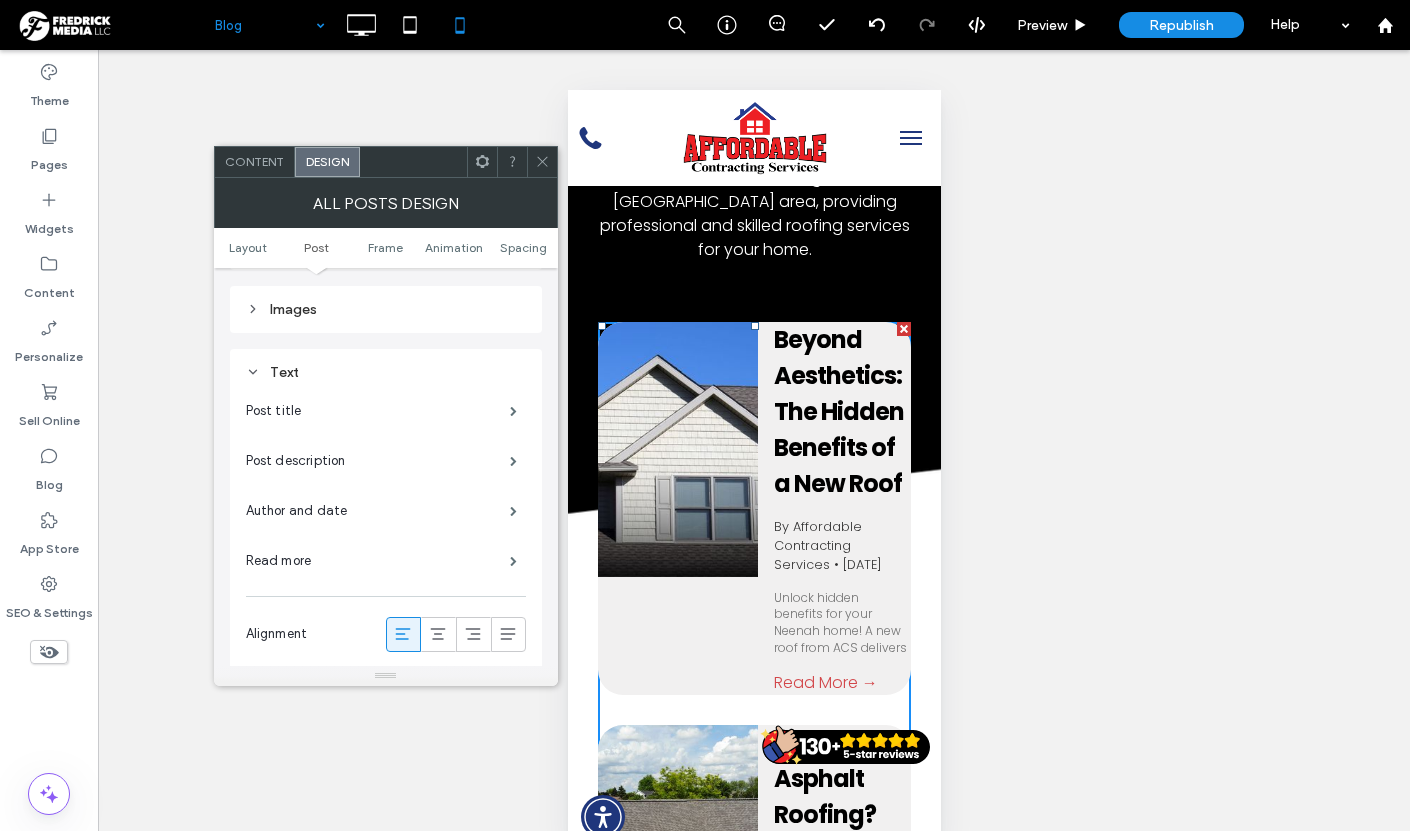 scroll, scrollTop: 605, scrollLeft: 0, axis: vertical 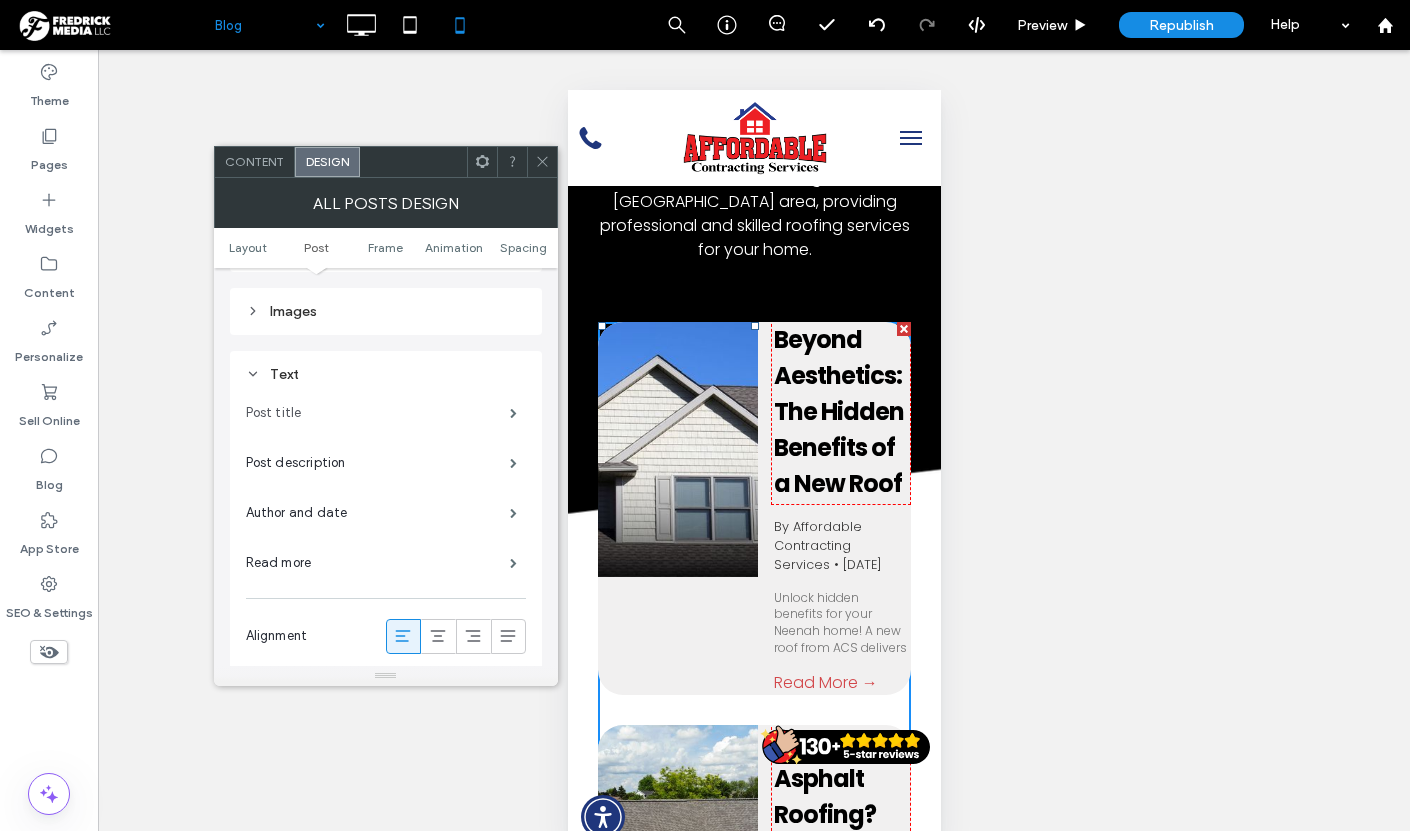 click on "Post title" at bounding box center [378, 413] 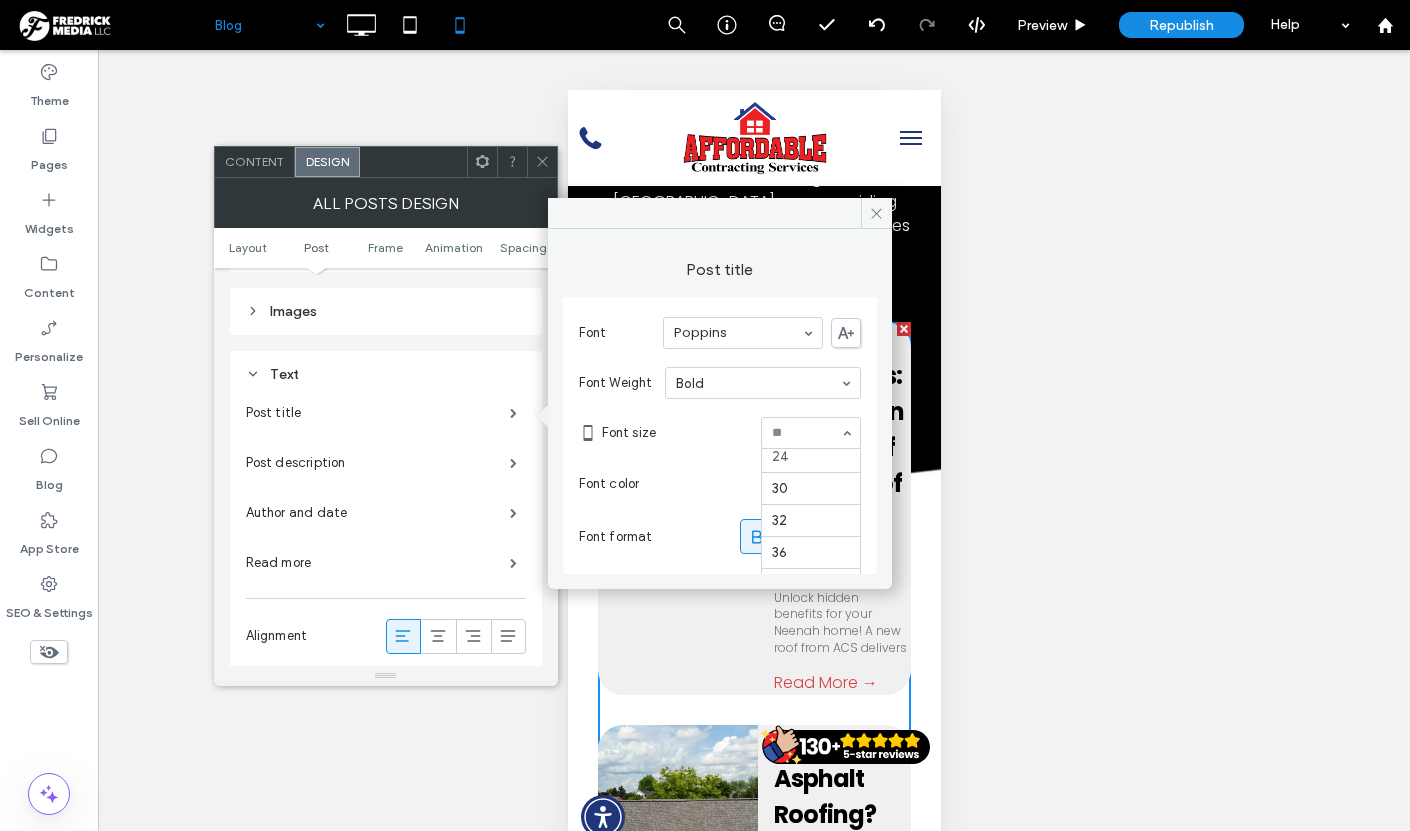 scroll, scrollTop: 226, scrollLeft: 0, axis: vertical 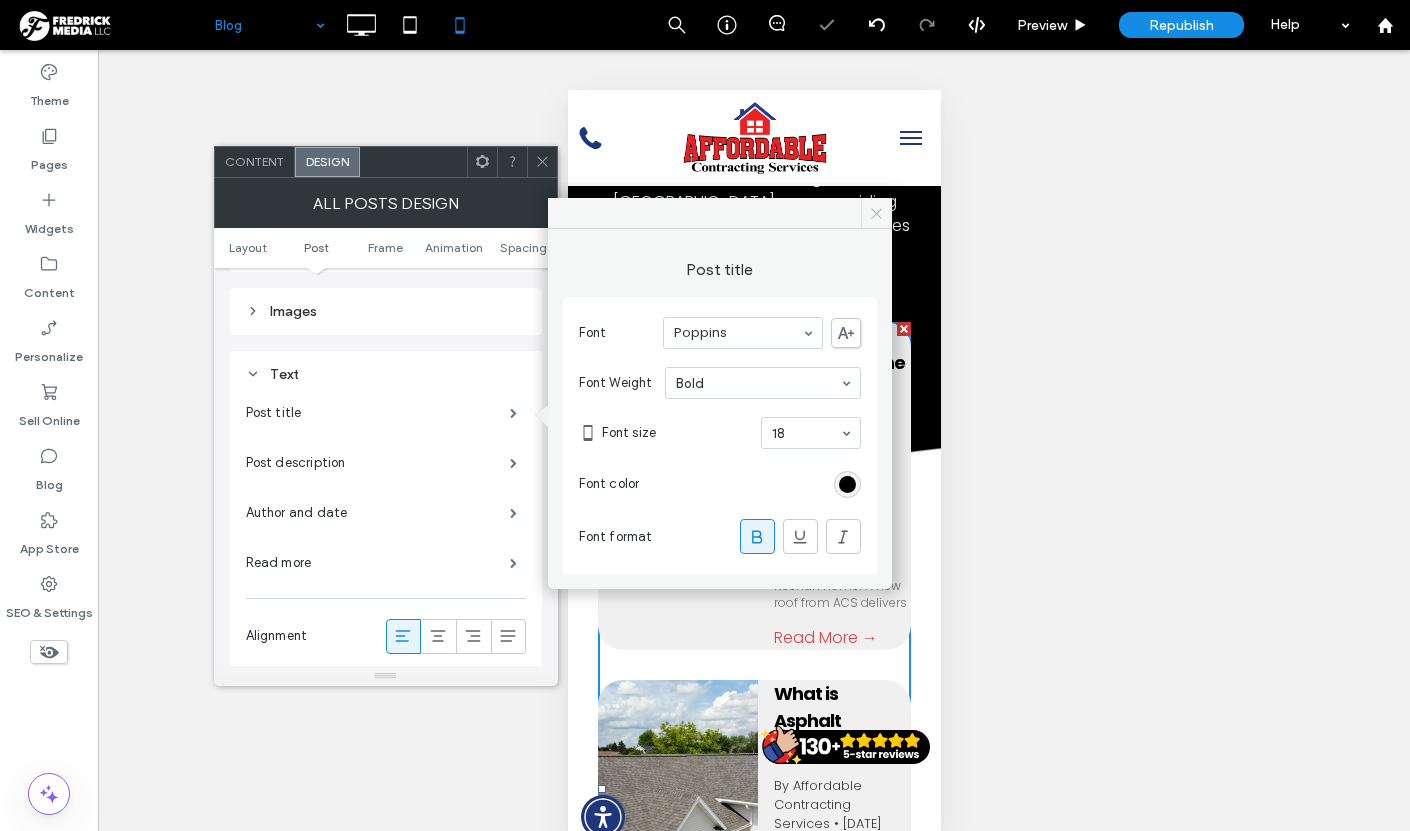 click 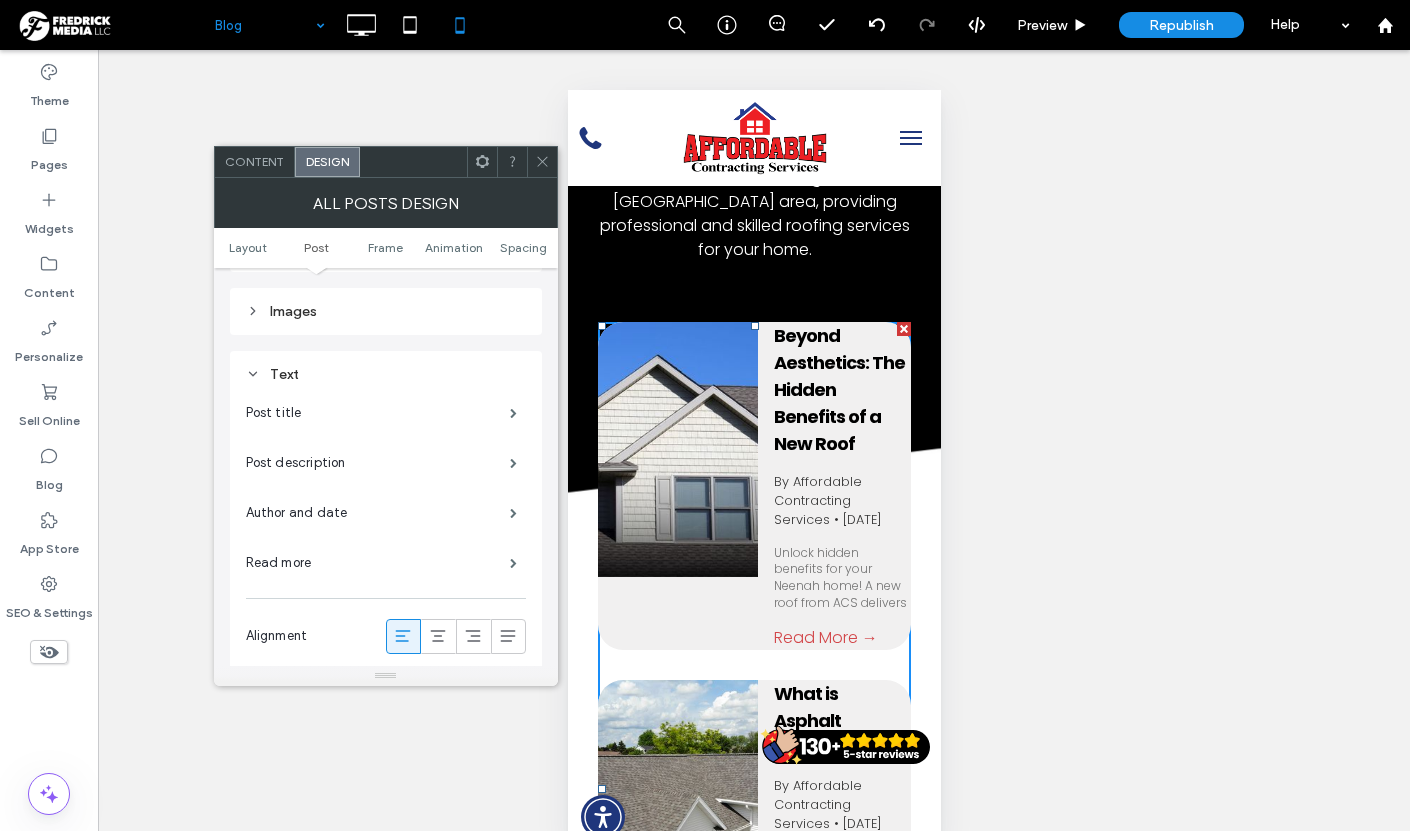 click on "Content" at bounding box center [254, 161] 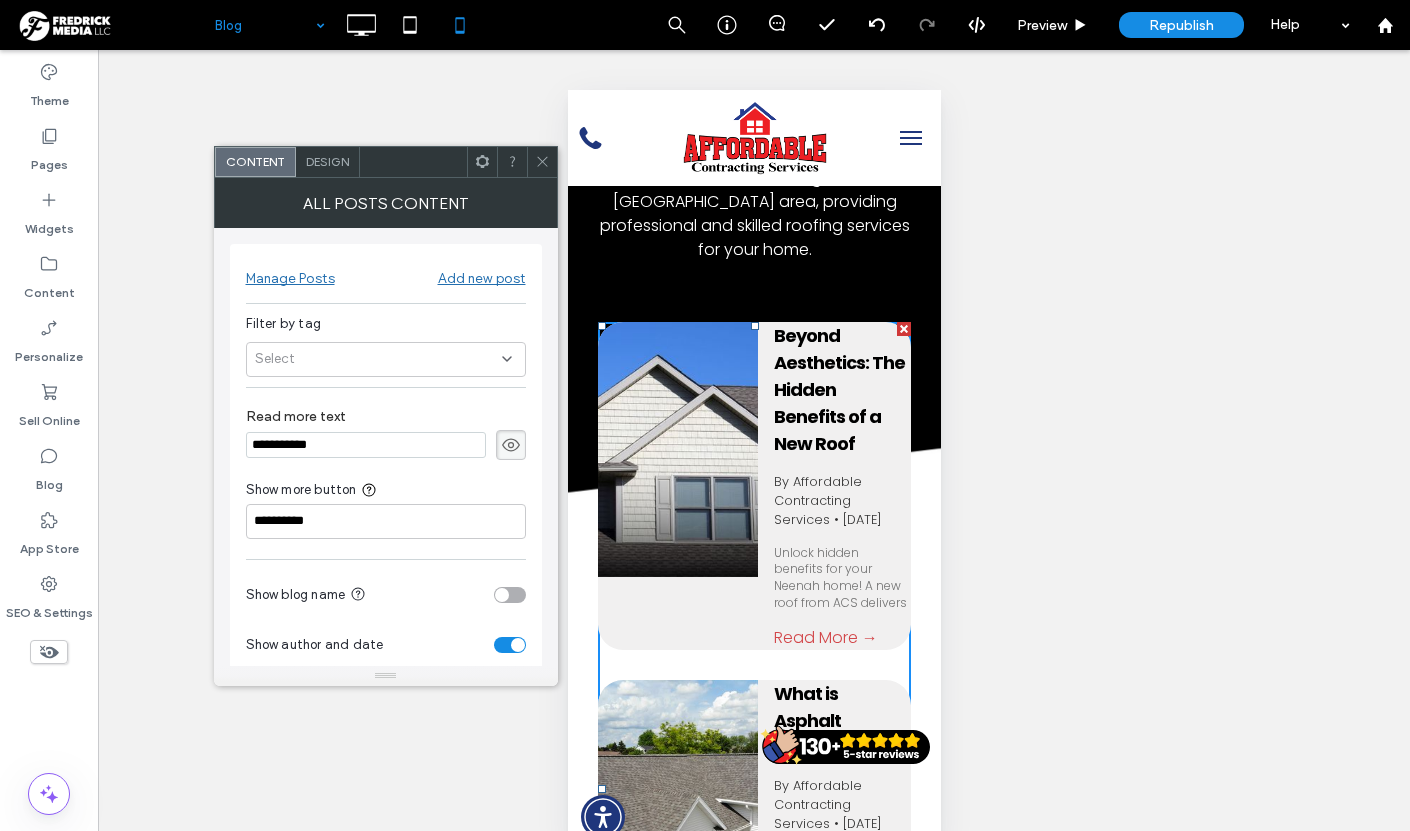 scroll, scrollTop: 124, scrollLeft: 0, axis: vertical 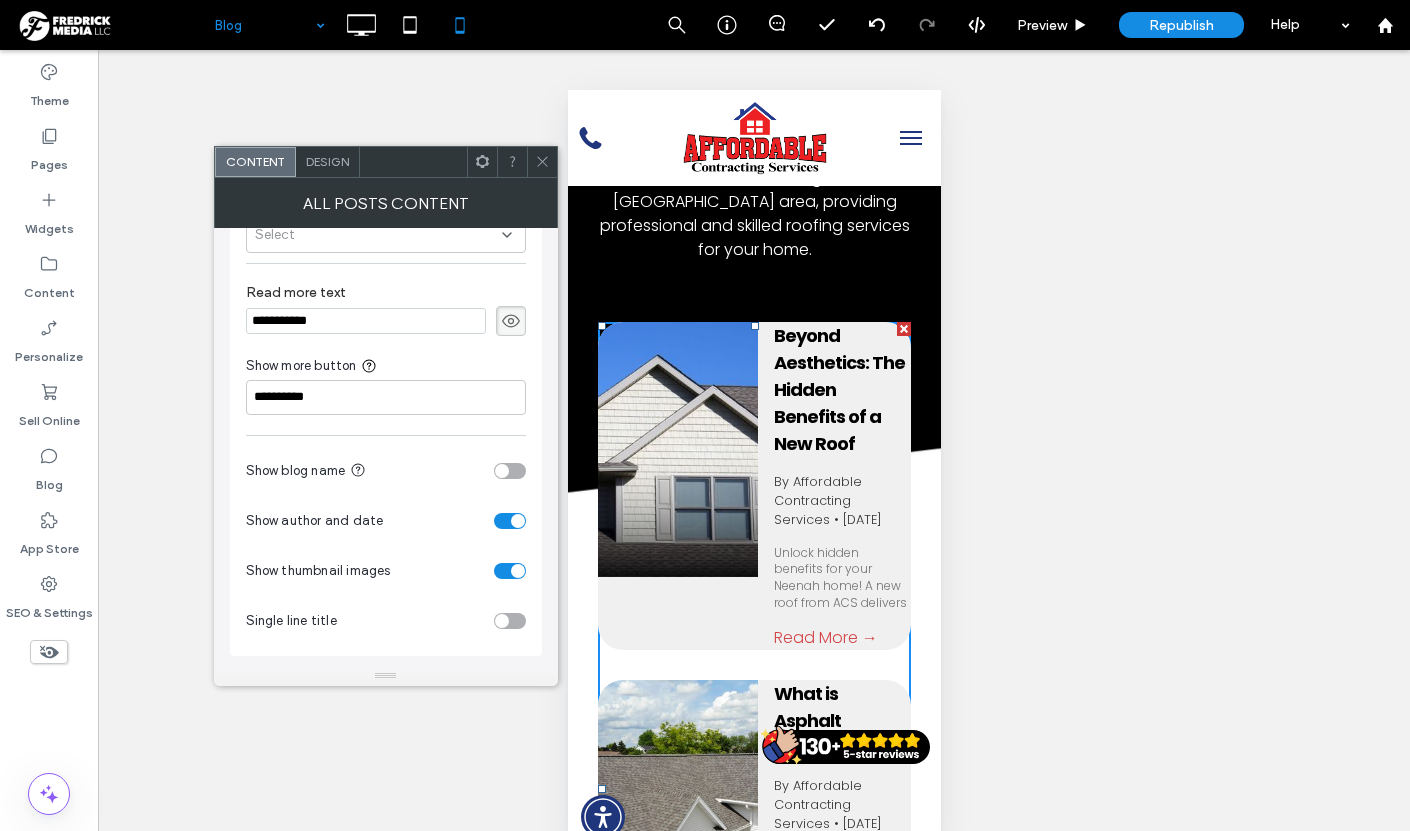 click at bounding box center [510, 521] 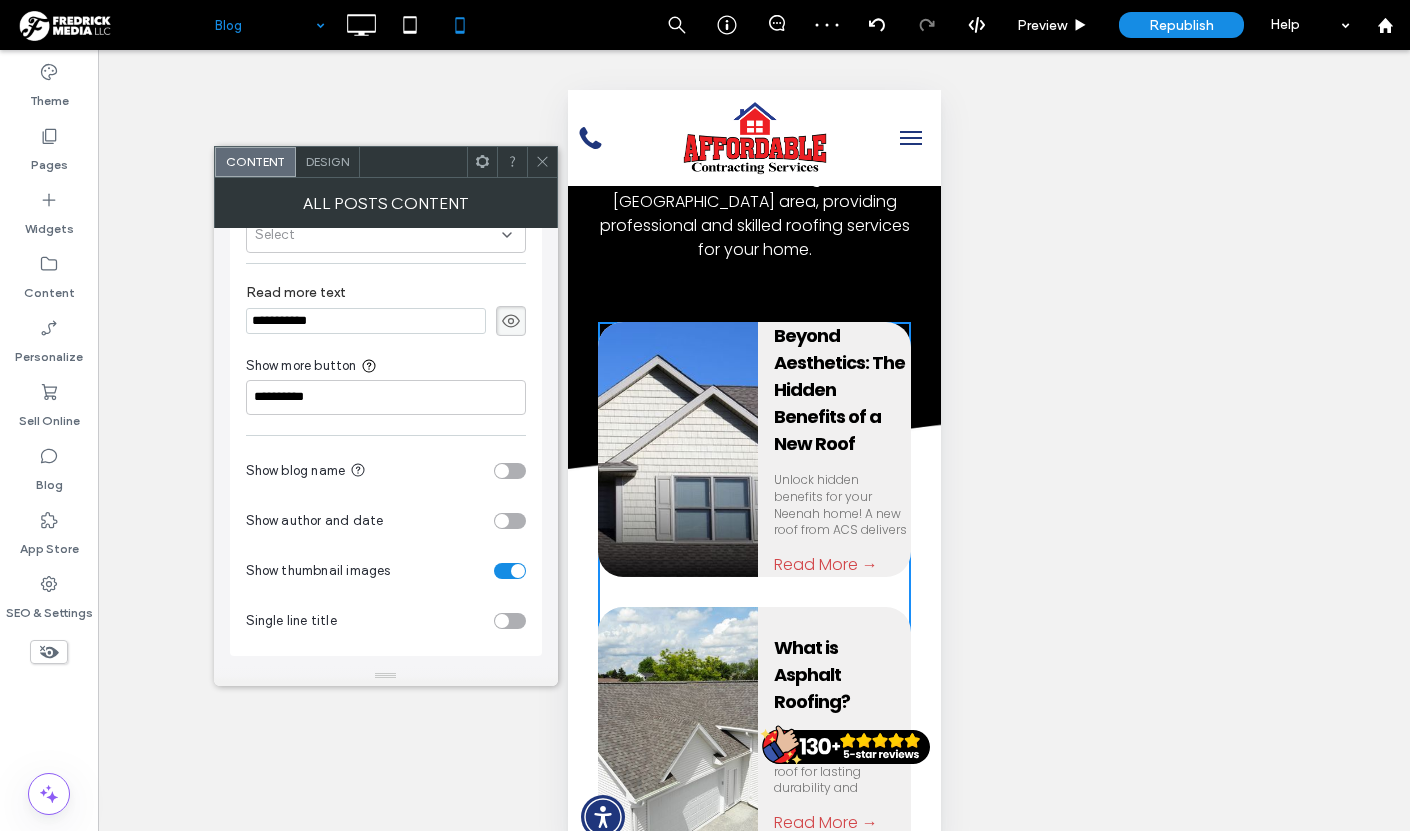click on "Design" at bounding box center [327, 161] 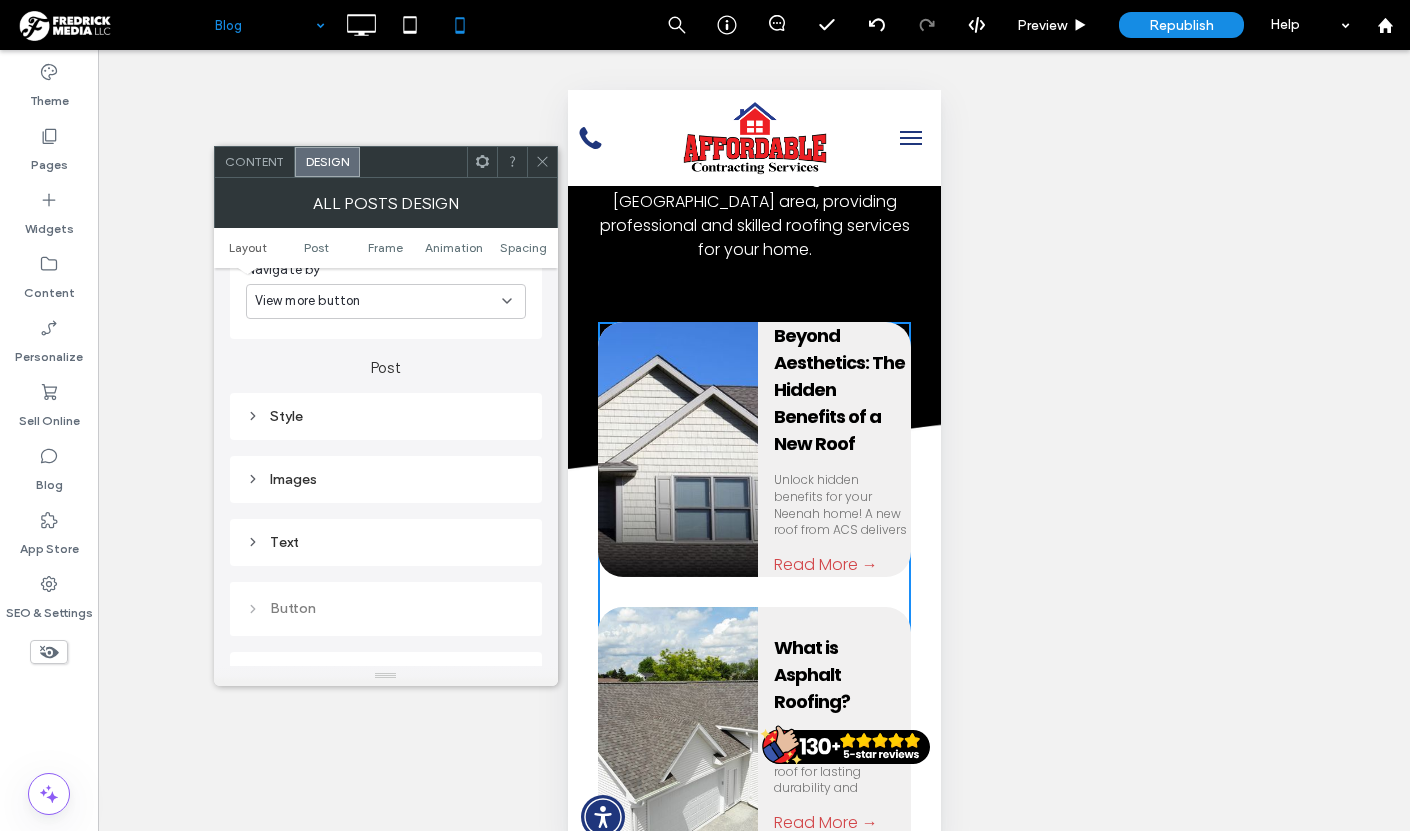 scroll, scrollTop: 438, scrollLeft: 0, axis: vertical 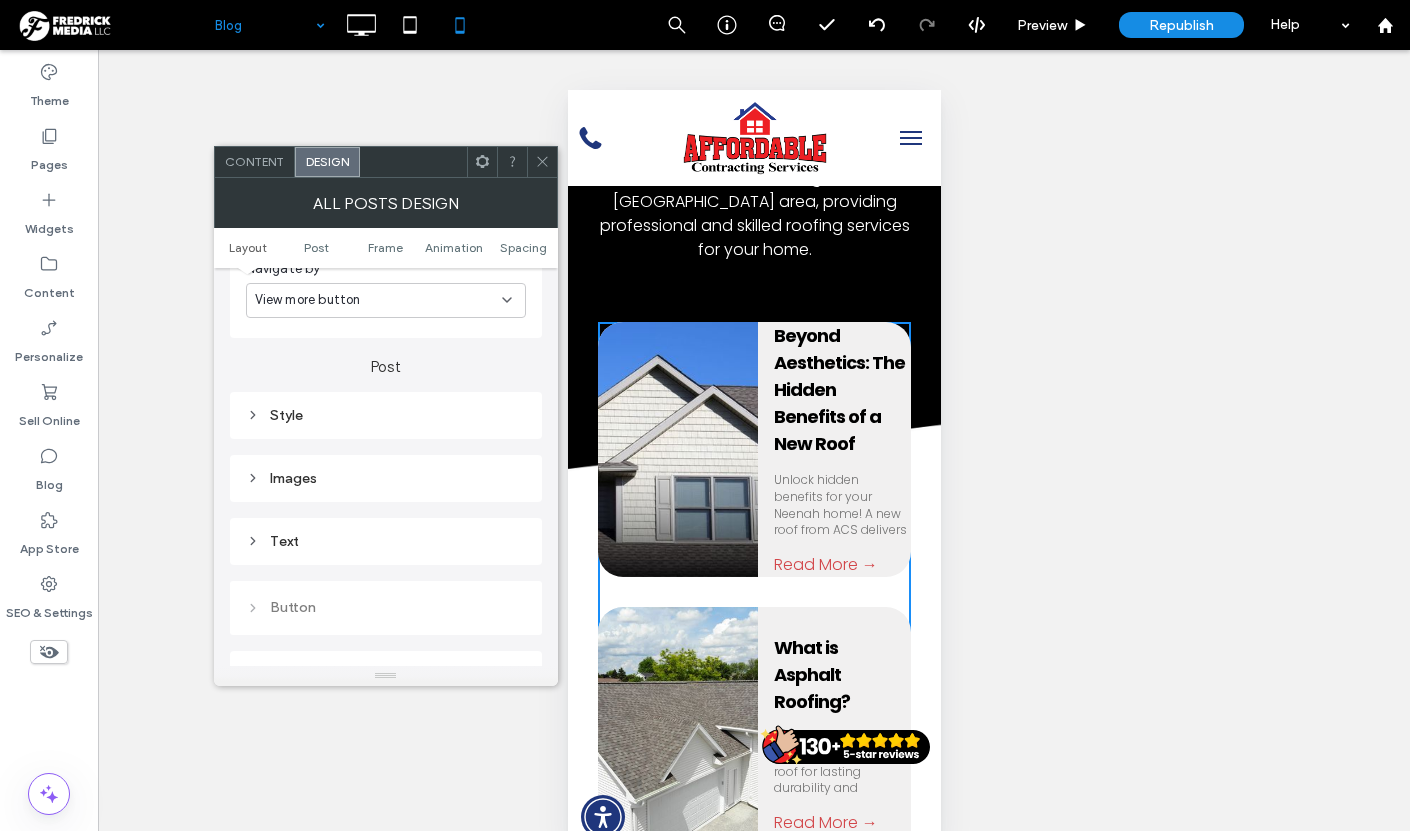 click on "Text" at bounding box center [386, 541] 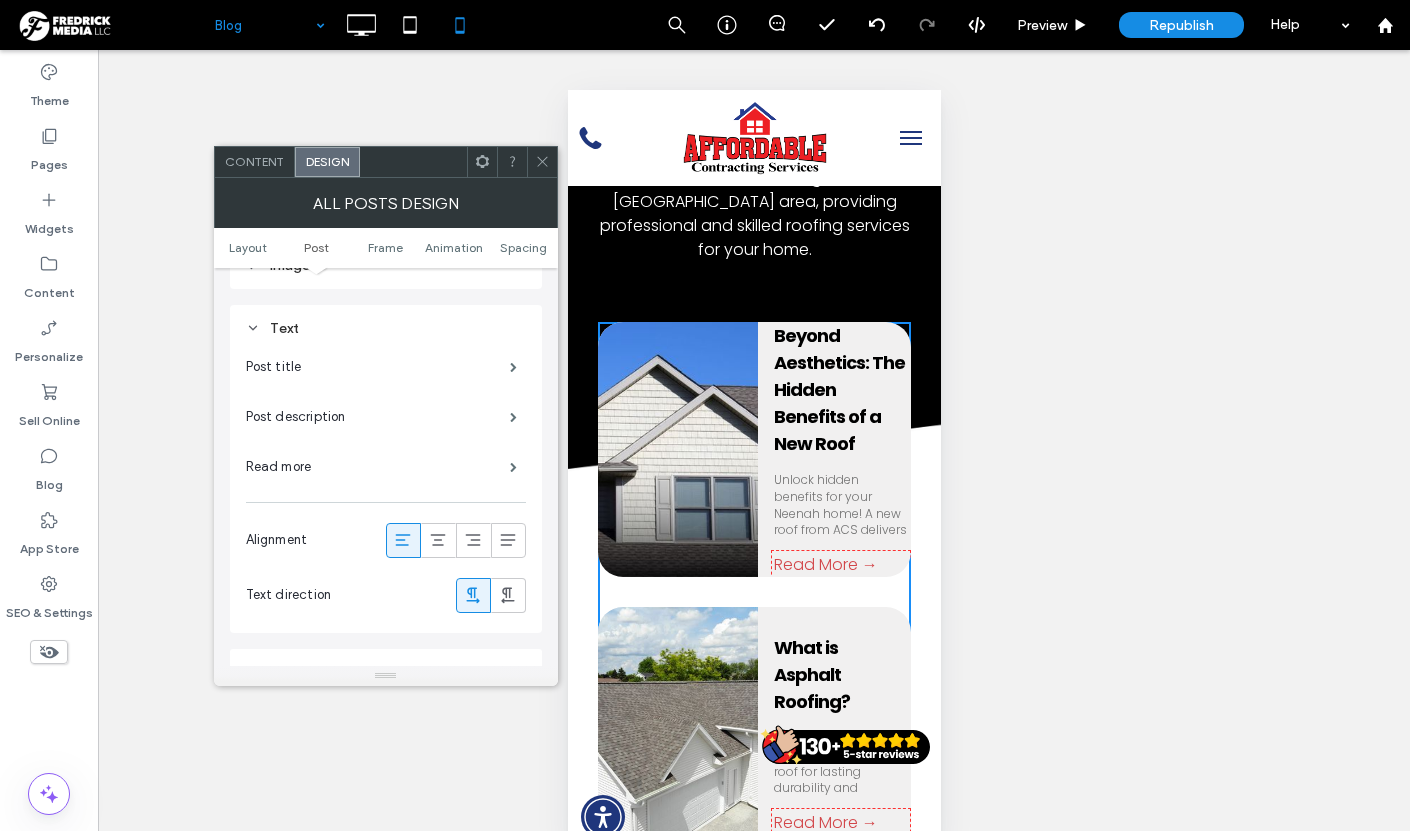 scroll, scrollTop: 653, scrollLeft: 0, axis: vertical 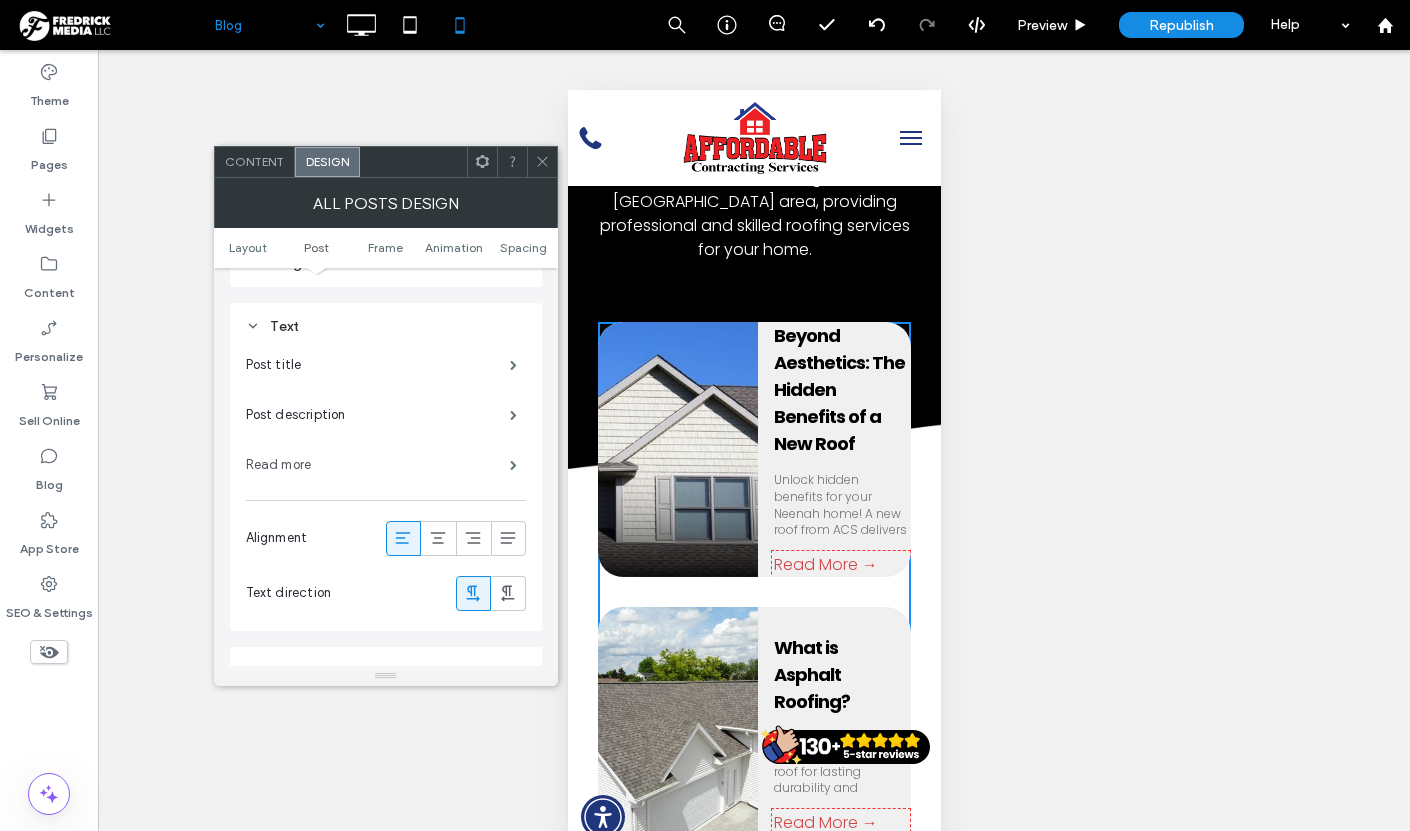 click on "Read more" at bounding box center [378, 465] 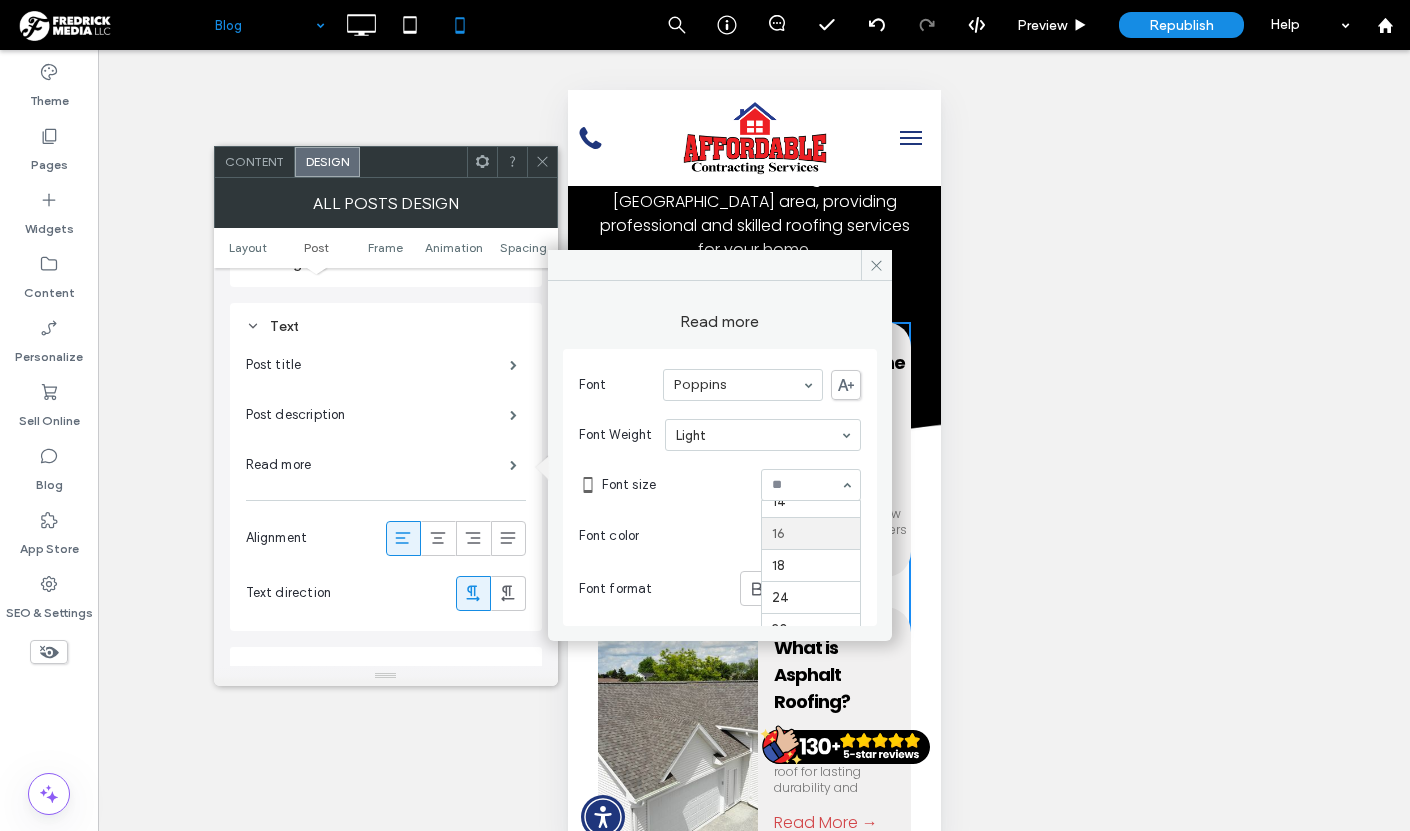 scroll, scrollTop: 164, scrollLeft: 0, axis: vertical 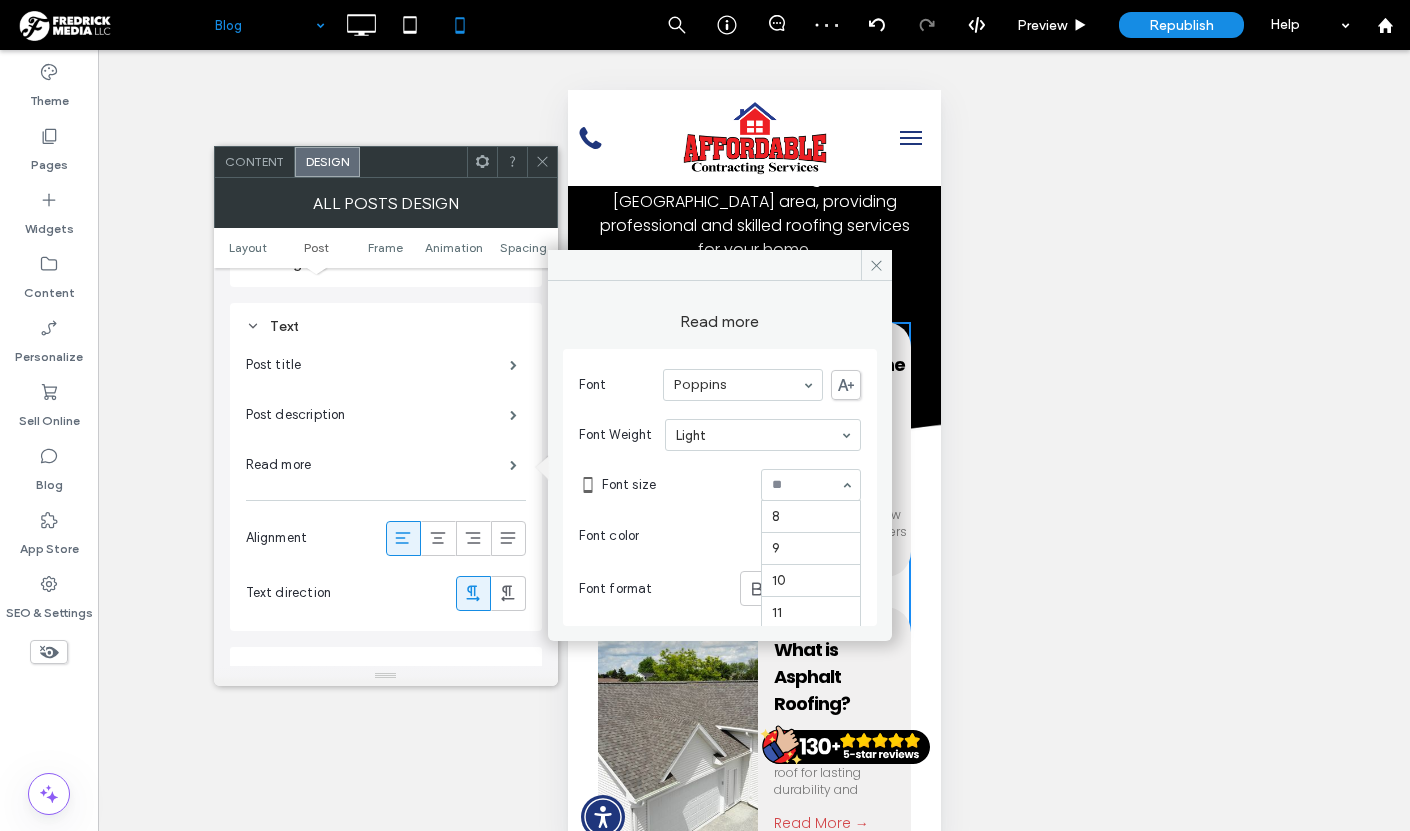 click at bounding box center [806, 485] 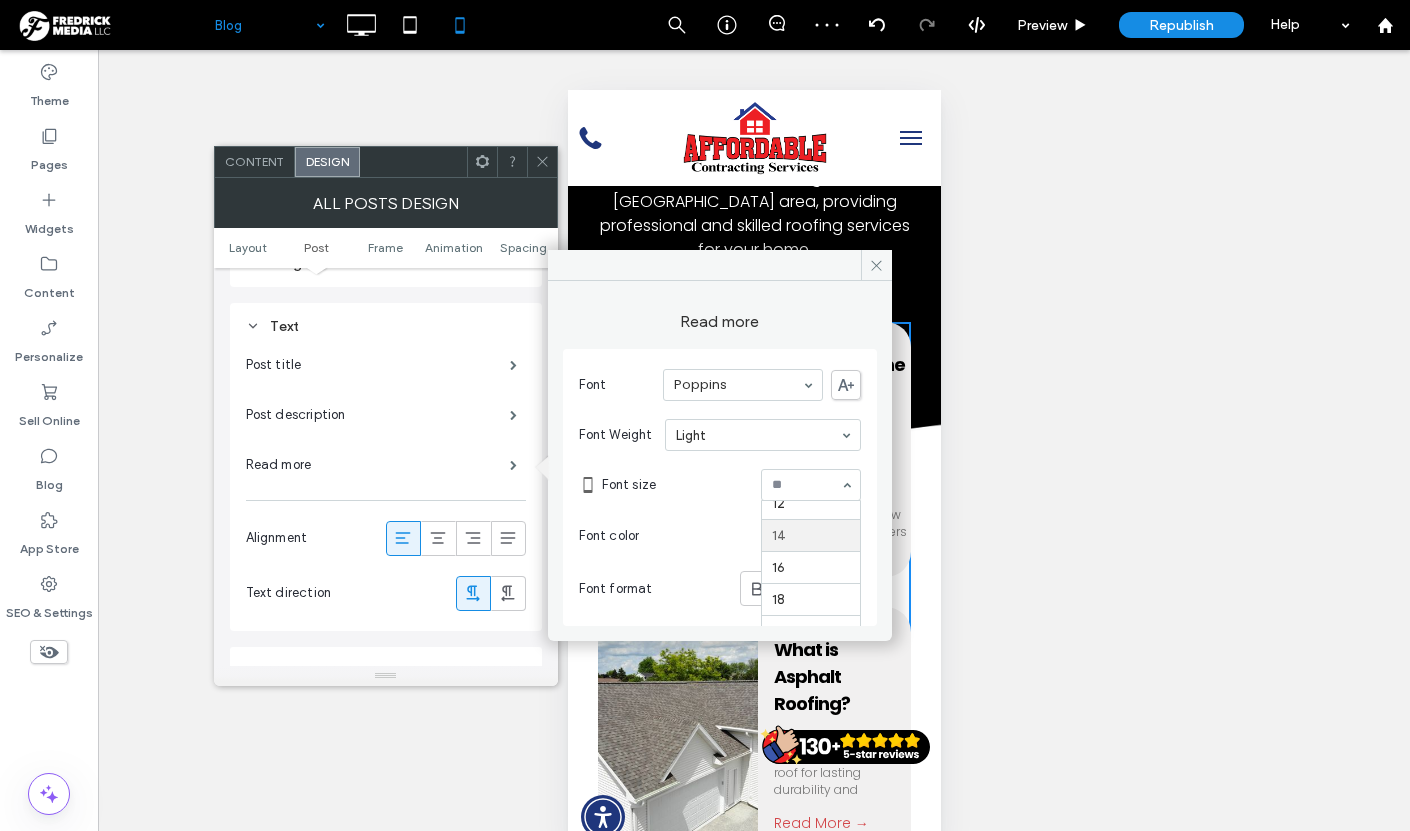 scroll, scrollTop: 134, scrollLeft: 0, axis: vertical 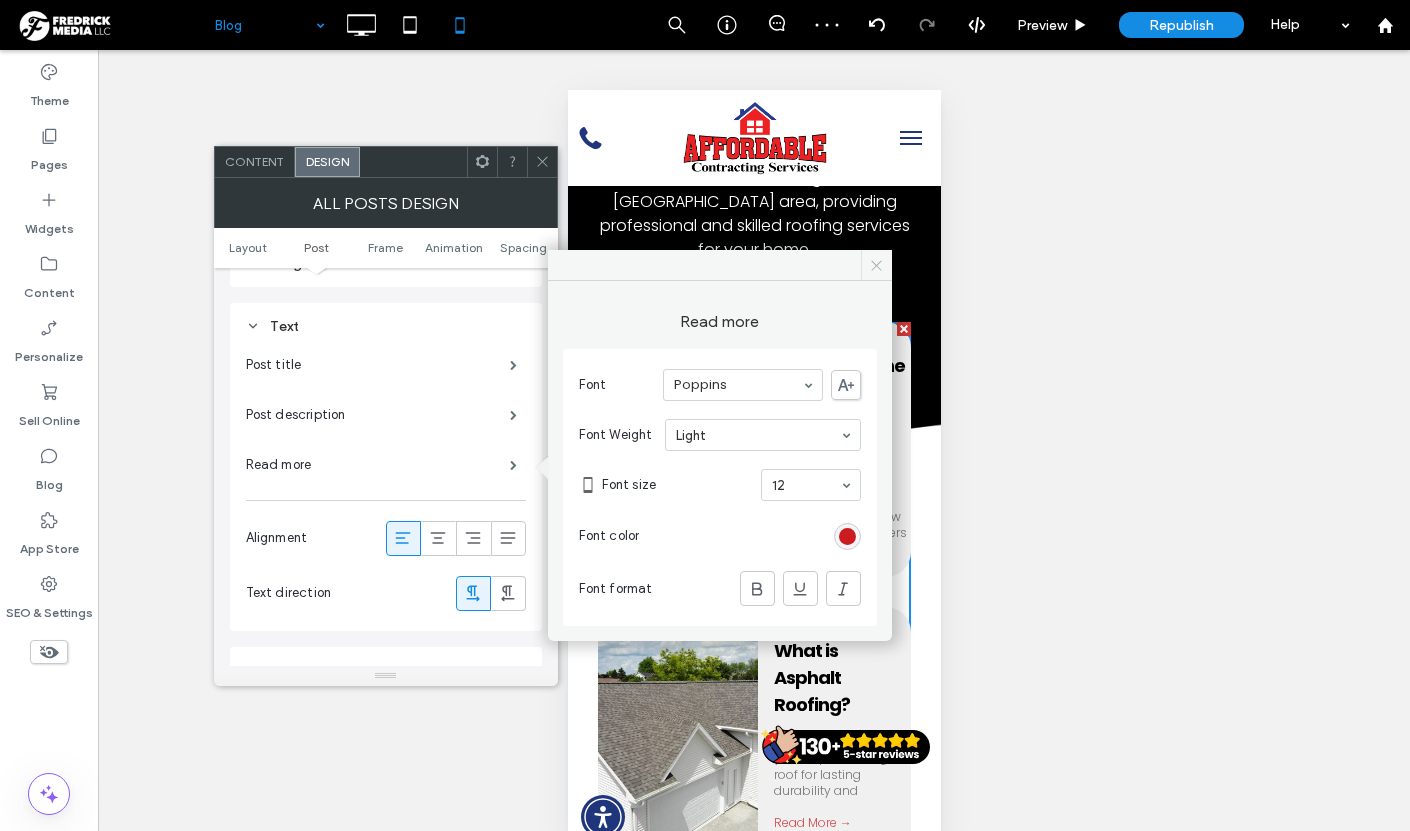 click 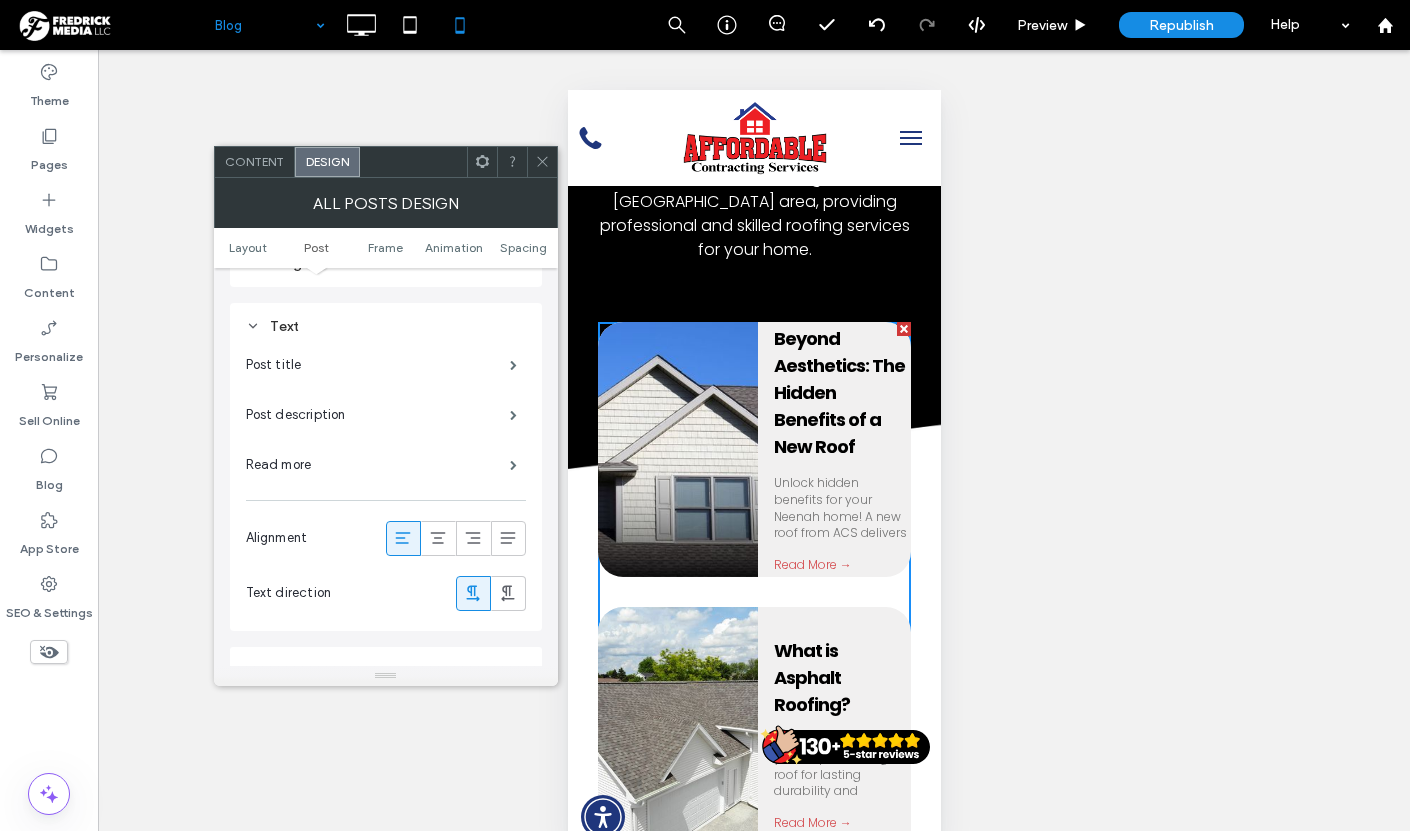 click at bounding box center [542, 162] 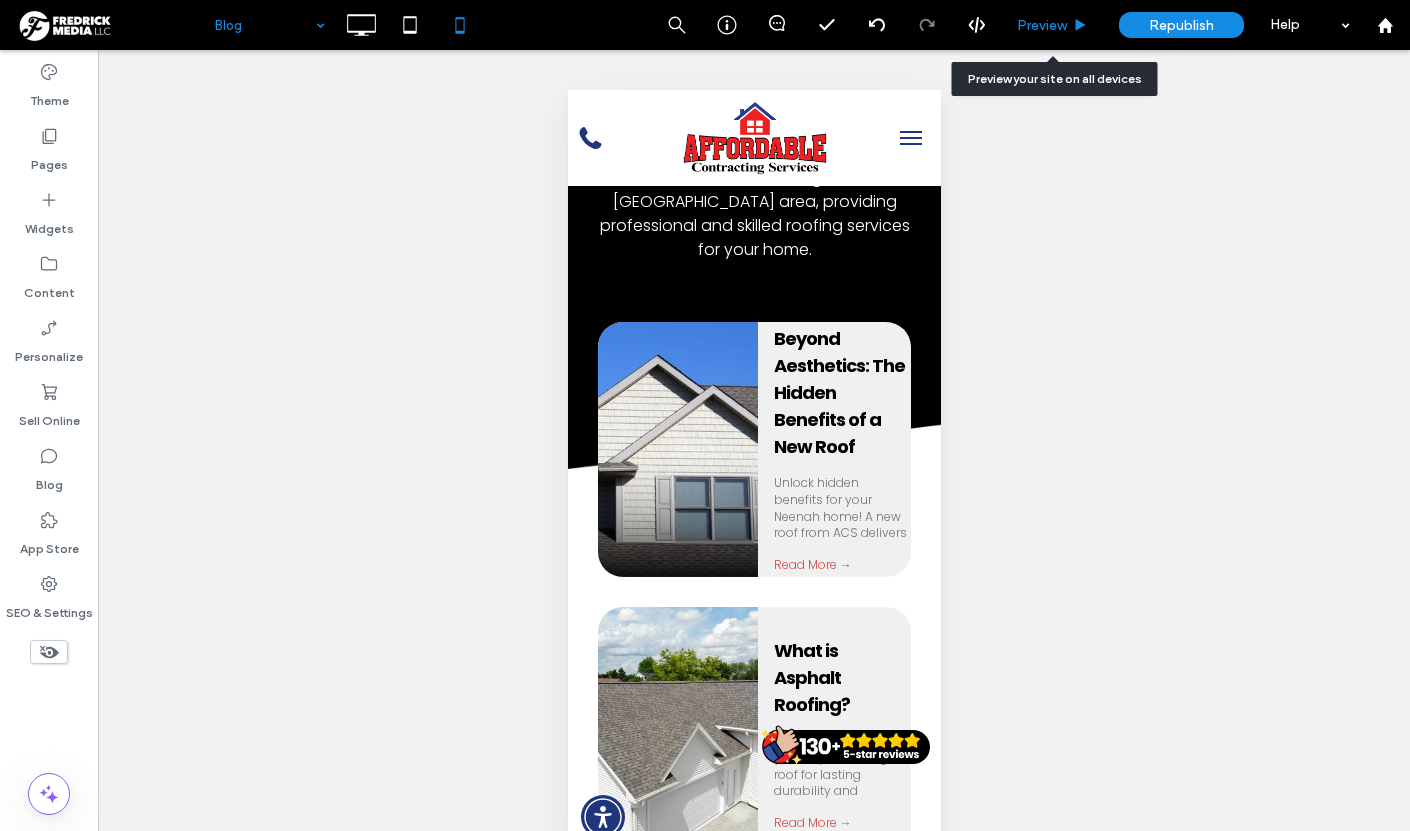 click 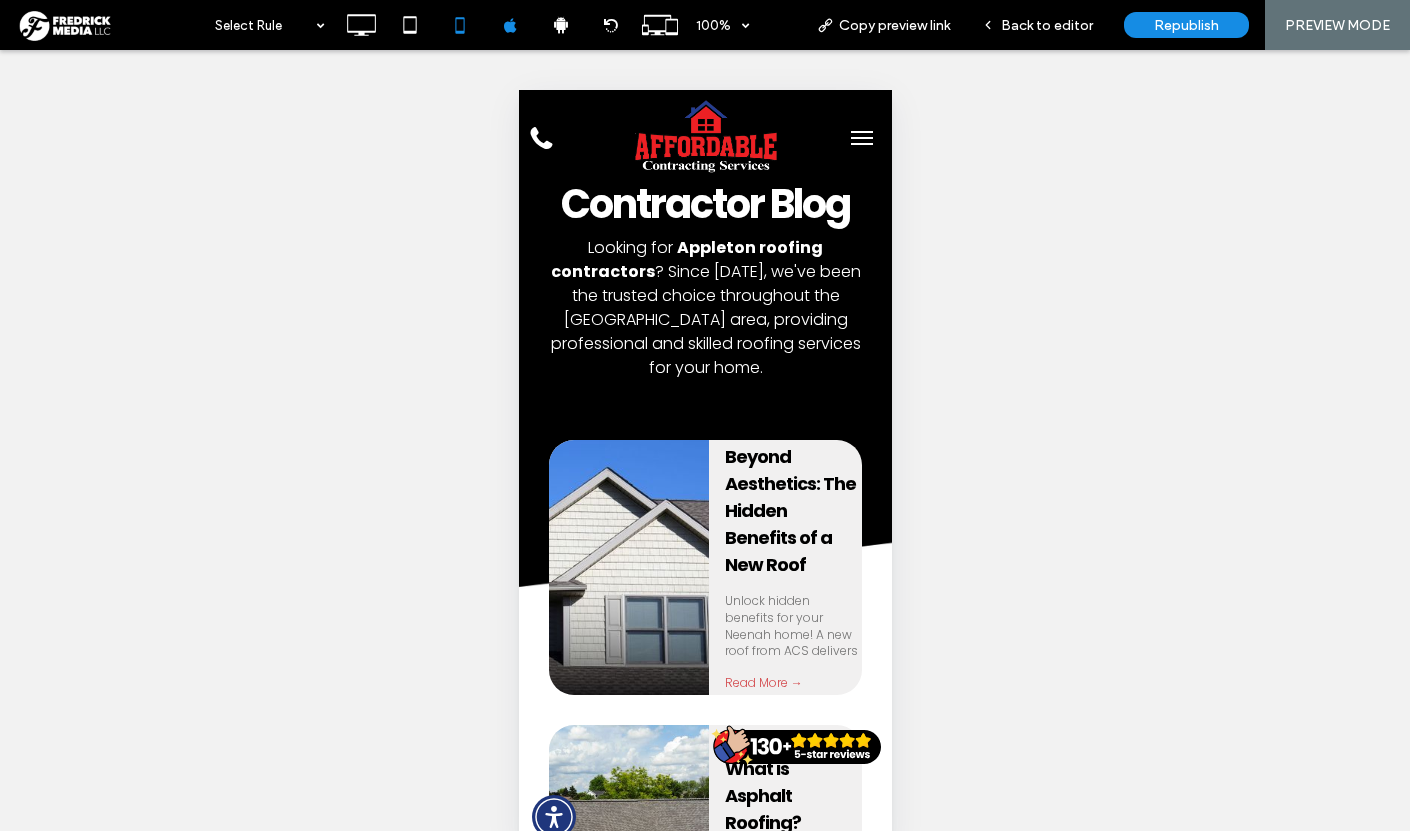 scroll, scrollTop: 0, scrollLeft: 0, axis: both 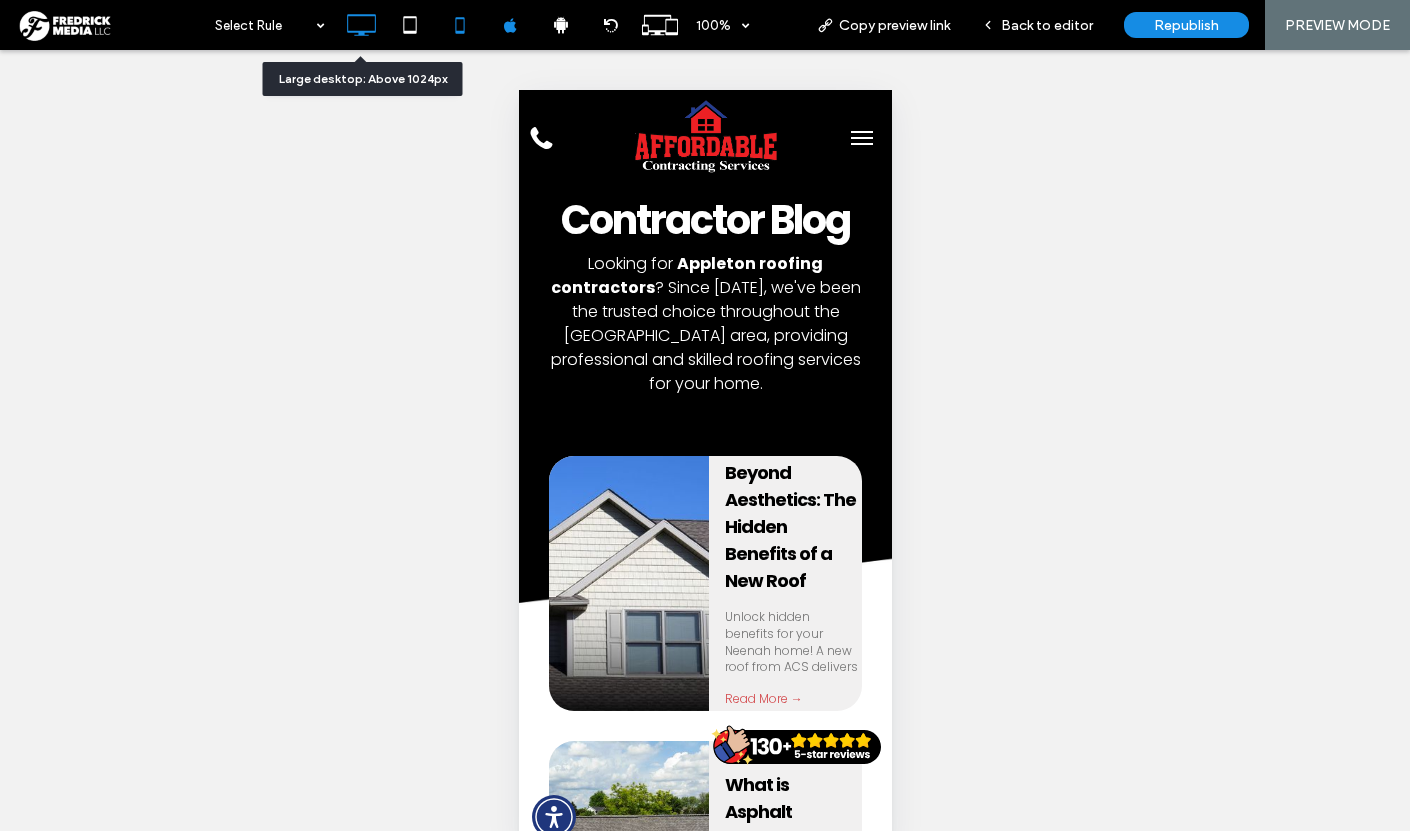 click 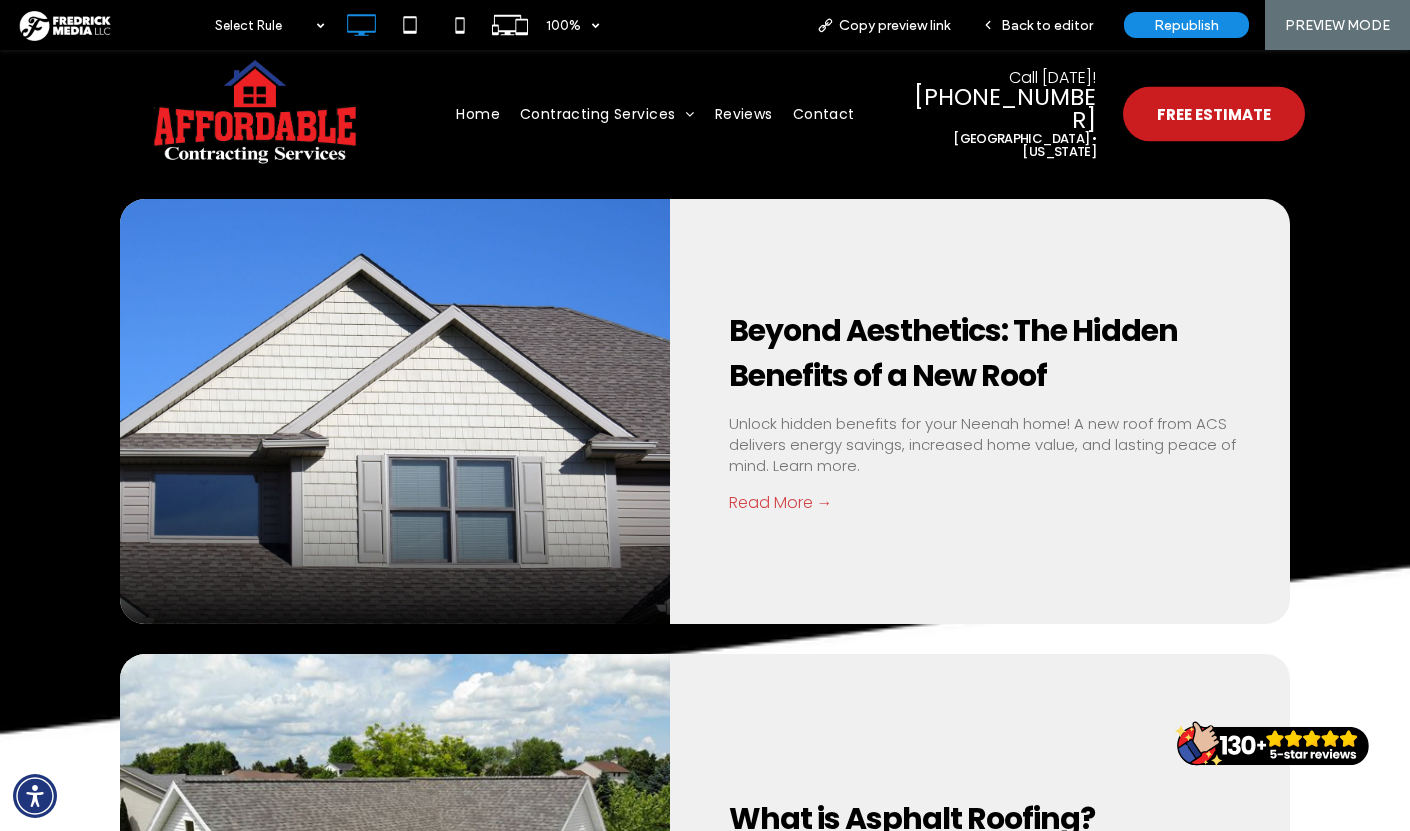 scroll, scrollTop: 313, scrollLeft: 0, axis: vertical 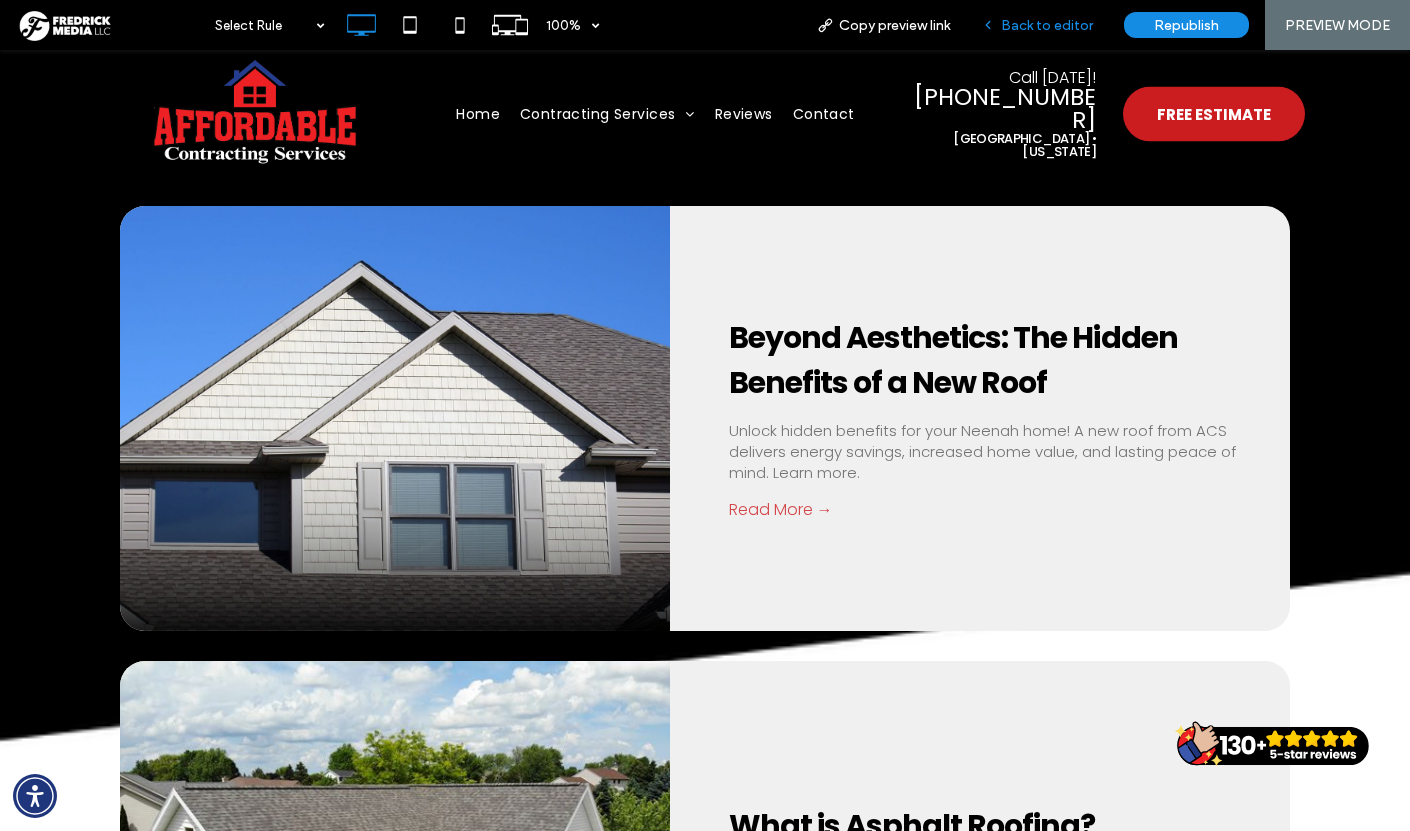 click on "Back to editor" at bounding box center (1047, 25) 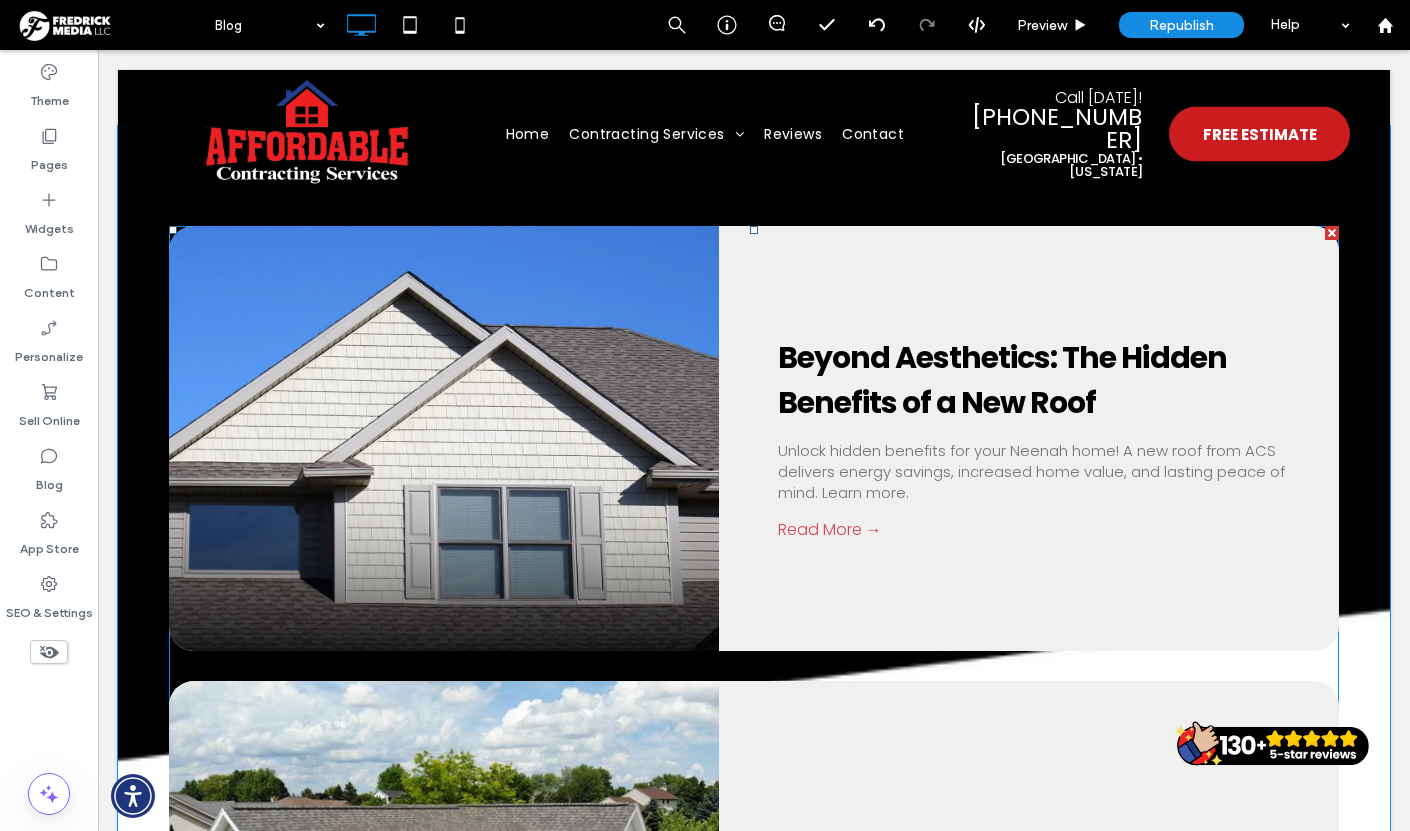 click on "Beyond Aesthetics: The Hidden Benefits of a New Roof
By Affordable Contracting Services
•
[DATE]
Unlock hidden benefits for your Neenah home! A new roof from ACS delivers energy savings, increased home value, and lasting peace of mind. Learn more.
Read More →" at bounding box center [1029, 438] 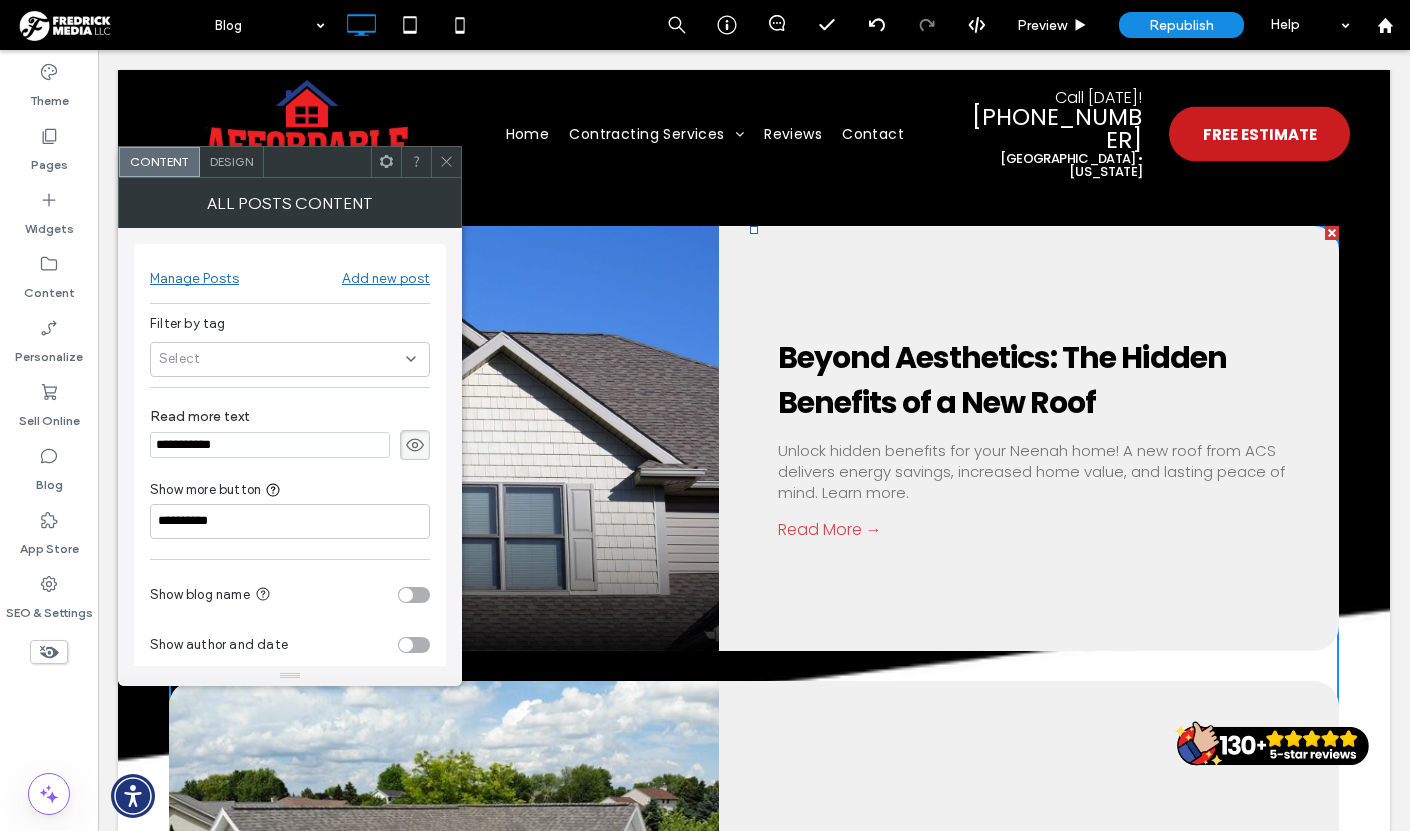 click 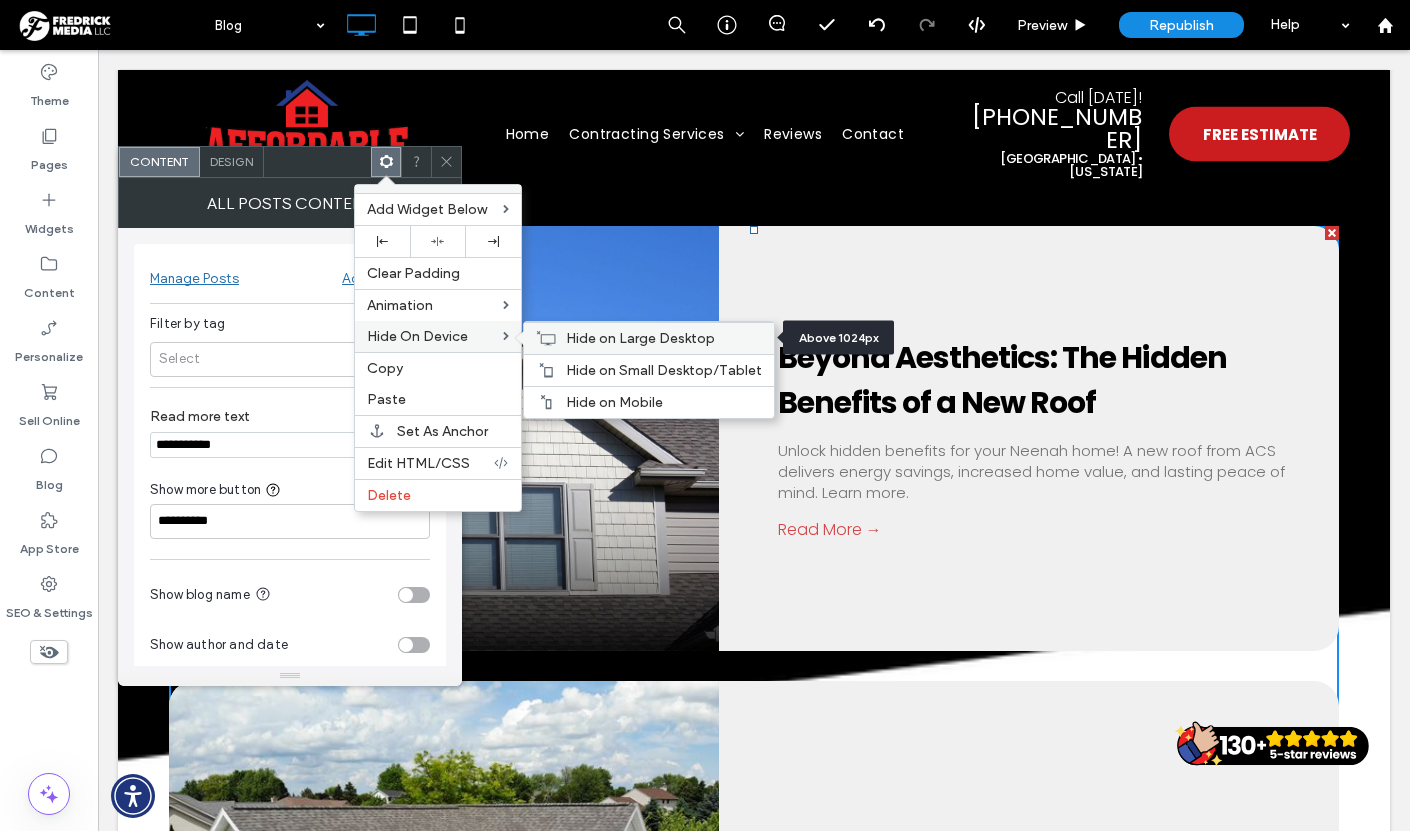 click on "Hide on Large Desktop" at bounding box center (640, 338) 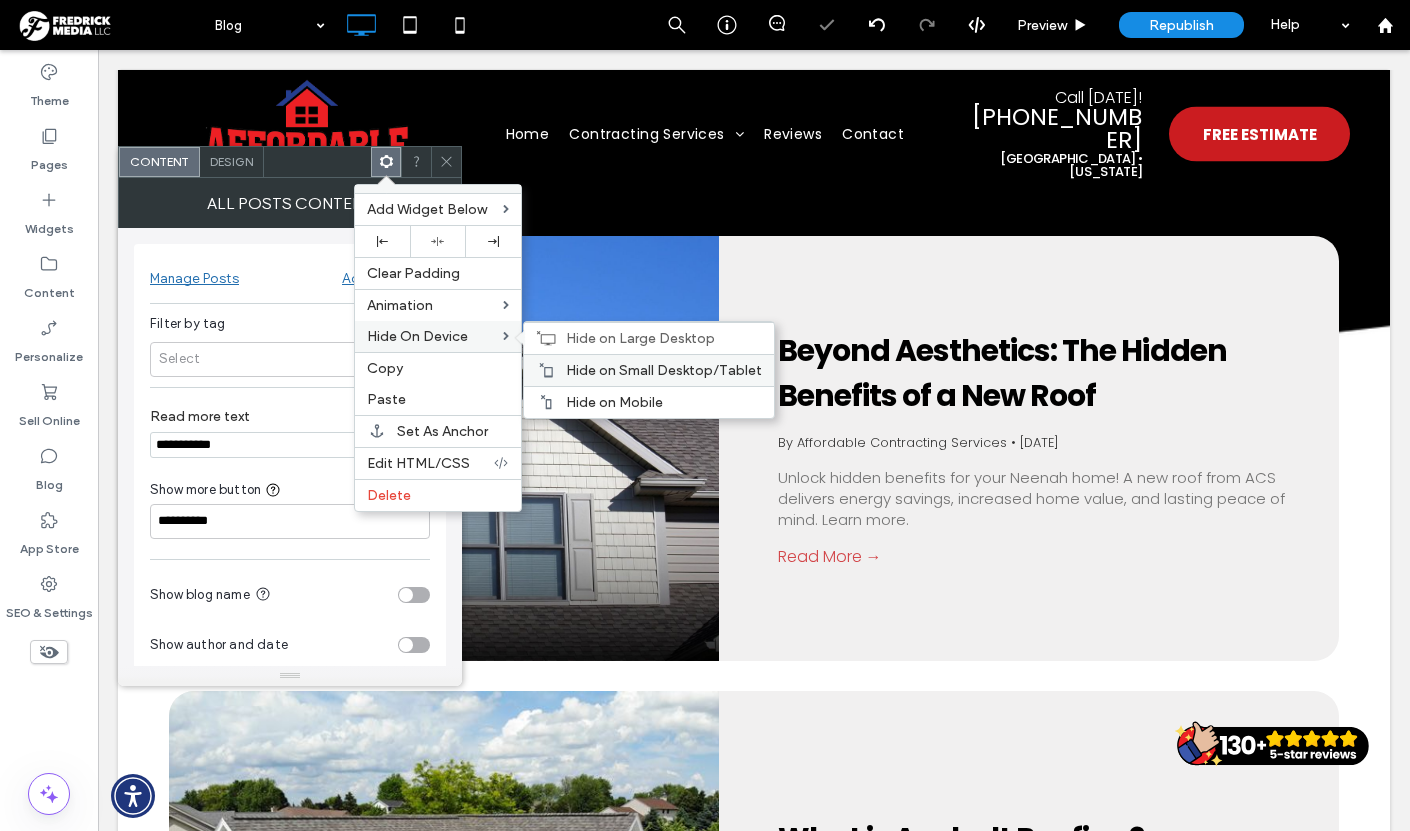 click on "Hide on Small Desktop/Tablet" at bounding box center (664, 370) 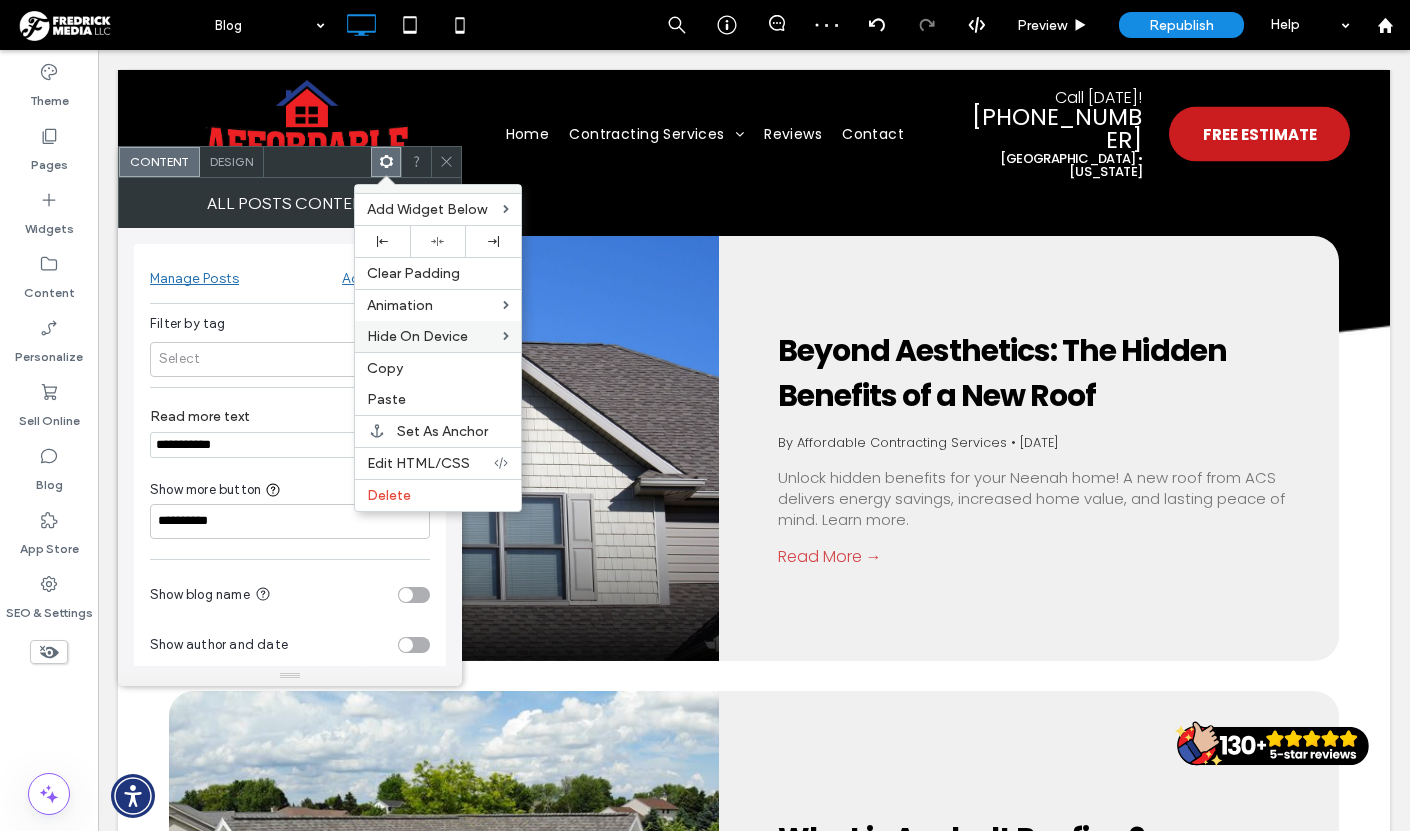 click 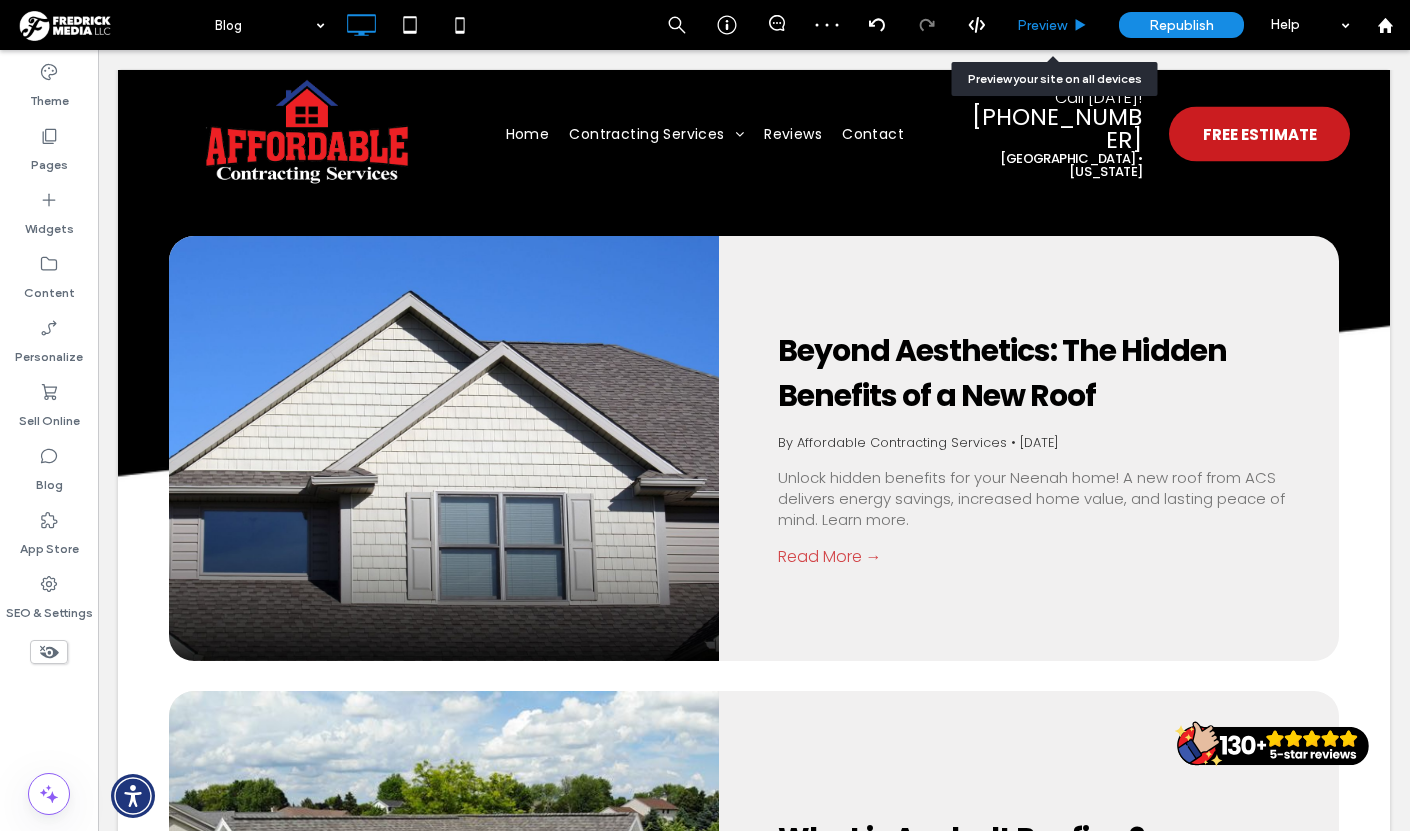 click on "Preview" at bounding box center (1042, 25) 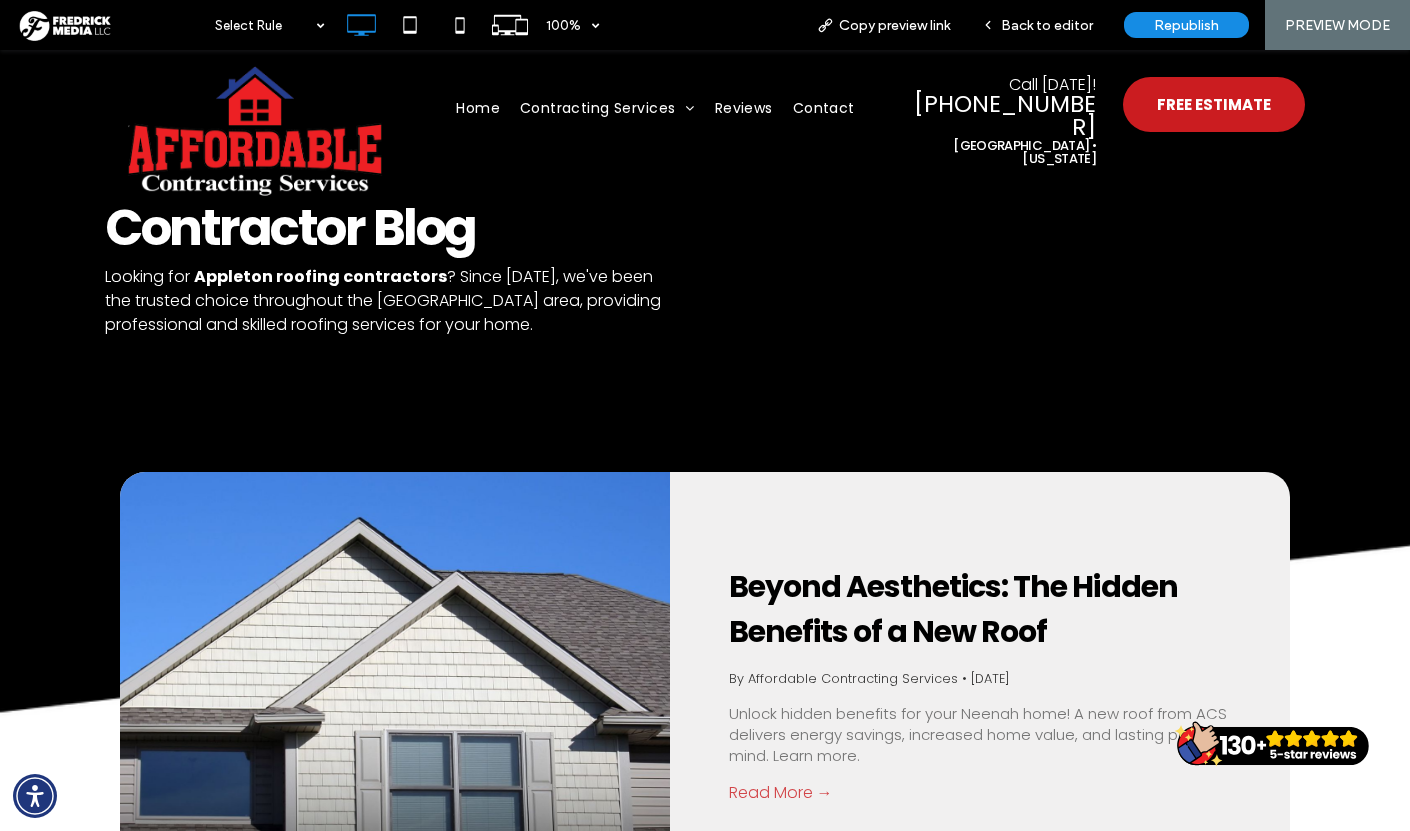 scroll, scrollTop: 0, scrollLeft: 0, axis: both 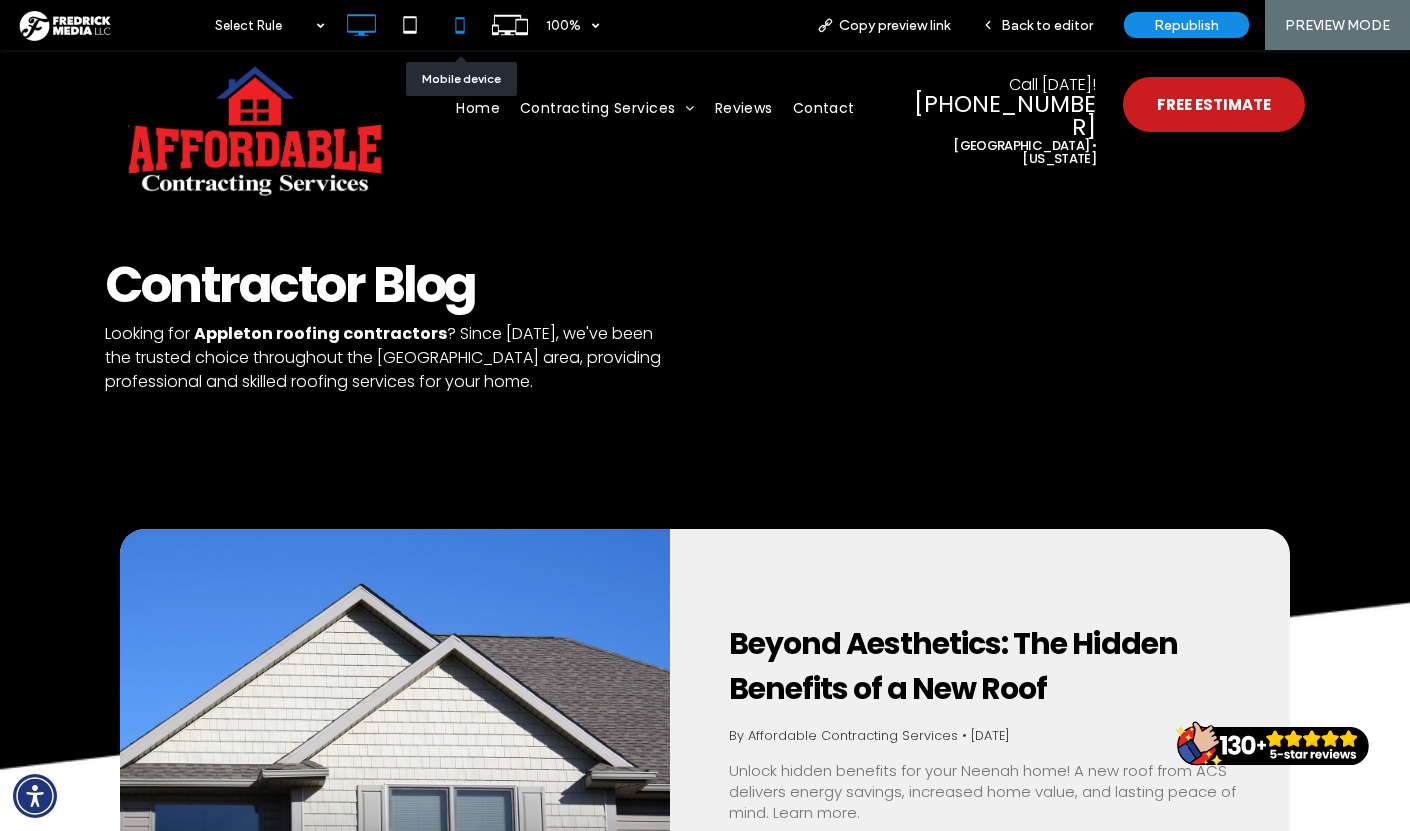 click 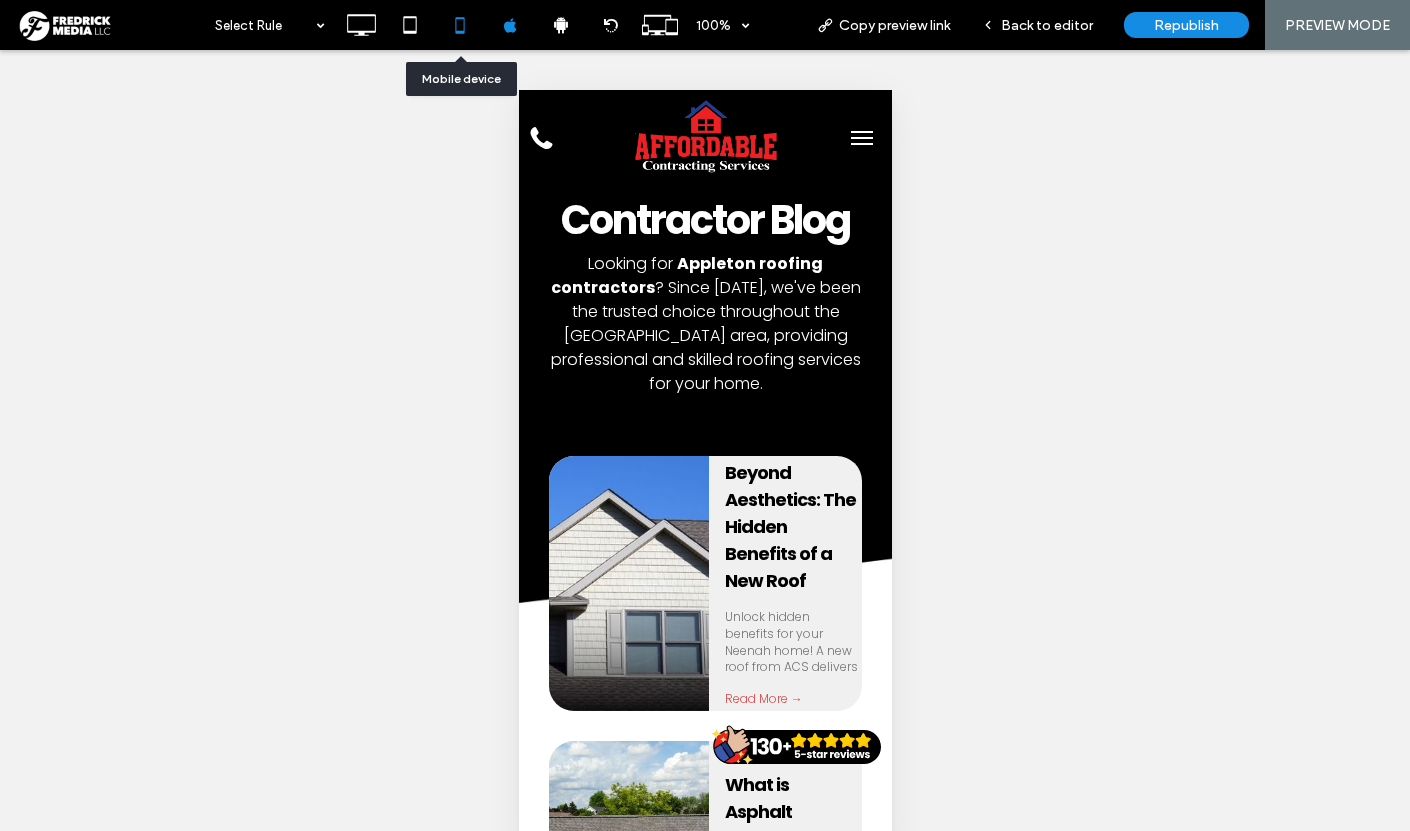 scroll, scrollTop: 0, scrollLeft: 0, axis: both 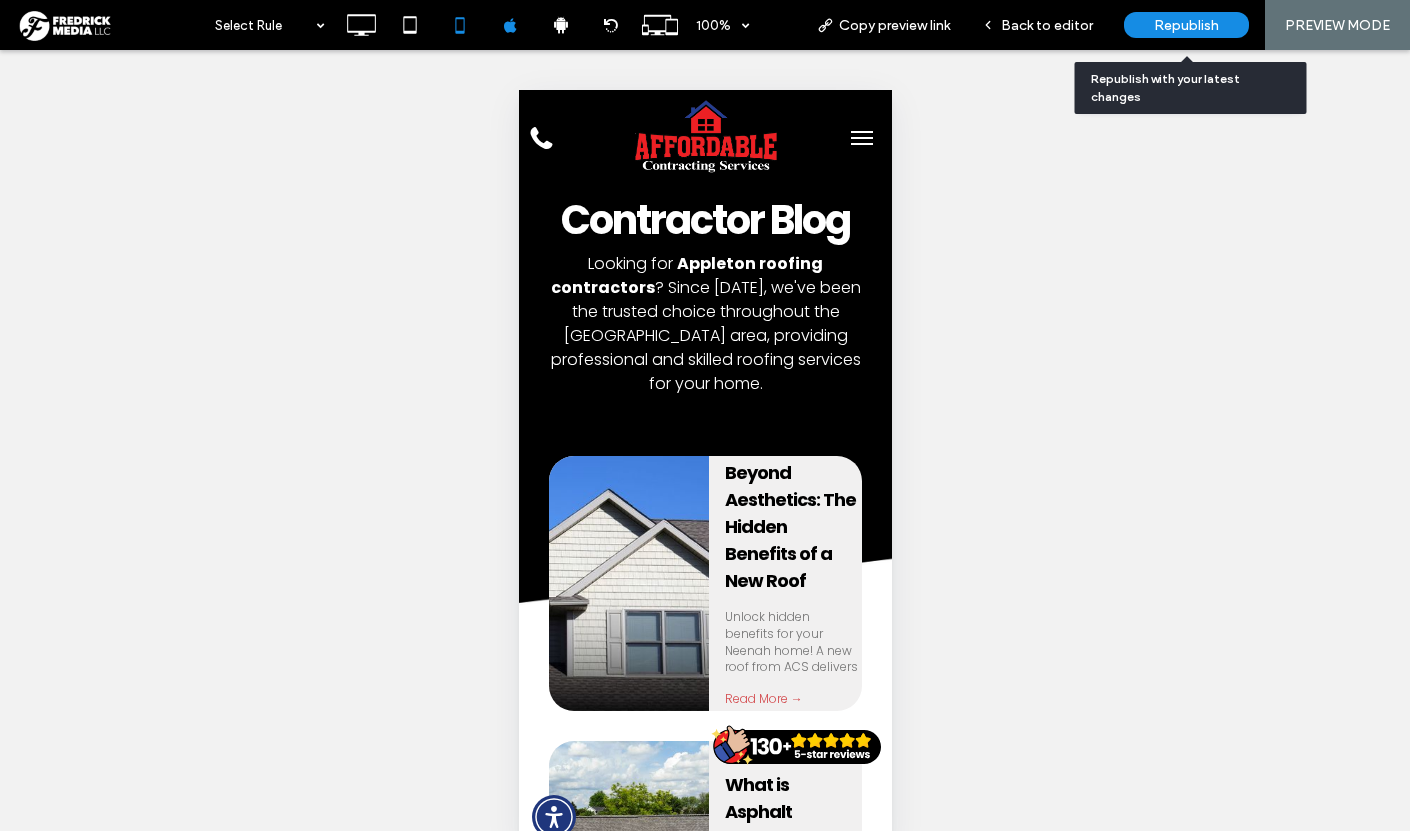 click on "Republish" at bounding box center [1186, 25] 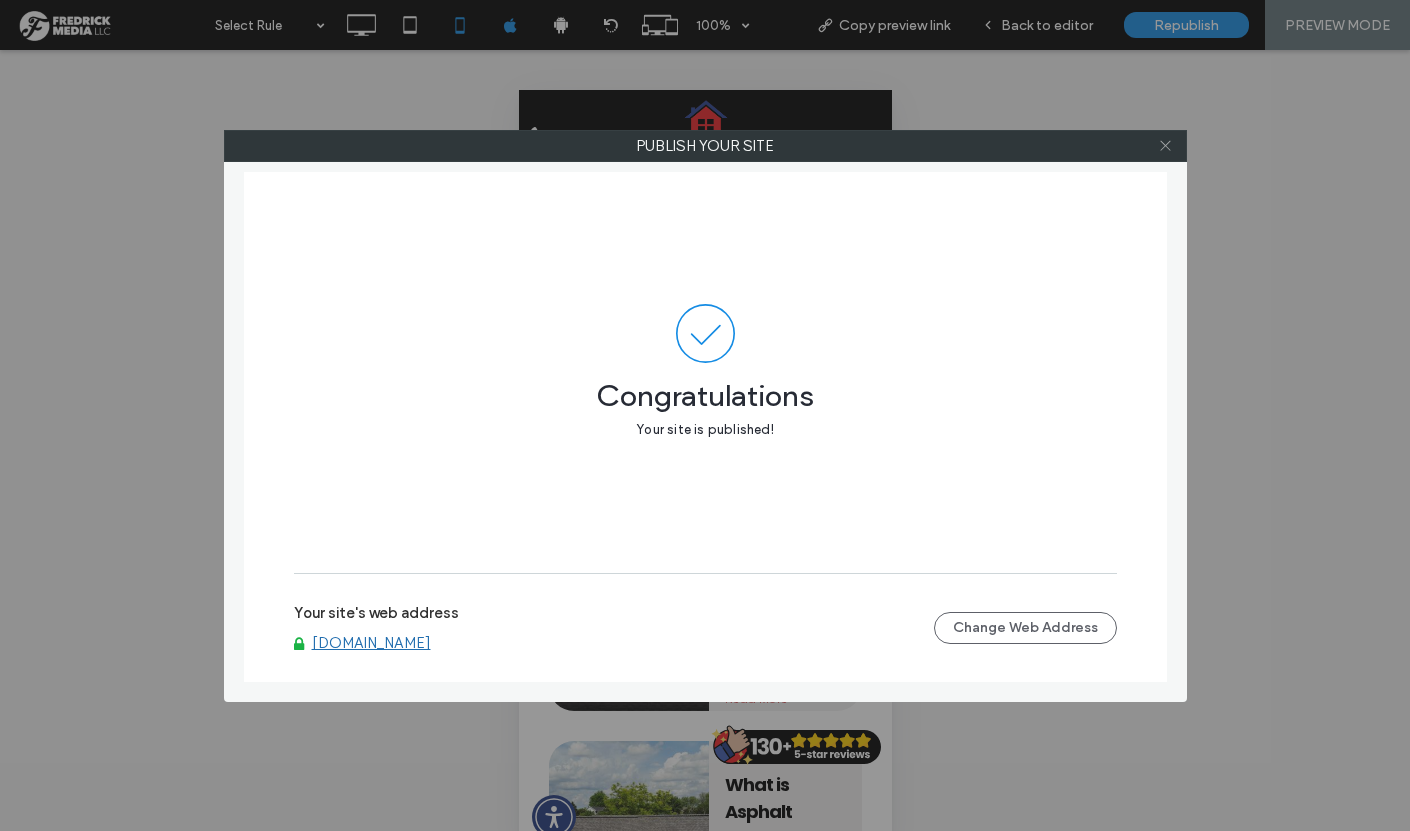 click 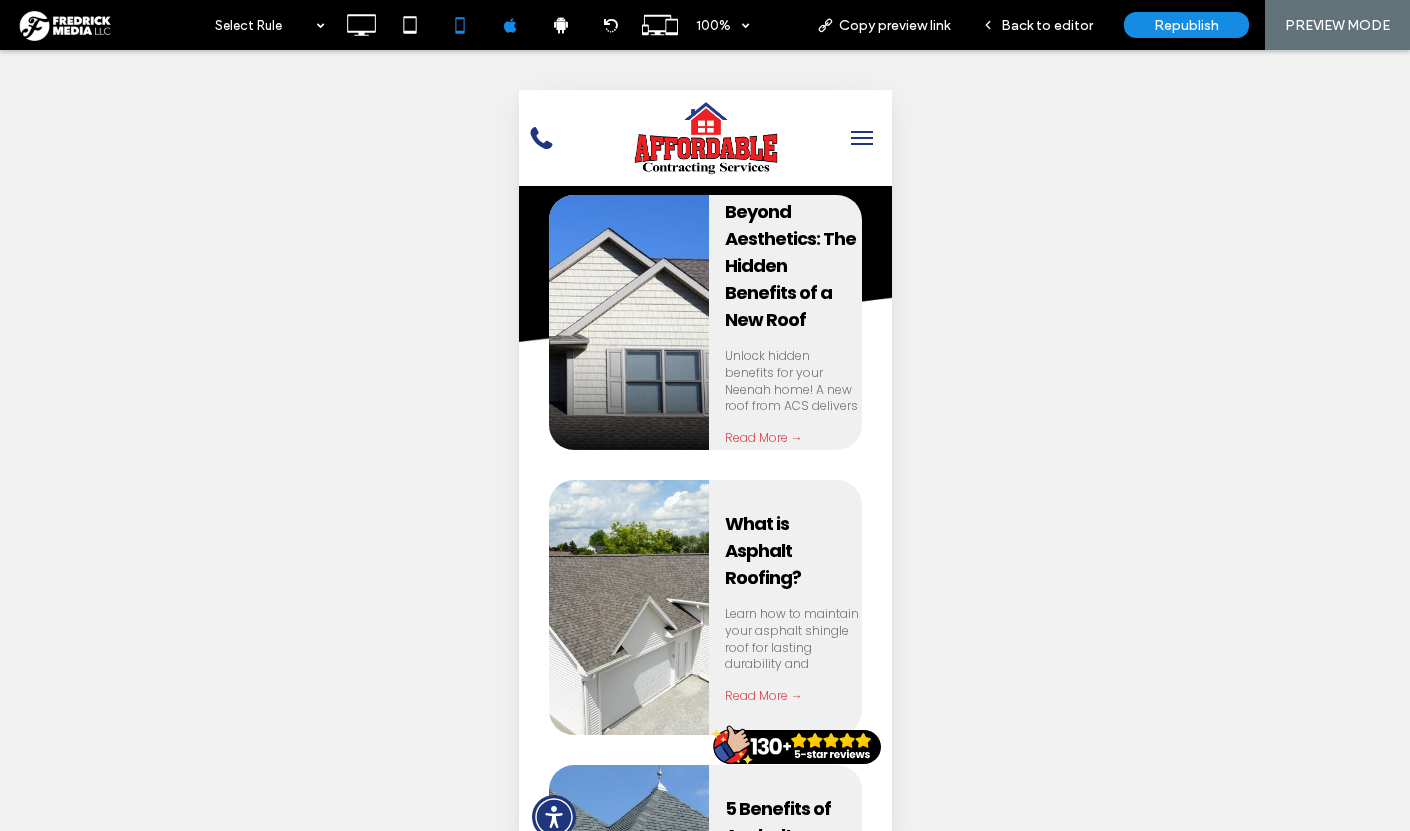 scroll, scrollTop: 0, scrollLeft: 0, axis: both 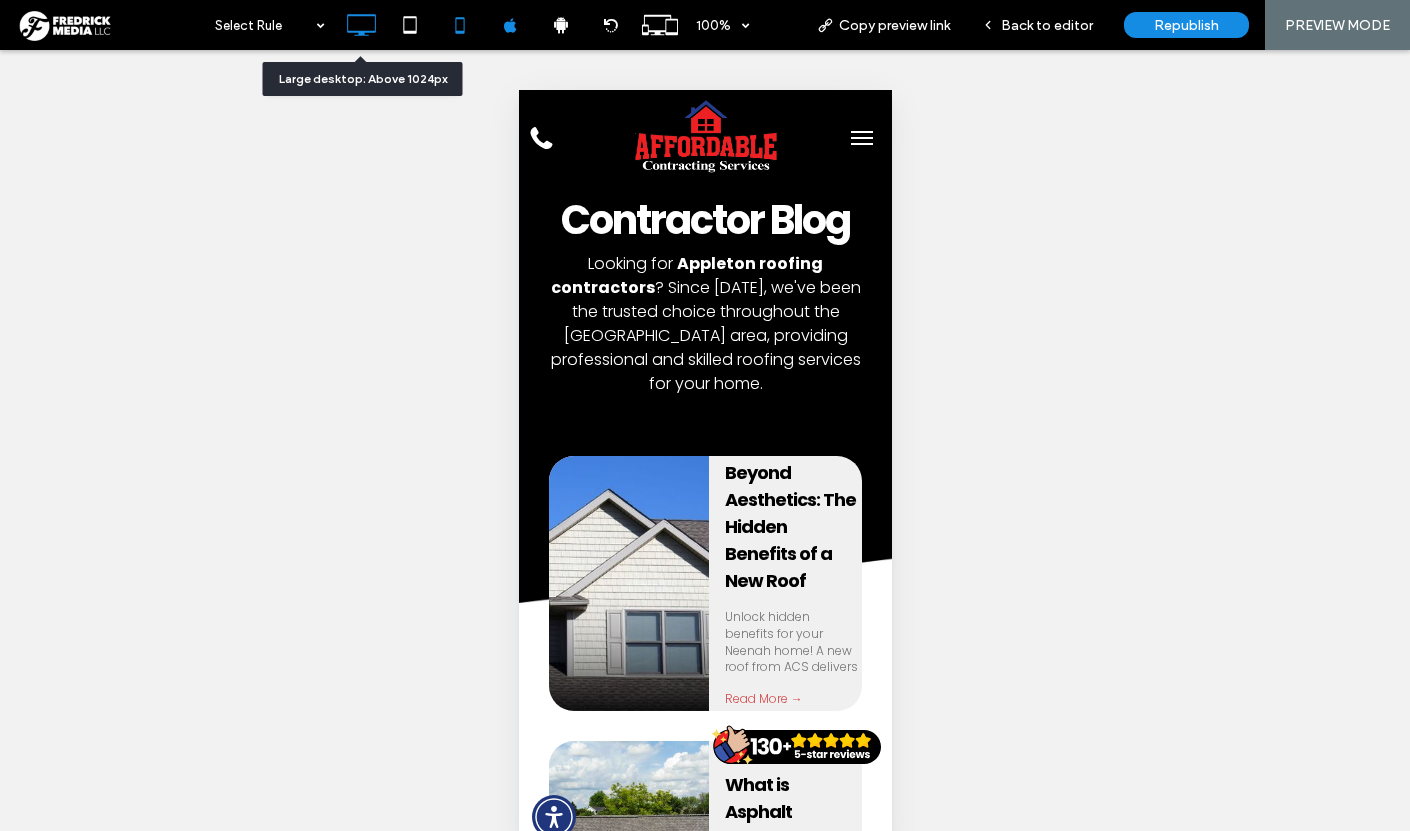 click 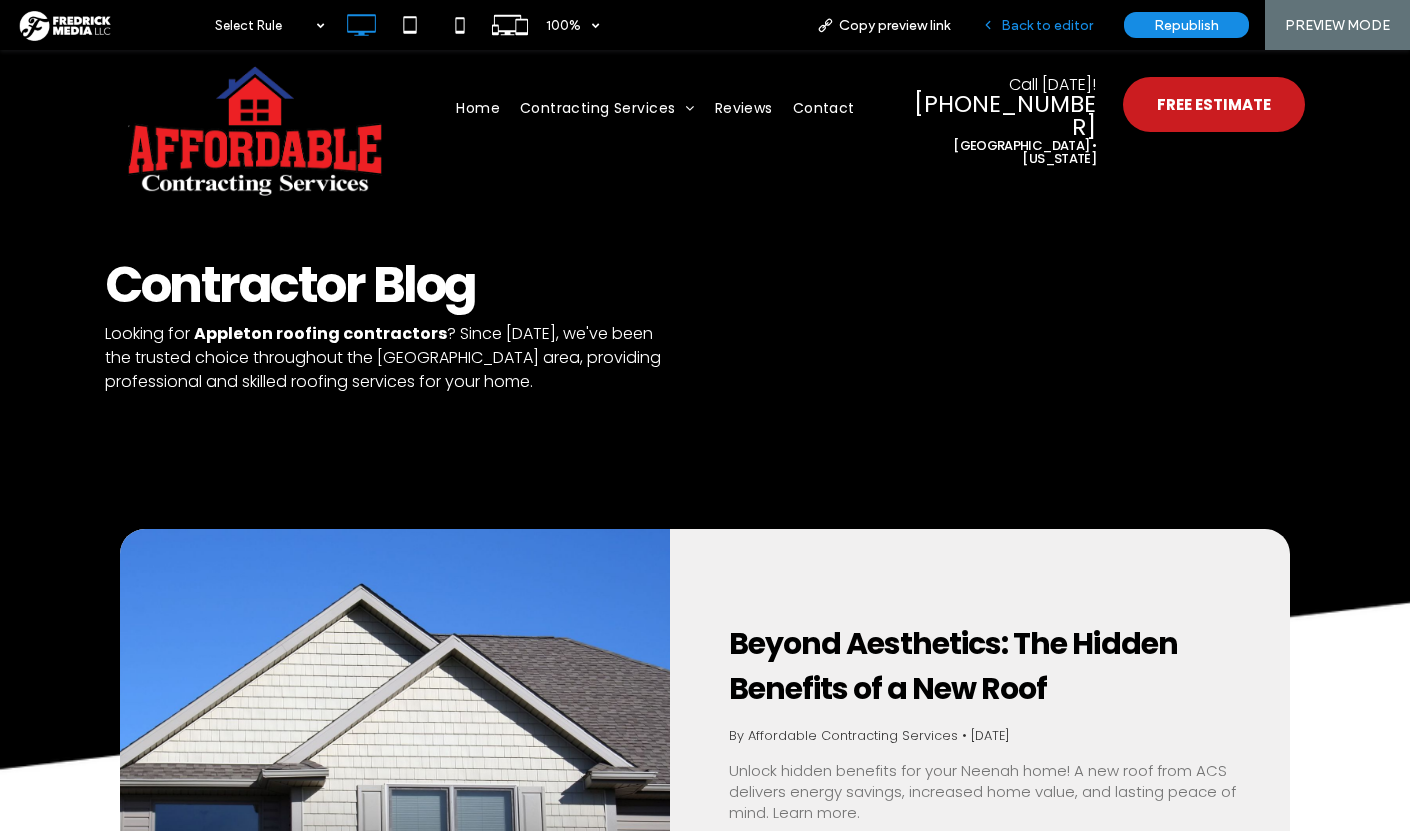 scroll, scrollTop: 0, scrollLeft: 0, axis: both 